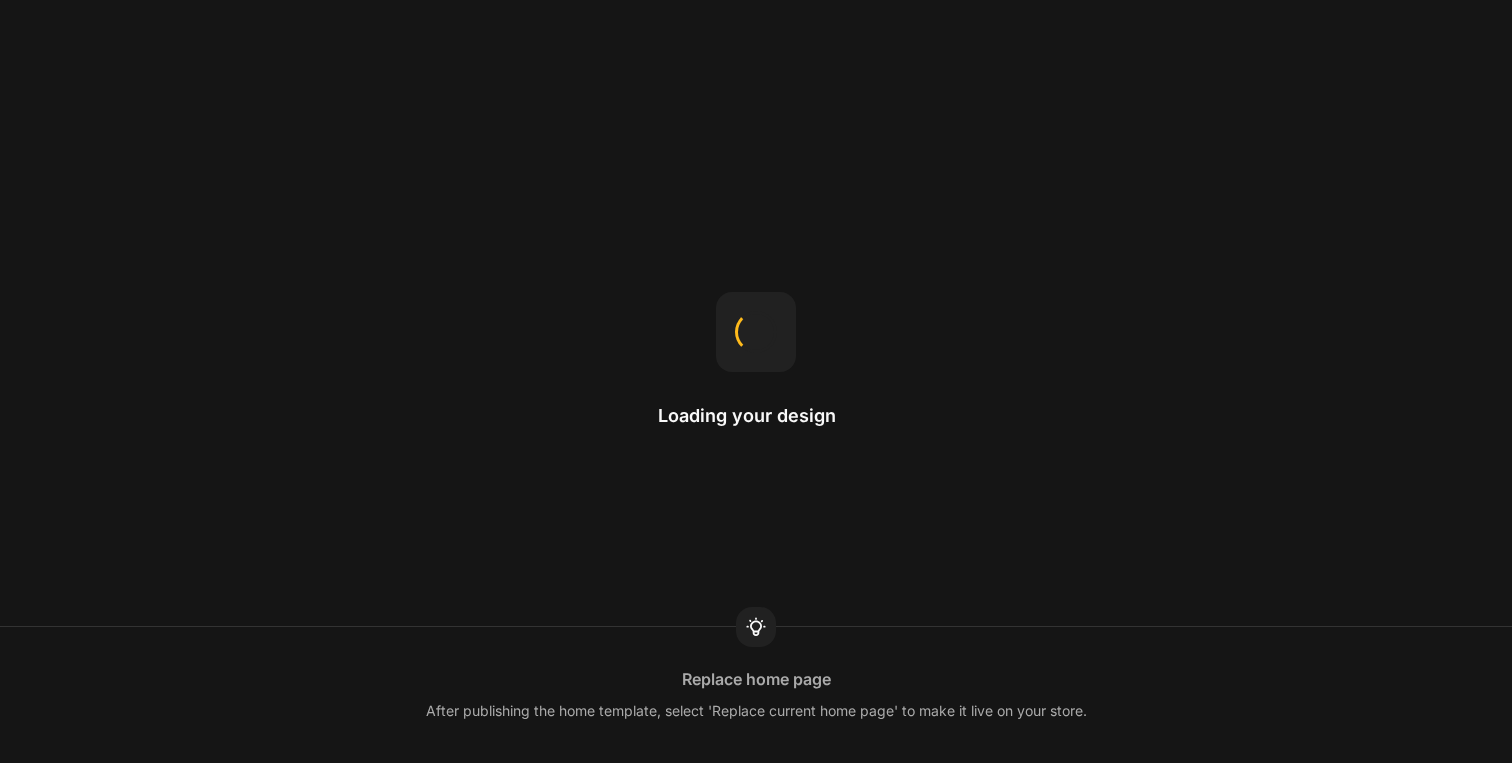 scroll, scrollTop: 0, scrollLeft: 0, axis: both 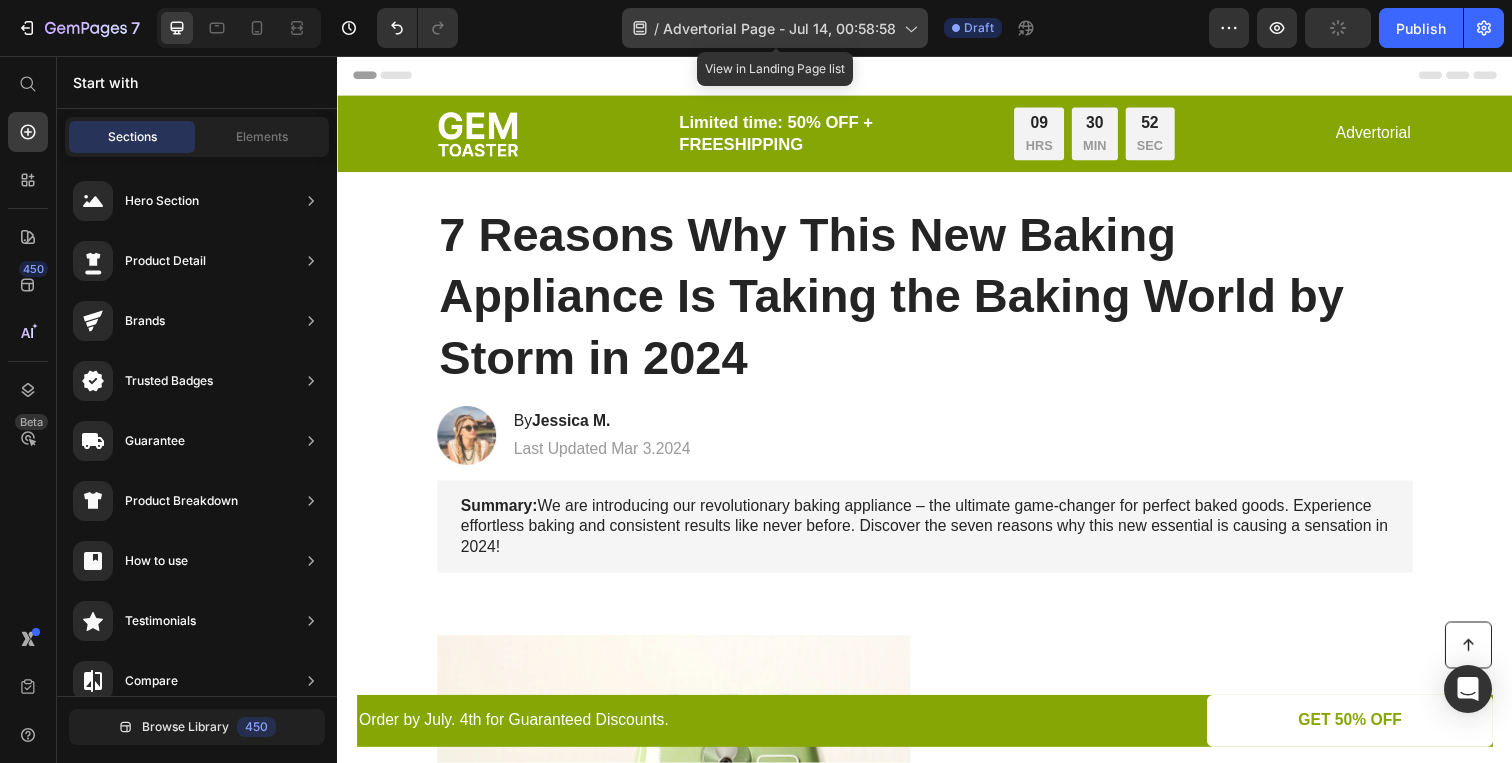 click on "Advertorial Page - Jul 14, 00:58:58" at bounding box center (779, 28) 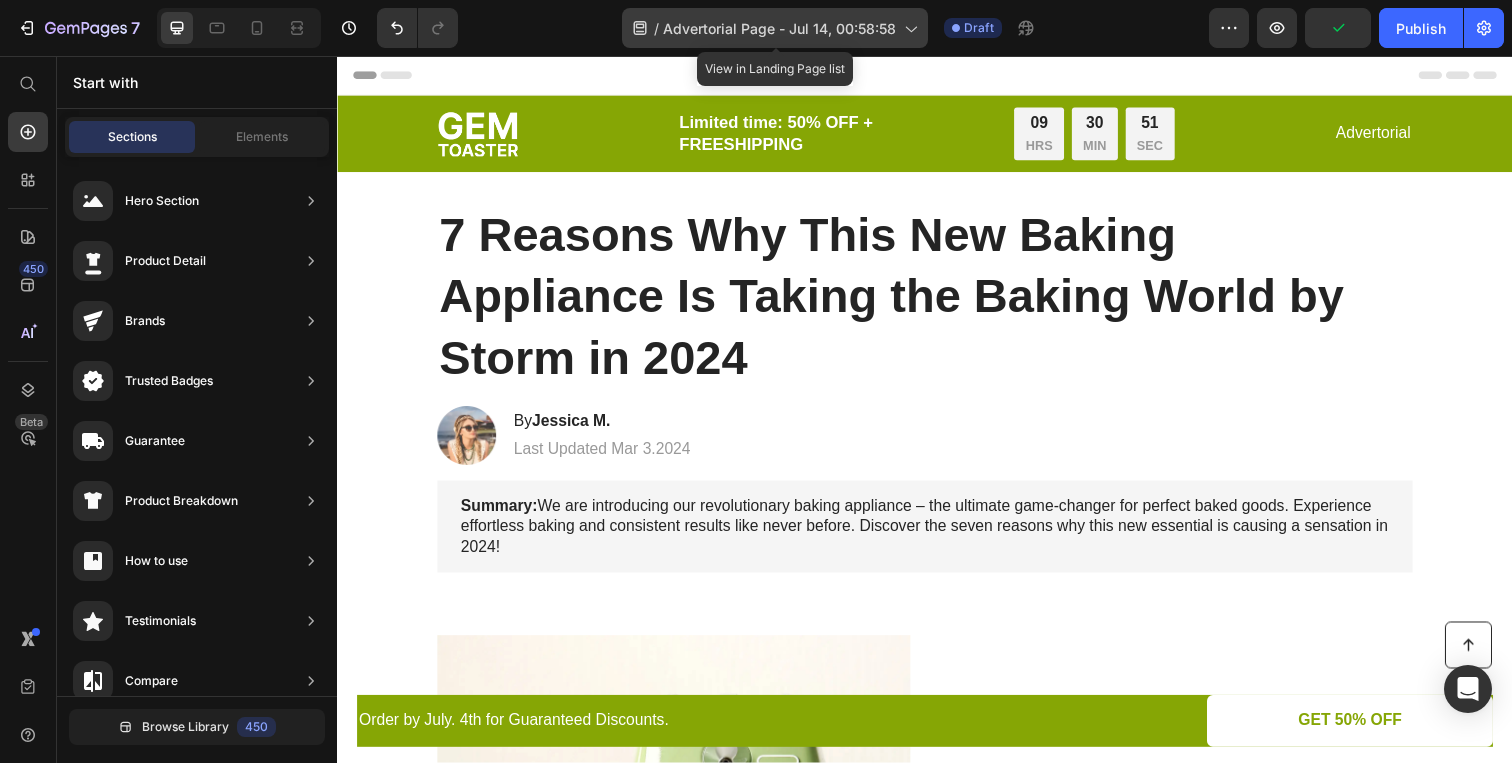 click on "Advertorial Page - Jul 14, 00:58:58" at bounding box center [779, 28] 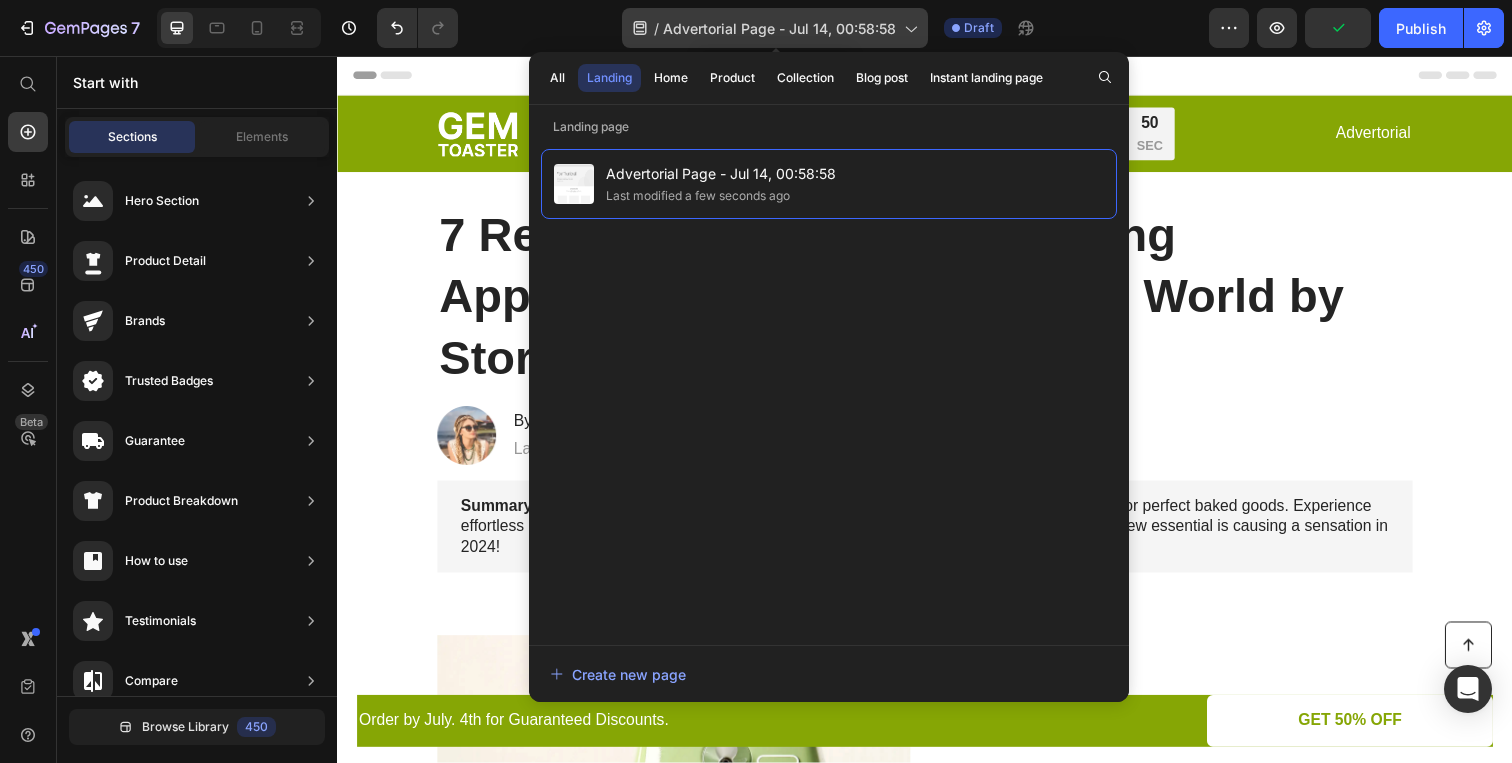 click on "Advertorial Page - Jul 14, 00:58:58" at bounding box center [779, 28] 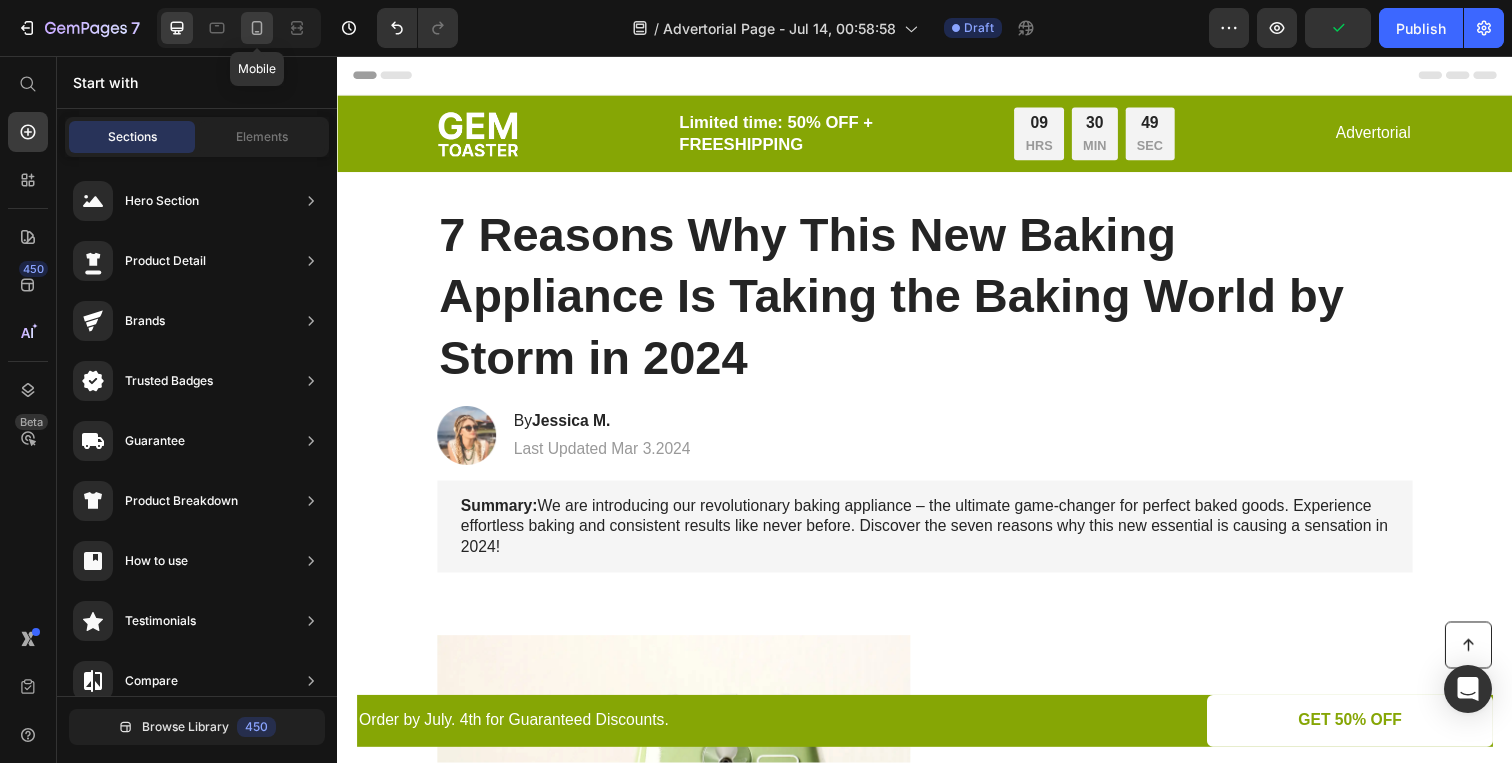 click 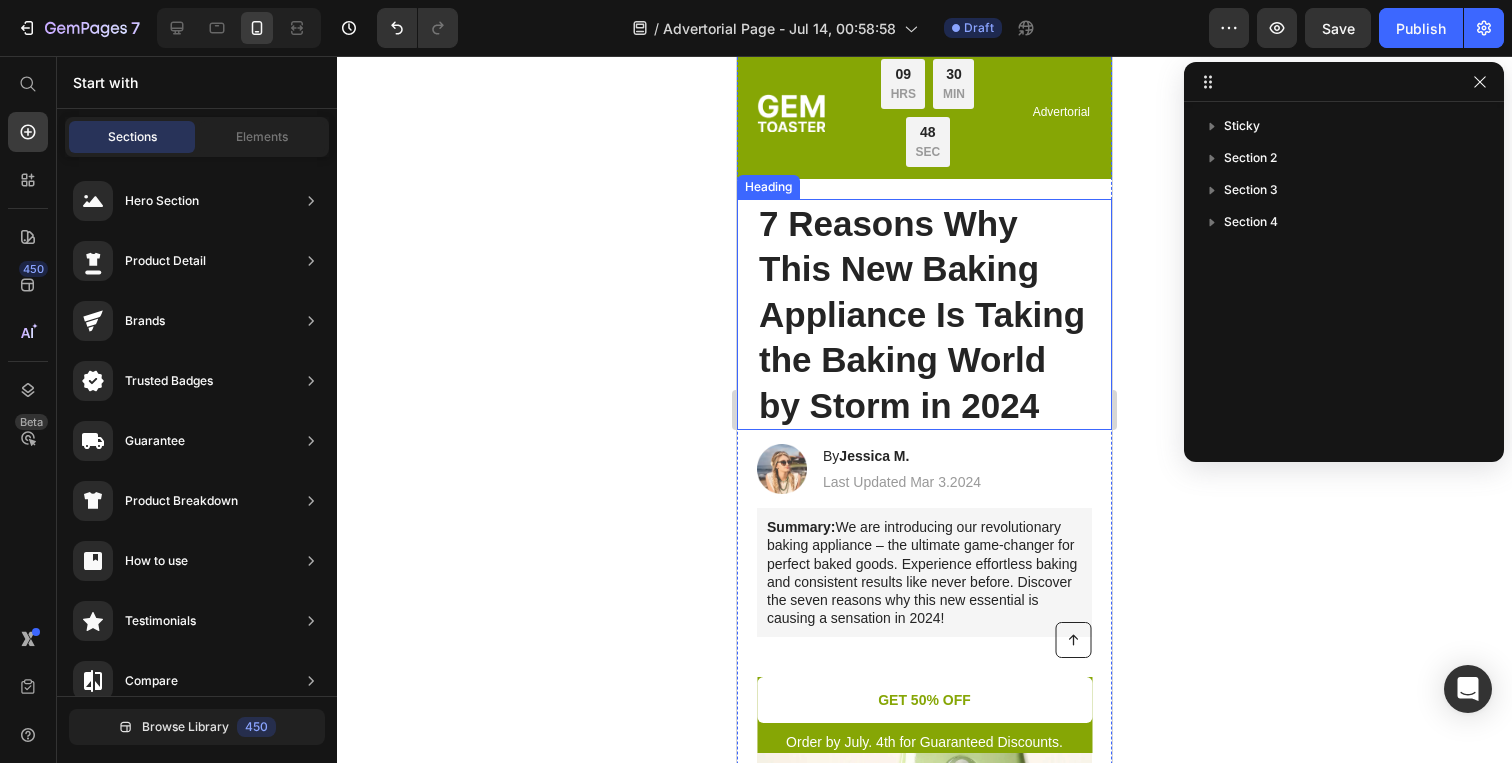 scroll, scrollTop: 0, scrollLeft: 0, axis: both 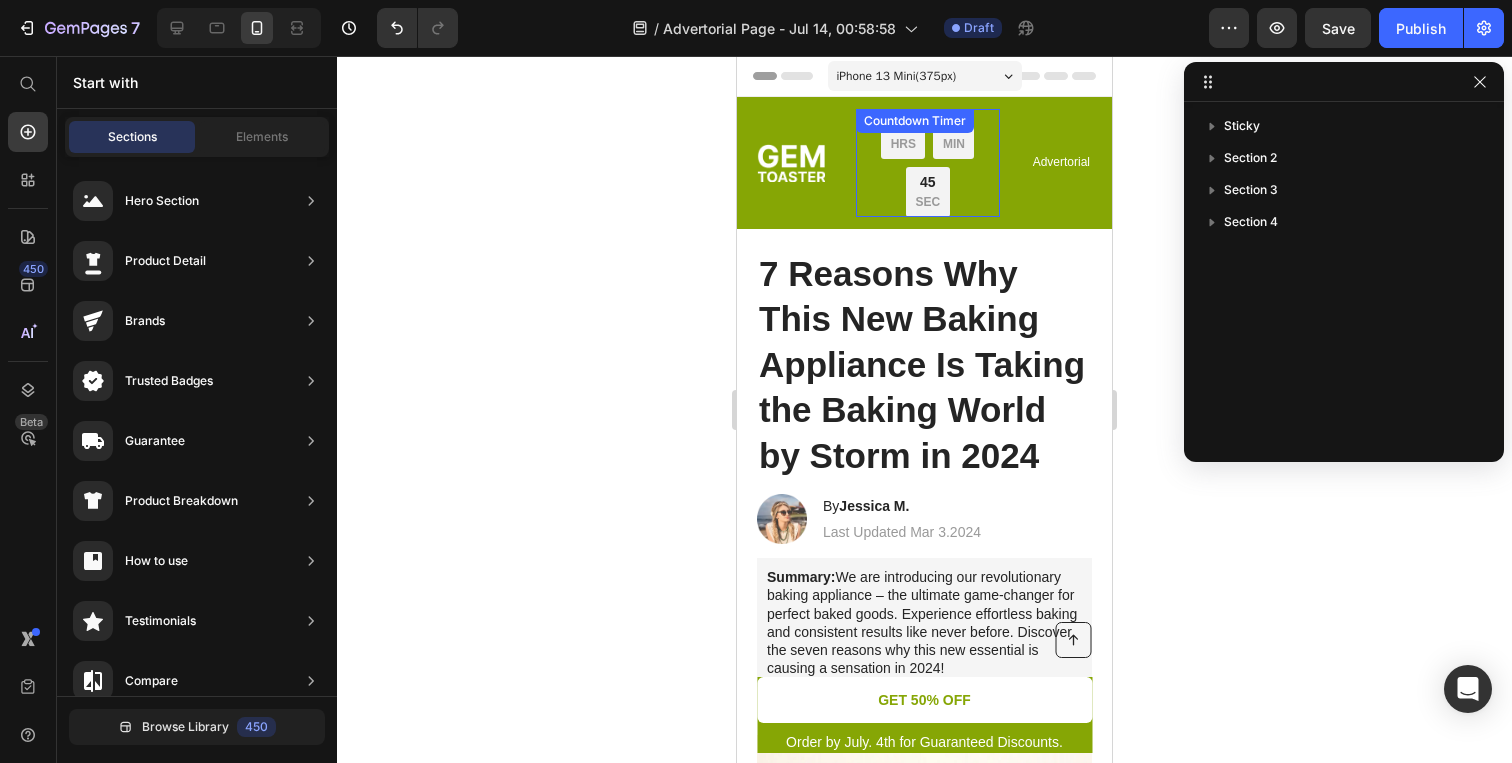 click on "MIN" at bounding box center (954, 145) 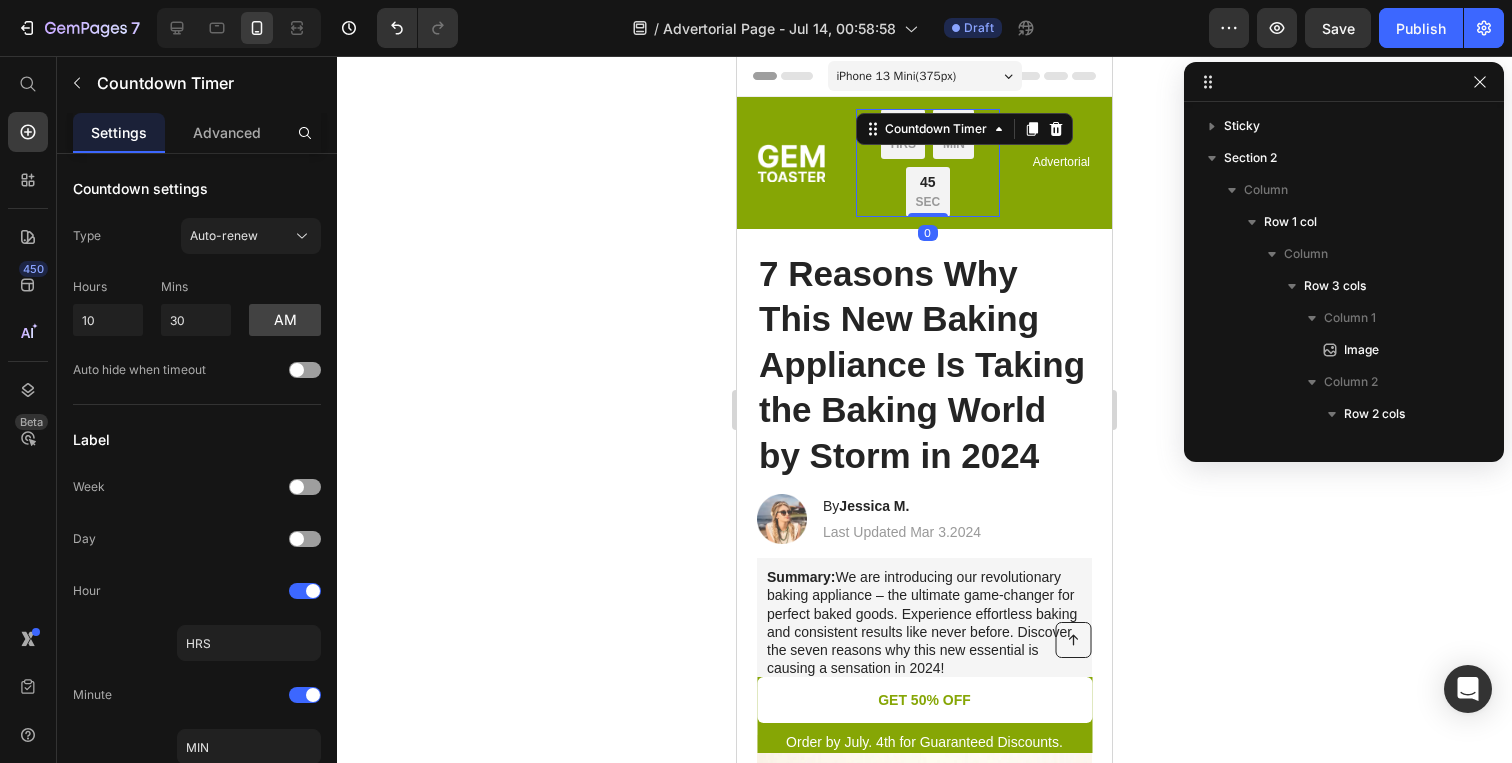 scroll, scrollTop: 282, scrollLeft: 0, axis: vertical 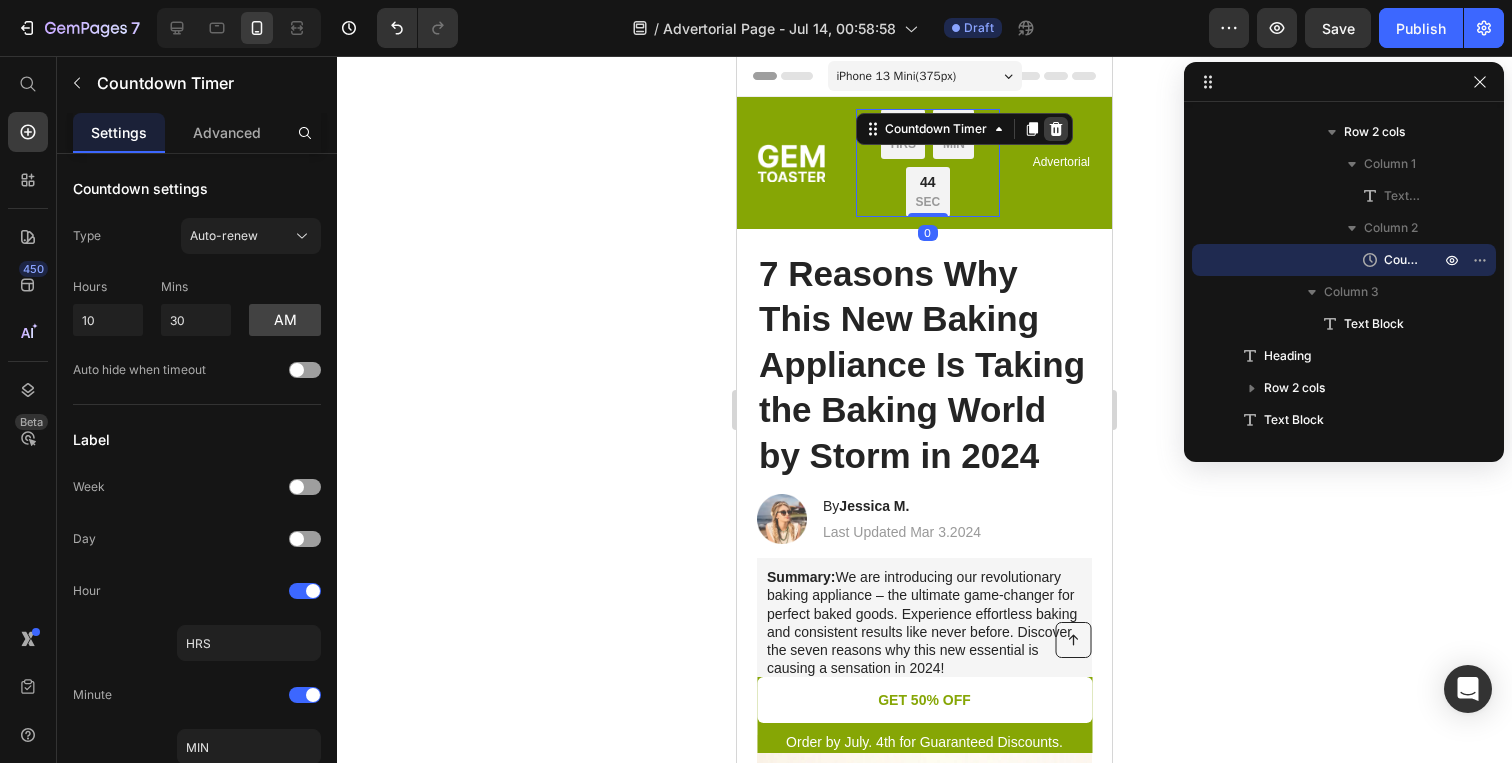 click 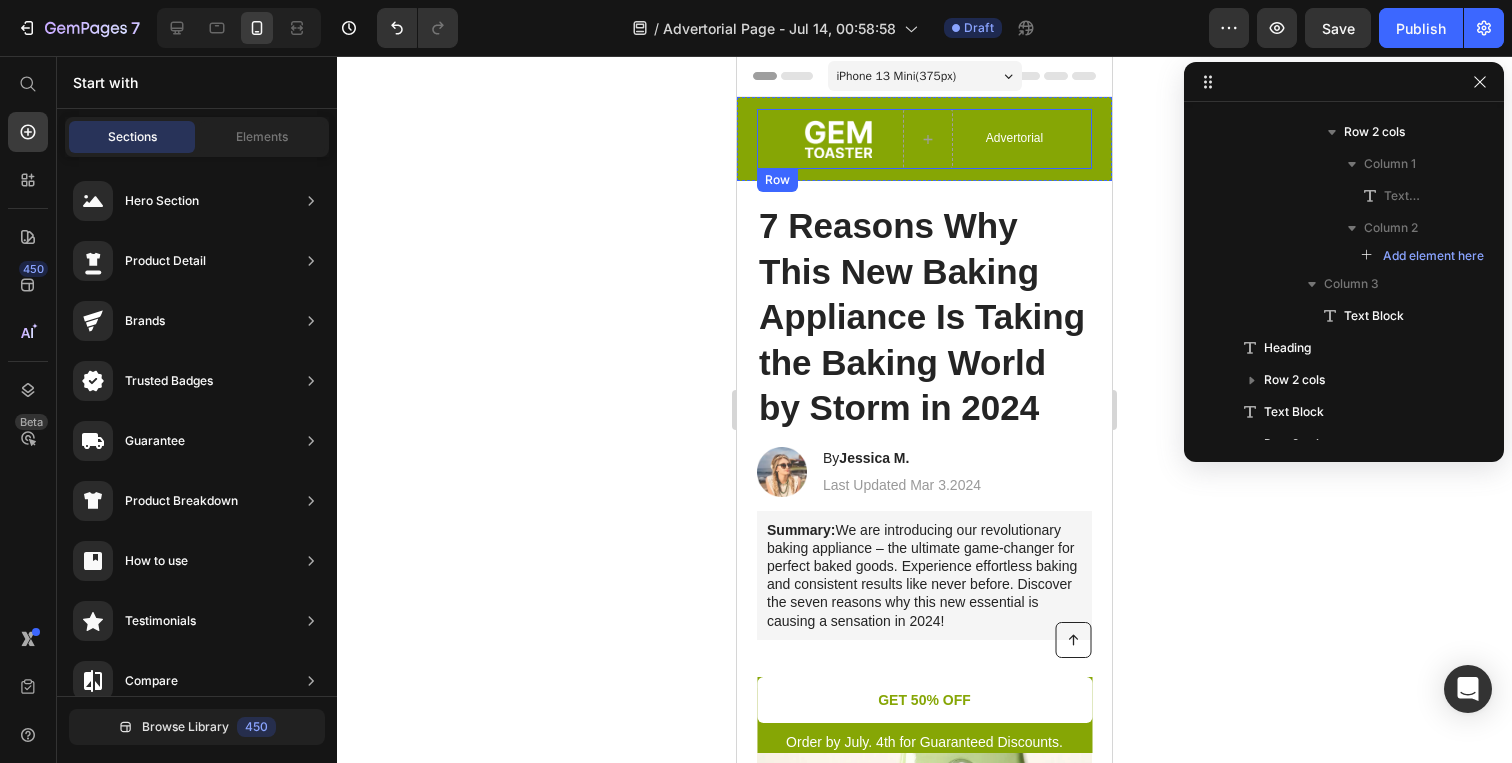 click on "Advertorial" at bounding box center (1014, 139) 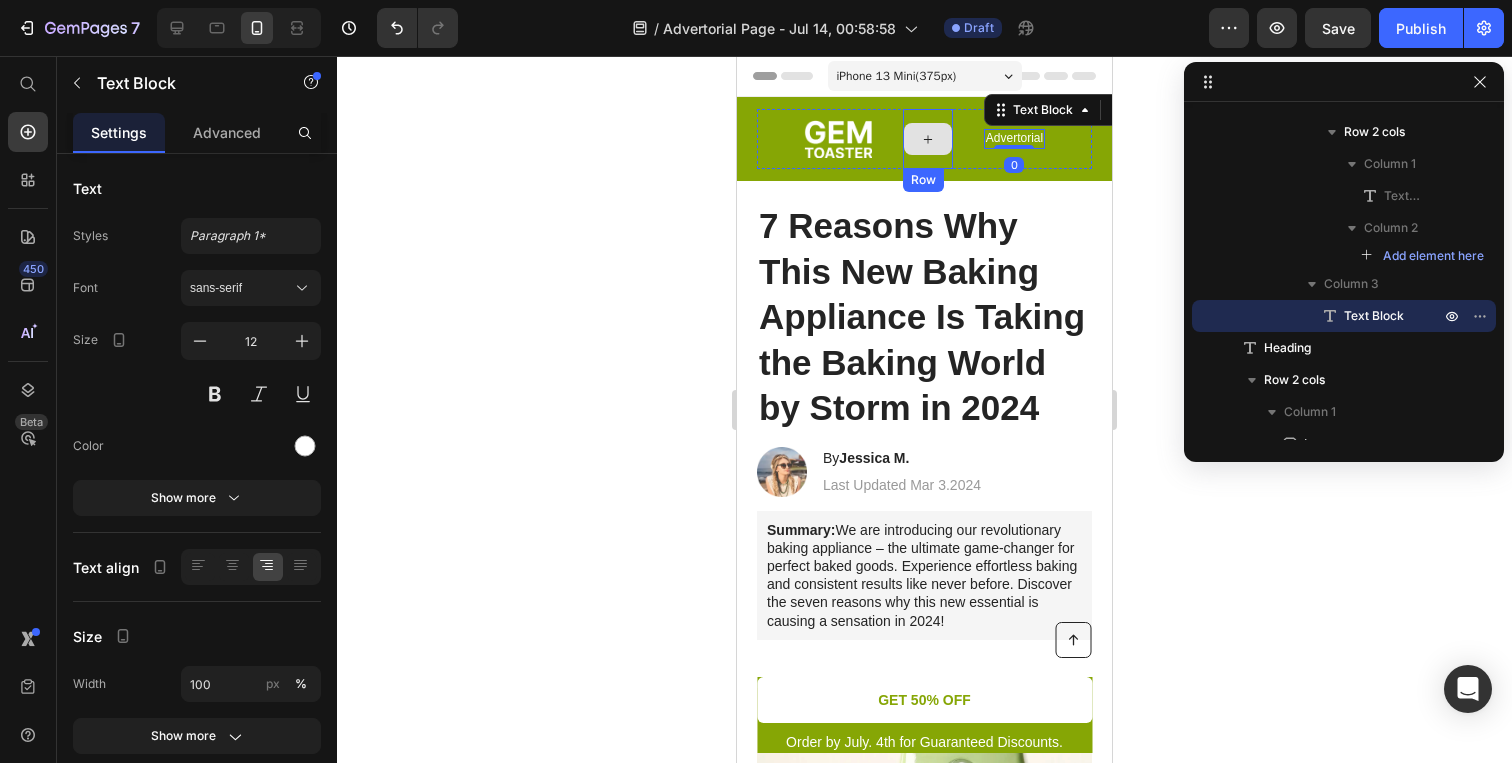 click at bounding box center (838, 139) 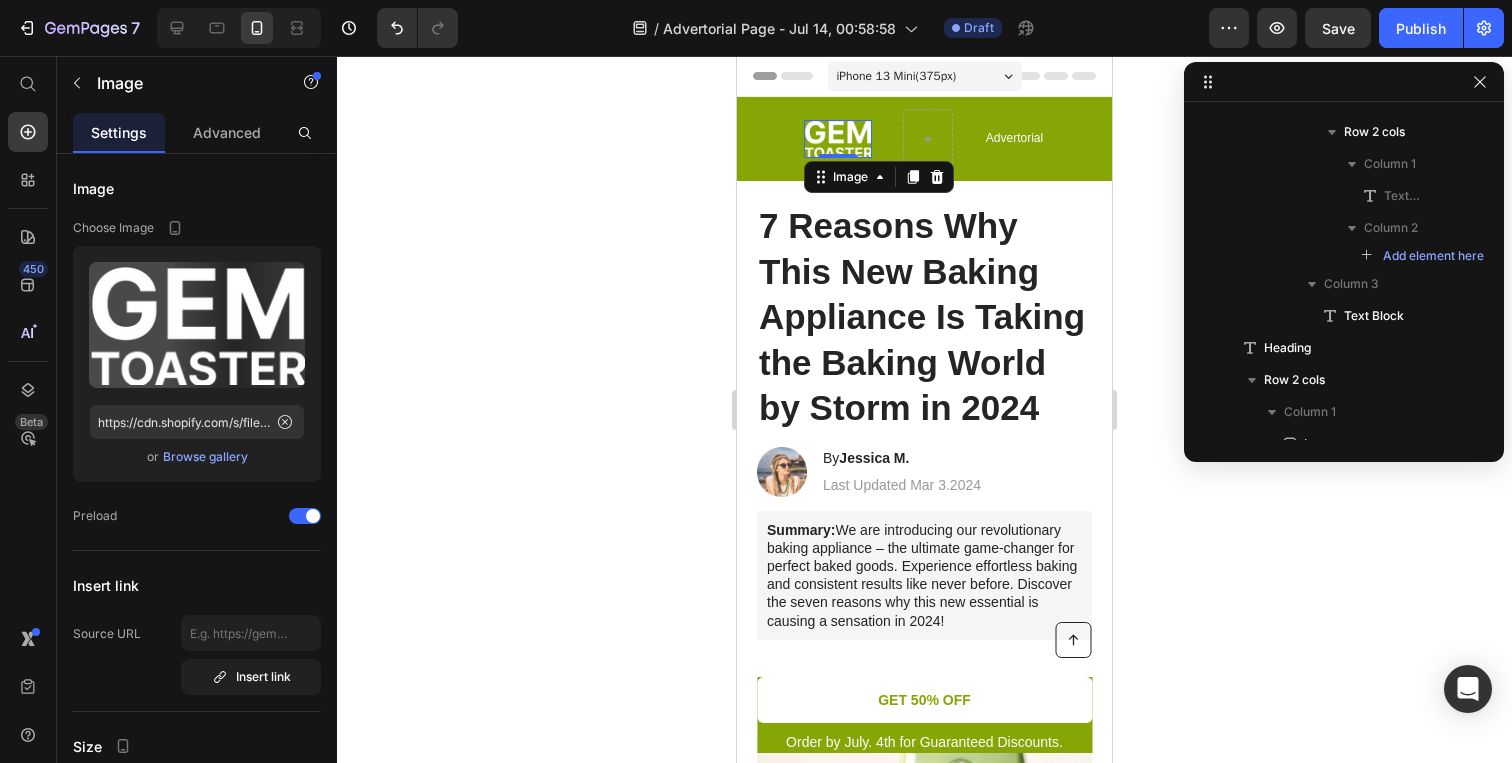 scroll, scrollTop: 90, scrollLeft: 0, axis: vertical 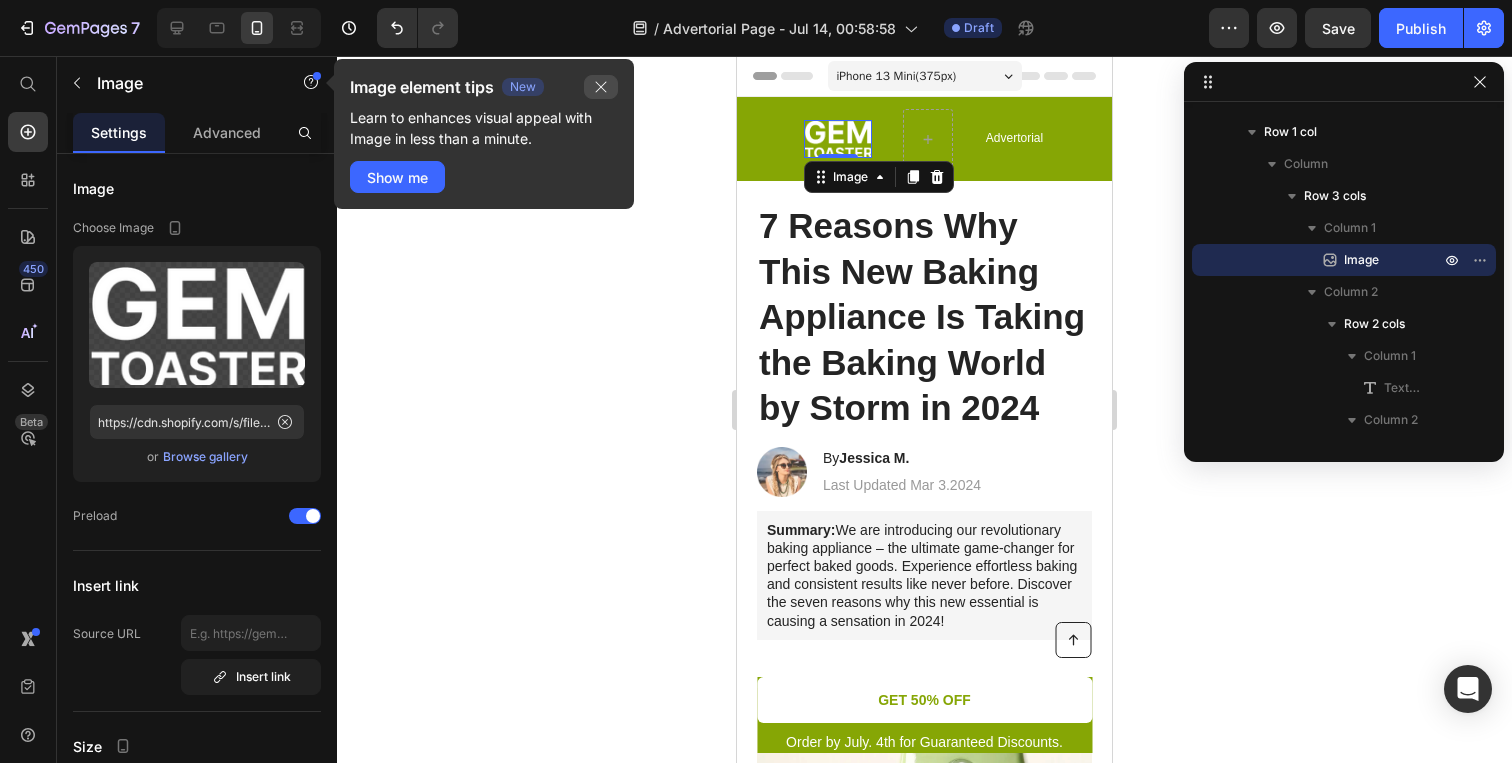 click 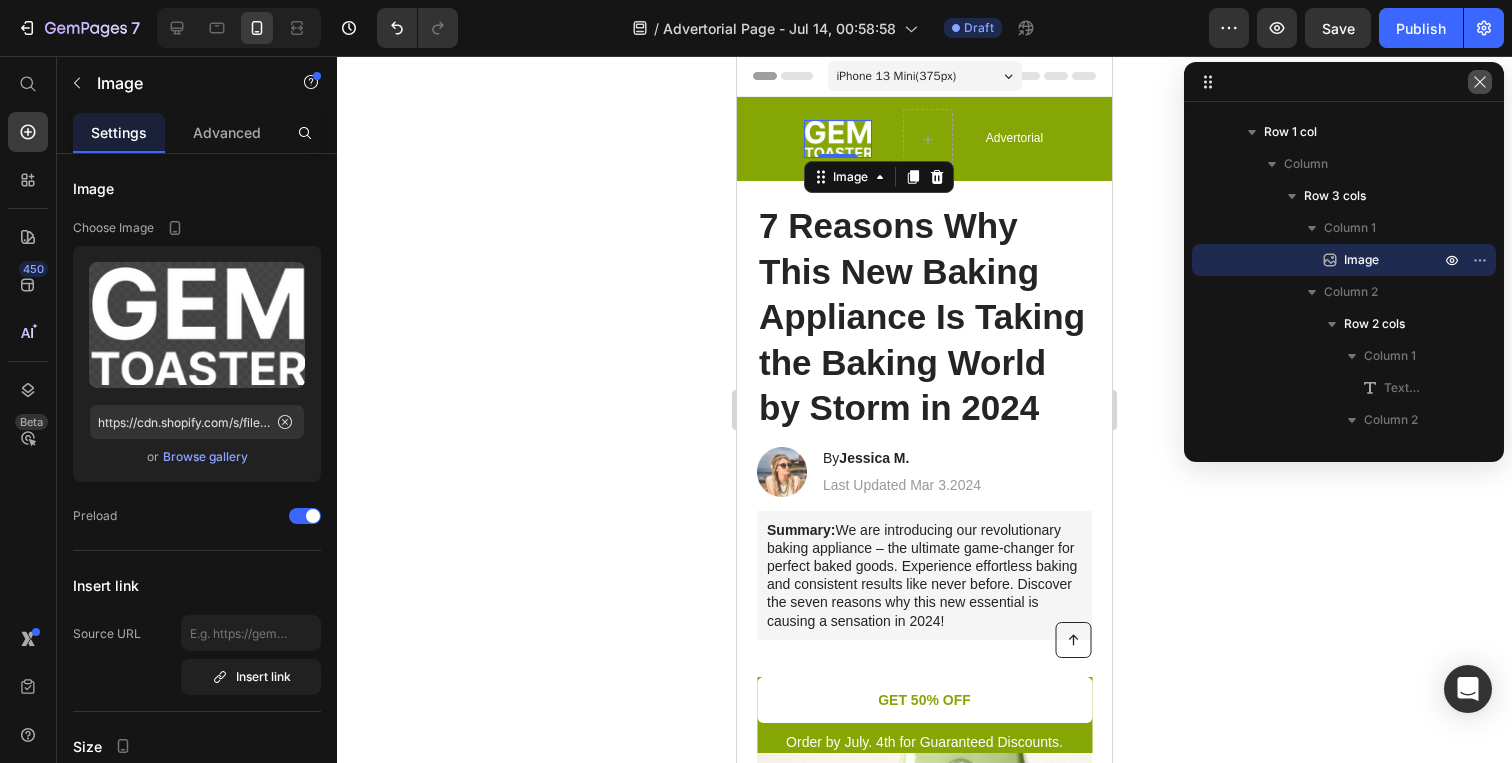 click at bounding box center [1480, 82] 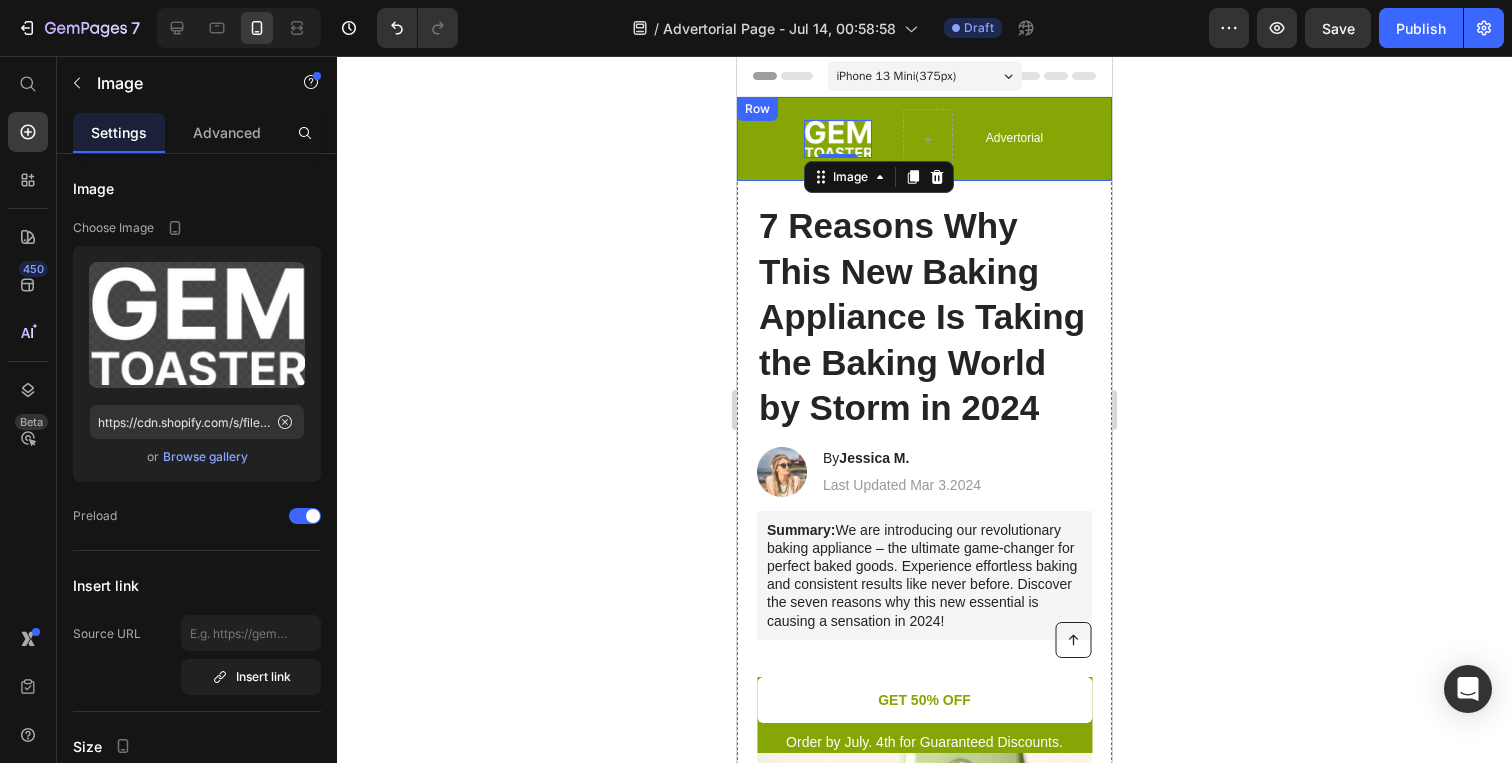 click on "Image   0 Limited time: 50% OFF + FREESHIPPING Text Block
Row Advertorial Text Block Row Row 7 Reasons Why This New Baking Appliance Is Taking the Baking World by Storm in 2024 Heading Image By  [FIRST] [LAST]. Heading Last Updated [MONTH] 3.2024 Text Block Row Summary:  We are introducing our revolutionary baking appliance – the ultimate game-changer for perfect baked goods. Experience effortless baking and consistent results like never before. Discover the seven reasons why this new essential is causing a sensation in 2024! Text Block Image 1. Ultra-Fast Heating System Heading Experience the pinnacle of toasting efficiency with the ultra-fast heating system of this cutting-edge toaster. Utilizing advanced heating elements and innovative technology, it rapidly reaches optimal toasting temperatures, reducing wait times to a minimum. Start your day with swift and satisfying toasting, allowing you to indulge in perfectly crispy slices in mere moments. Text Block Row 2. Precise Browning Control Image" at bounding box center [924, 1496] 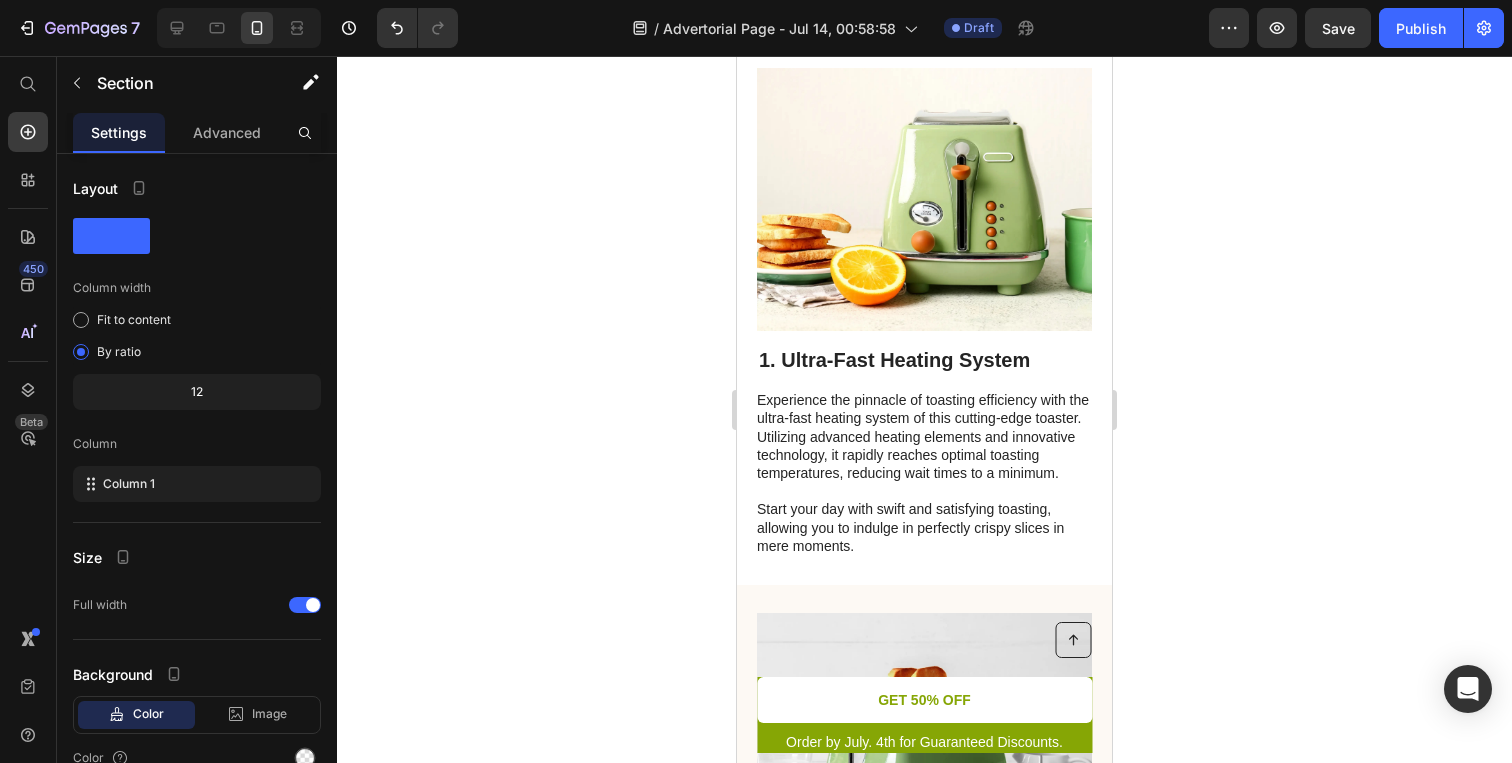 scroll, scrollTop: 0, scrollLeft: 0, axis: both 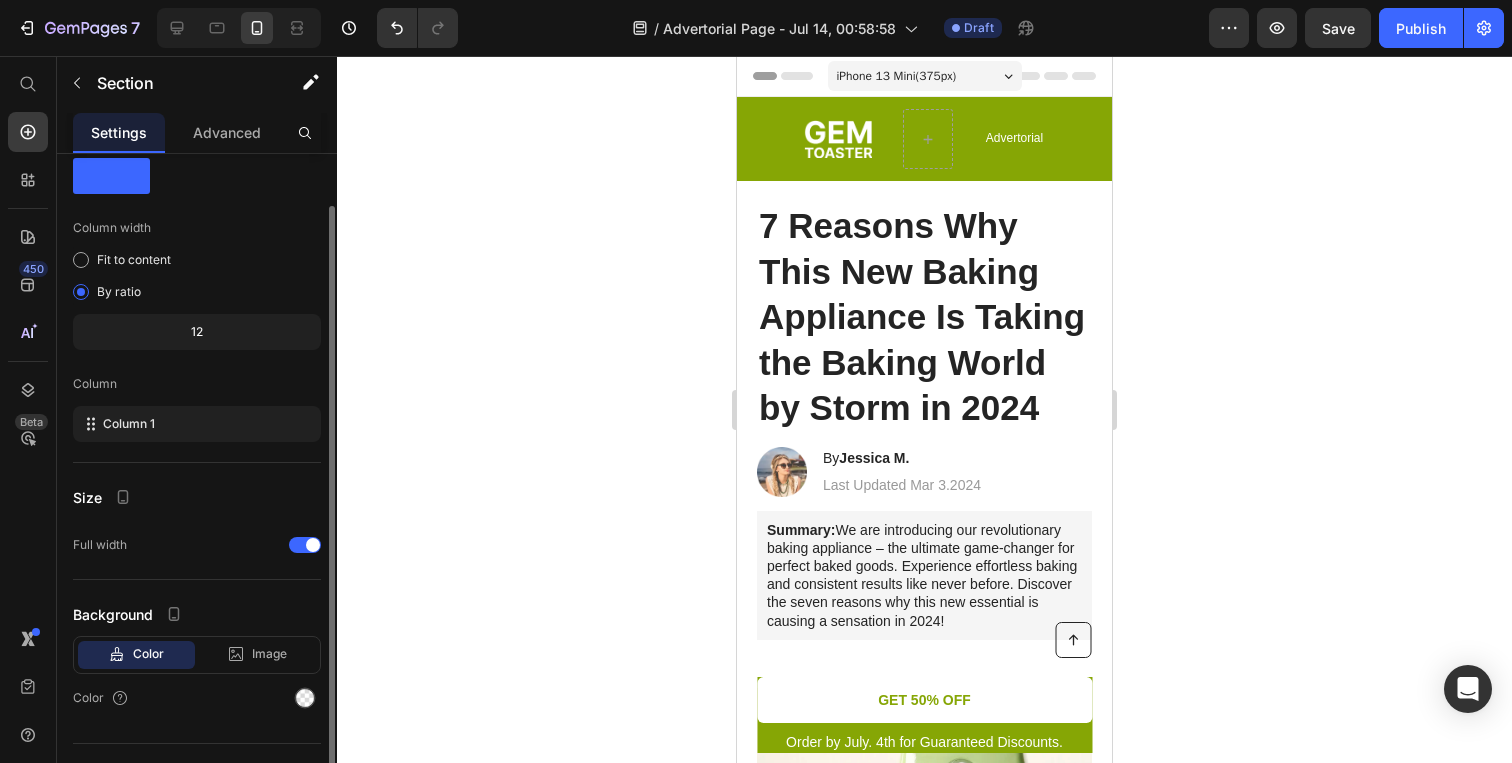 click on "Color" at bounding box center [148, 654] 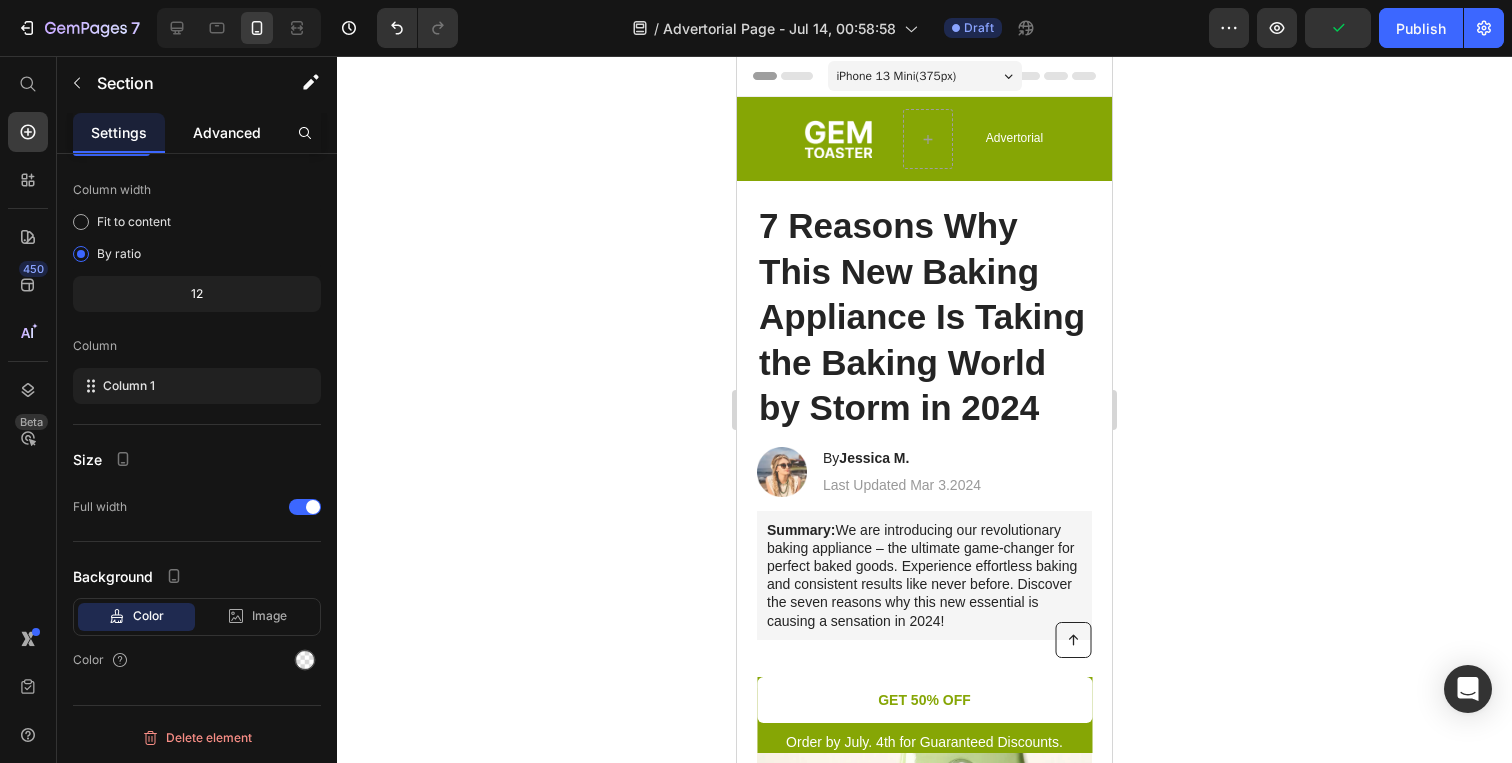 click on "Advanced" at bounding box center (227, 132) 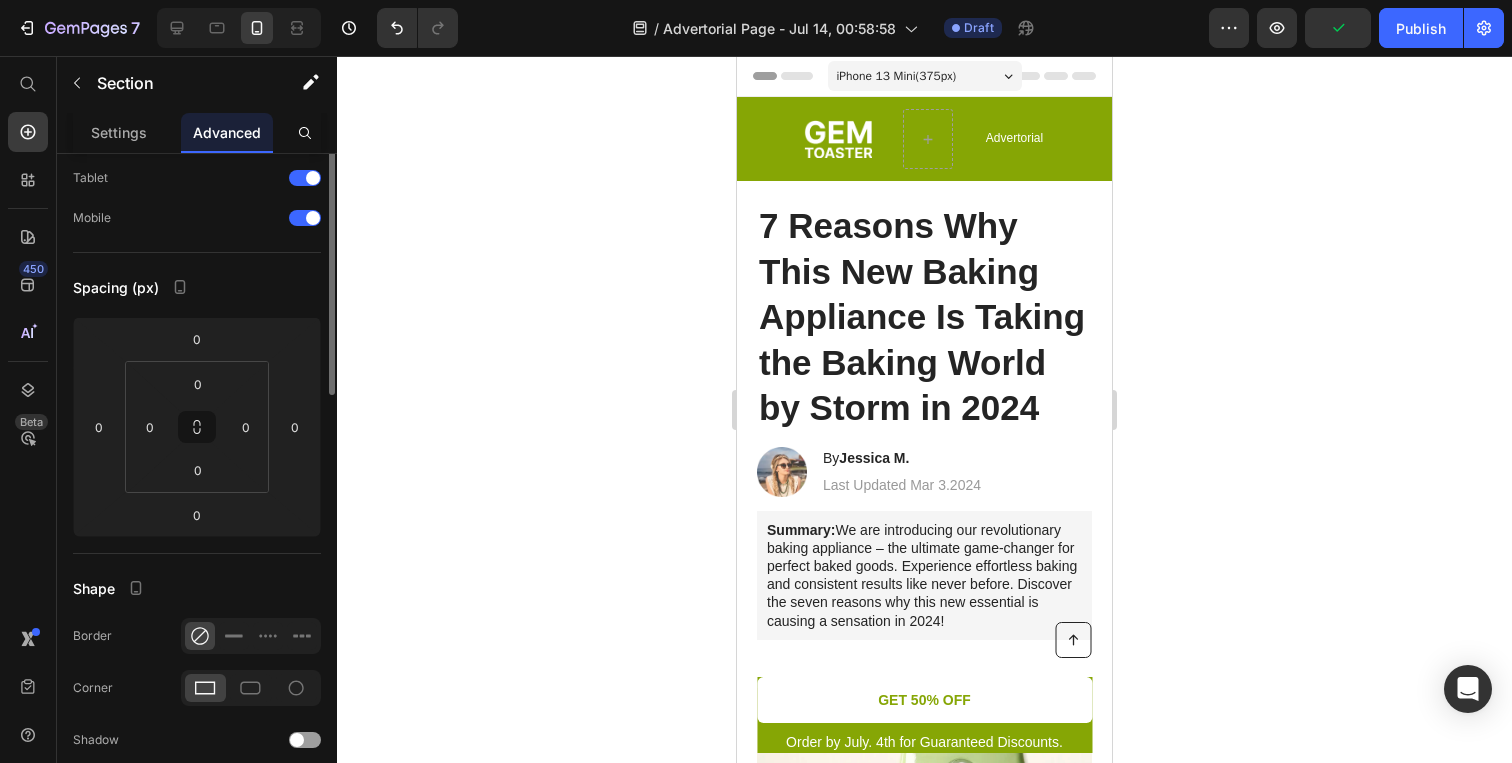 scroll, scrollTop: 0, scrollLeft: 0, axis: both 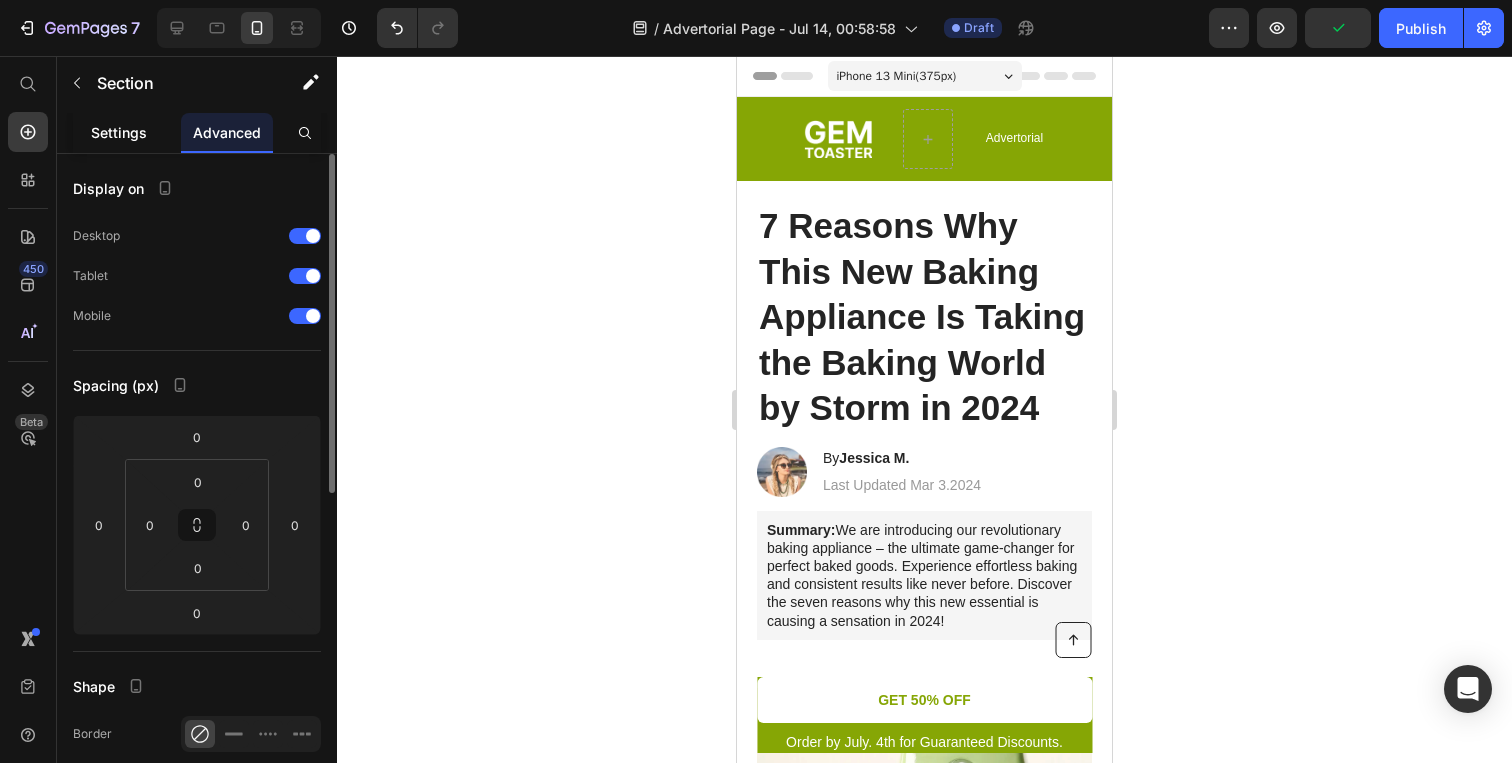 click on "Settings" at bounding box center (119, 132) 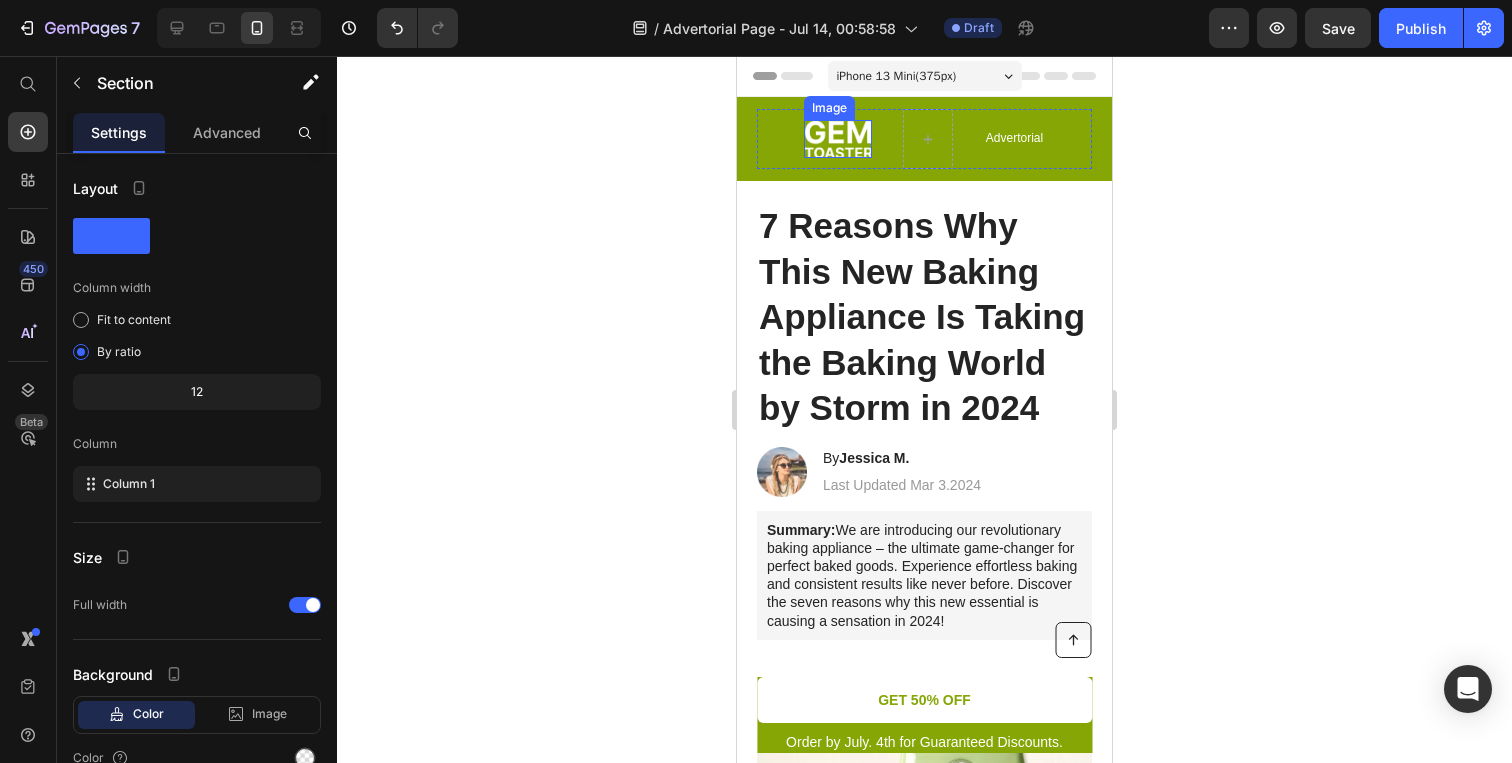 click at bounding box center [838, 139] 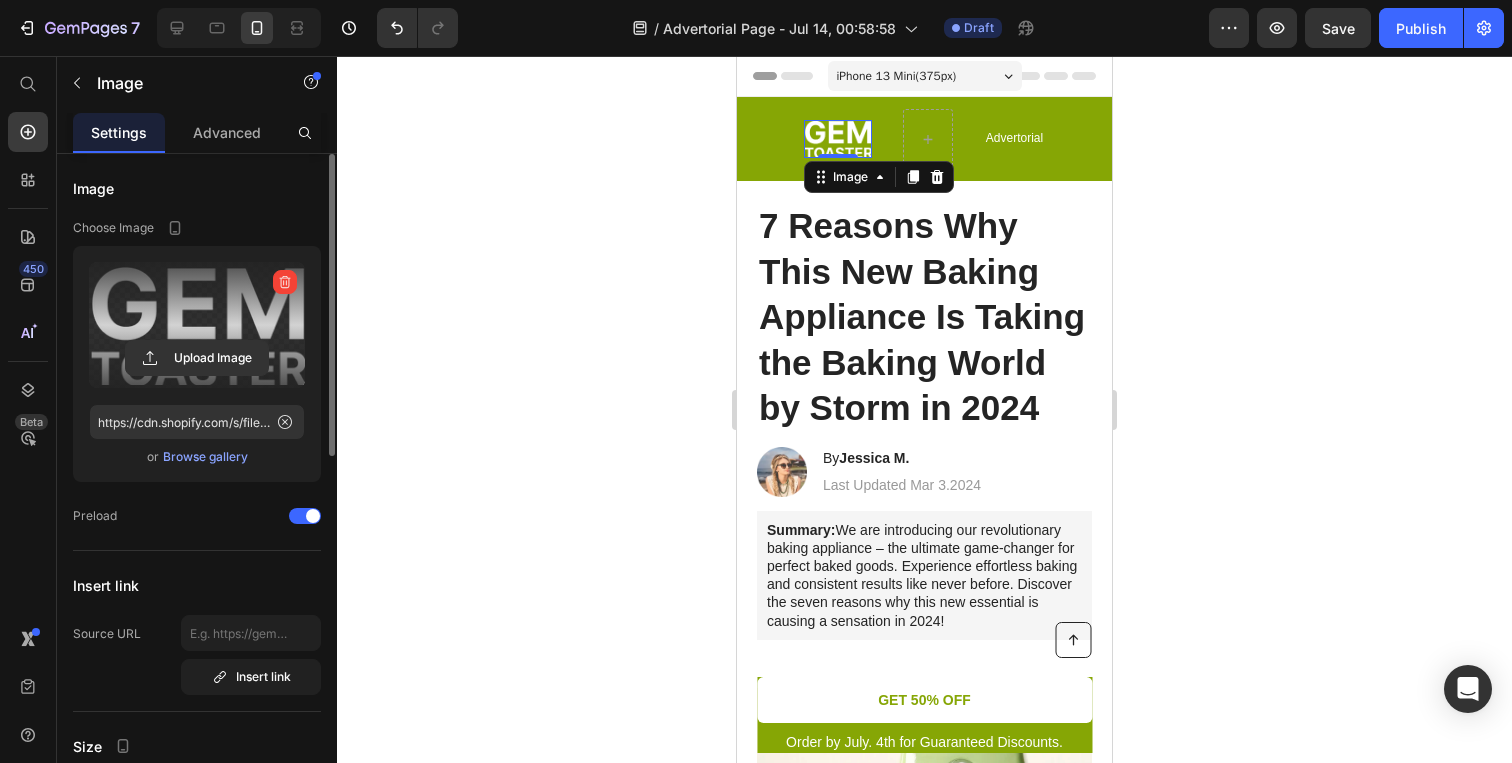 click at bounding box center (197, 325) 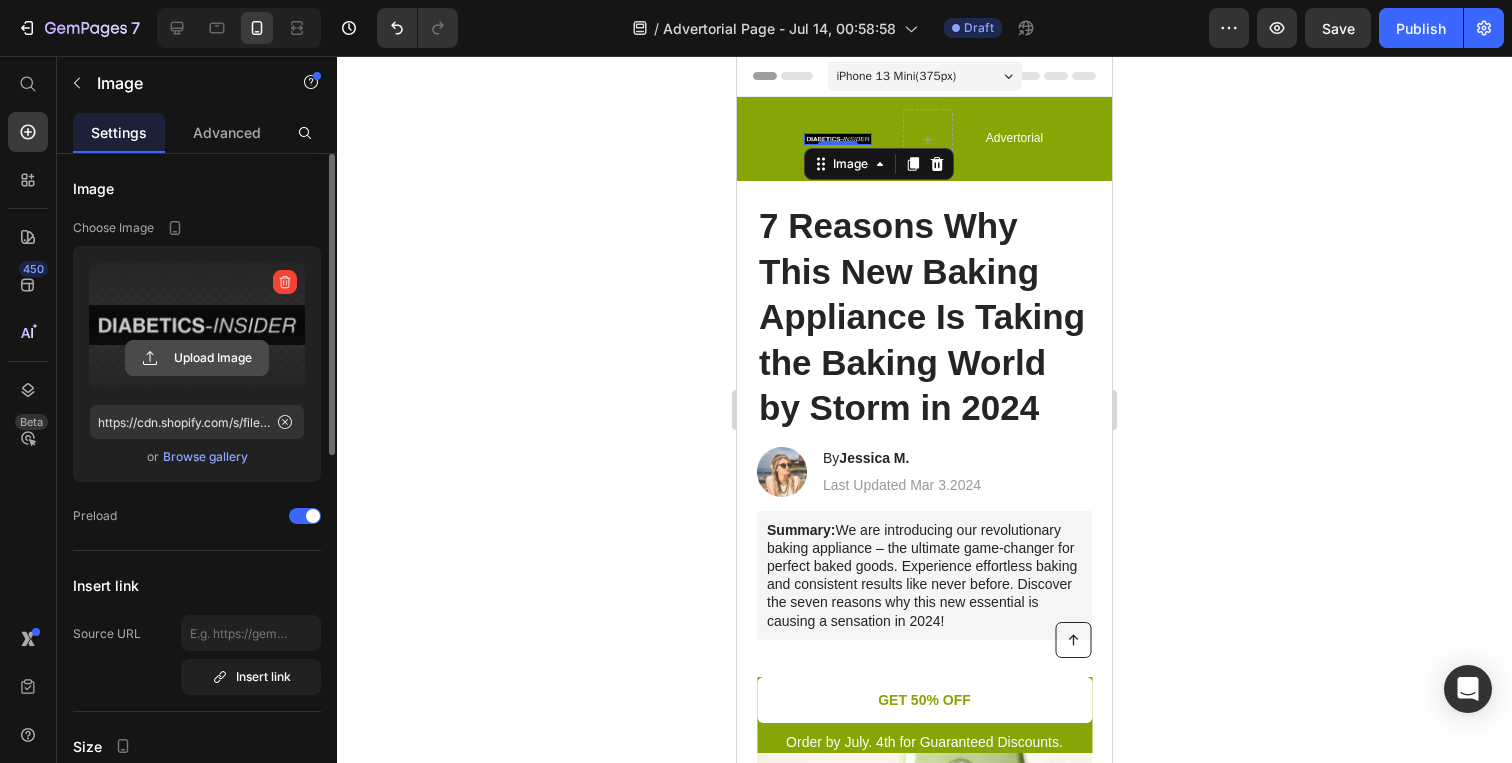 click 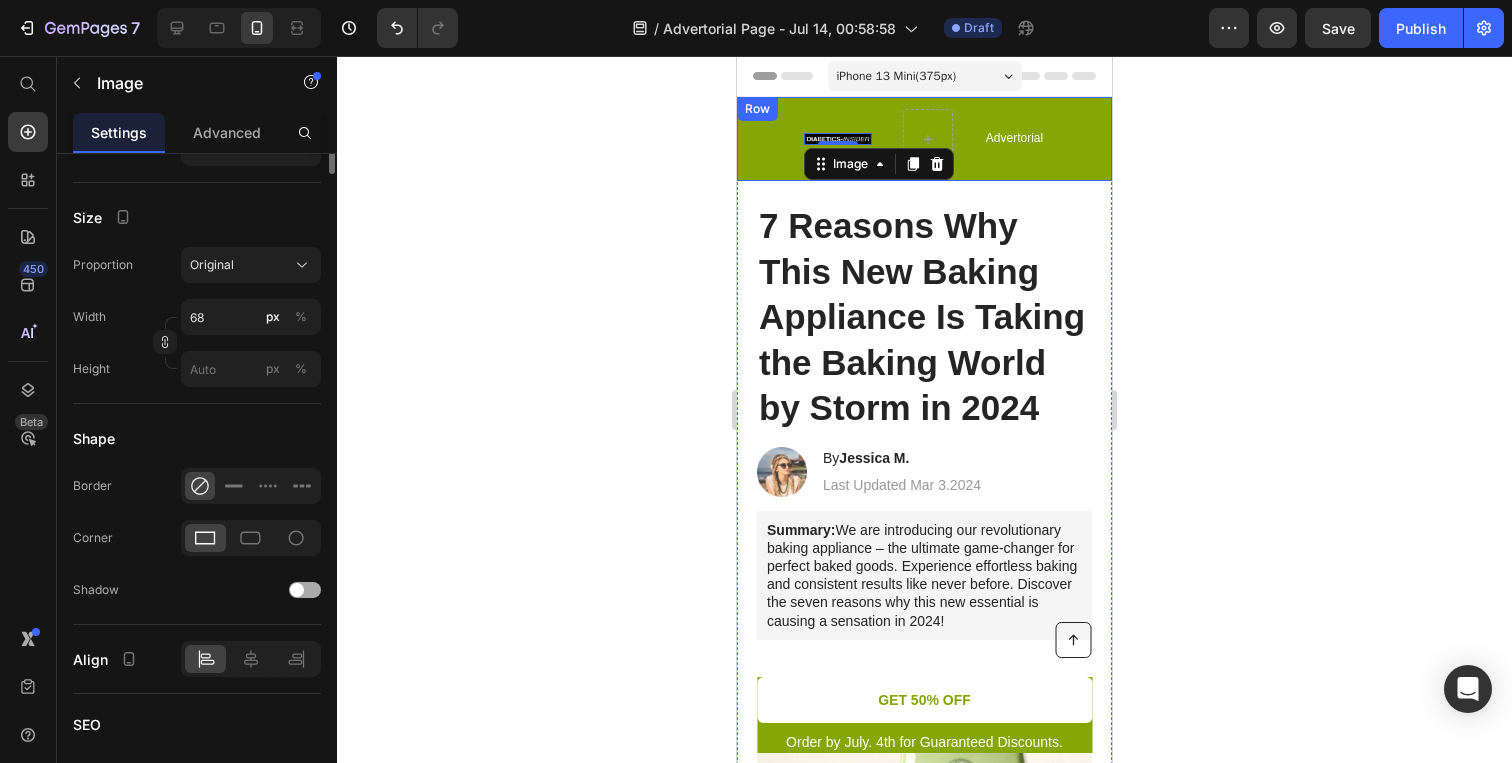 scroll, scrollTop: 0, scrollLeft: 0, axis: both 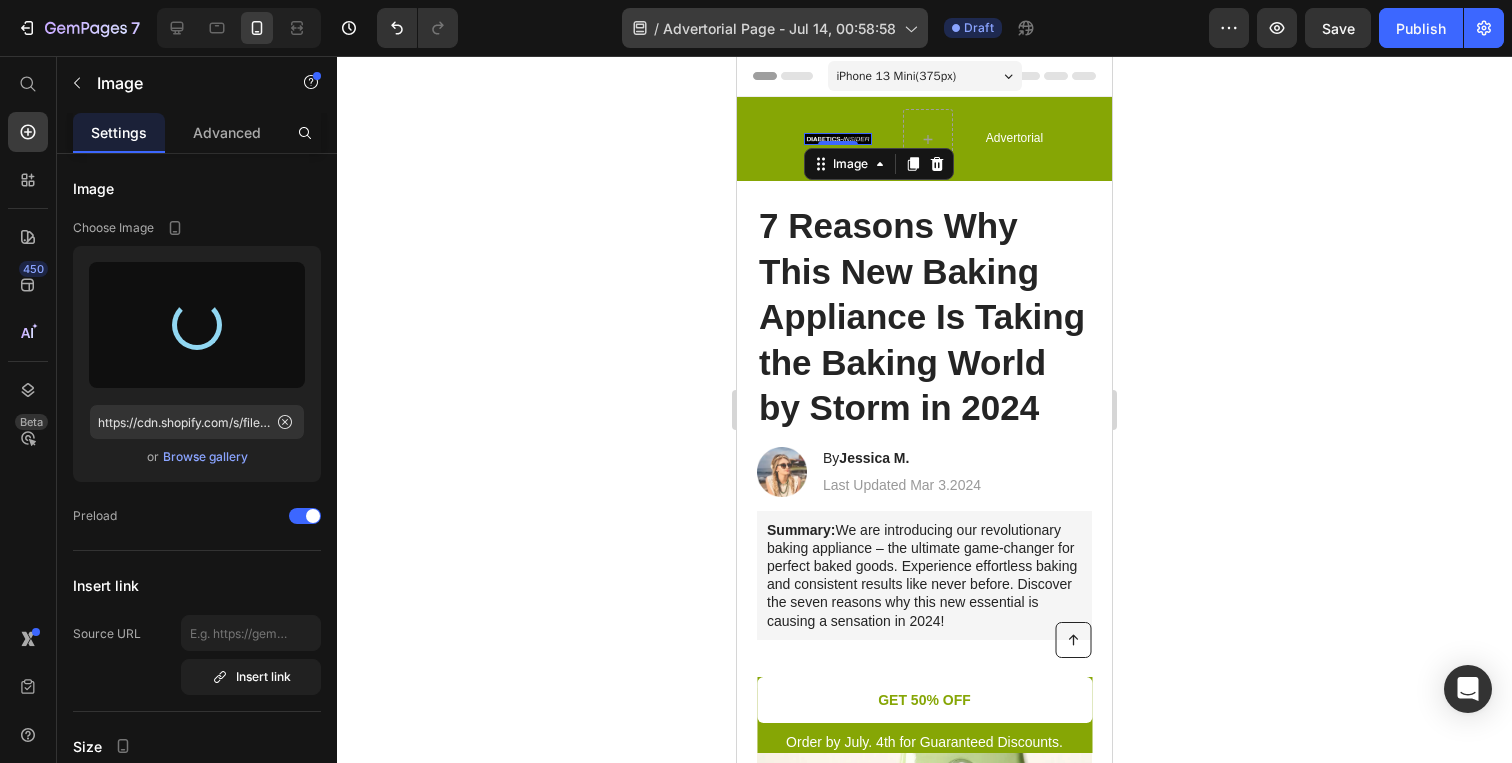 type on "https://cdn.shopify.com/s/files/1/0914/7039/7814/files/gempages_575319803888141138-70ded1cc-6739-427f-8aae-69584d6b4835.png" 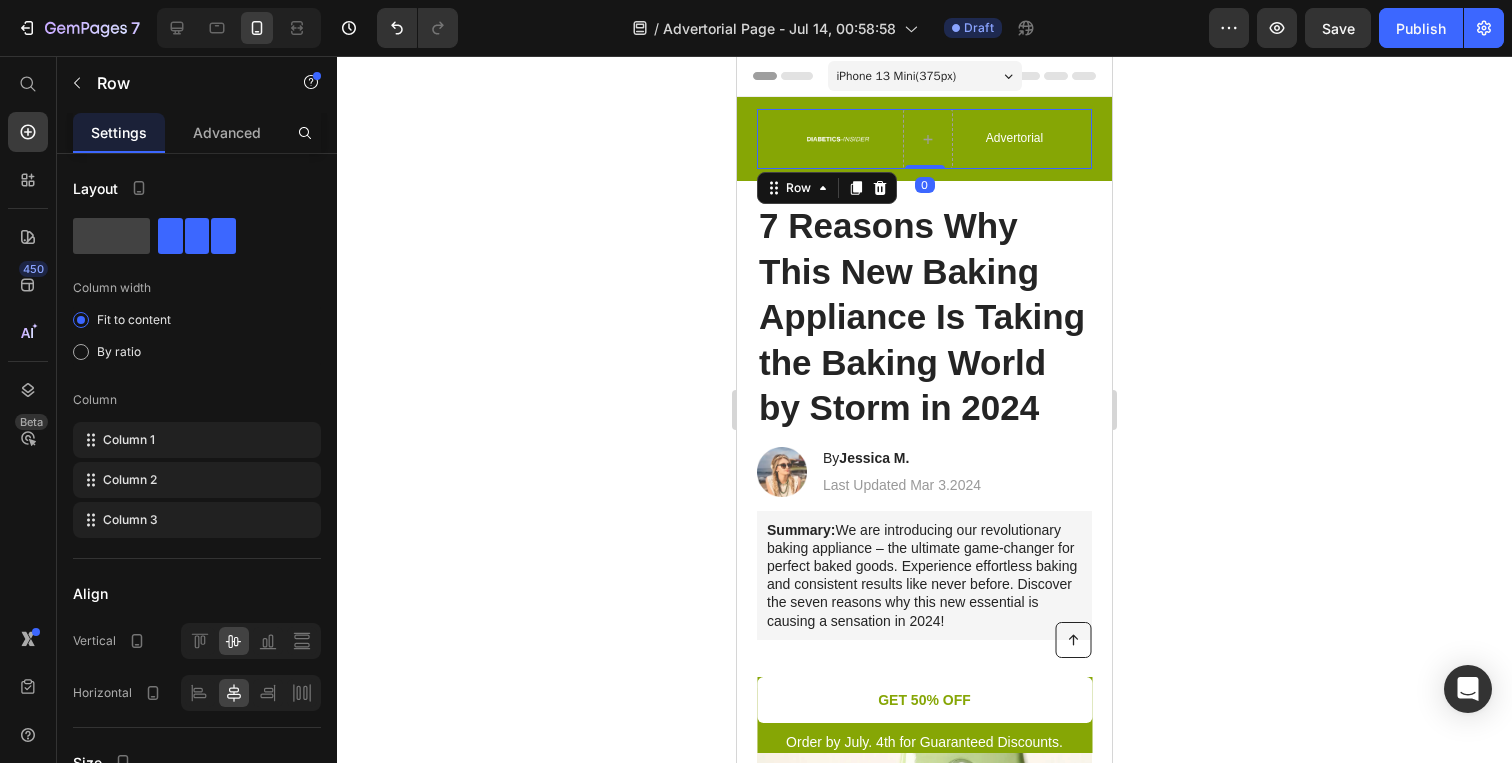 click on "Image Limited time: 50% OFF + FREESHIPPING Text Block
Row Advertorial Text Block Row   0" at bounding box center (924, 139) 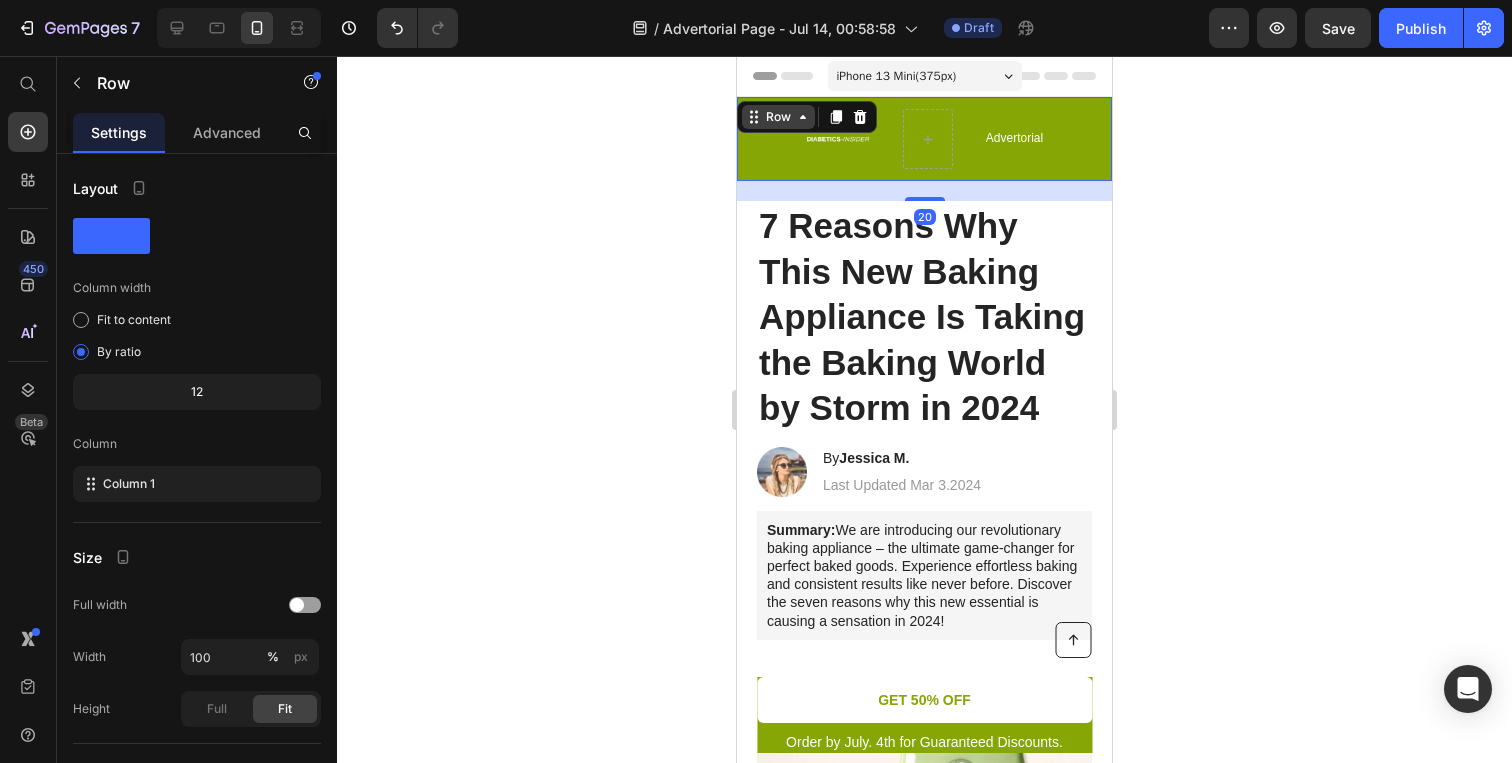click on "Row" at bounding box center [778, 117] 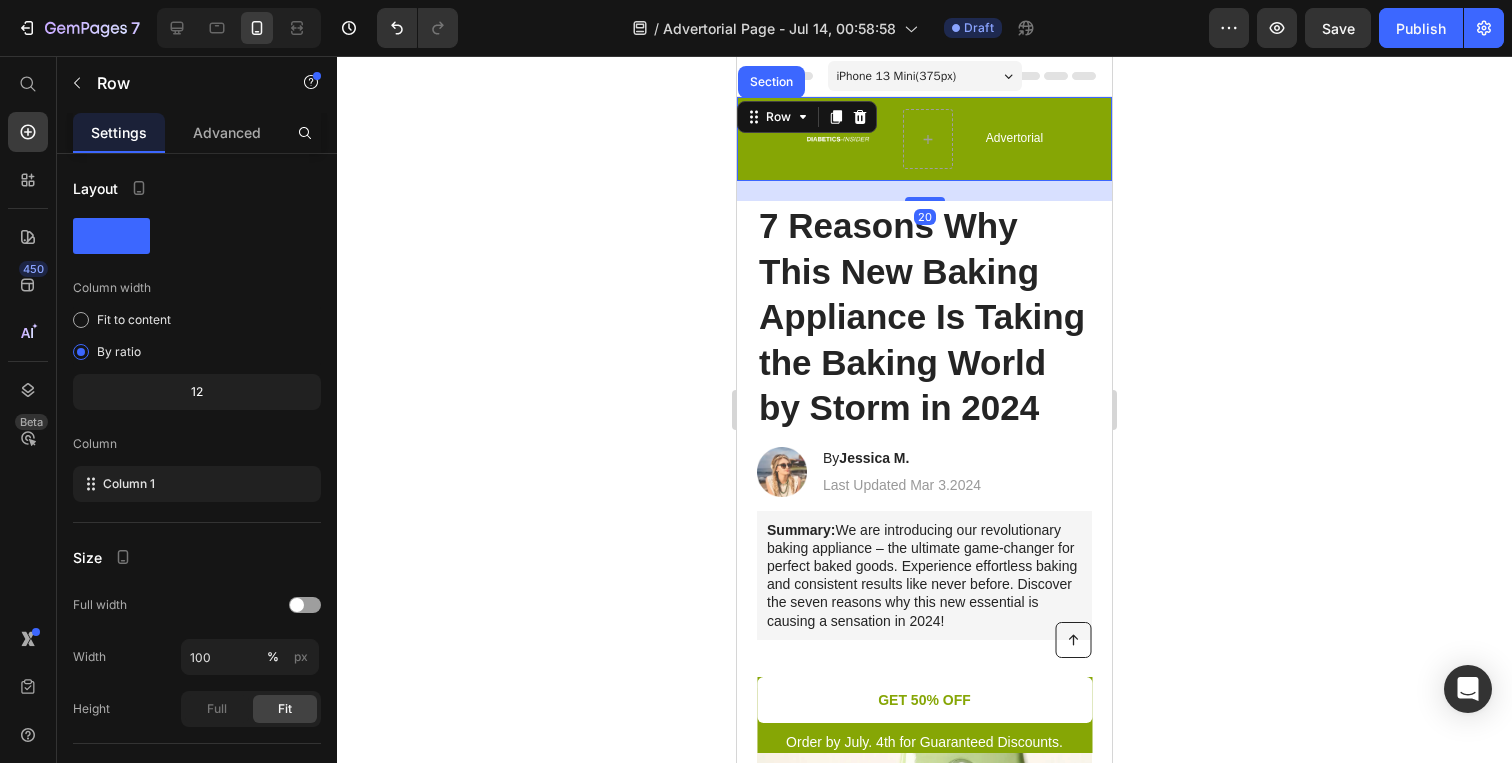 click 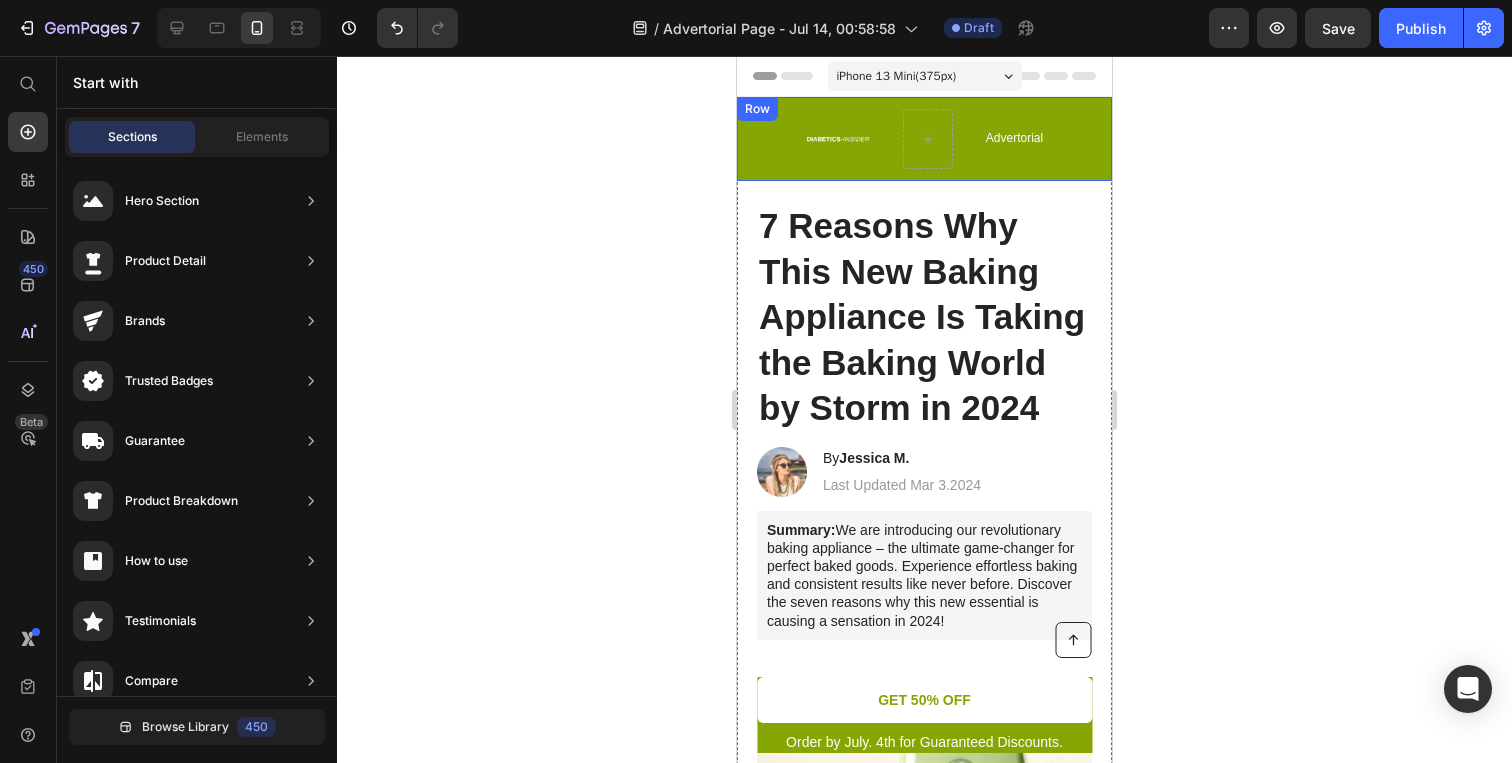 click on "Image Limited time: 50% OFF + FREESHIPPING Text Block
Row
Row Row" at bounding box center [924, 139] 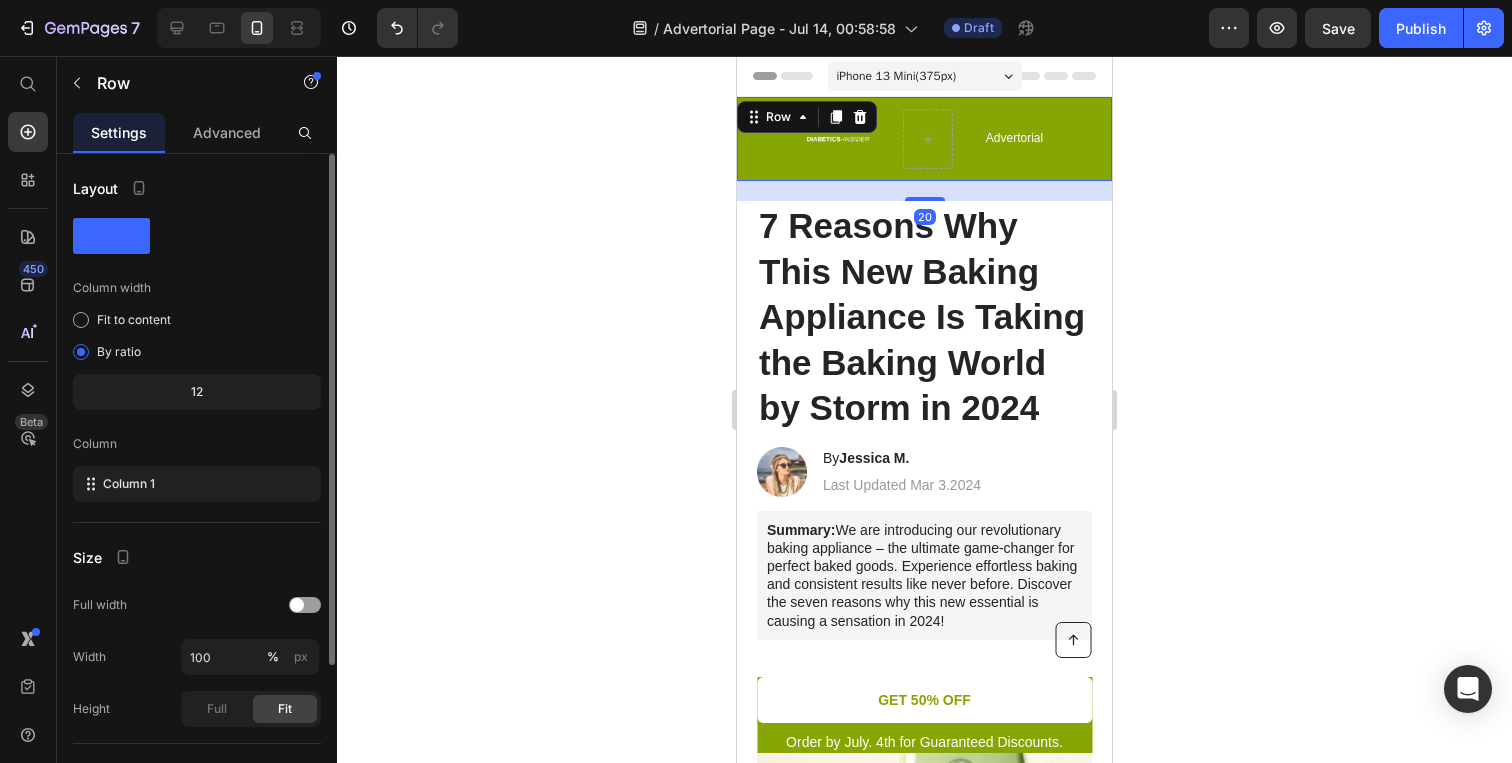 scroll, scrollTop: 202, scrollLeft: 0, axis: vertical 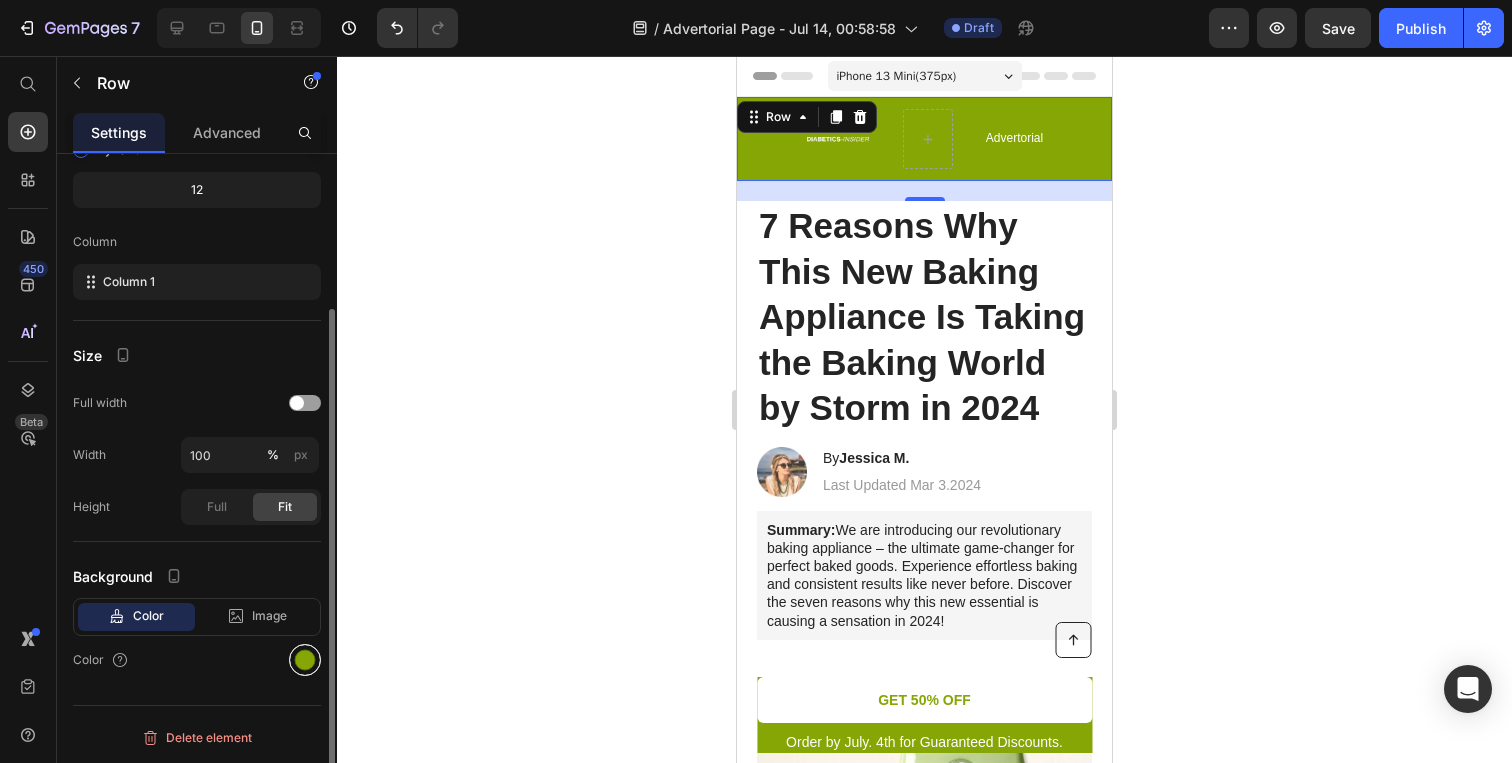 click at bounding box center [305, 660] 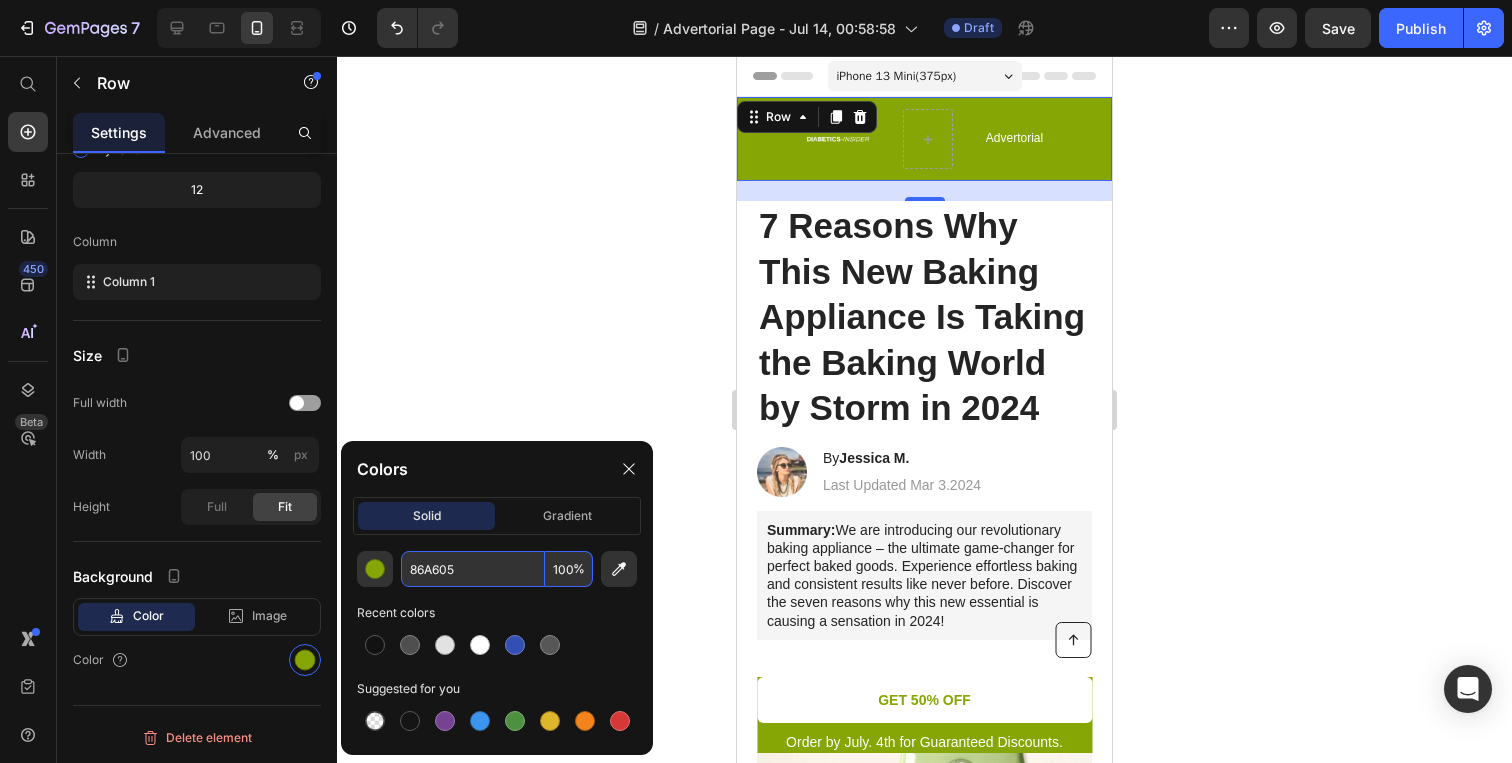 click on "86A605" at bounding box center (473, 569) 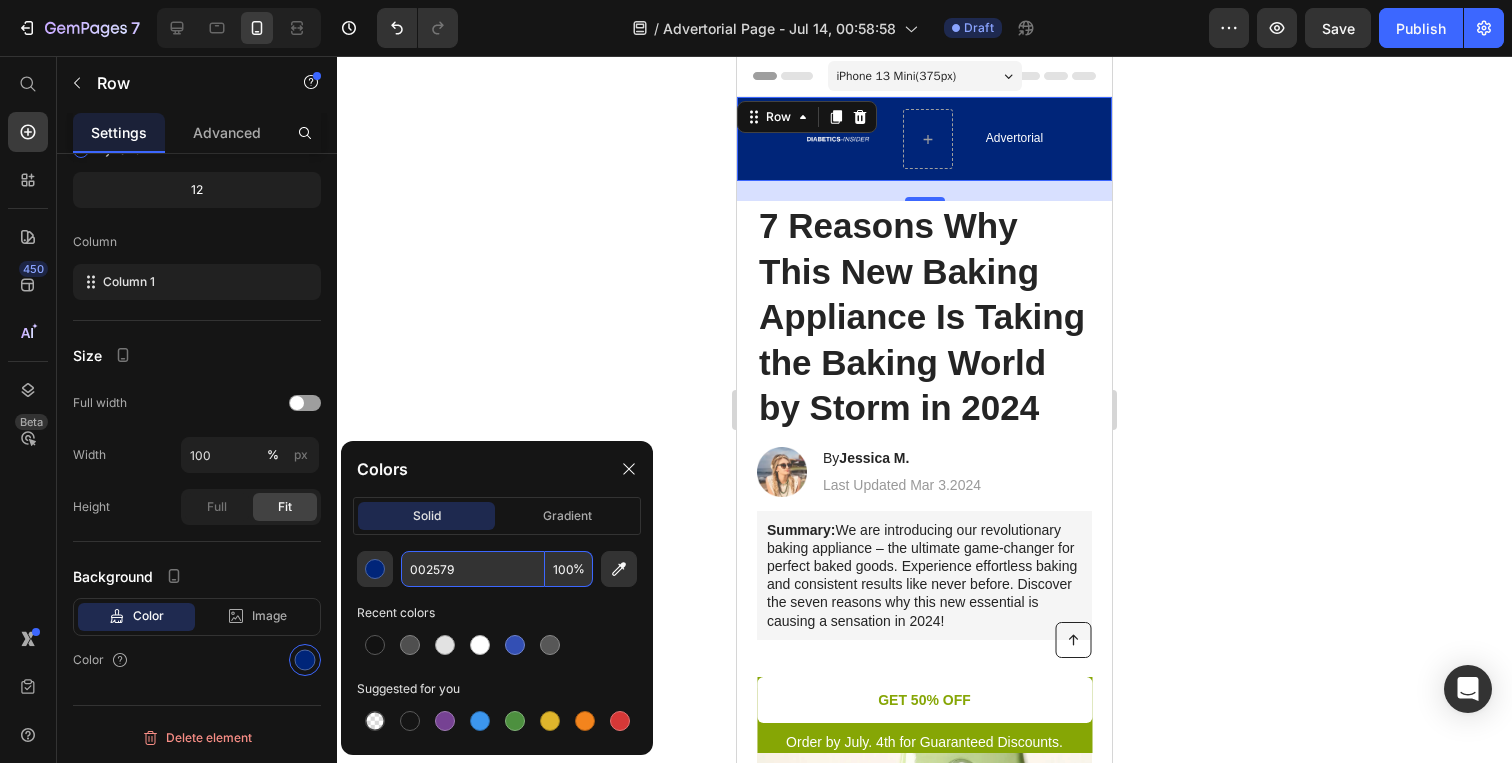 type on "002579" 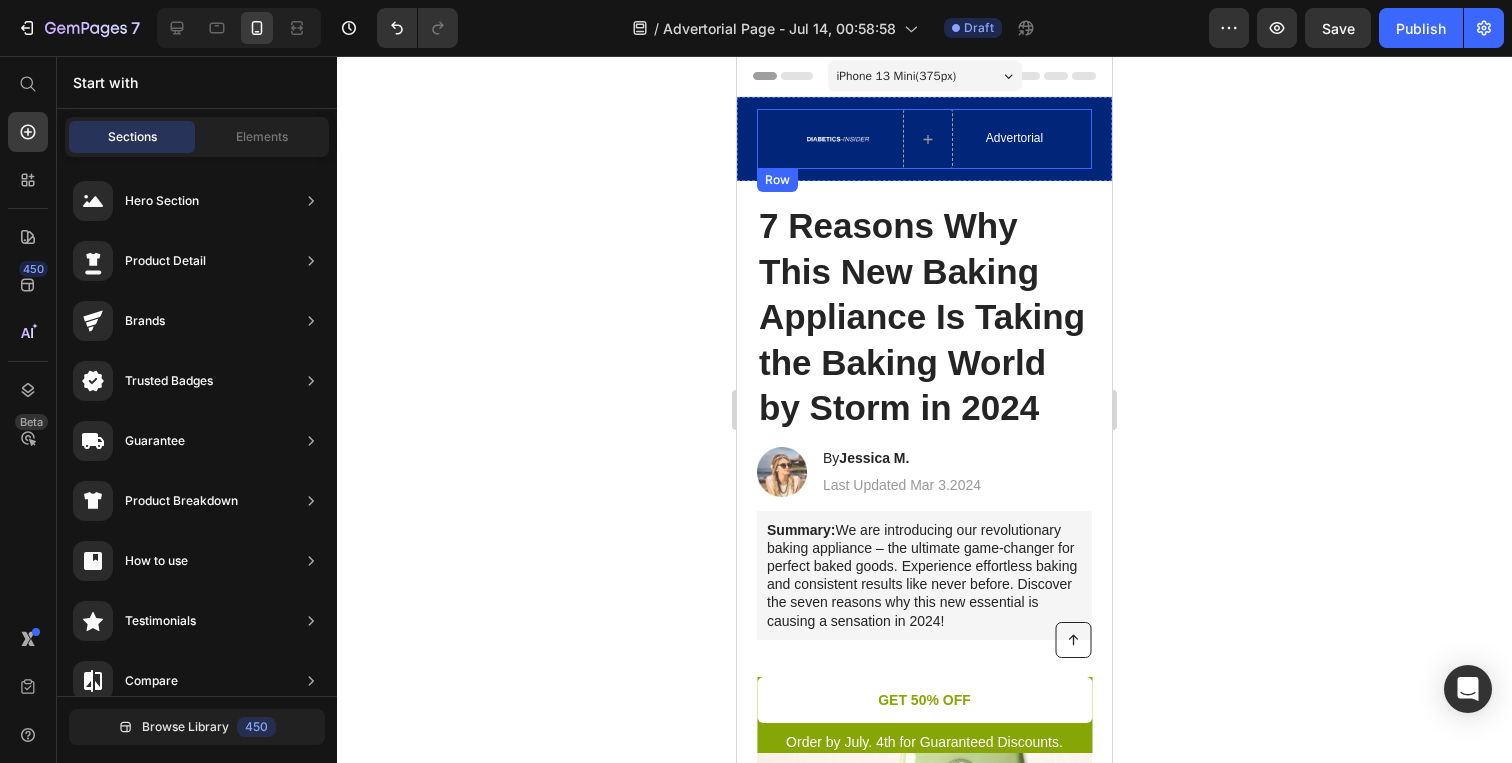 click on "Image" at bounding box center (838, 139) 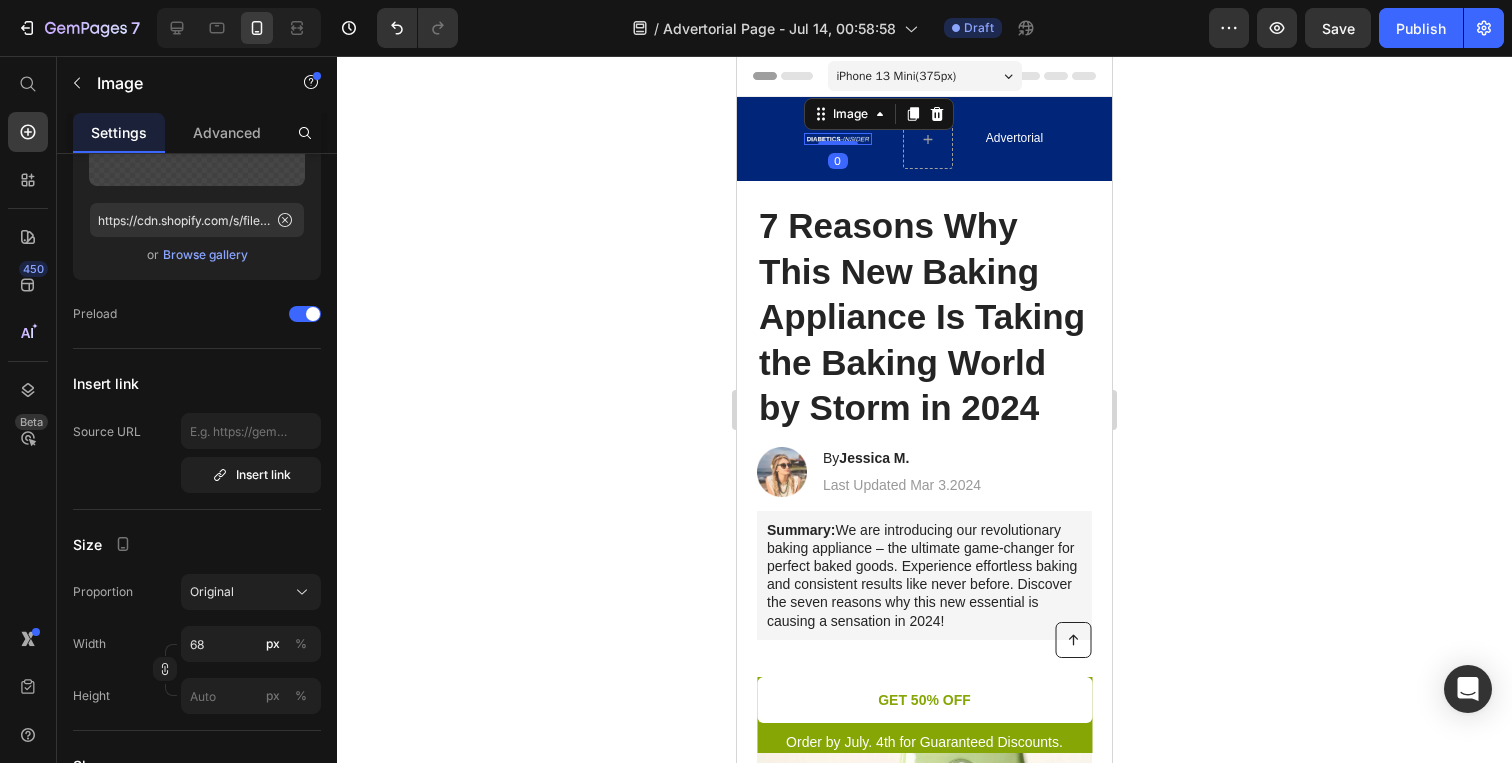 click on "Image   0" at bounding box center [838, 139] 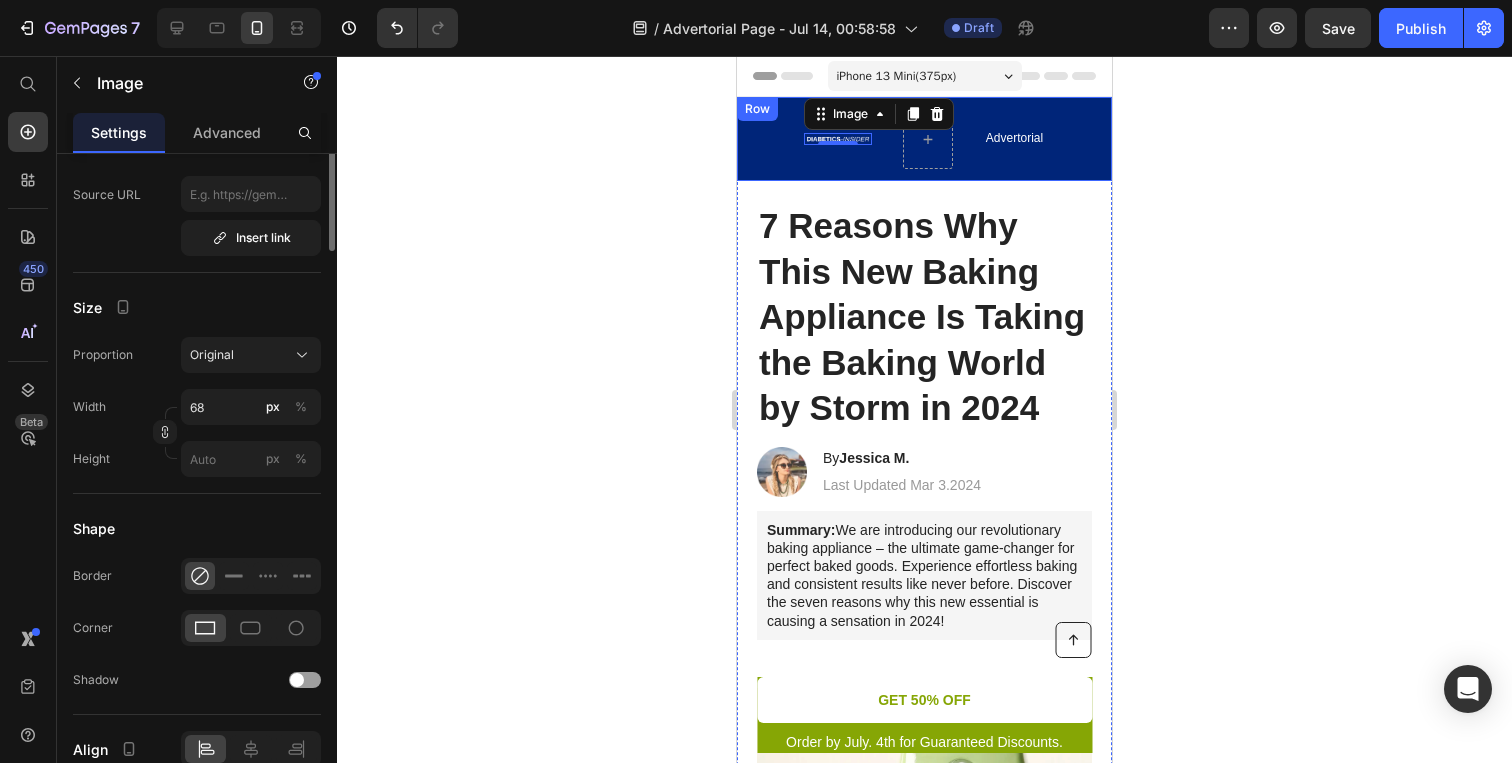 scroll, scrollTop: 0, scrollLeft: 0, axis: both 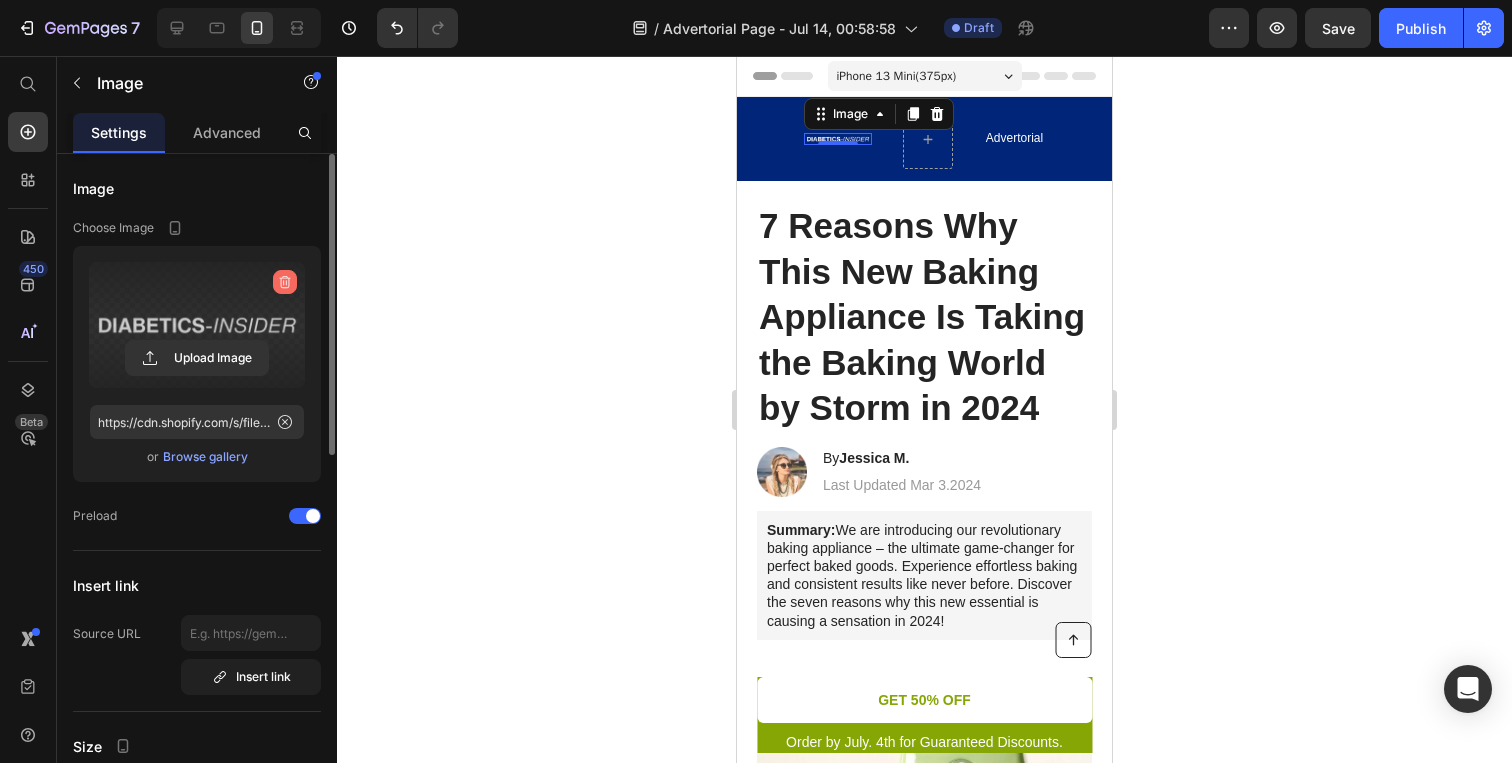 click 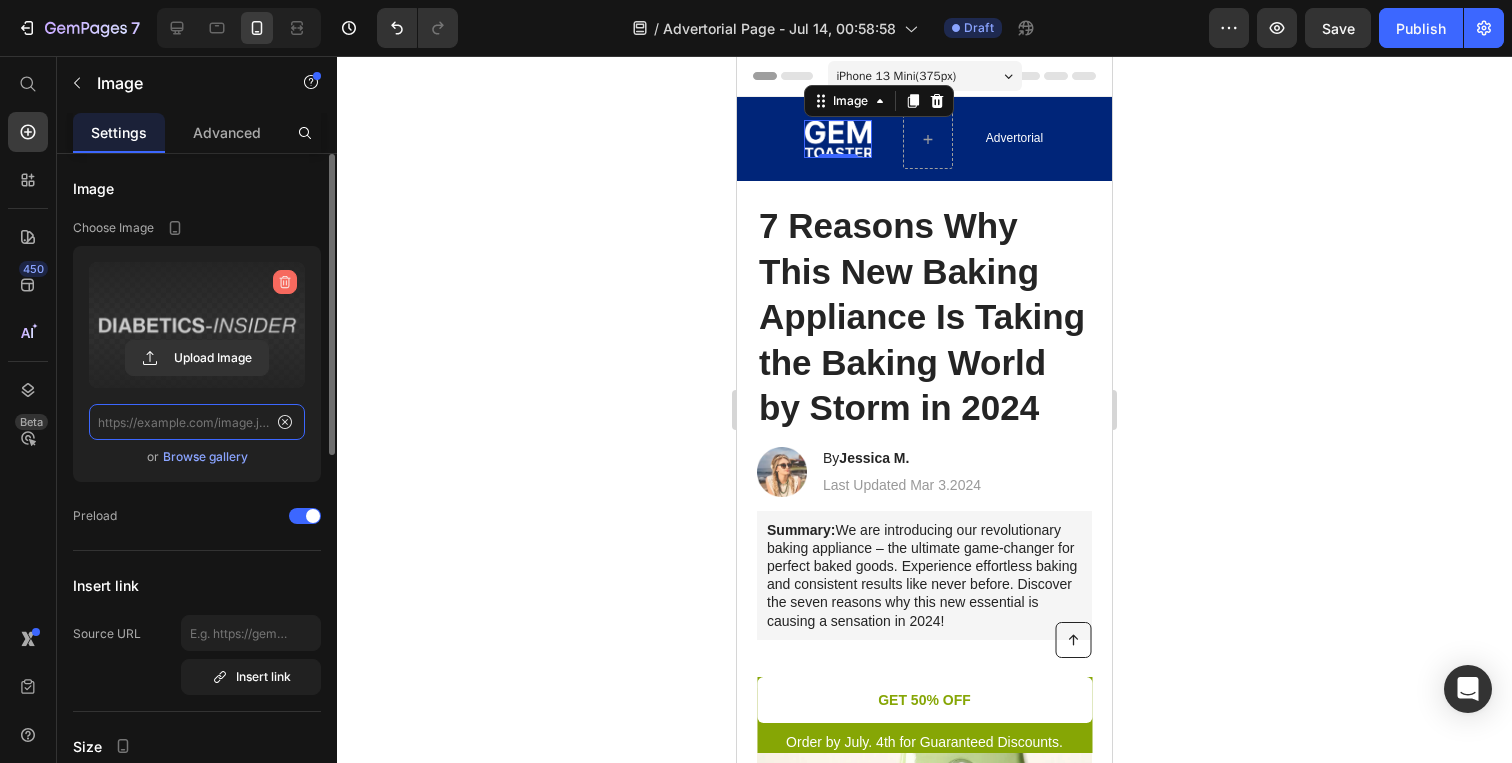 scroll, scrollTop: 0, scrollLeft: 0, axis: both 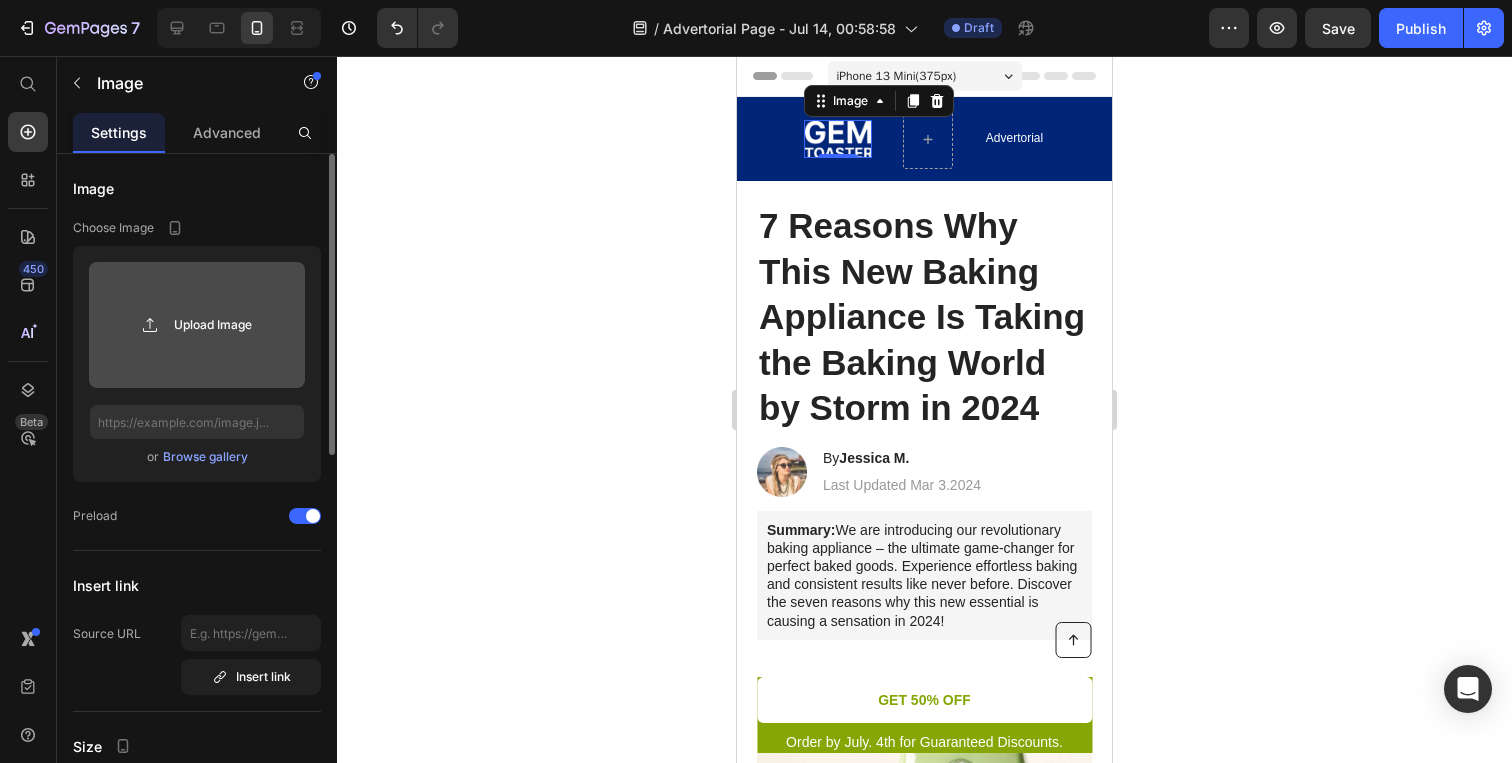 click 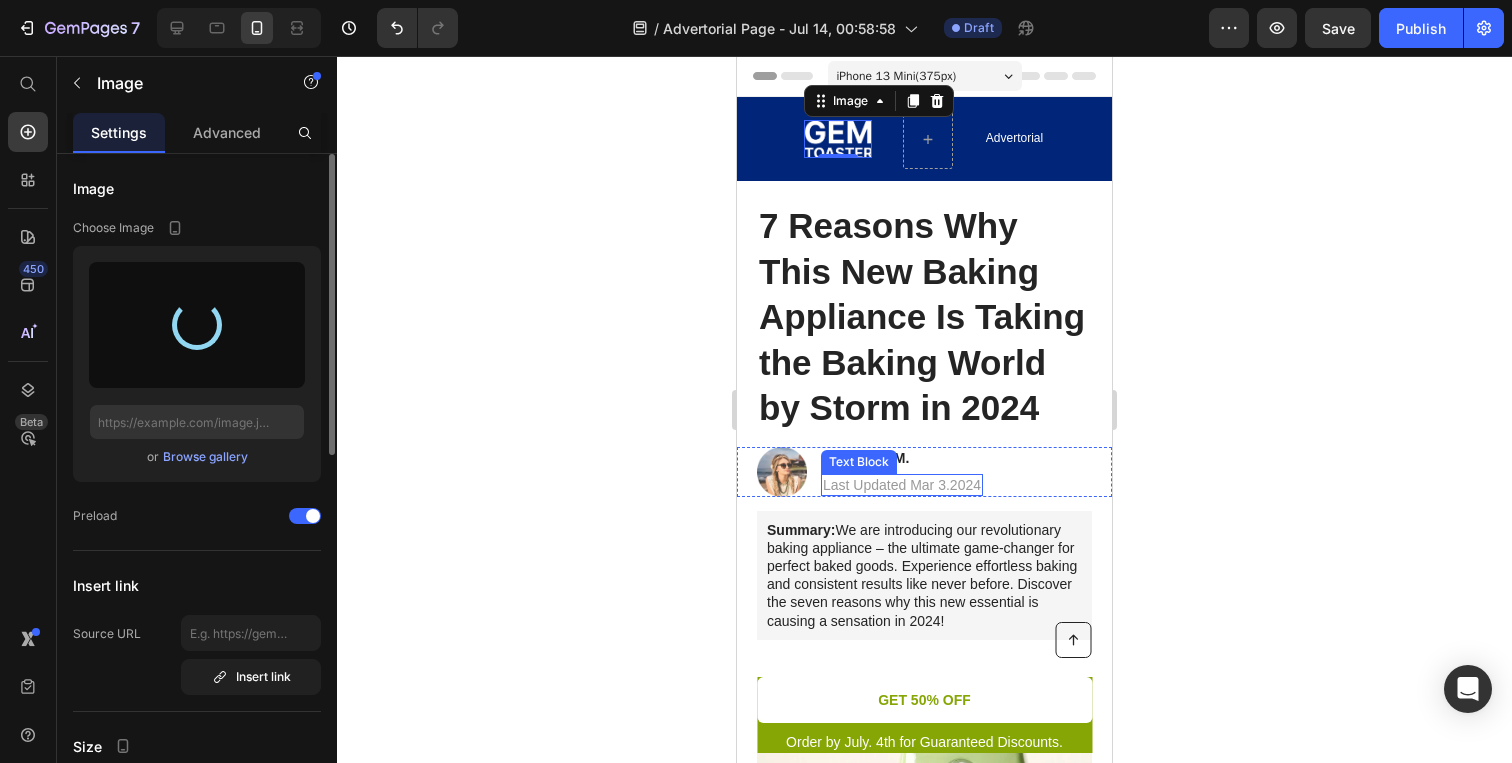 type on "https://cdn.shopify.com/s/files/1/0914/7039/7814/files/gempages_575319803888141138-70ded1cc-6739-427f-8aae-69584d6b4835.png" 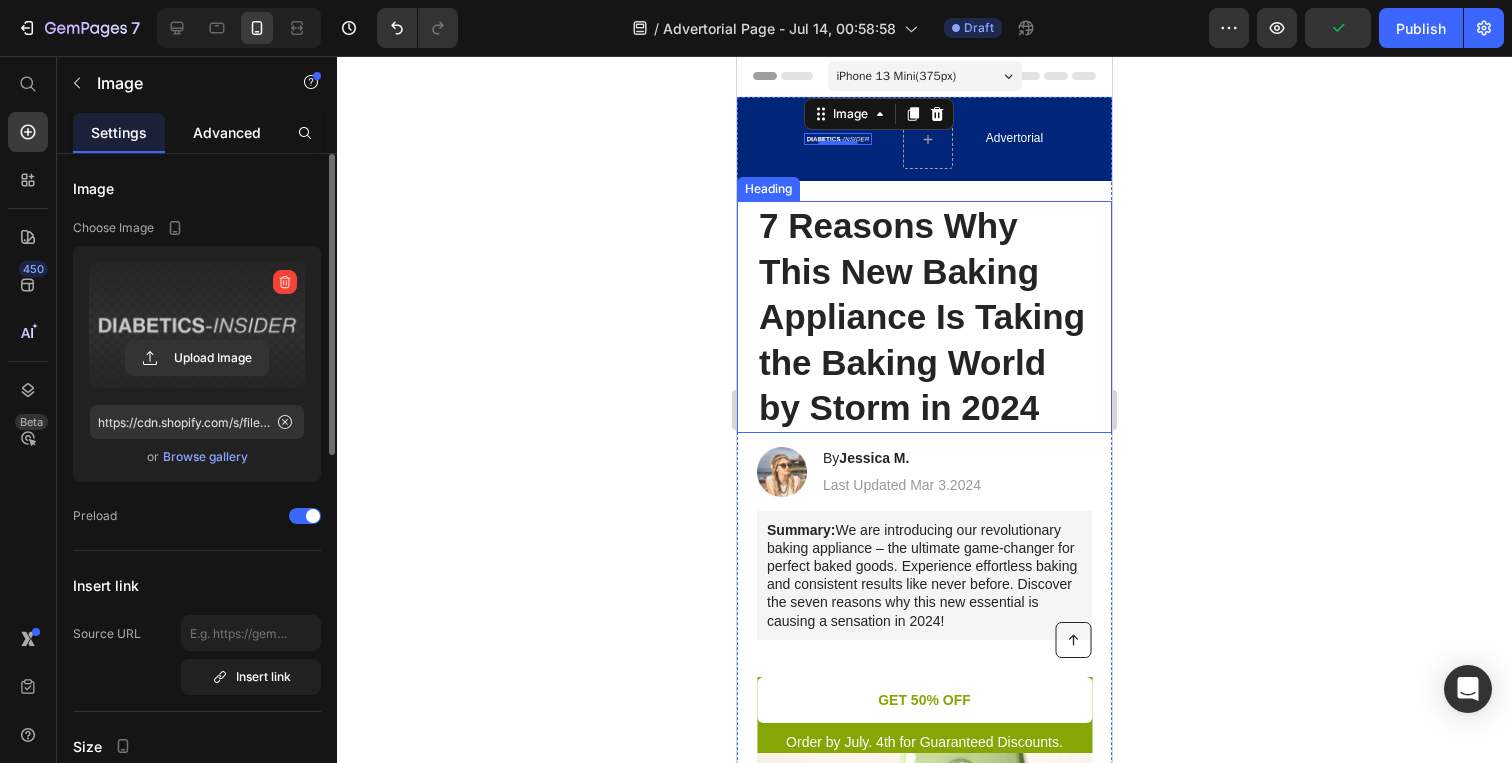 click on "Advanced" 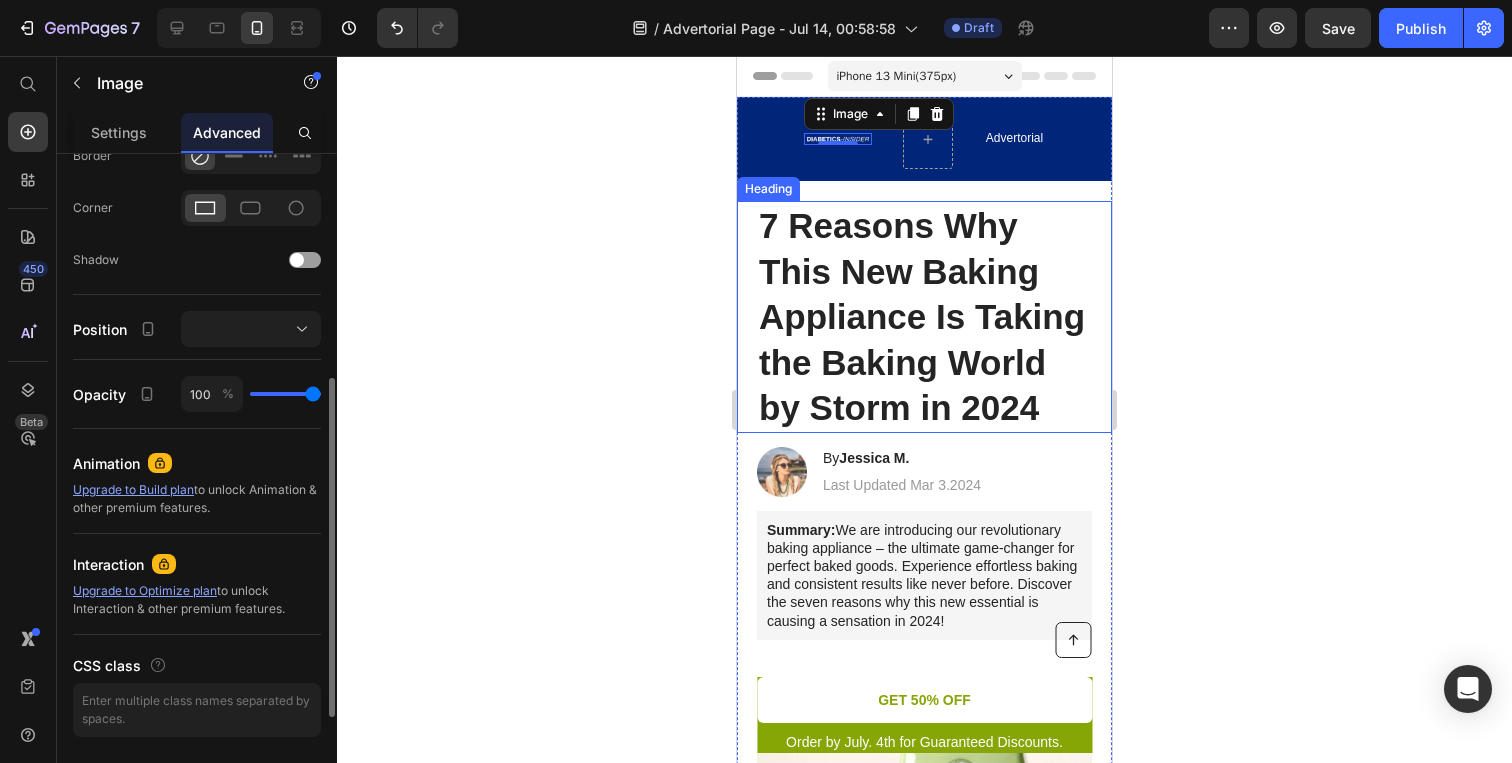 scroll, scrollTop: 639, scrollLeft: 0, axis: vertical 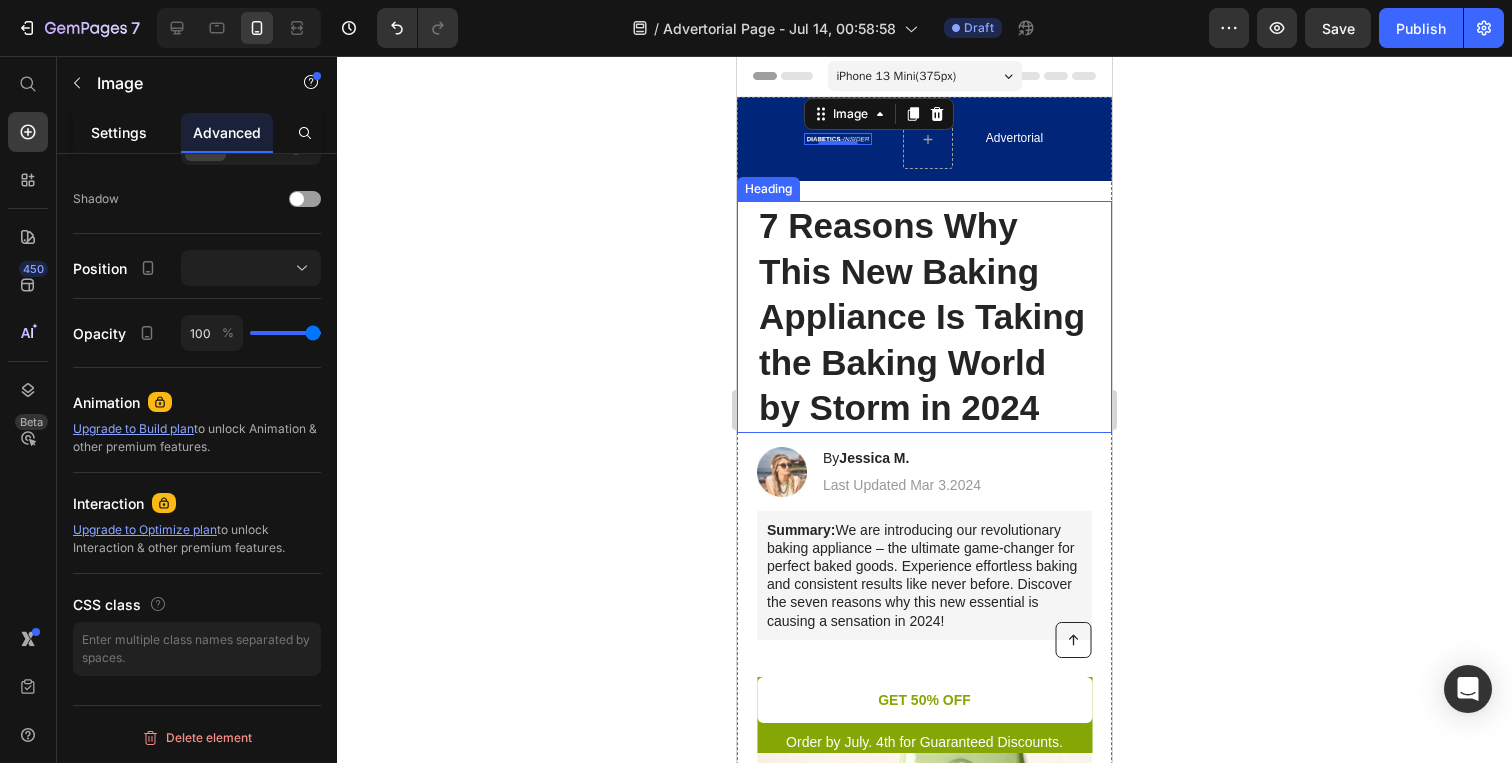 click on "Settings" 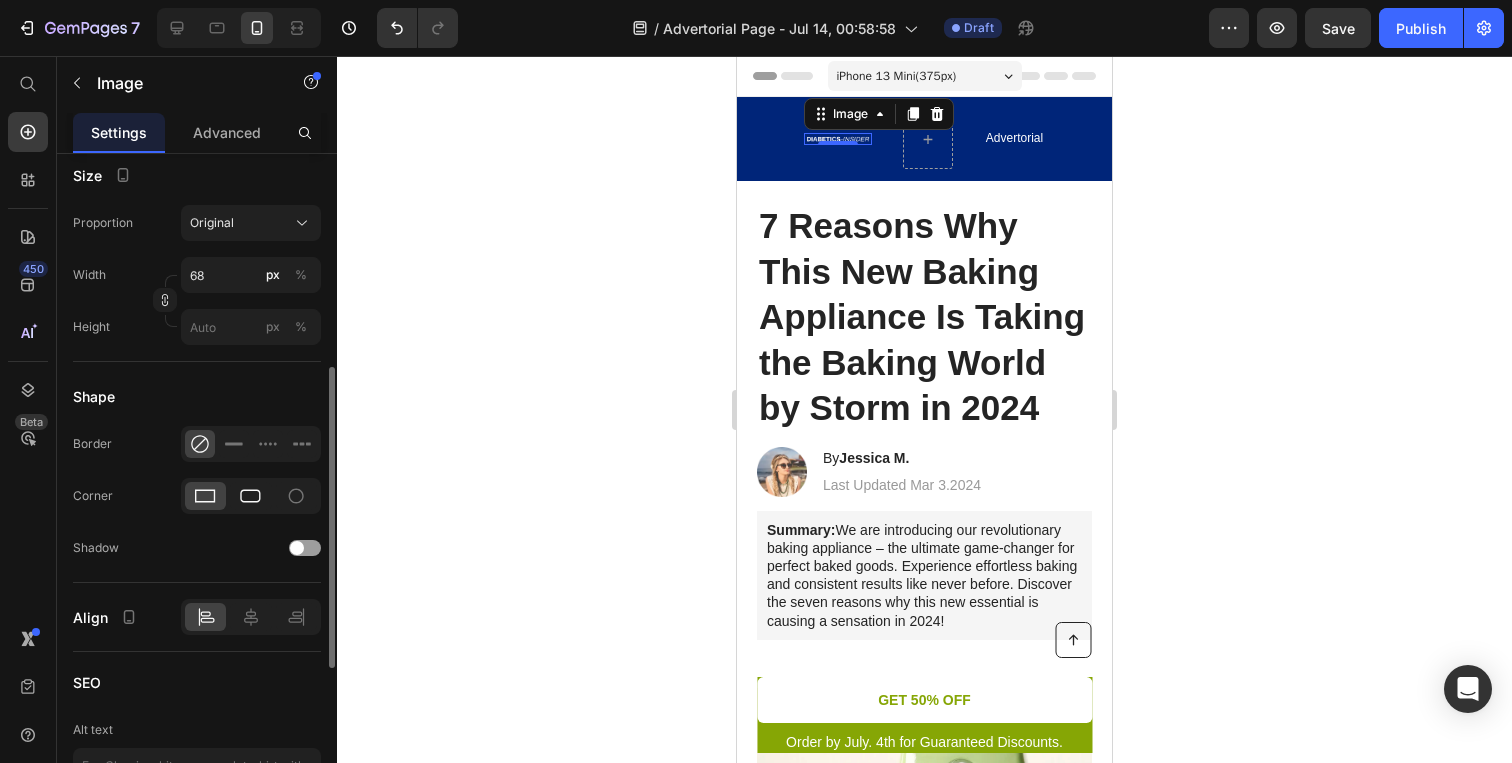 scroll, scrollTop: 575, scrollLeft: 0, axis: vertical 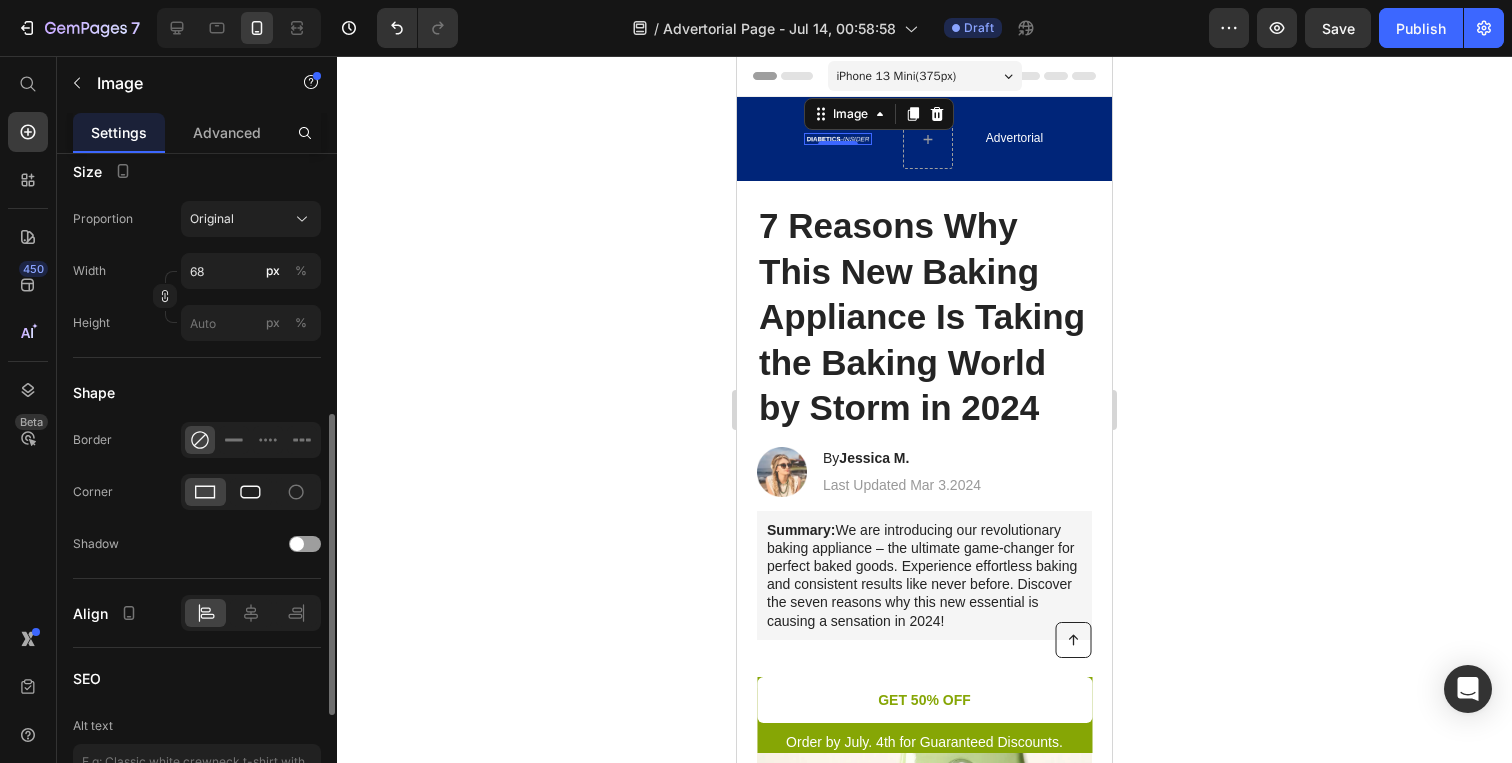 click 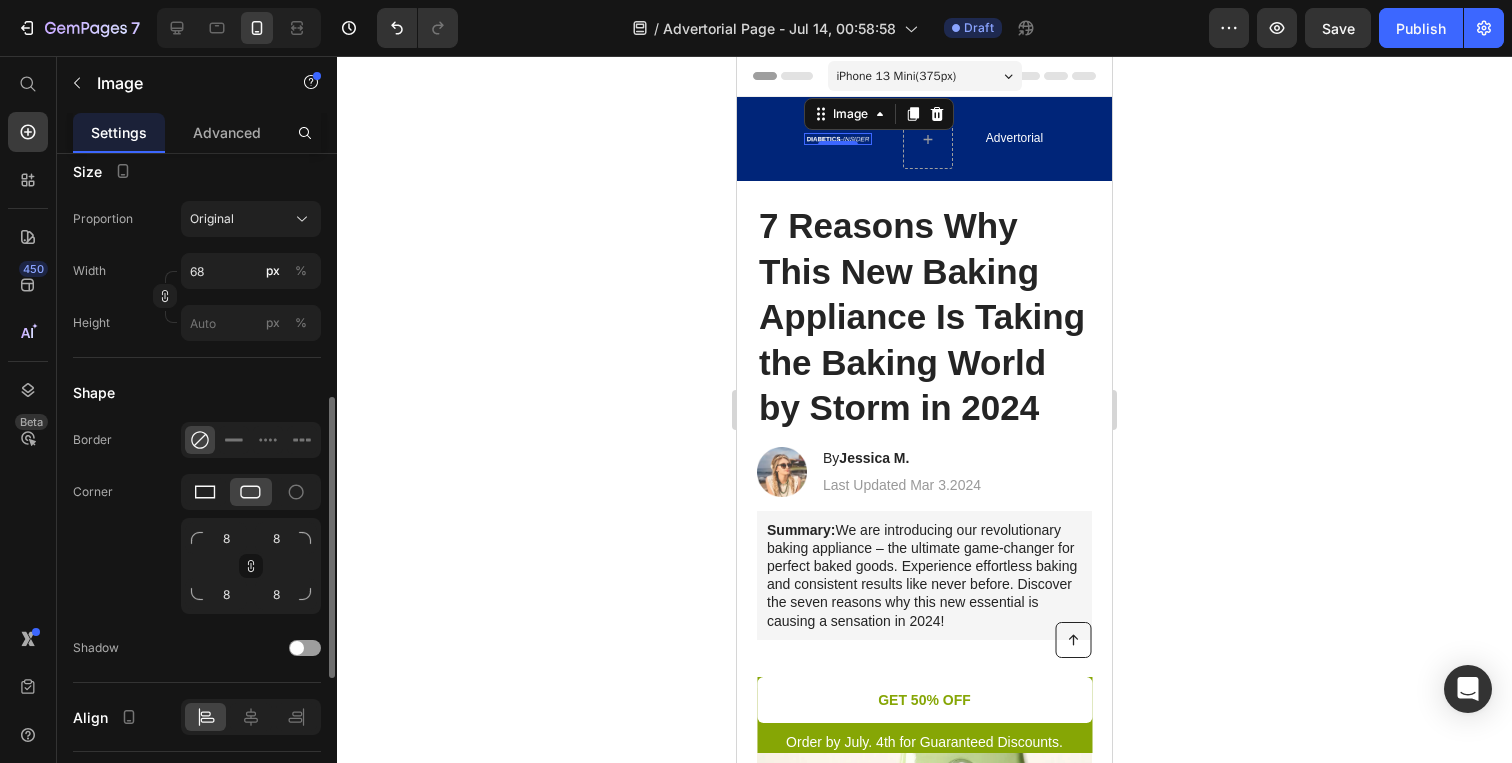 click 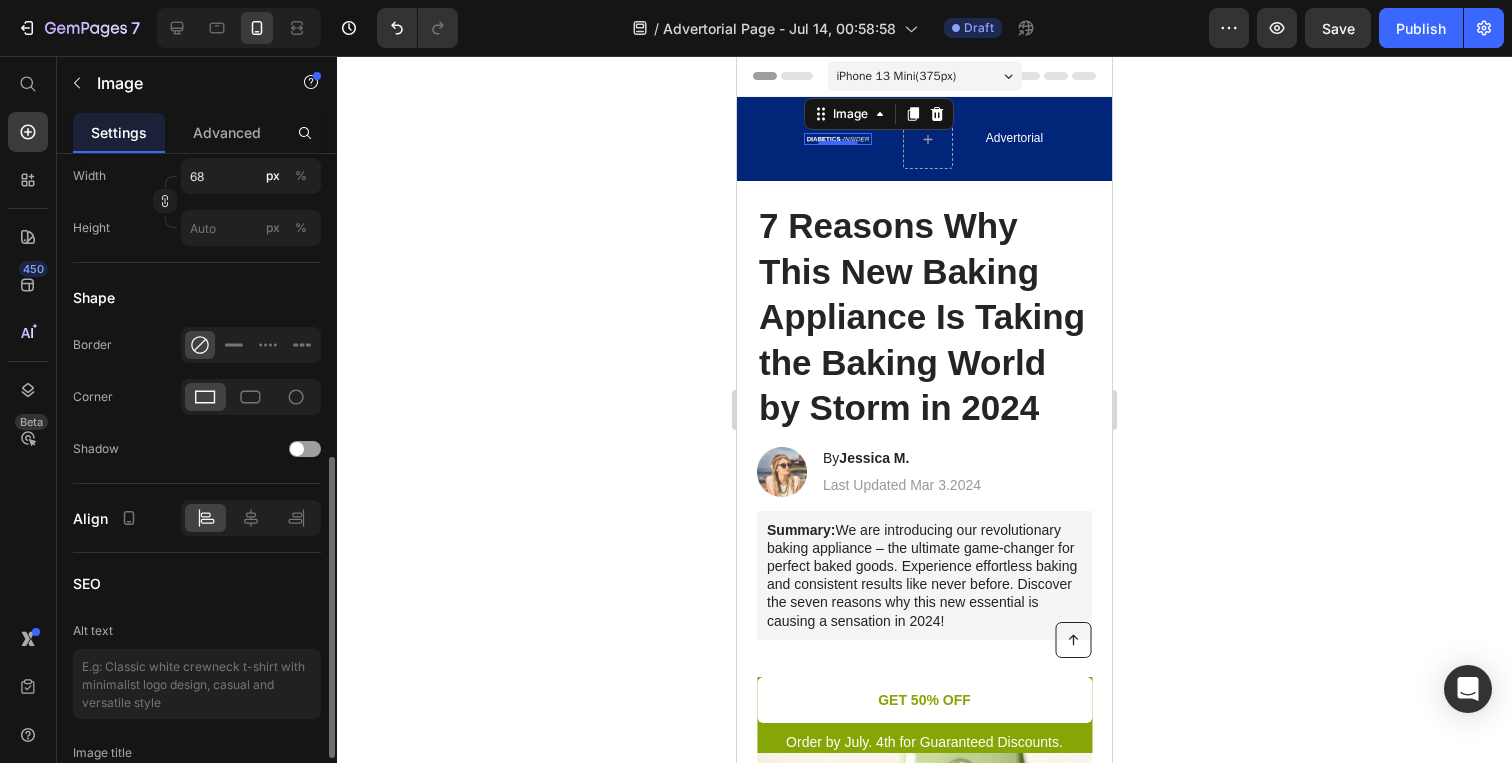 scroll, scrollTop: 634, scrollLeft: 0, axis: vertical 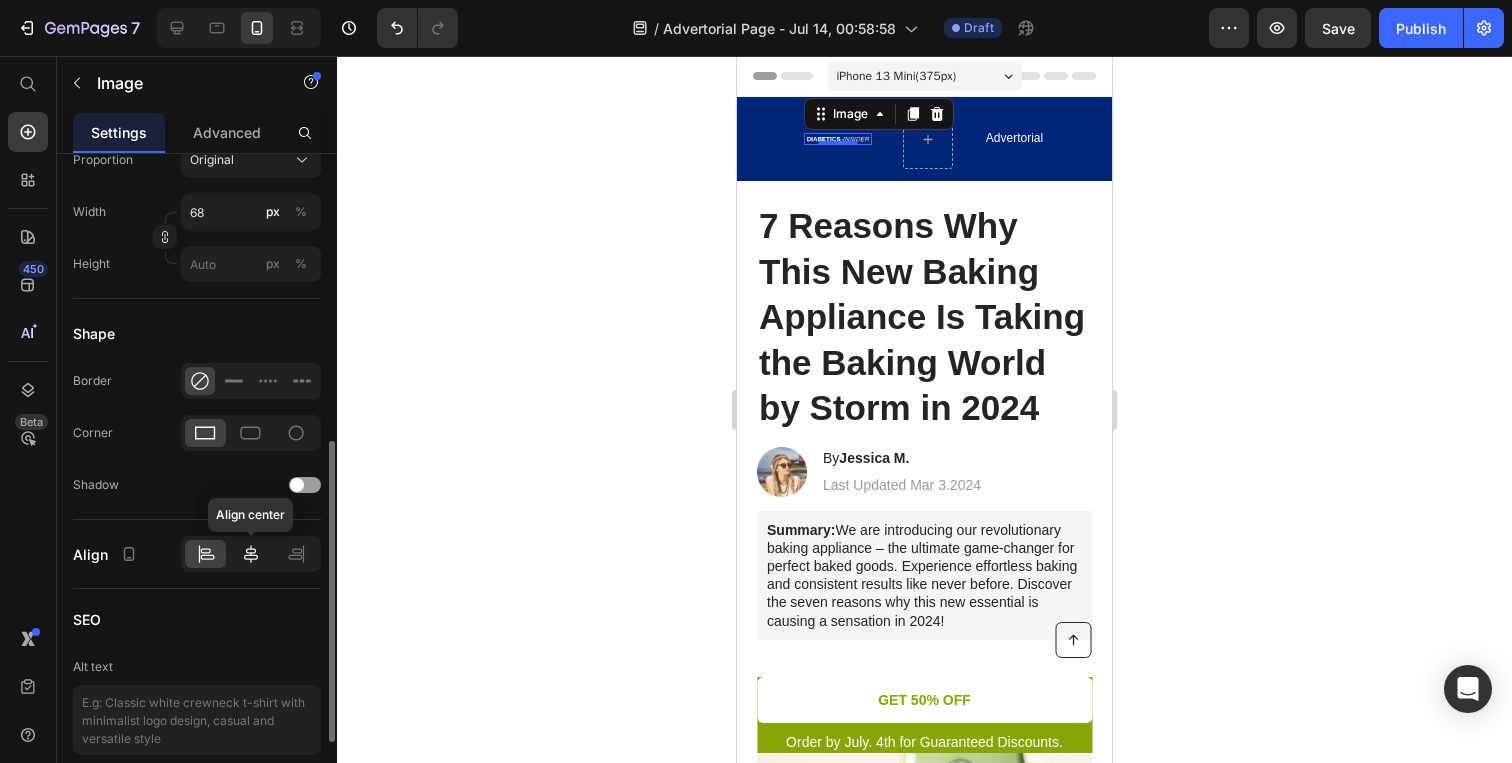 click 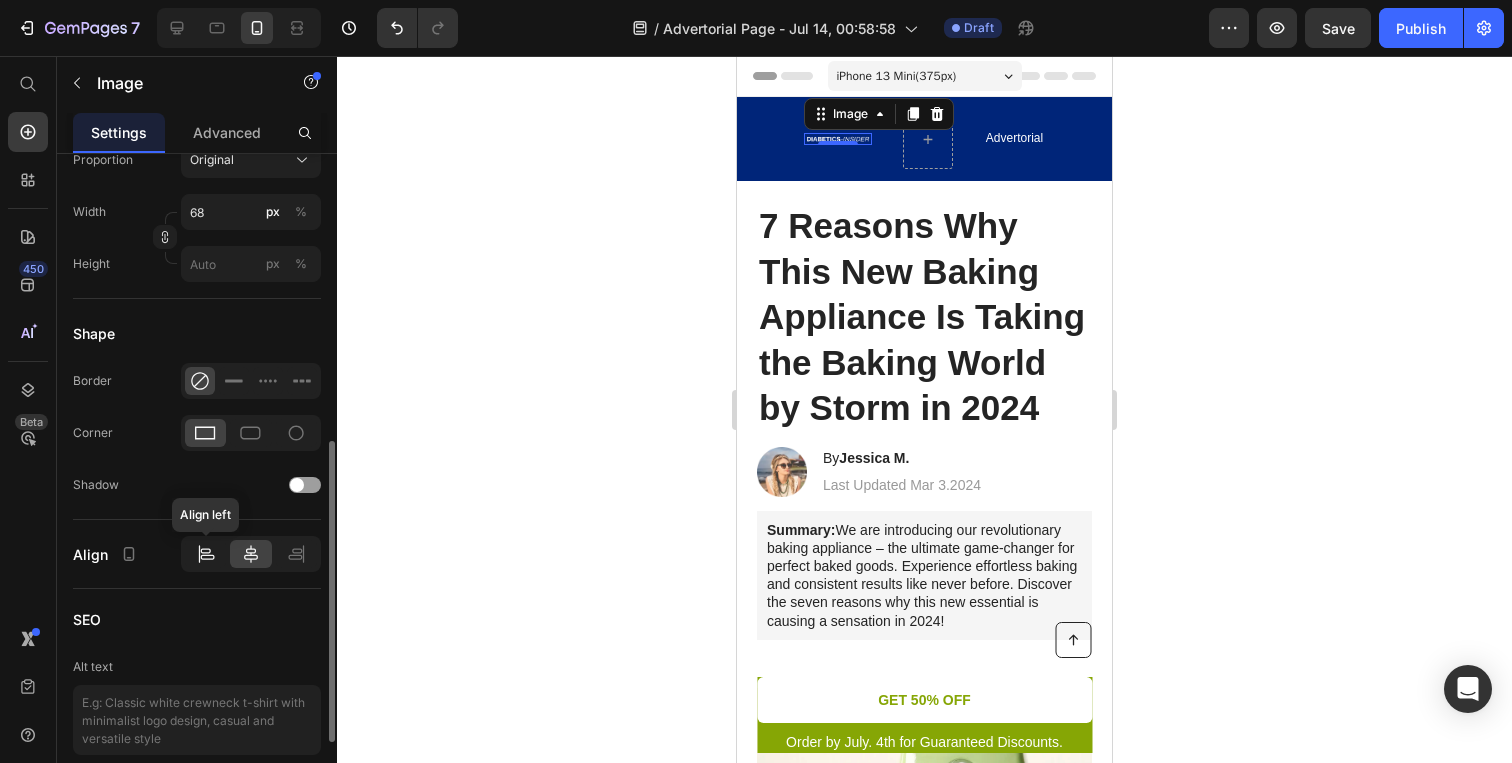 click 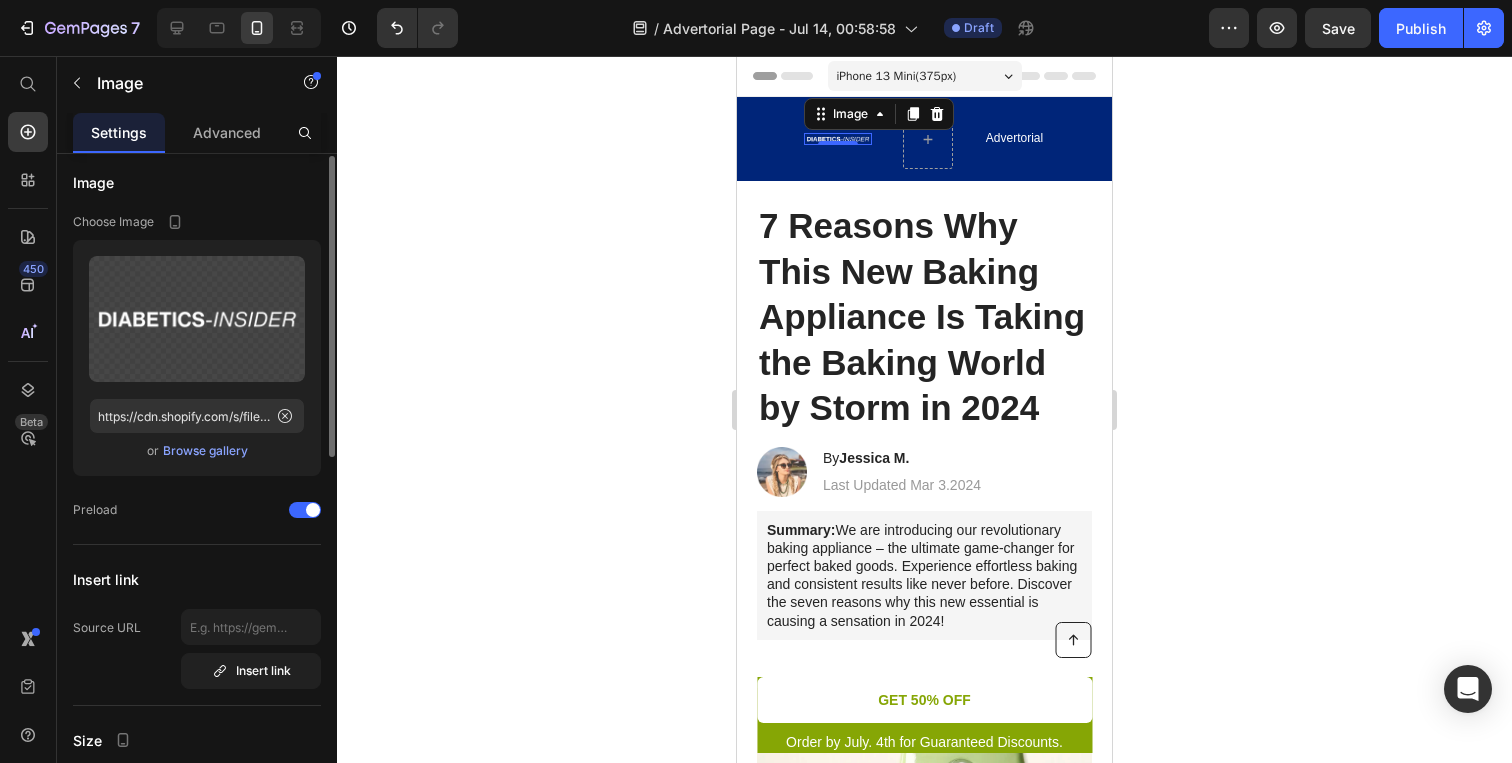 scroll, scrollTop: 0, scrollLeft: 0, axis: both 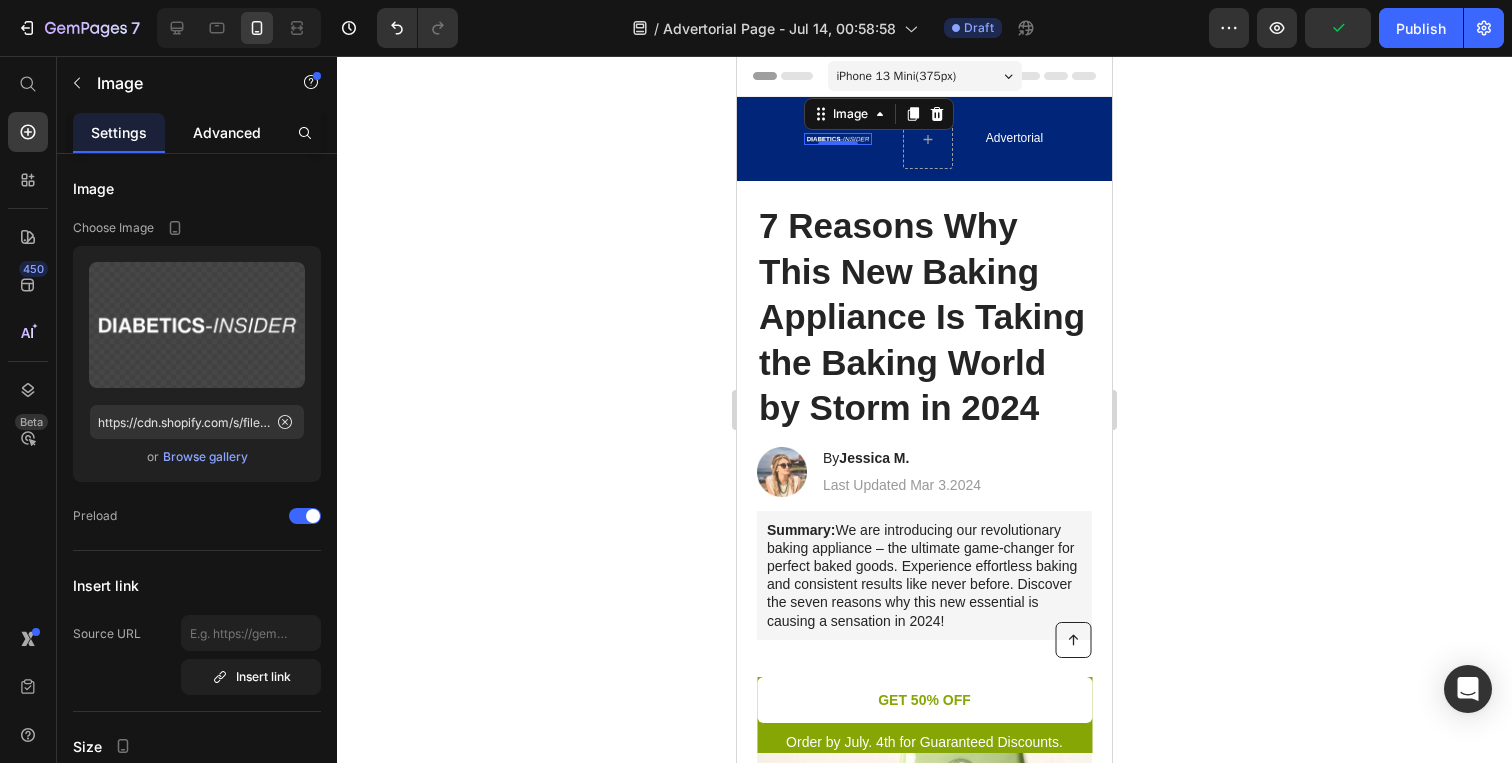 click on "Advanced" at bounding box center (227, 132) 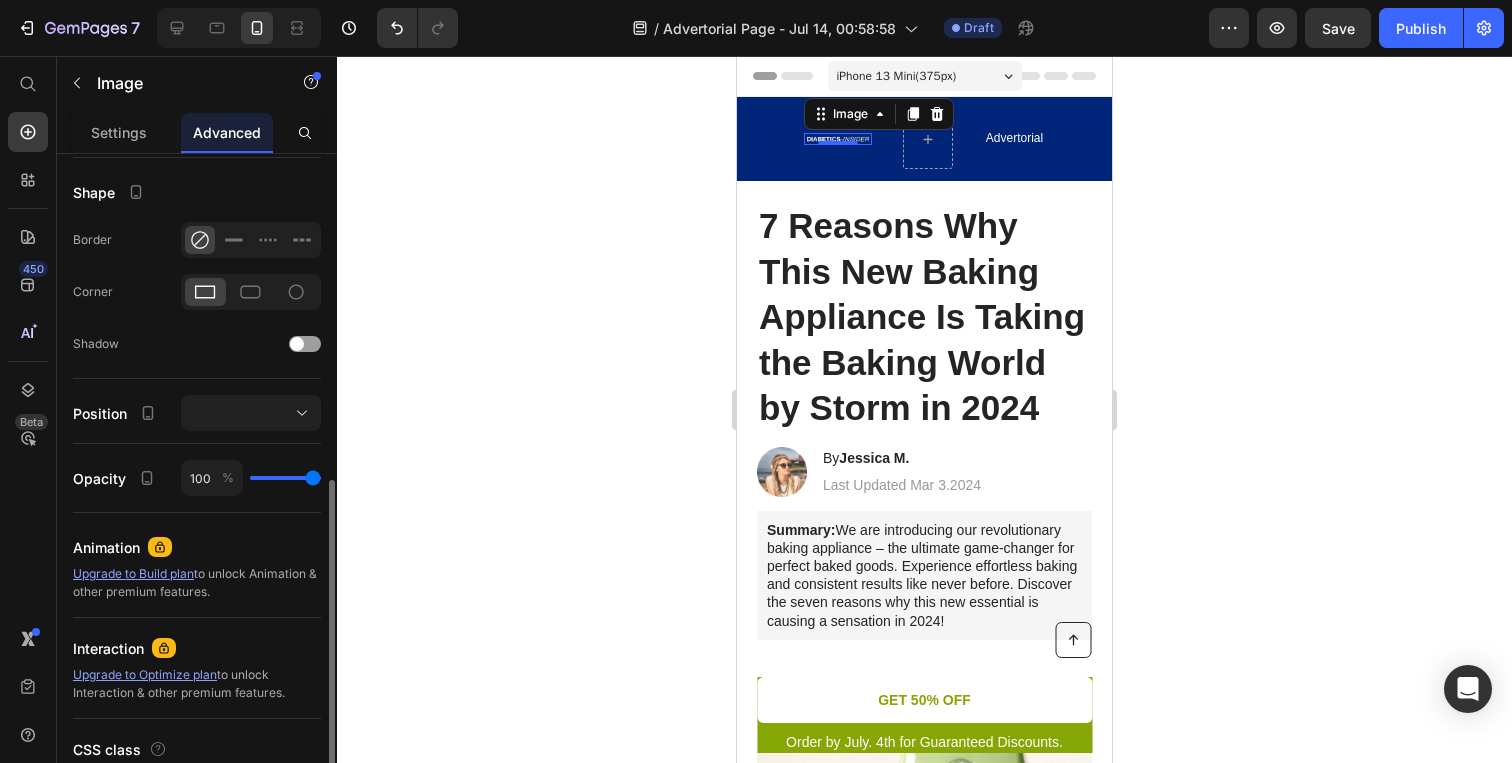 scroll, scrollTop: 411, scrollLeft: 0, axis: vertical 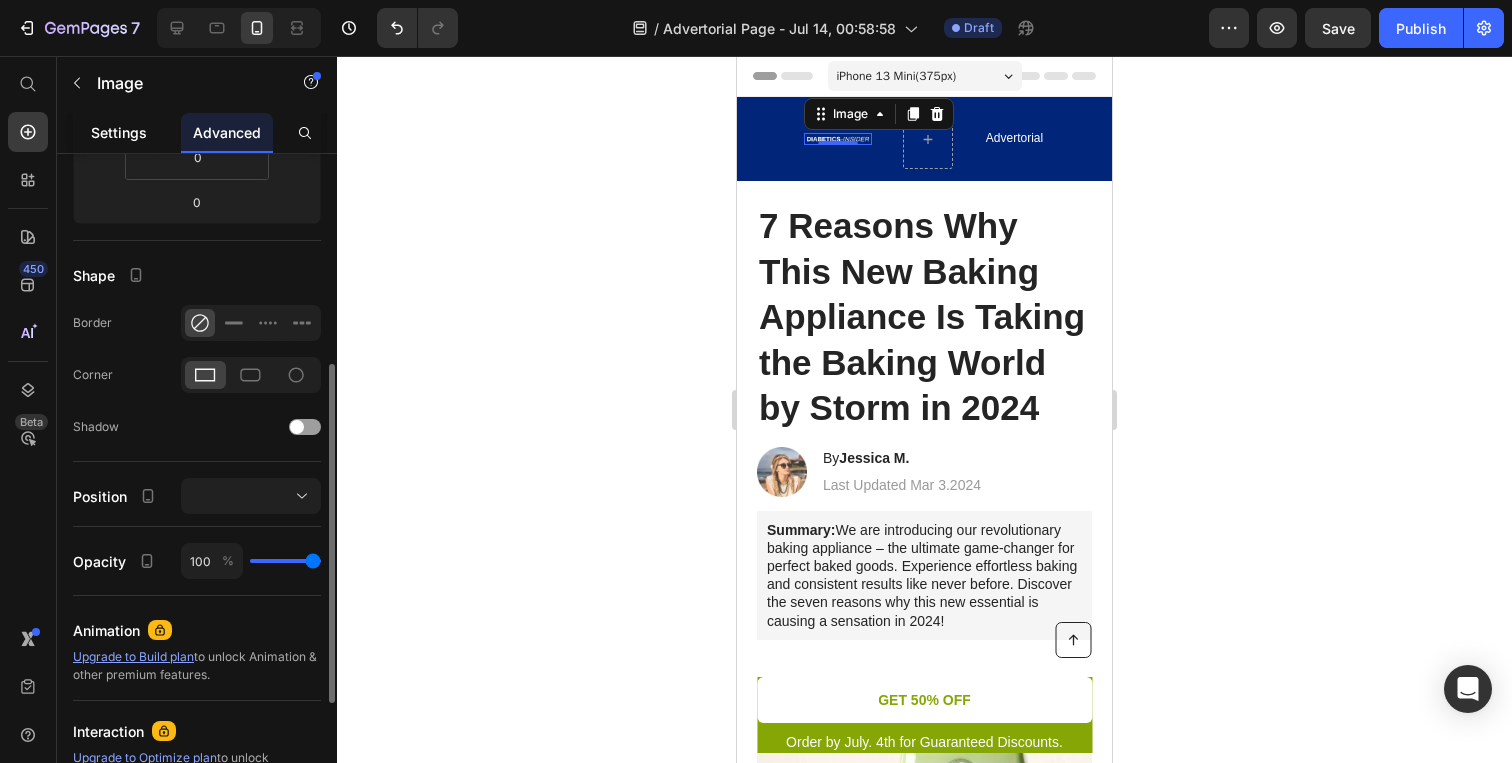 click on "Settings" at bounding box center [119, 132] 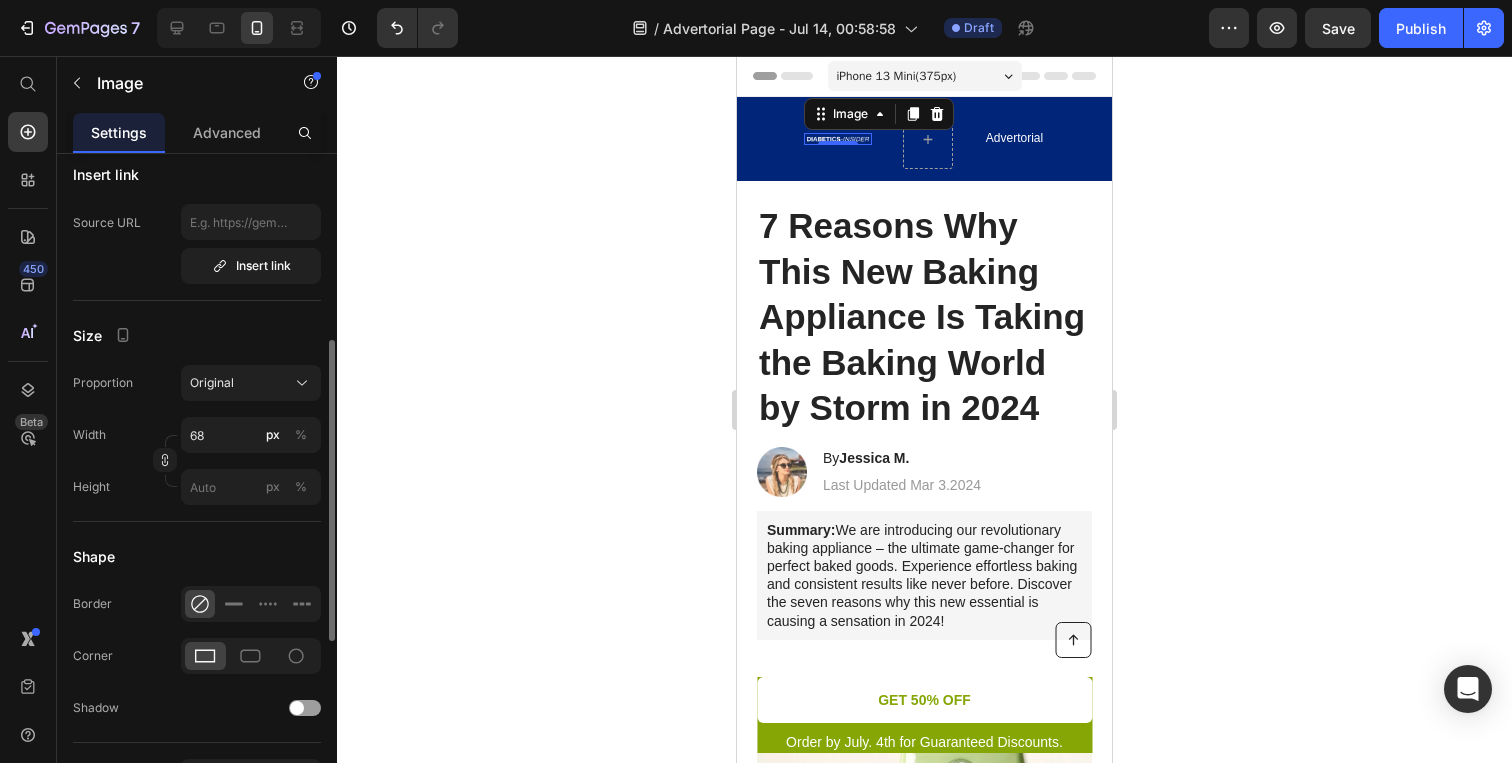scroll, scrollTop: 0, scrollLeft: 0, axis: both 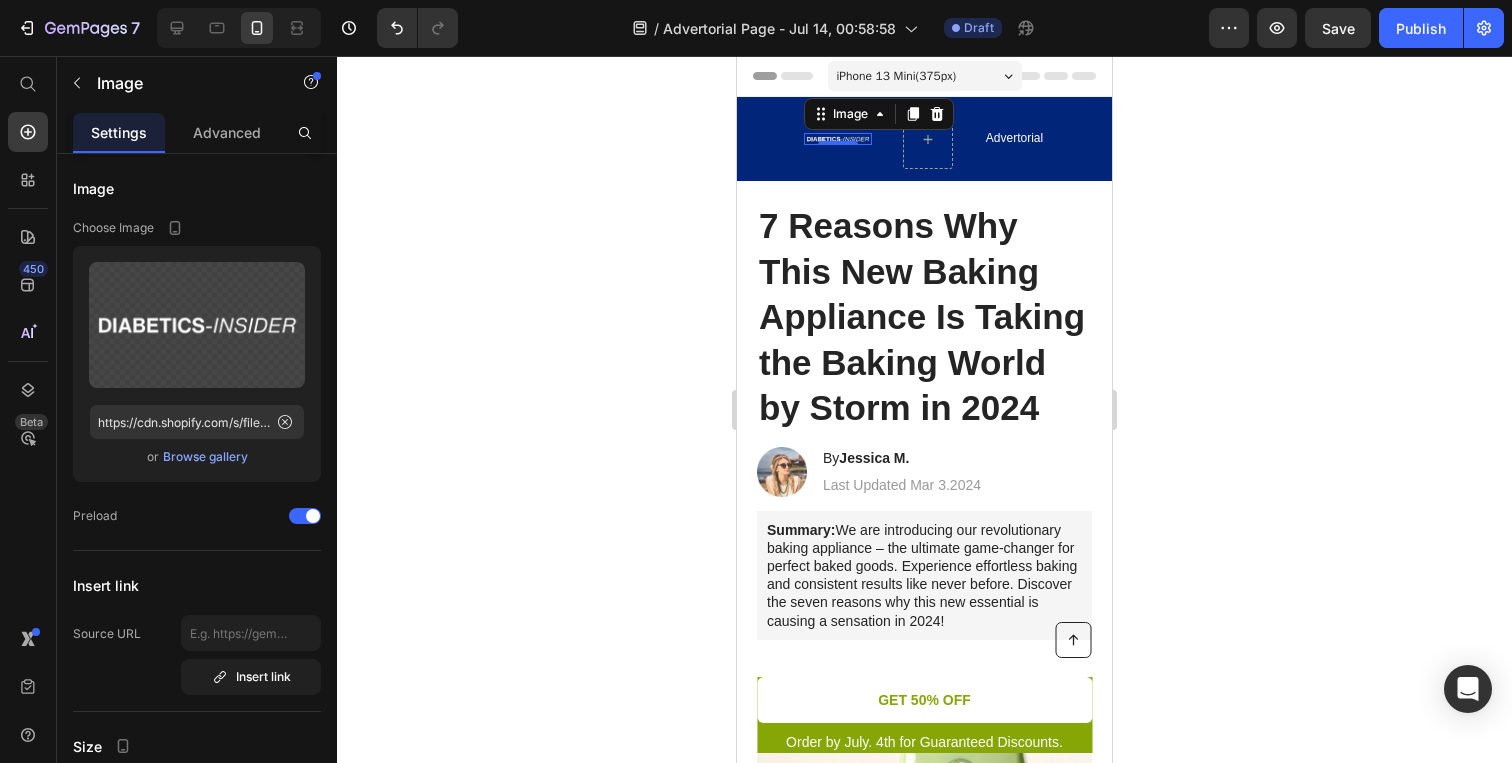 click at bounding box center [838, 139] 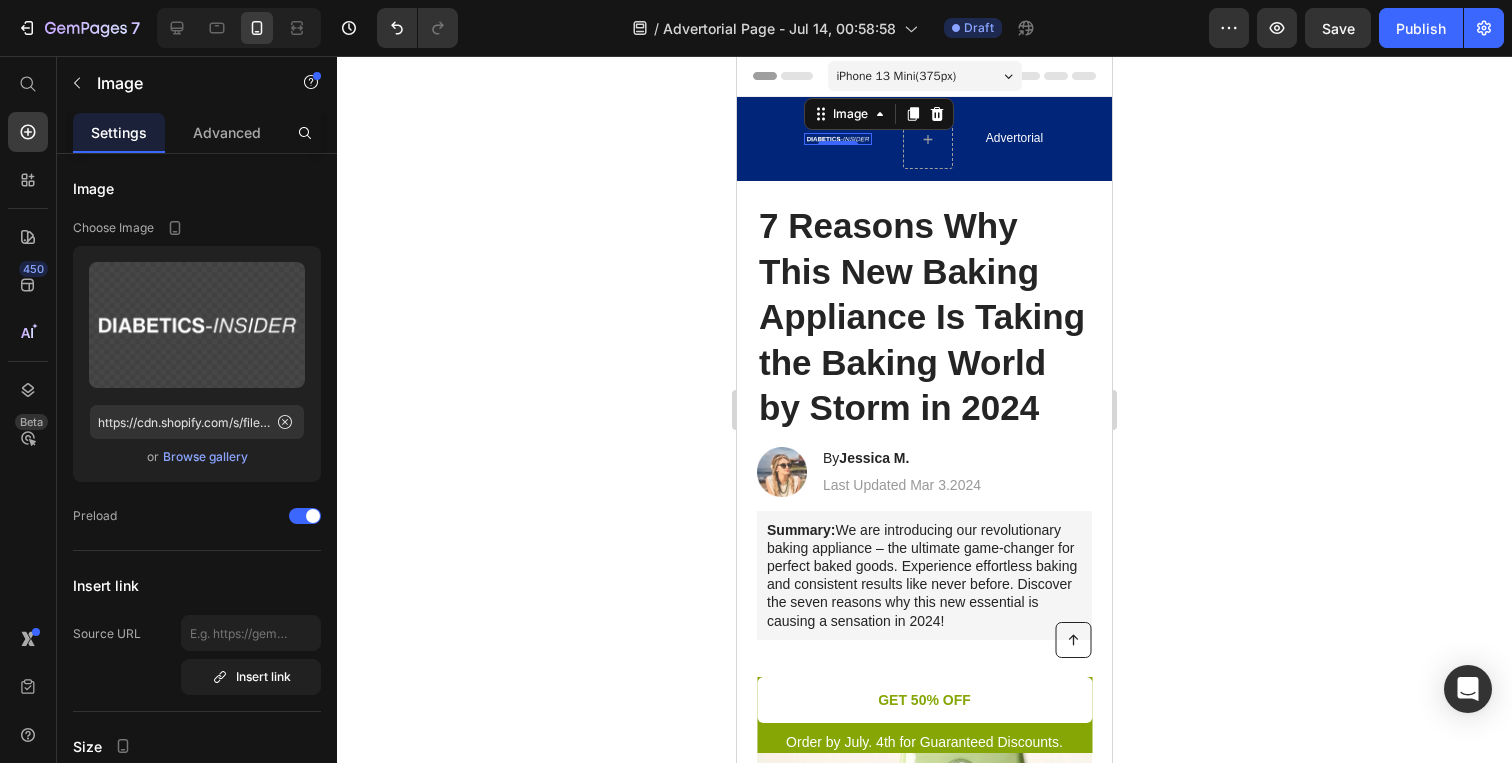 click at bounding box center [838, 139] 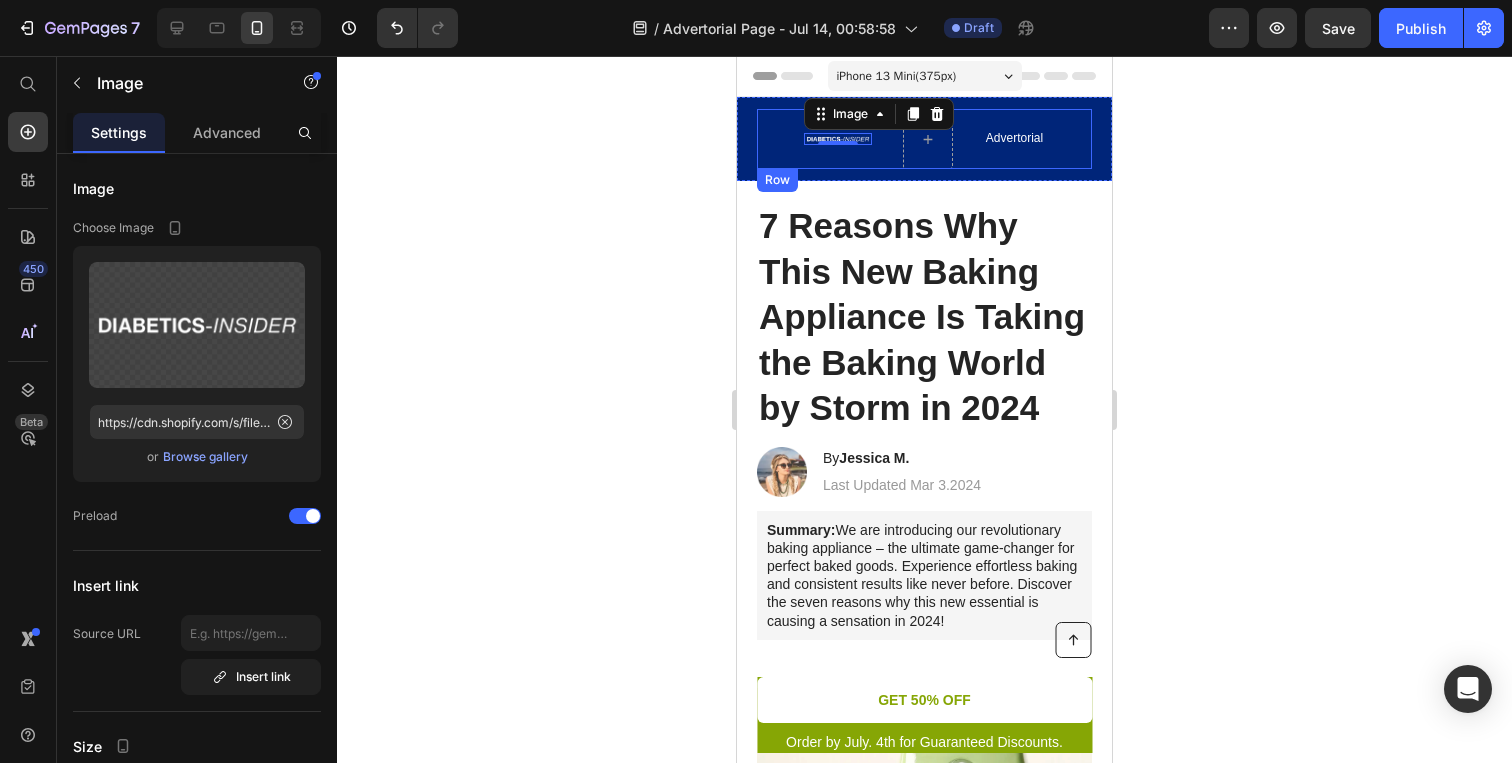click on "Image   0" at bounding box center [838, 139] 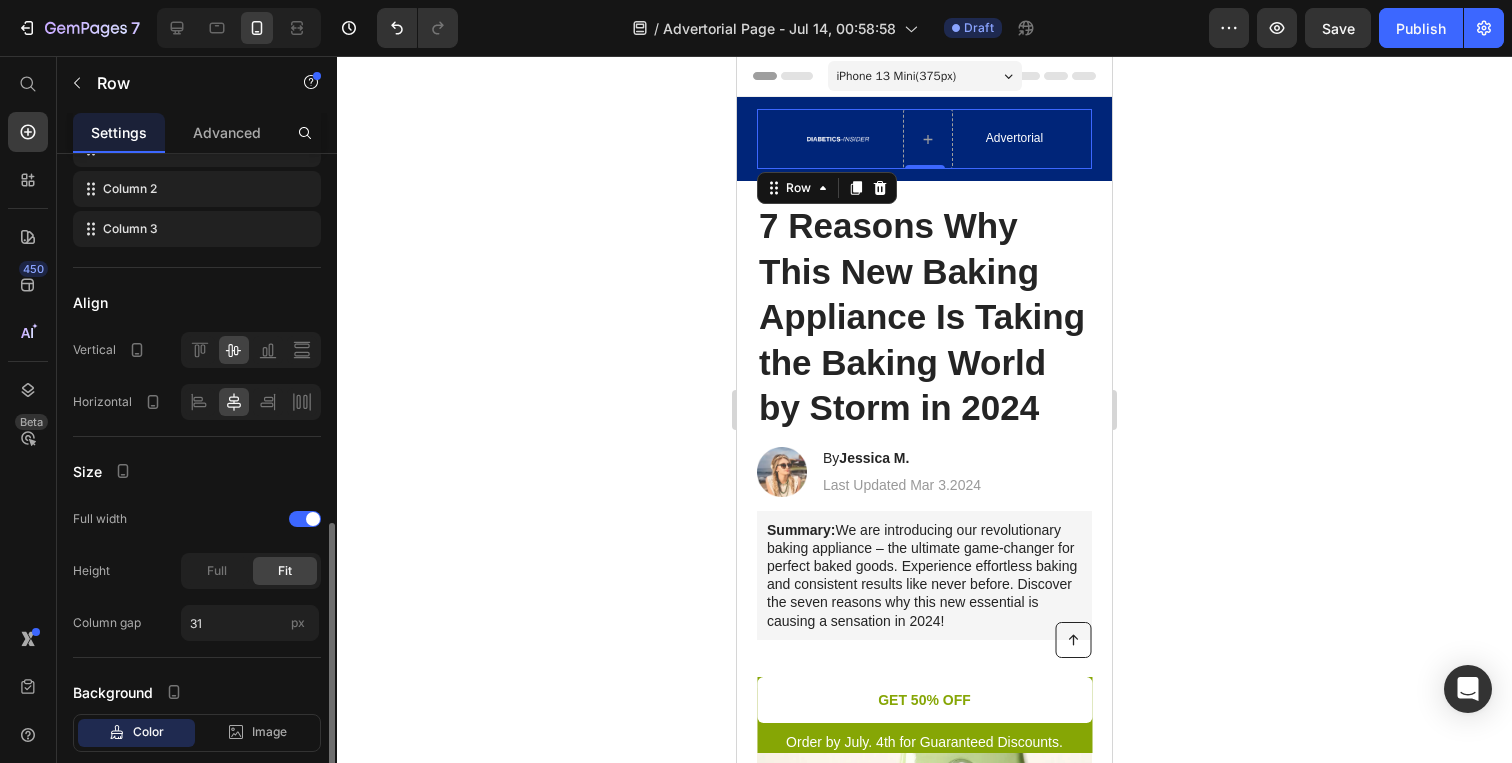 scroll, scrollTop: 407, scrollLeft: 0, axis: vertical 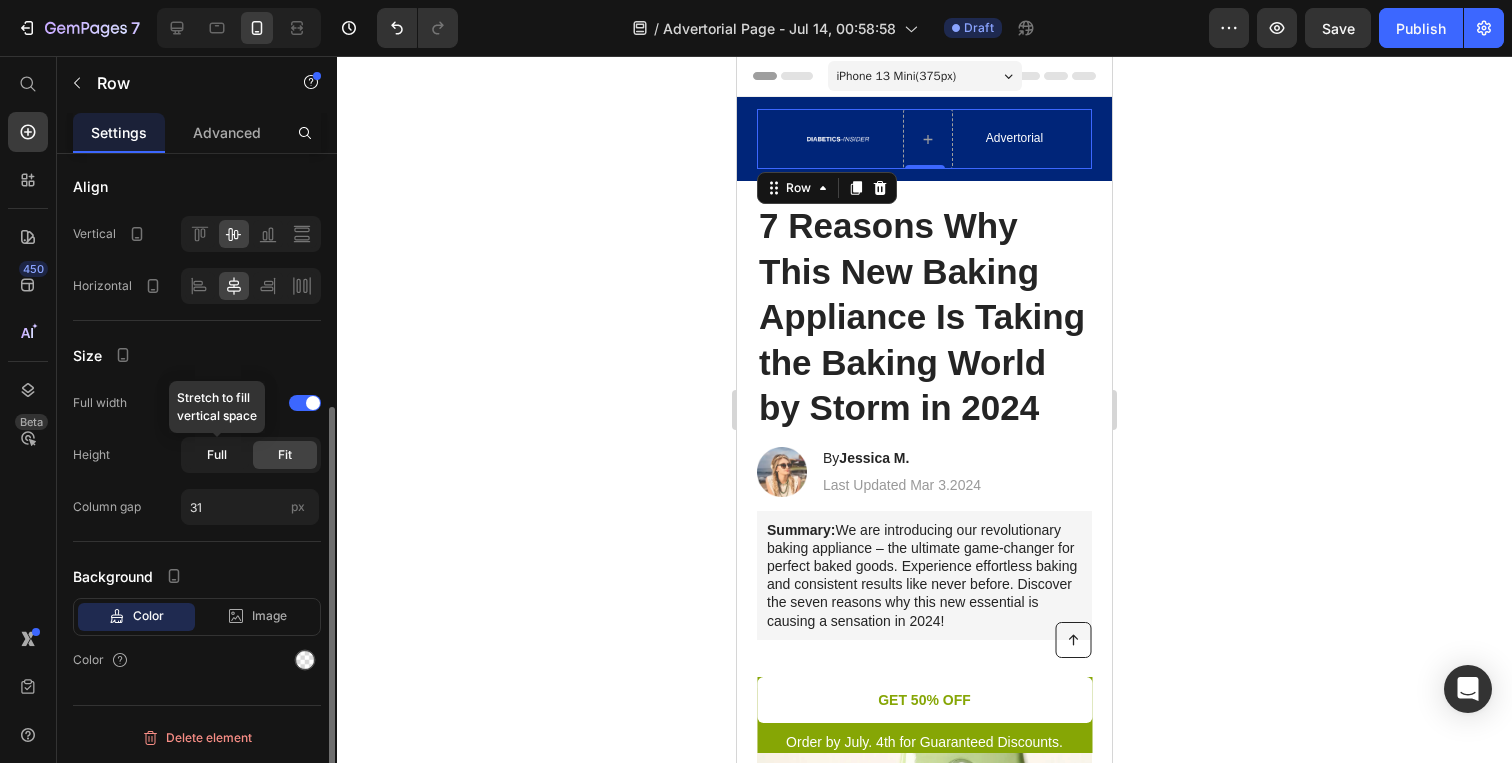 click on "Full" 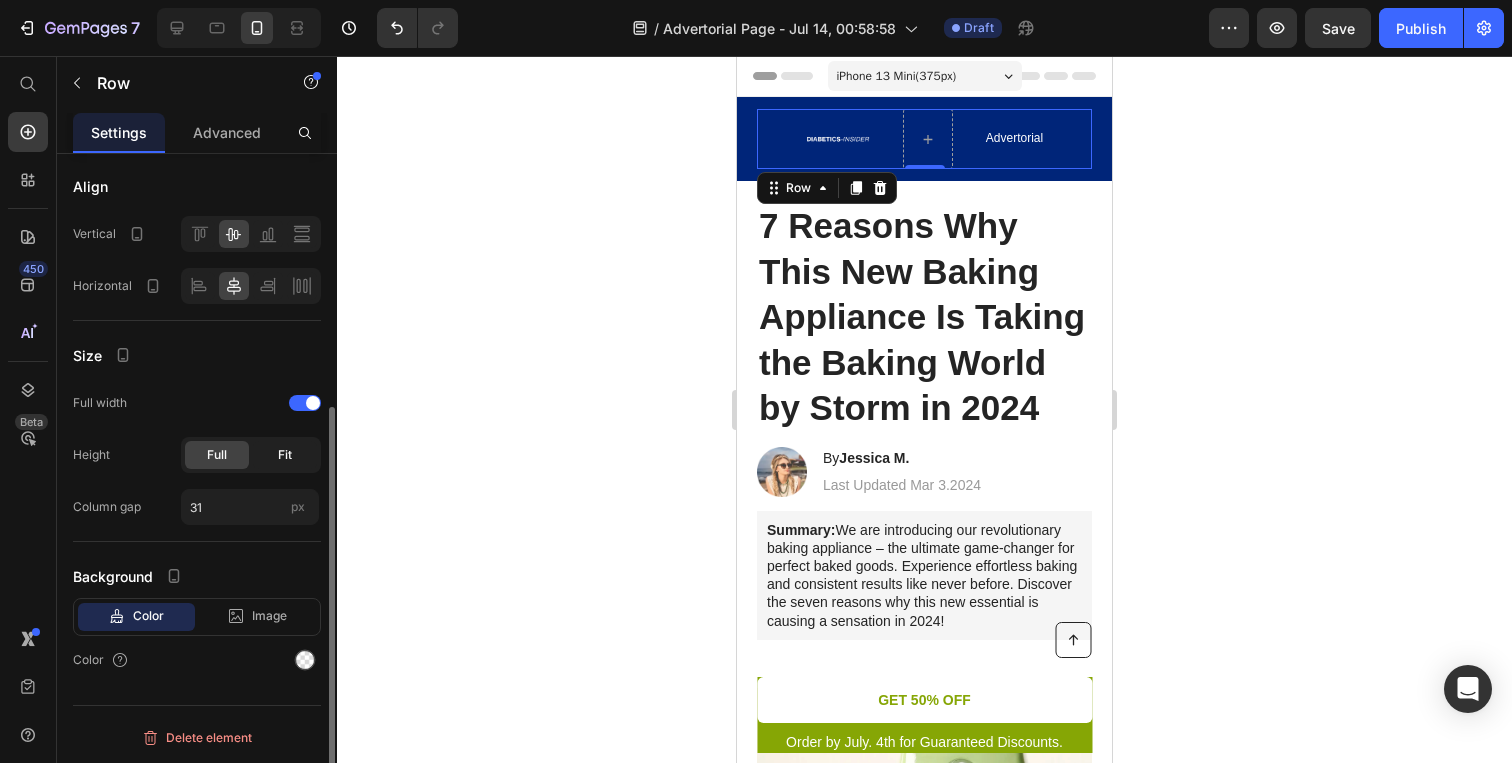 click on "Fit" 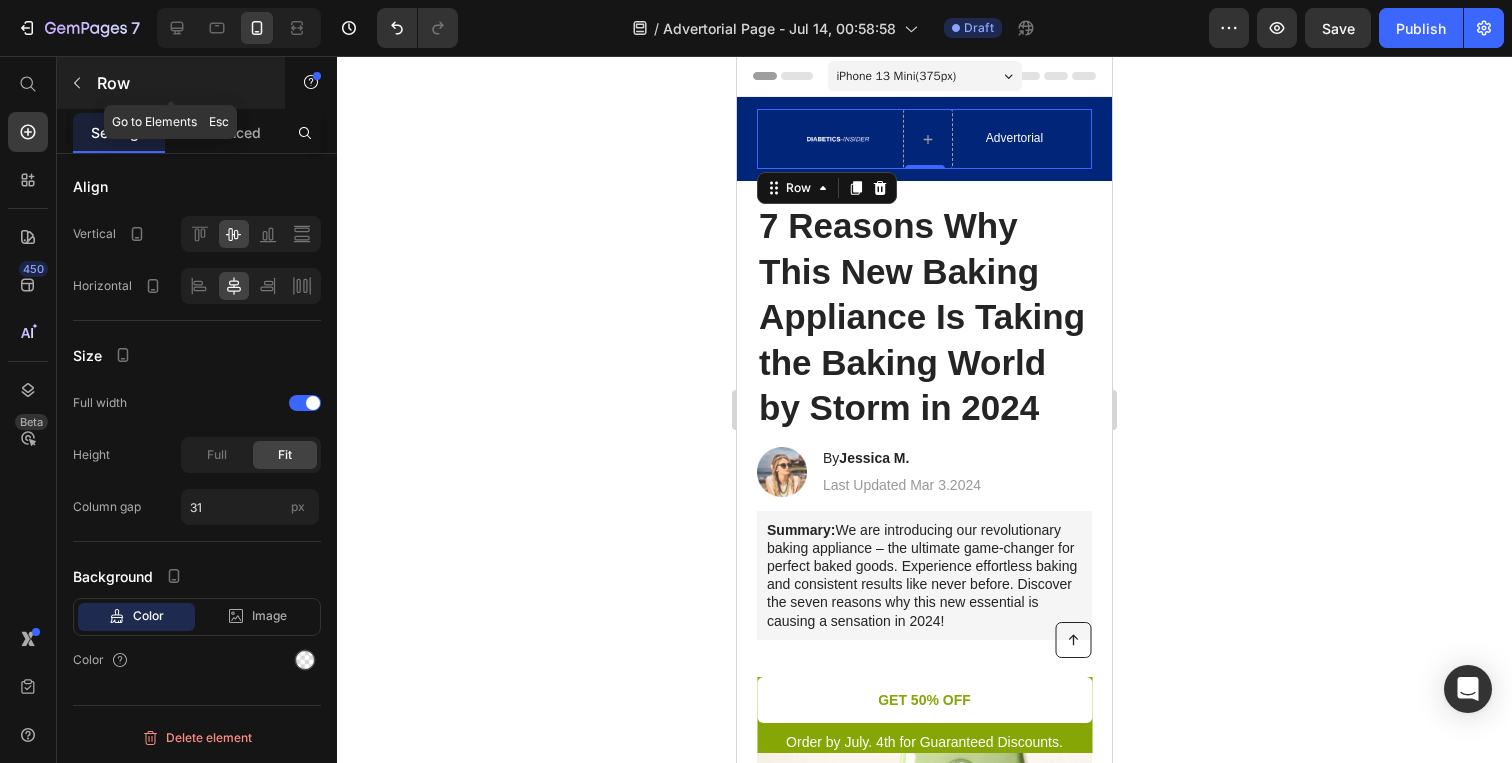 click at bounding box center (77, 83) 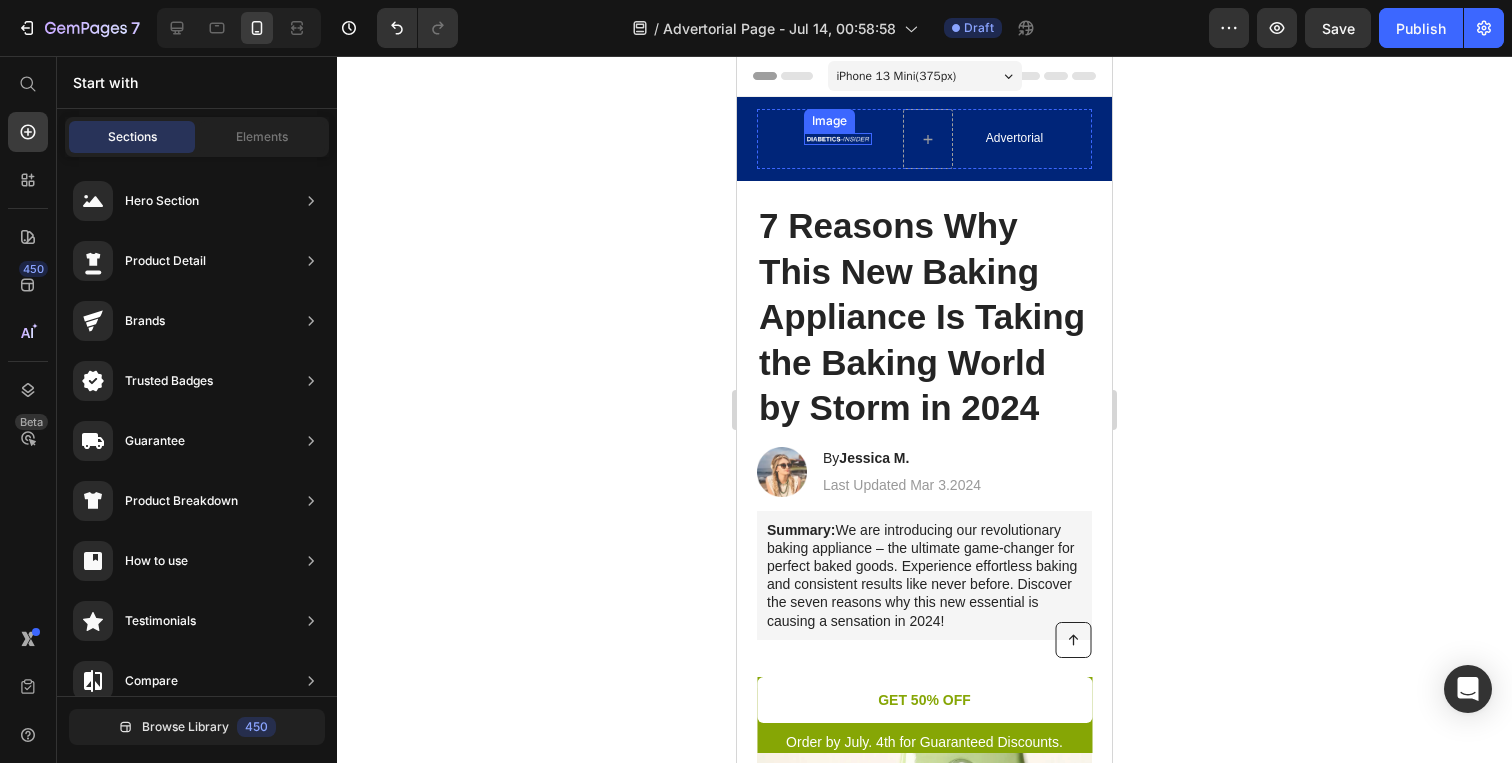 click at bounding box center (838, 139) 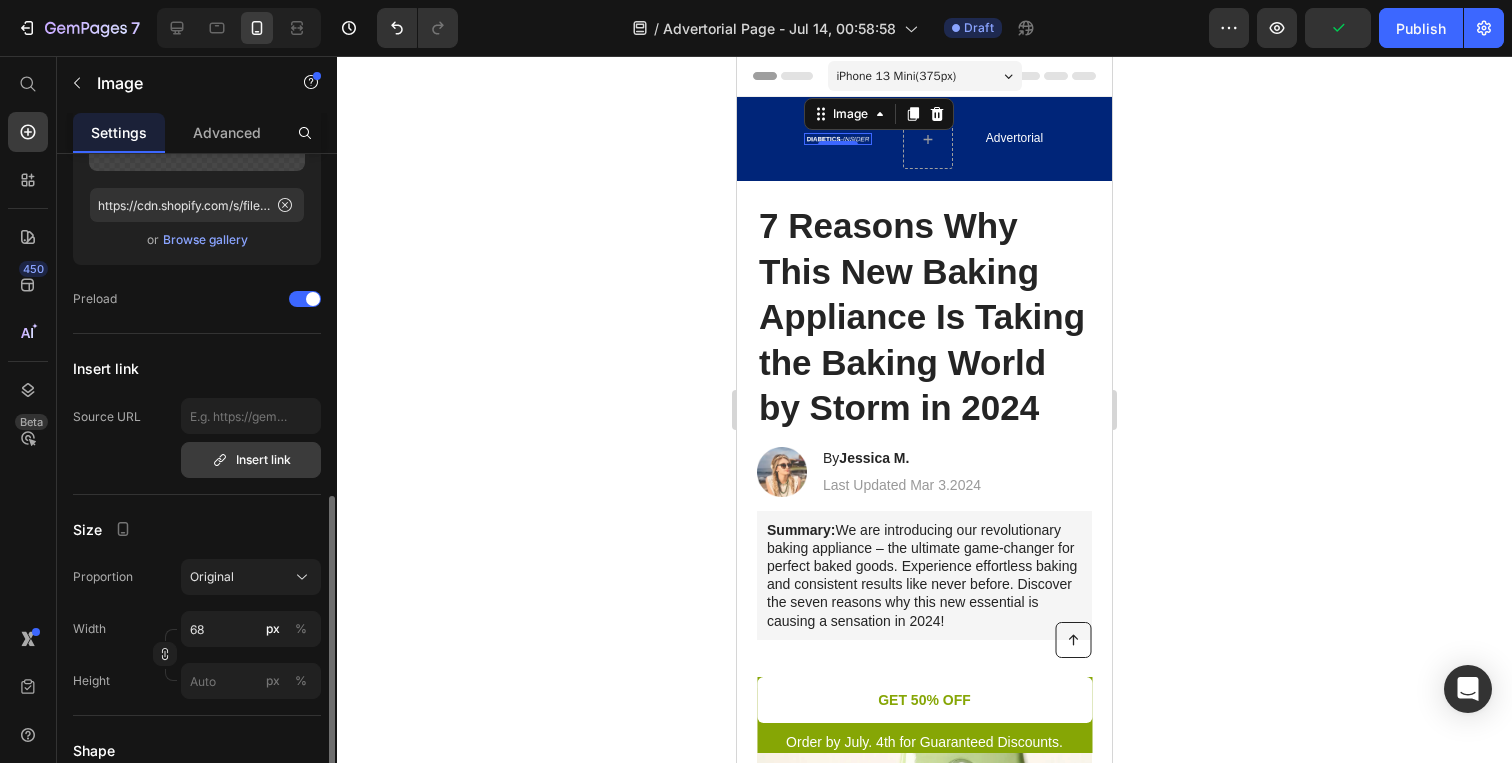 scroll, scrollTop: 400, scrollLeft: 0, axis: vertical 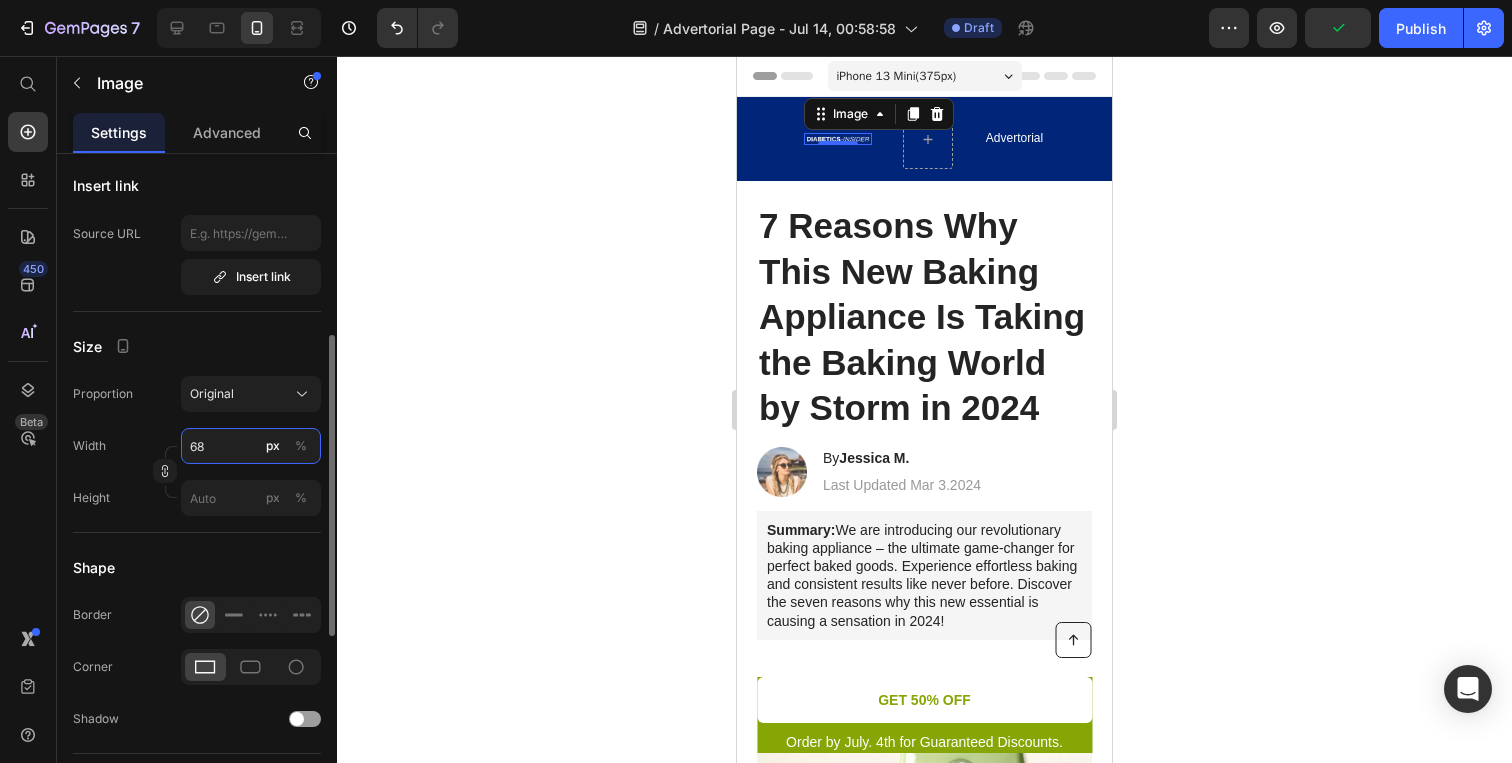 click on "68" at bounding box center [251, 446] 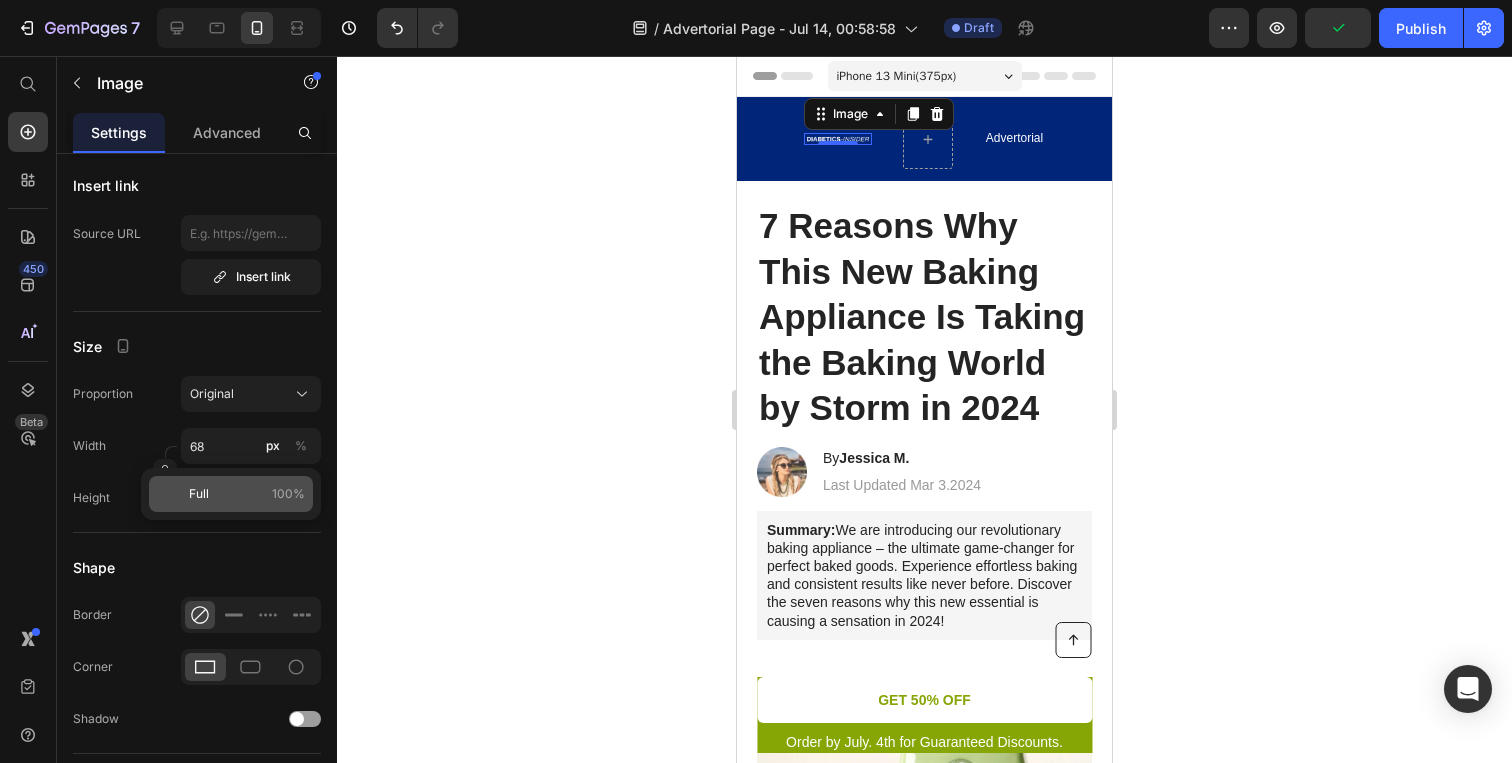 click on "Full 100%" at bounding box center (247, 494) 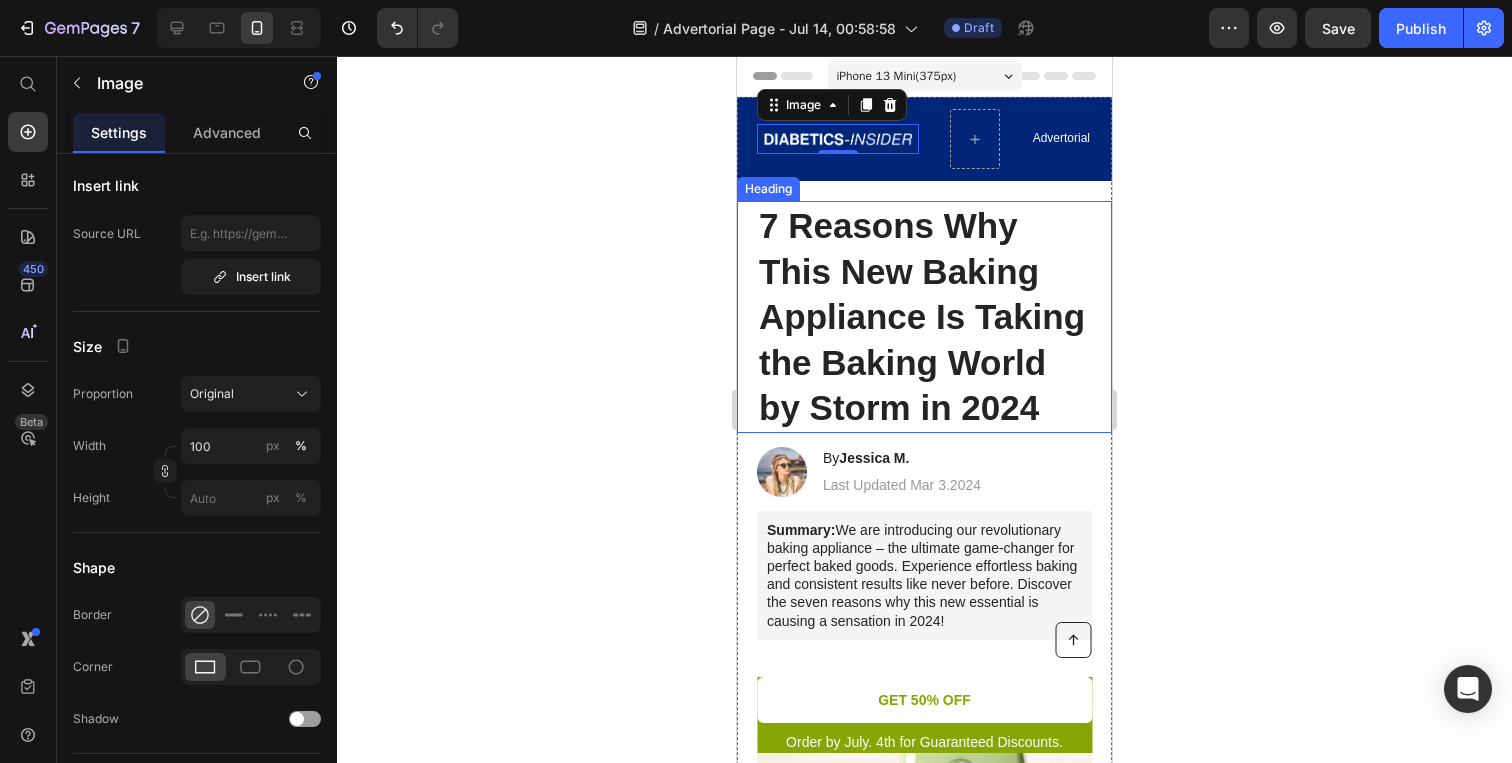 click 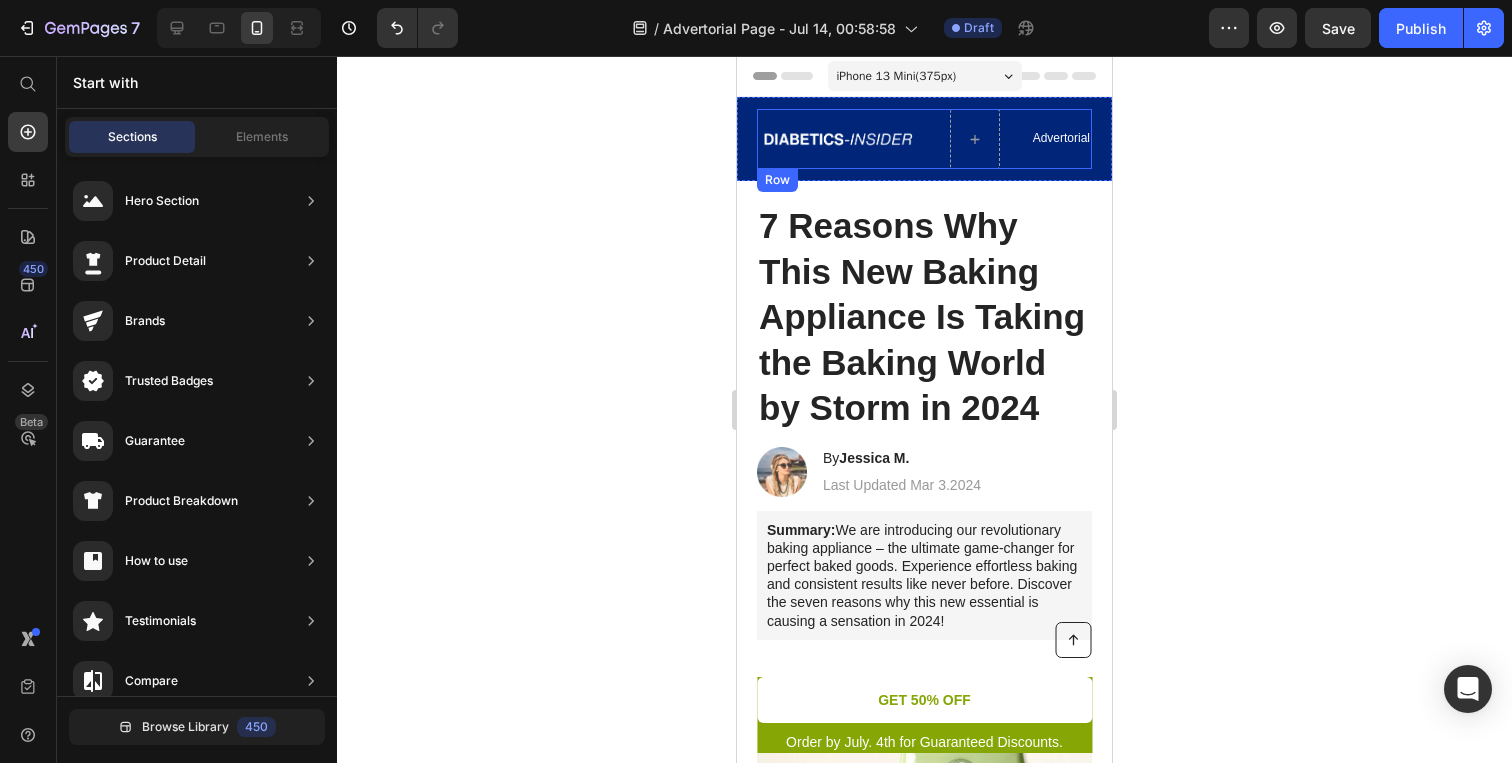 click on "Advertorial Text Block" at bounding box center (1061, 139) 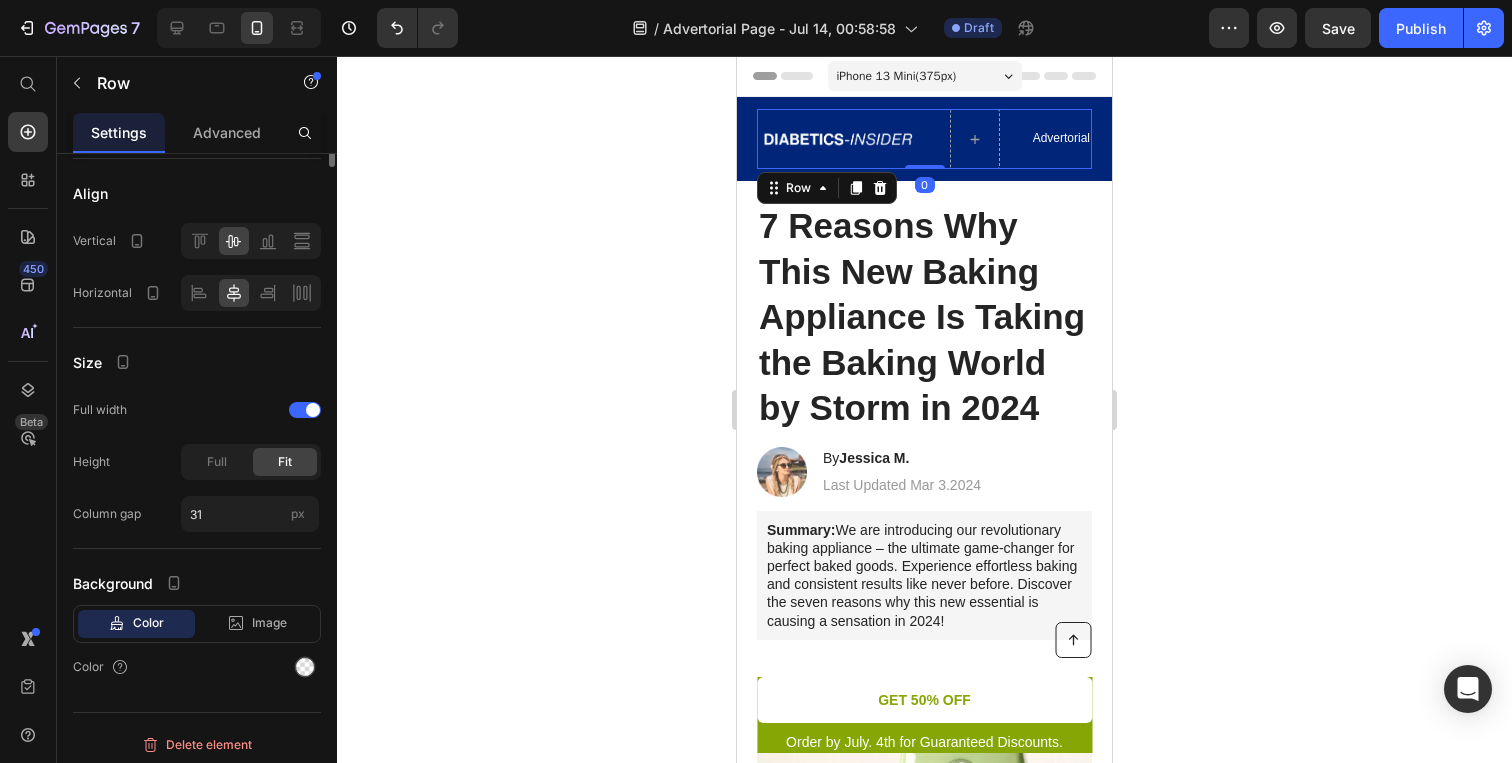 scroll, scrollTop: 0, scrollLeft: 0, axis: both 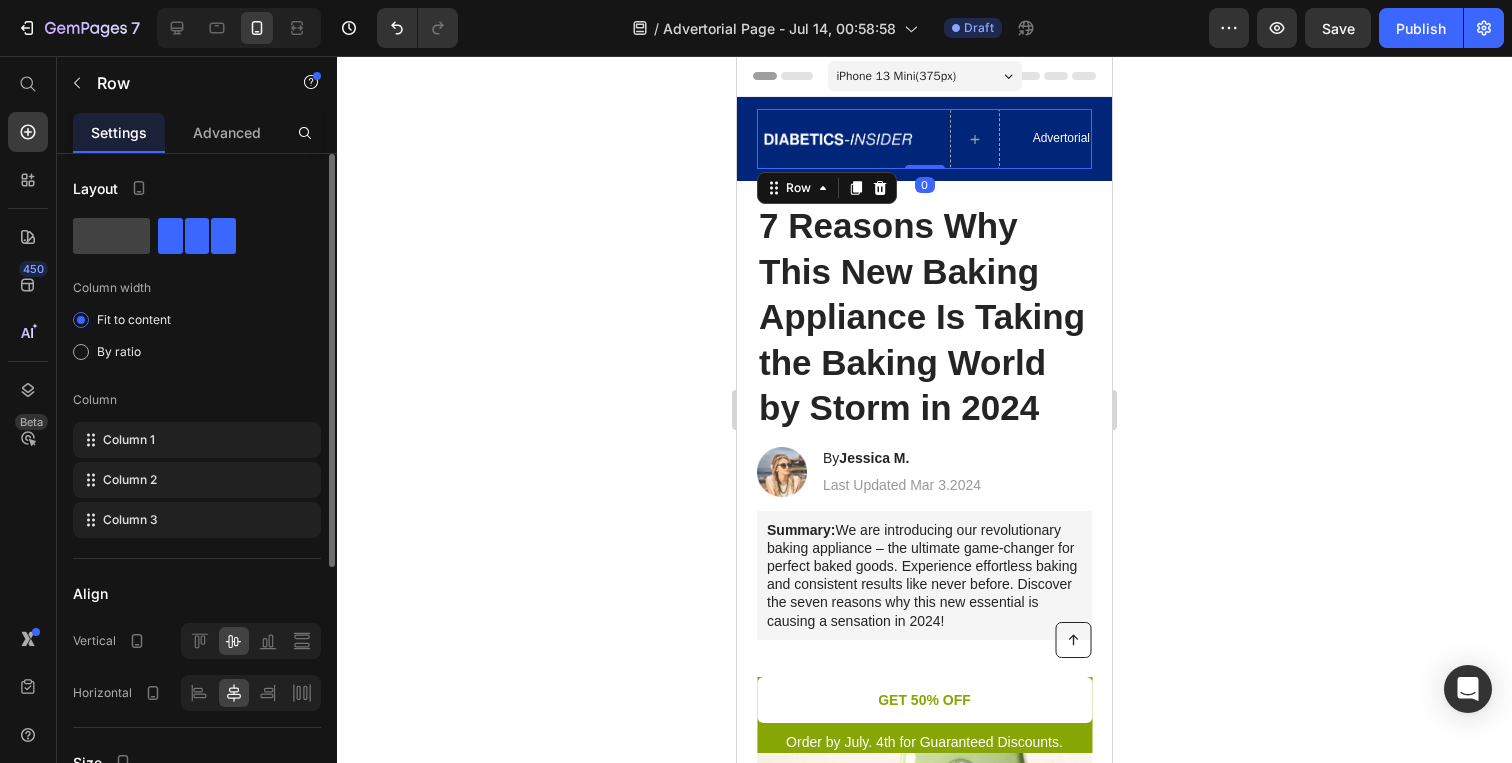 click on "Advertorial Text Block" at bounding box center [1061, 139] 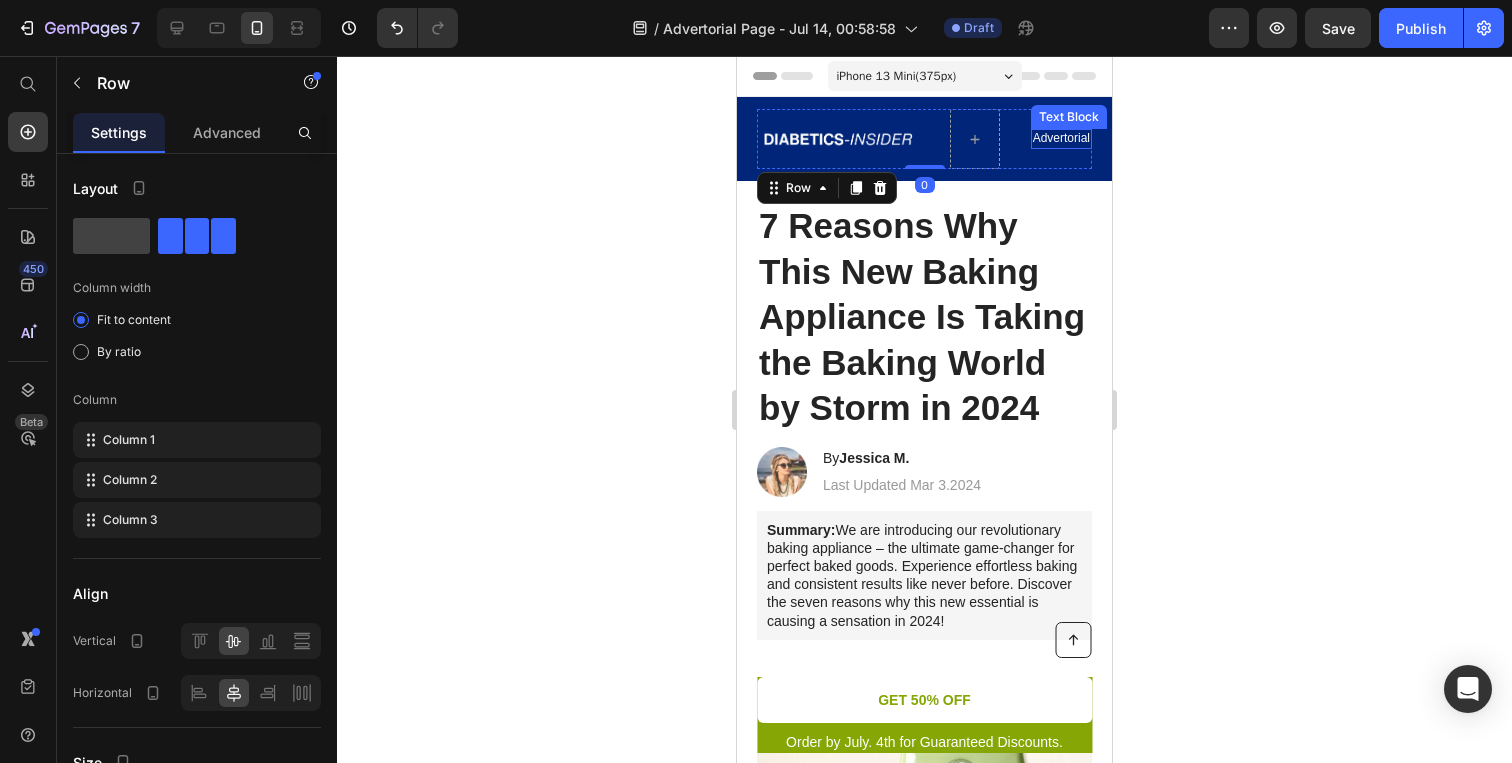 click on "Advertorial Text Block" at bounding box center (1061, 139) 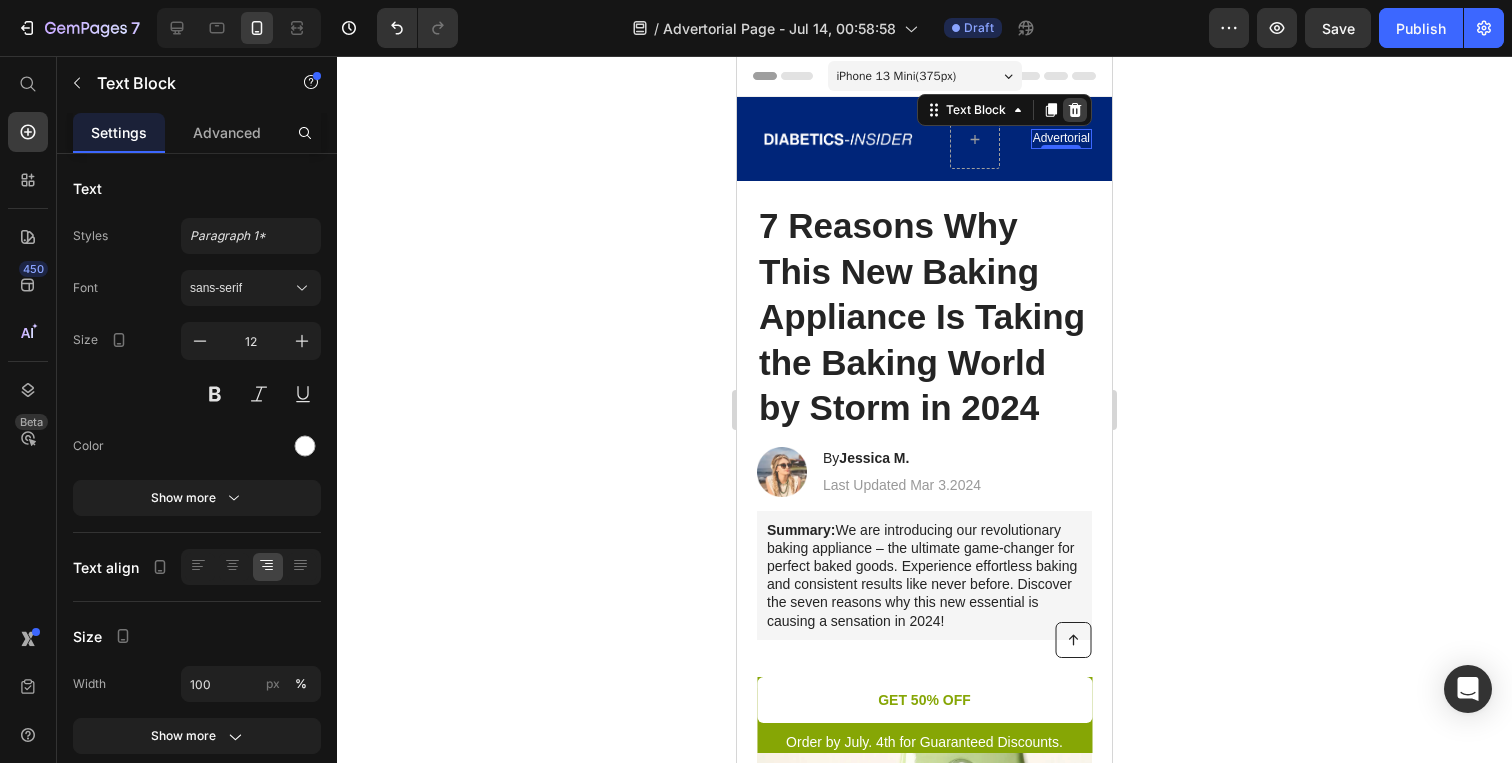 click at bounding box center (1075, 110) 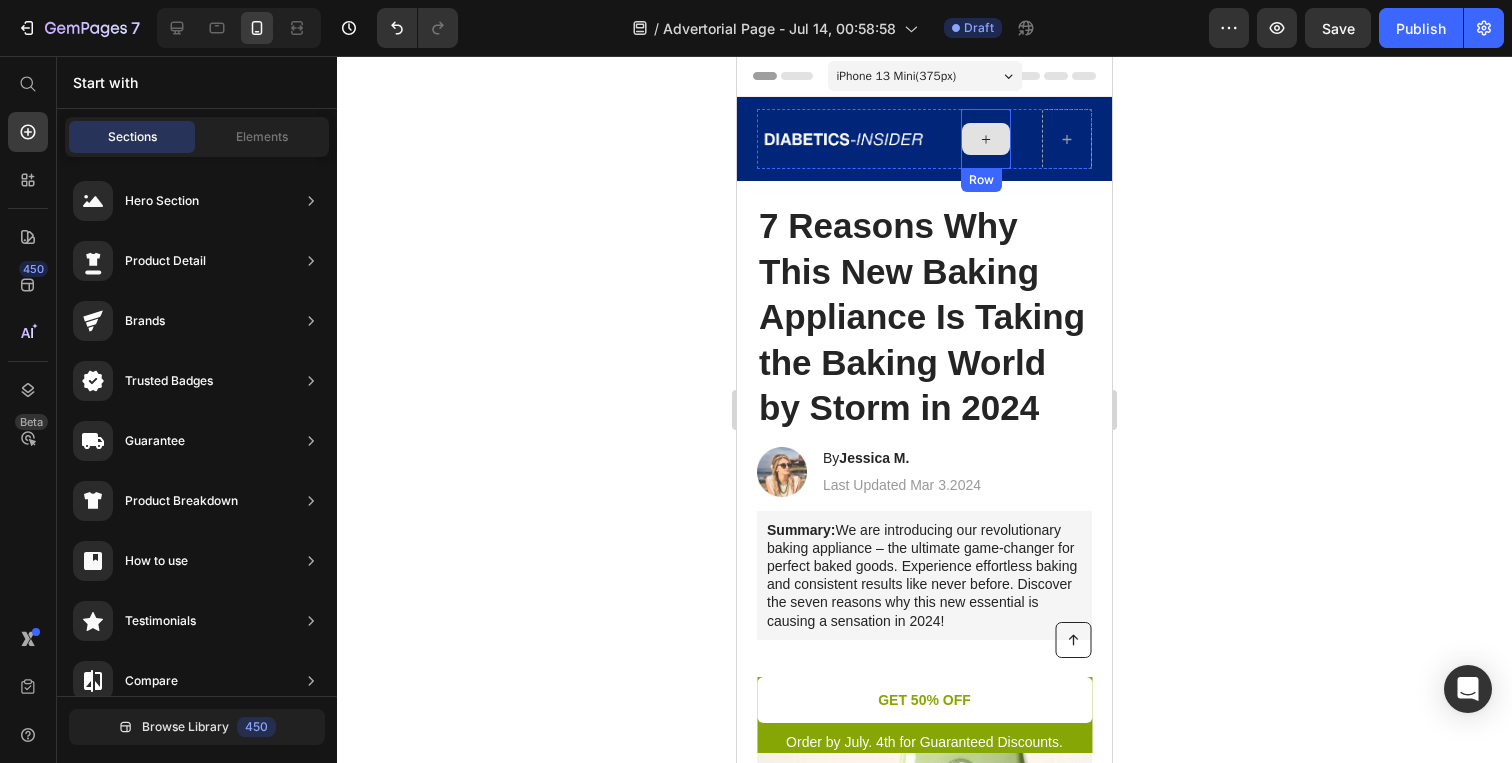 click 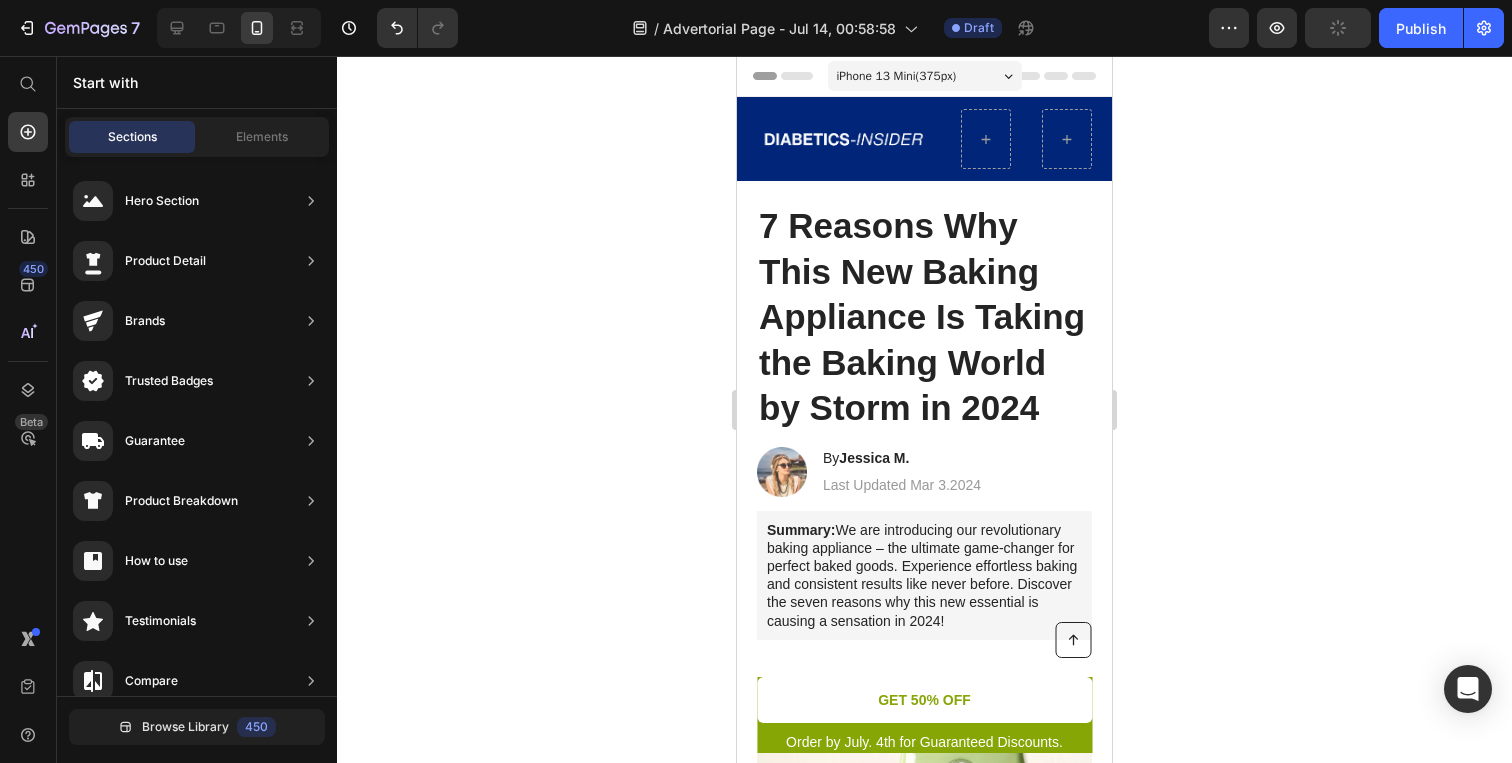 click 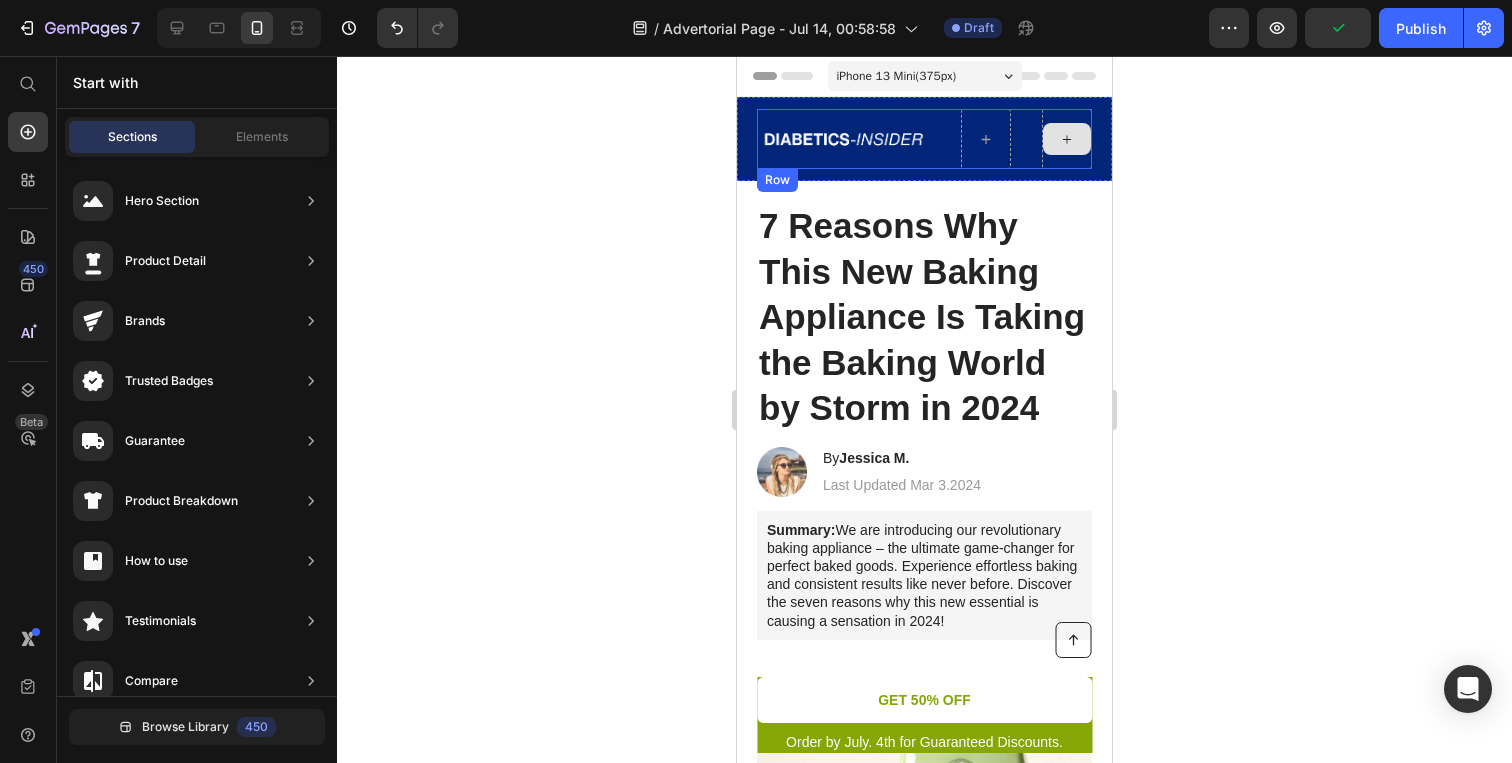 click at bounding box center [1067, 139] 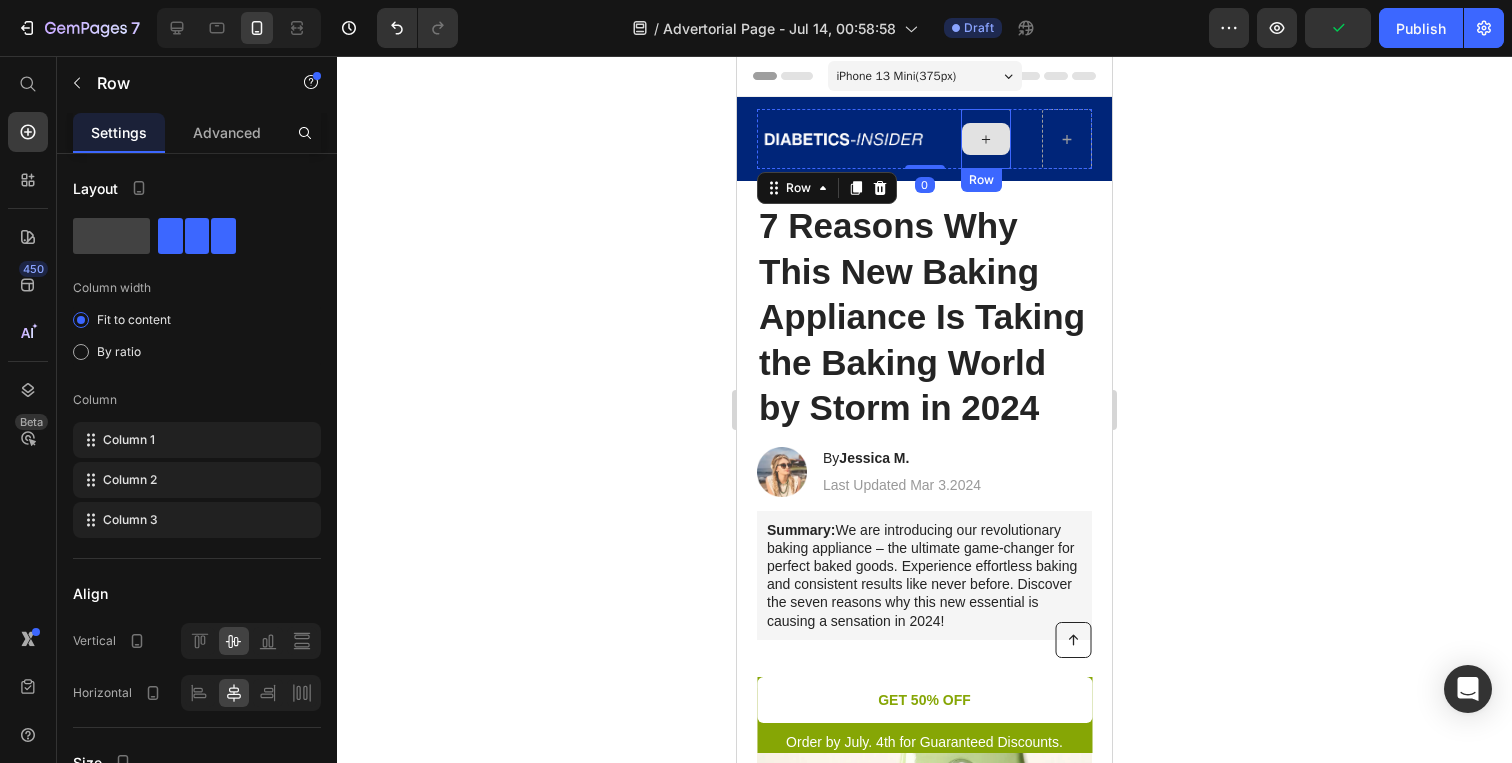 click at bounding box center (986, 139) 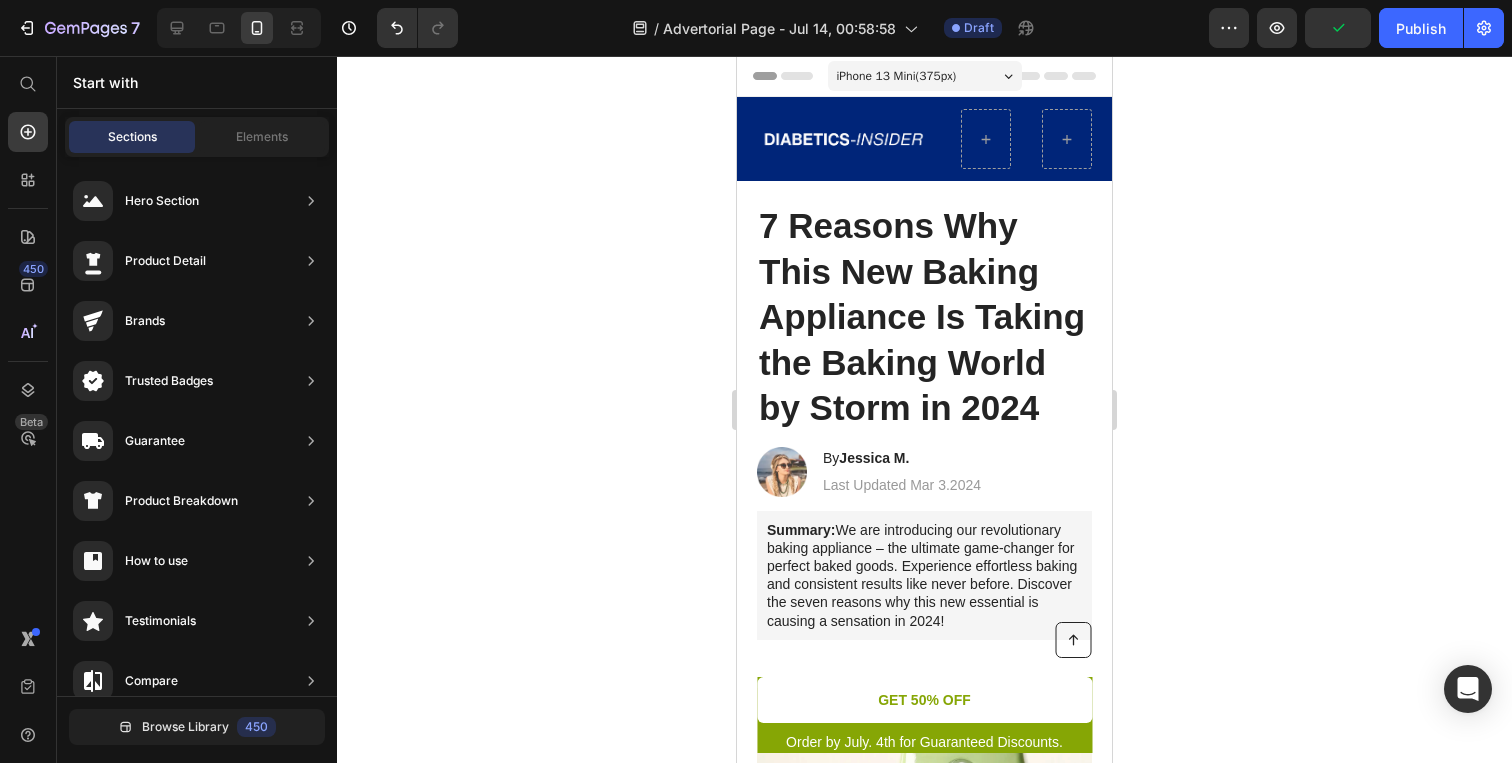 click 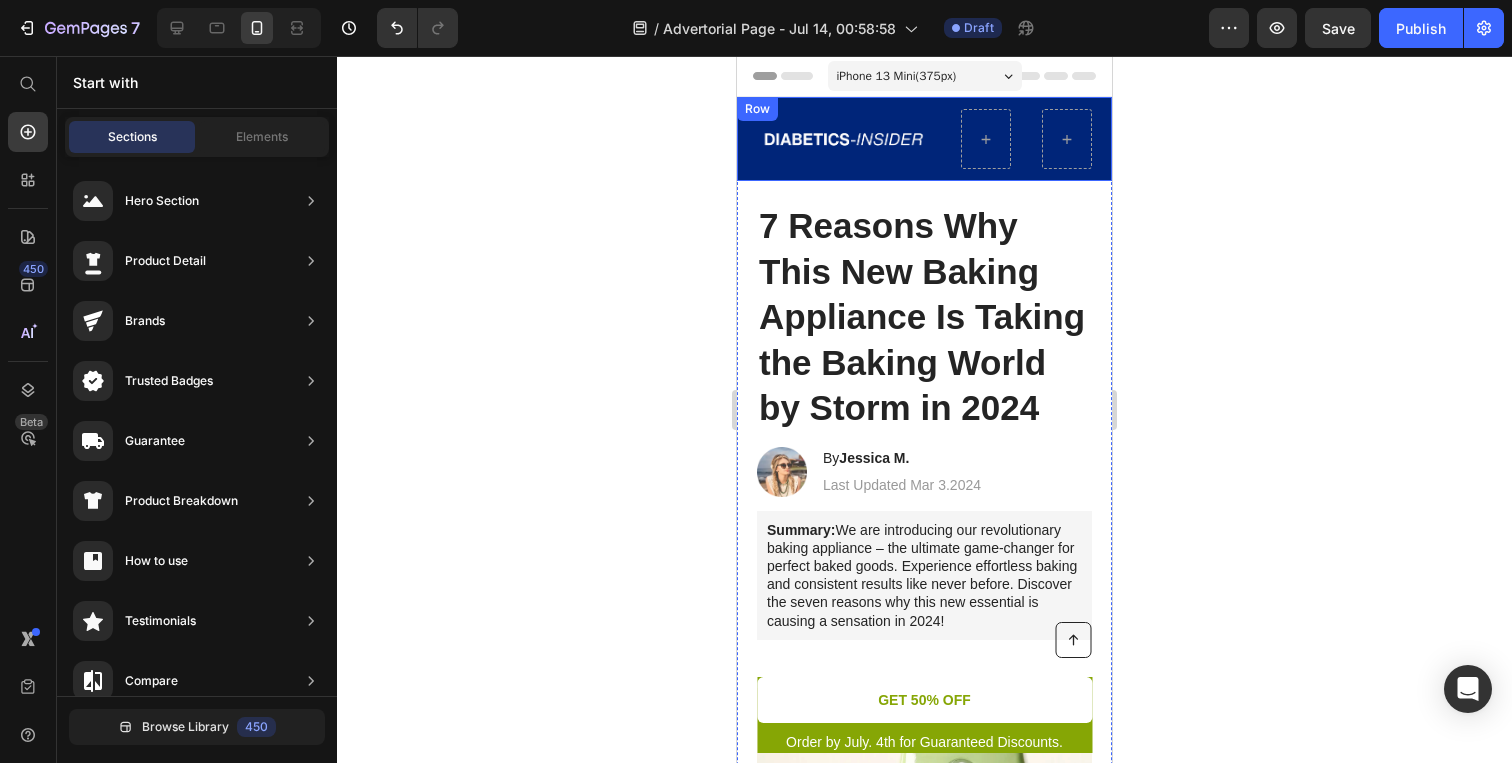 click on "Image Limited time: 50% OFF + FREESHIPPING Text Block
Row
Row Row" at bounding box center [924, 139] 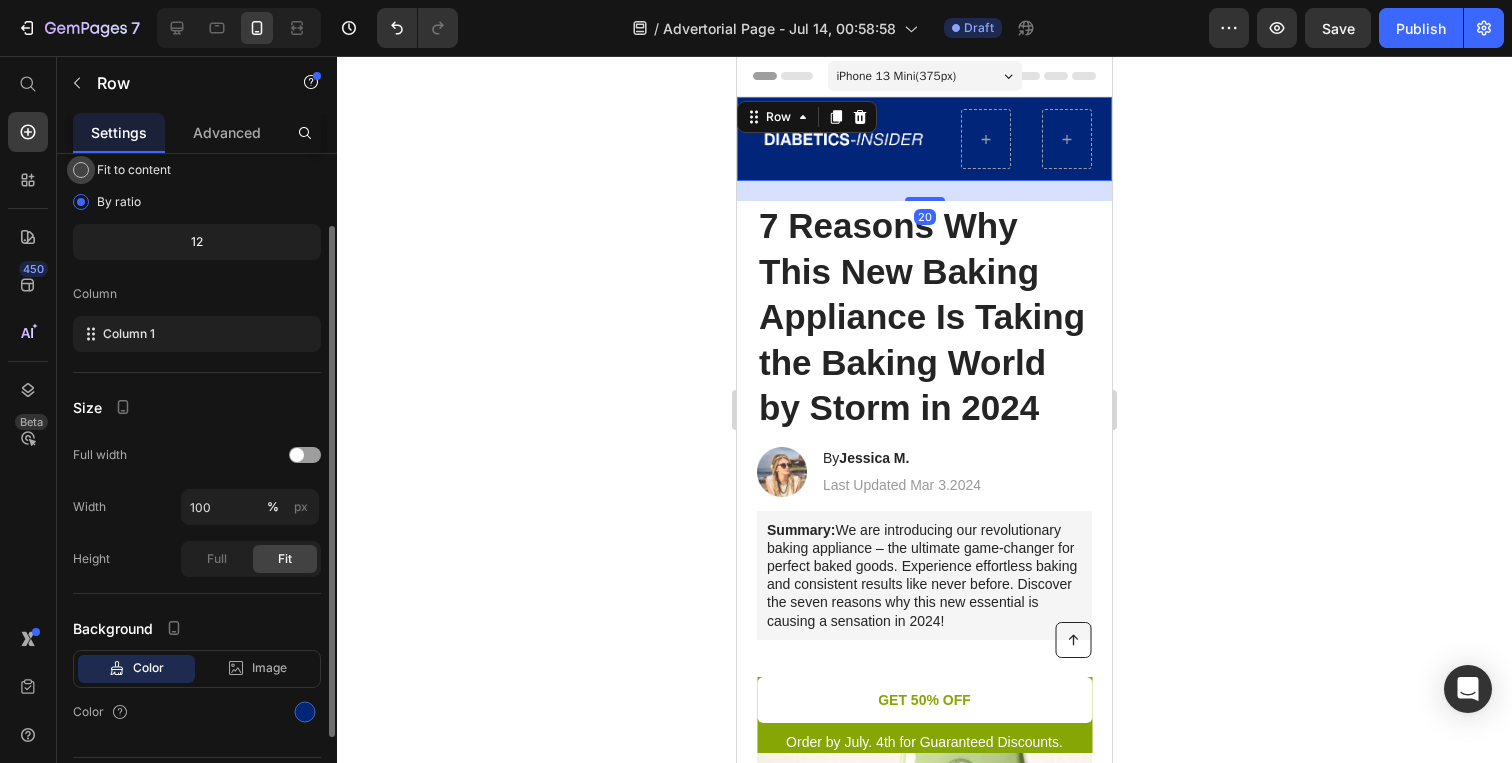 scroll, scrollTop: 202, scrollLeft: 0, axis: vertical 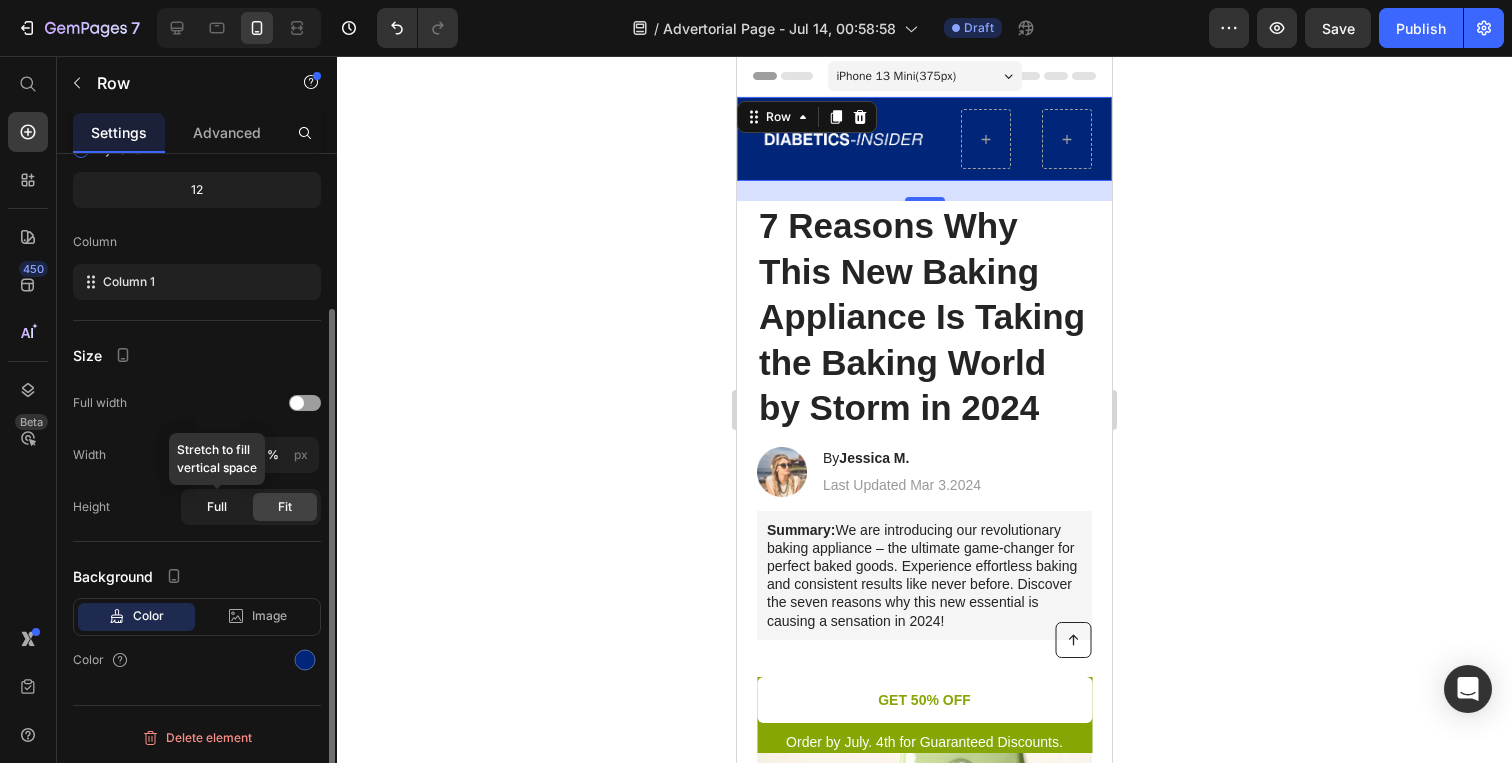 click on "Full" 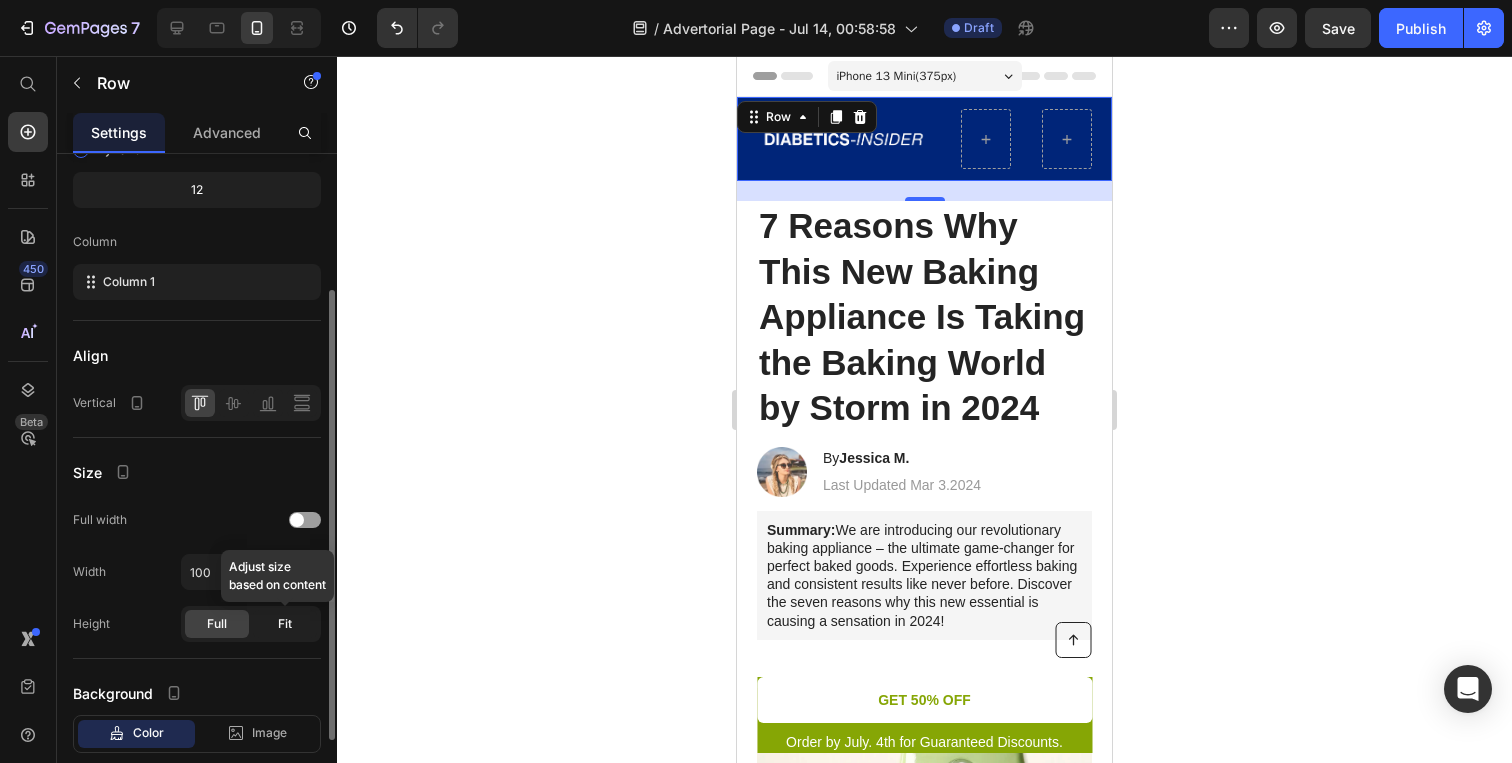 click on "Fit" 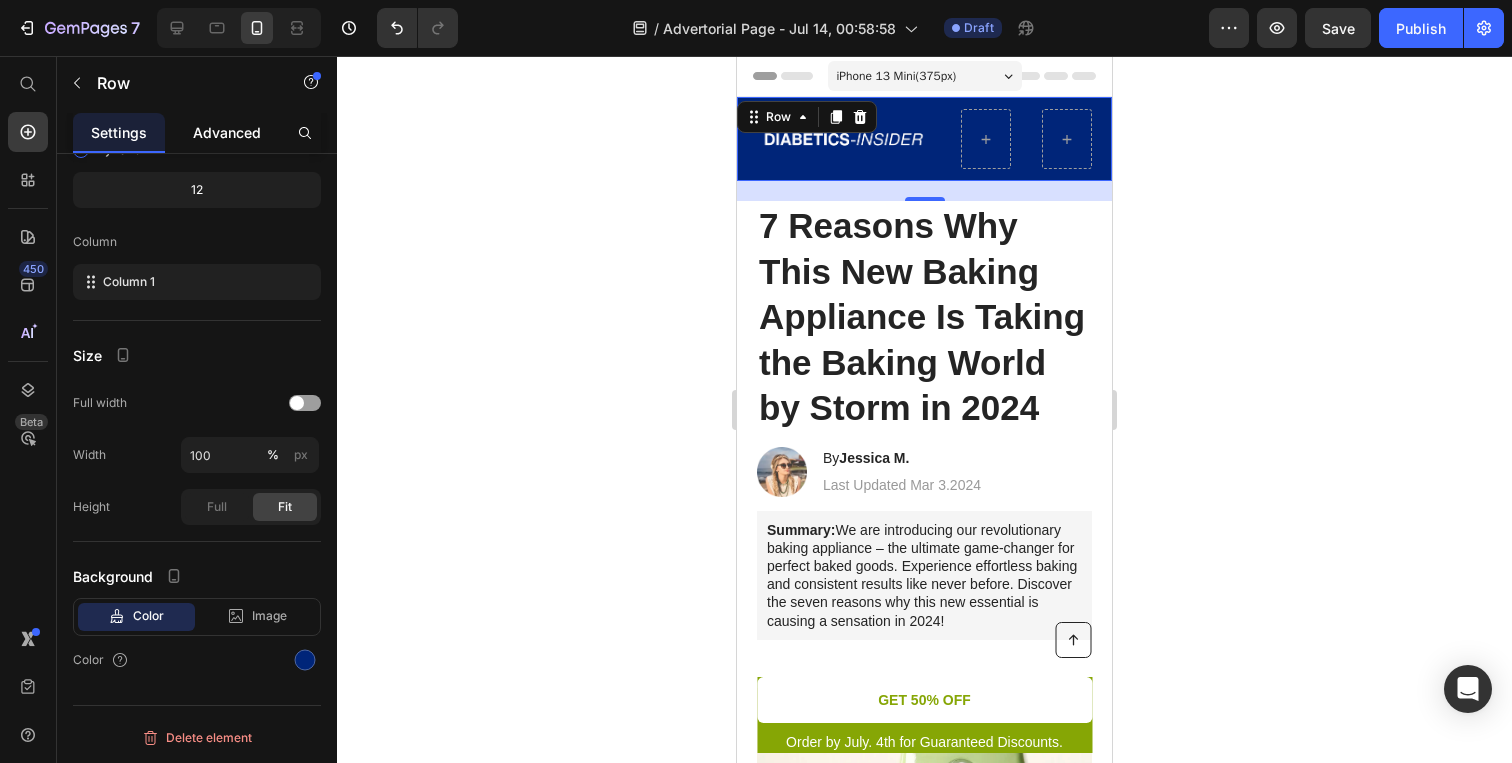 click on "Advanced" 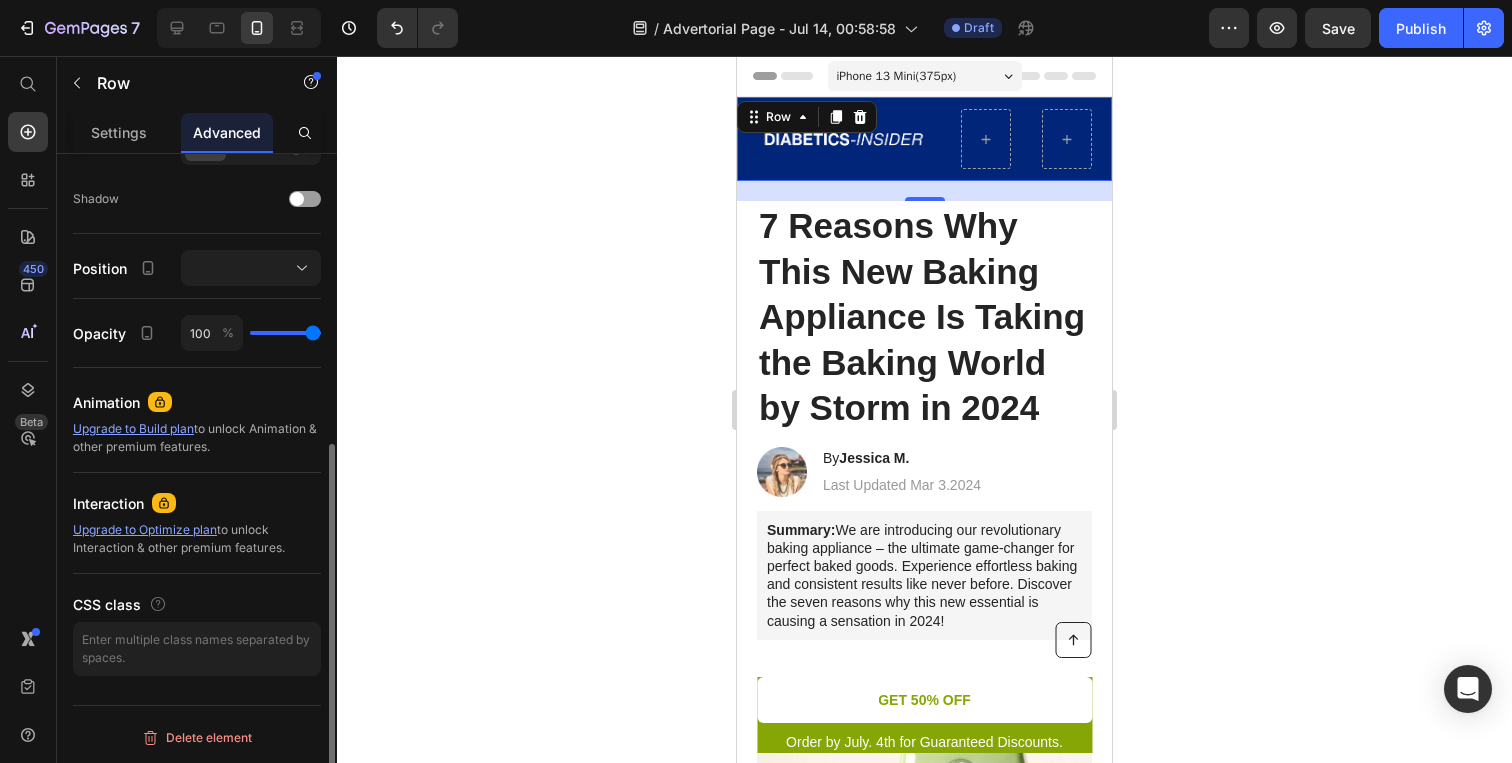scroll, scrollTop: 0, scrollLeft: 0, axis: both 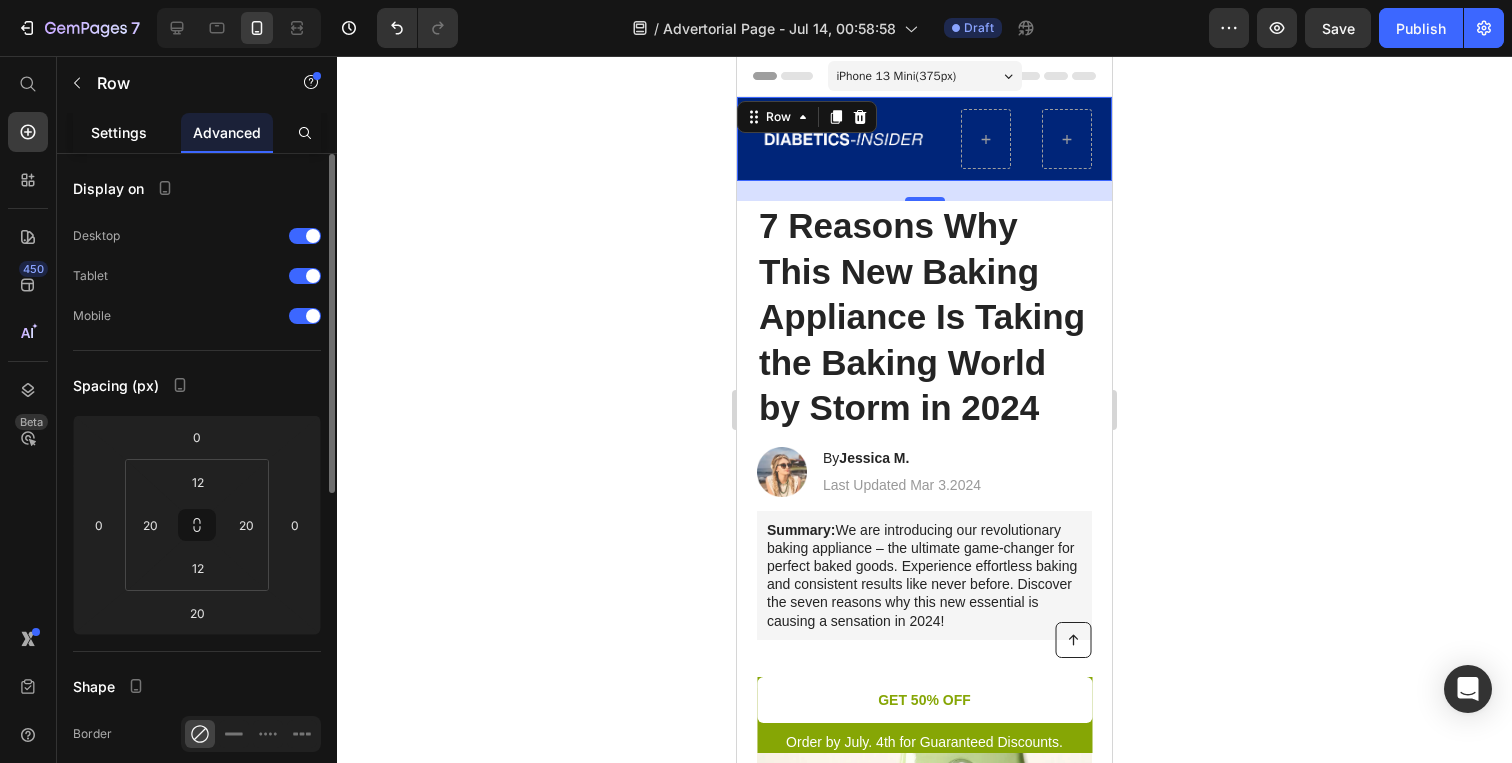 click on "Settings" at bounding box center [119, 132] 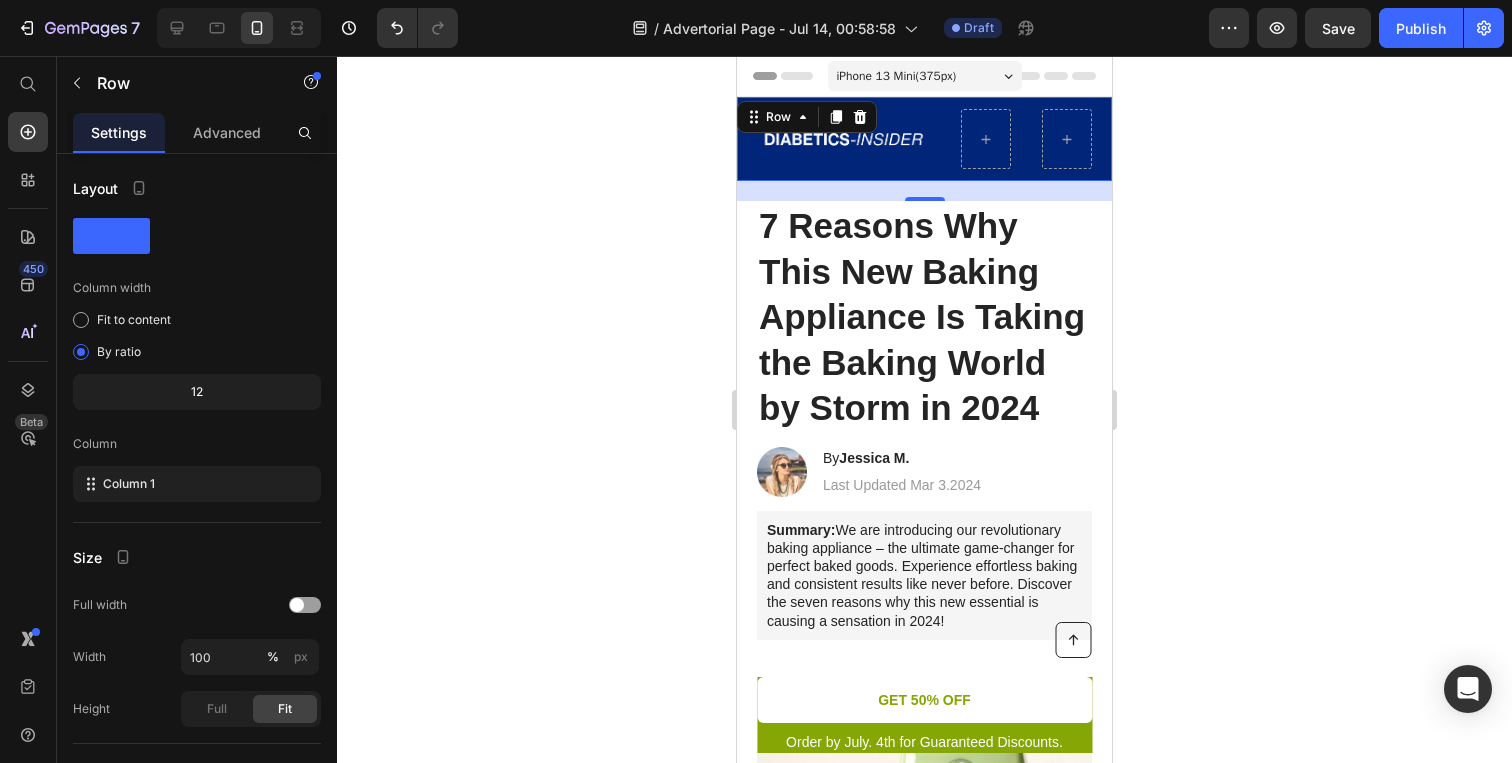 click on "Image Limited time: 50% OFF + FREESHIPPING Text Block
Row
Row Row   20" at bounding box center (924, 139) 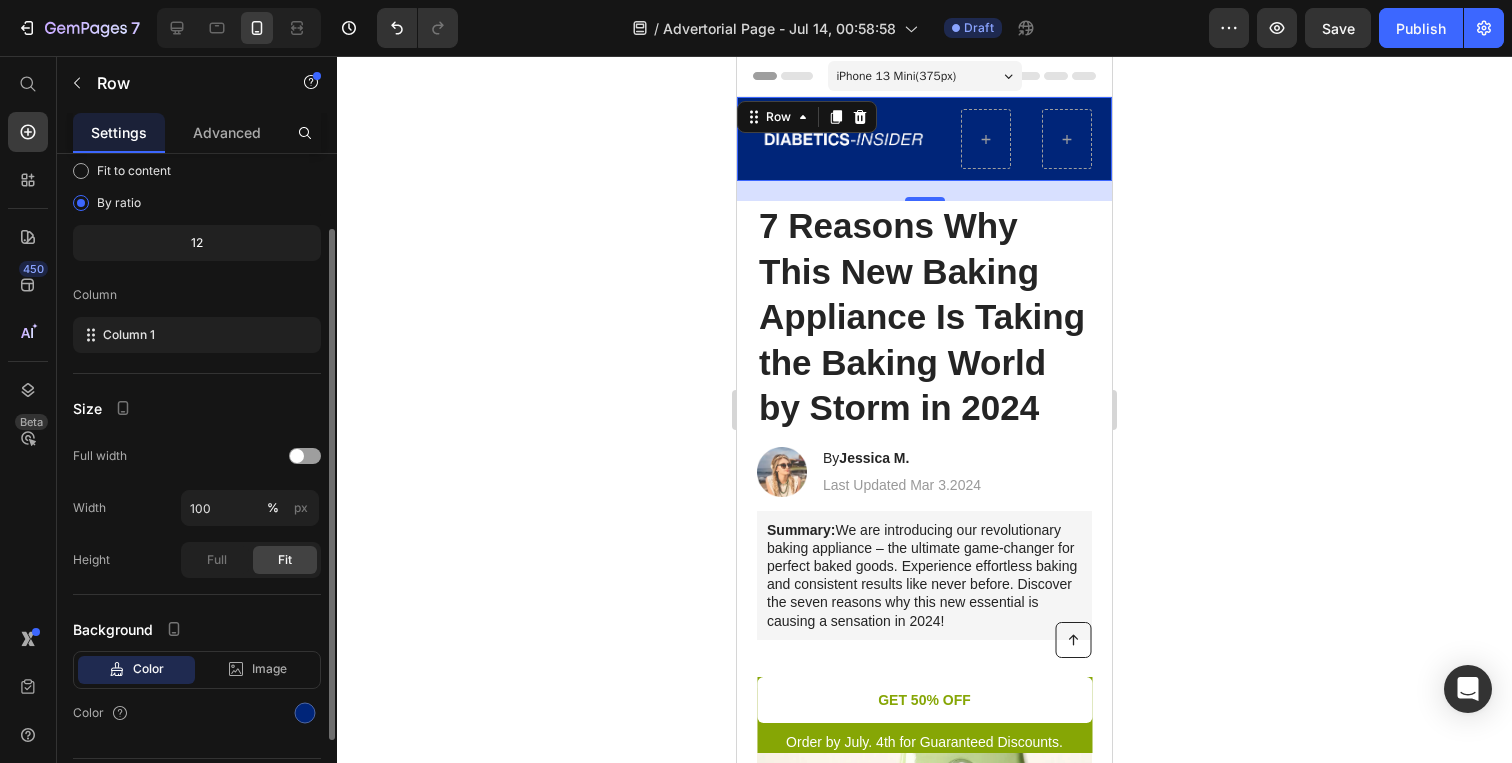 scroll, scrollTop: 150, scrollLeft: 0, axis: vertical 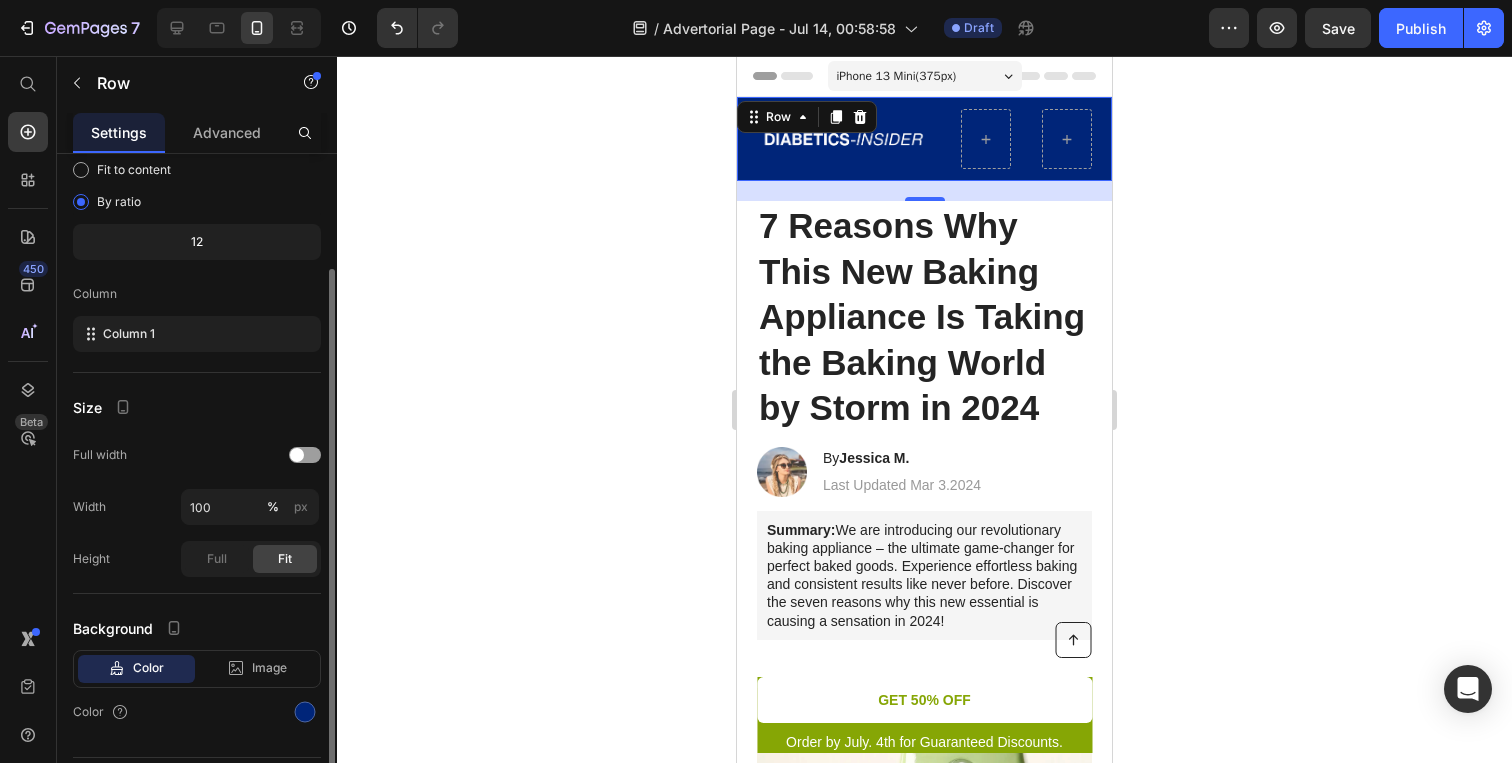 click on "12" 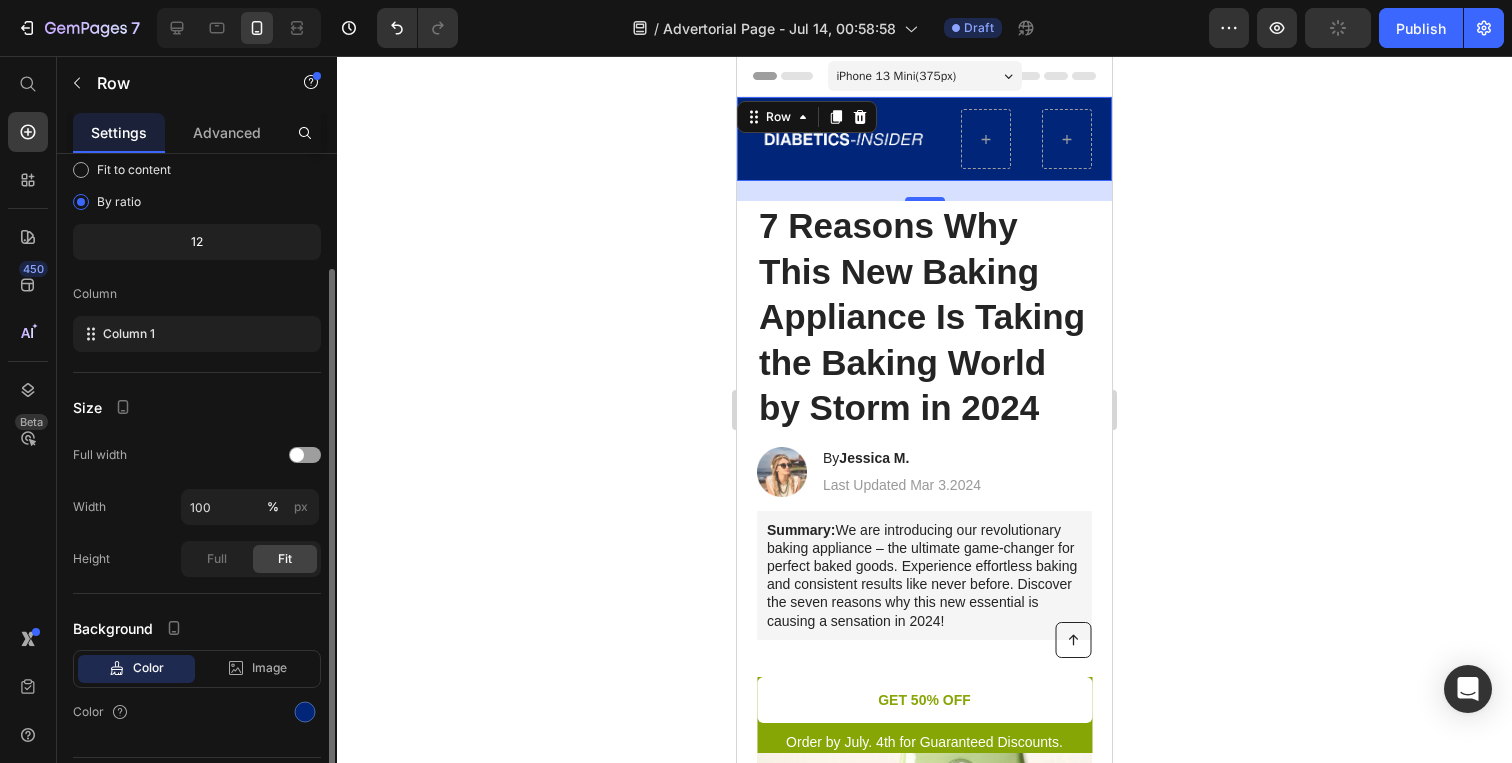 click on "12" 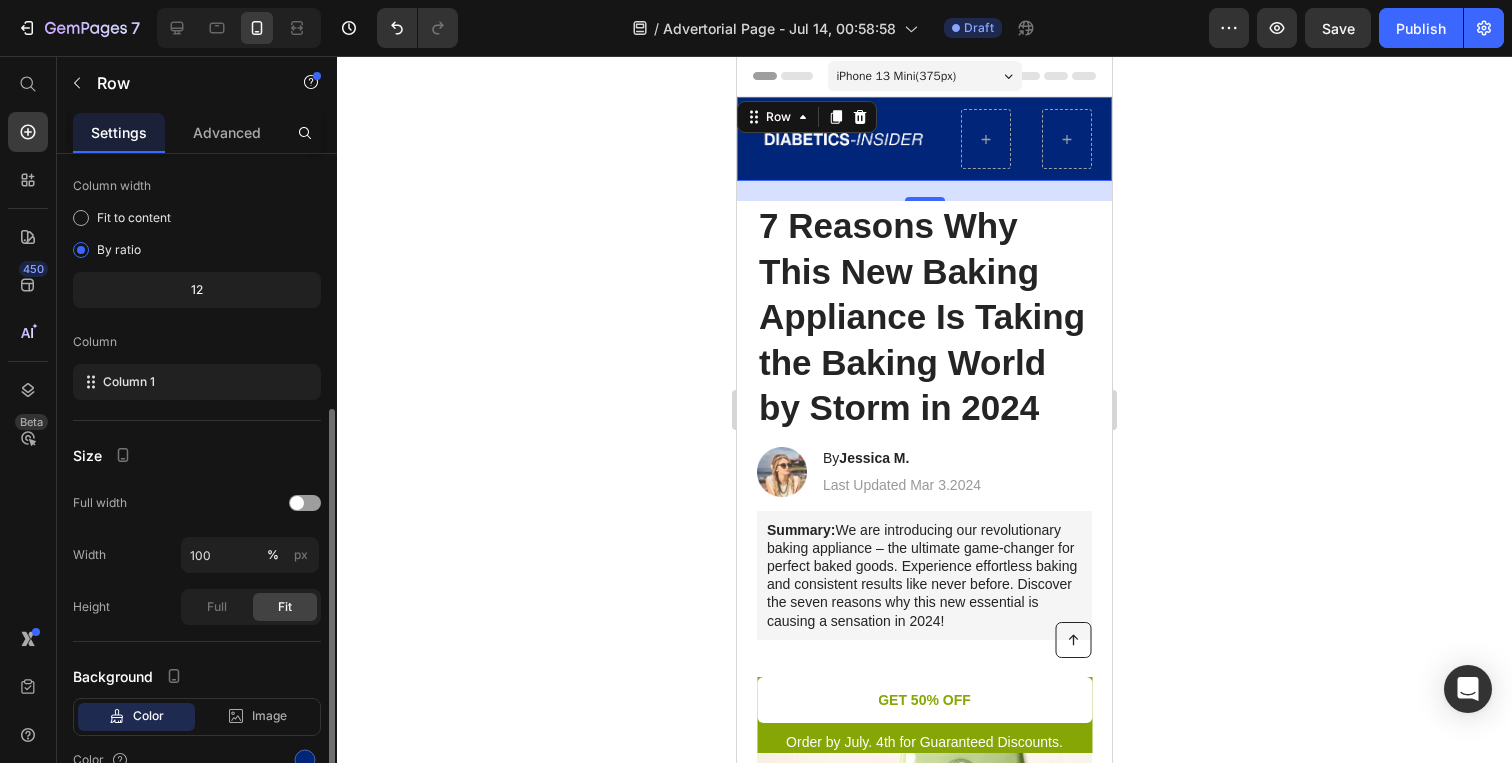 scroll, scrollTop: 0, scrollLeft: 0, axis: both 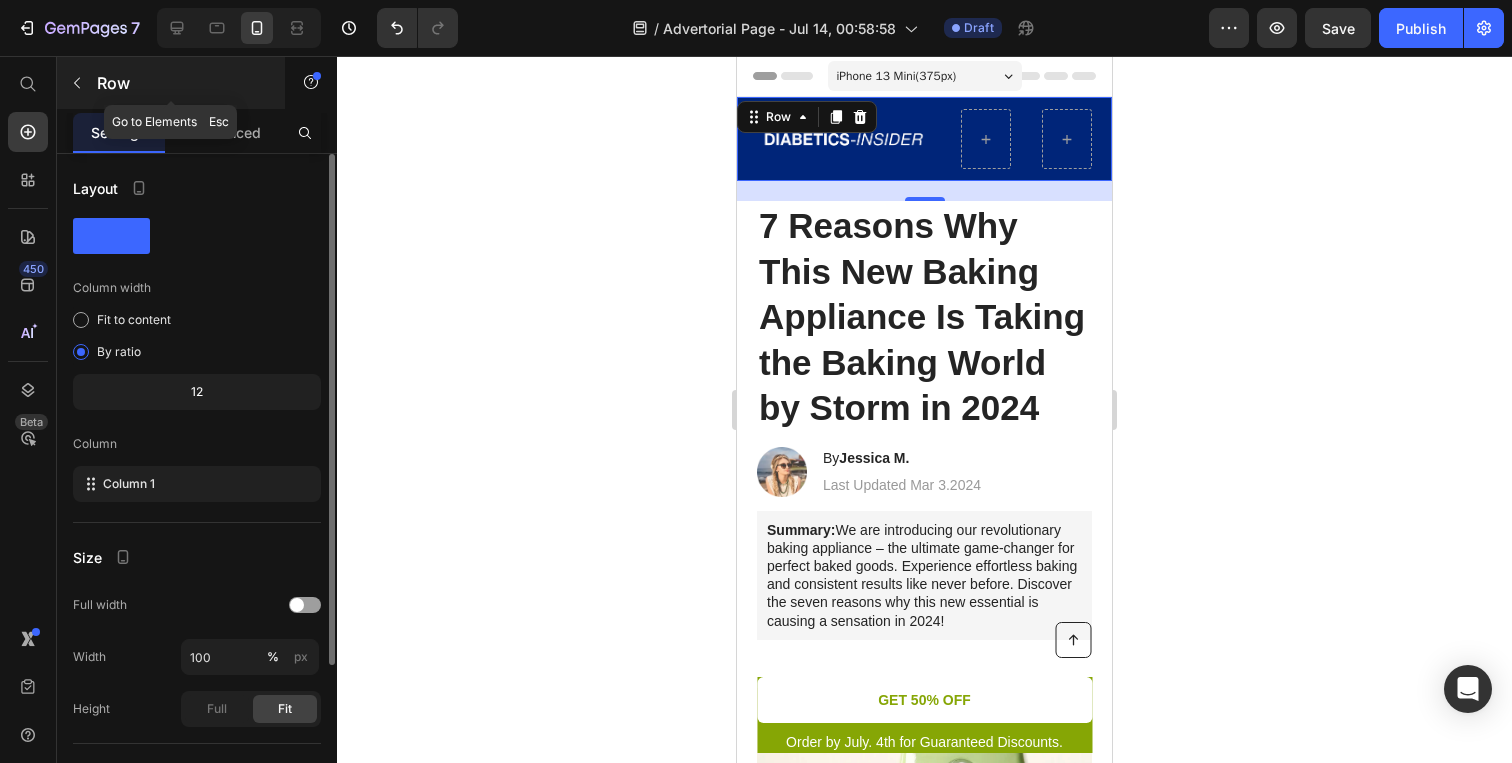 click 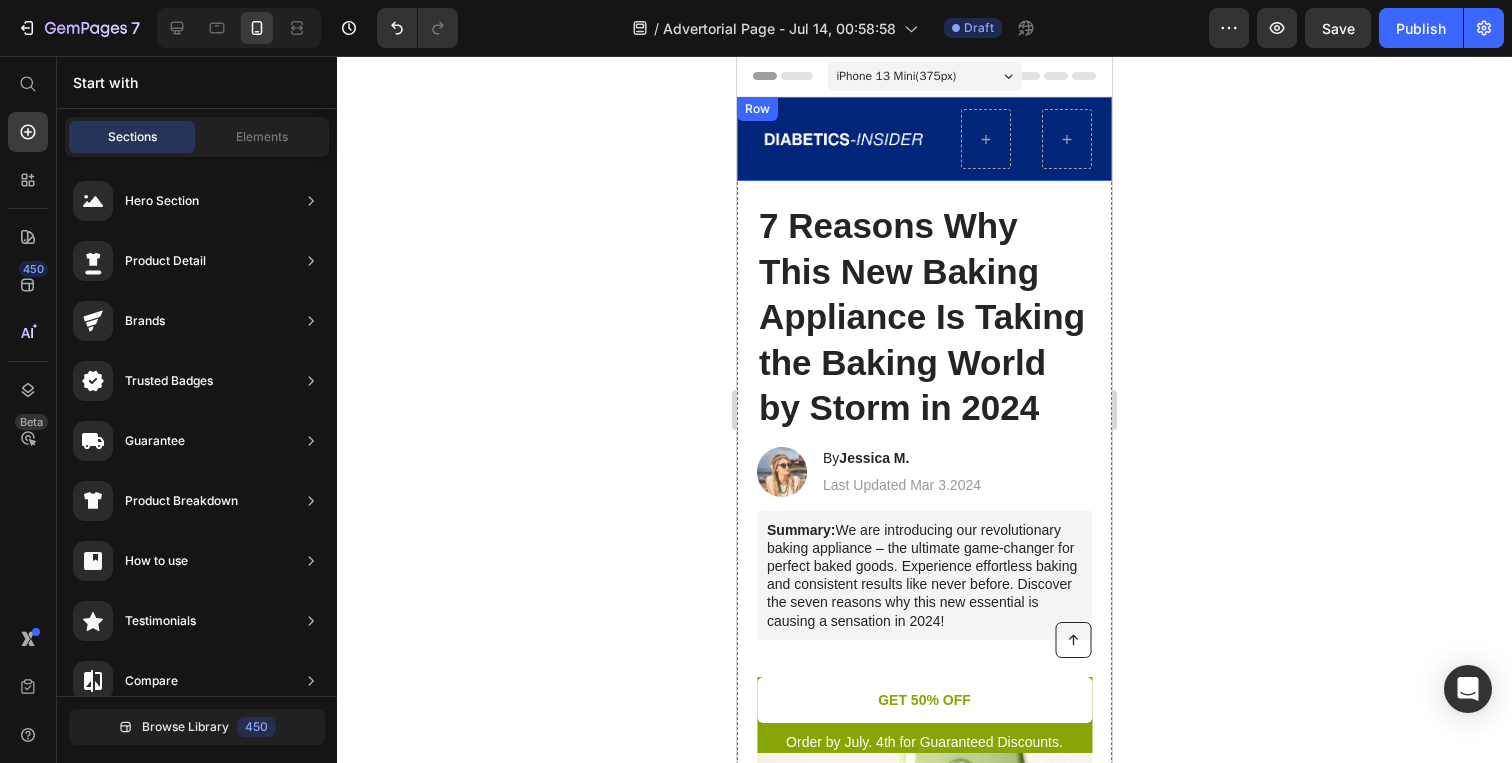 click at bounding box center (843, 139) 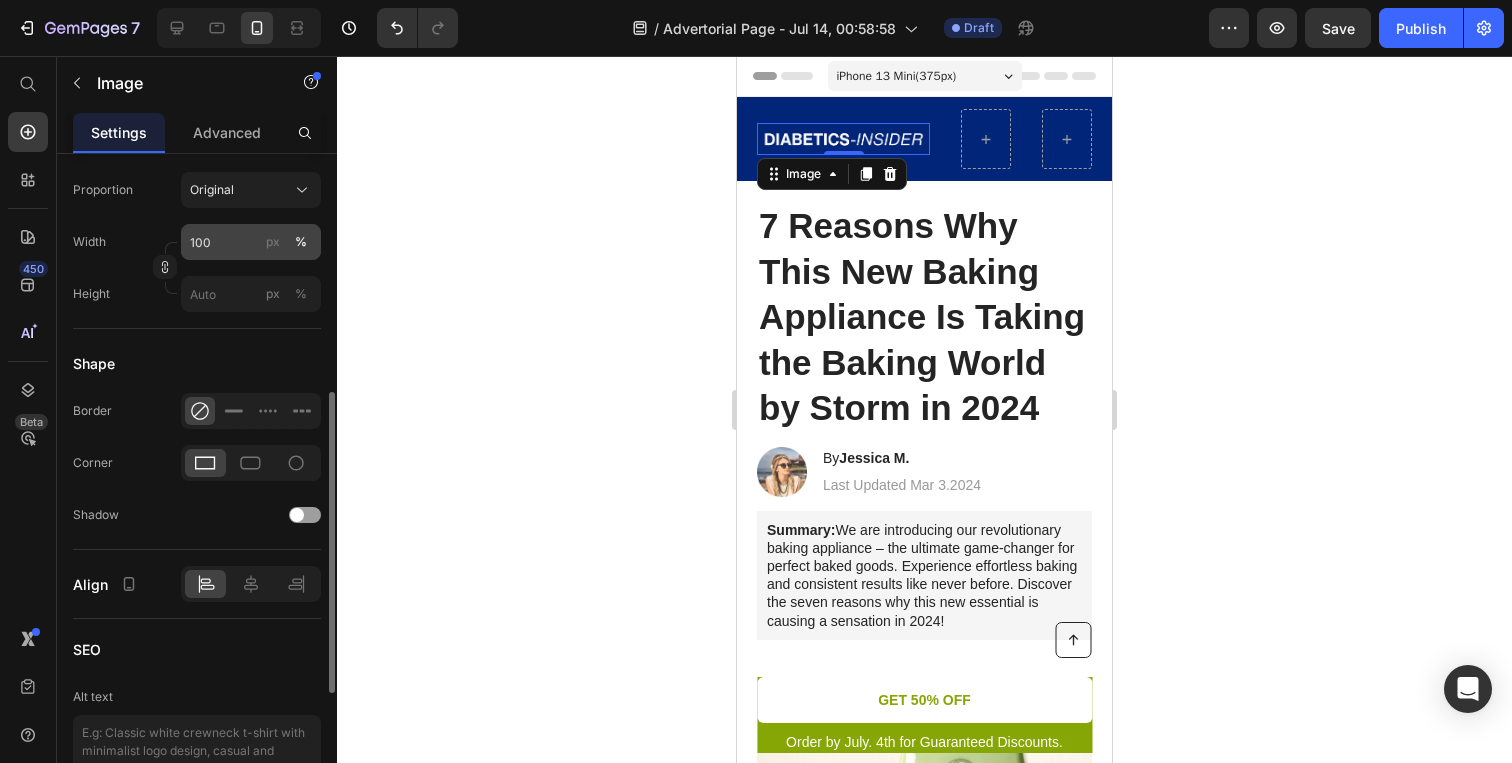 scroll, scrollTop: 605, scrollLeft: 0, axis: vertical 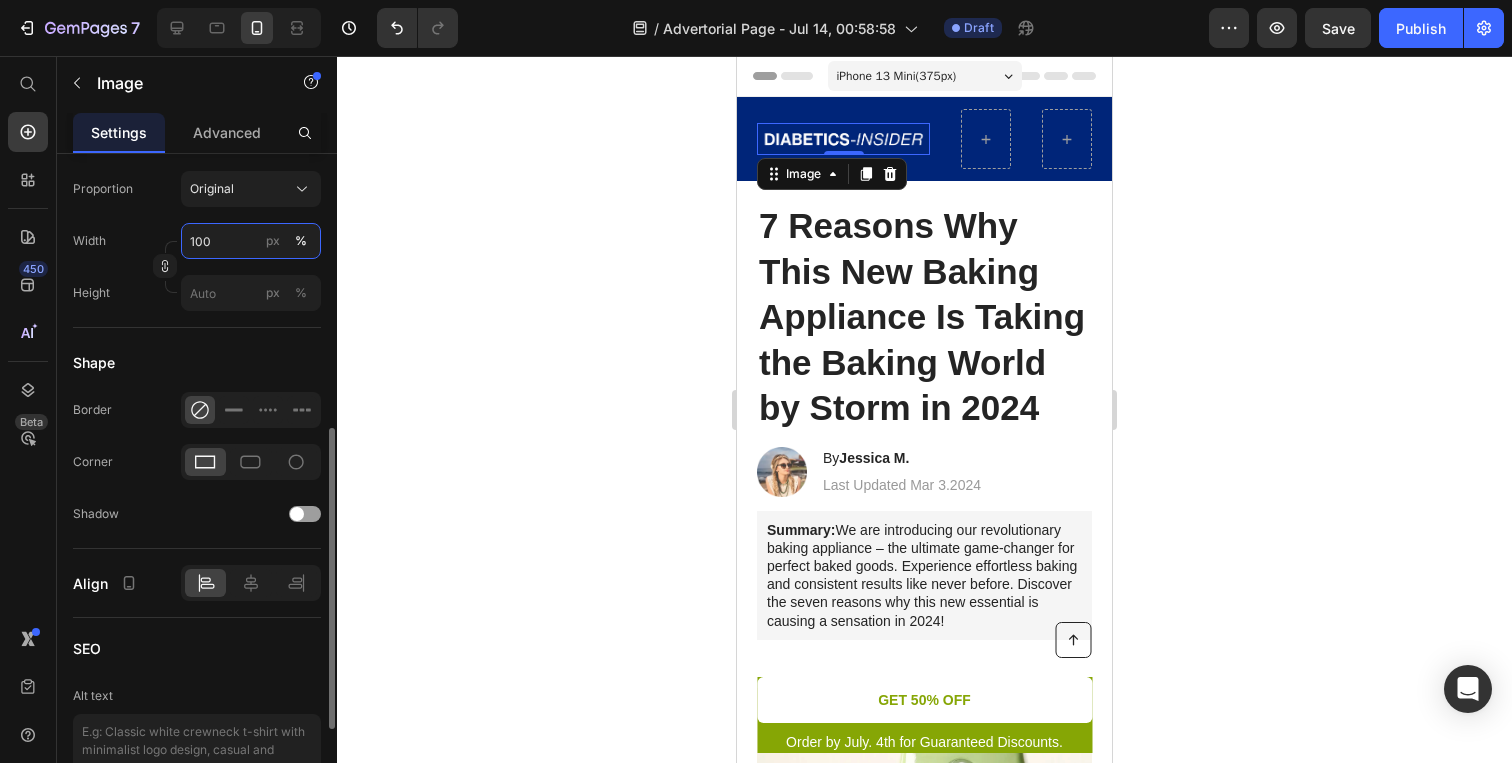 click on "100" at bounding box center (251, 241) 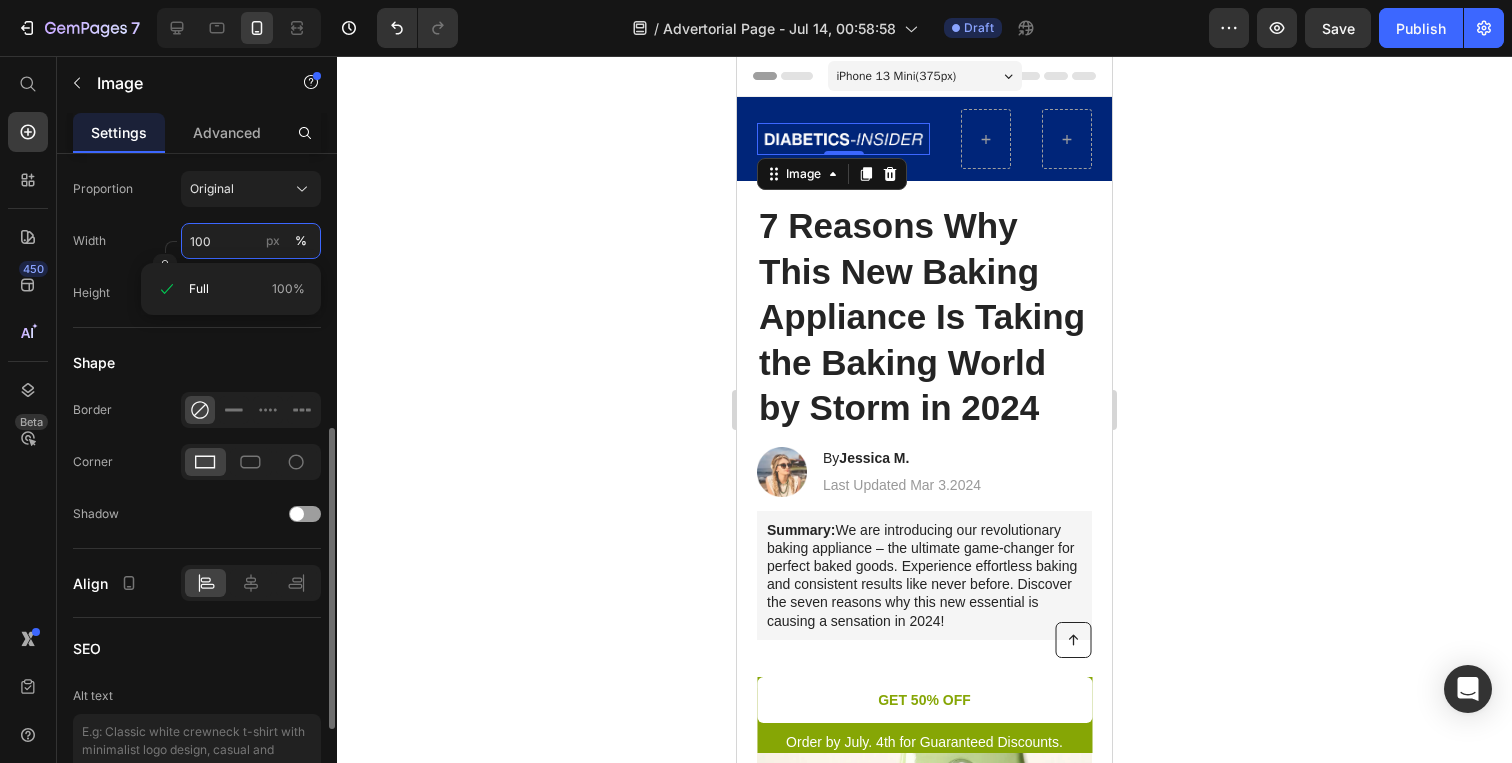 click on "100" at bounding box center (251, 241) 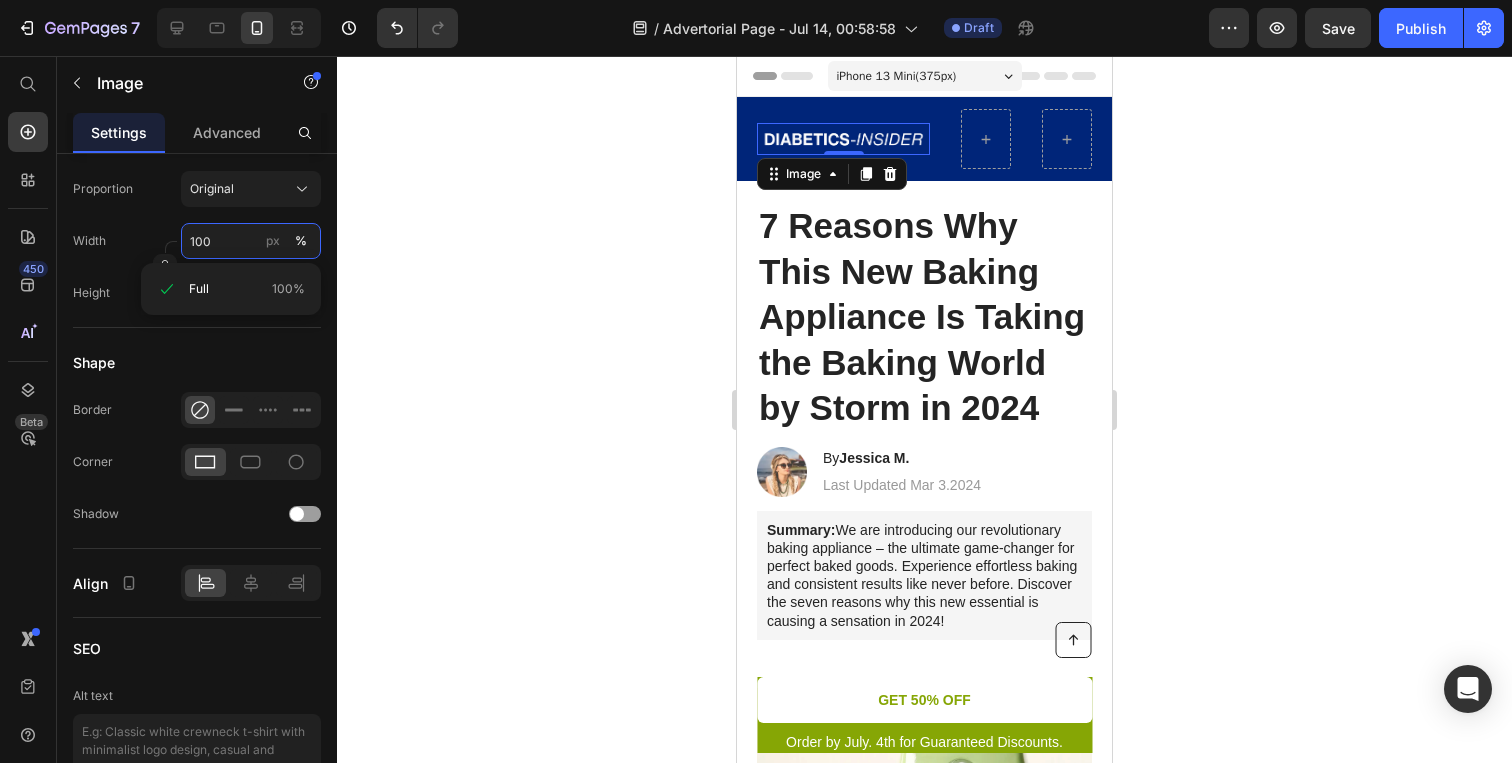 type on "0" 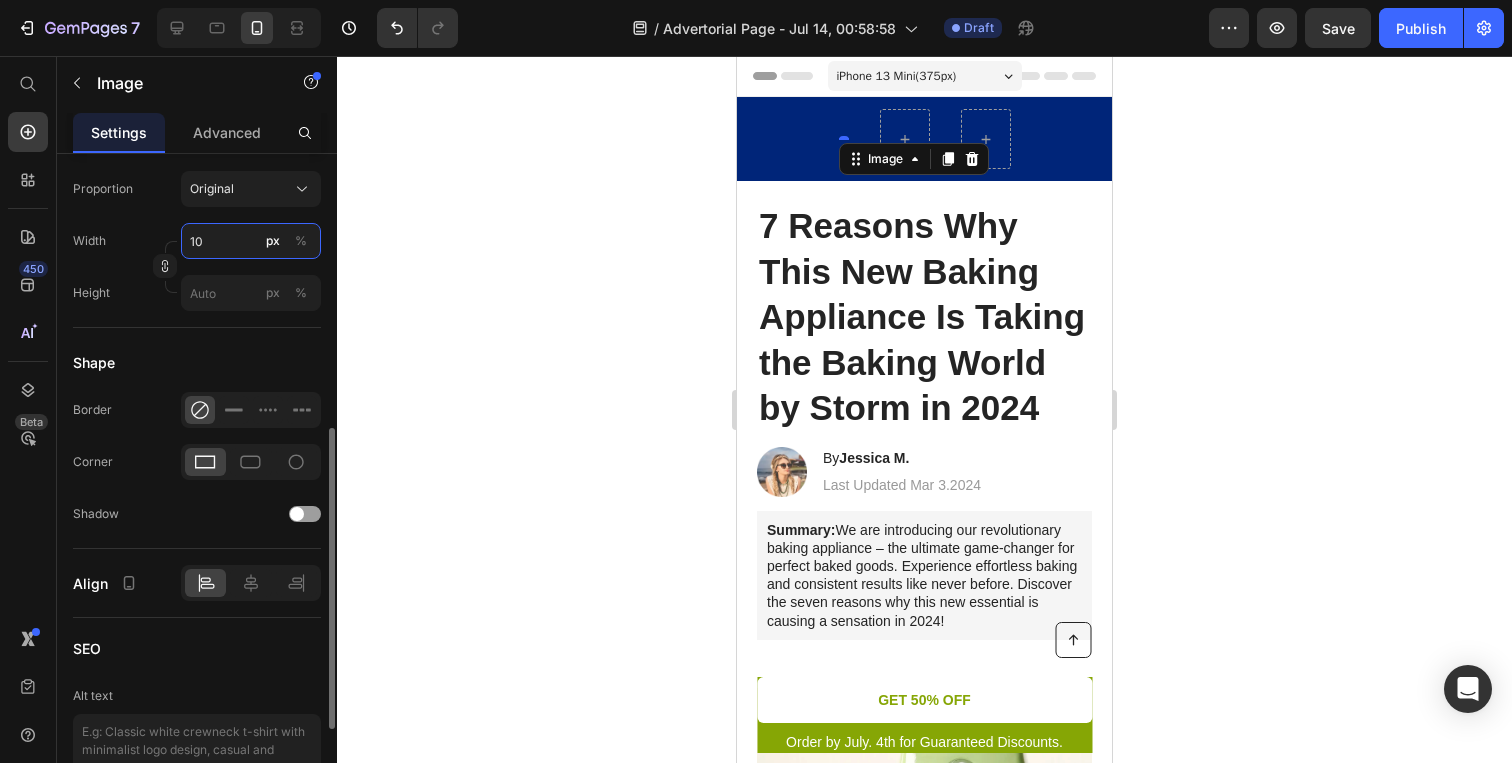 type on "1" 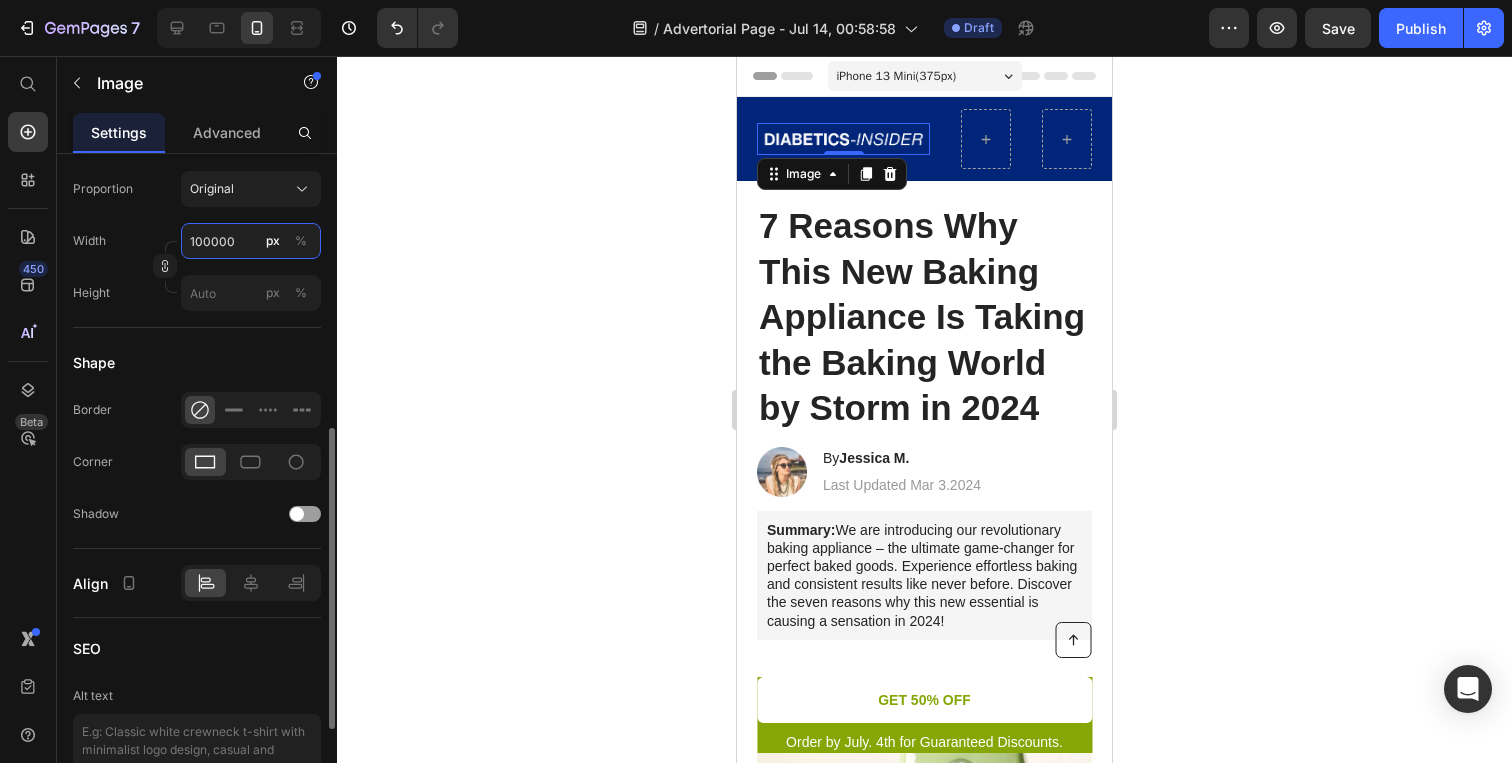 type on "100000" 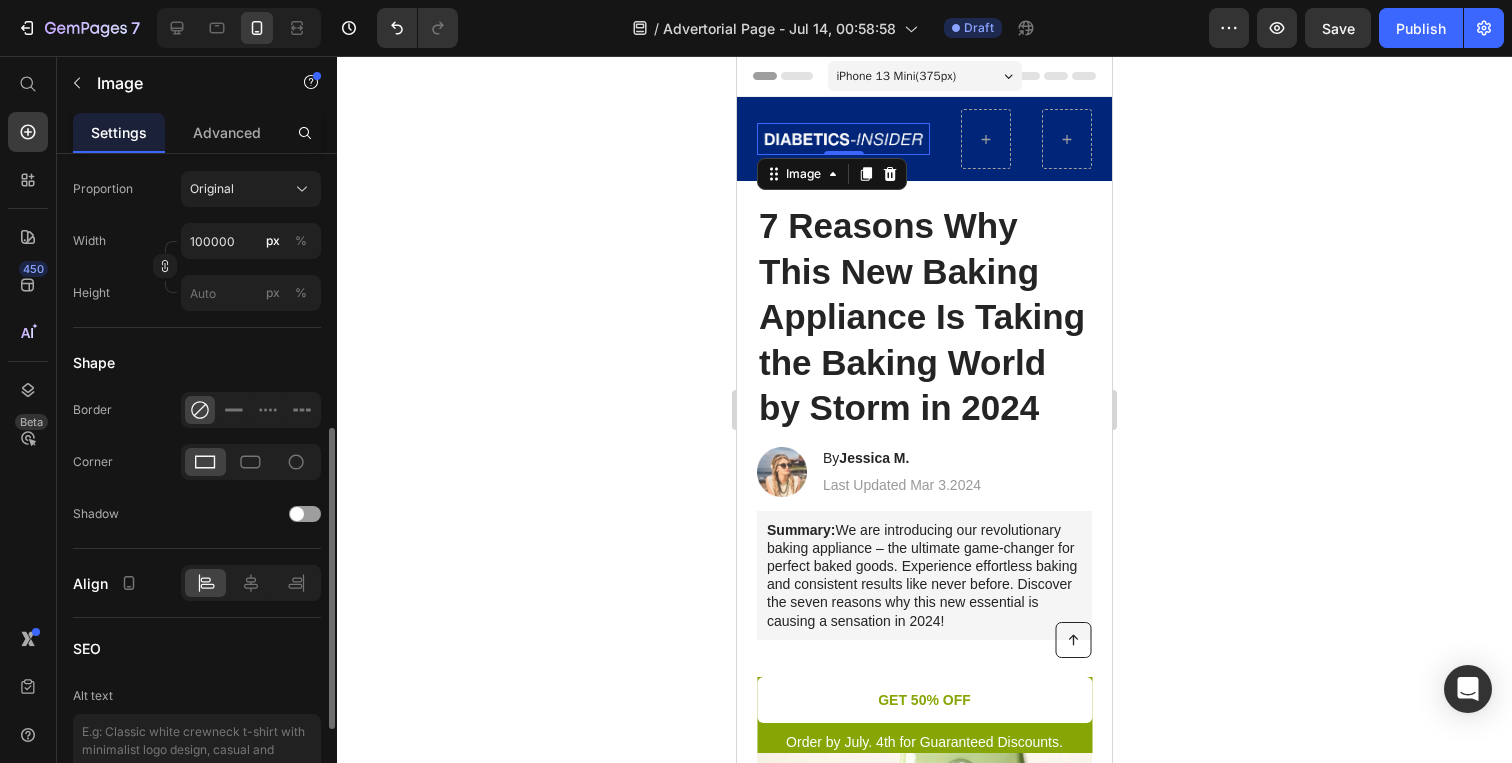 click on "Shape" at bounding box center [197, 362] 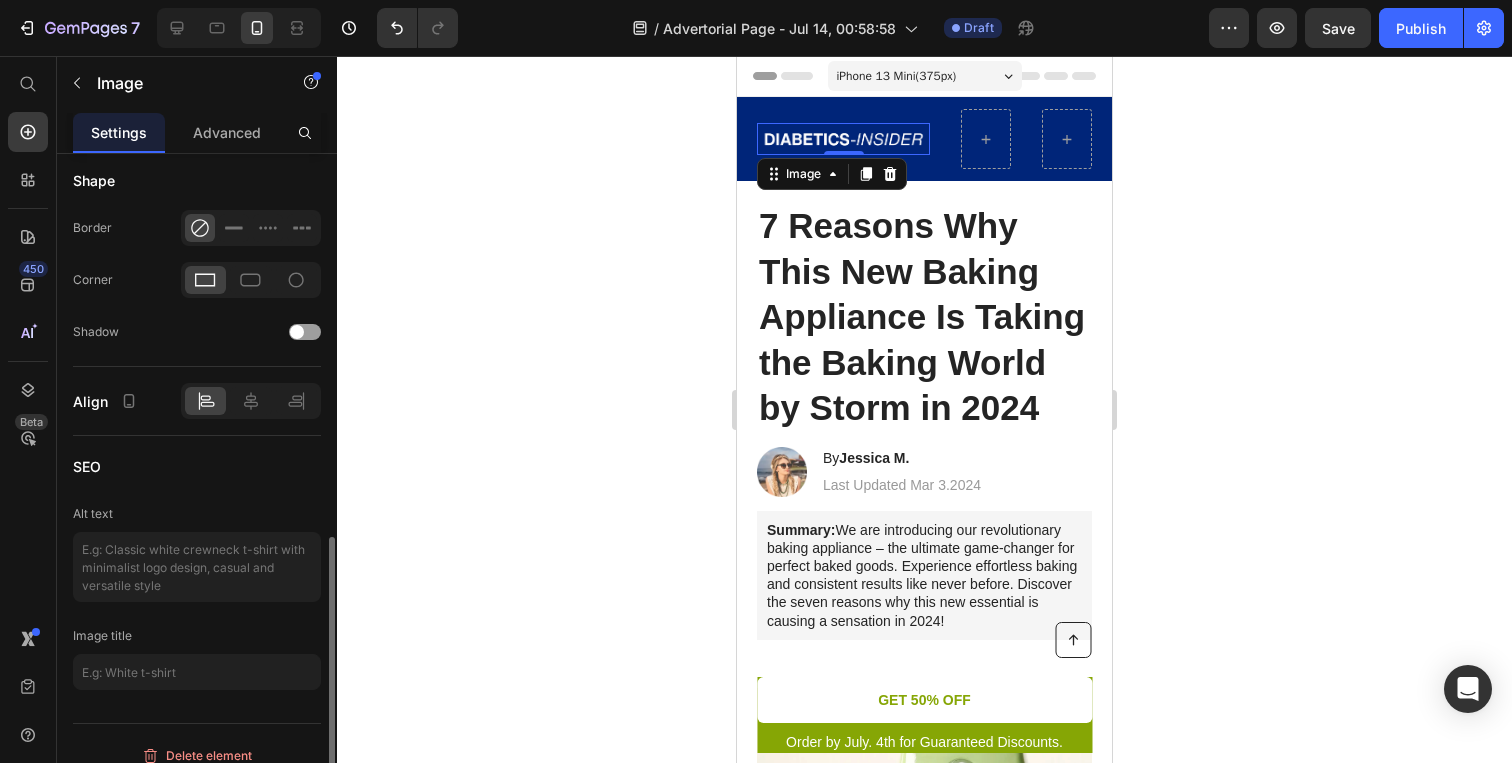 scroll, scrollTop: 805, scrollLeft: 0, axis: vertical 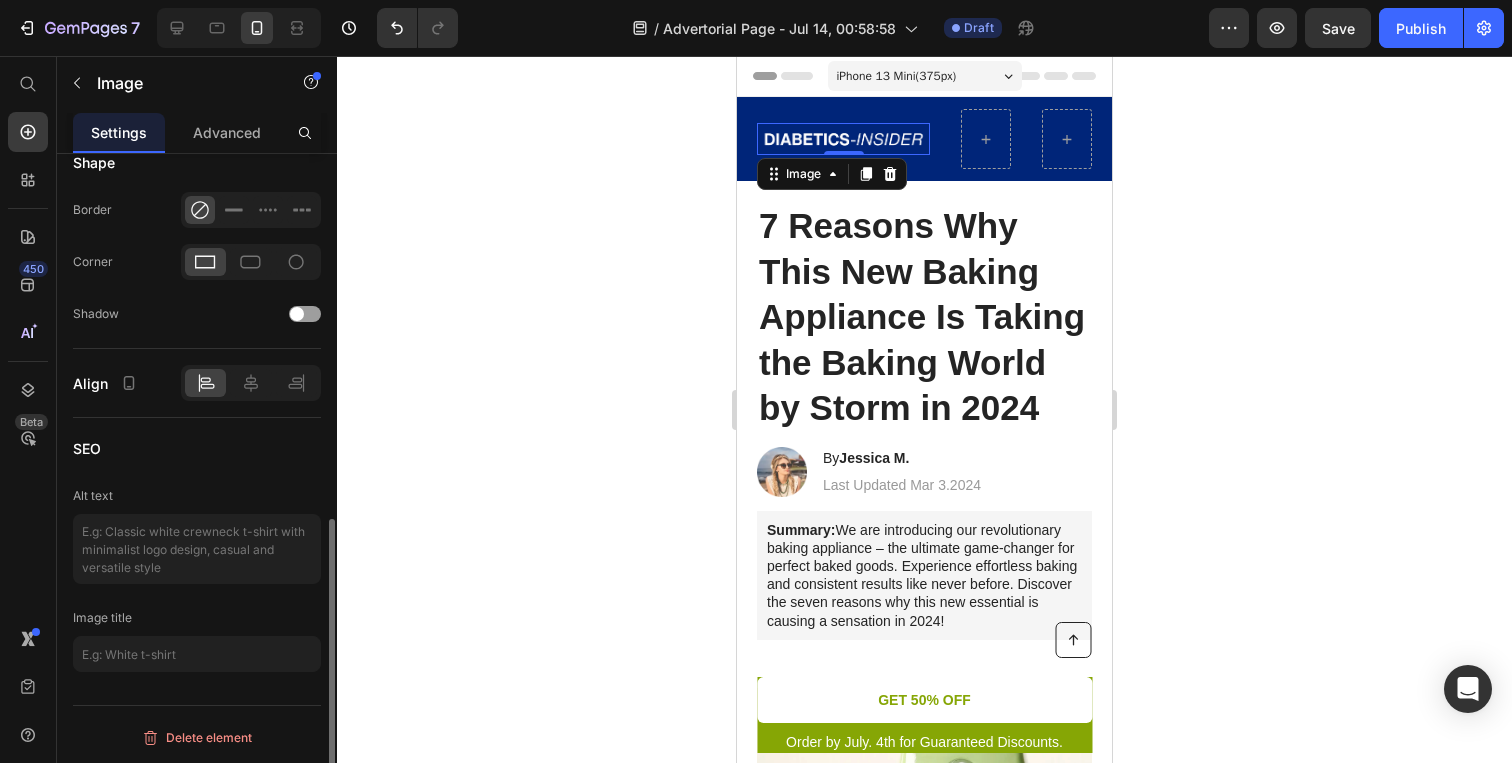 click on "iPhone 13 Mini  ( 375 px)" at bounding box center [897, 76] 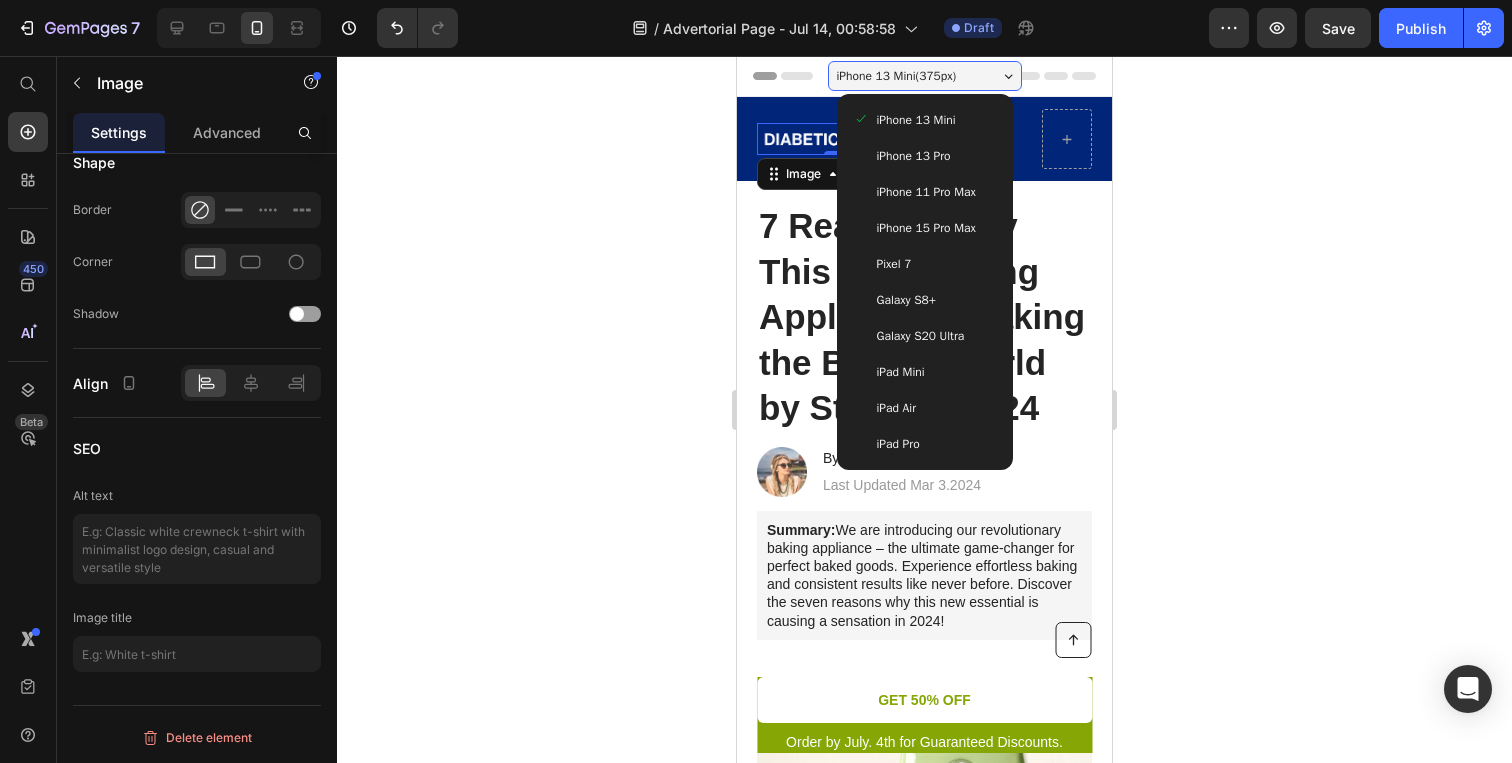 click on "iPhone 13 Pro" at bounding box center (914, 156) 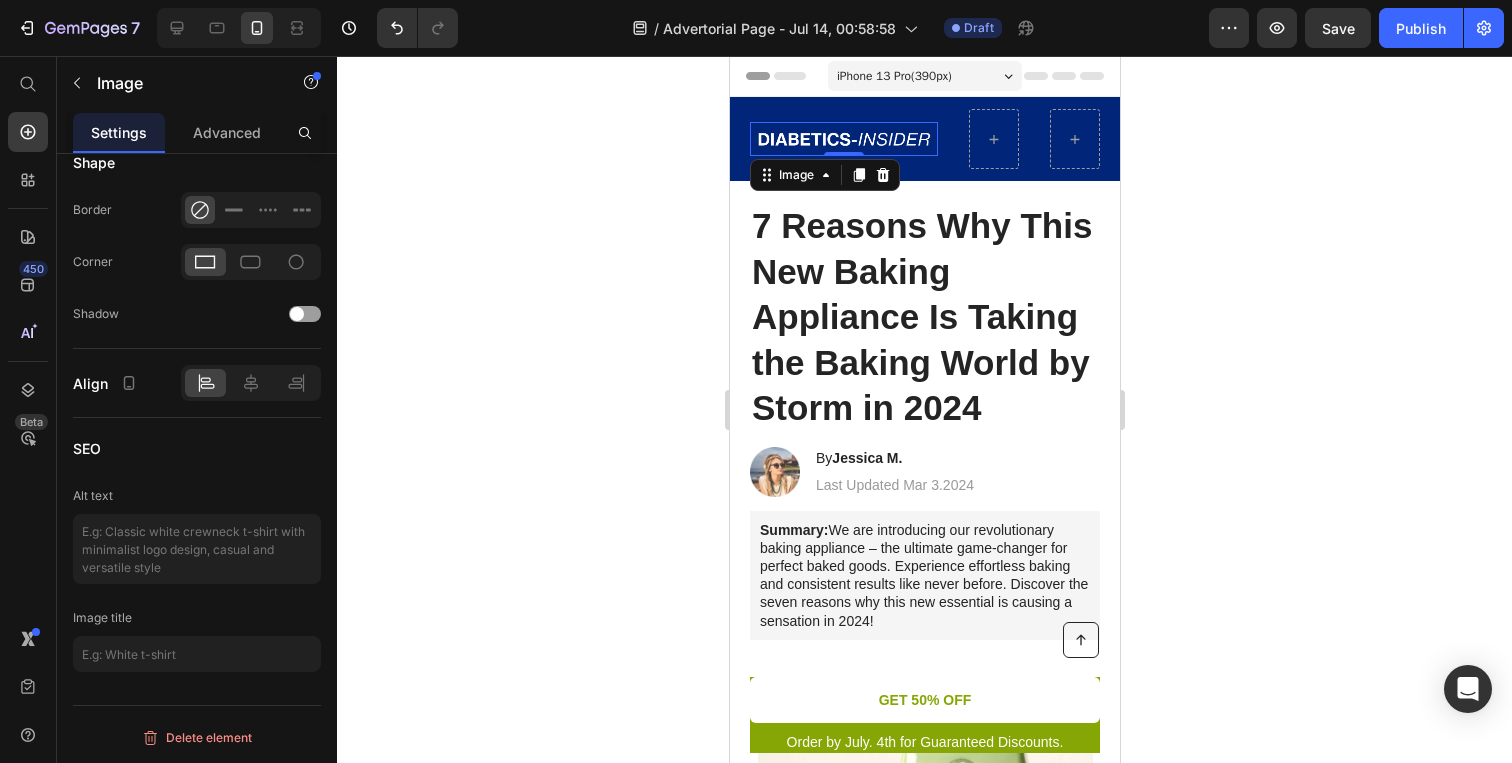 click on "iPhone 13 Pro  ( 390 px)" at bounding box center (893, 76) 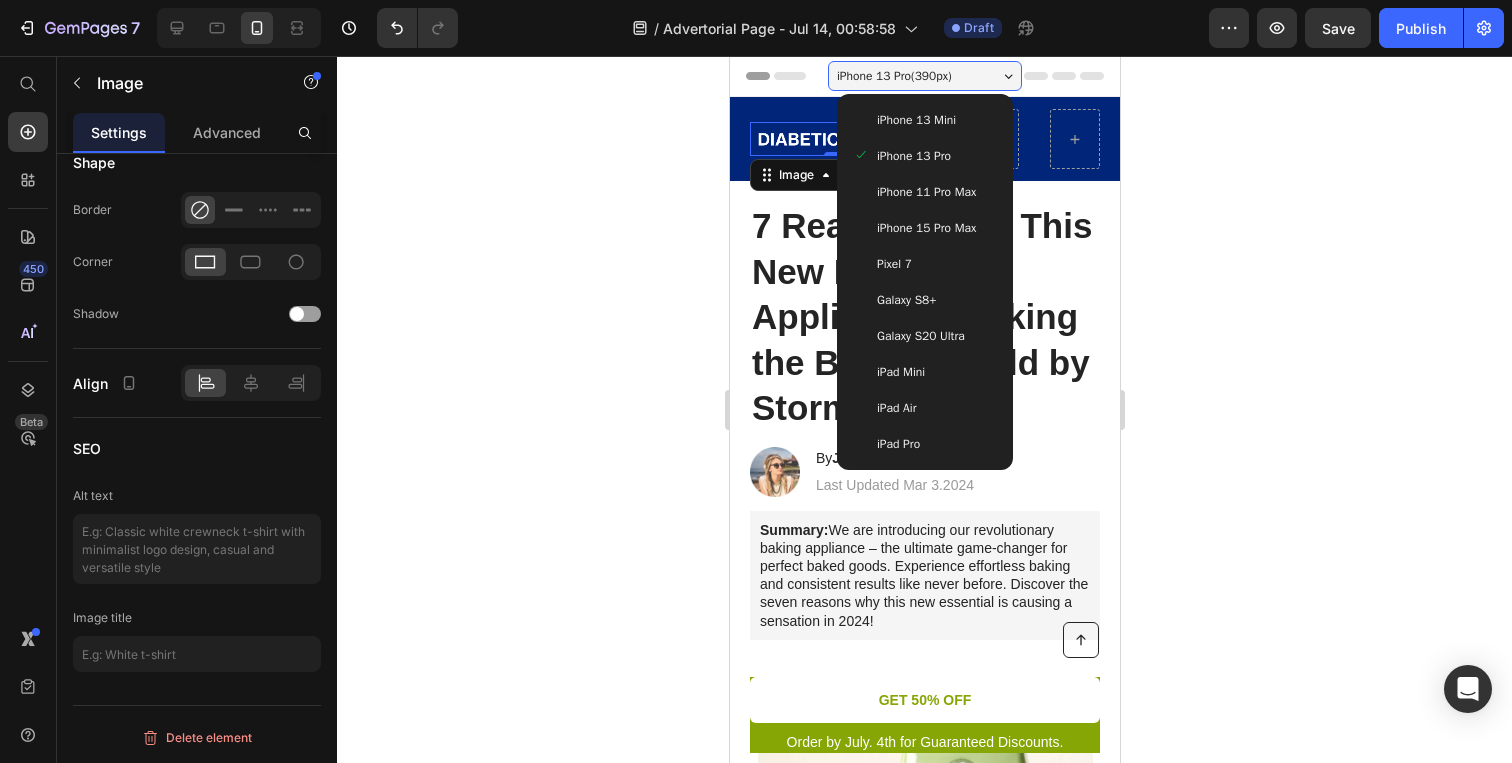 click on "iPhone 13 Mini" at bounding box center (915, 120) 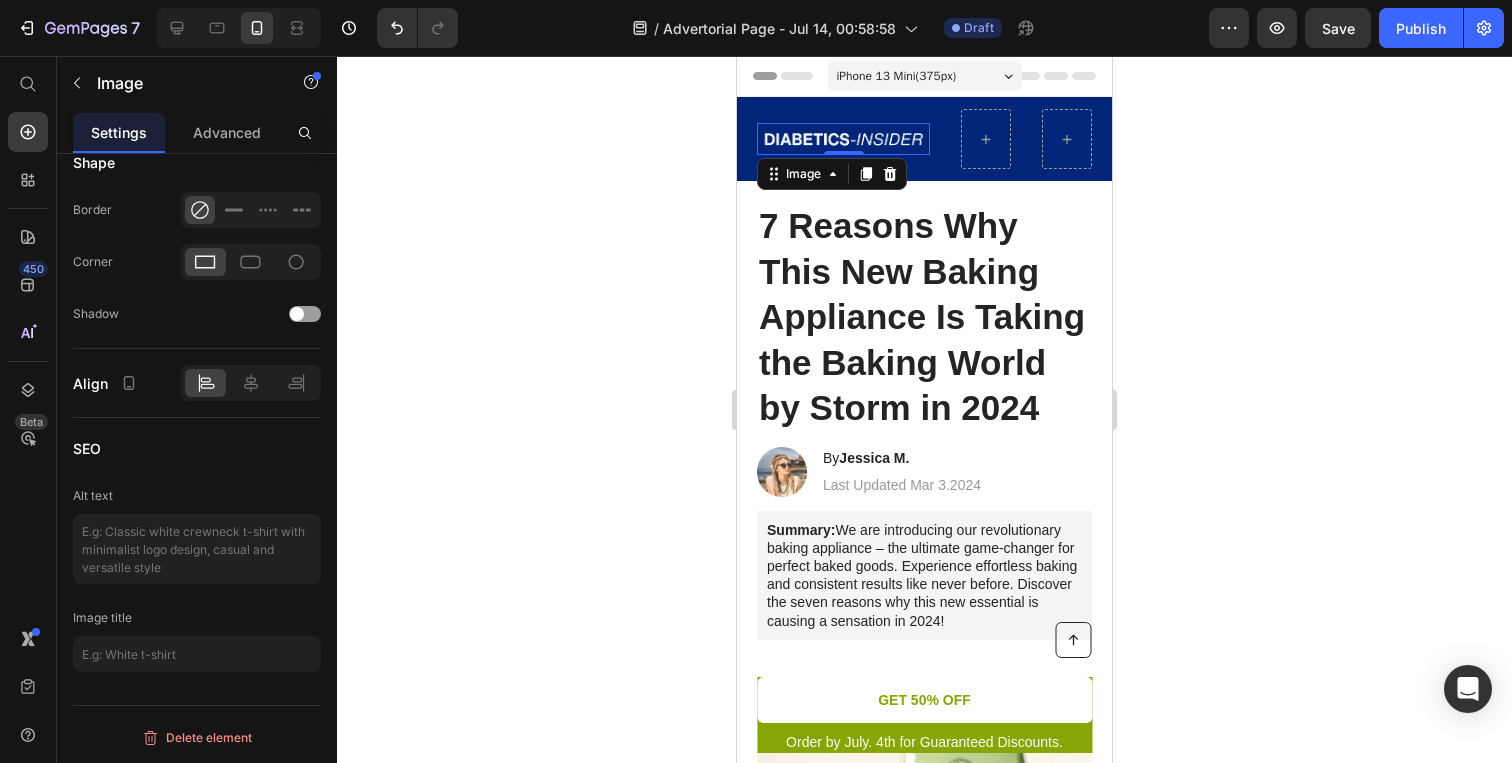 click on "iPhone 13 Mini  ( 375 px)" at bounding box center (925, 76) 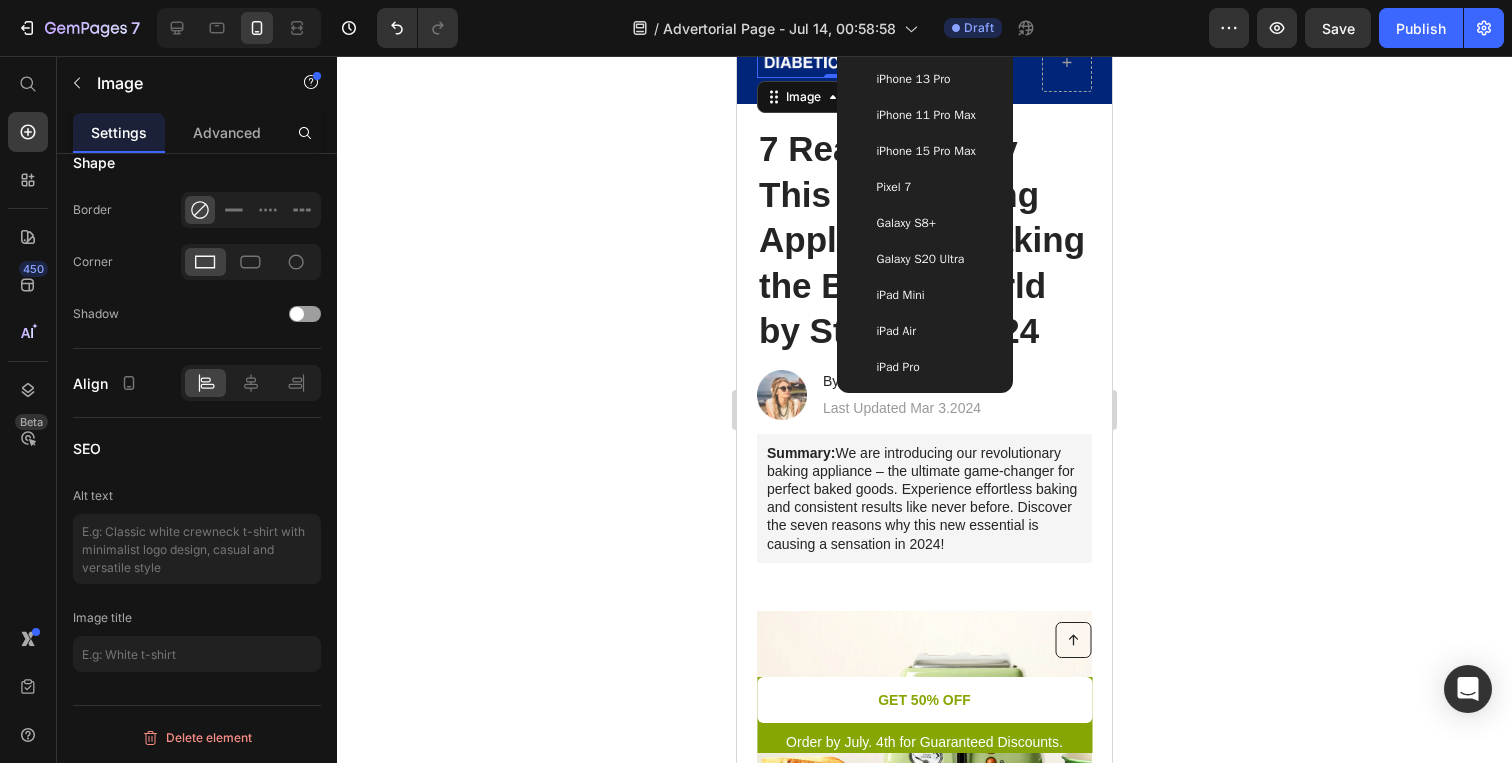 scroll, scrollTop: 0, scrollLeft: 0, axis: both 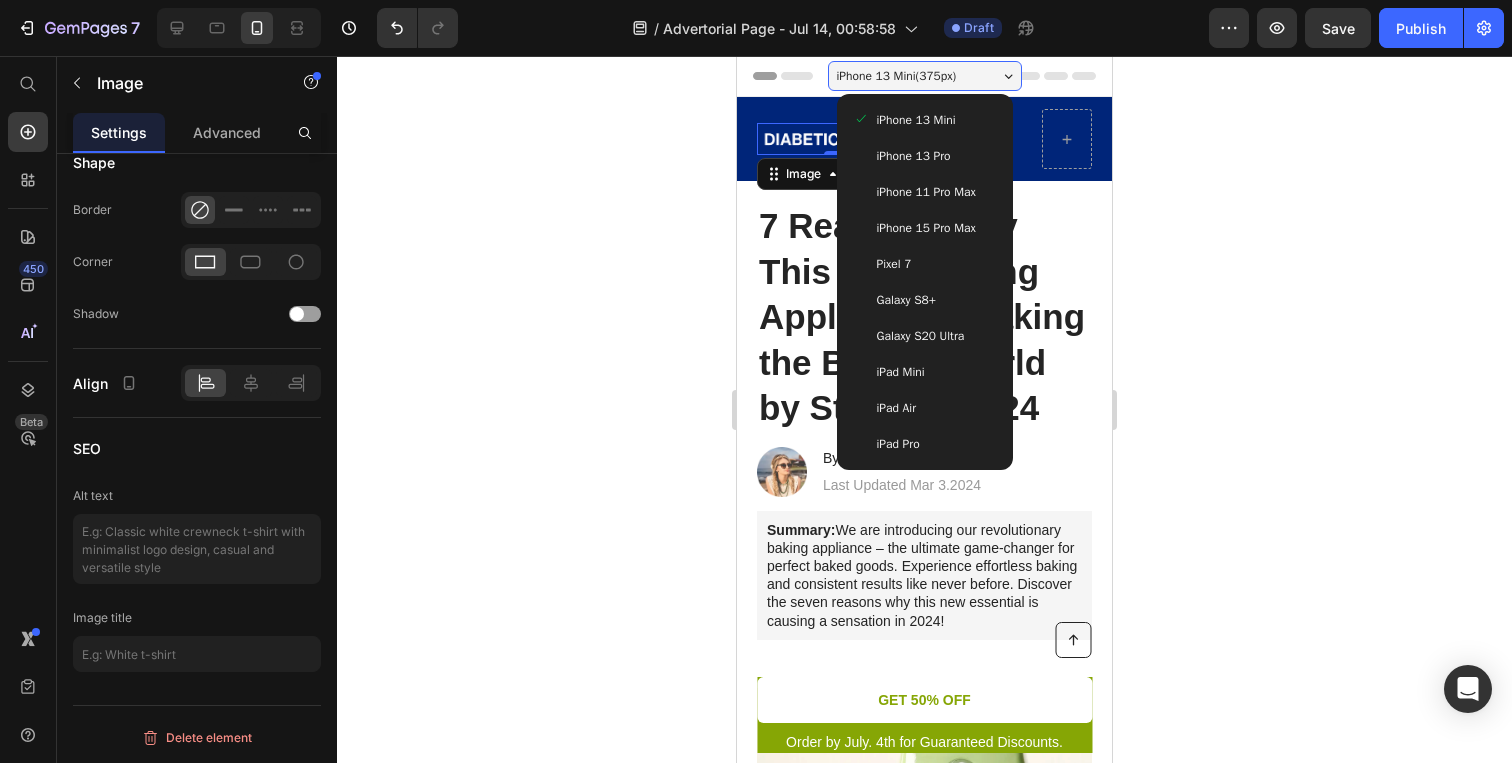 drag, startPoint x: 1204, startPoint y: 339, endPoint x: 267, endPoint y: 339, distance: 937 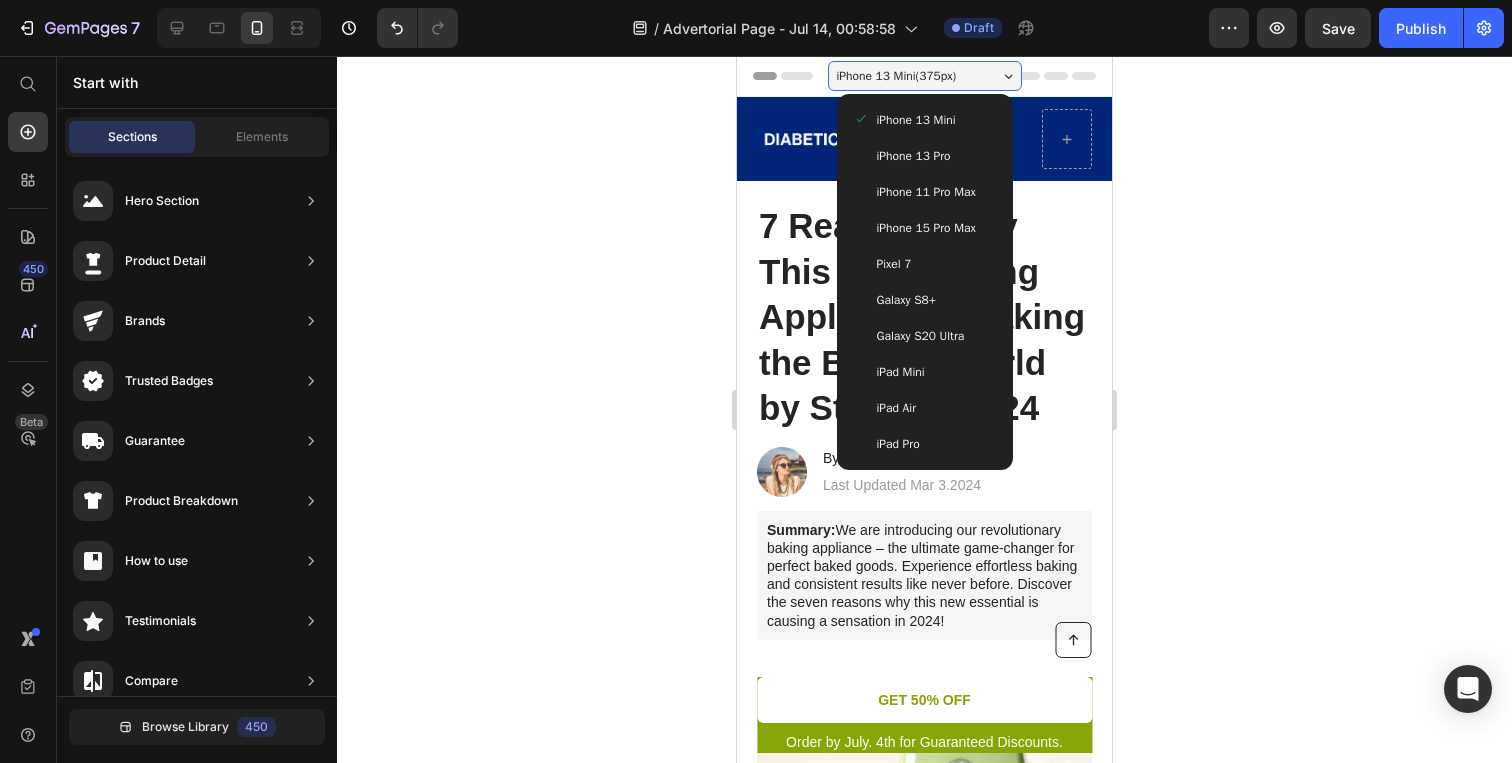 click 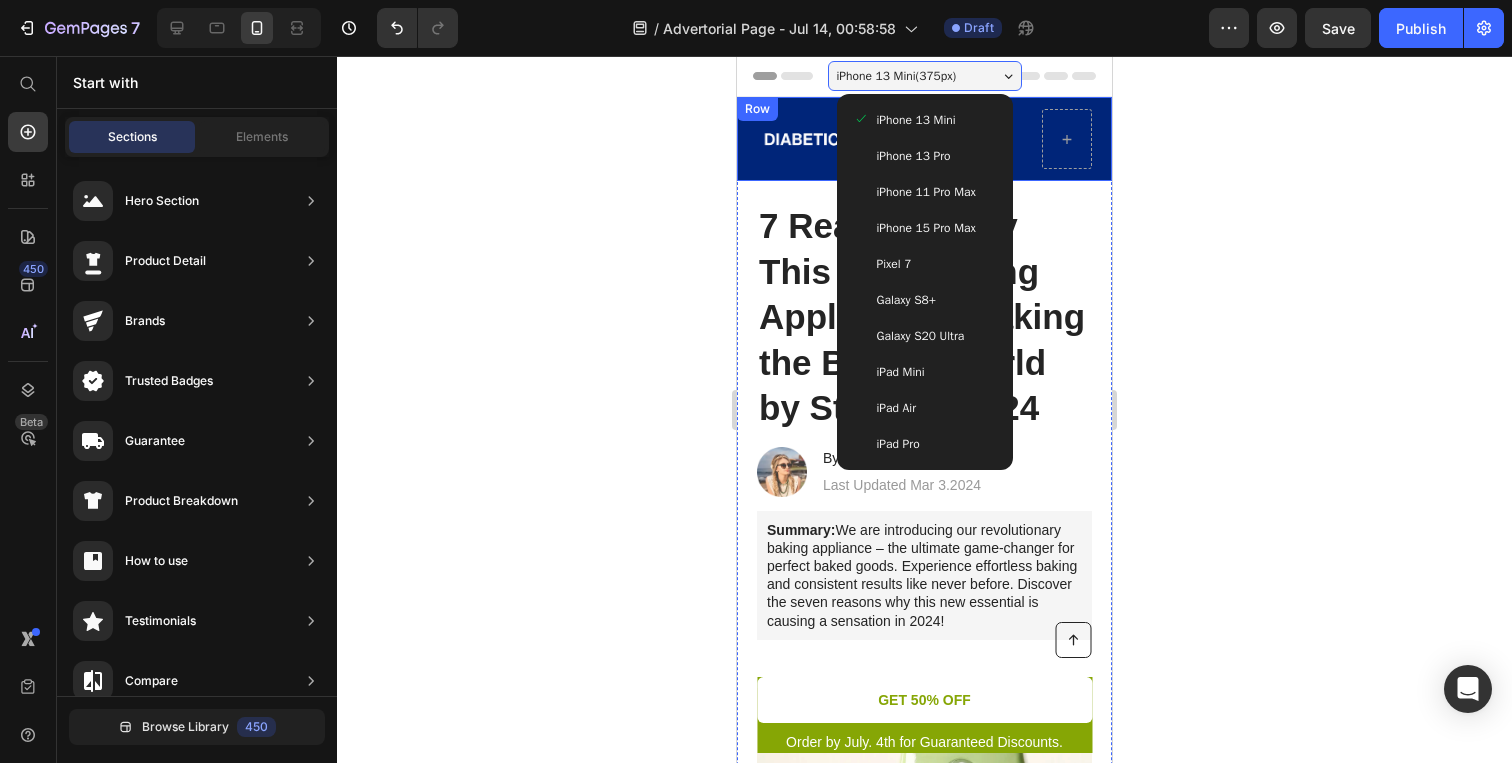 click on "Image Limited time: 50% OFF + FREESHIPPING Text Block
Row
Row Row" at bounding box center [924, 139] 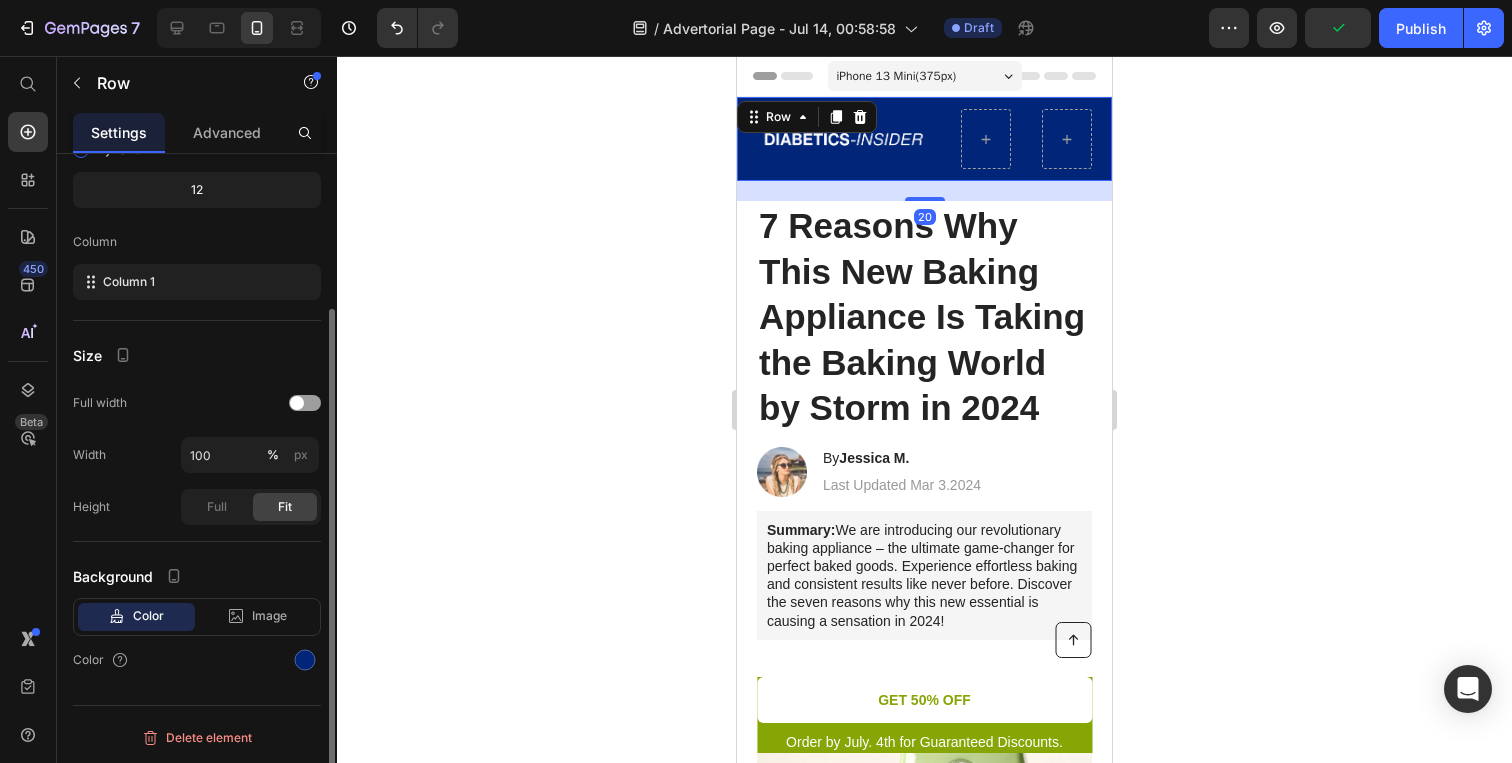 scroll, scrollTop: 0, scrollLeft: 0, axis: both 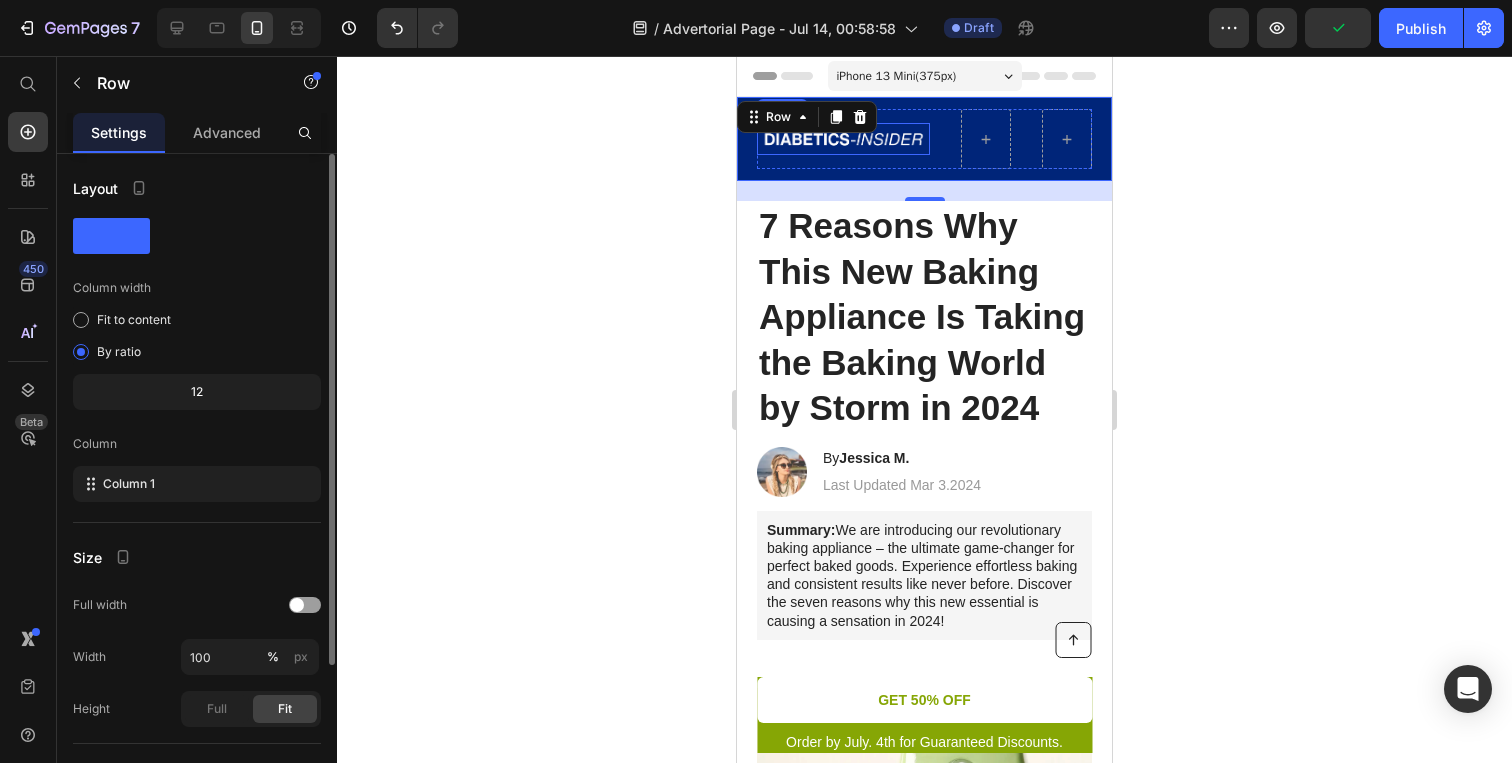 click at bounding box center [843, 139] 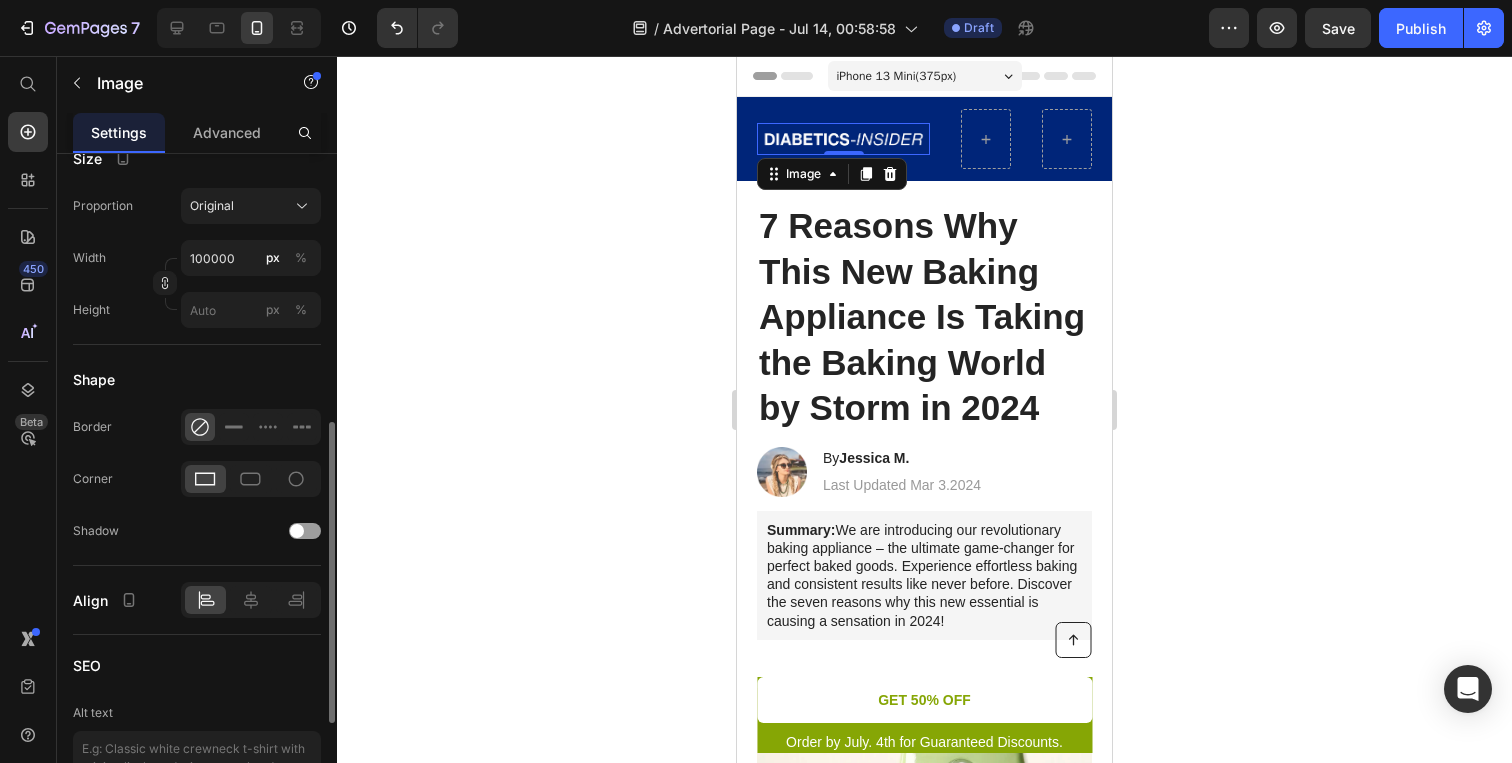 scroll, scrollTop: 589, scrollLeft: 0, axis: vertical 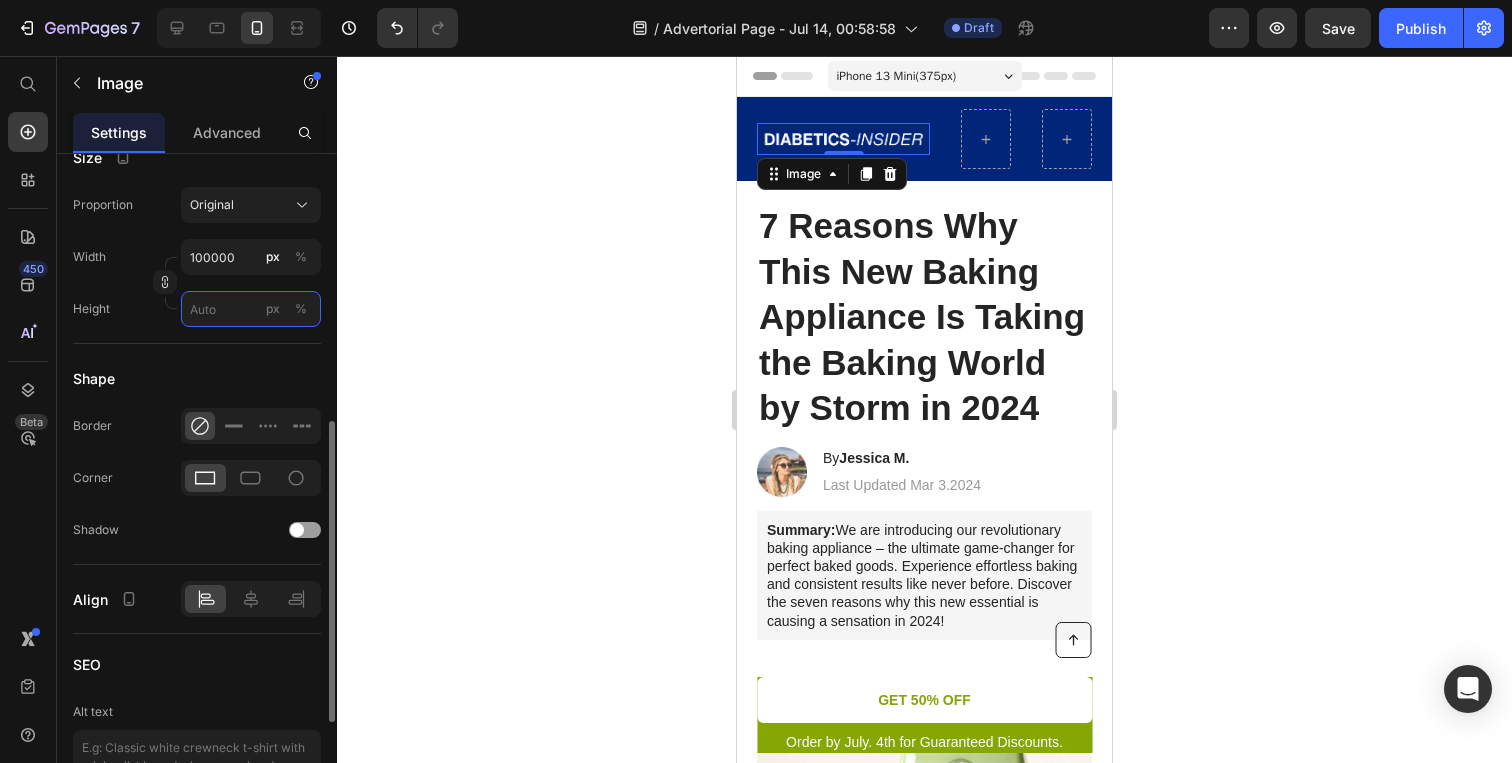 click on "px %" at bounding box center [251, 309] 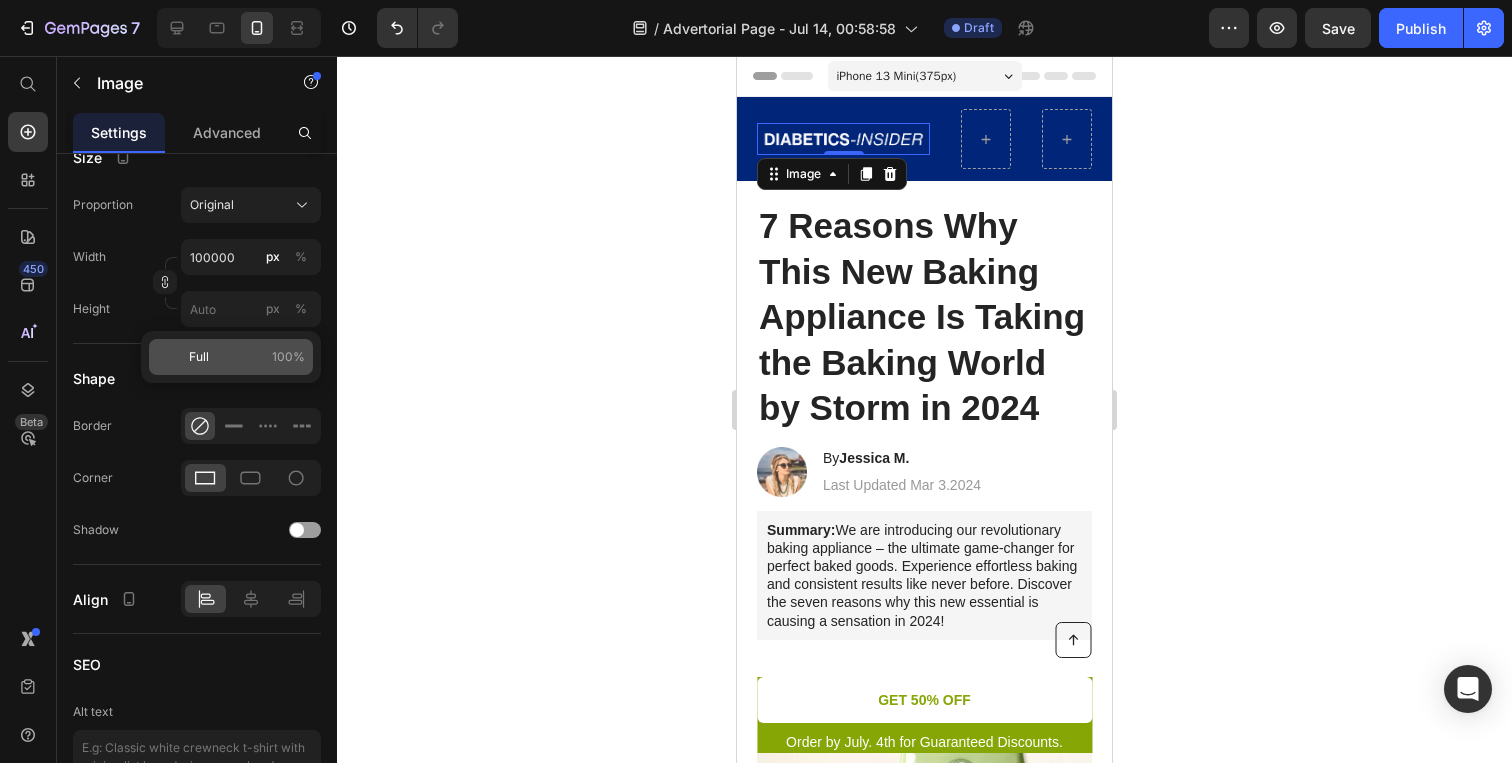 click on "Full 100%" at bounding box center (247, 357) 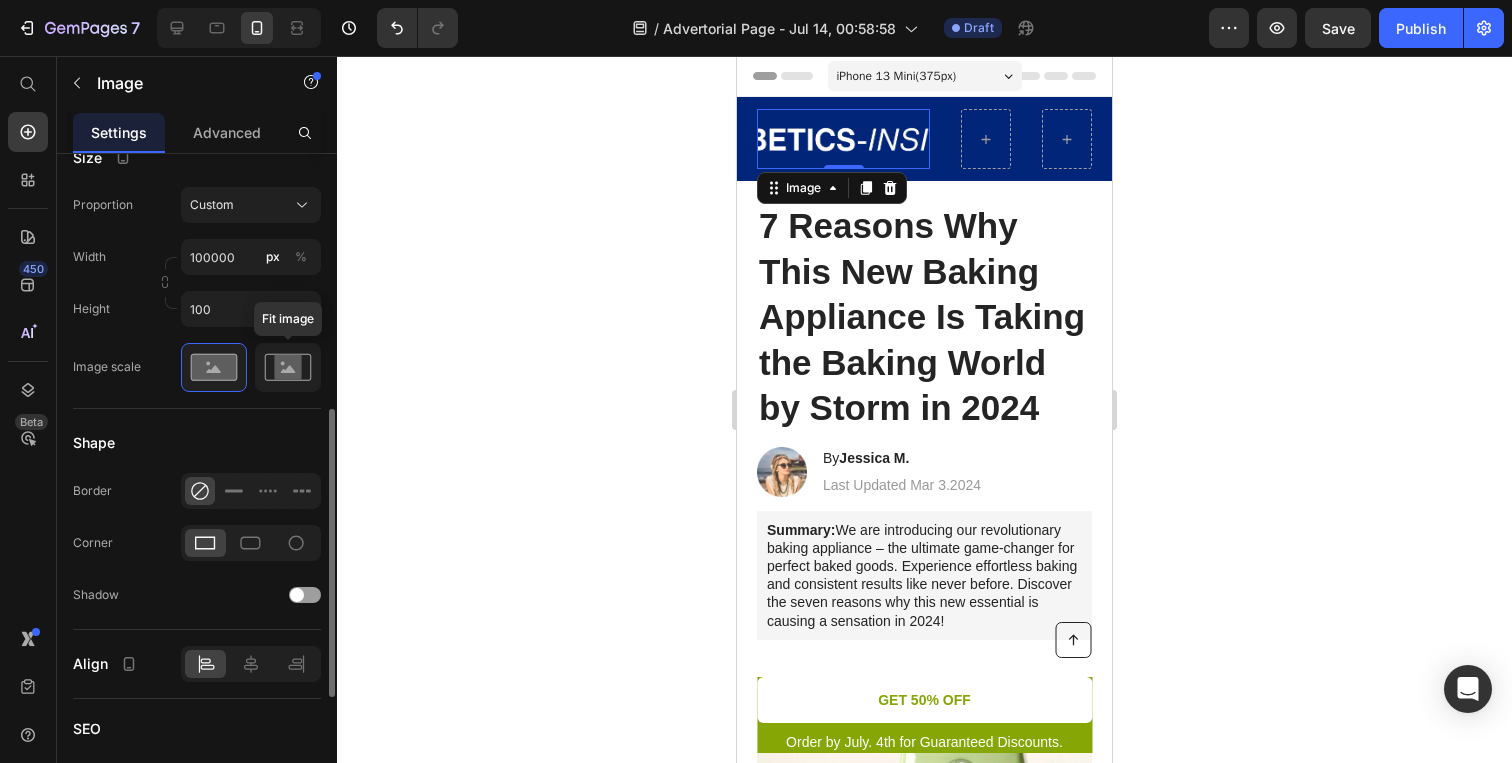 click 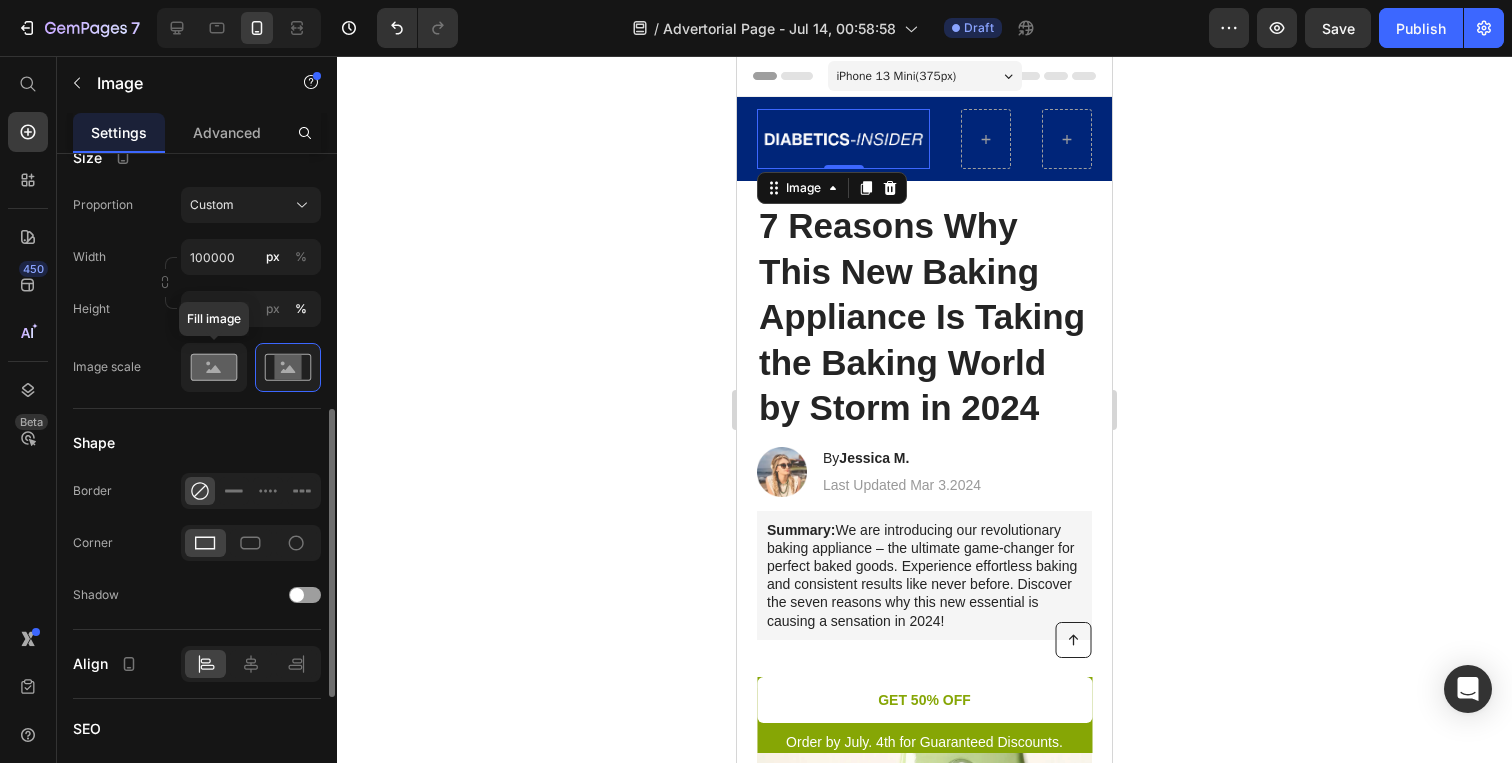 click 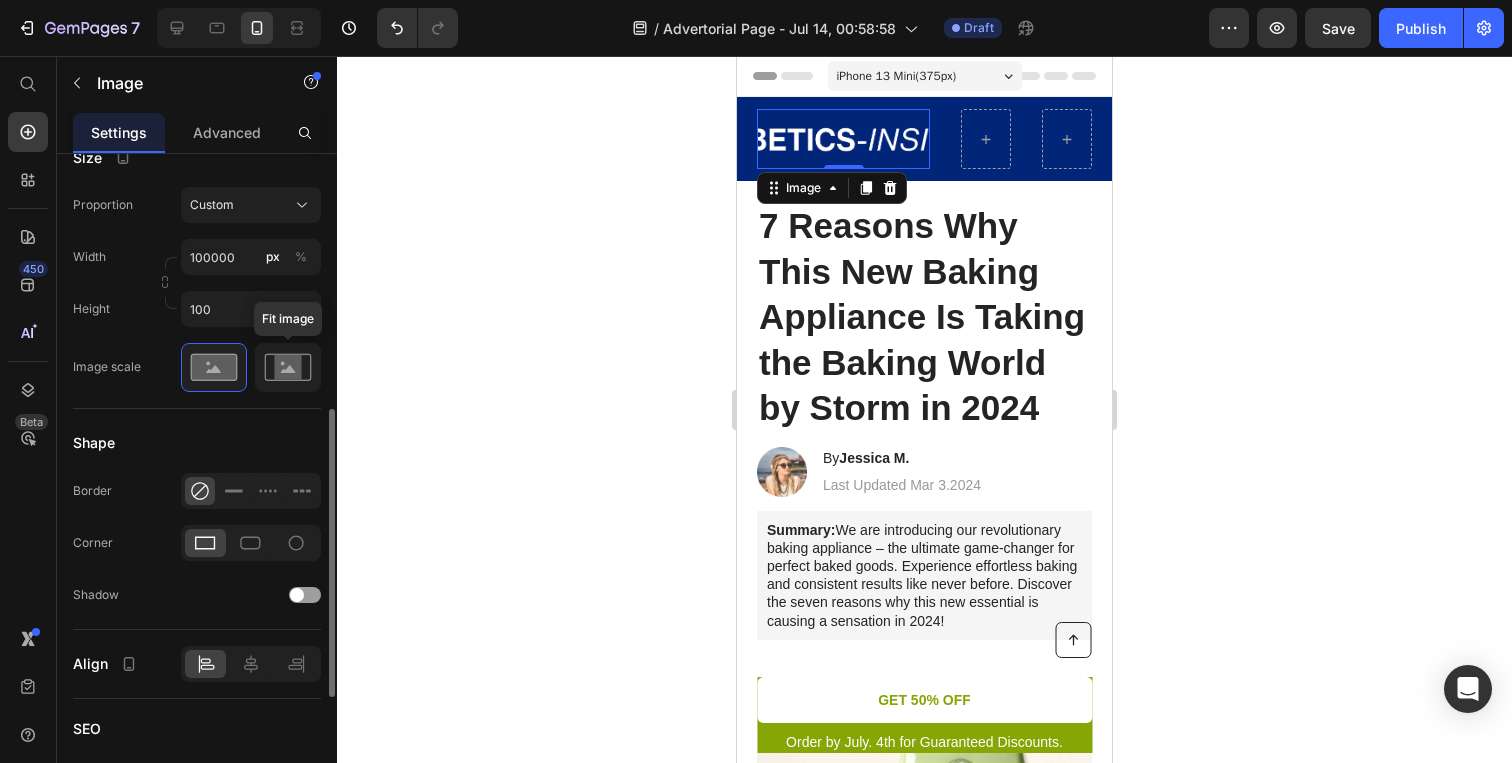 click 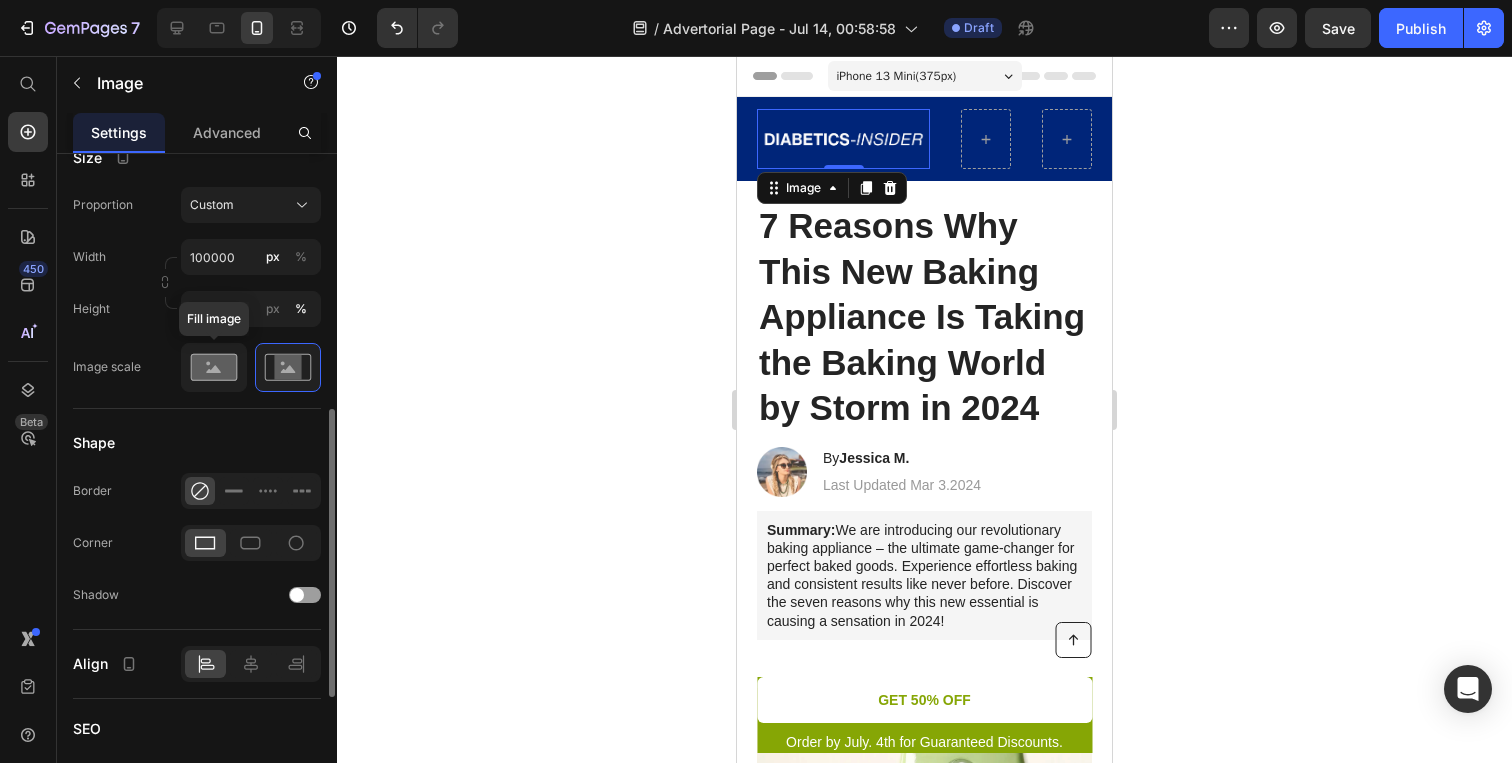 scroll, scrollTop: 614, scrollLeft: 0, axis: vertical 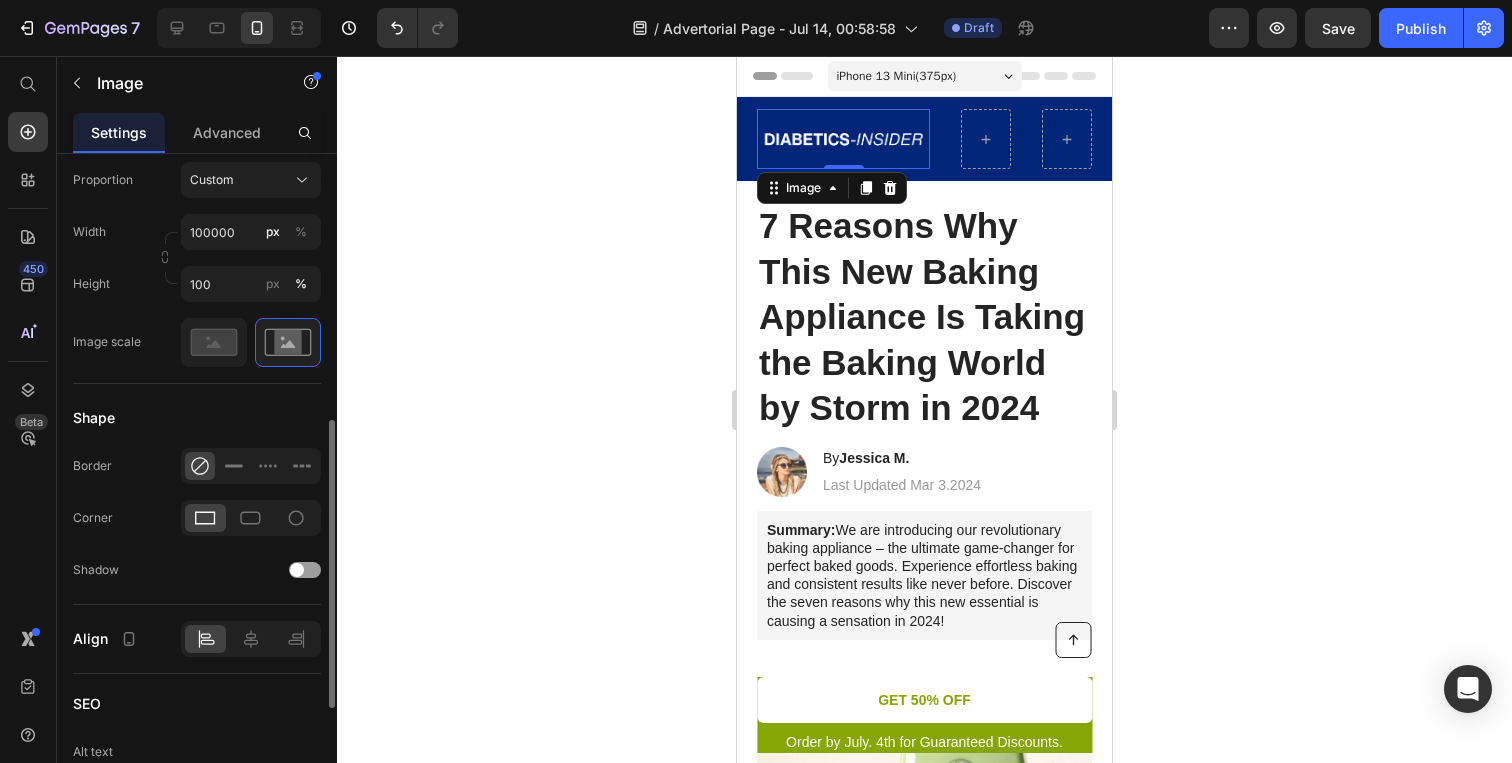 click on "Shape" at bounding box center [197, 418] 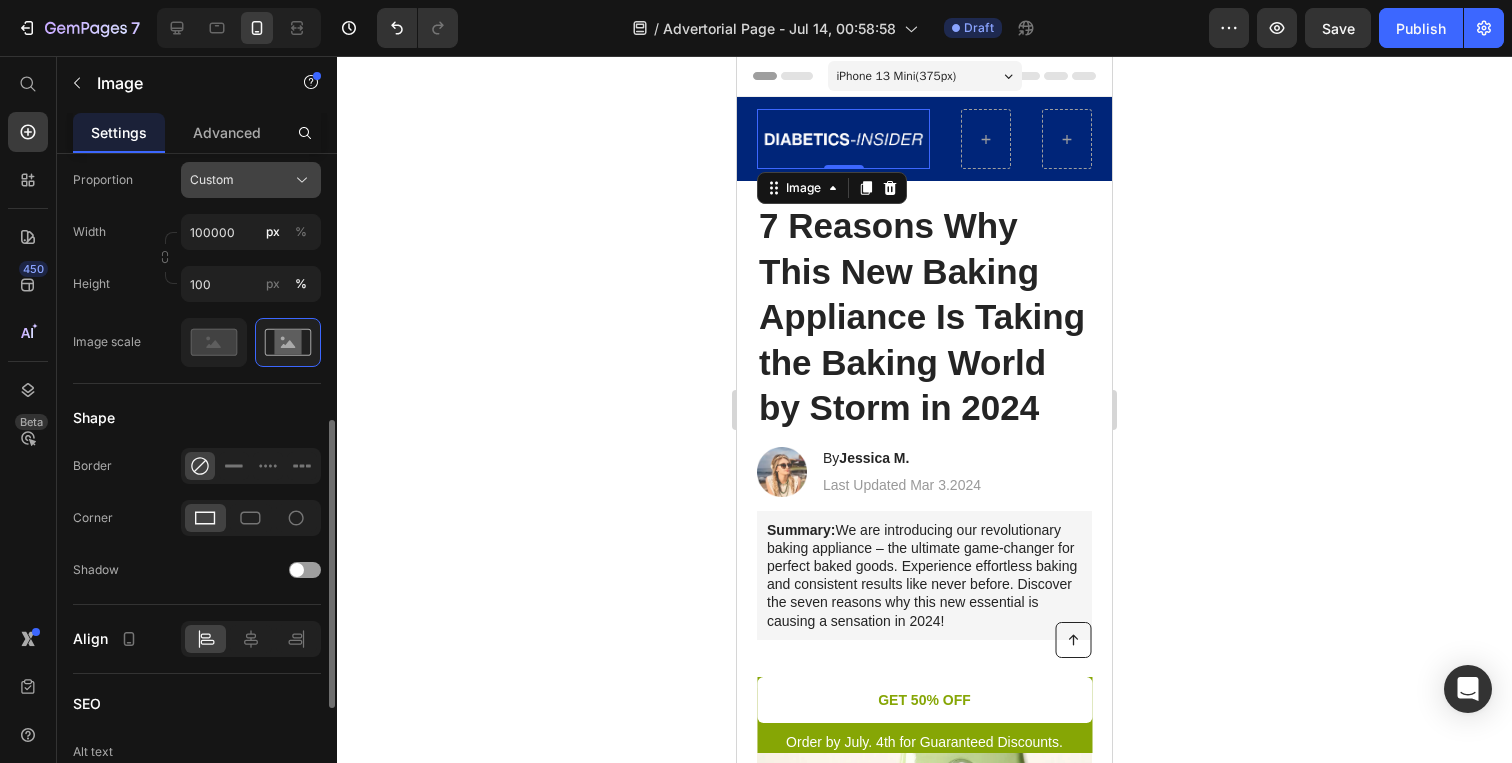 click on "Custom" at bounding box center [251, 180] 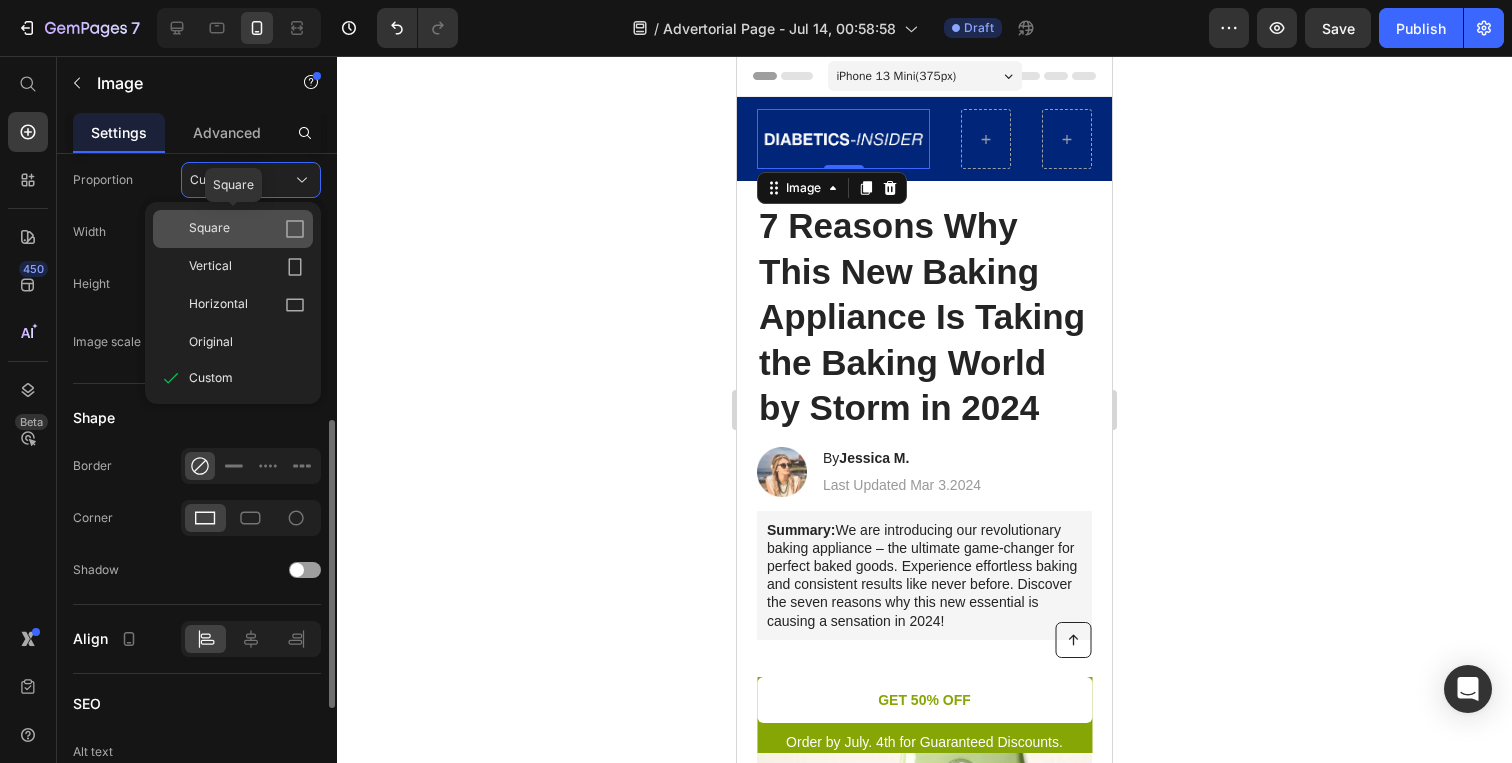click on "Square" at bounding box center [247, 229] 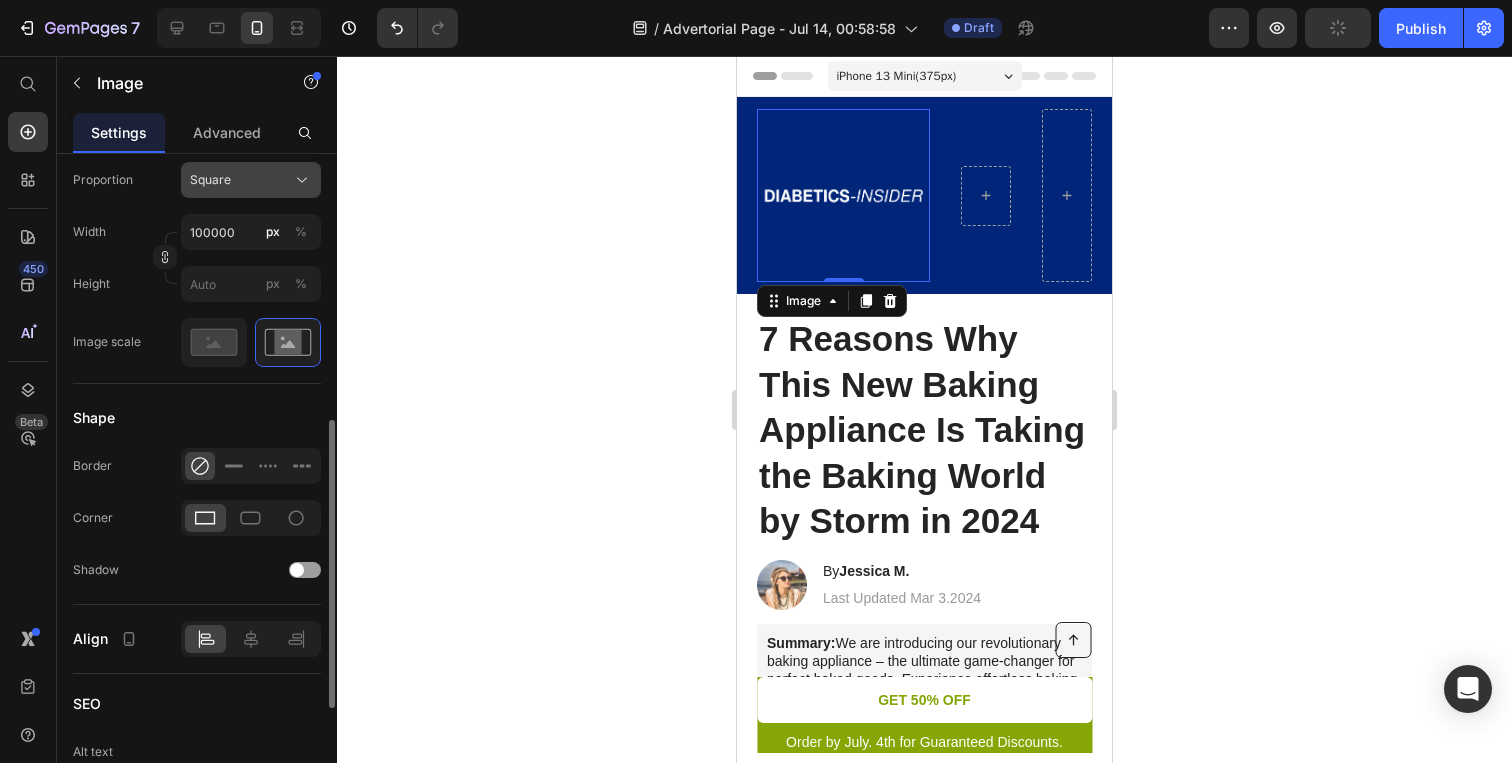 click on "Square" 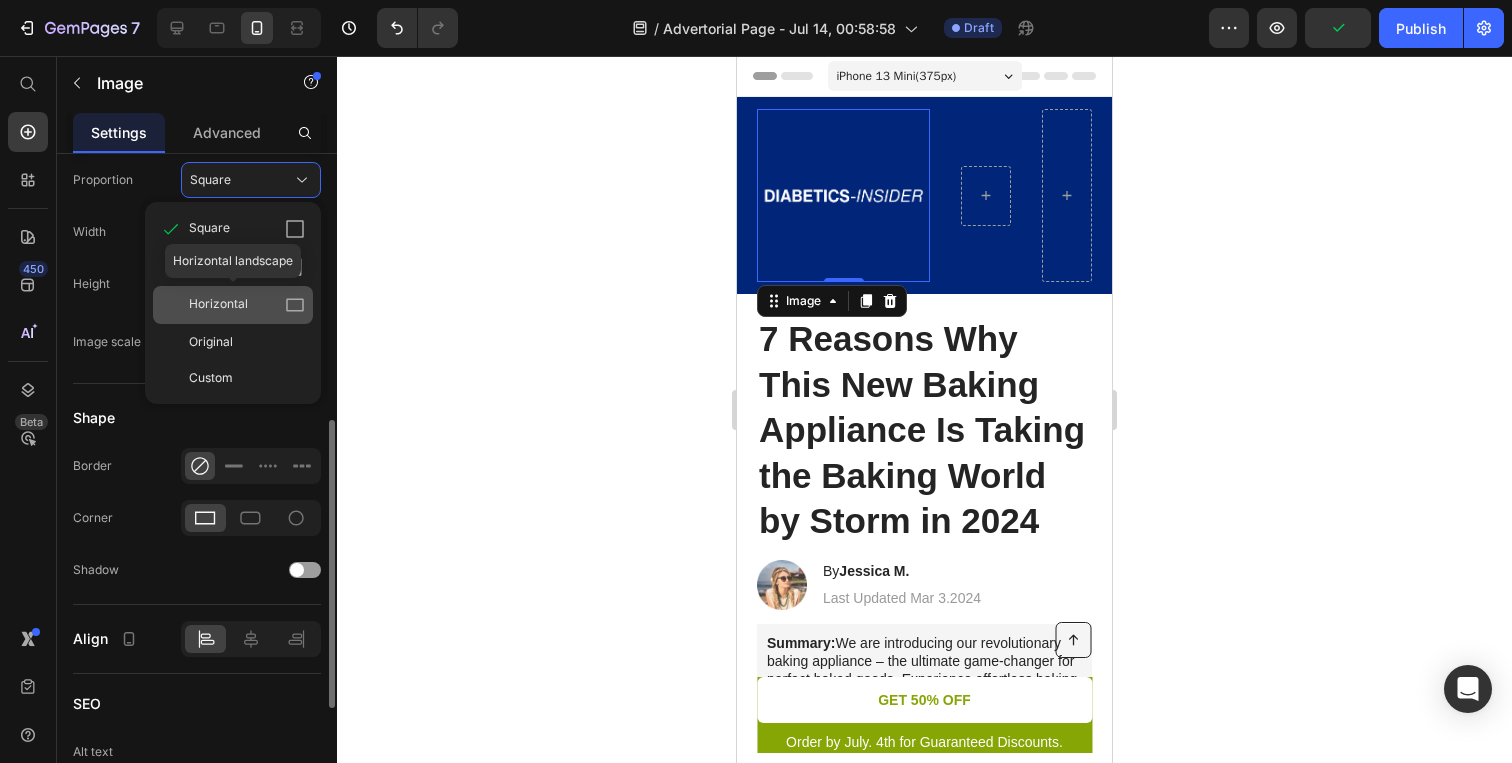click on "Horizontal" at bounding box center [247, 305] 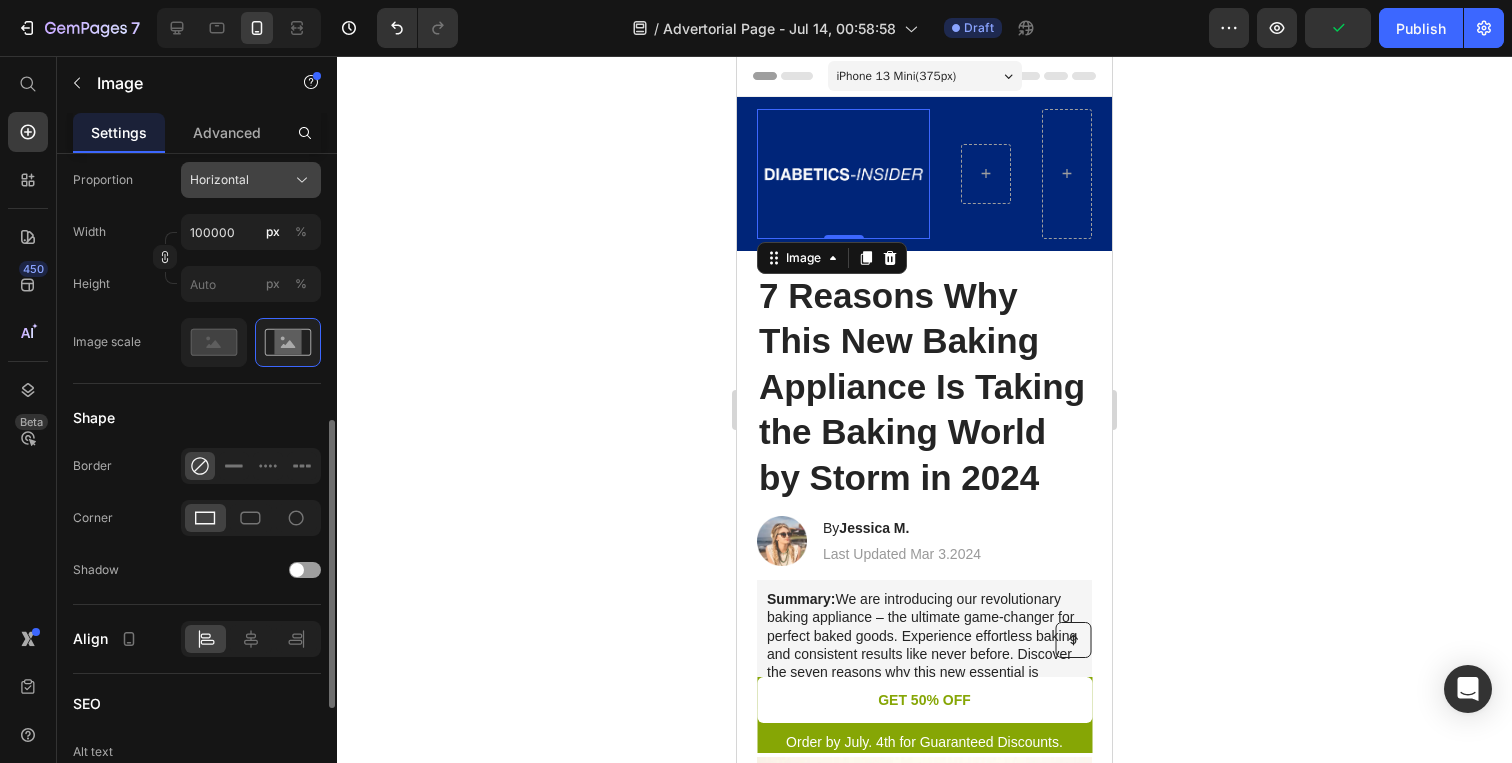 click on "Horizontal" at bounding box center (219, 180) 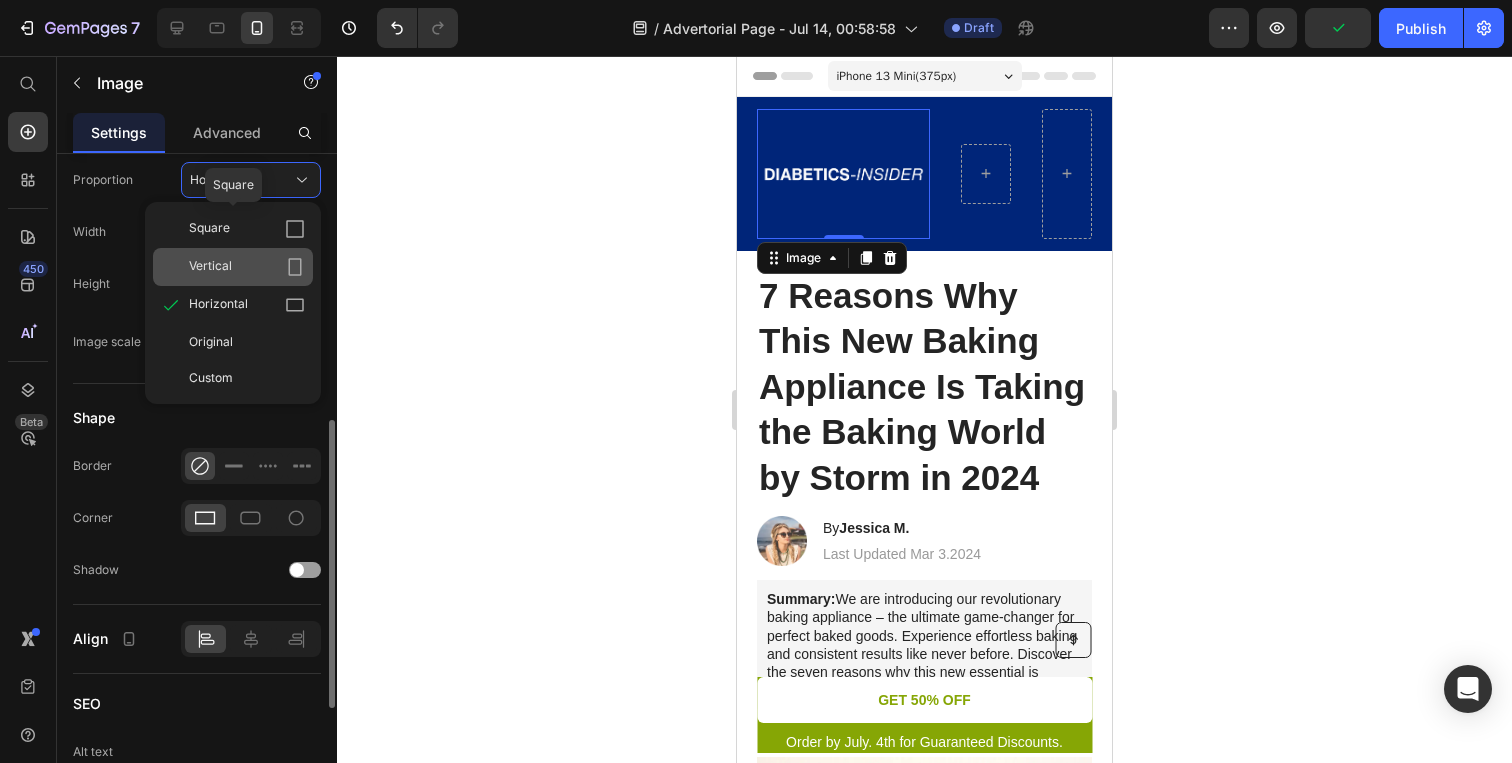 click on "Vertical" 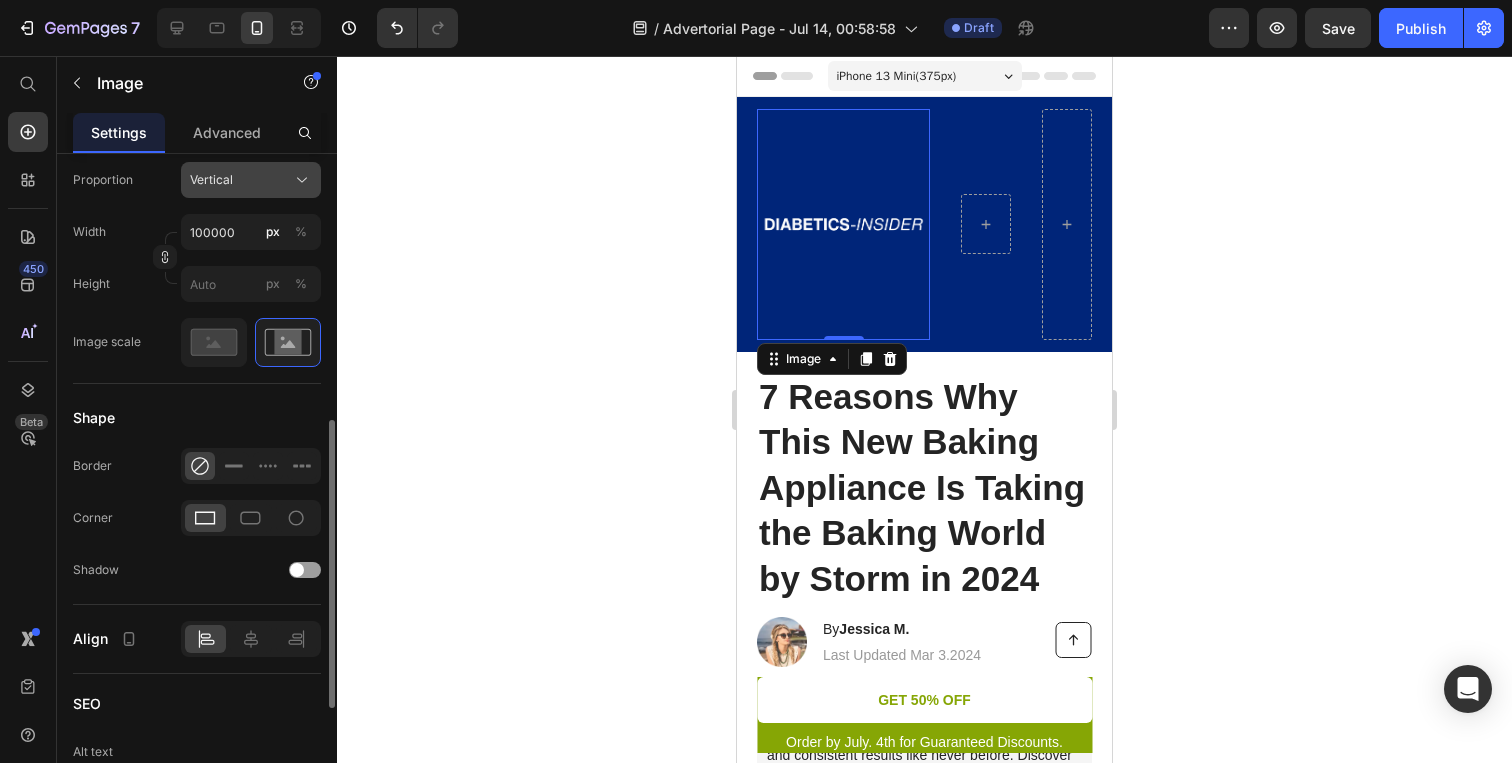 click on "Vertical" 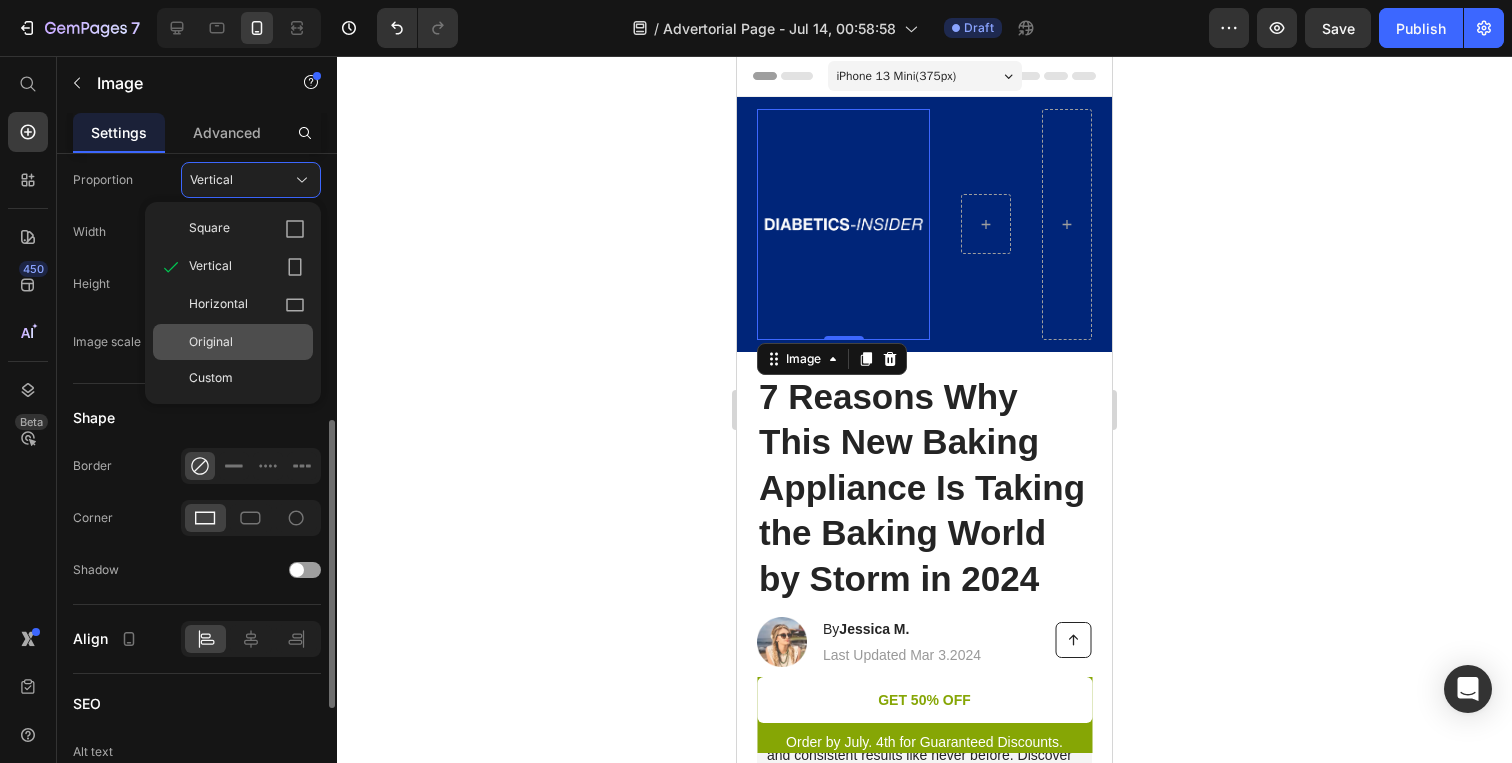 click on "Original" at bounding box center (247, 342) 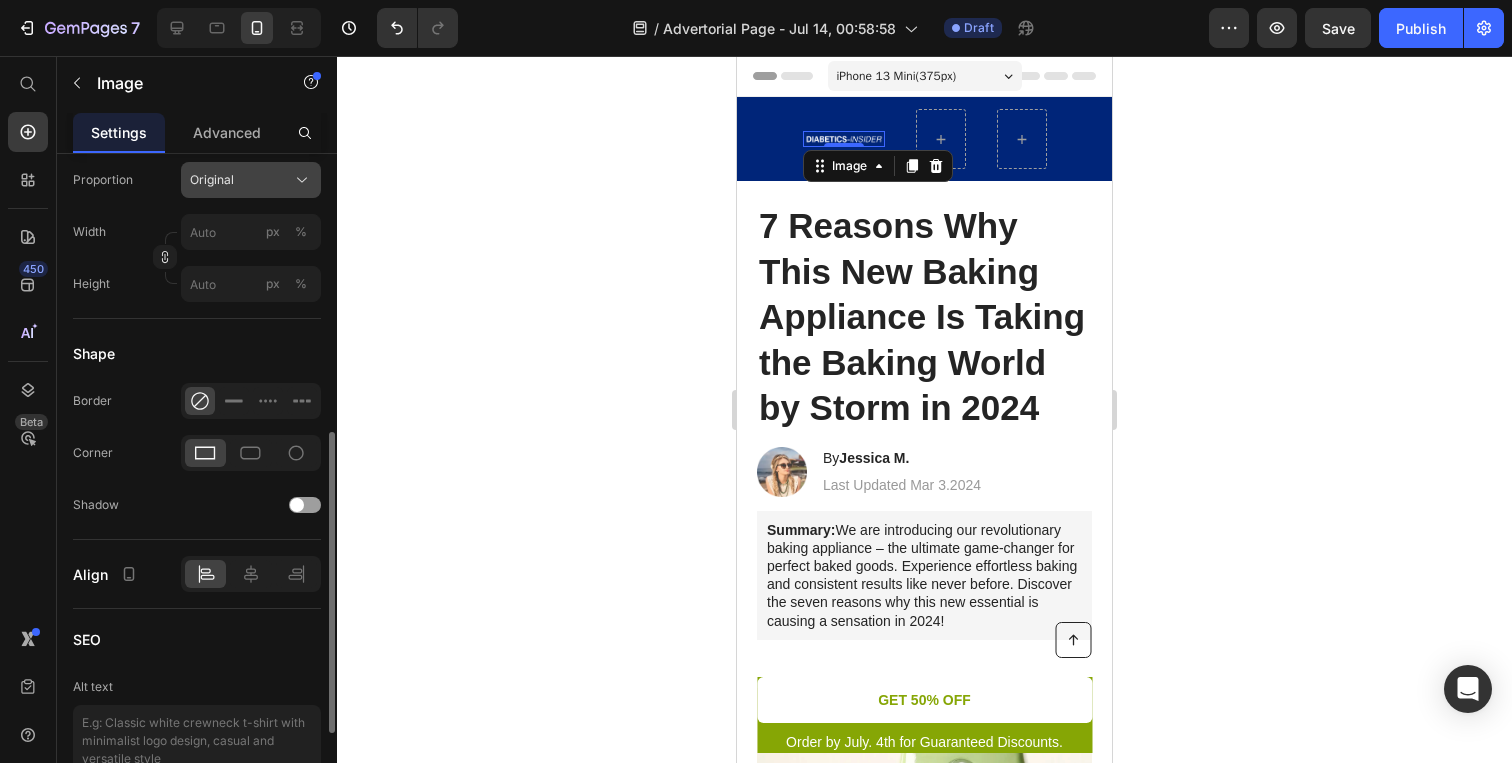 click on "Original" 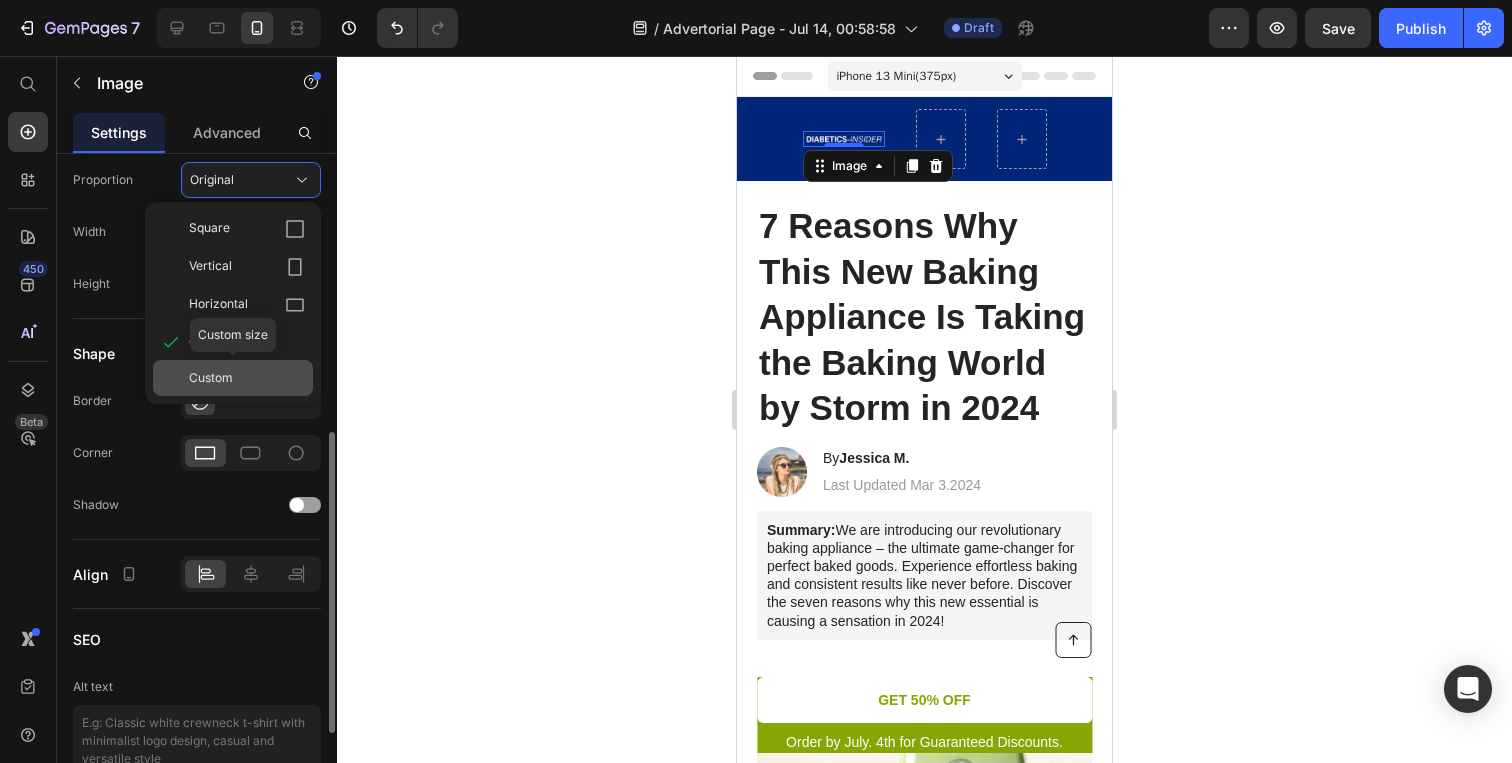 click on "Custom" at bounding box center [211, 378] 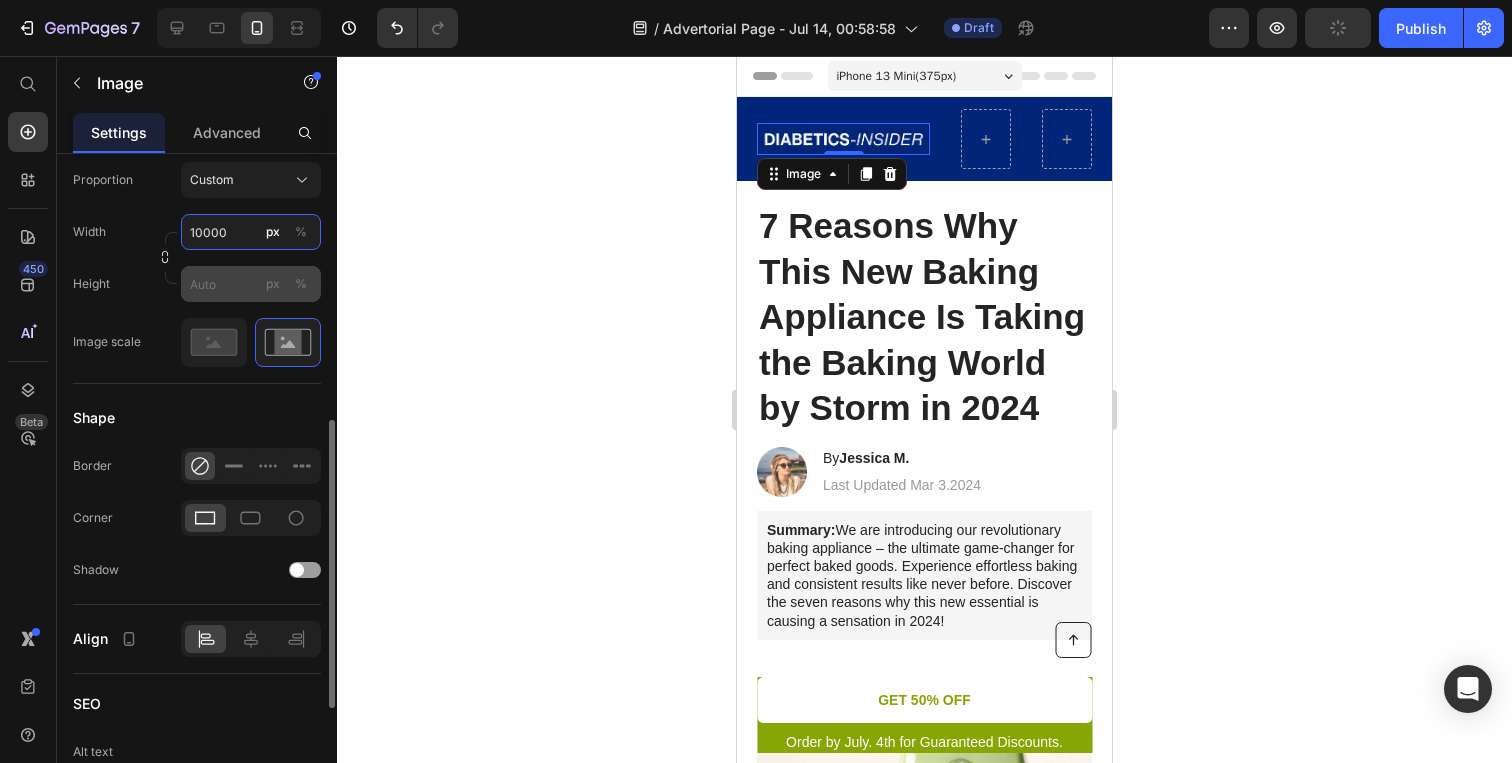 type on "10000" 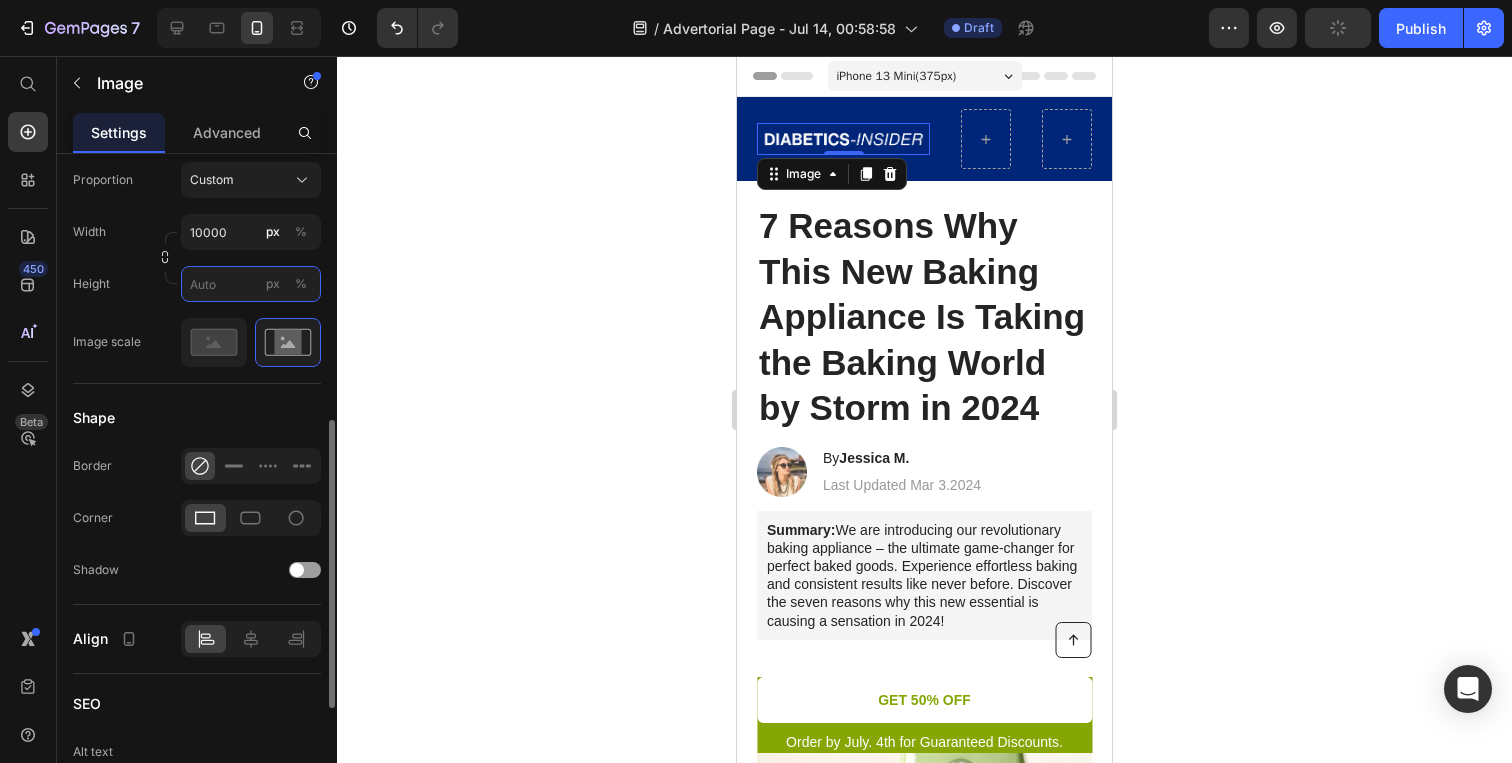 click on "px %" at bounding box center [251, 284] 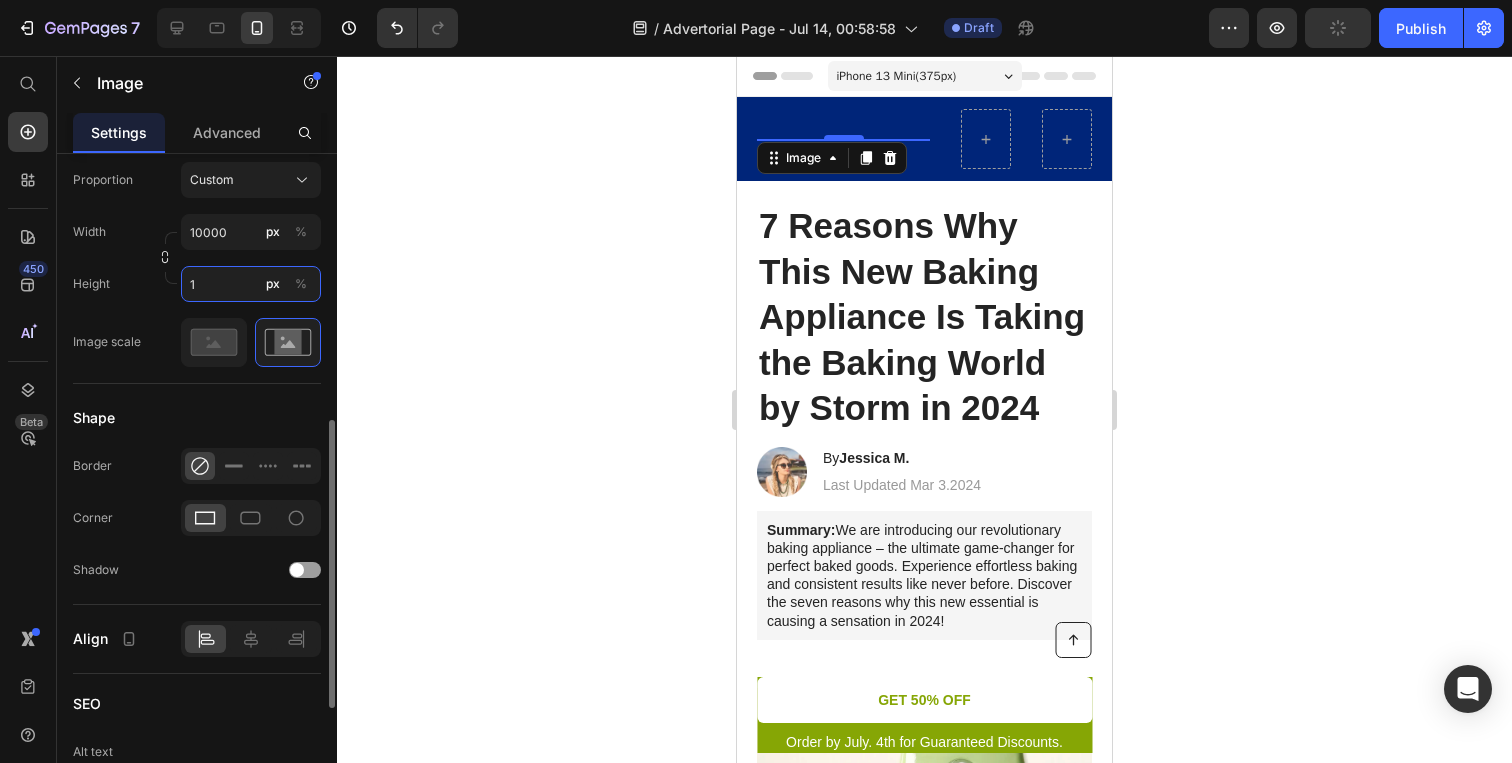 type on "10" 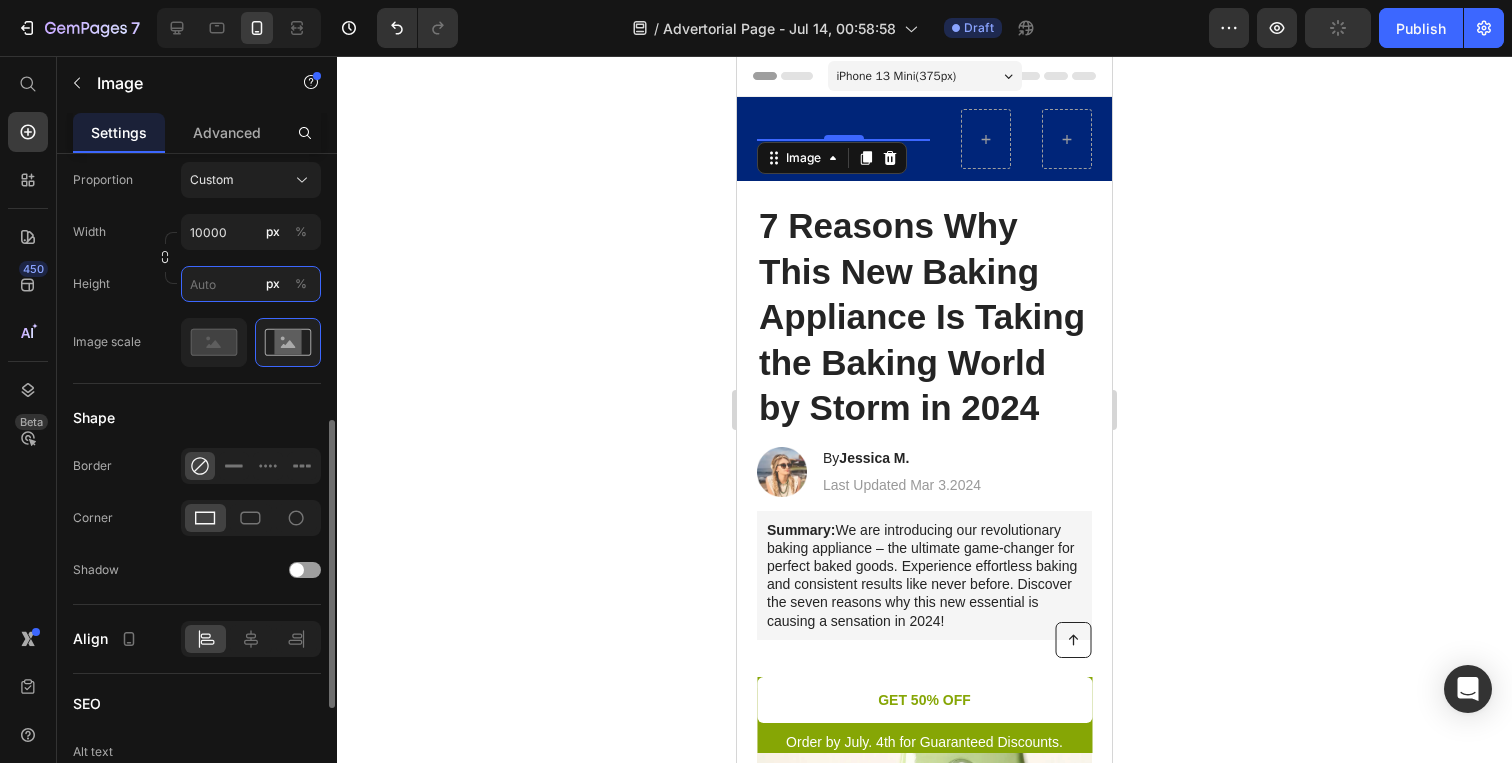 type on "0" 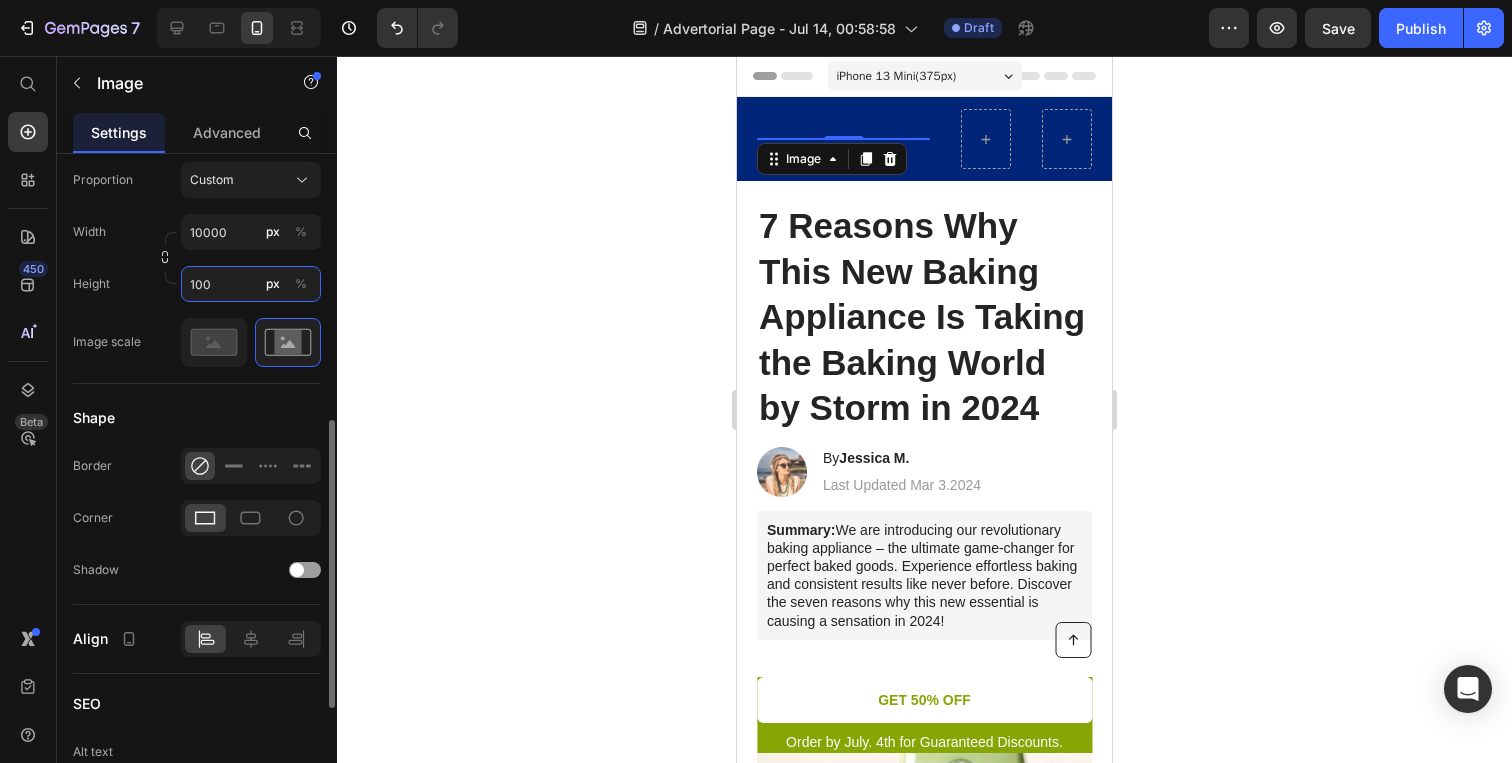 type on "100" 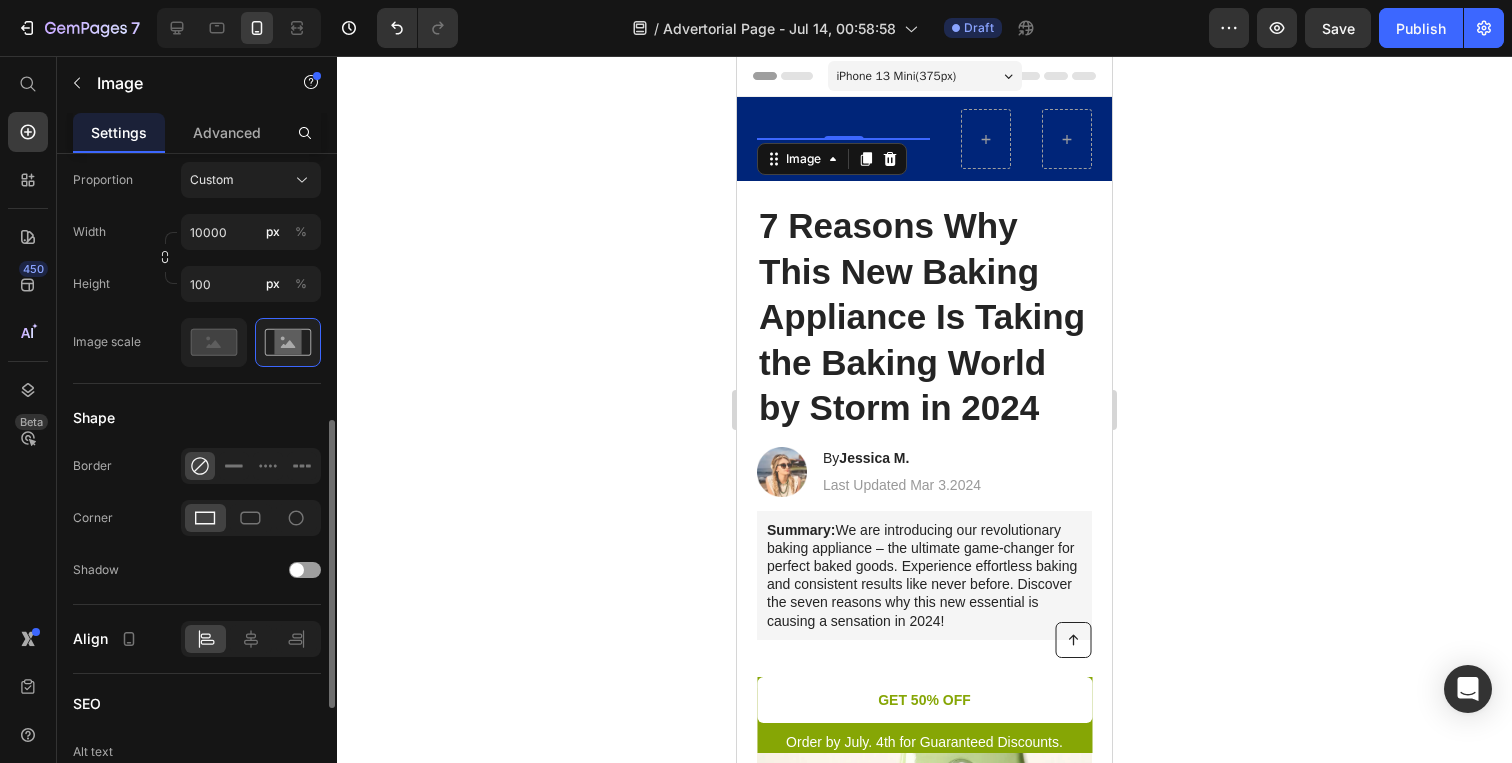 click on "Shape" at bounding box center (197, 418) 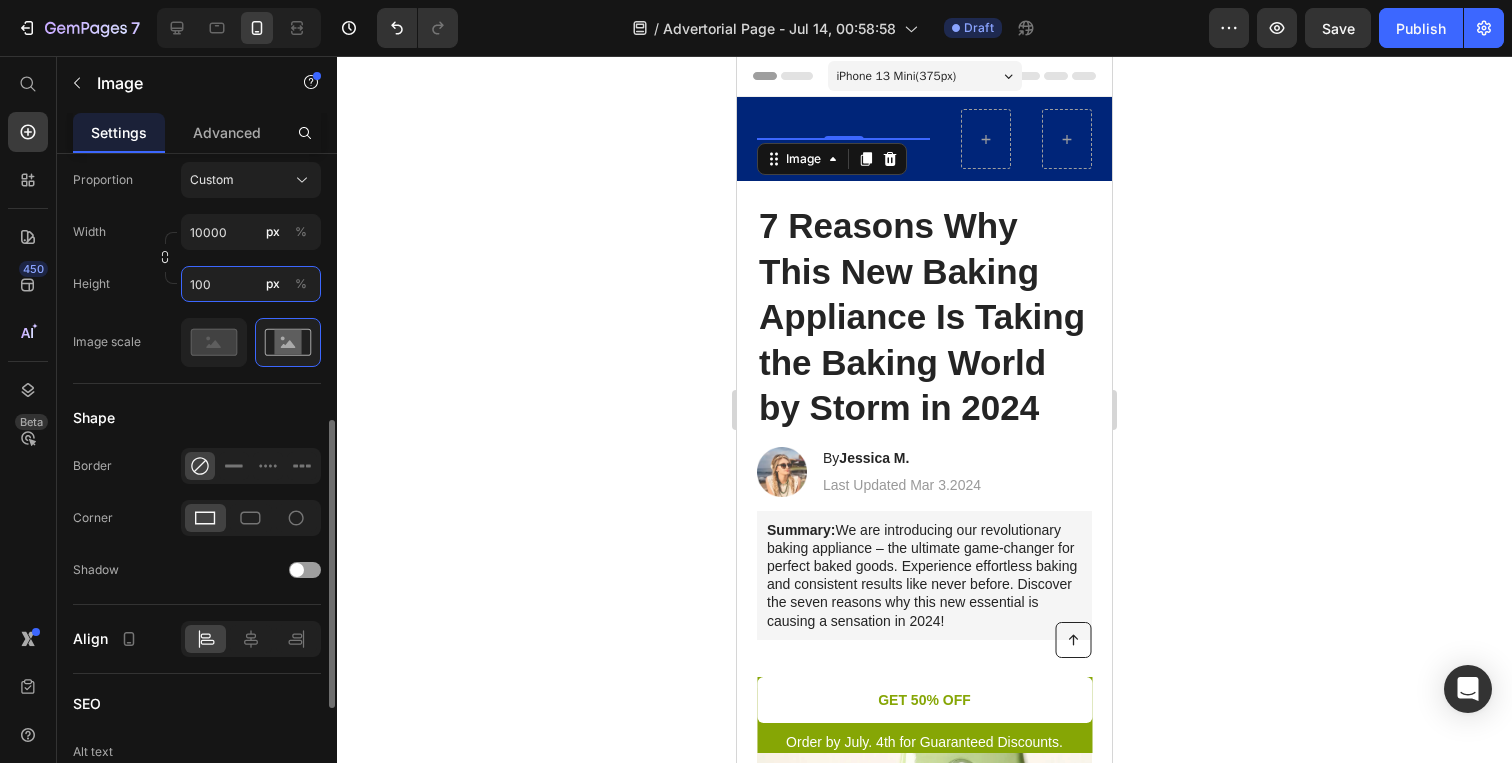 click on "100" at bounding box center (251, 284) 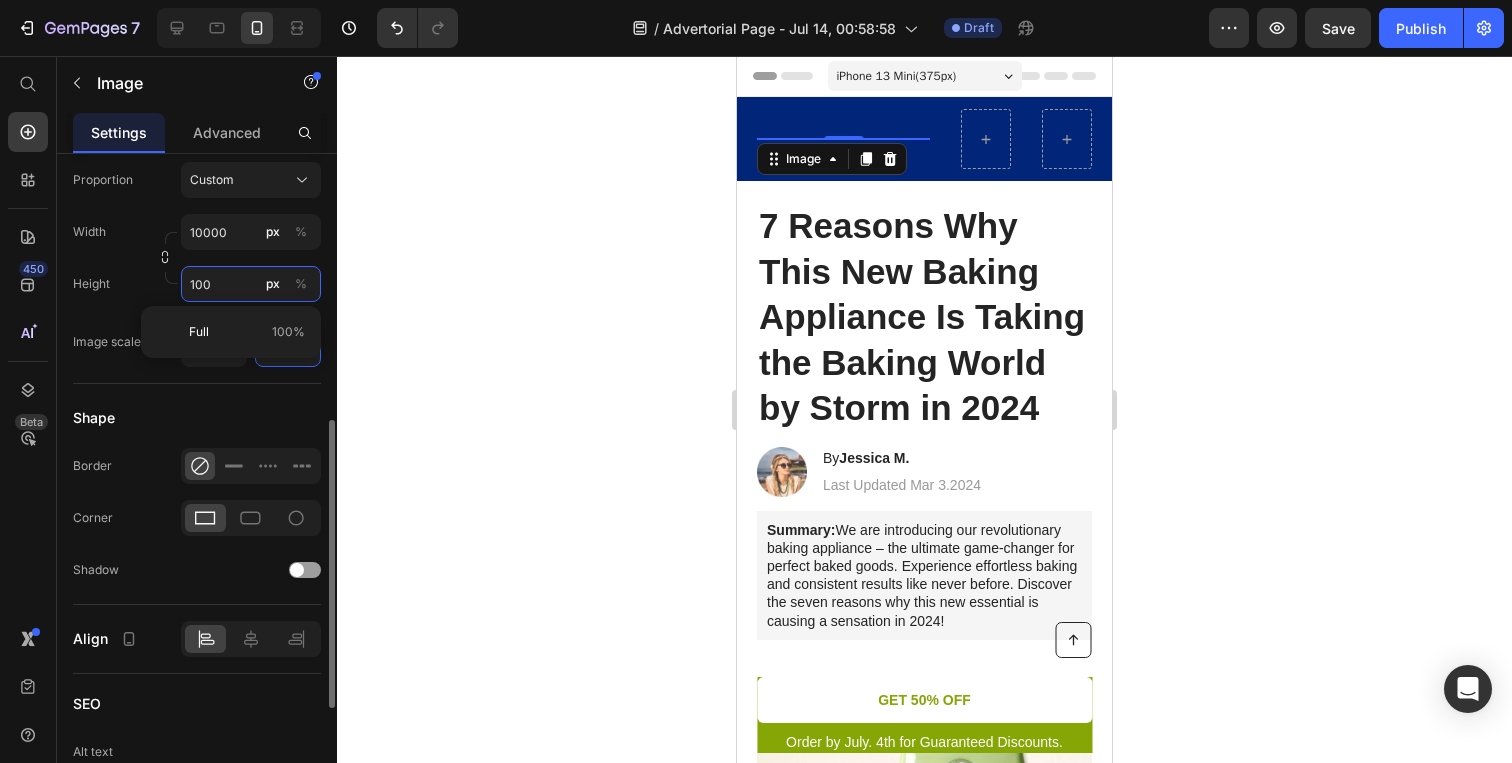 click on "100" at bounding box center [251, 284] 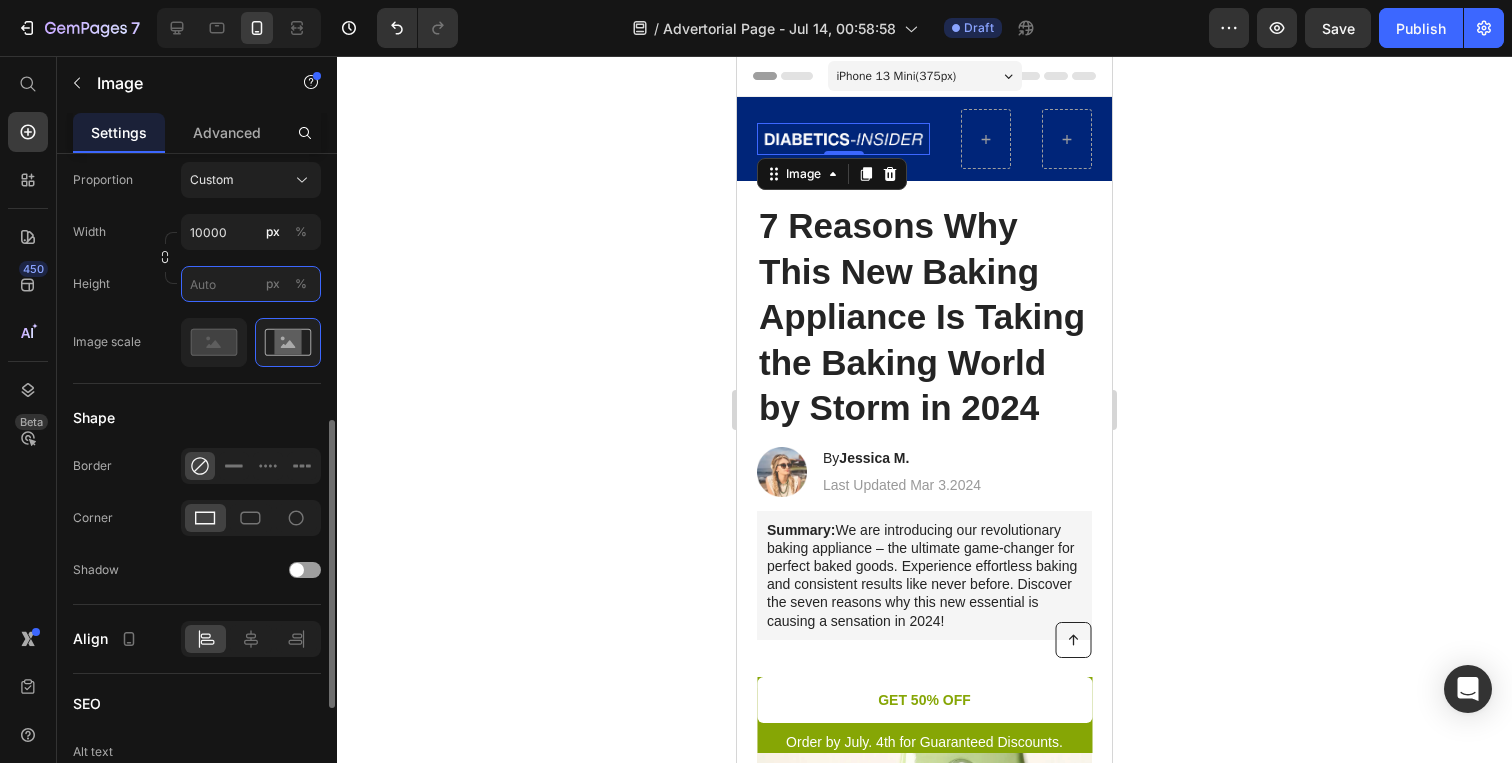 type 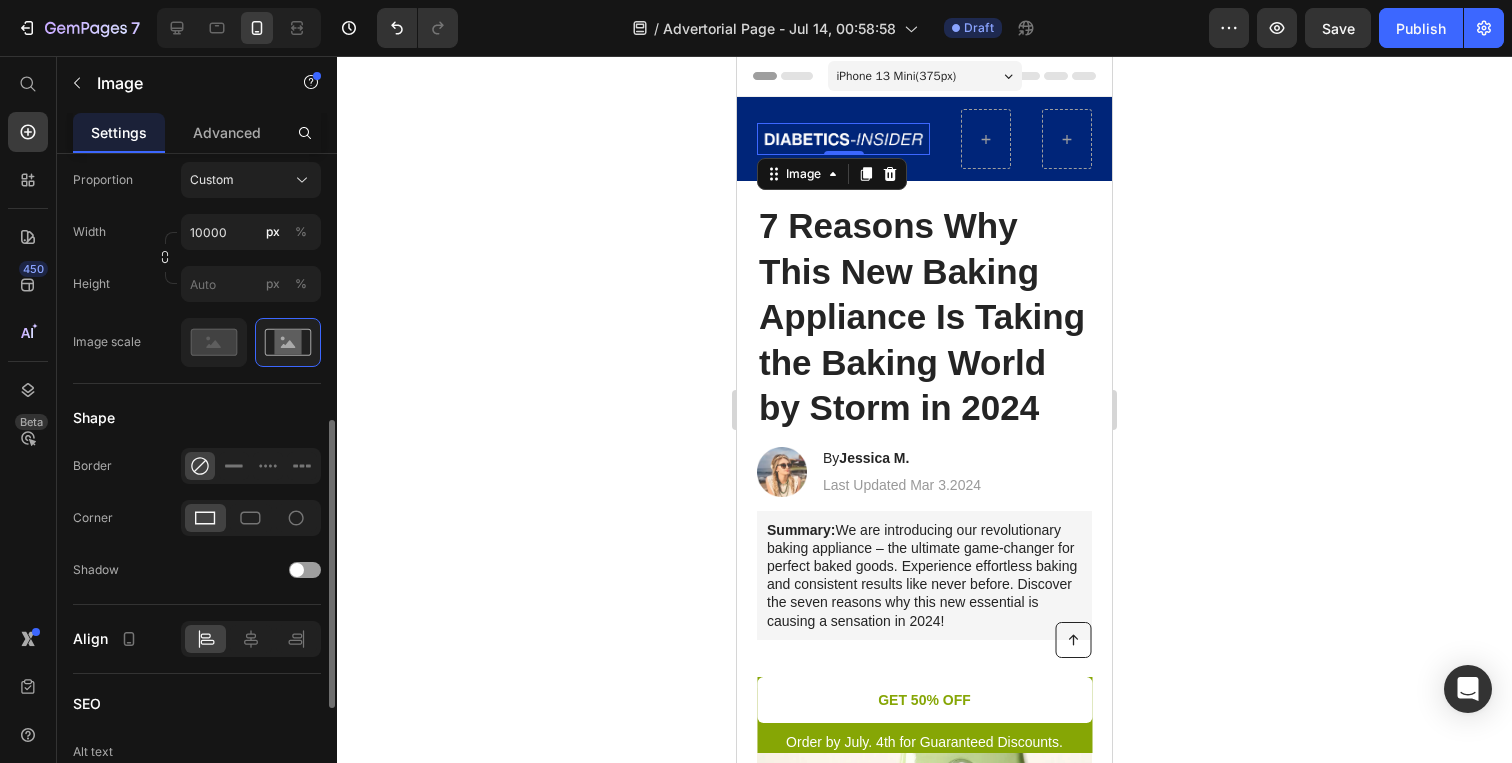 click on "Shape Border Corner Shadow" 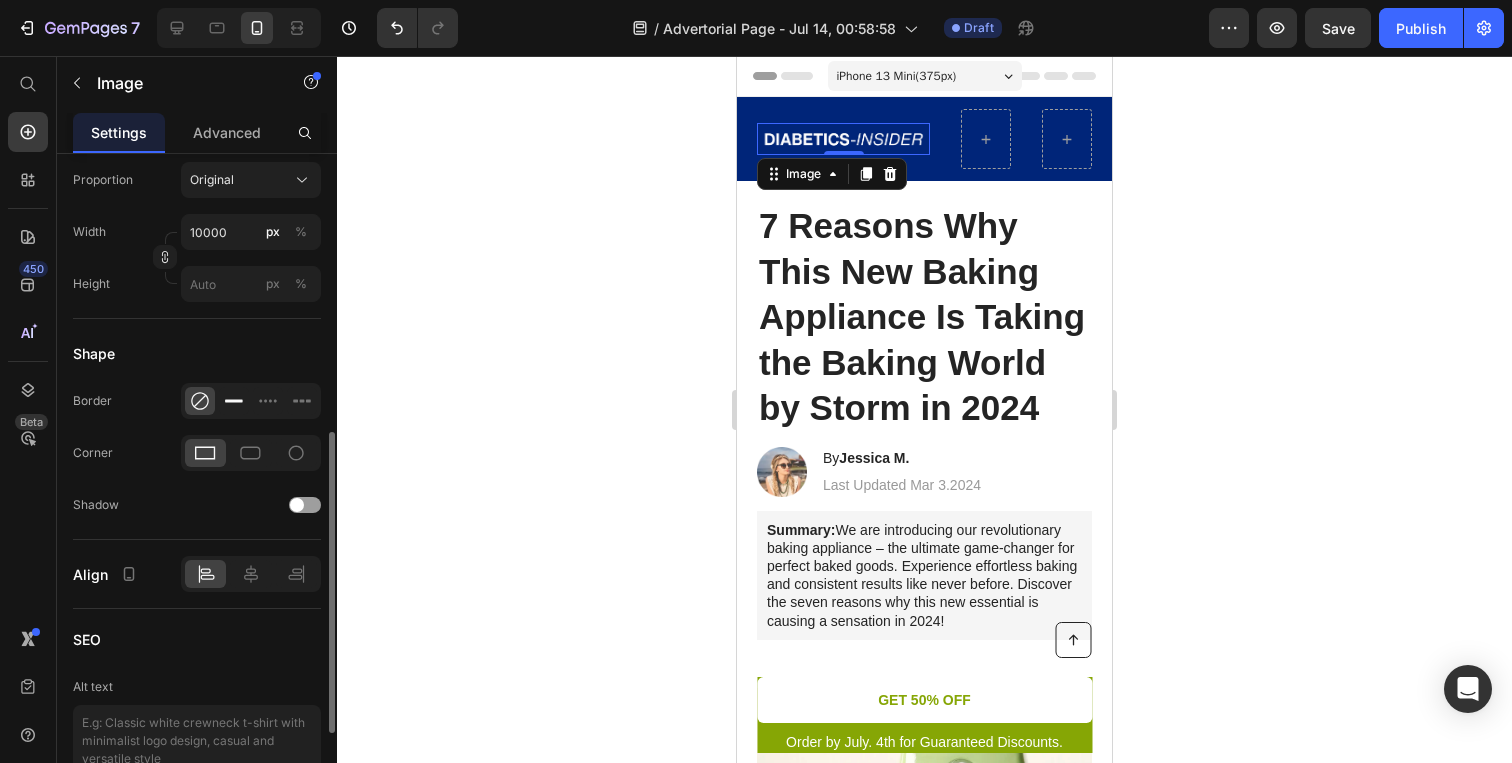 click 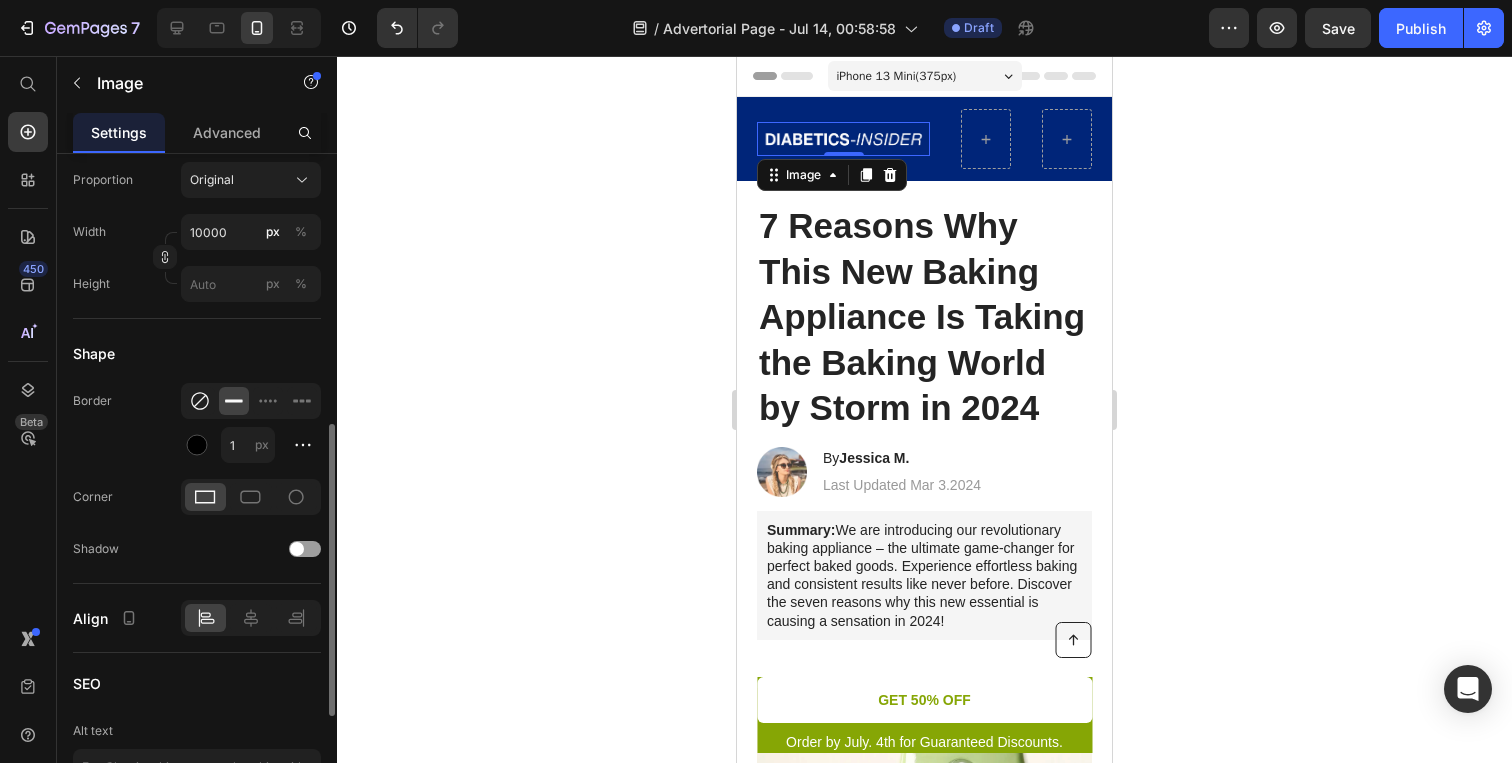 click 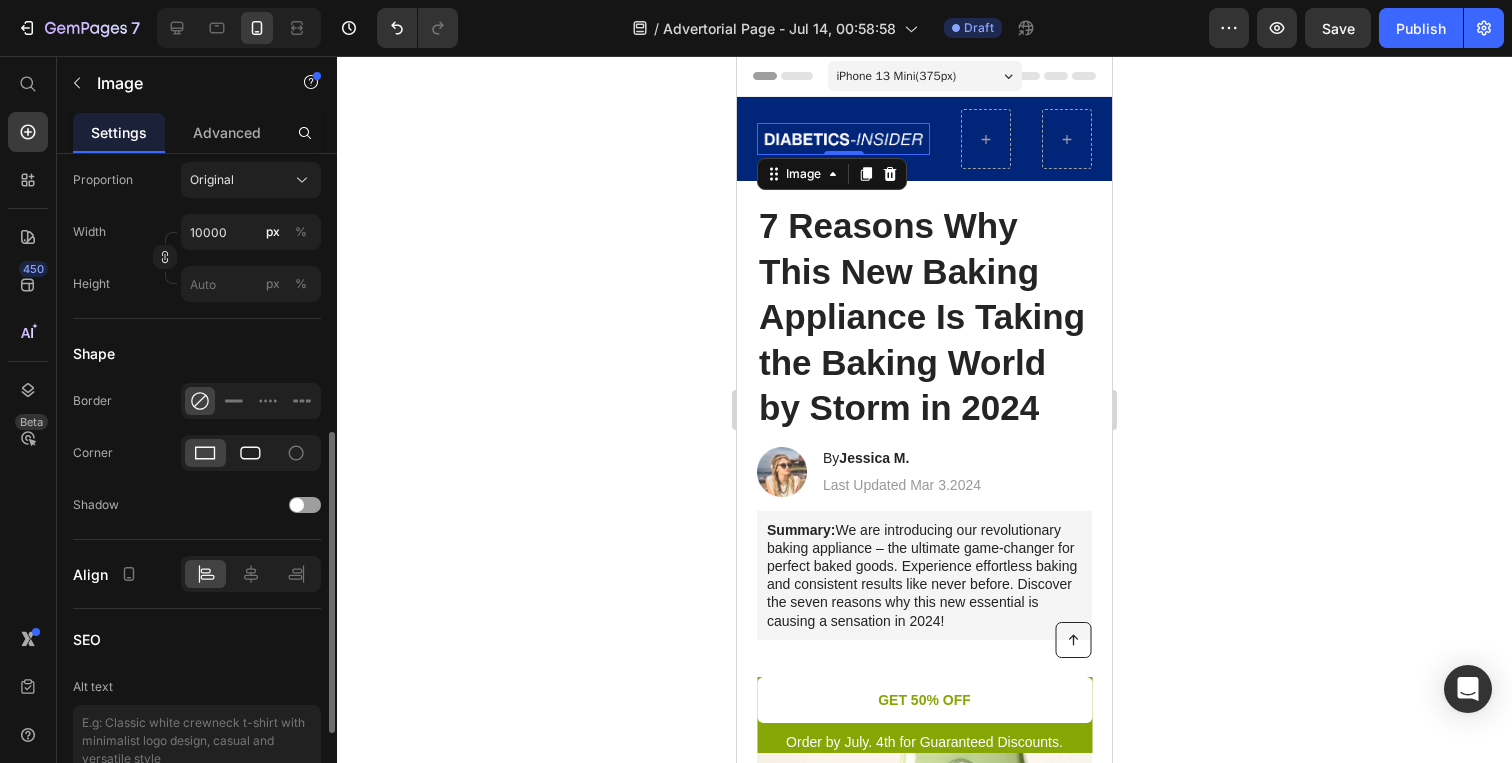 click 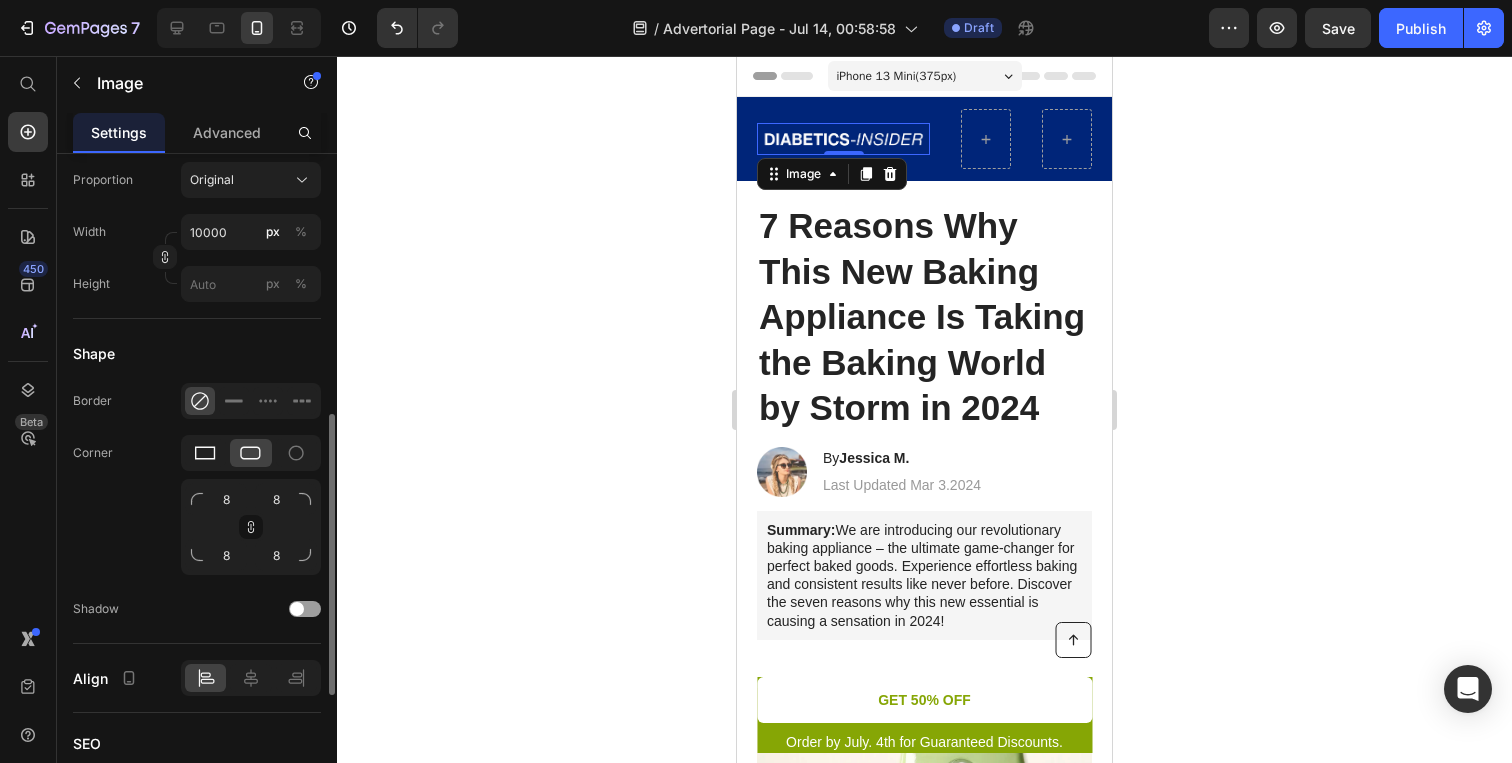 click 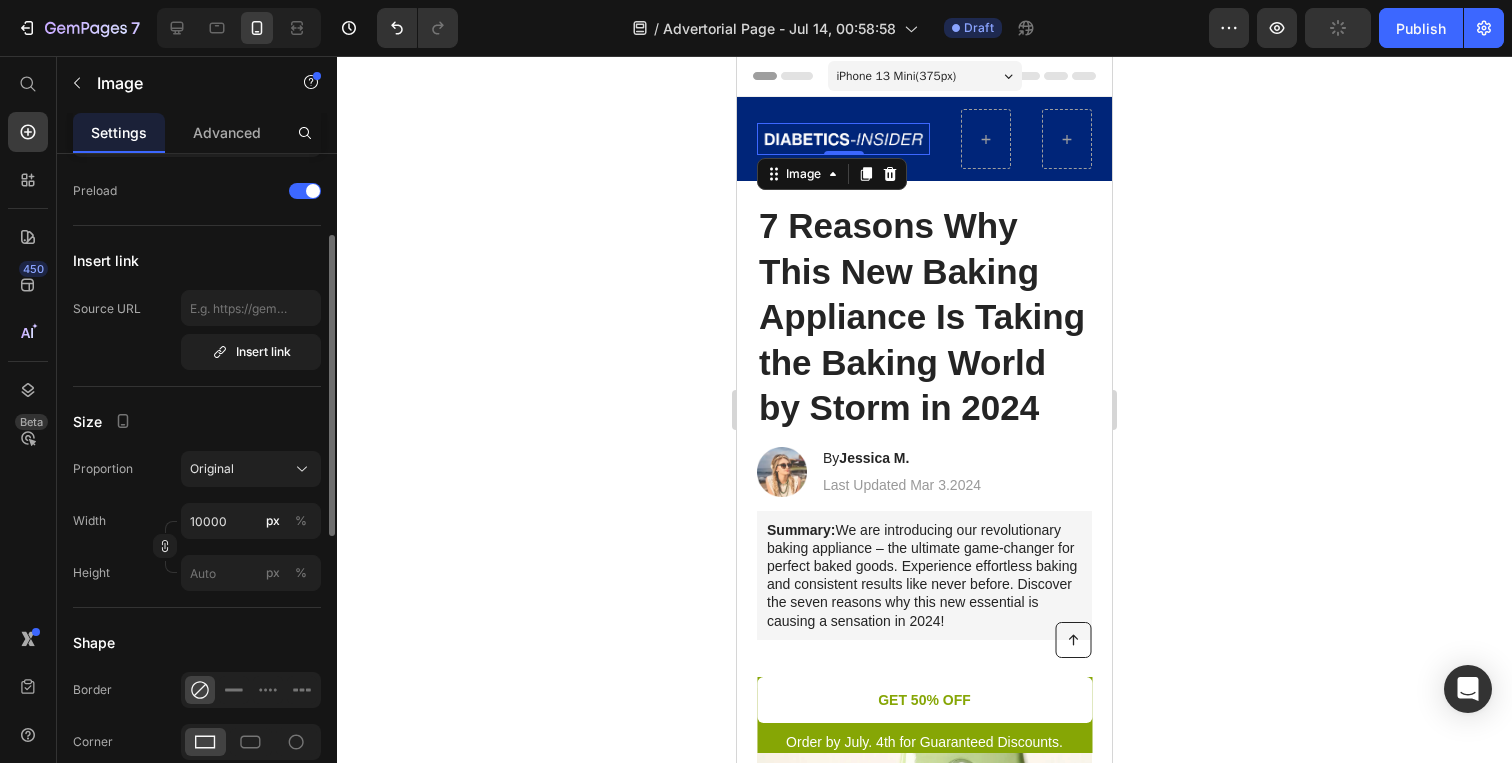 scroll, scrollTop: 0, scrollLeft: 0, axis: both 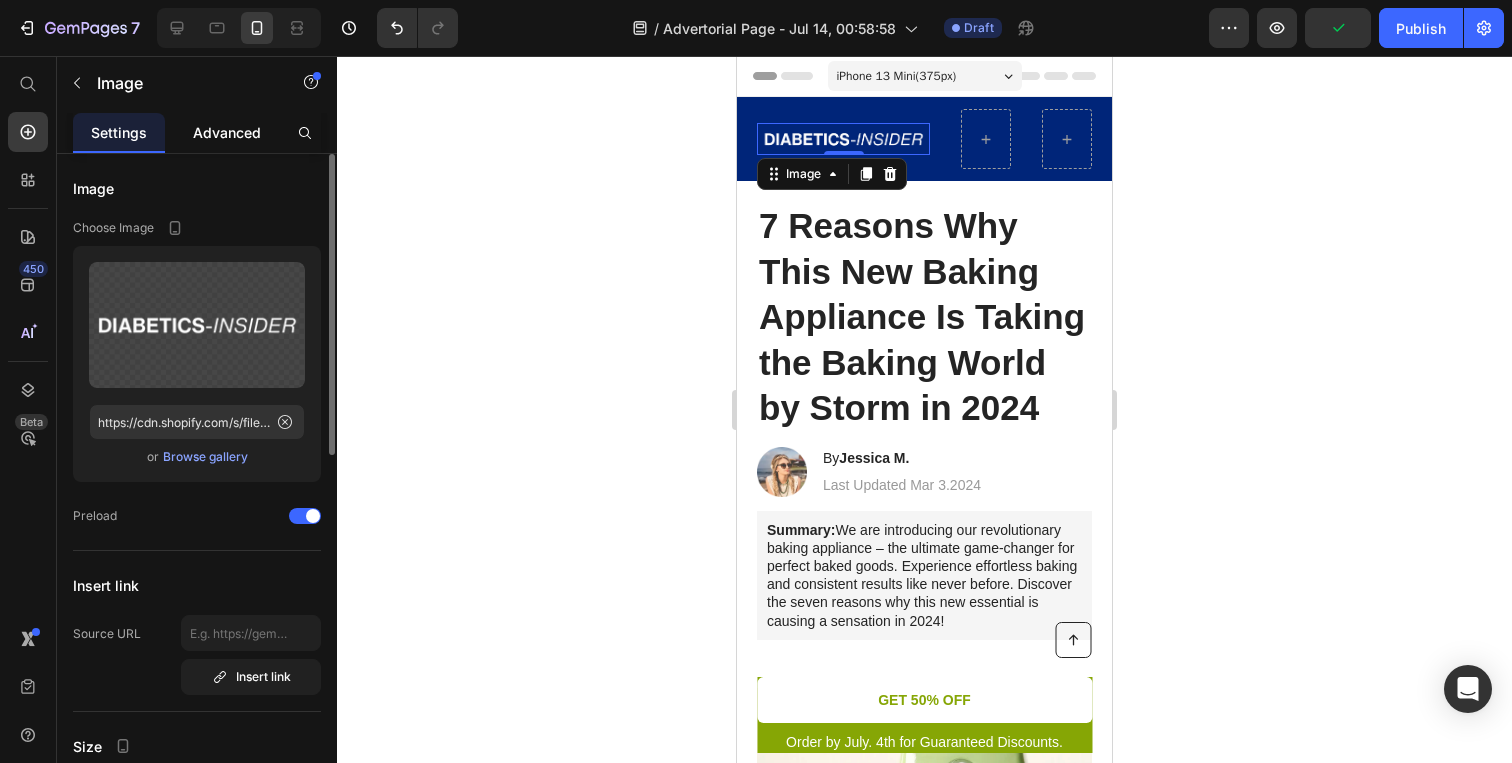 click on "Advanced" at bounding box center (227, 132) 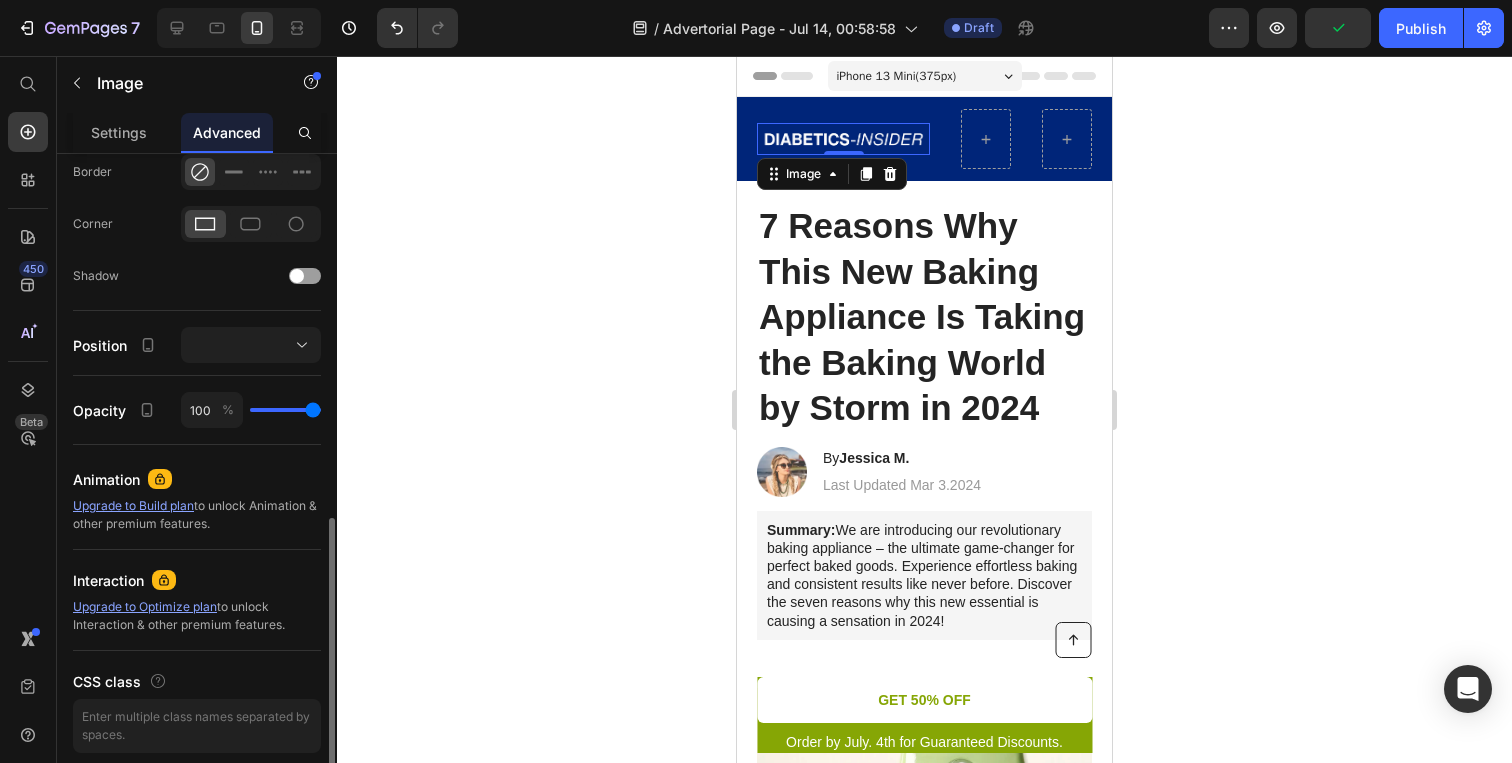 scroll, scrollTop: 639, scrollLeft: 0, axis: vertical 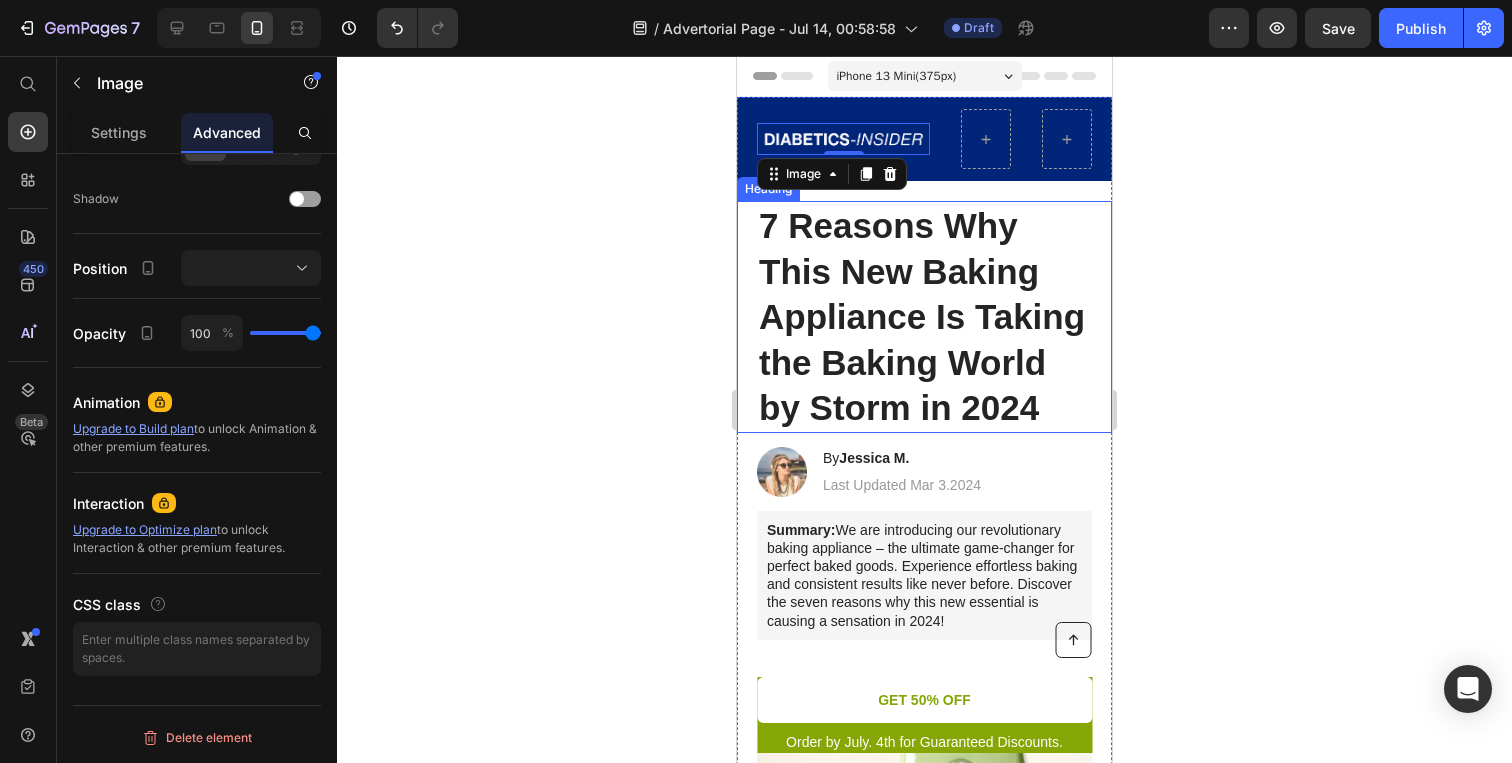 click on "7 Reasons Why This New Baking Appliance Is Taking the Baking World by Storm in 2024 Heading" at bounding box center (924, 317) 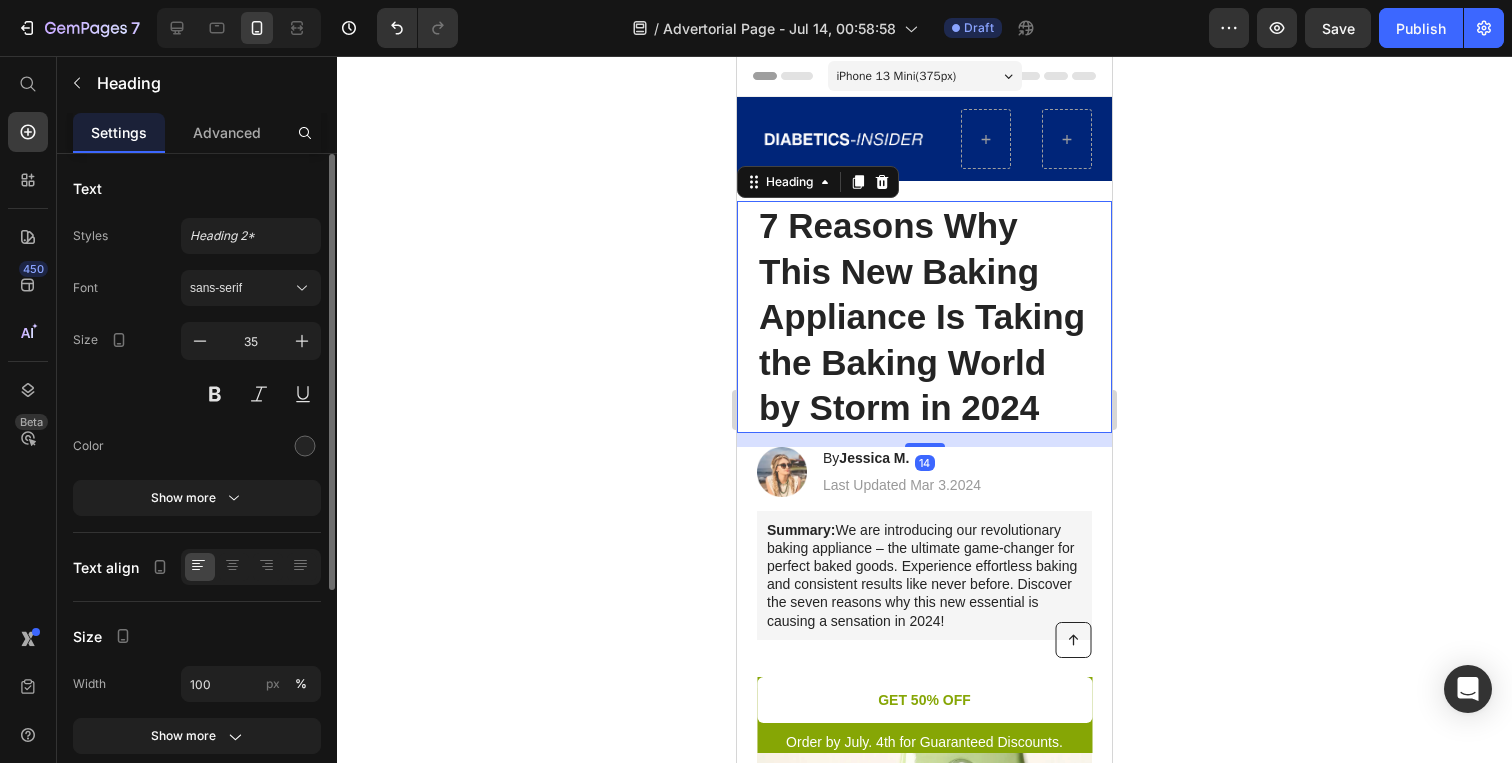 click 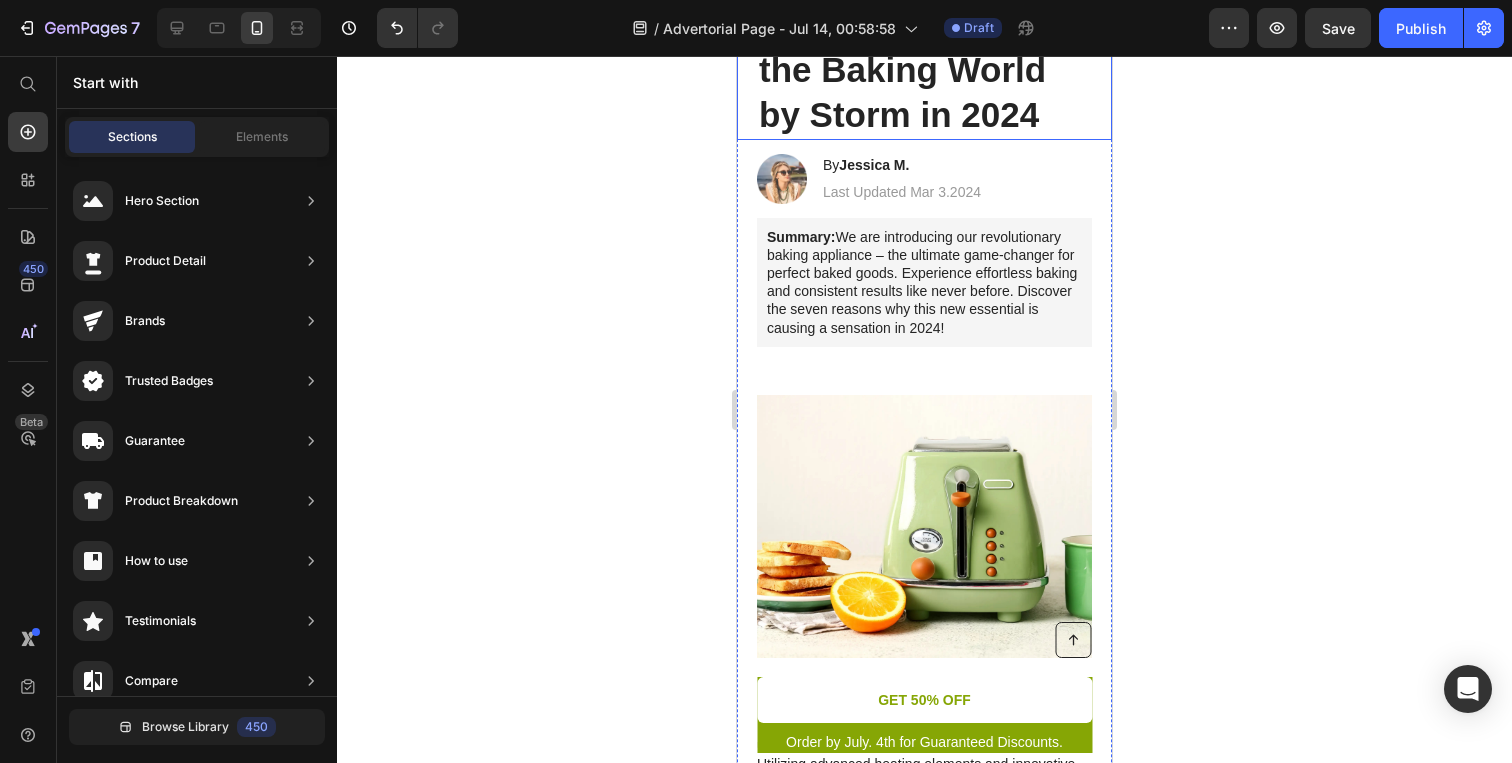 scroll, scrollTop: 0, scrollLeft: 0, axis: both 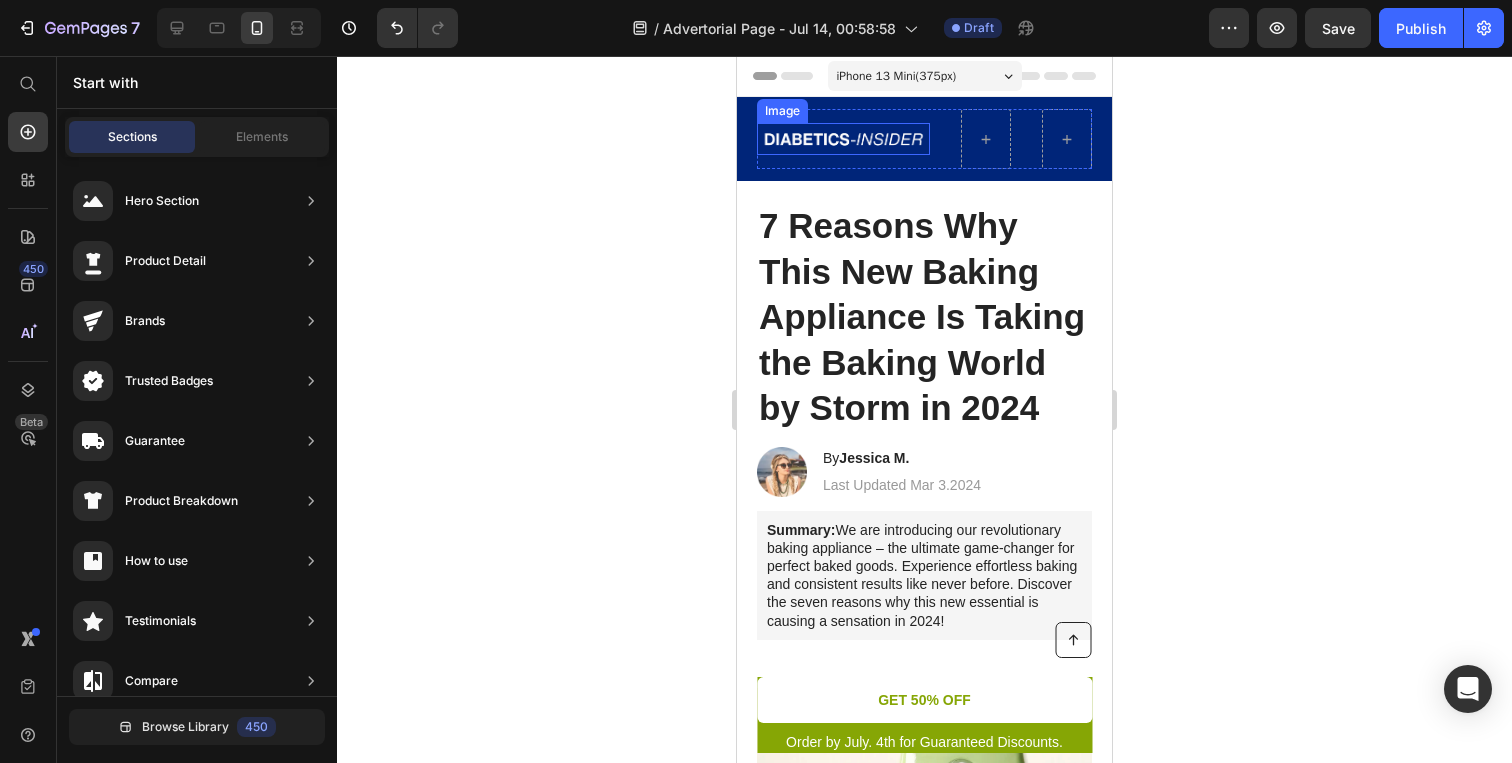 click at bounding box center (843, 139) 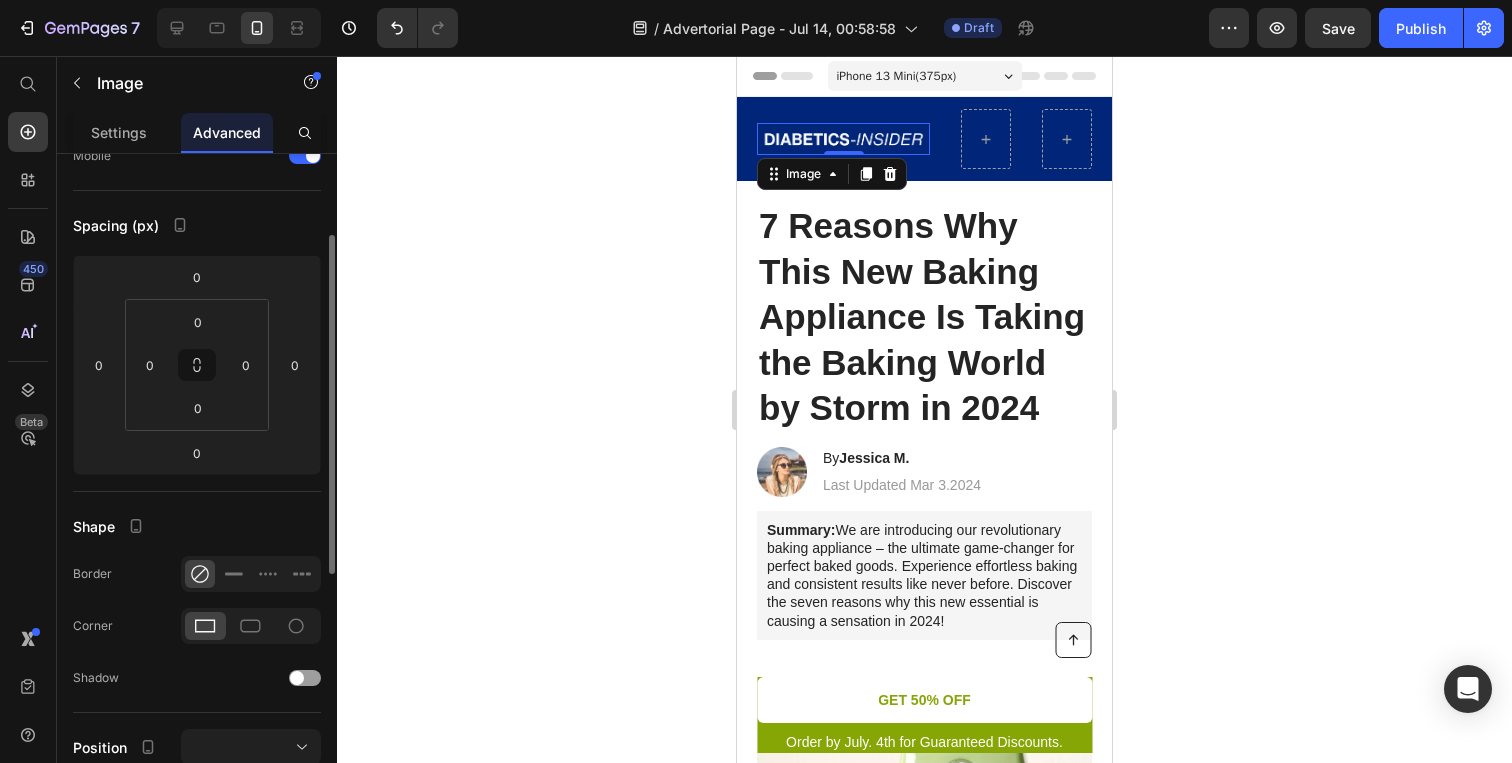 scroll, scrollTop: 0, scrollLeft: 0, axis: both 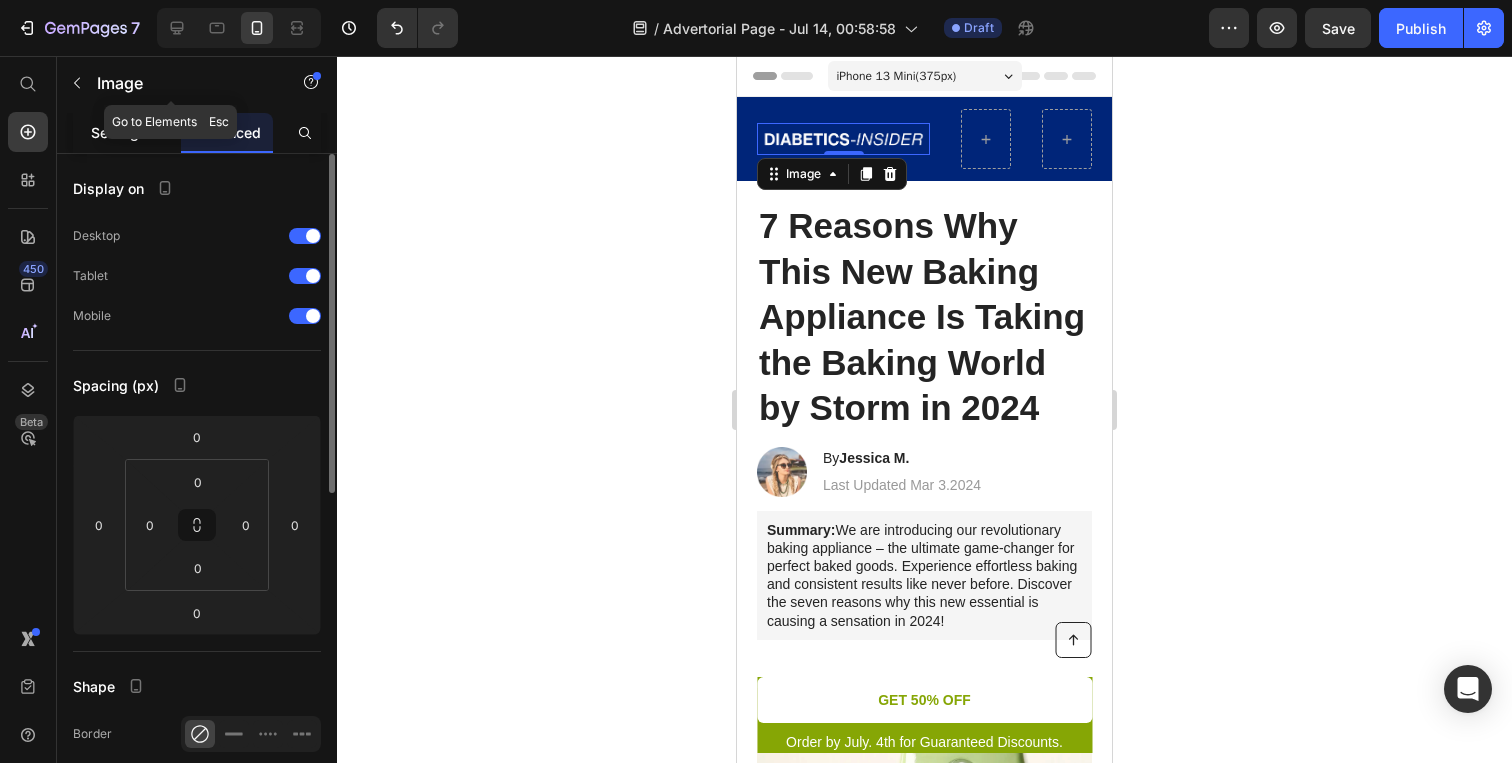 click on "Settings" 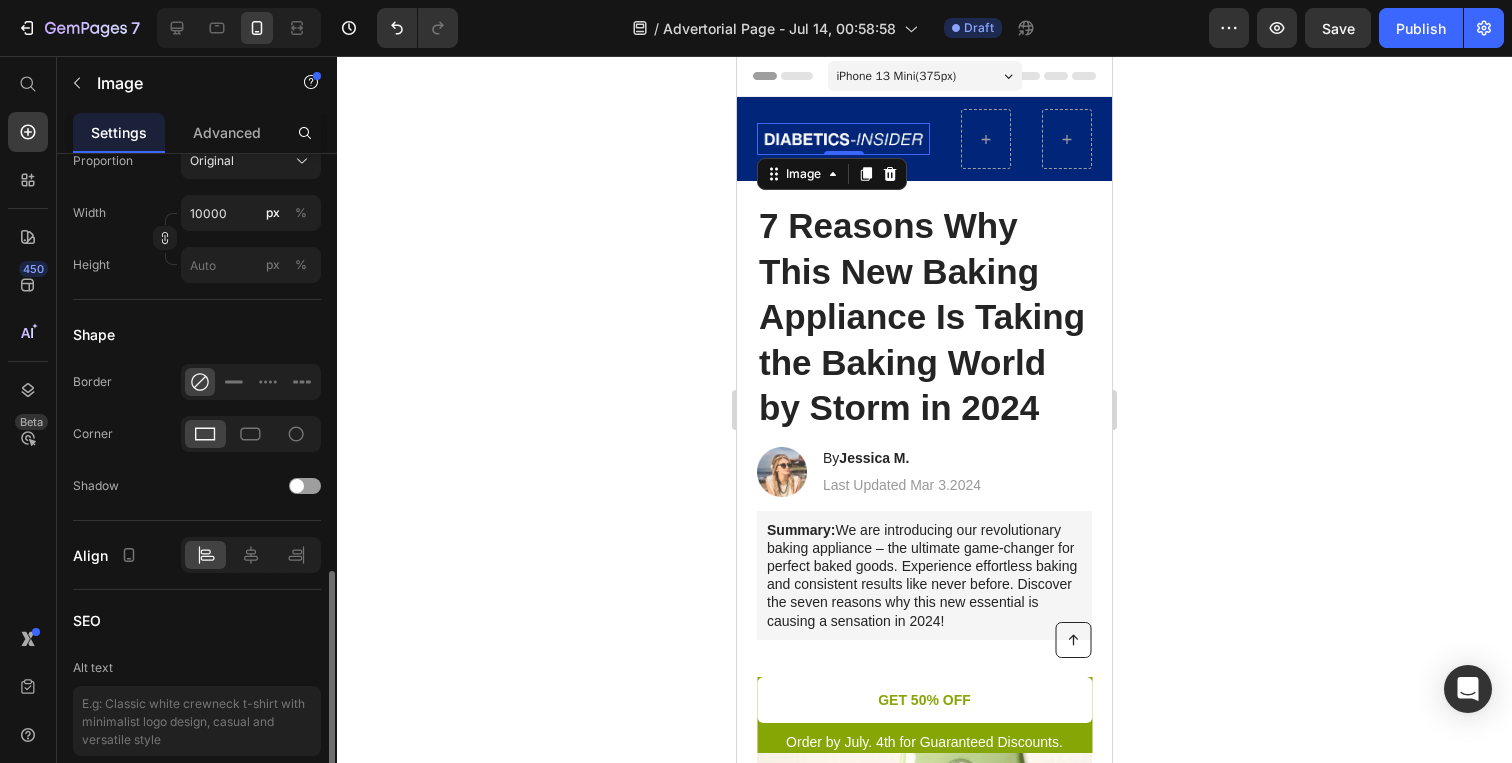 scroll, scrollTop: 269, scrollLeft: 0, axis: vertical 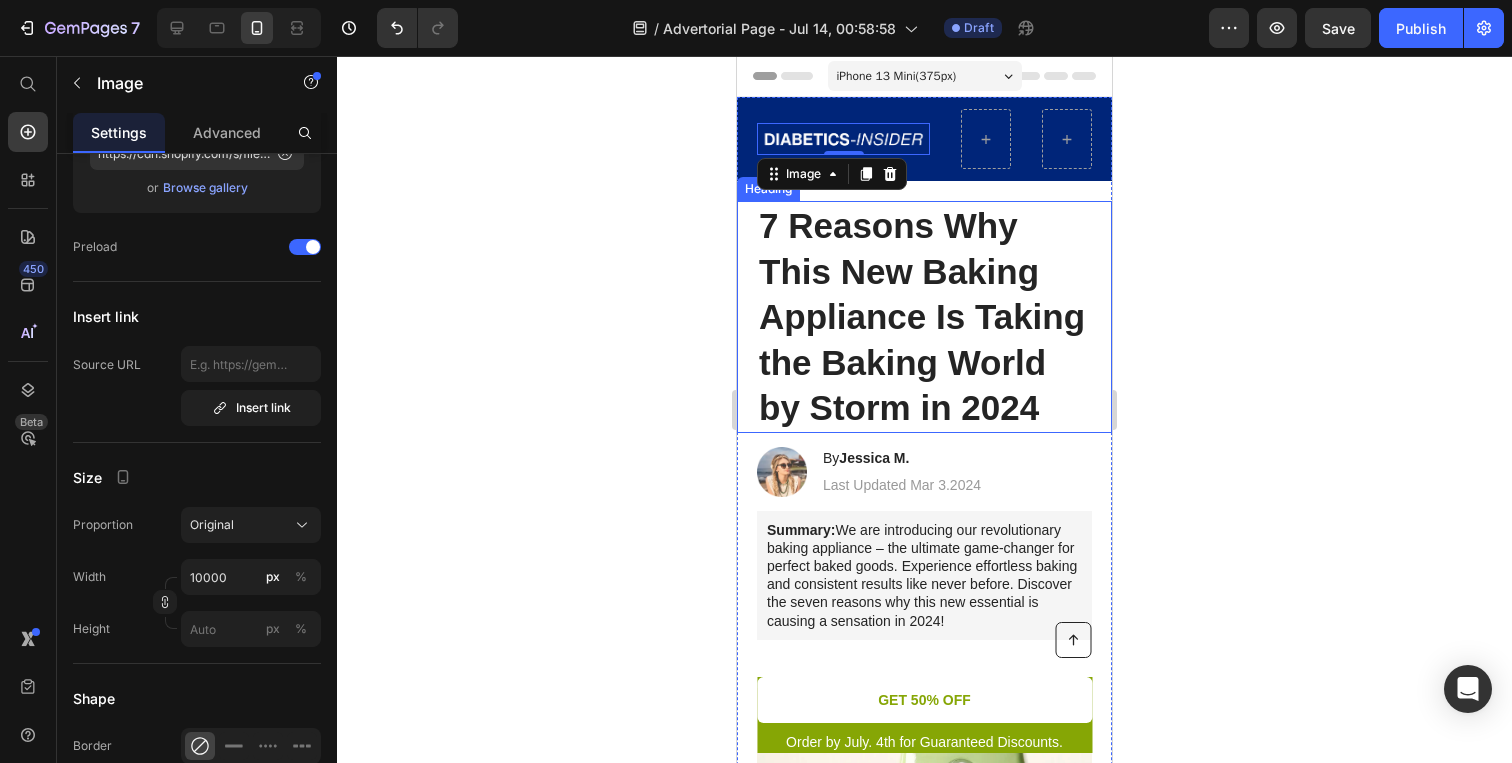 click on "7 Reasons Why This New Baking Appliance Is Taking the Baking World by Storm in 2024" at bounding box center [924, 317] 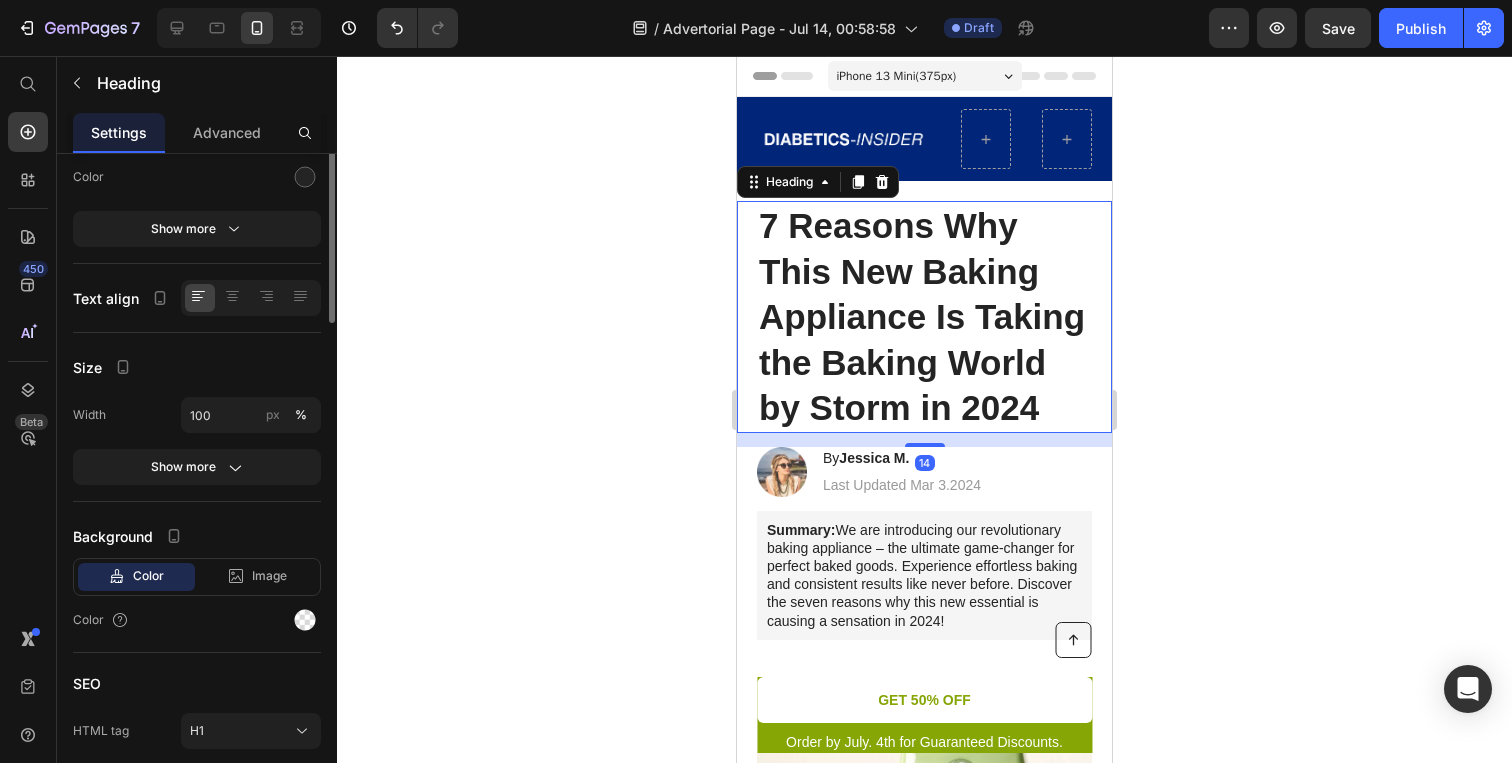 scroll, scrollTop: 0, scrollLeft: 0, axis: both 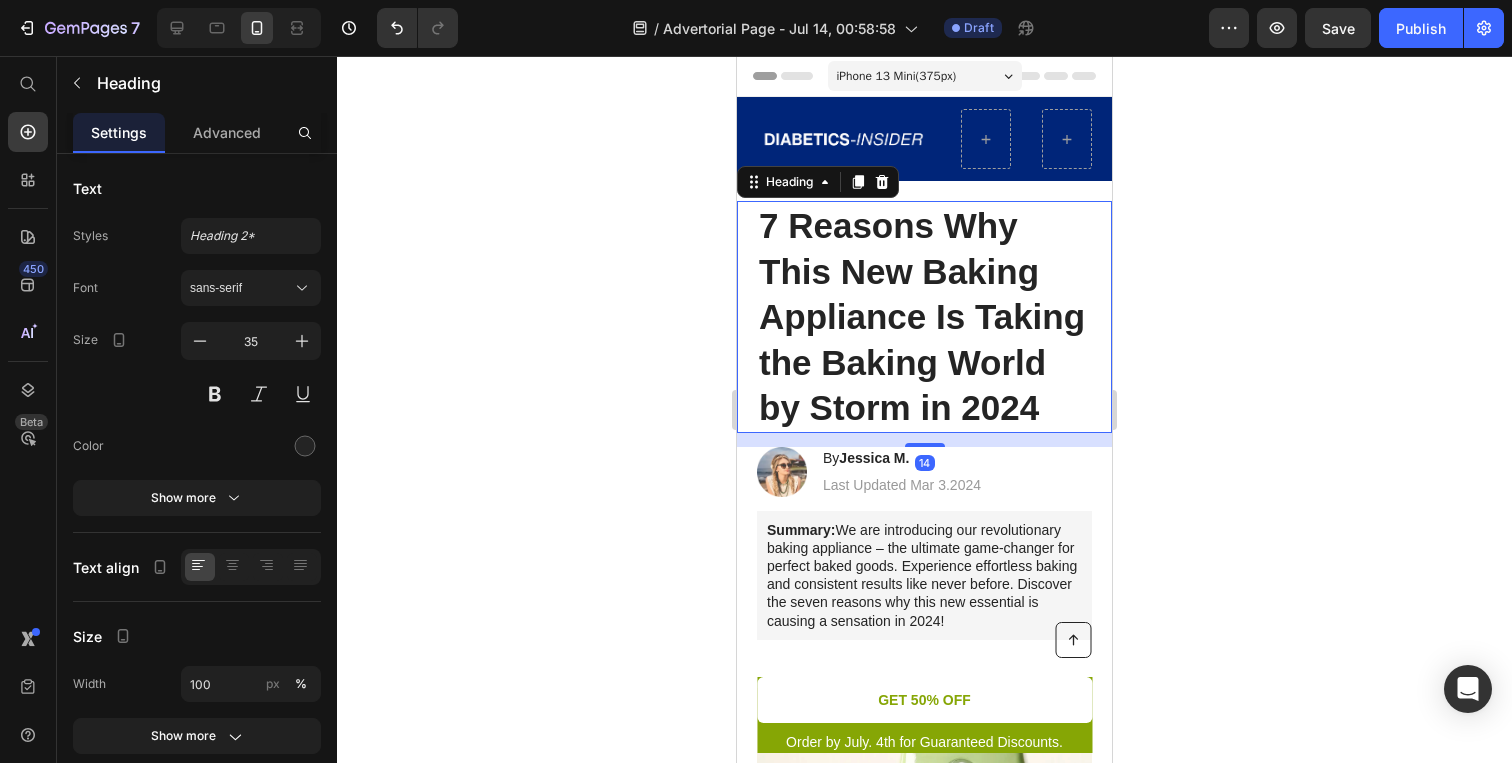 click on "7 Reasons Why This New Baking Appliance Is Taking the Baking World by Storm in 2024" at bounding box center (924, 317) 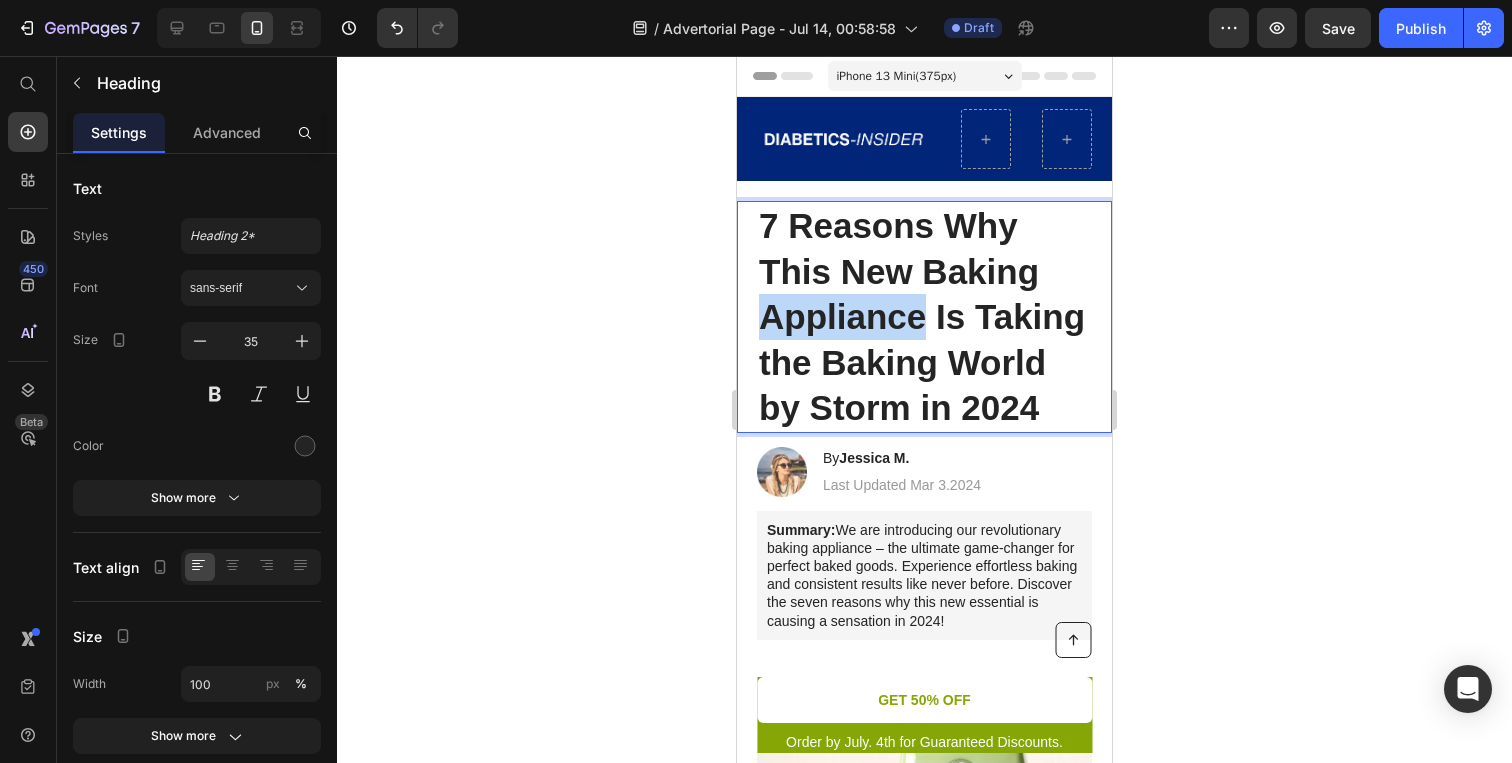 click on "7 Reasons Why This New Baking Appliance Is Taking the Baking World by Storm in 2024" at bounding box center (924, 317) 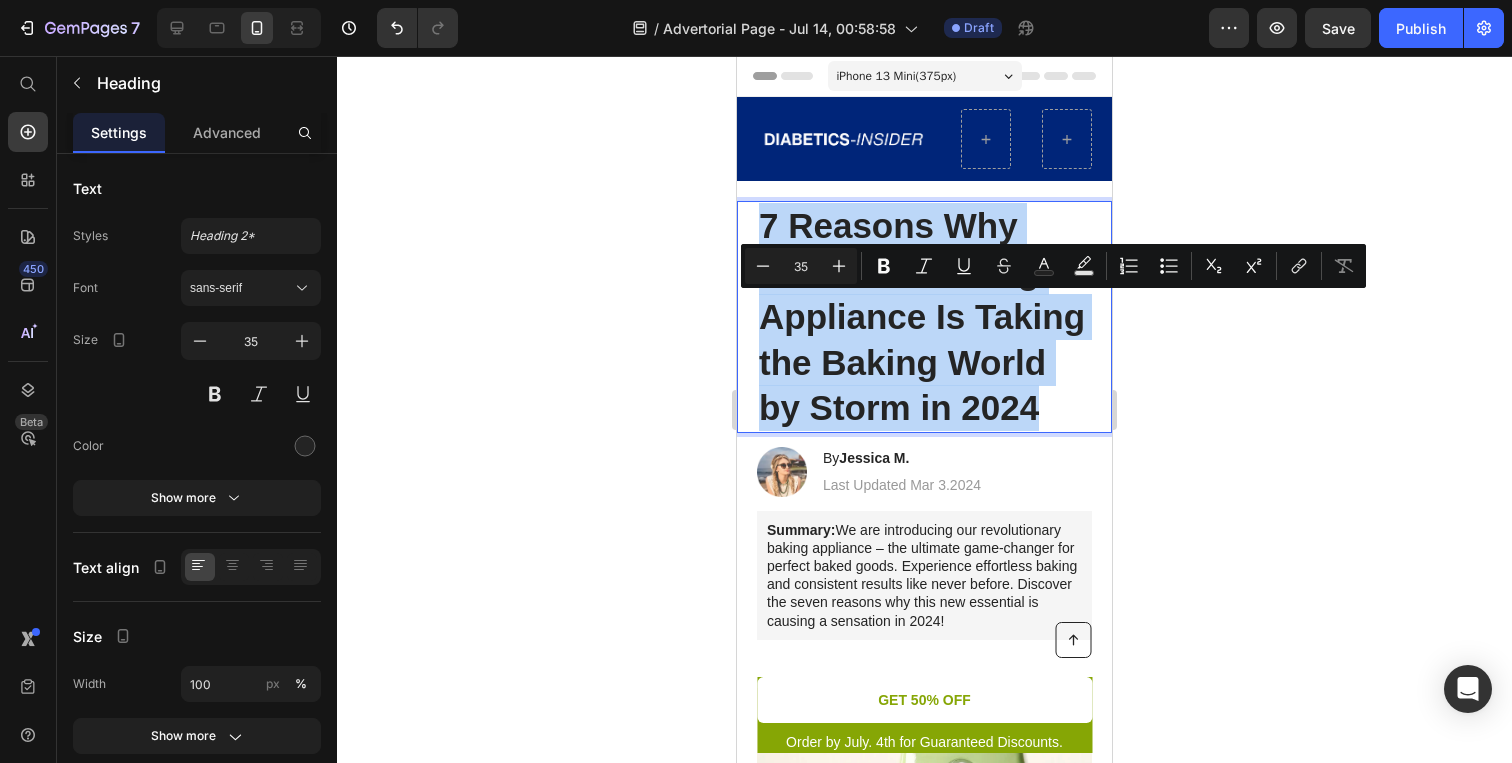 click on "7 Reasons Why This New Baking Appliance Is Taking the Baking World by Storm in 2024" at bounding box center (924, 317) 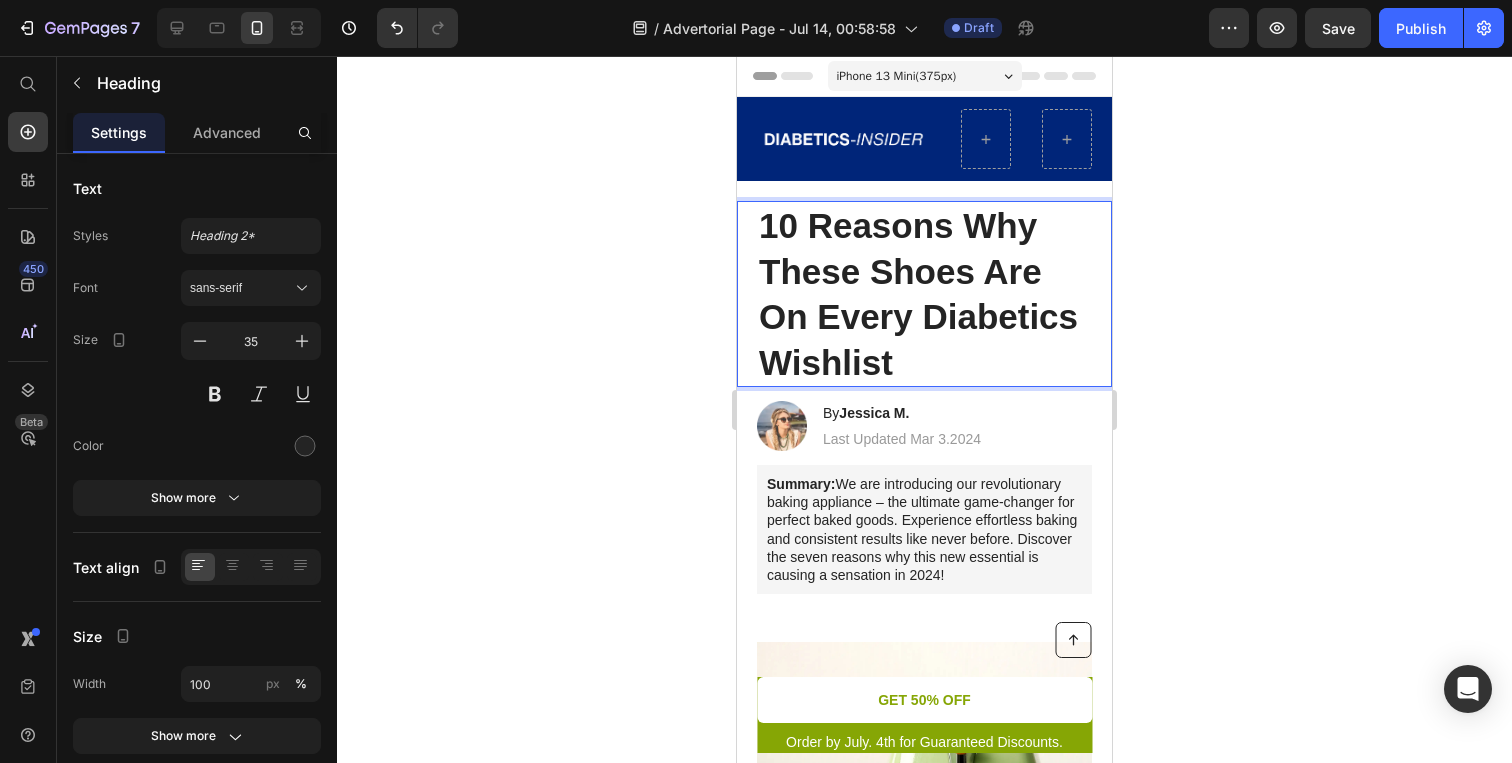 click on "10 Reasons Why These Shoes Are On Every Diabetics Wishlist" at bounding box center (924, 294) 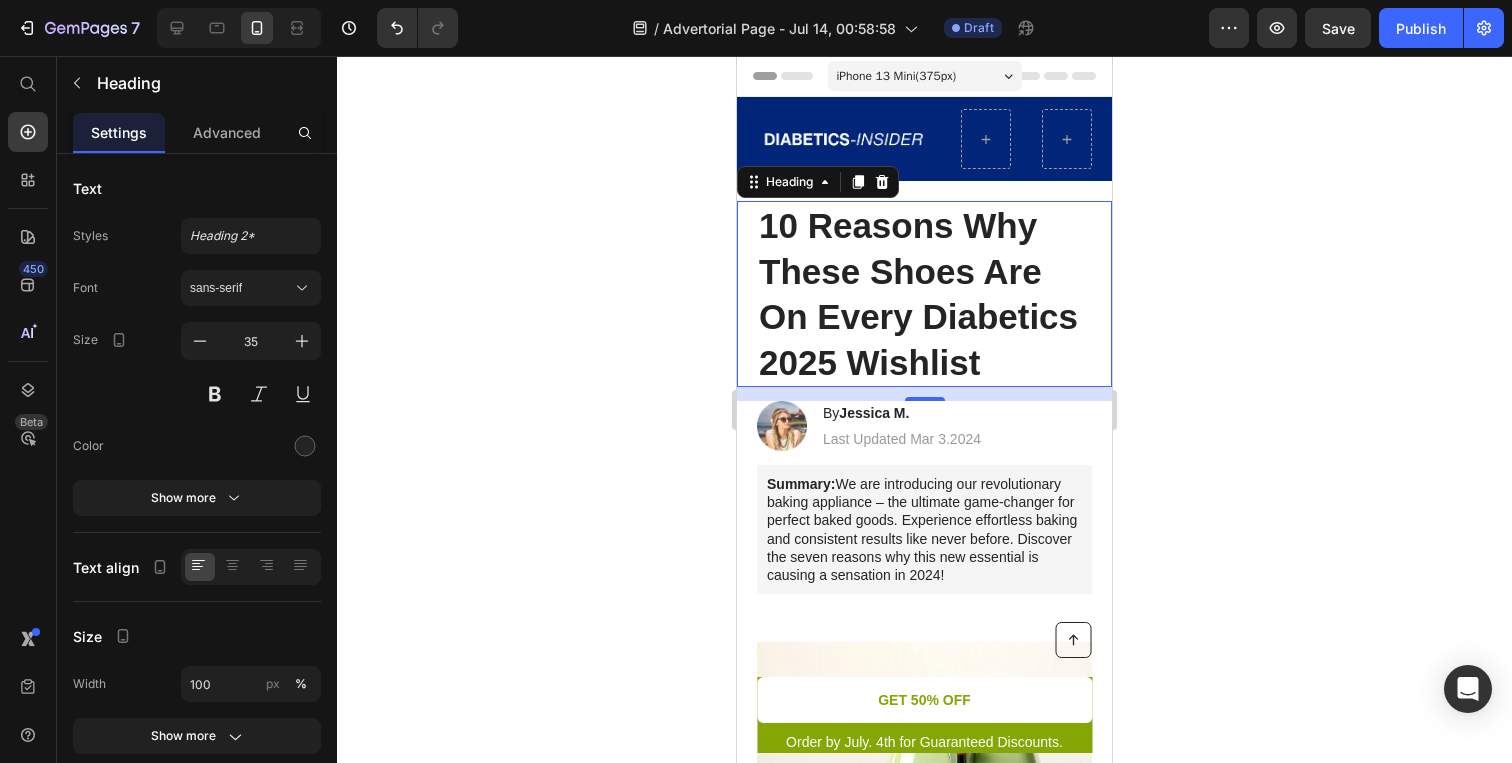 click 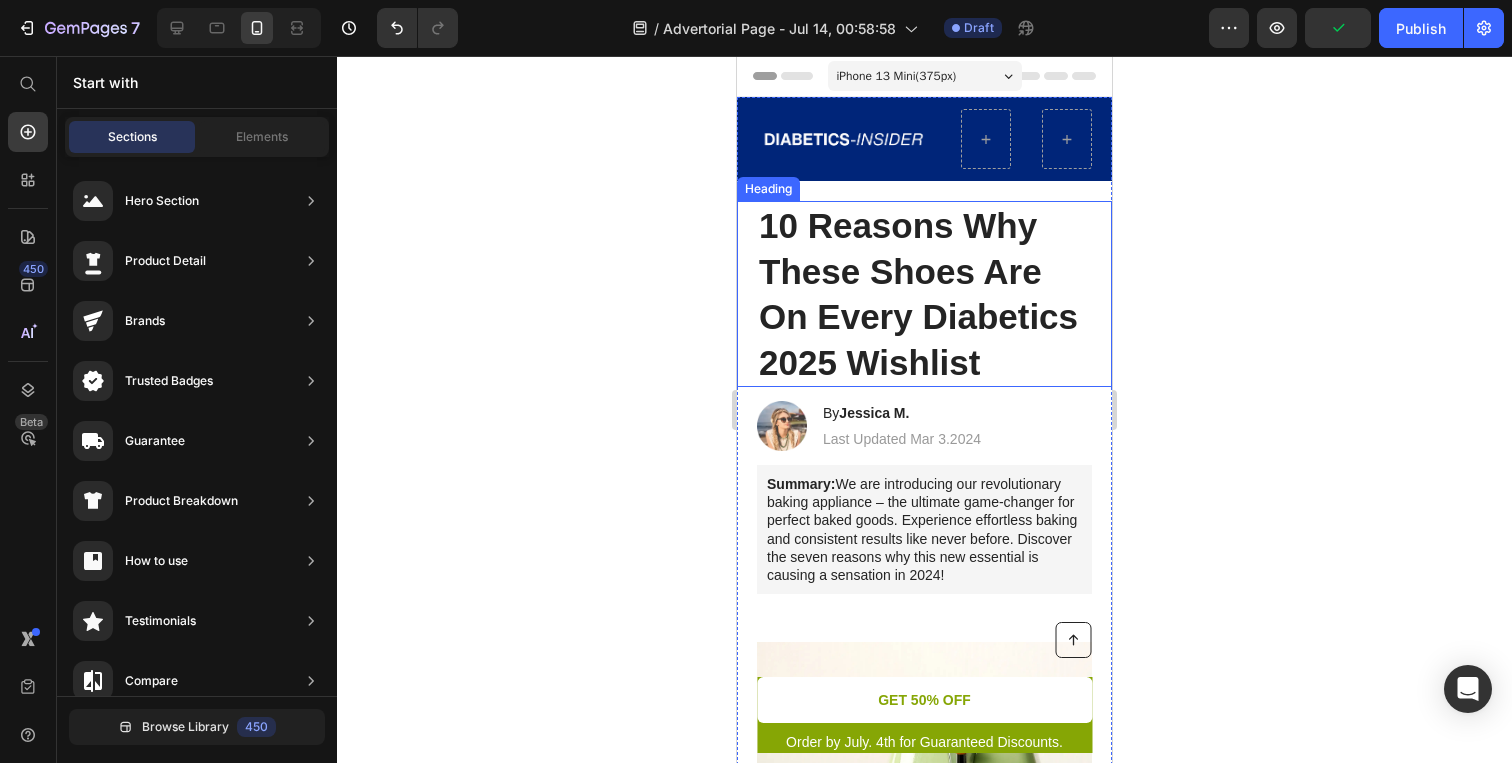 click on "10 Reasons Why These Shoes Are On Every Diabetics 2025 Wishlist" at bounding box center [924, 294] 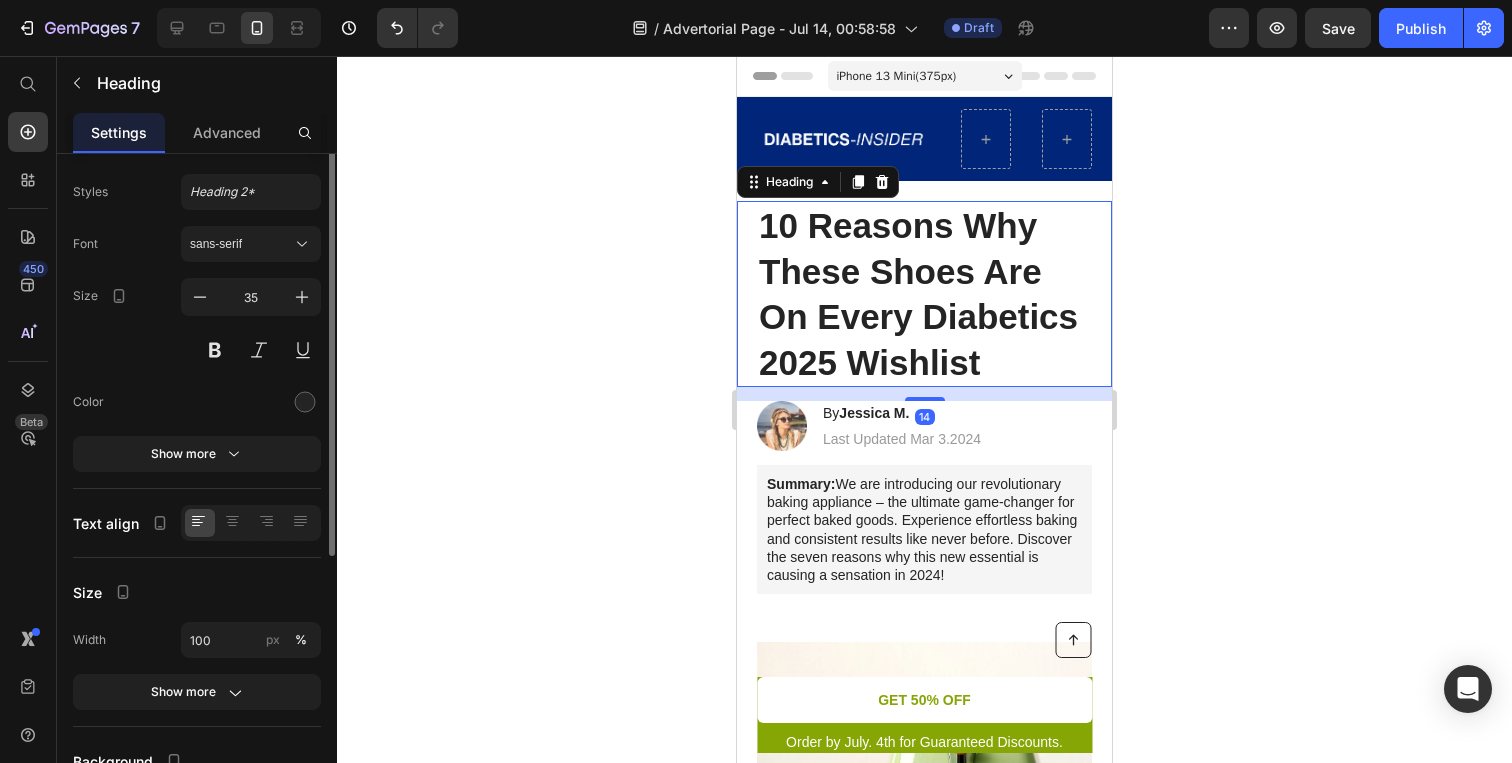 scroll, scrollTop: 53, scrollLeft: 0, axis: vertical 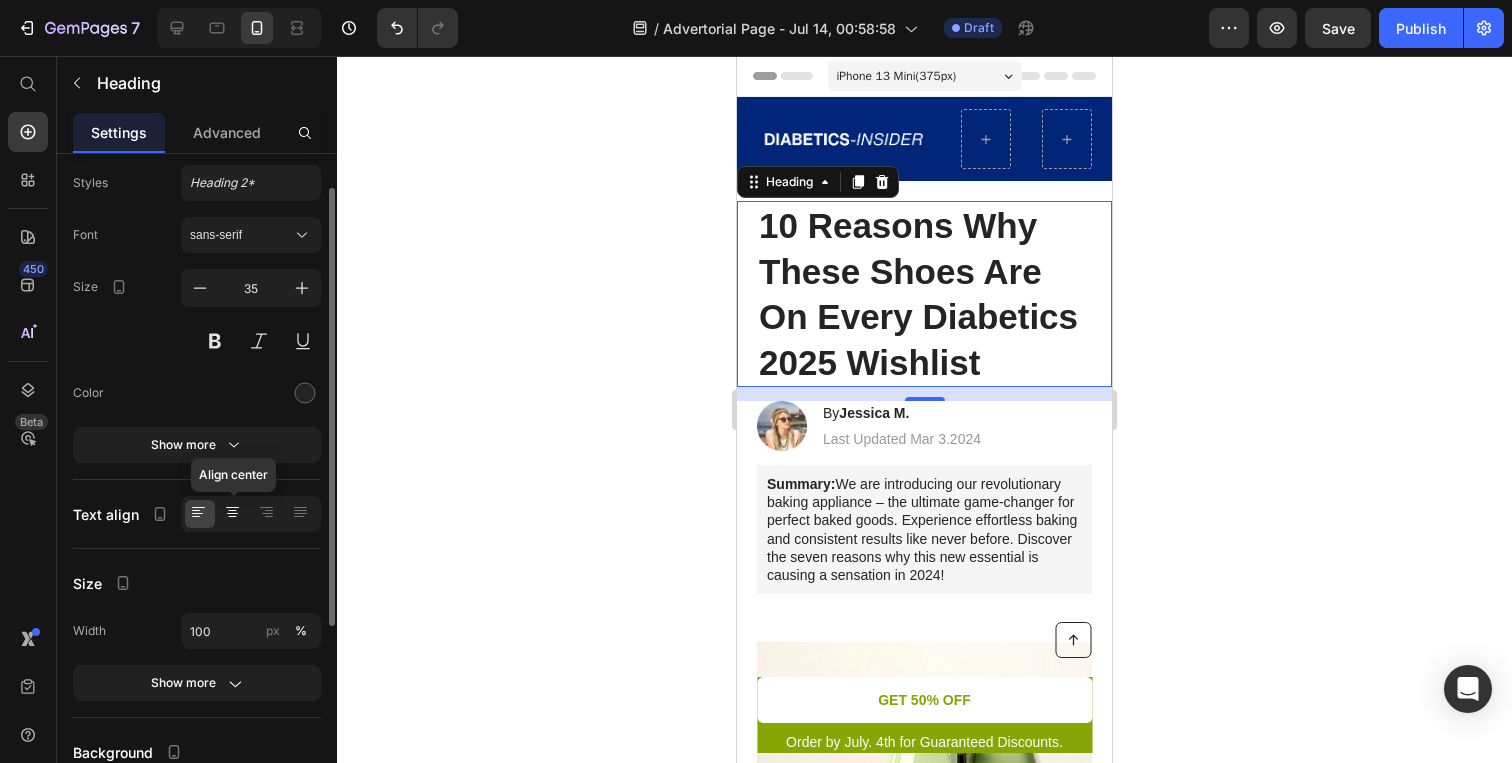 click 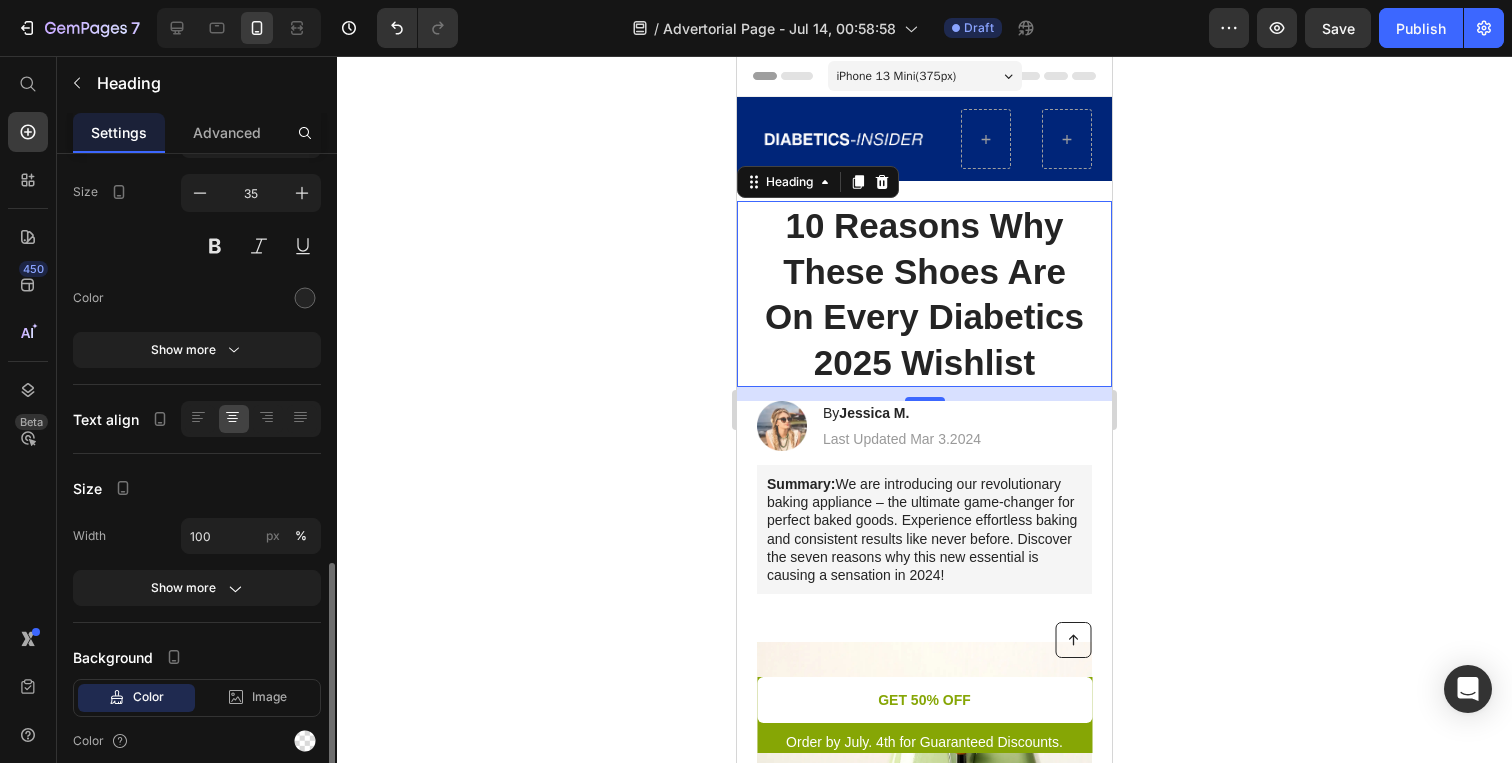 scroll, scrollTop: 0, scrollLeft: 0, axis: both 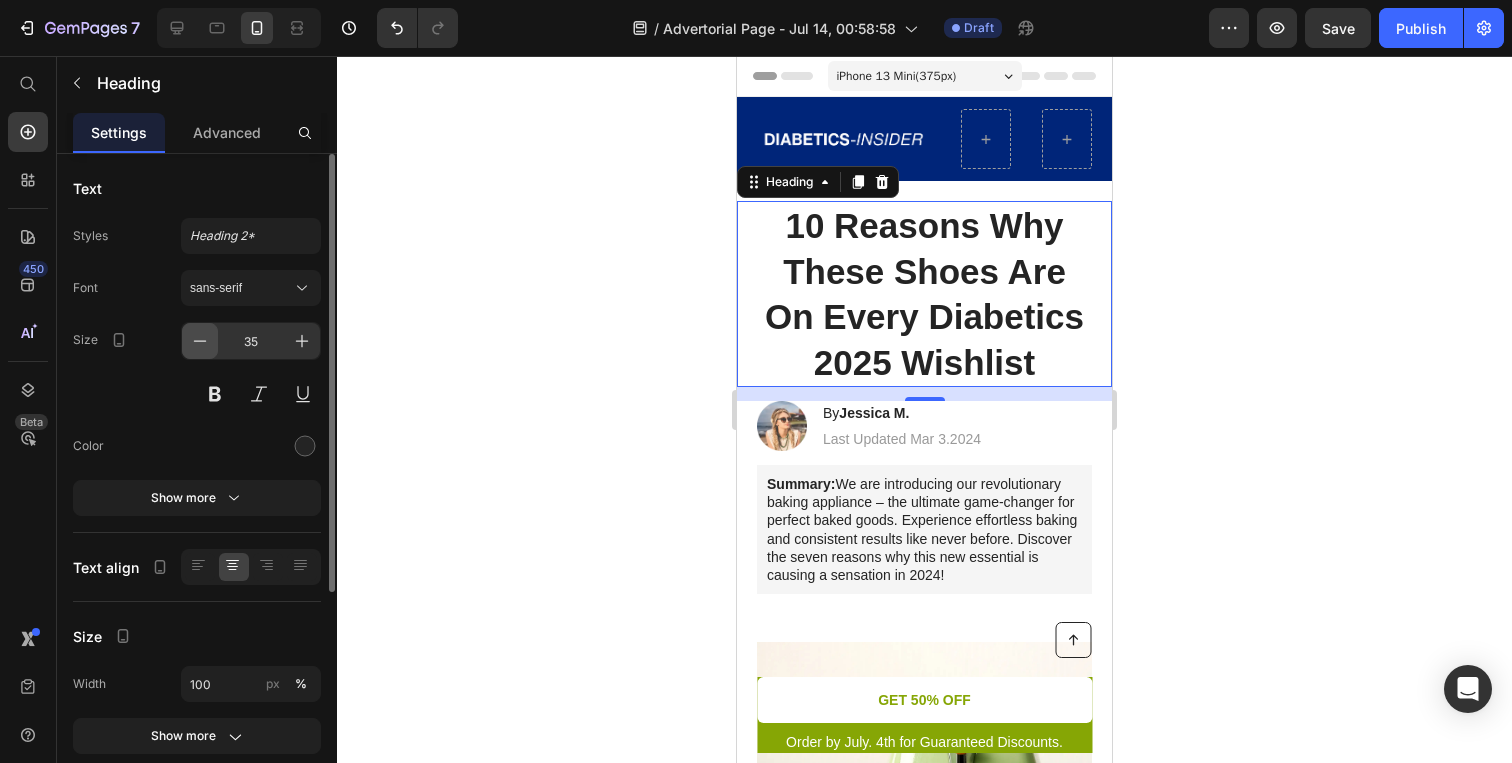click 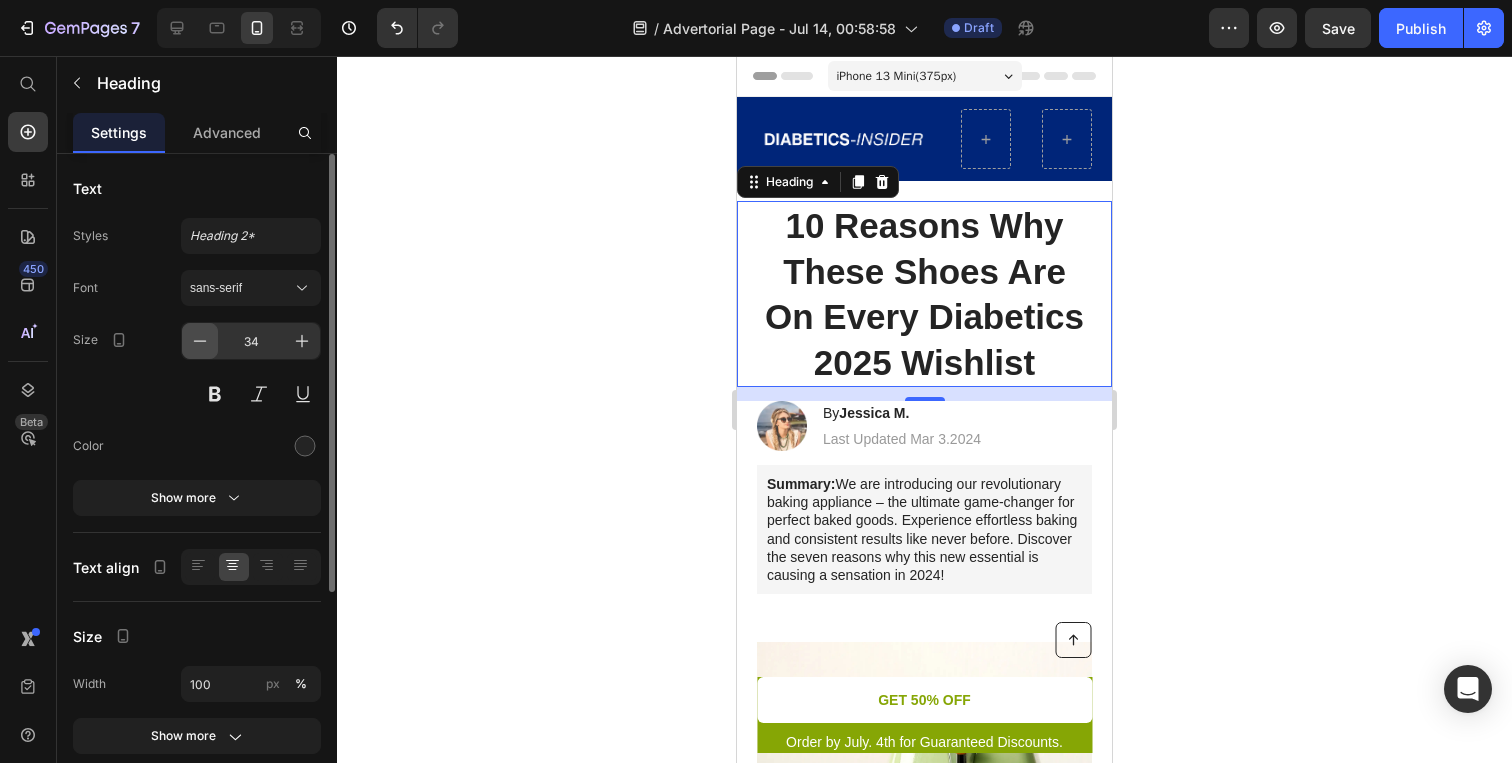 click 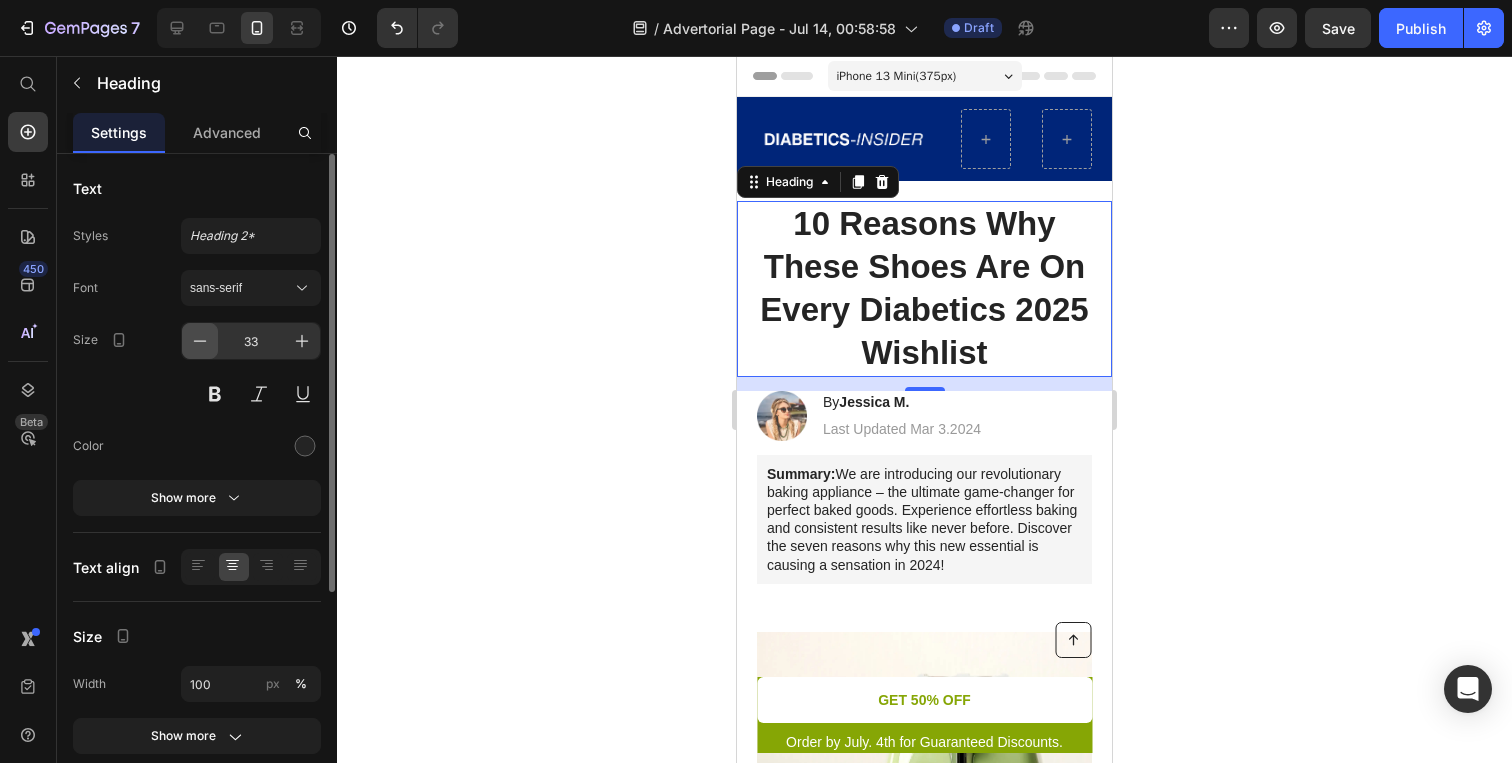 click 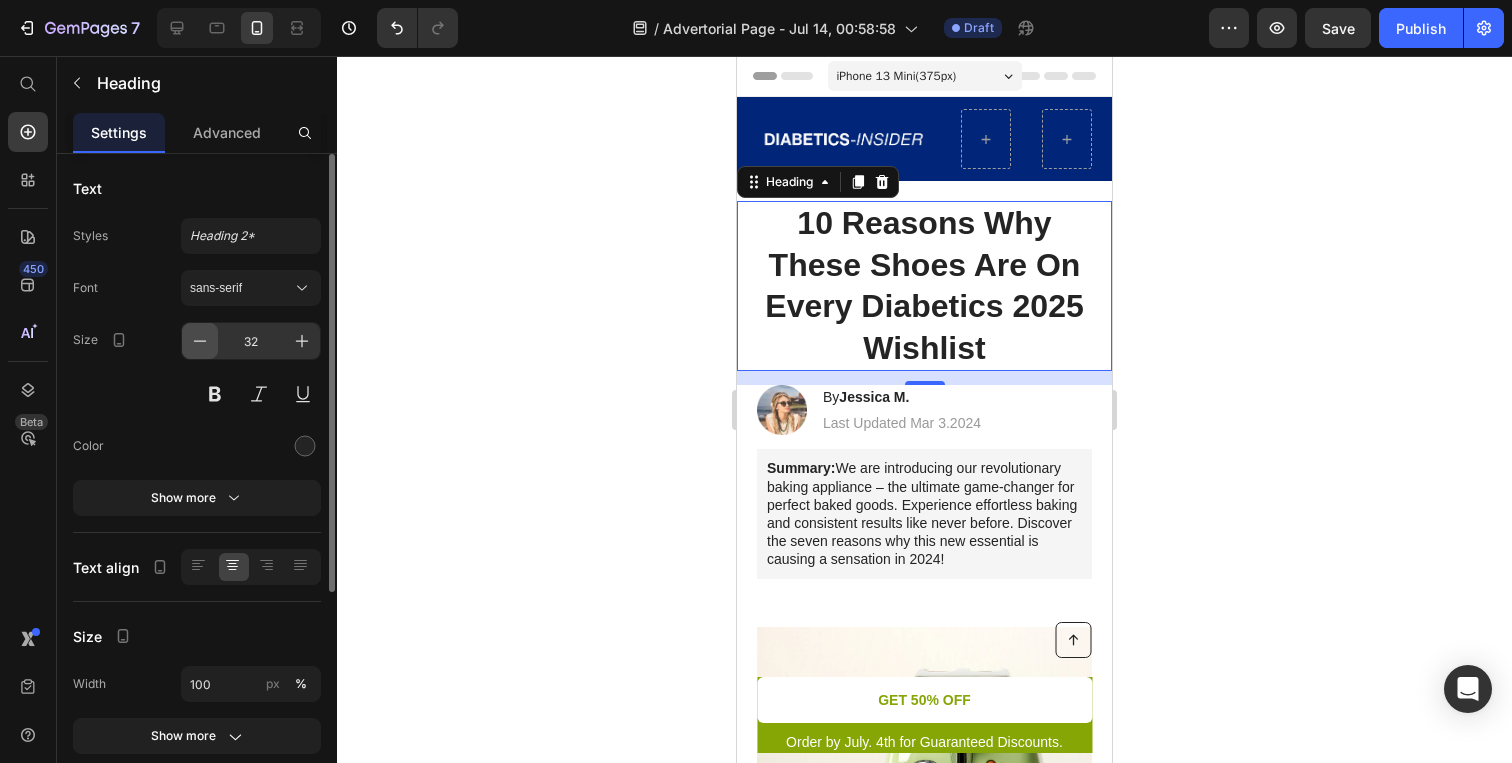 click 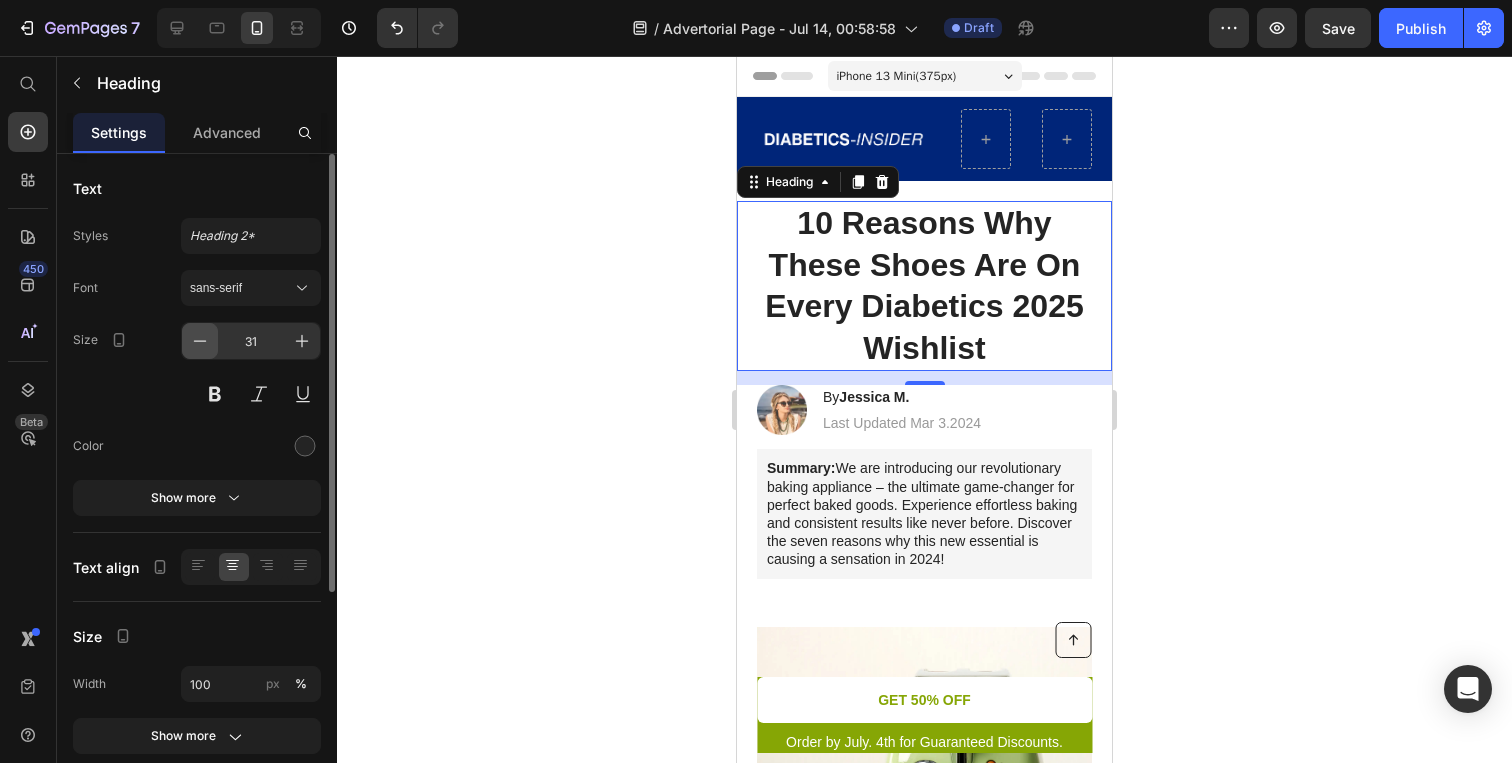 click 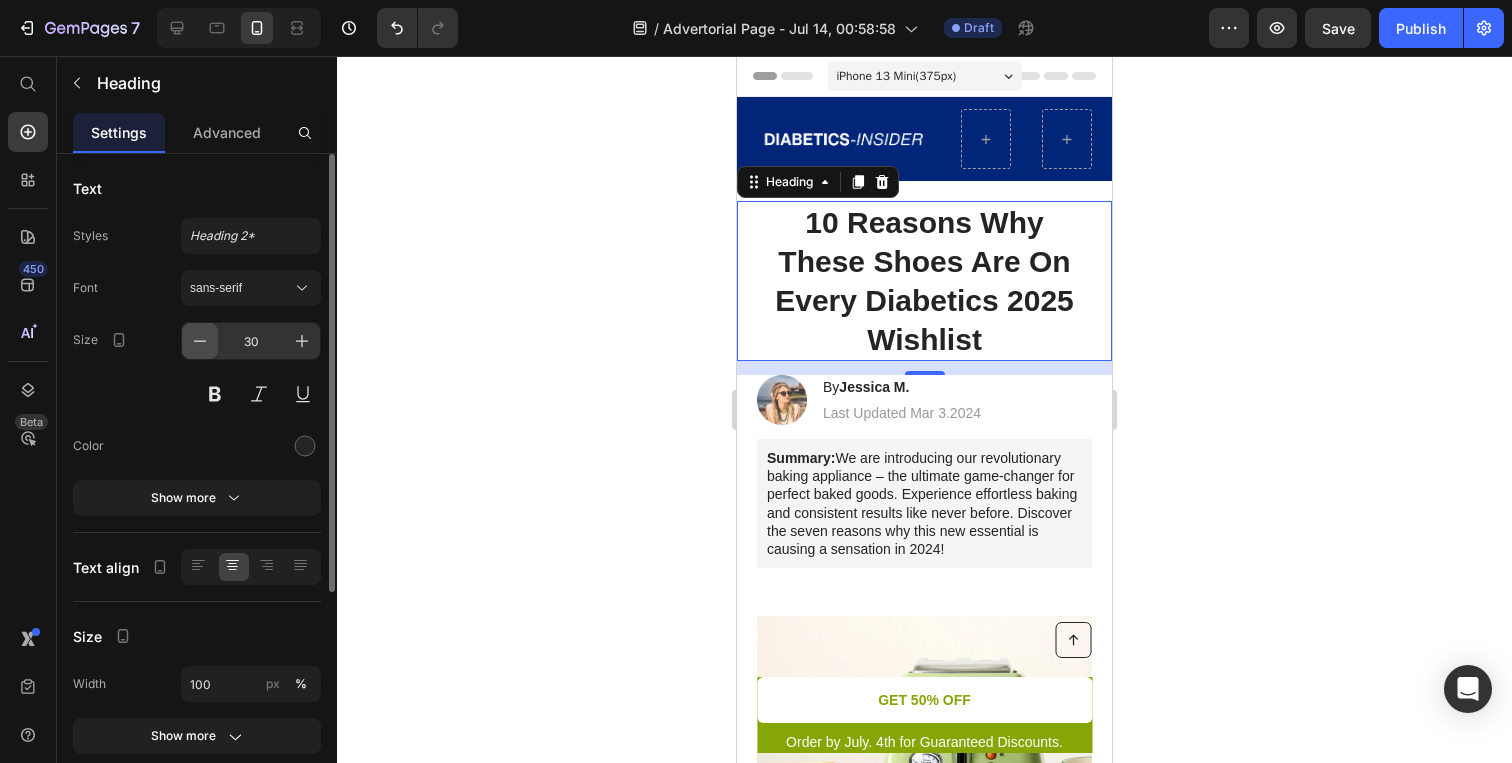 click 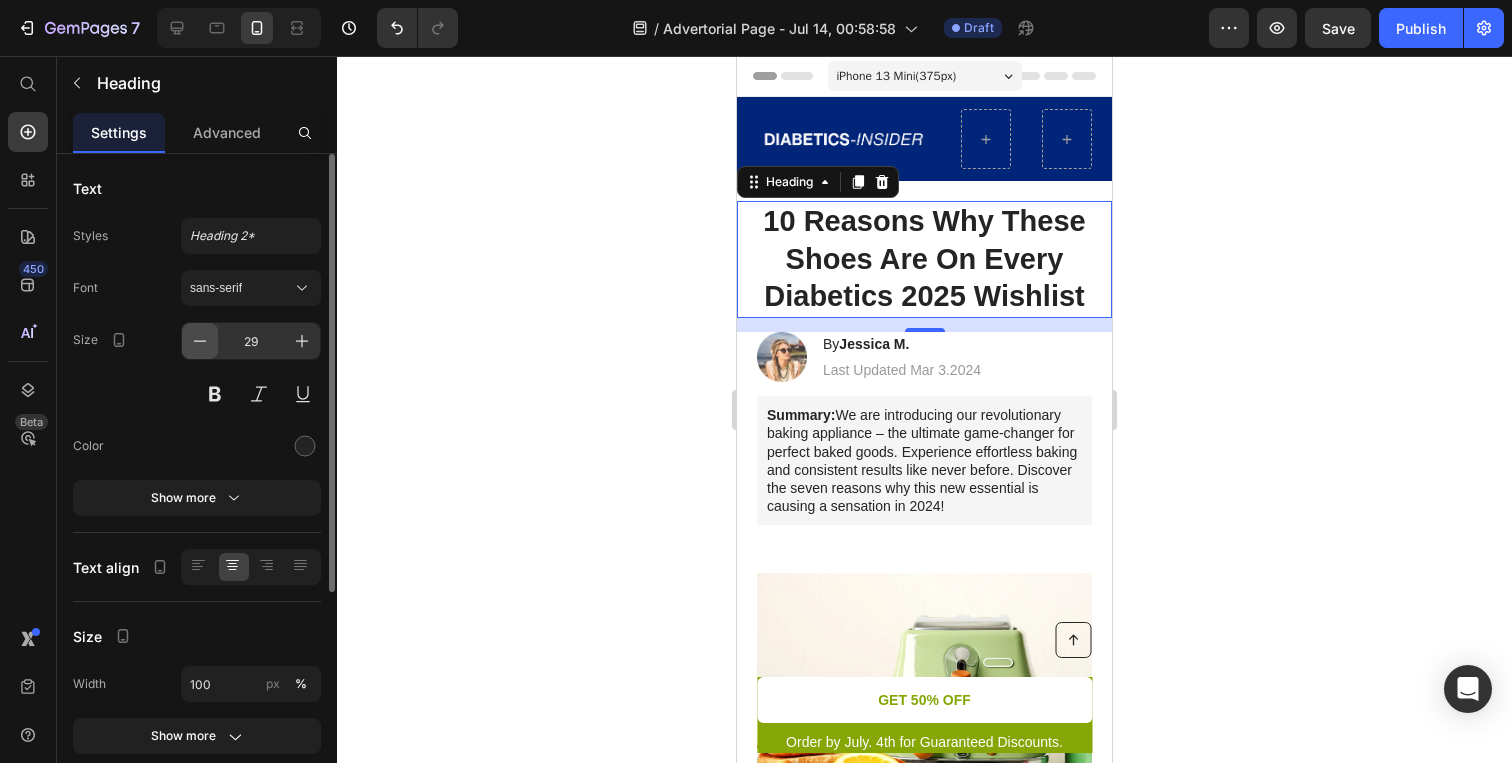 click 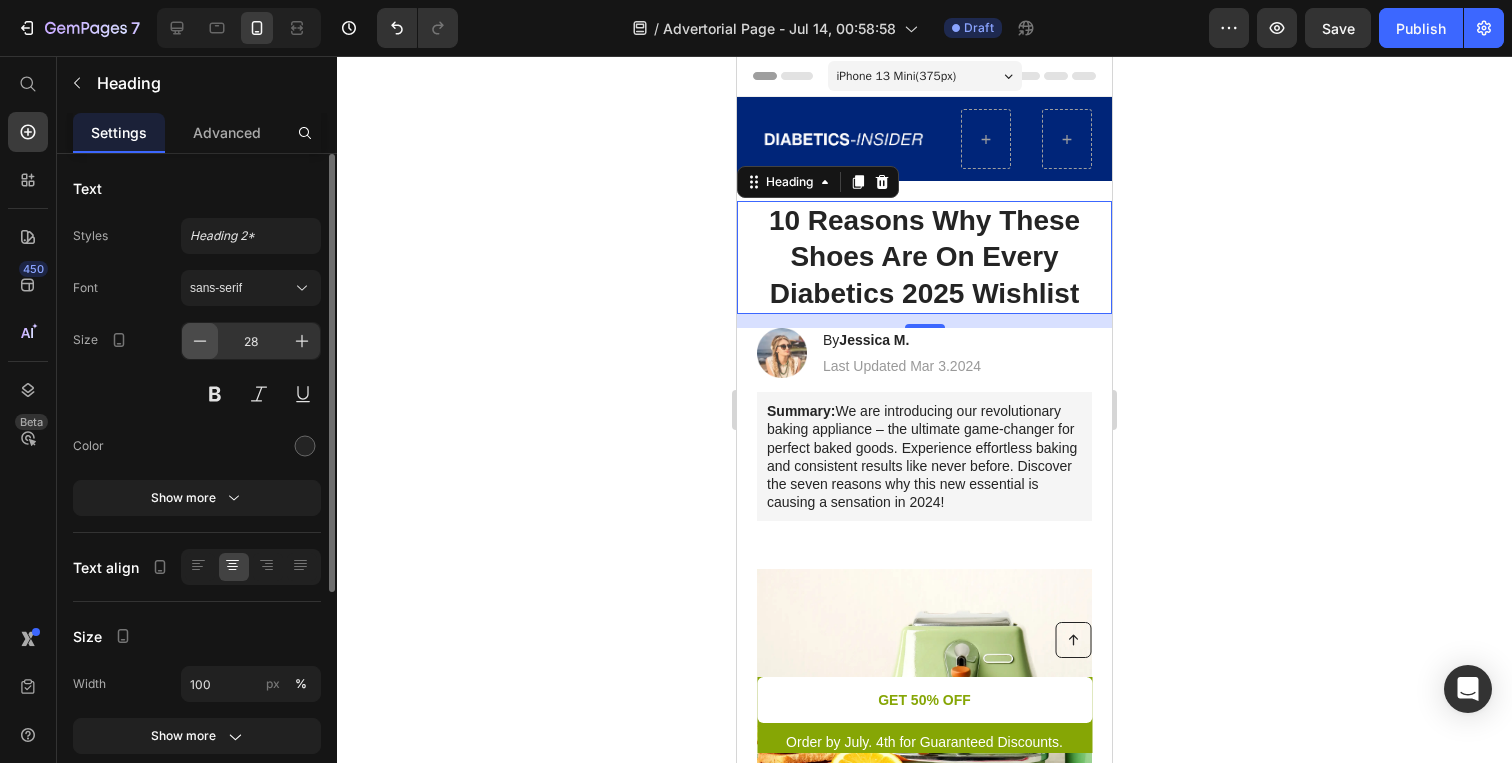 click 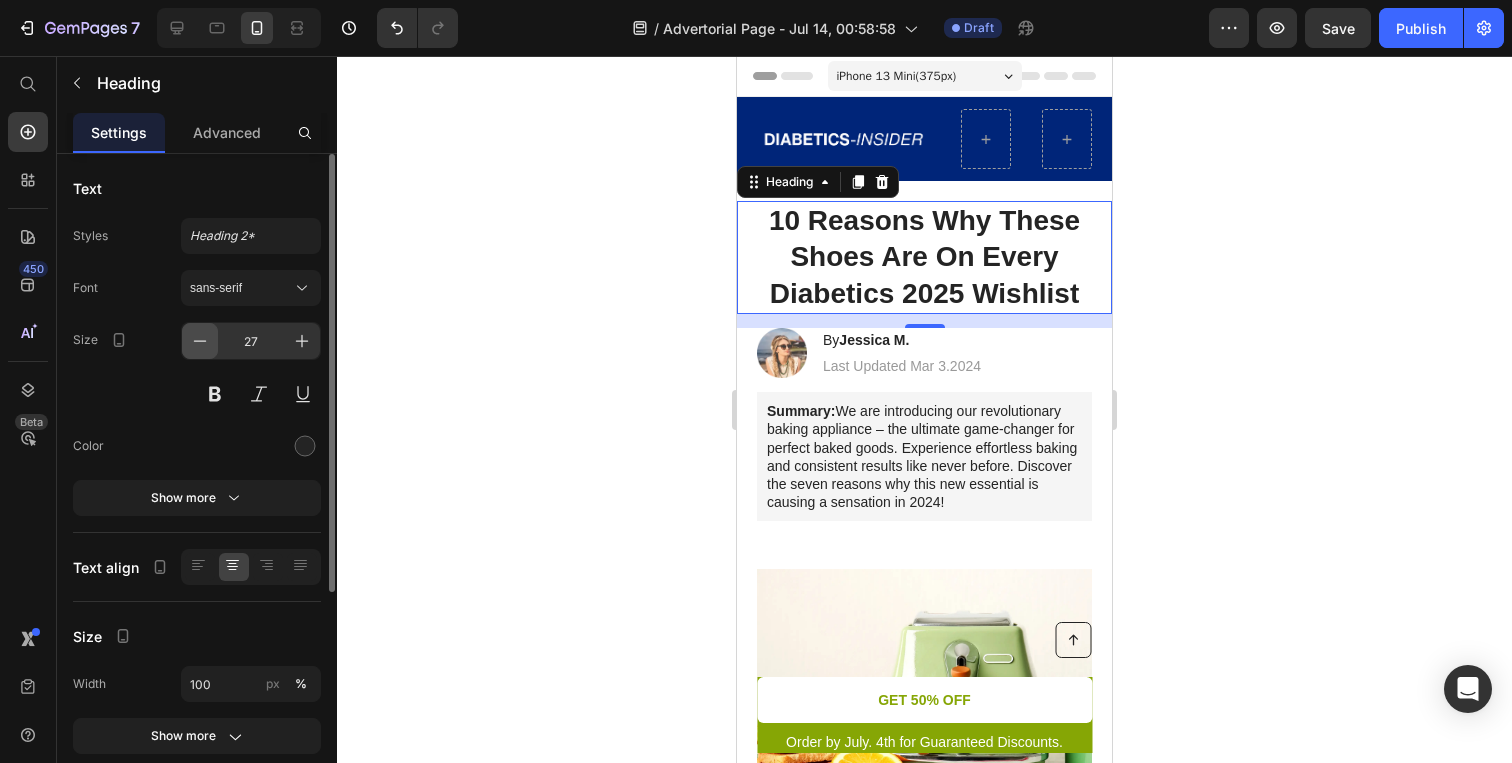 click 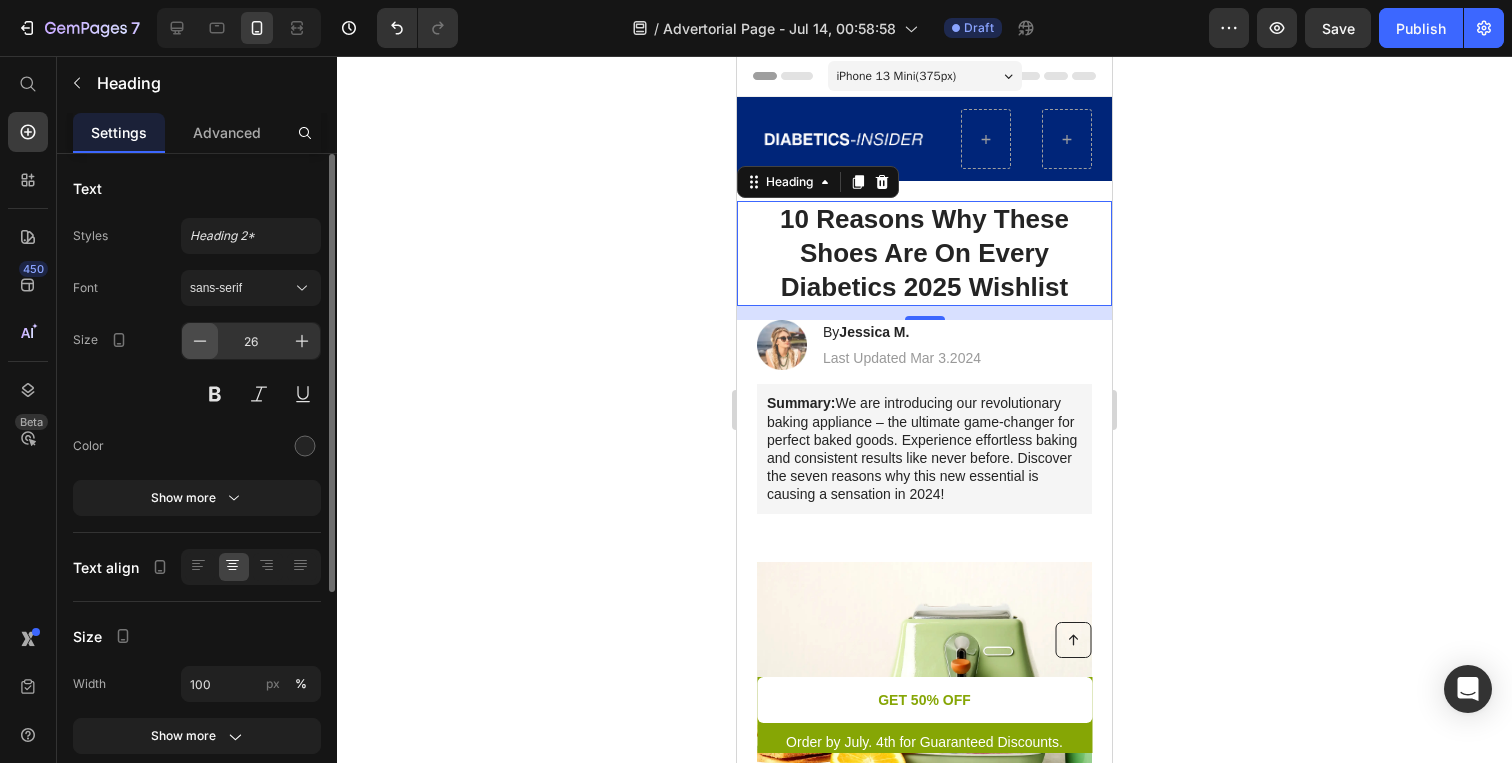 click 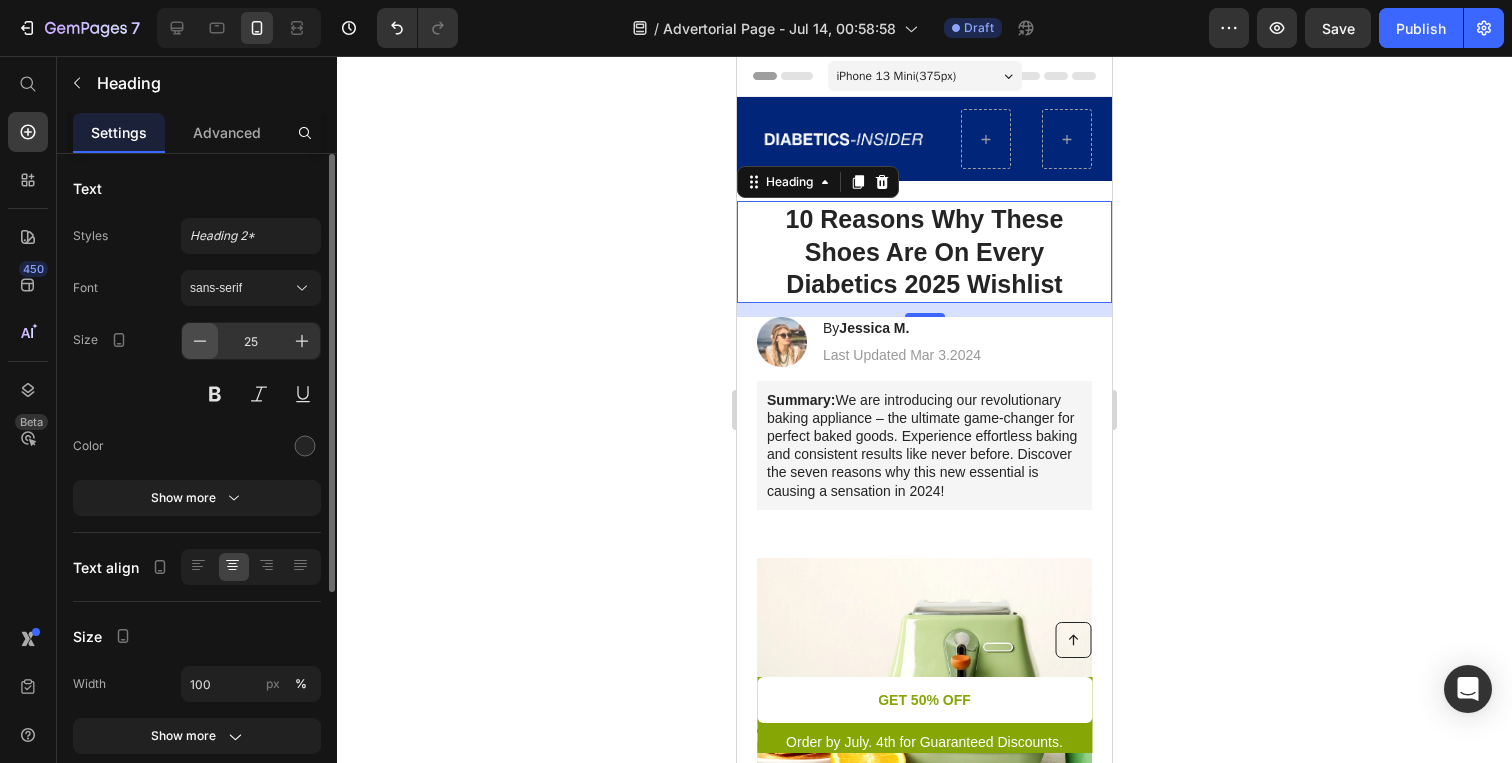 click 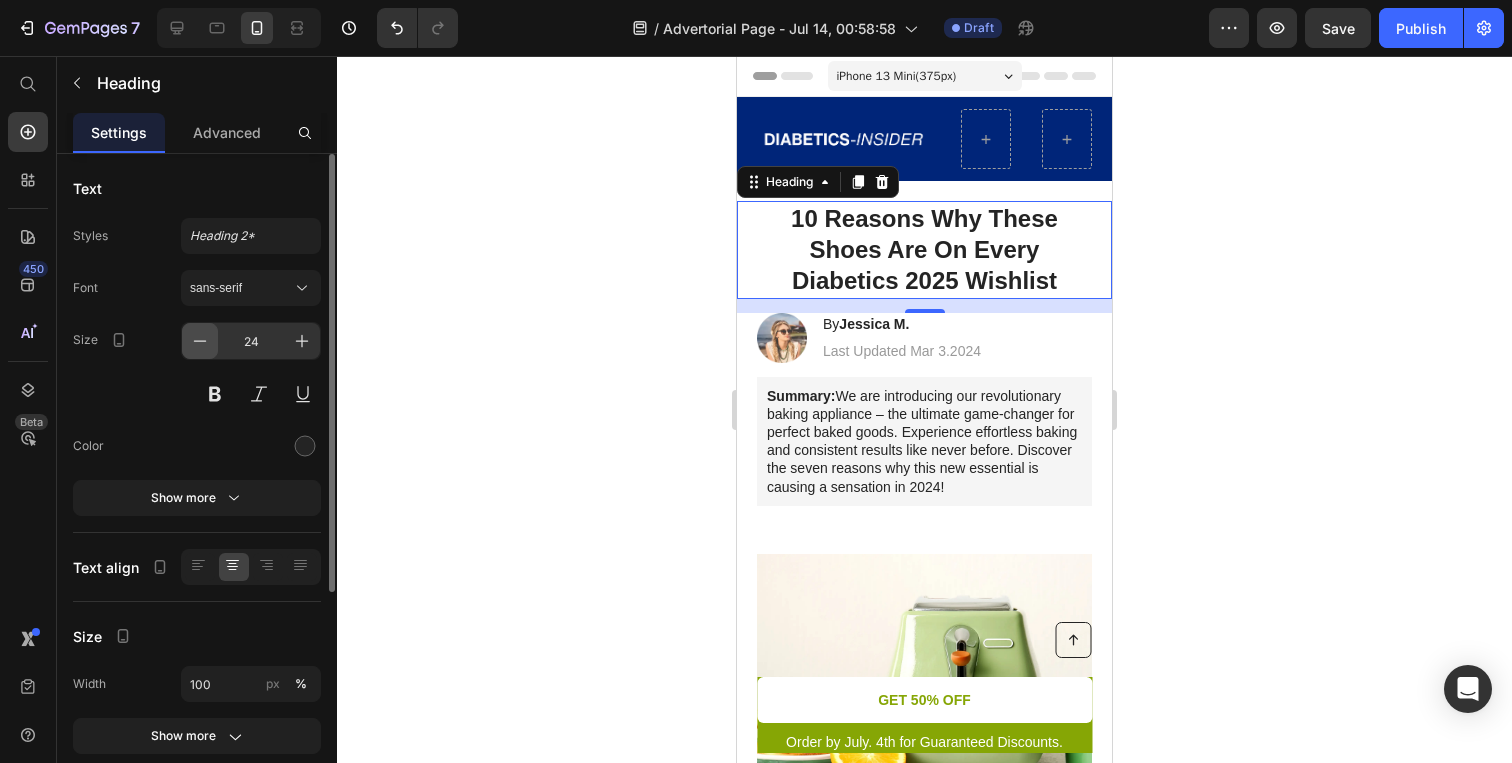 click 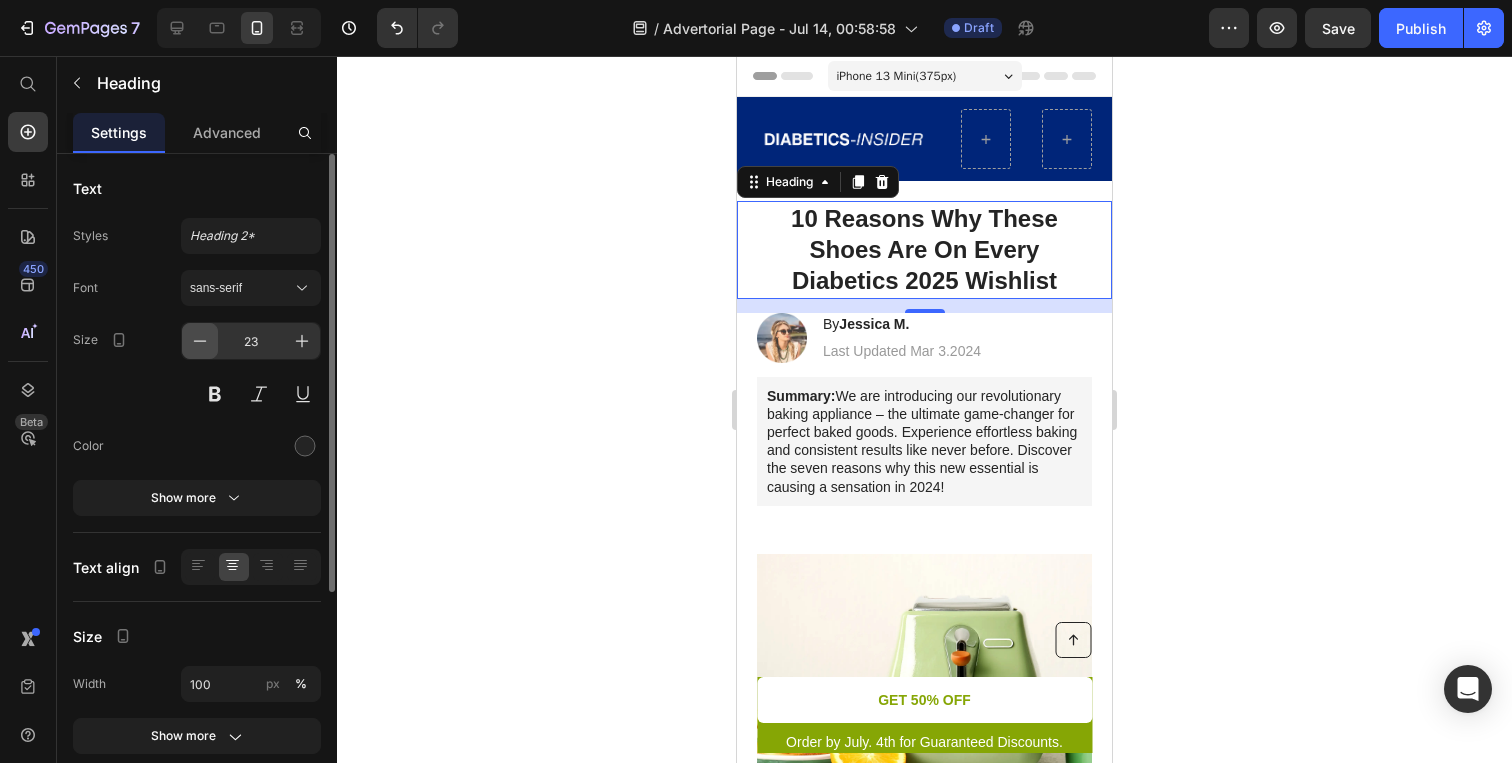 click 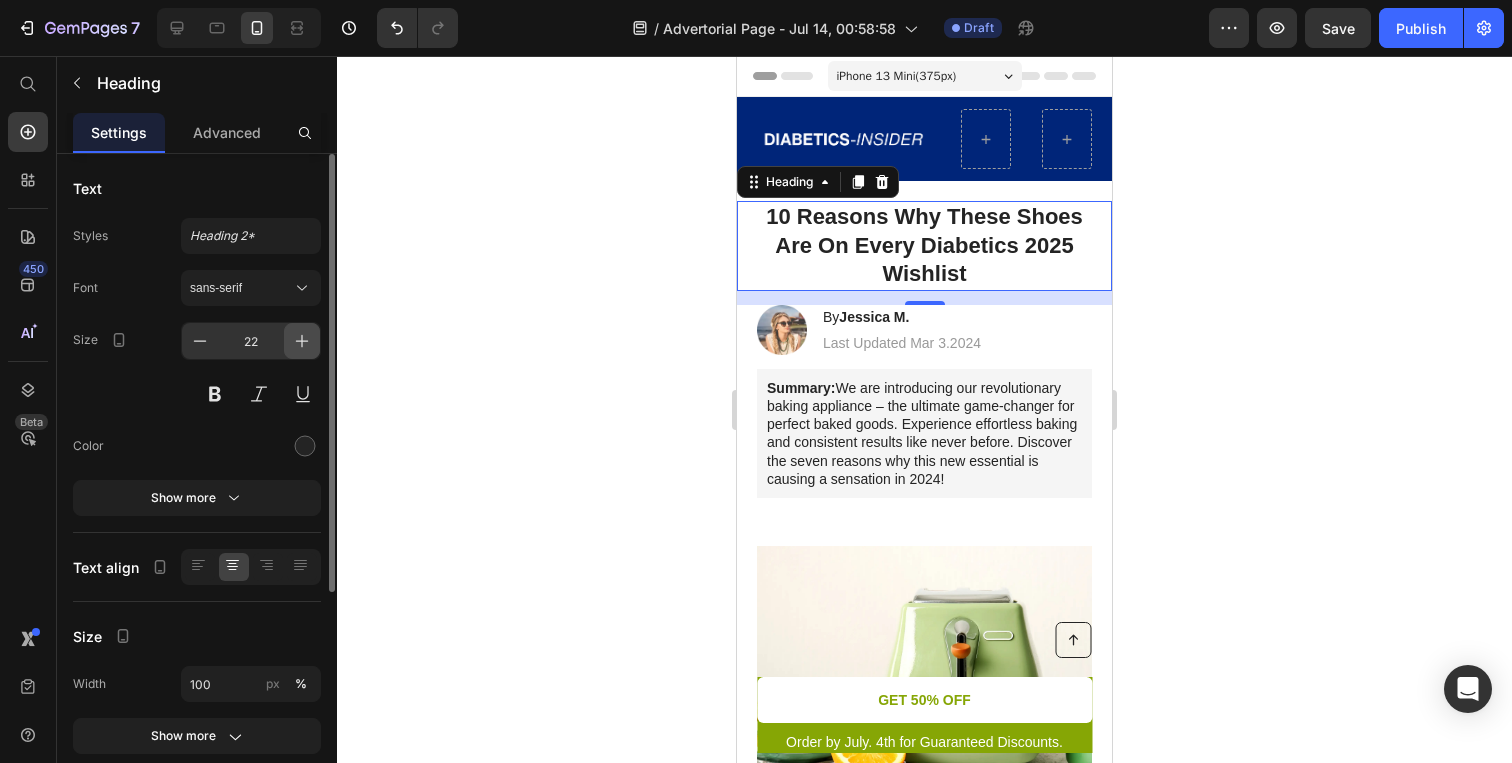 click 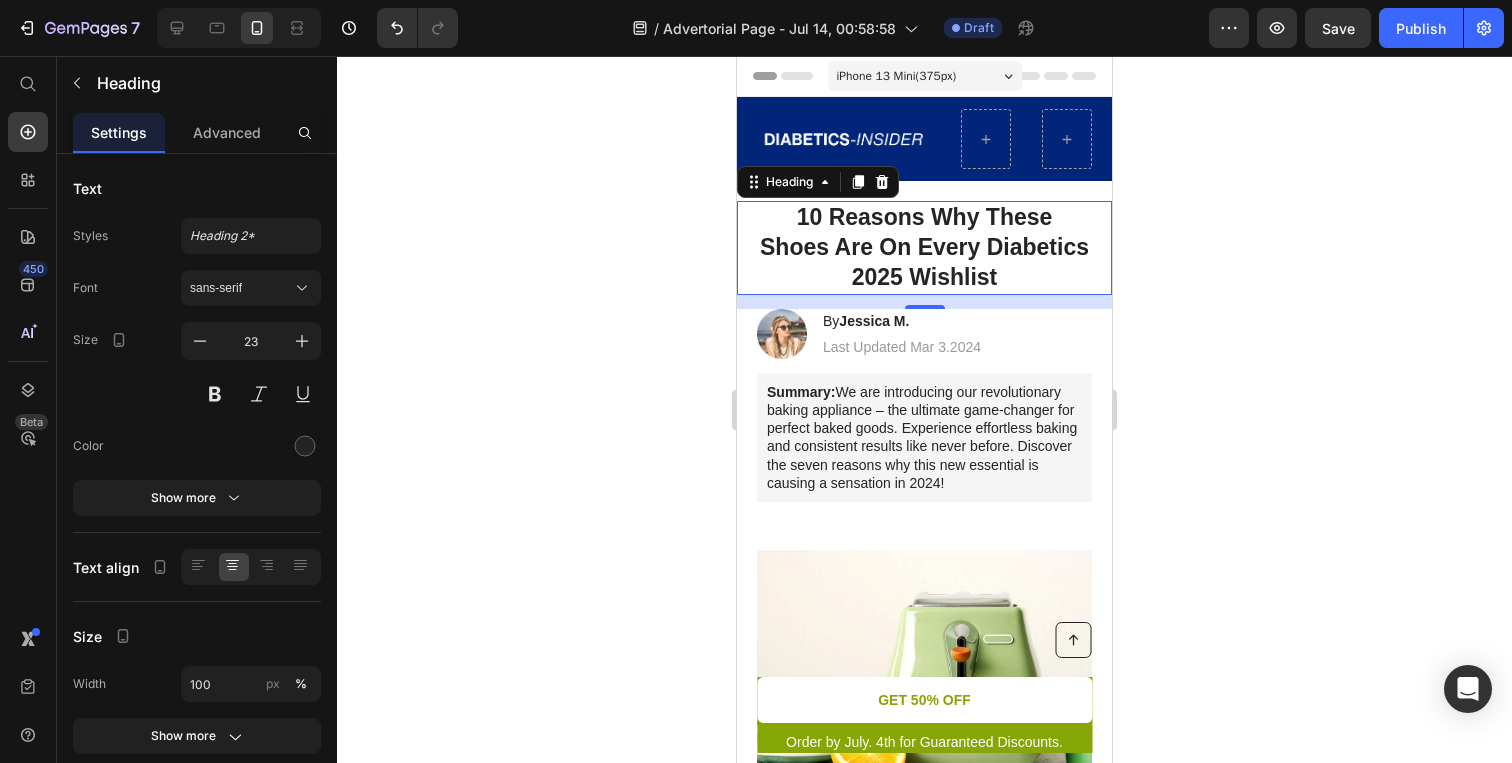 click 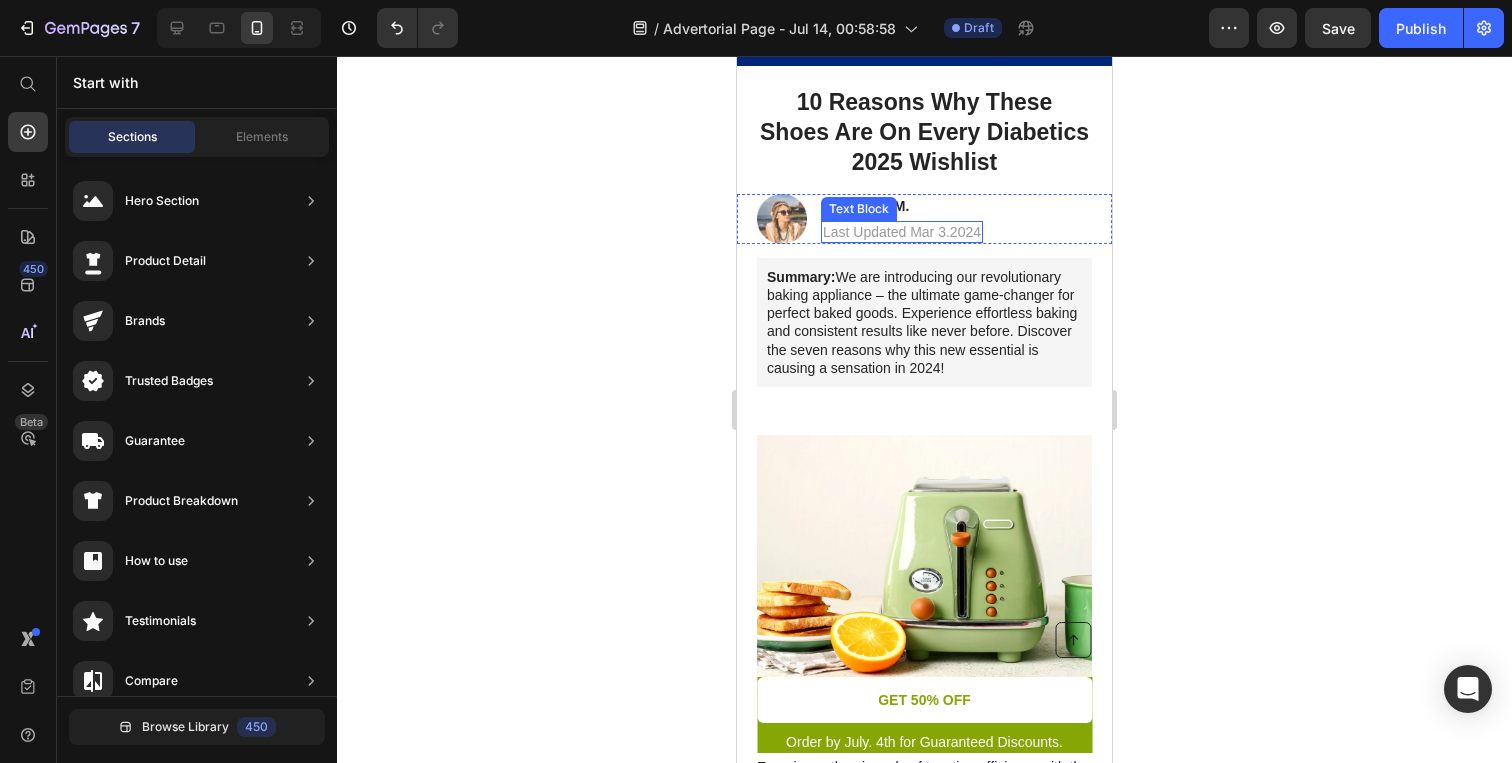 scroll, scrollTop: 0, scrollLeft: 0, axis: both 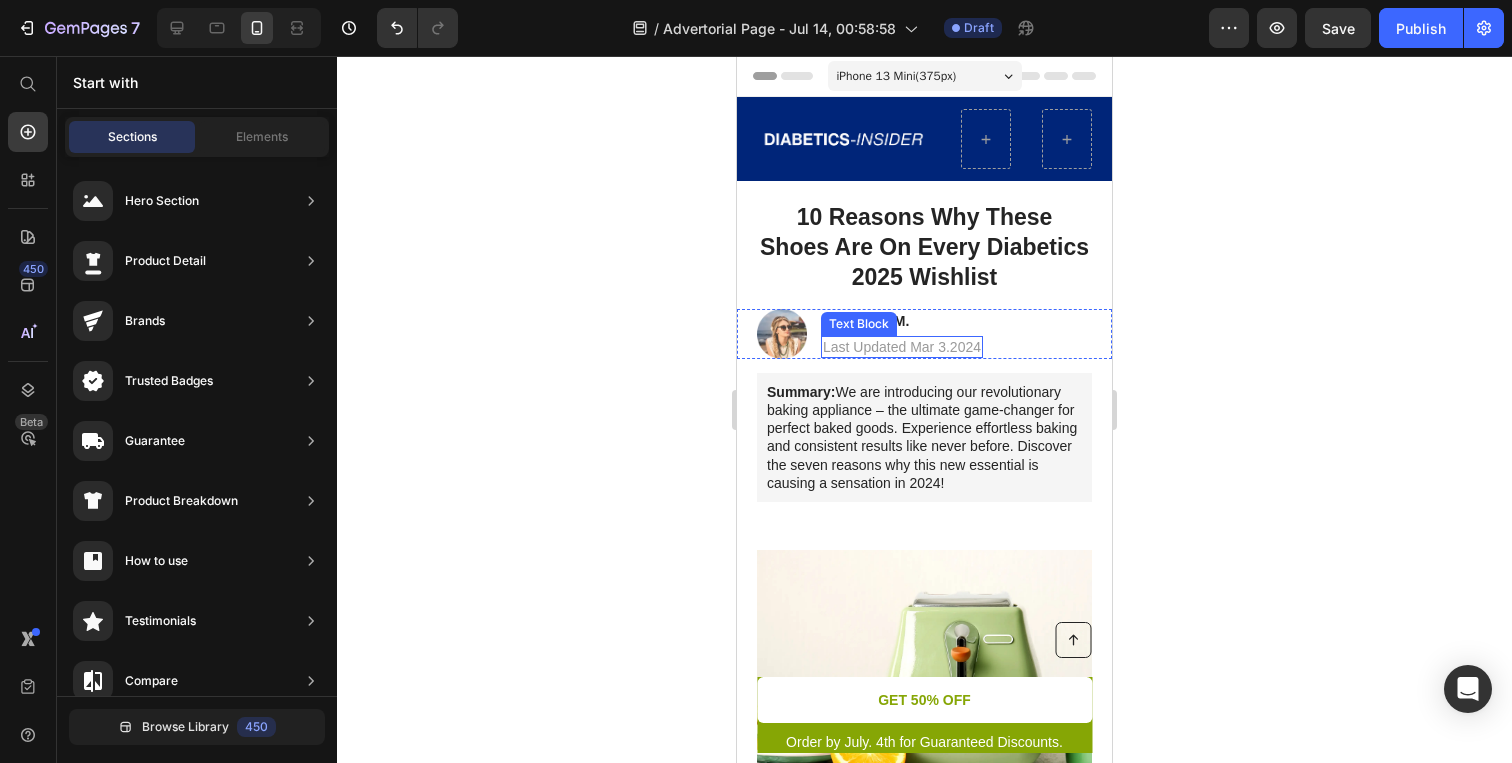 click on "Last Updated Mar 3.2024" at bounding box center [902, 347] 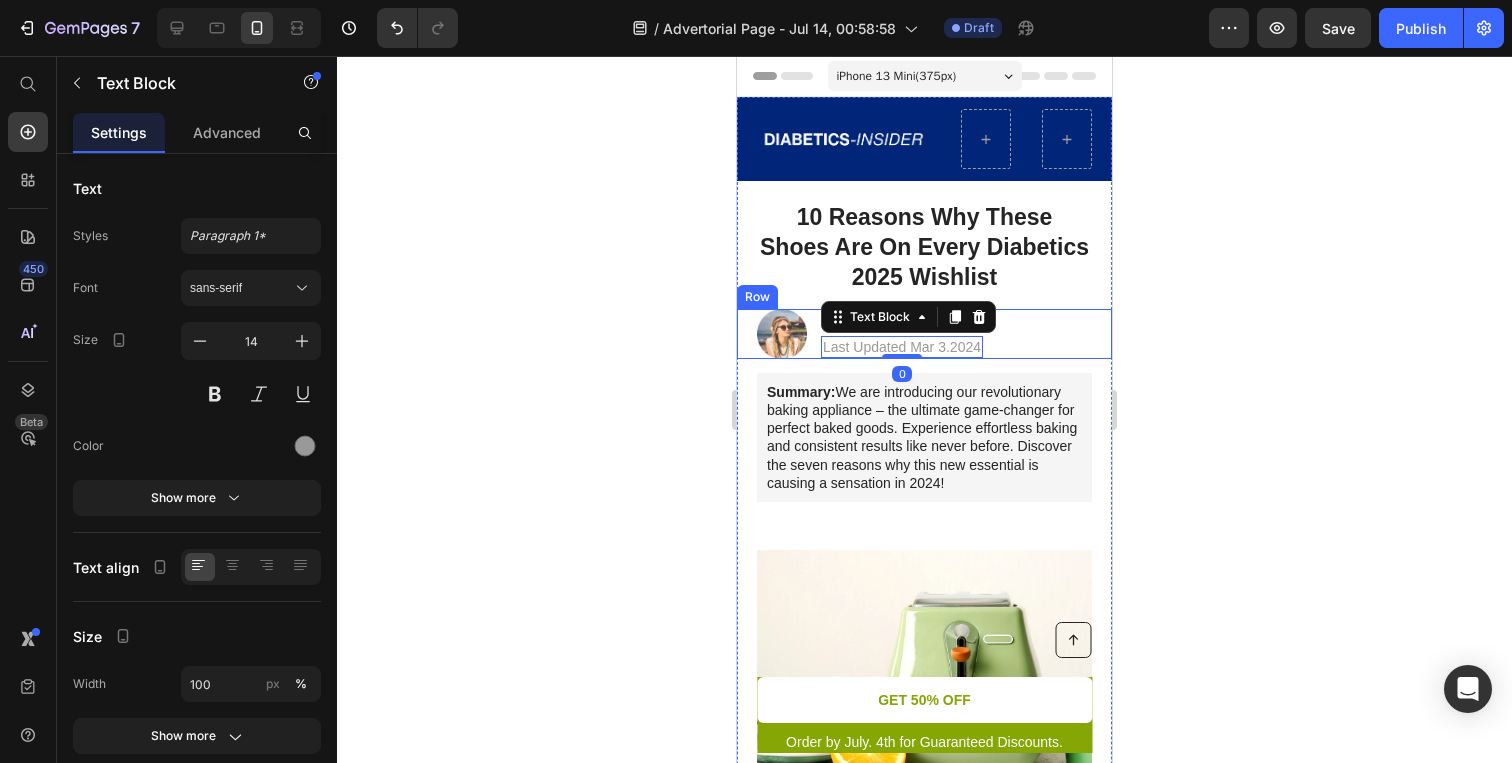 click on "Image By  Jessica M. Heading Last Updated Mar 3.2024 Text Block   0 Row" at bounding box center (924, 334) 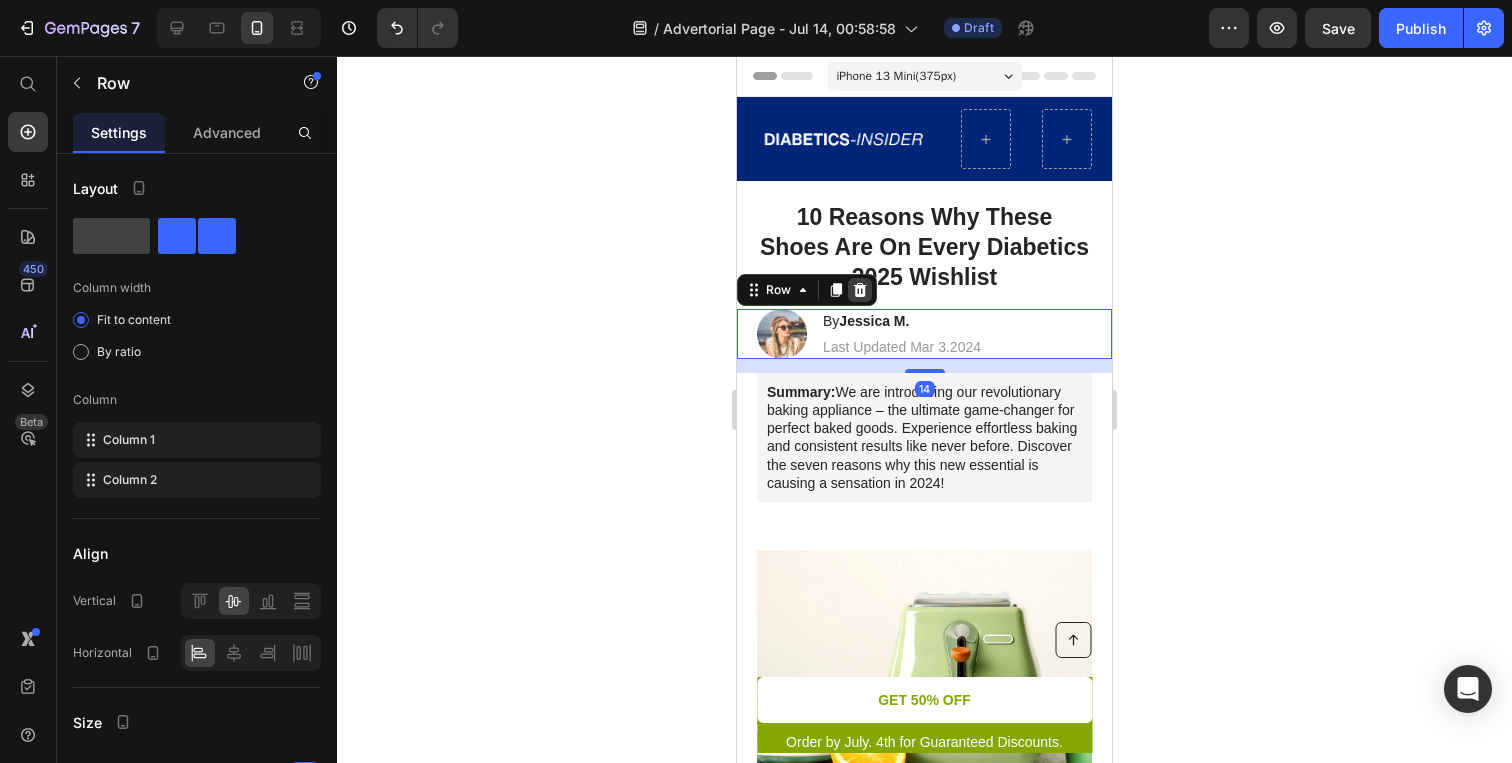 click 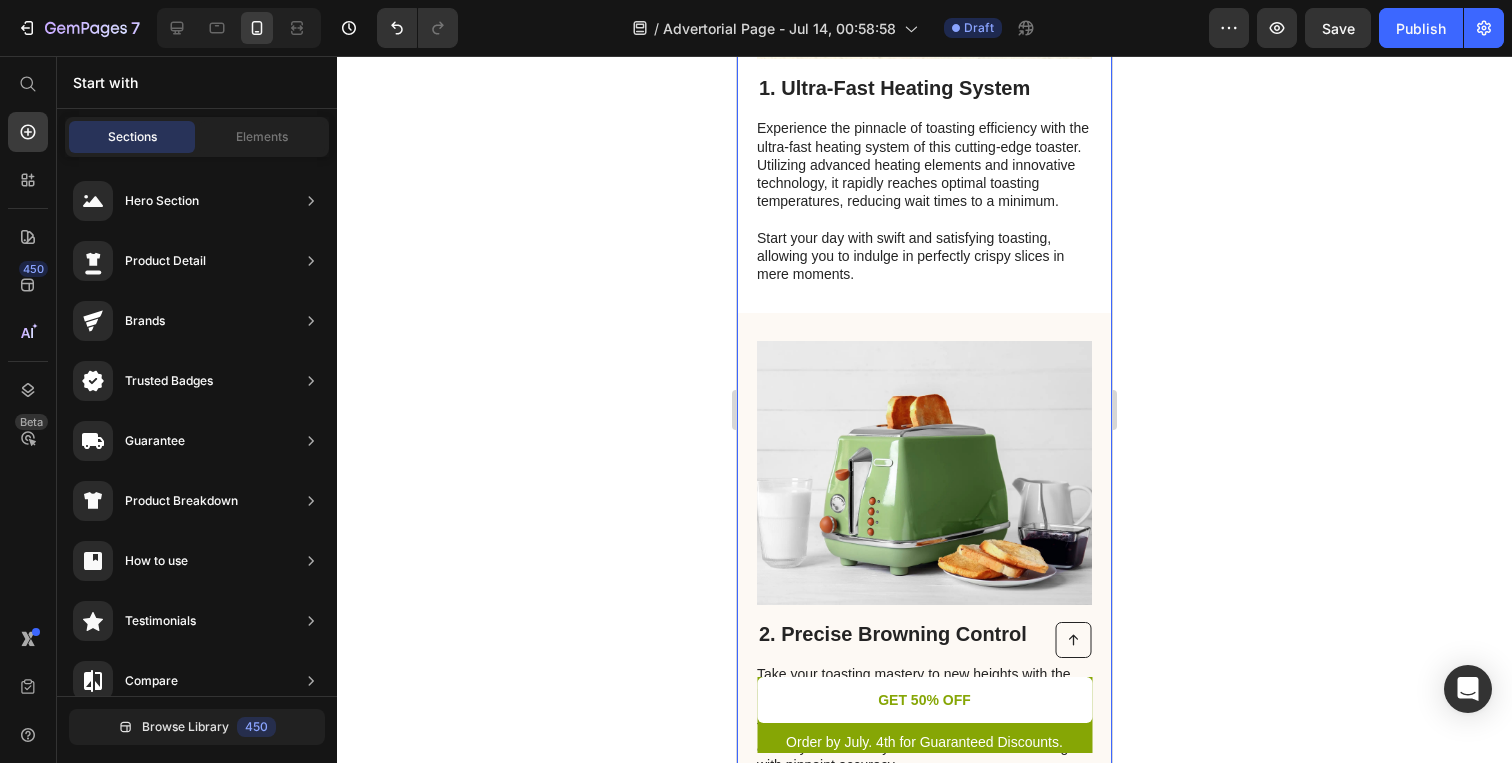 scroll, scrollTop: 0, scrollLeft: 0, axis: both 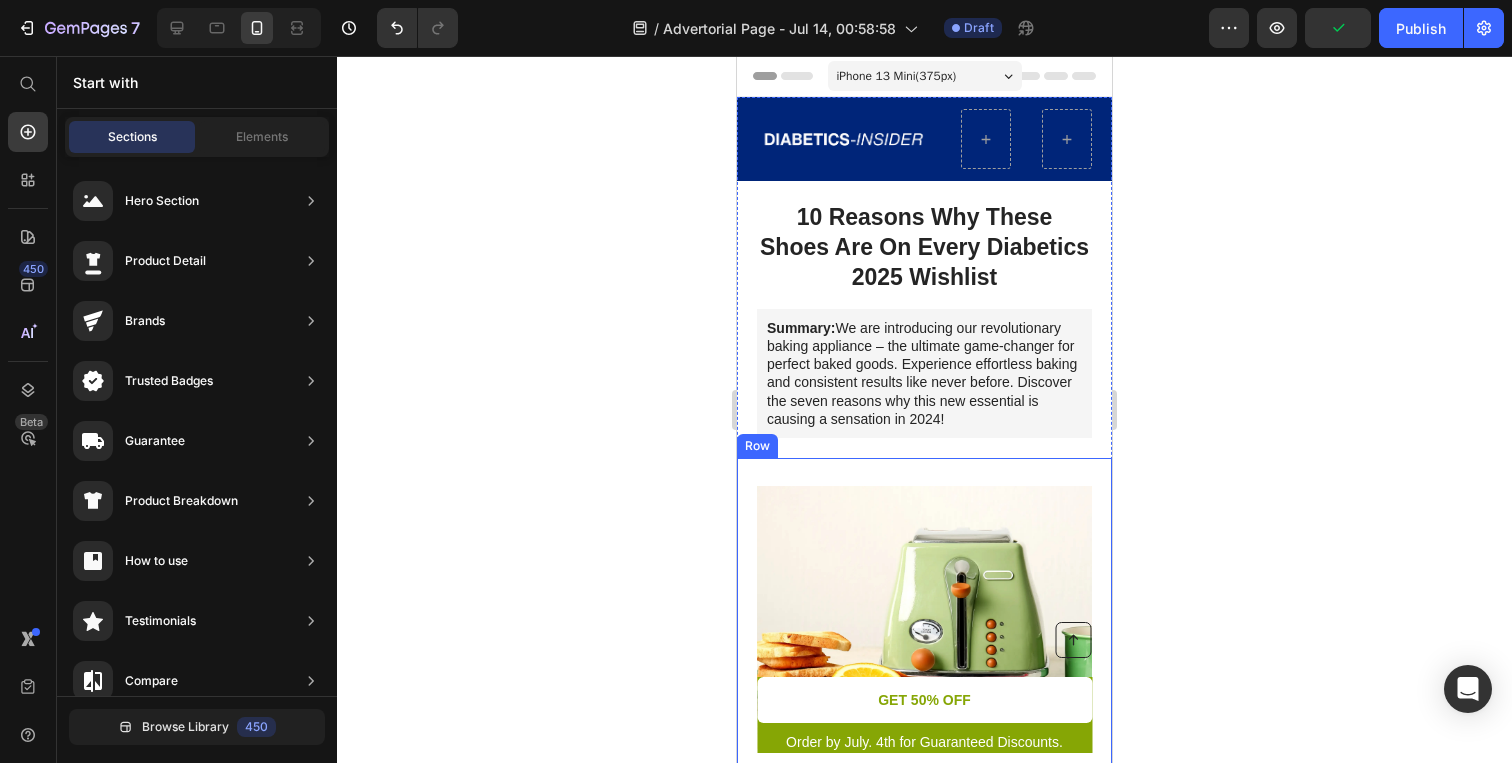 click on "Image 1. Ultra-Fast Heating System Heading Experience the pinnacle of toasting efficiency with the ultra-fast heating system of this cutting-edge toaster. Utilizing advanced heating elements and innovative technology, it rapidly reaches optimal toasting temperatures, reducing wait times to a minimum. Start your day with swift and satisfying toasting, allowing you to indulge in perfectly crispy slices in mere moments. Text Block Row" at bounding box center (924, 730) 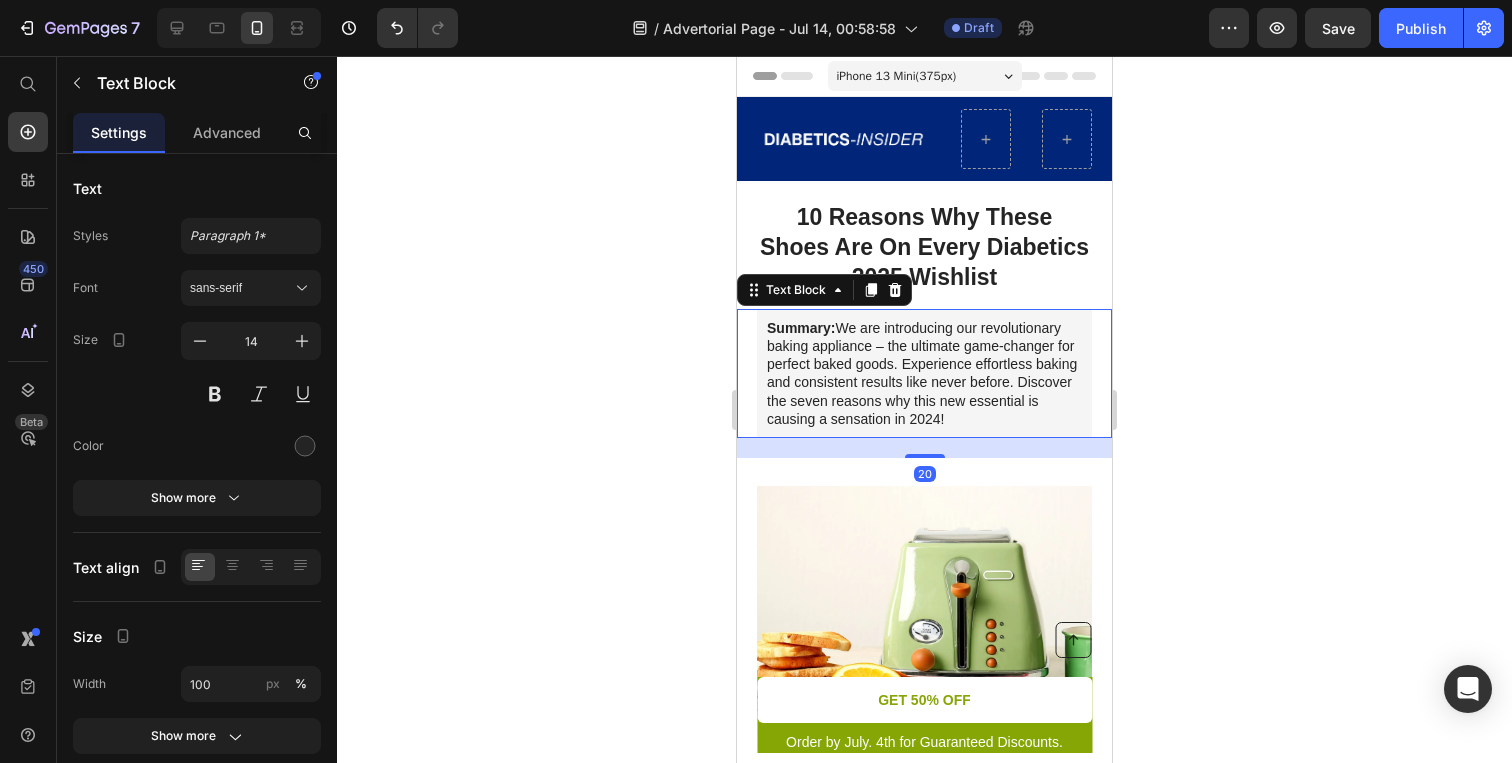 click on "Summary:  We are introducing our revolutionary baking appliance – the ultimate game-changer for perfect baked goods. Experience effortless baking and consistent results like never before. Discover the seven reasons why this new essential is causing a sensation in 2024!" at bounding box center (924, 373) 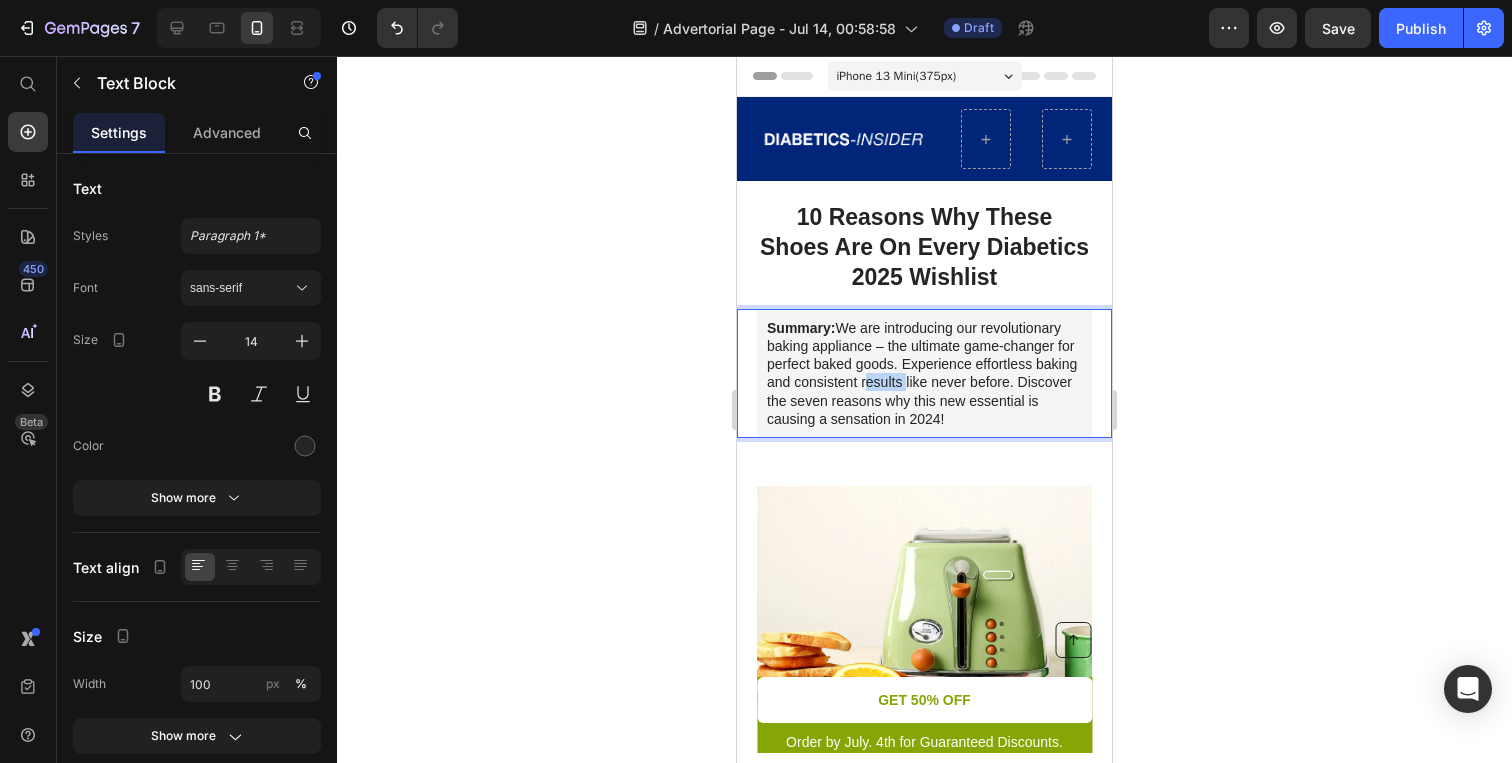 click on "Summary:  We are introducing our revolutionary baking appliance – the ultimate game-changer for perfect baked goods. Experience effortless baking and consistent results like never before. Discover the seven reasons why this new essential is causing a sensation in 2024!" at bounding box center [924, 373] 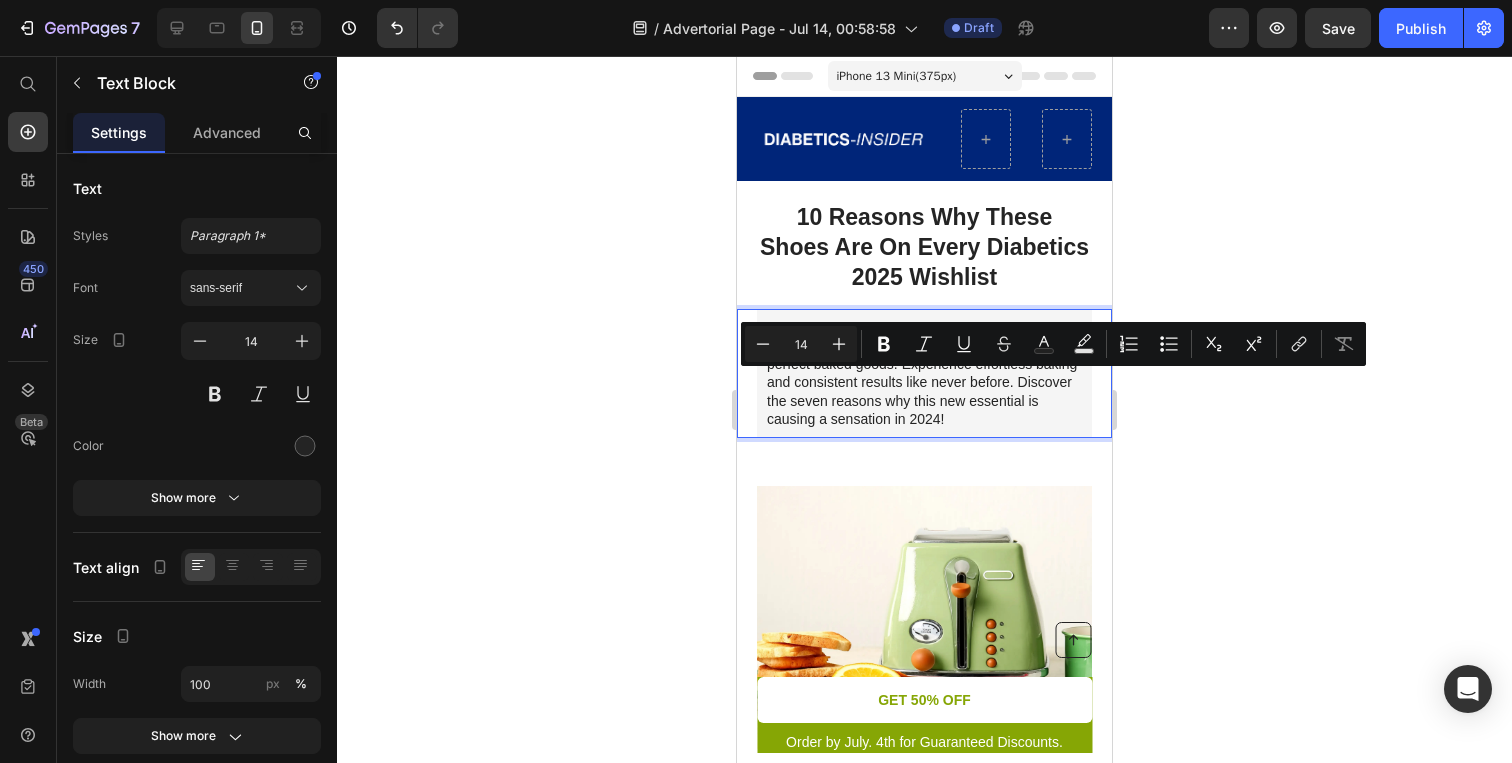 click on "Summary:  We are introducing our revolutionary baking appliance – the ultimate game-changer for perfect baked goods. Experience effortless baking and consistent results like never before. Discover the seven reasons why this new essential is causing a sensation in 2024!" at bounding box center (924, 373) 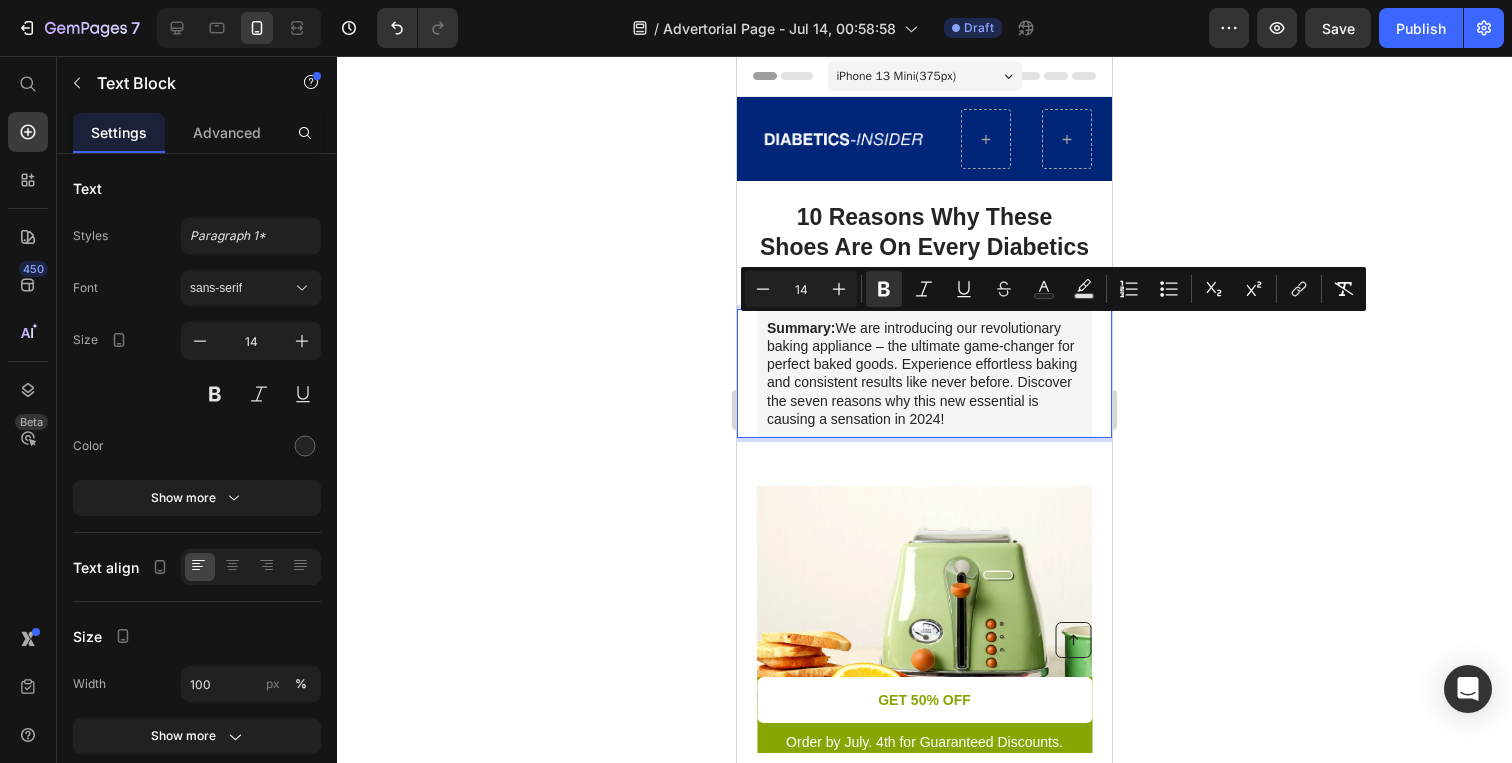 drag, startPoint x: 962, startPoint y: 419, endPoint x: 768, endPoint y: 324, distance: 216.01157 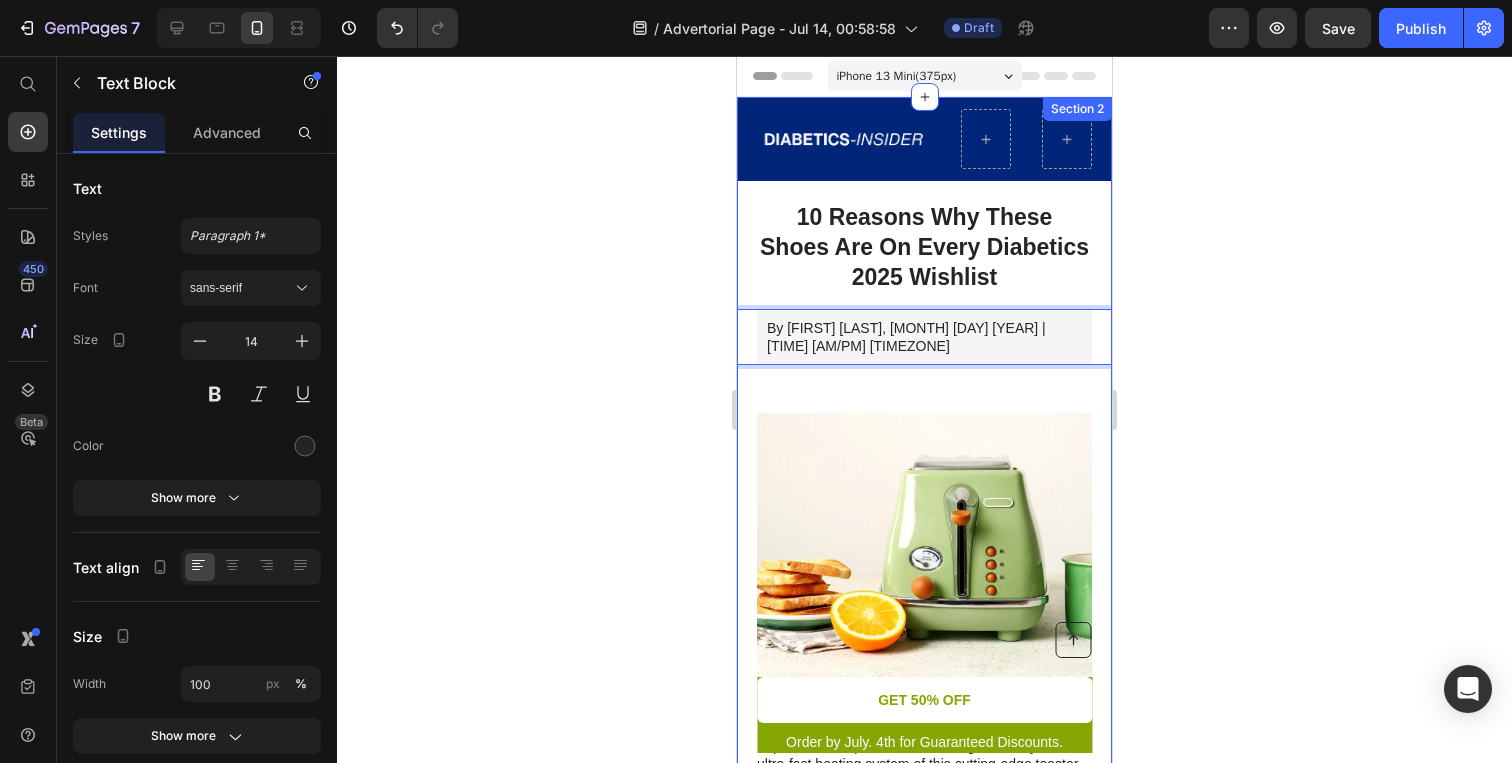 click 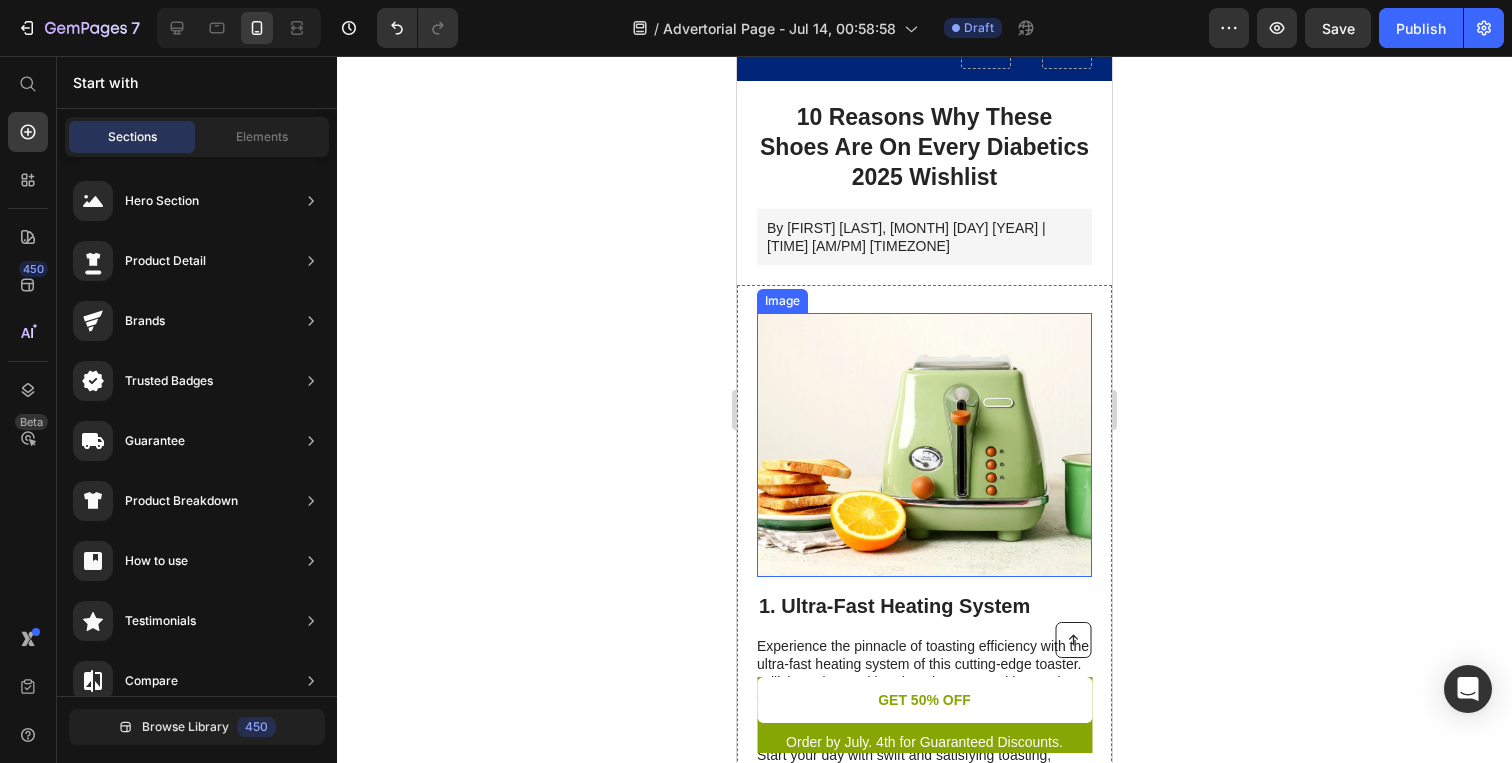 scroll, scrollTop: 0, scrollLeft: 0, axis: both 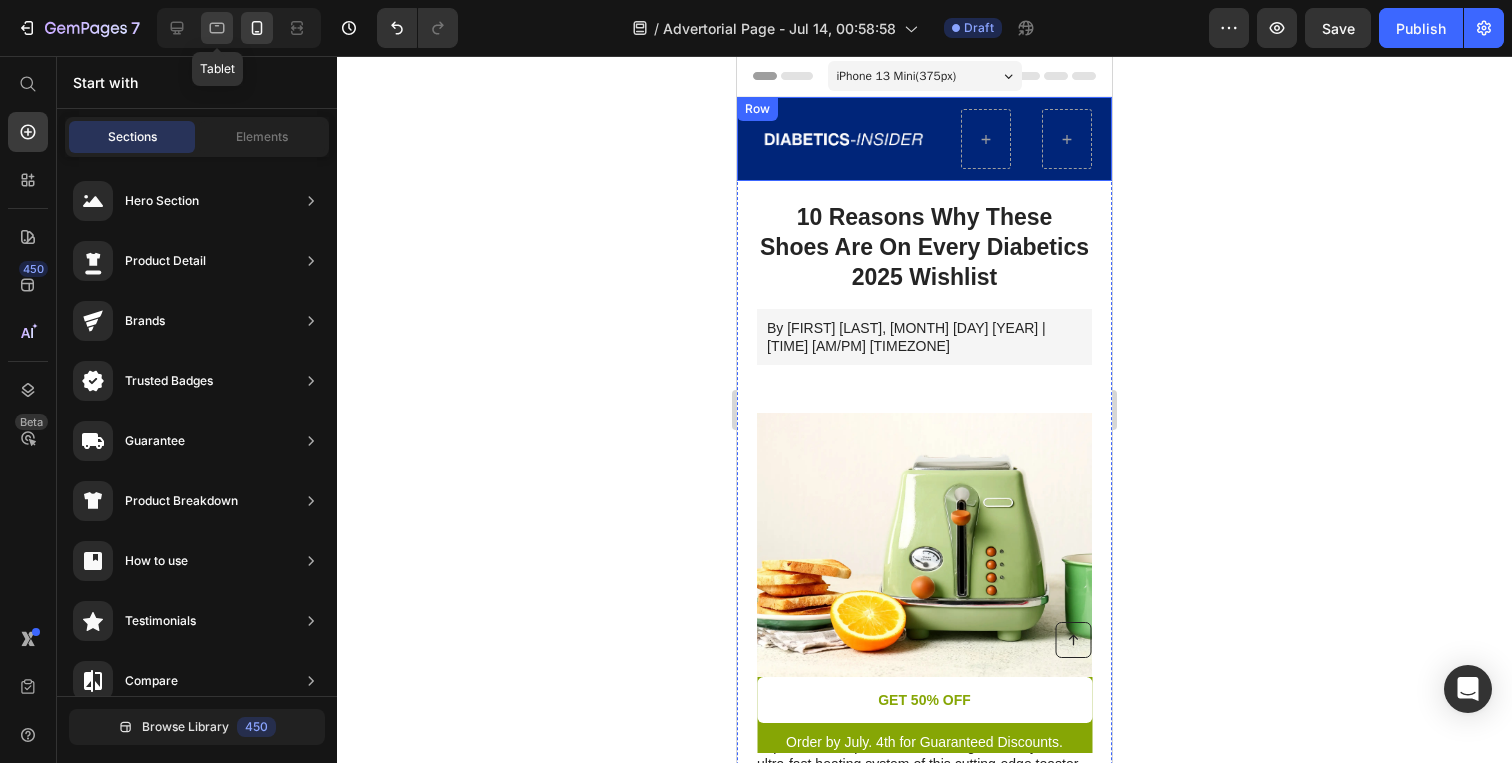 click 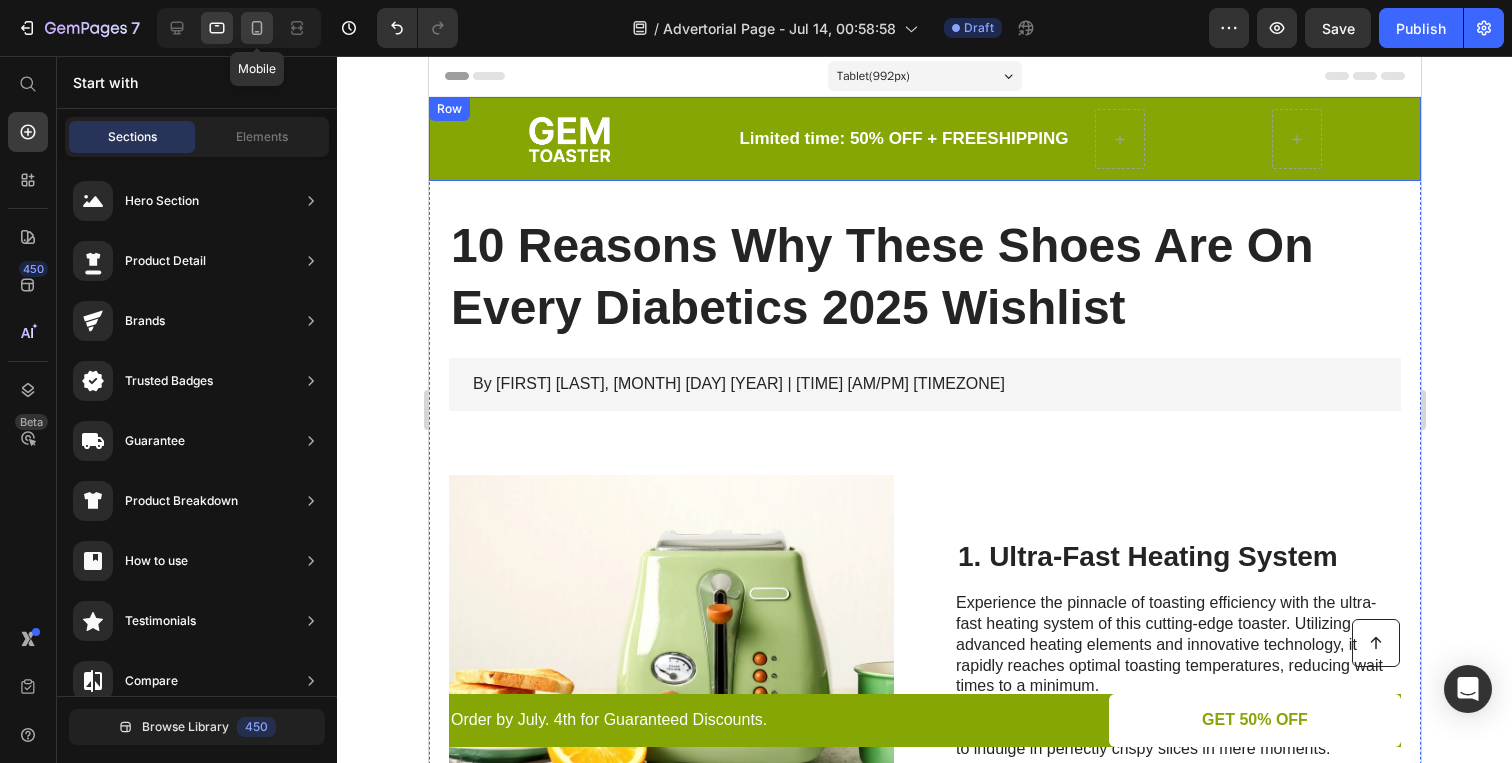 click 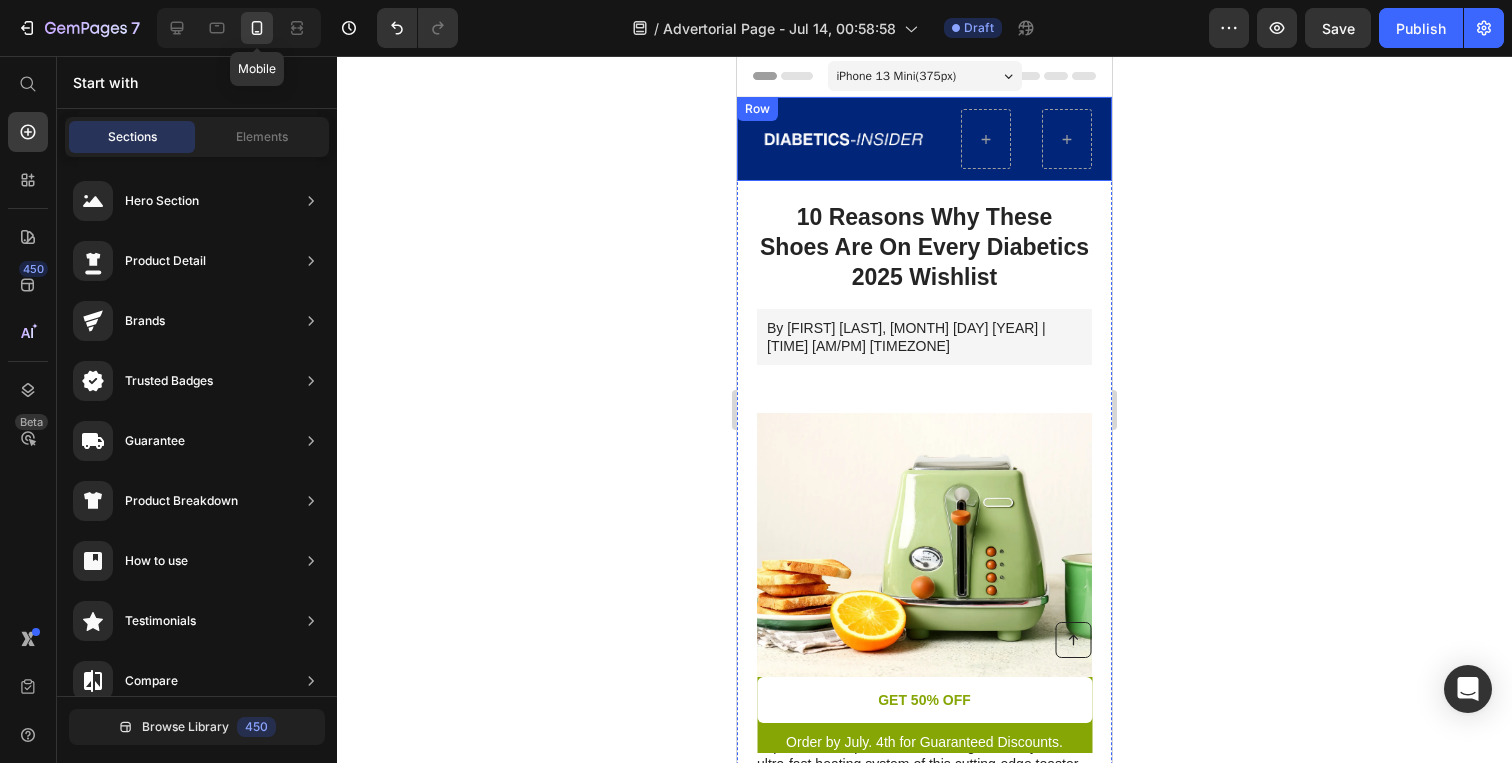 click 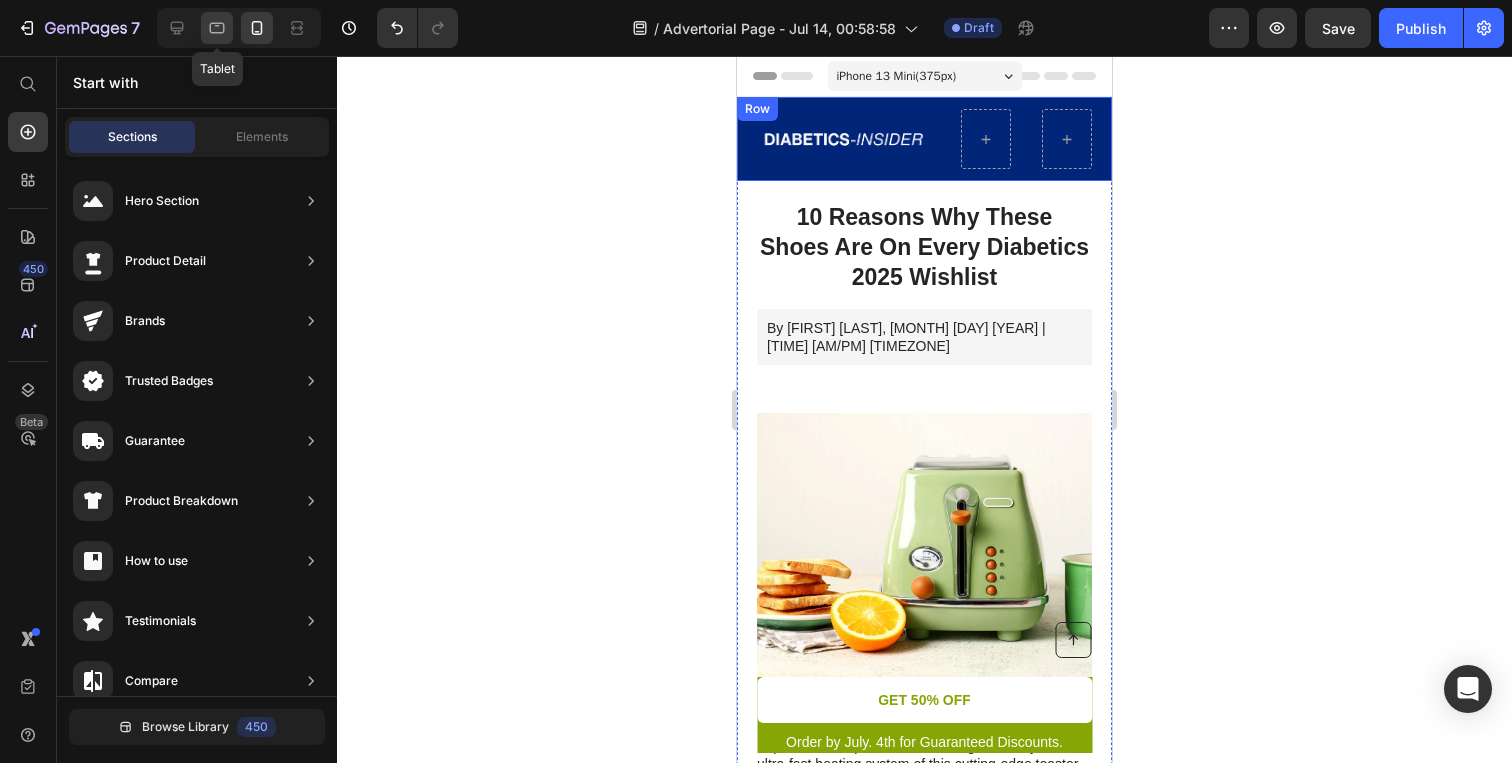 click 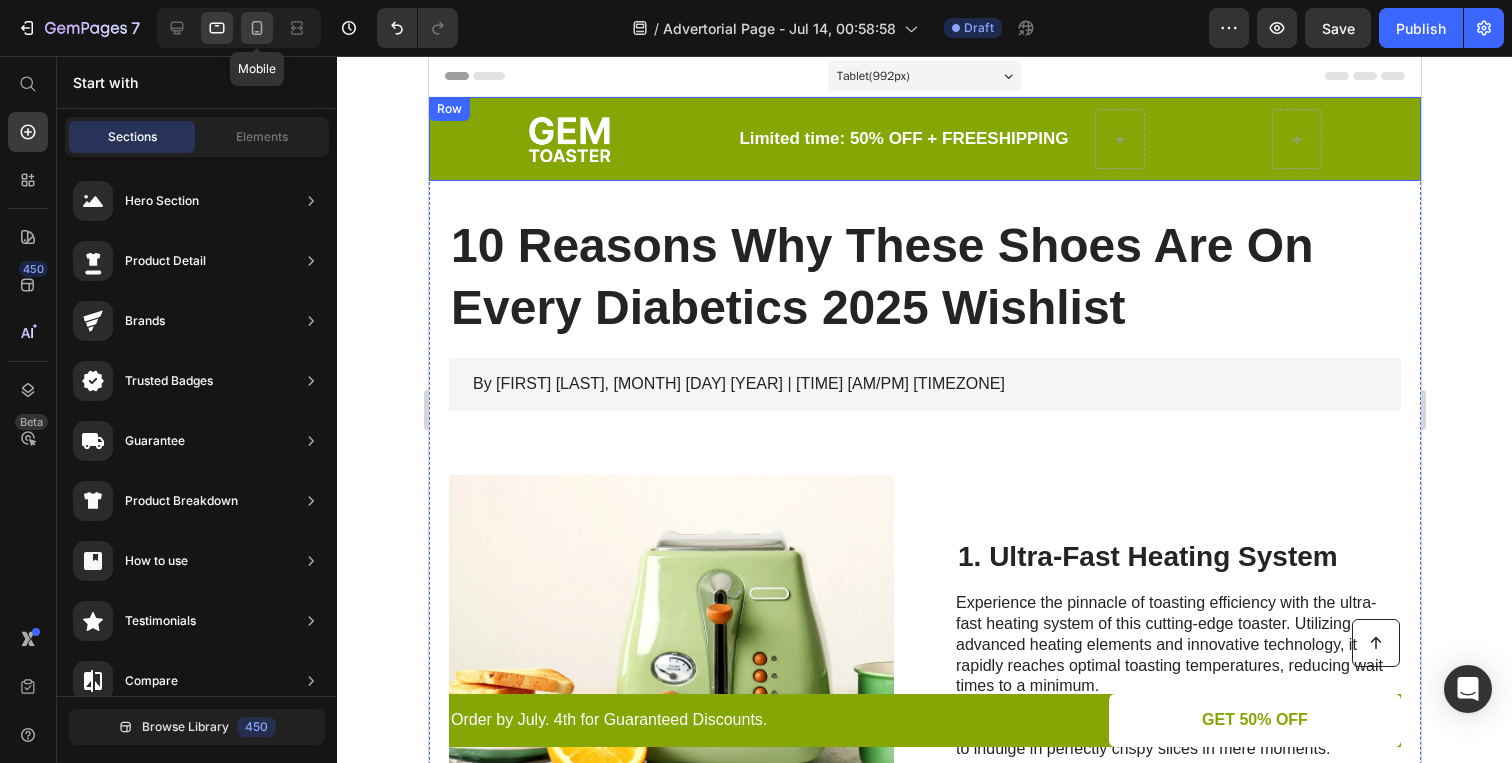 click 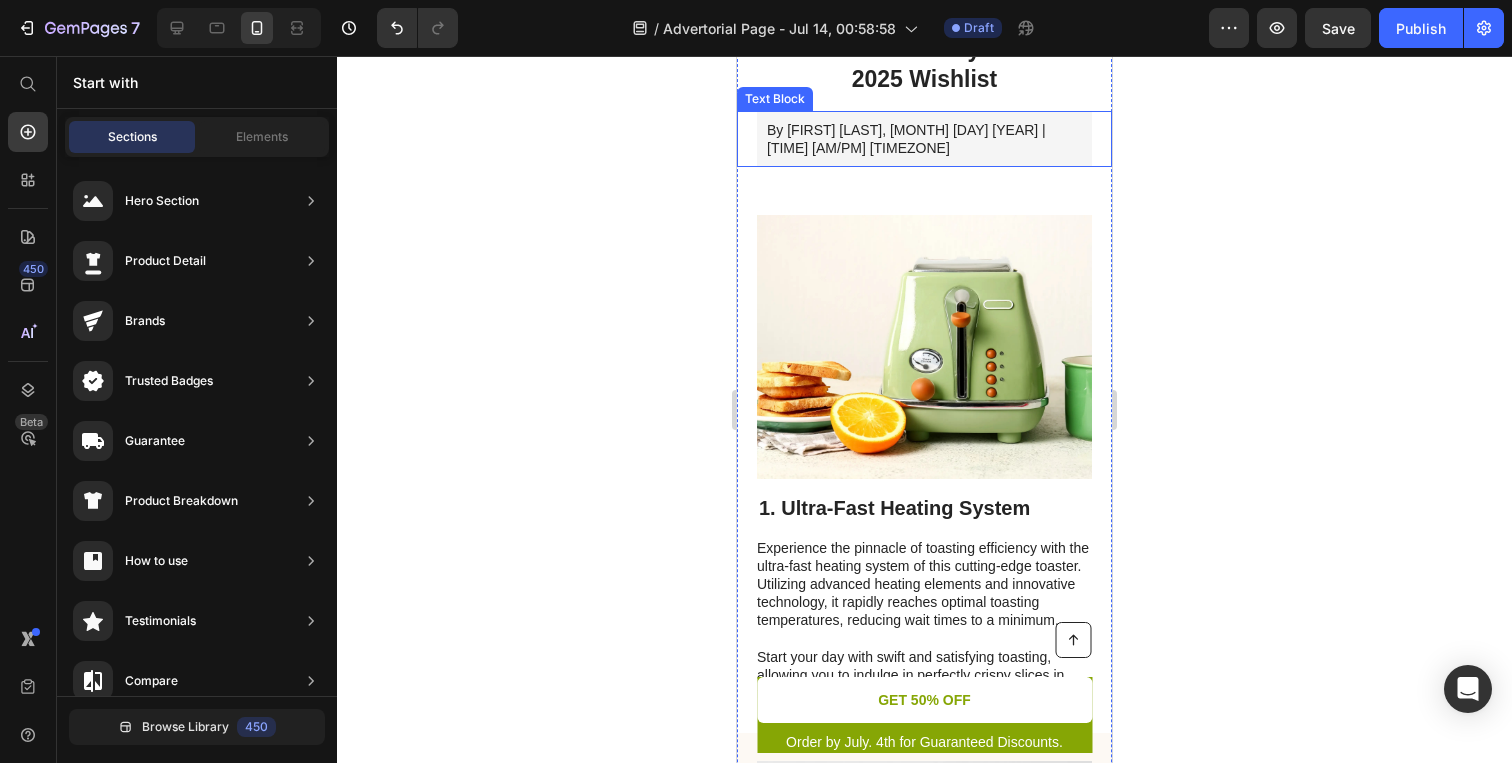scroll, scrollTop: 0, scrollLeft: 0, axis: both 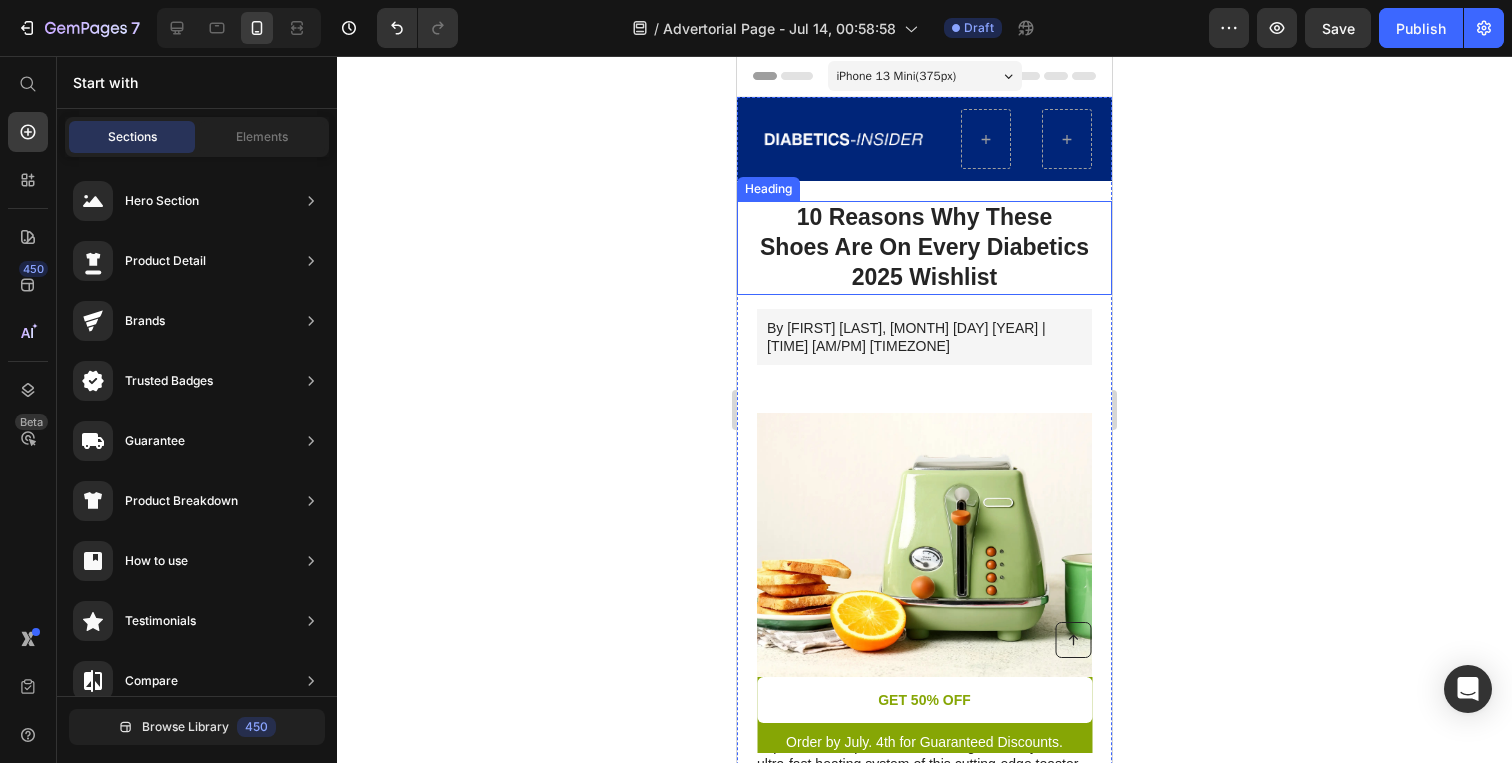 click on "10 Reasons Why These Shoes Are On Every Diabetics 2025 Wishlist" at bounding box center (924, 248) 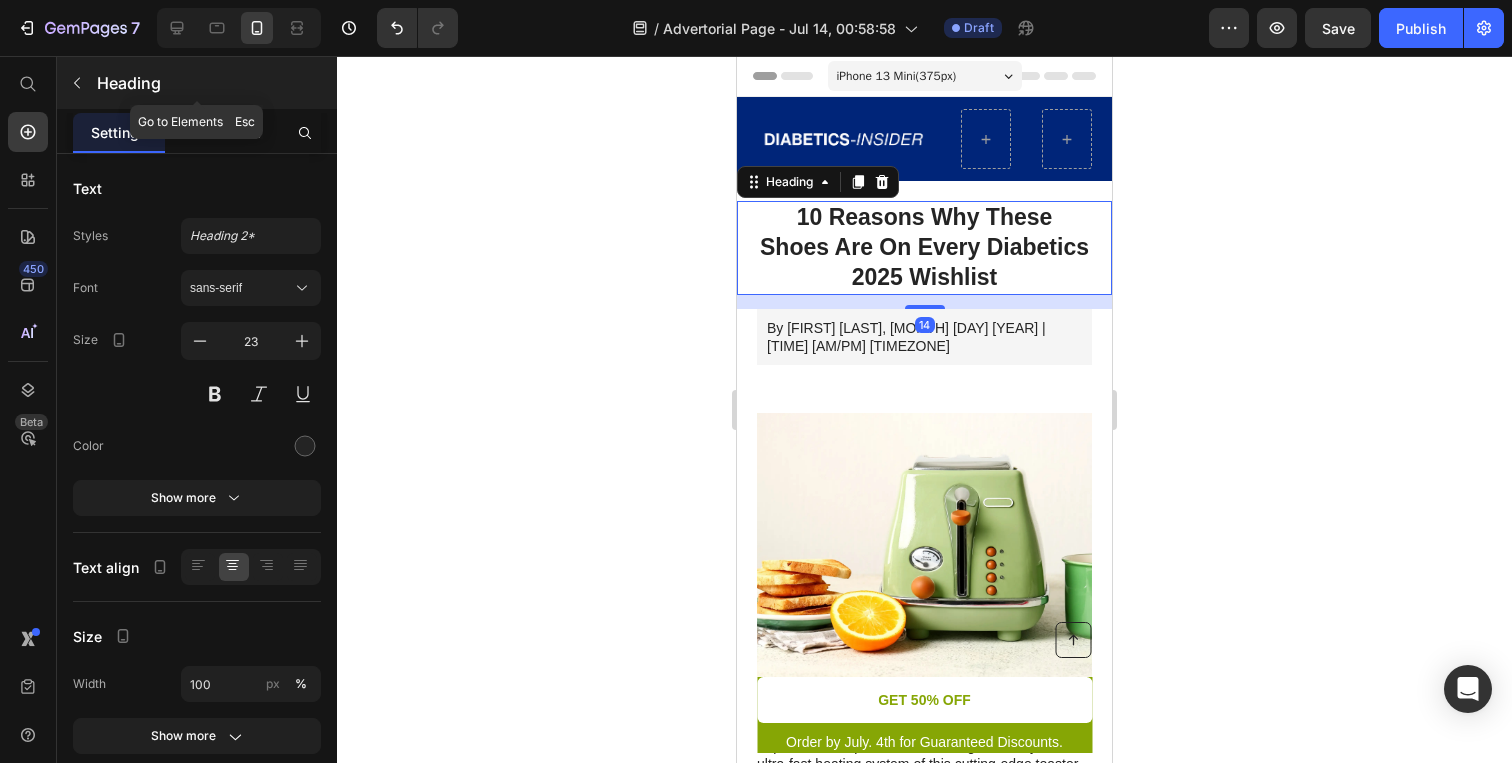 click 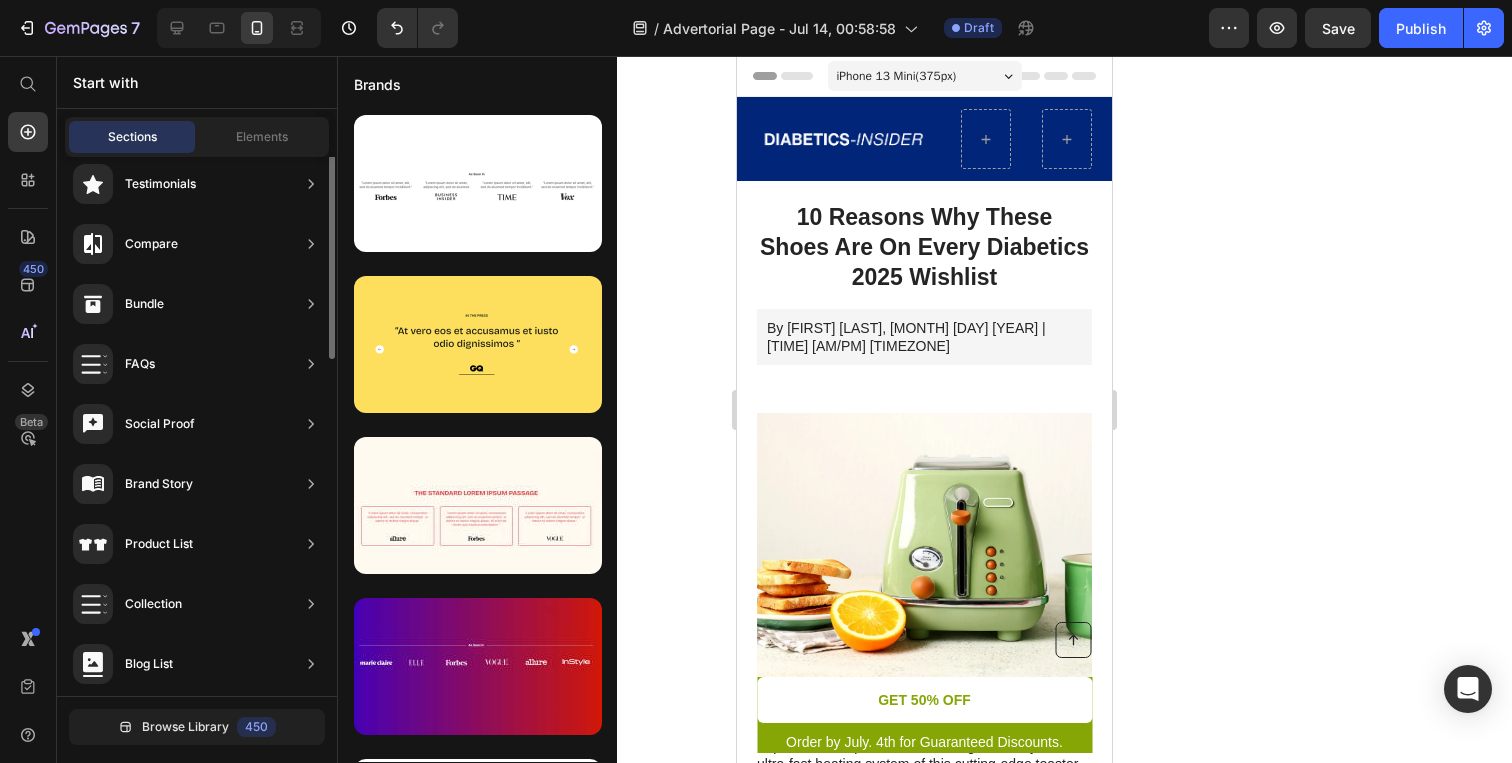scroll, scrollTop: 0, scrollLeft: 0, axis: both 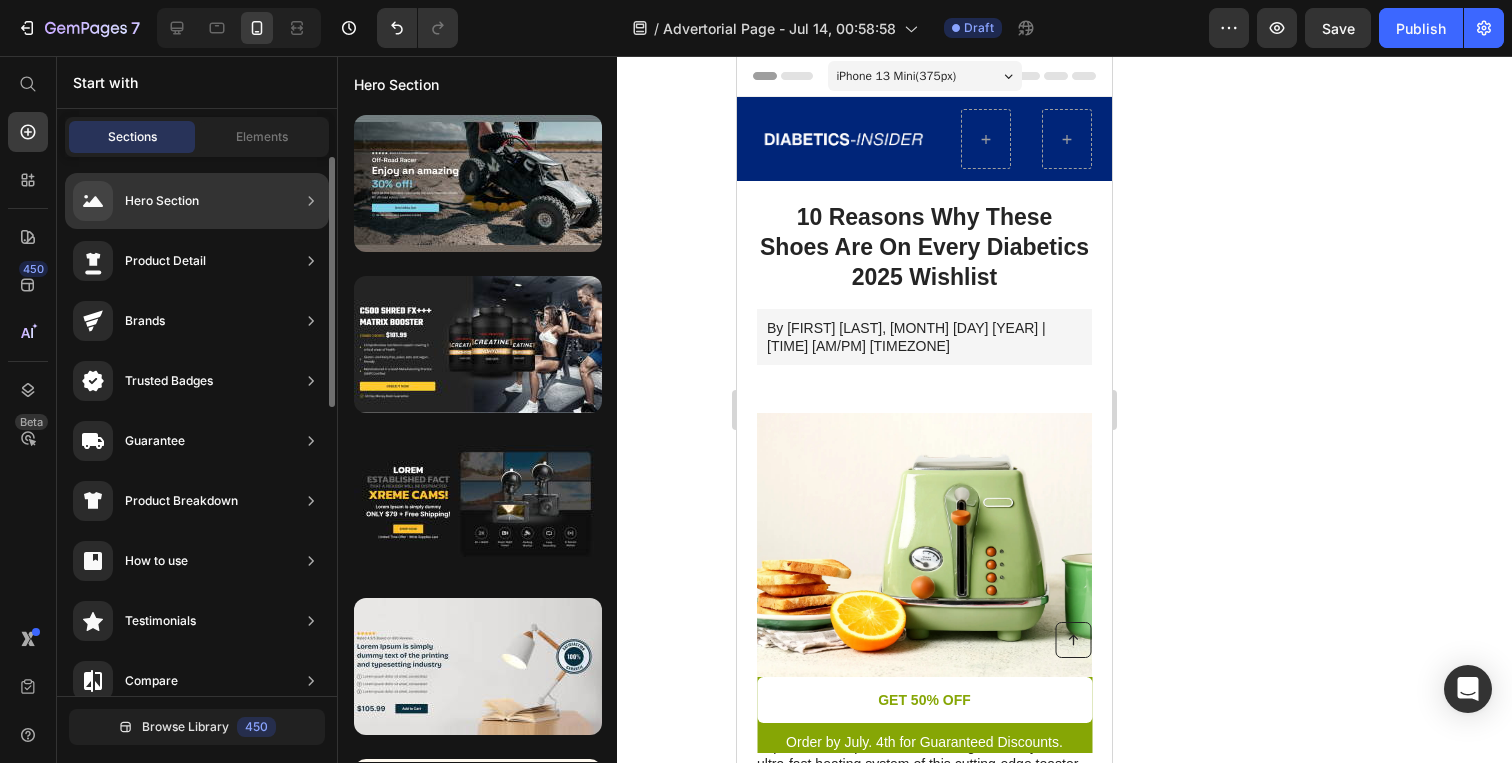 click on "Hero Section" 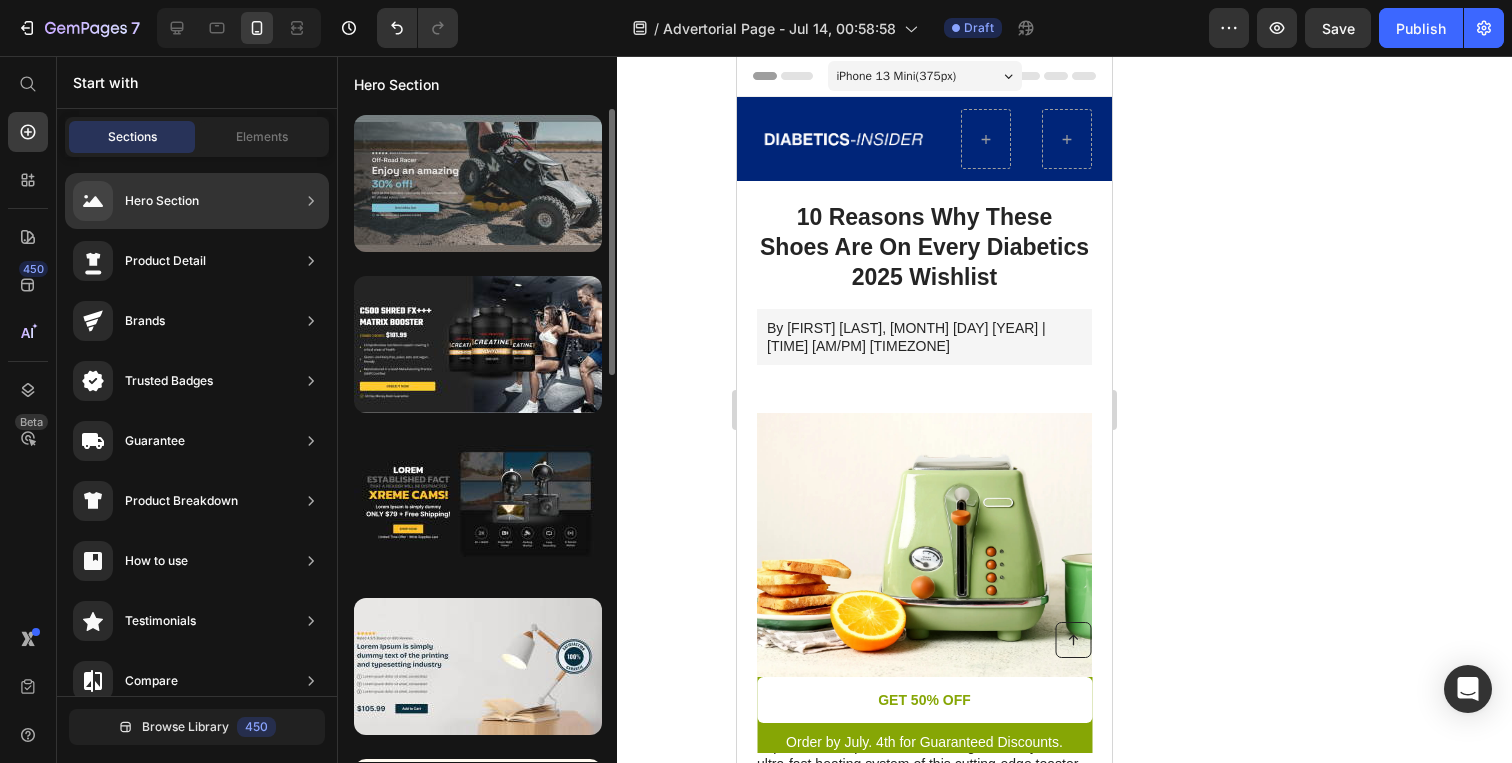 click at bounding box center [478, 183] 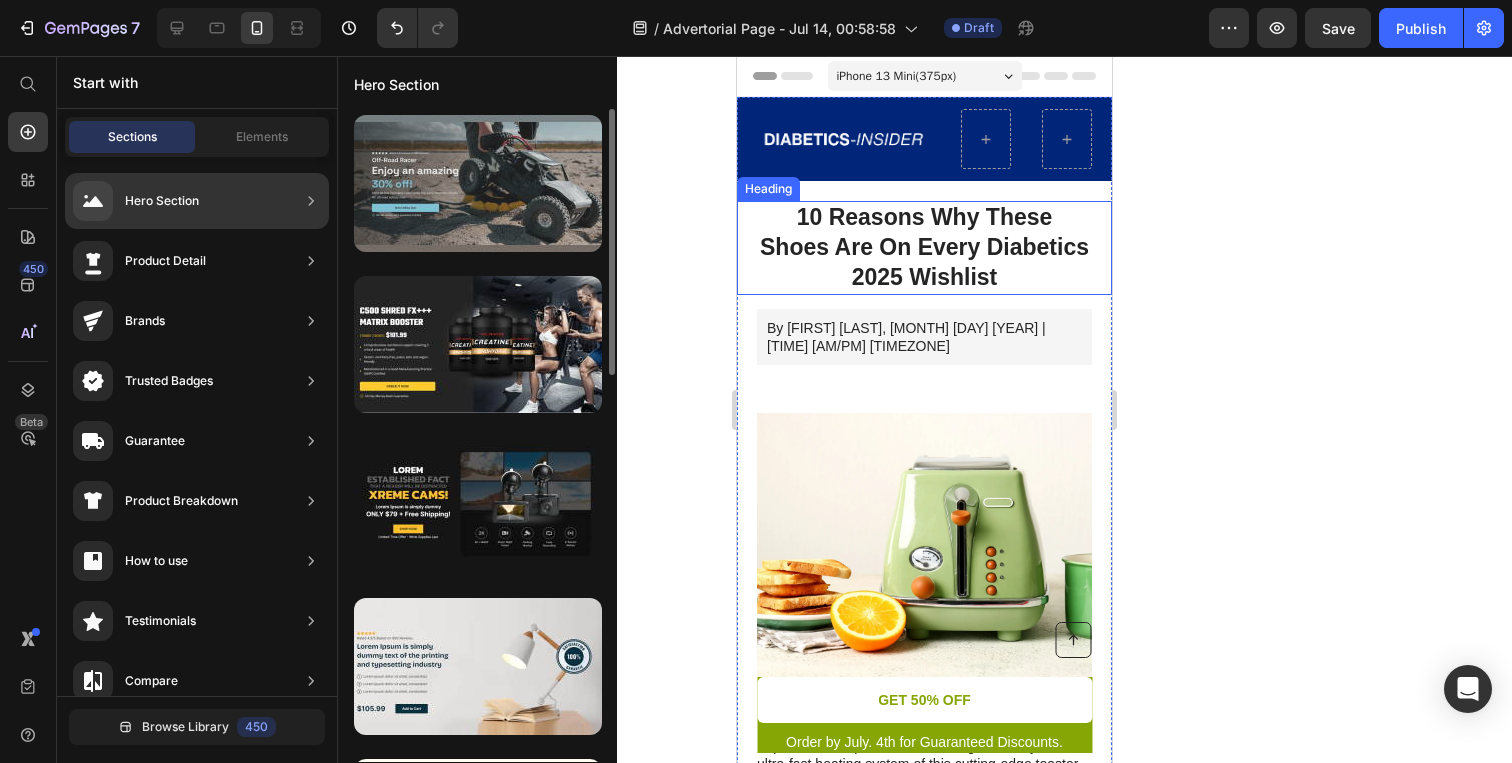 click at bounding box center (478, 183) 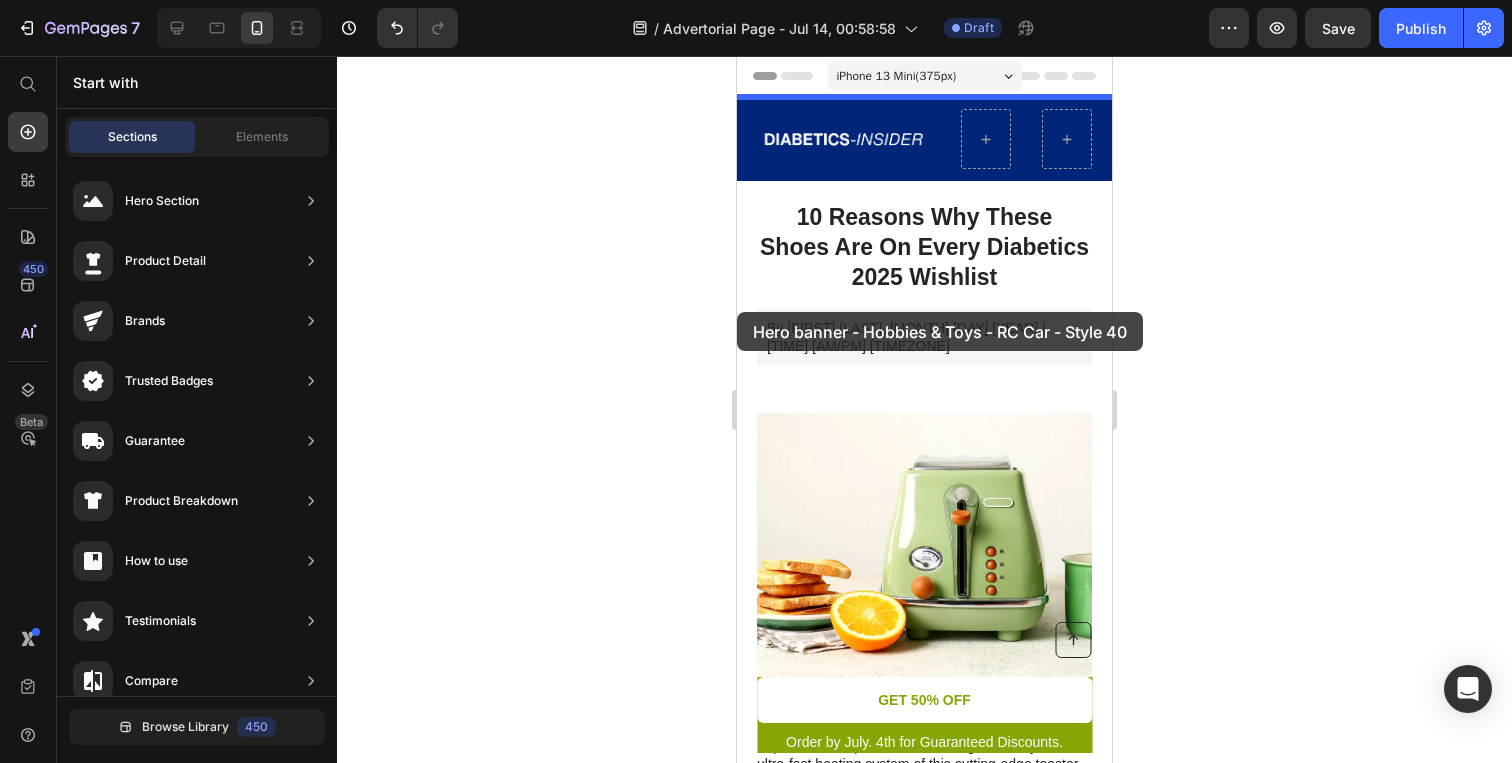 drag, startPoint x: 1160, startPoint y: 226, endPoint x: 737, endPoint y: 312, distance: 431.6538 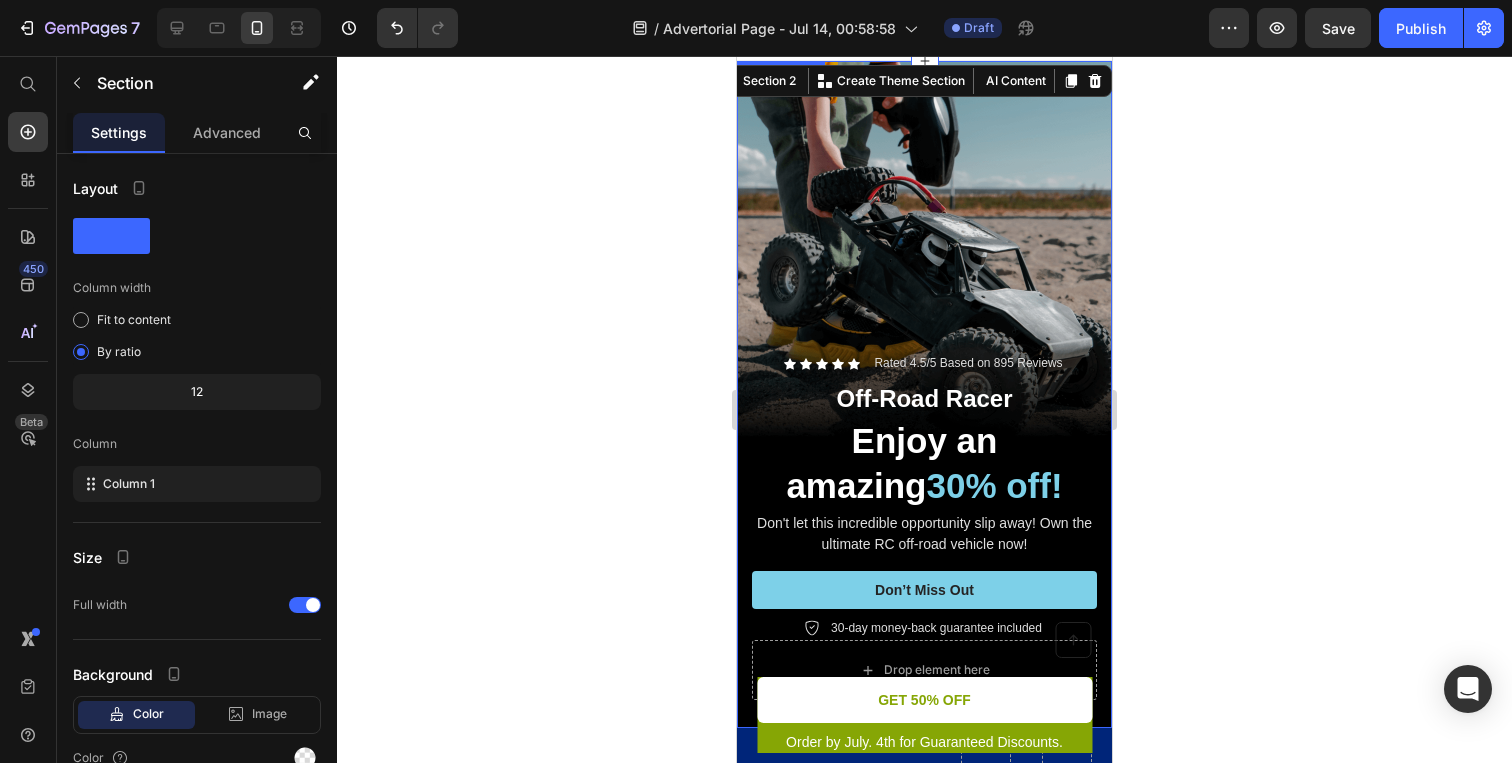 scroll, scrollTop: 0, scrollLeft: 0, axis: both 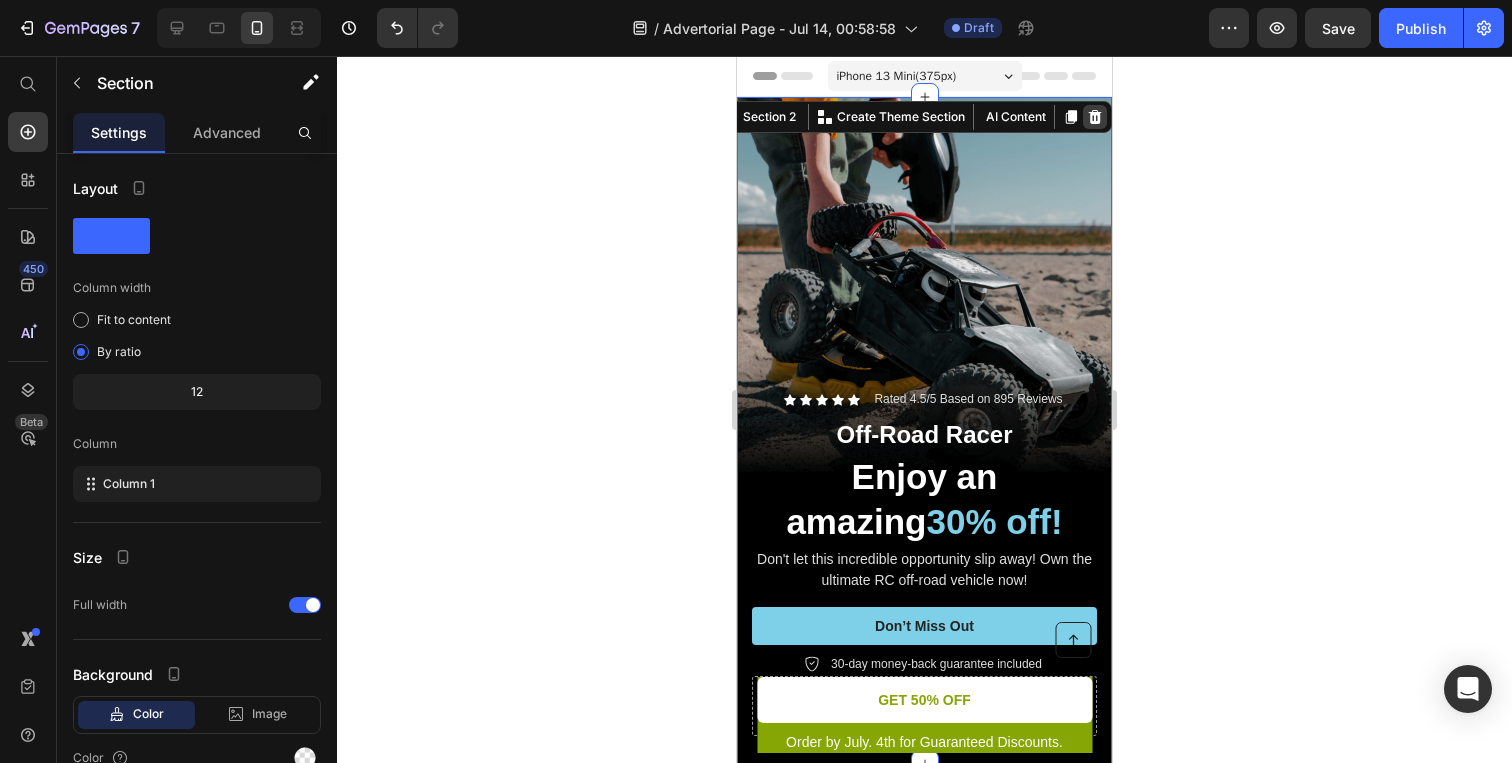 click 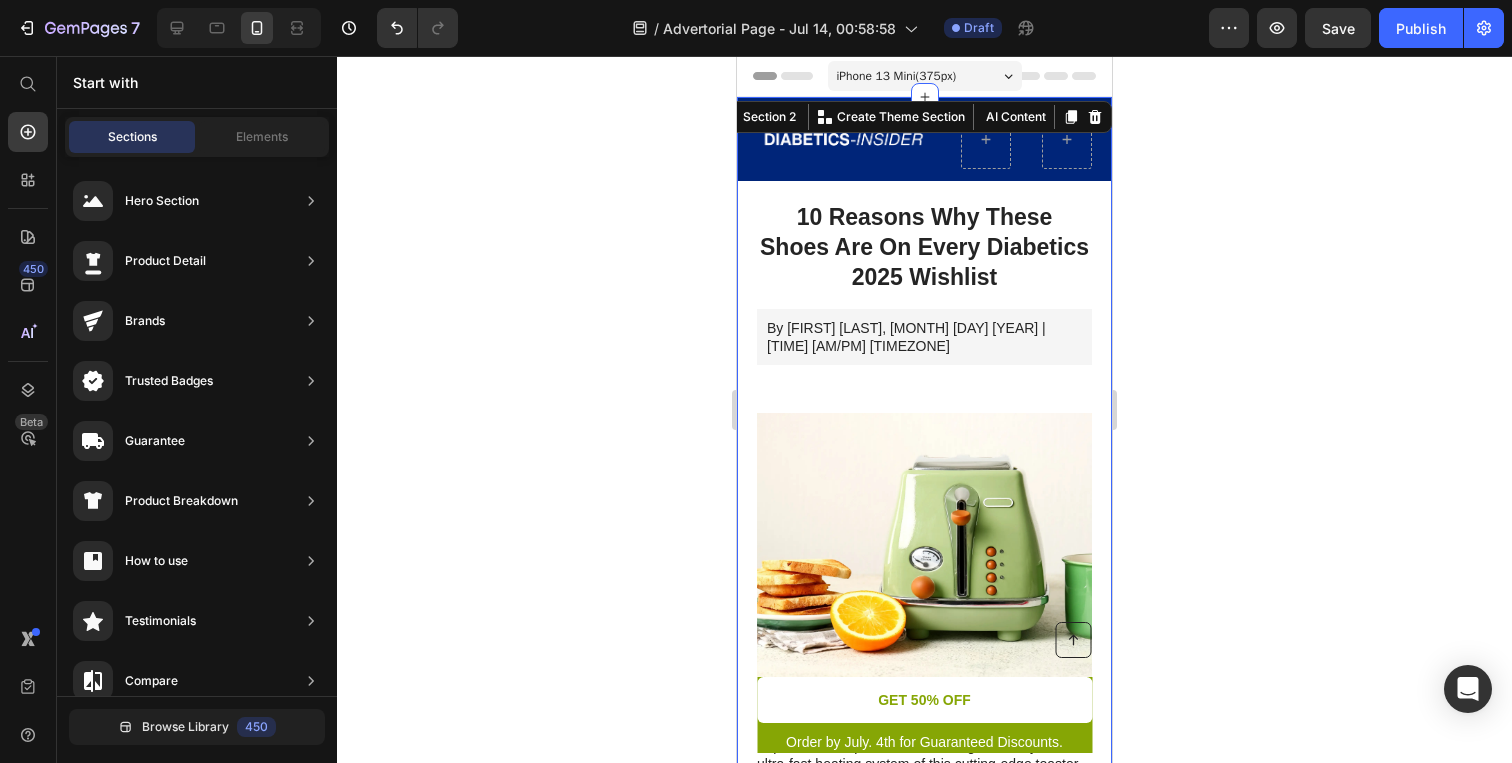 click on "Image Limited time: 50% OFF + FREESHIPPING Text Block
Row
Row Row 10 Reasons Why These Shoes Are On Every Diabetics 2025 Wishlist Heading By [FIRST] [LAST], [MONTH] [DAY] [YEAR] | [TIME] [AM/PM] [TIMEZONE] Text Block Image 1. Ultra-Fast Heating System Heading Experience the pinnacle of toasting efficiency with the ultra-fast heating system of this cutting-edge toaster. Utilizing advanced heating elements and innovative technology, it rapidly reaches optimal toasting temperatures, reducing wait times to a minimum. Start your day with swift and satisfying toasting, allowing you to indulge in perfectly crispy slices in mere moments. Text Block Row 2. Precise Browning Control Heading Take your toasting mastery to new heights with the precise digital browning control feature. This toaster offers an intuitive digital interface that allows you to select your desired level of browning with pinpoint accuracy.  Text Block Image Row Image 3. Customized Toasting Programs Heading   Text Block Row Heading Image Row" at bounding box center [924, 1359] 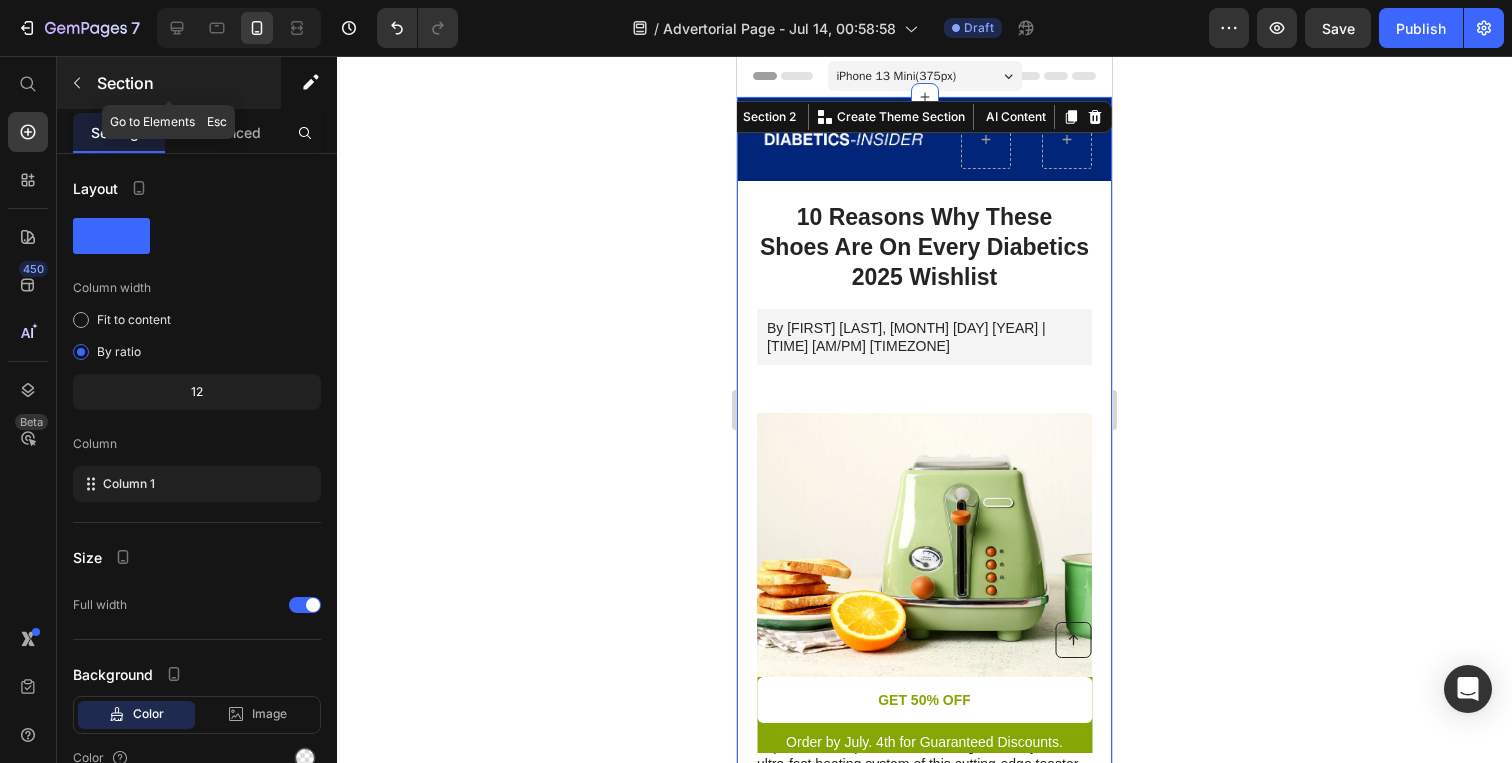 click at bounding box center (77, 83) 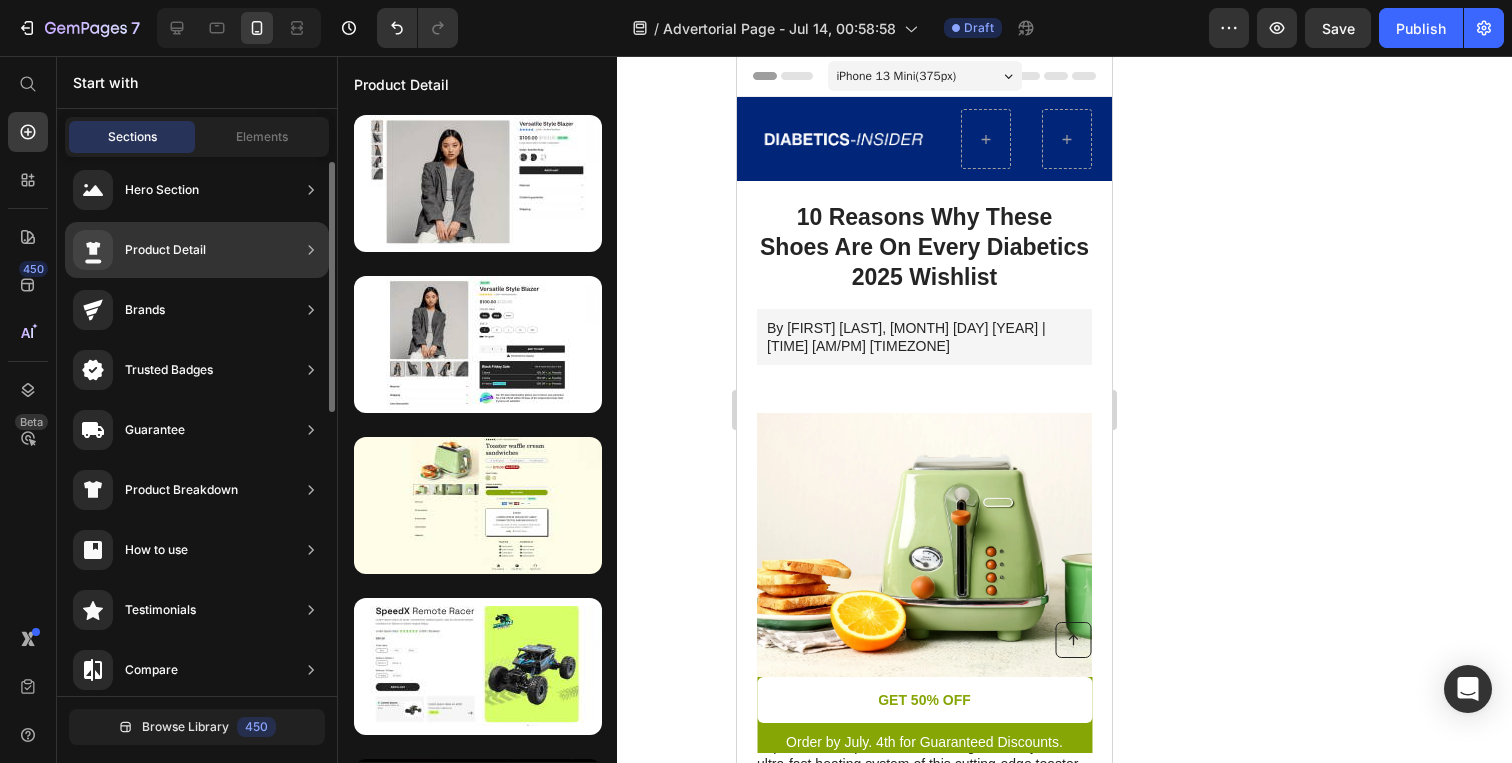 scroll, scrollTop: 0, scrollLeft: 0, axis: both 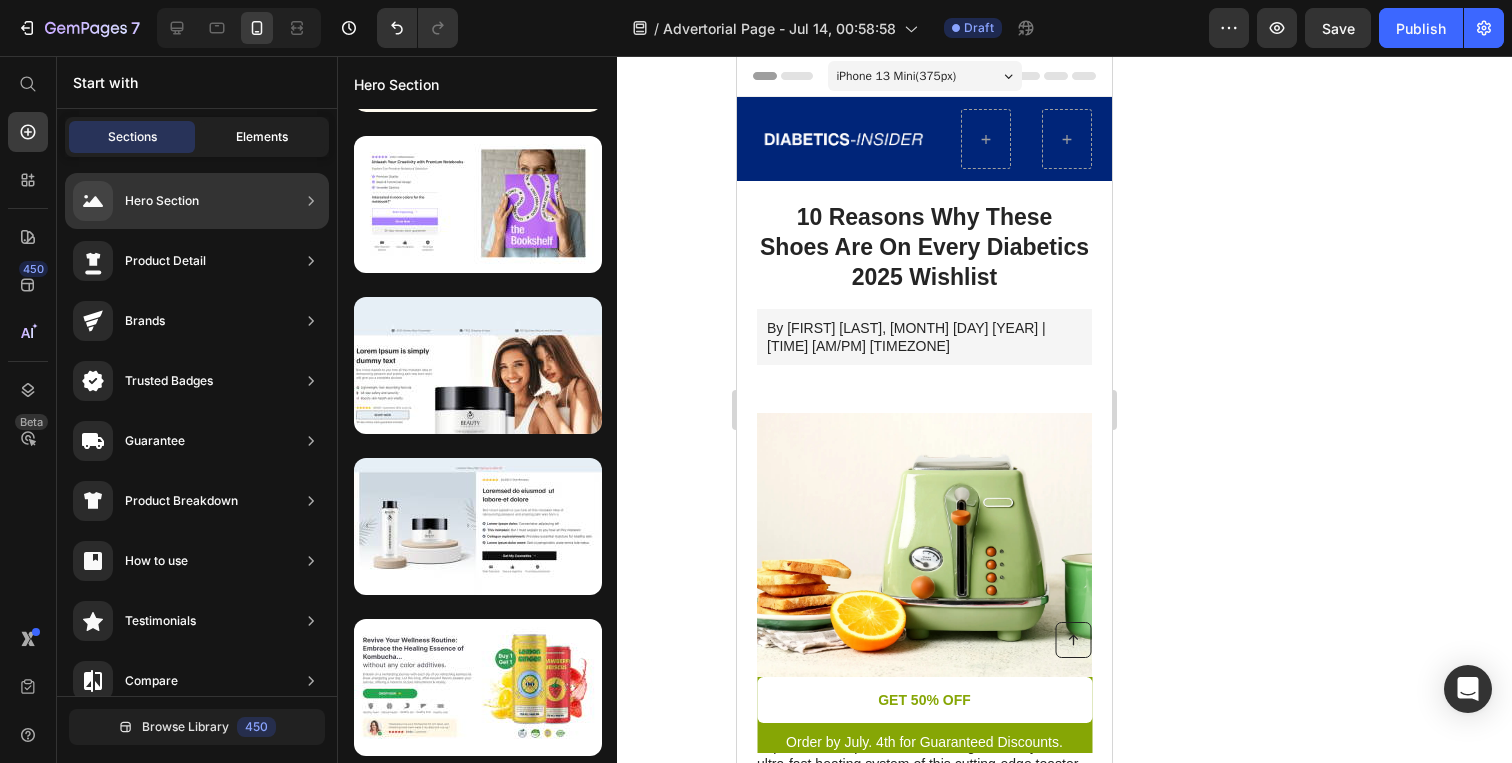 click on "Elements" at bounding box center (262, 137) 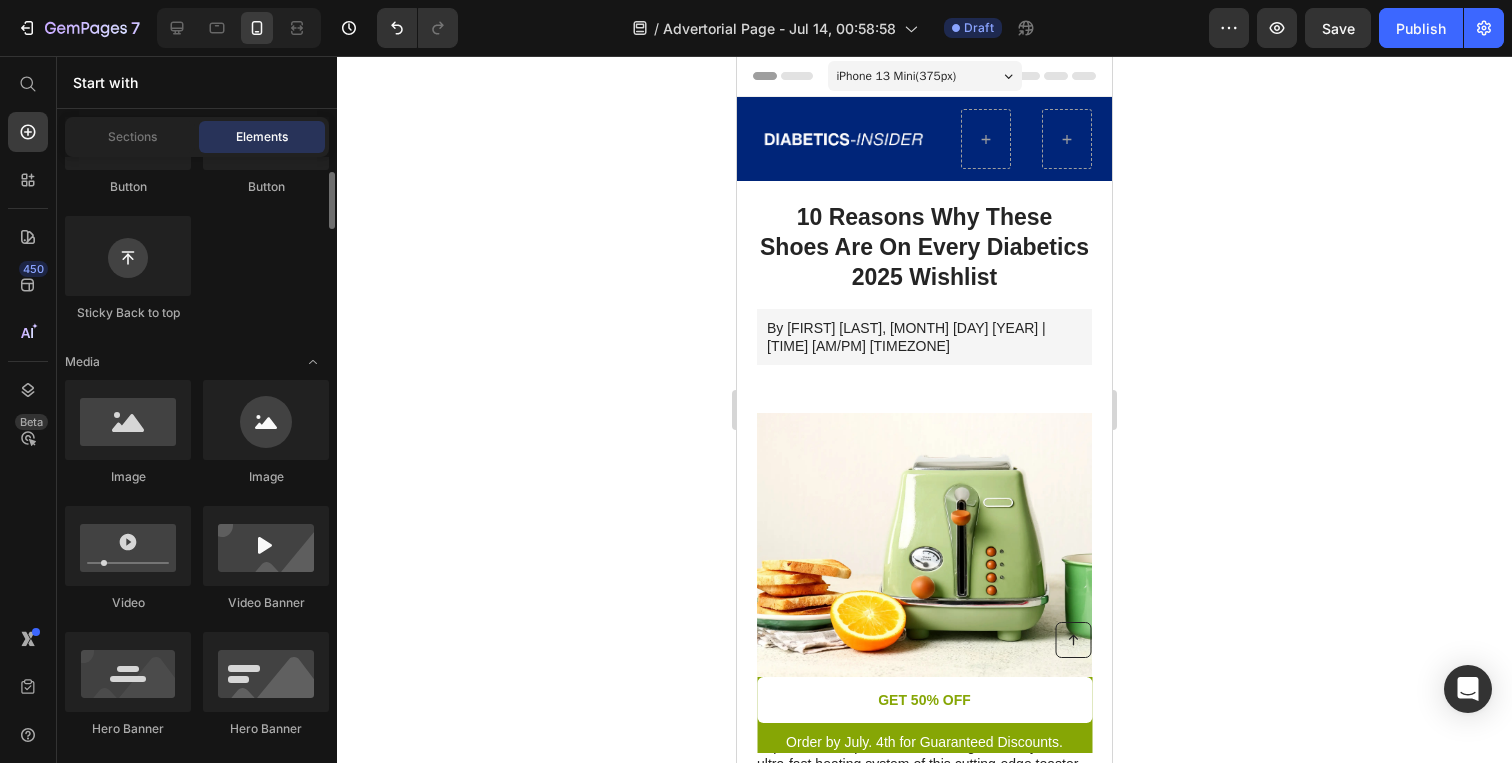 scroll, scrollTop: 678, scrollLeft: 0, axis: vertical 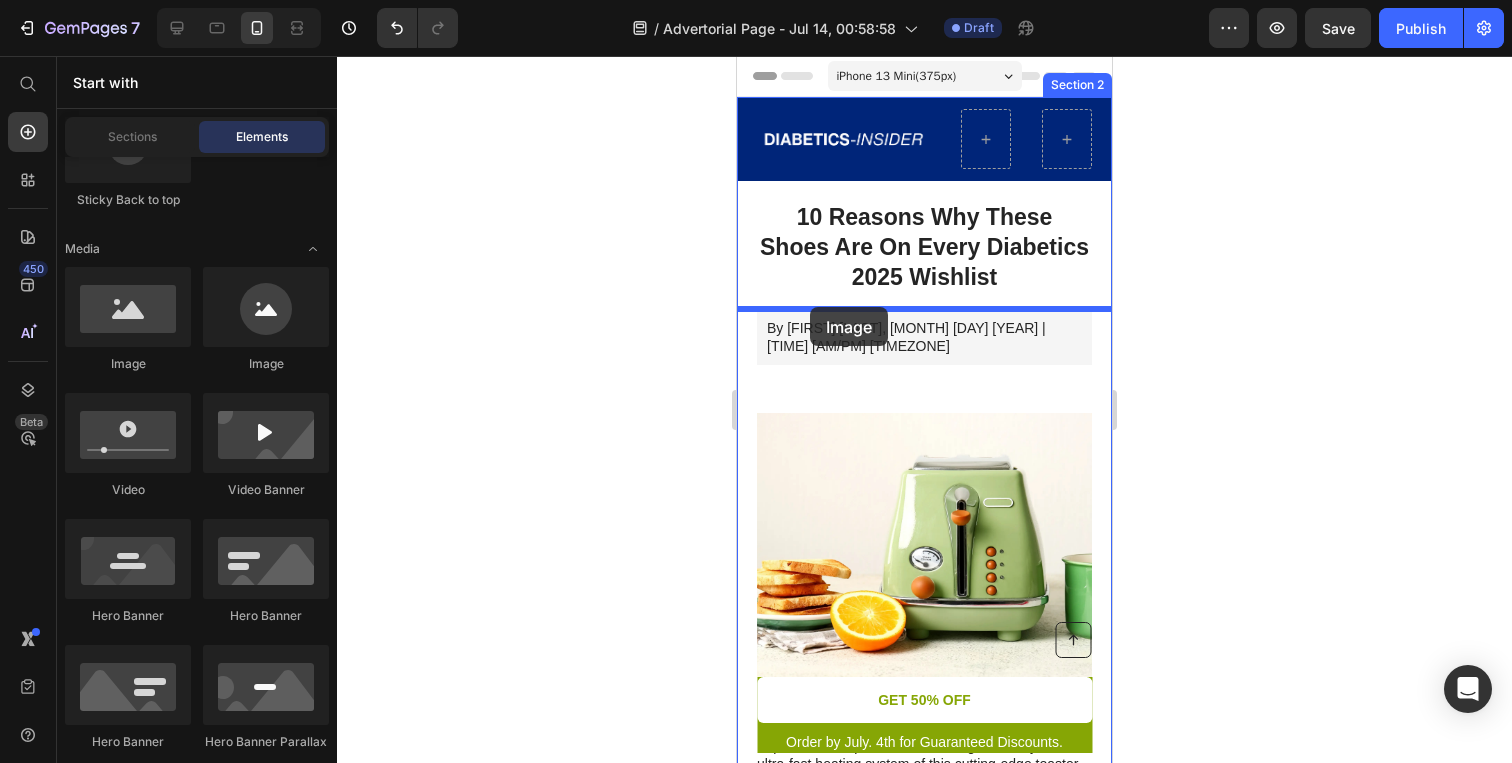 drag, startPoint x: 876, startPoint y: 384, endPoint x: 810, endPoint y: 307, distance: 101.414986 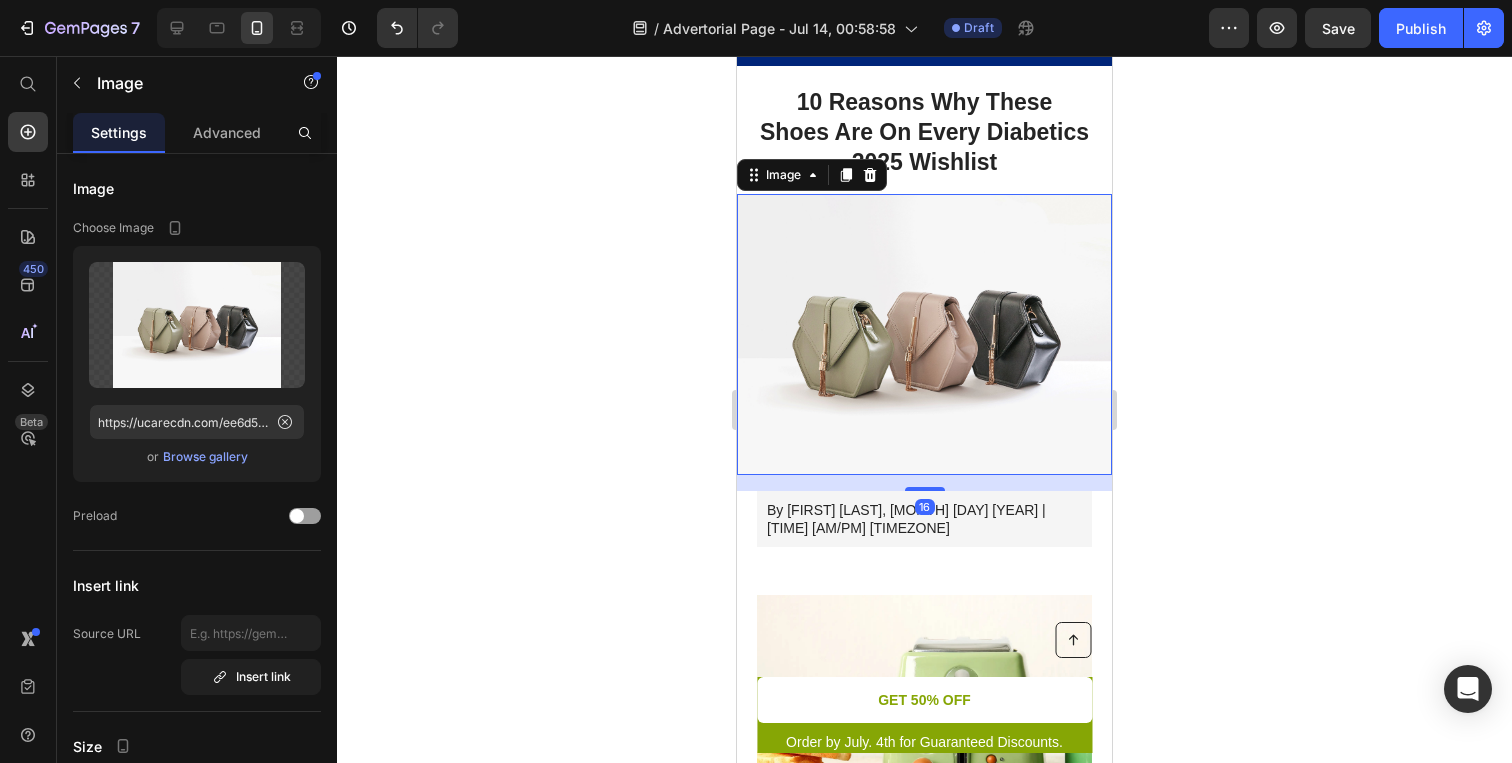 scroll, scrollTop: 152, scrollLeft: 0, axis: vertical 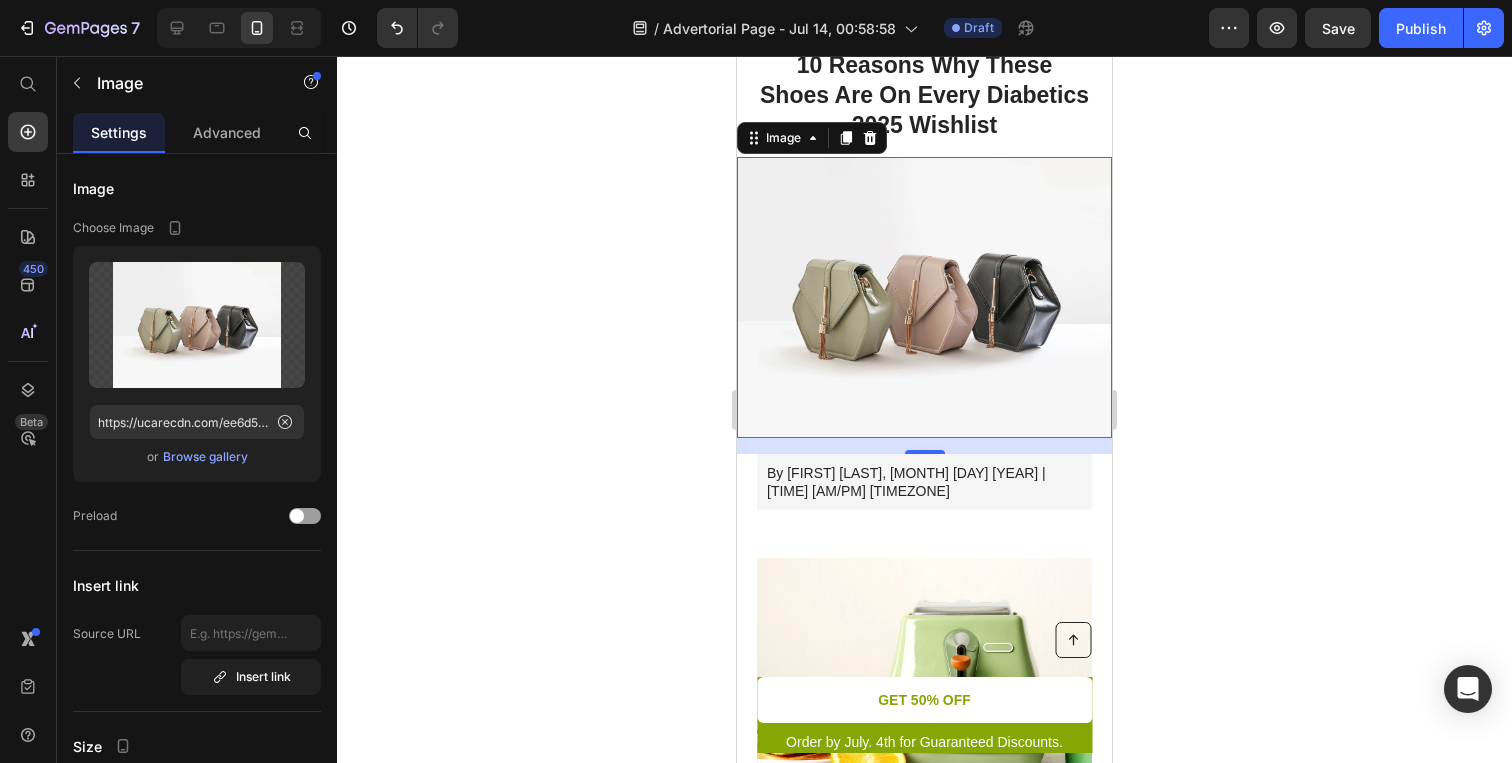 click 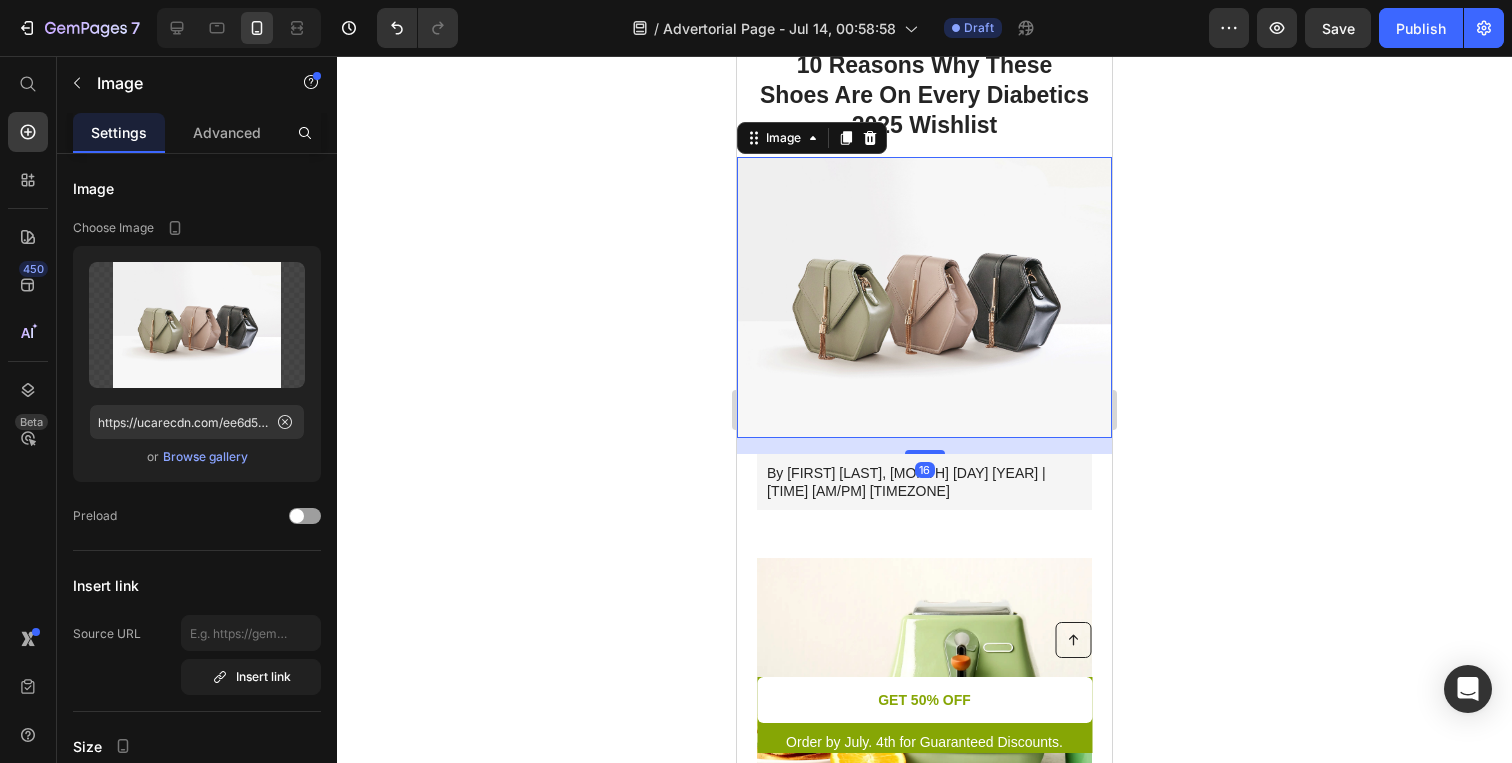 click at bounding box center (924, 297) 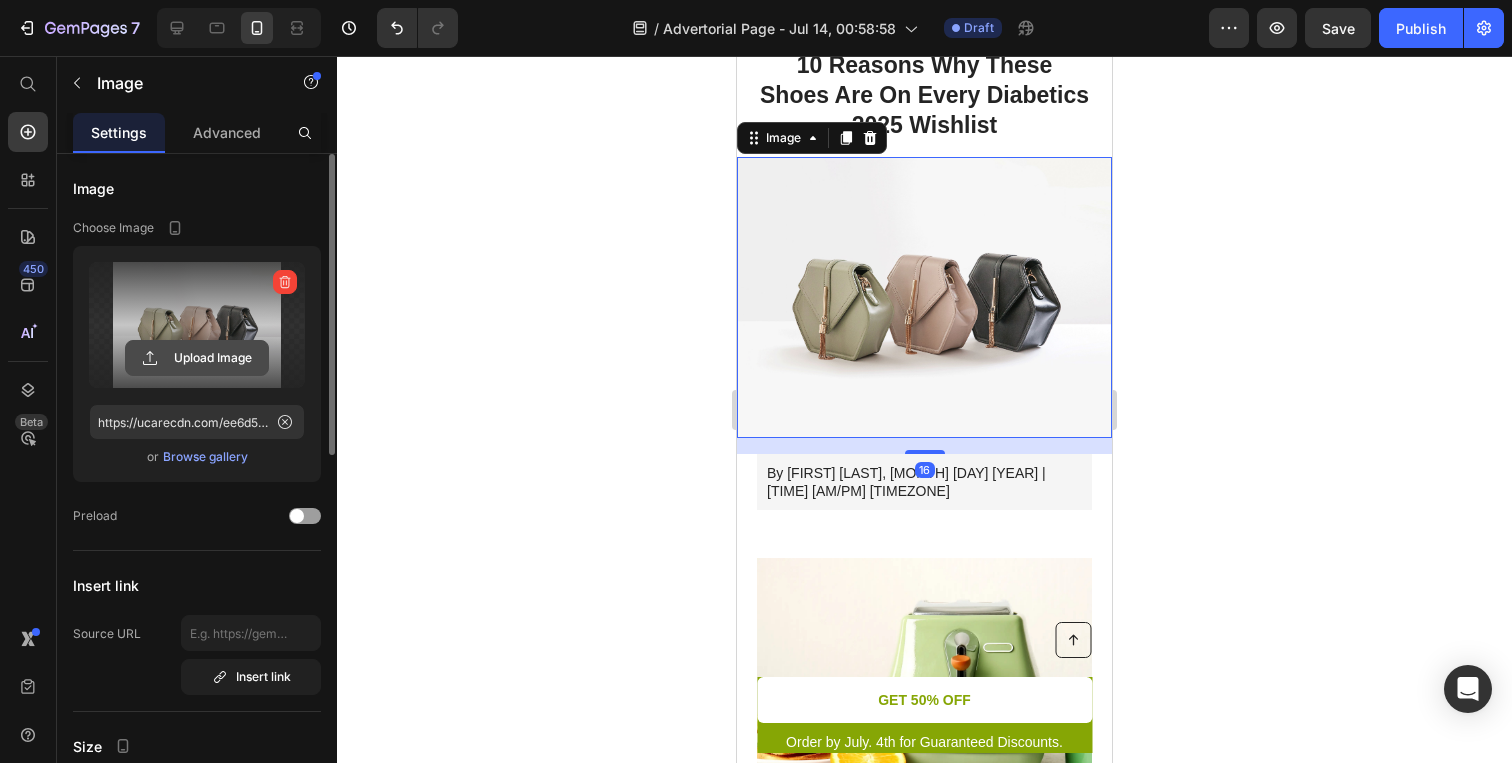 click 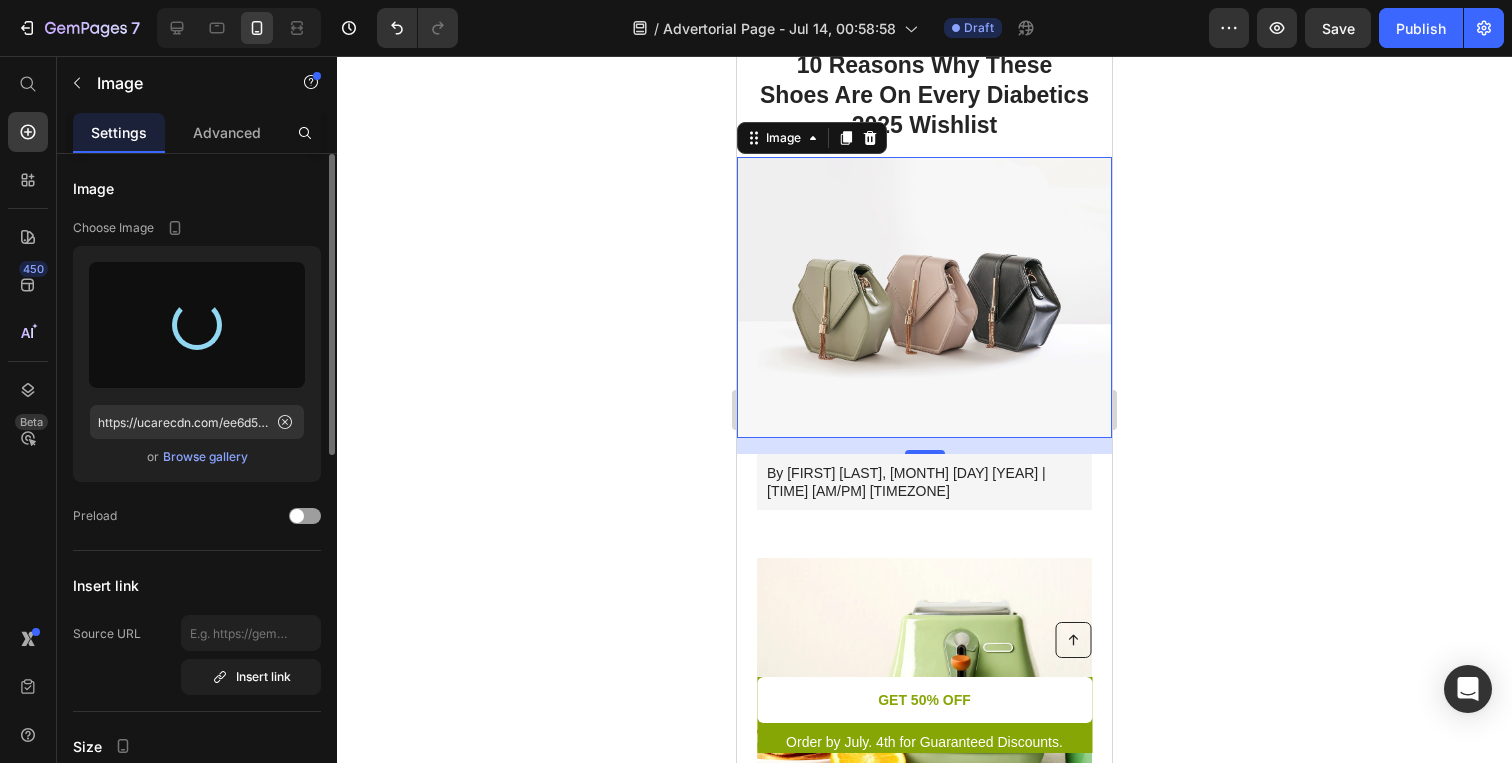 type on "https://cdn.shopify.com/s/files/1/0914/7039/7814/files/gempages_575319803888141138-e84ac2ca-3c50-468f-880e-591c84c26411.png" 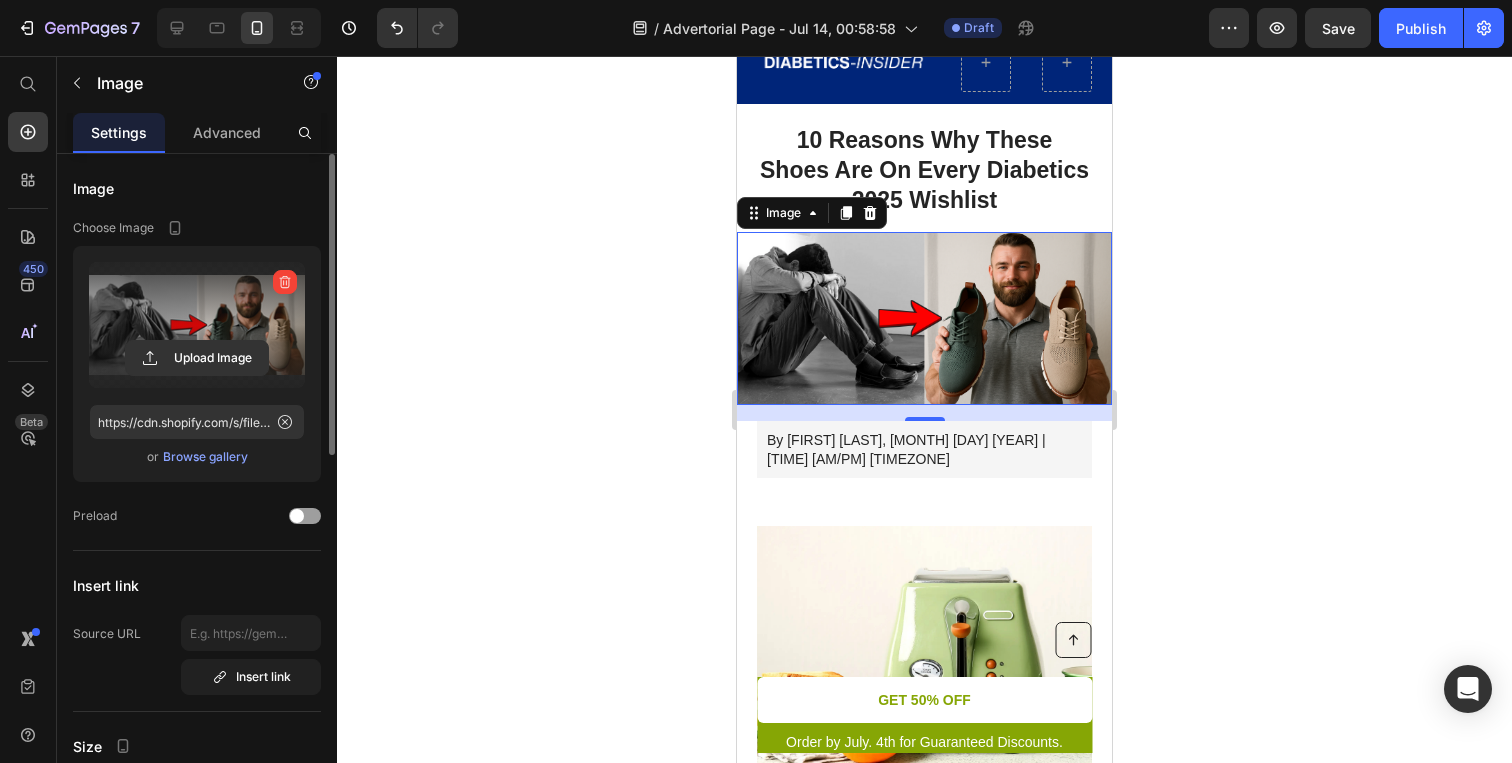 scroll, scrollTop: 20, scrollLeft: 0, axis: vertical 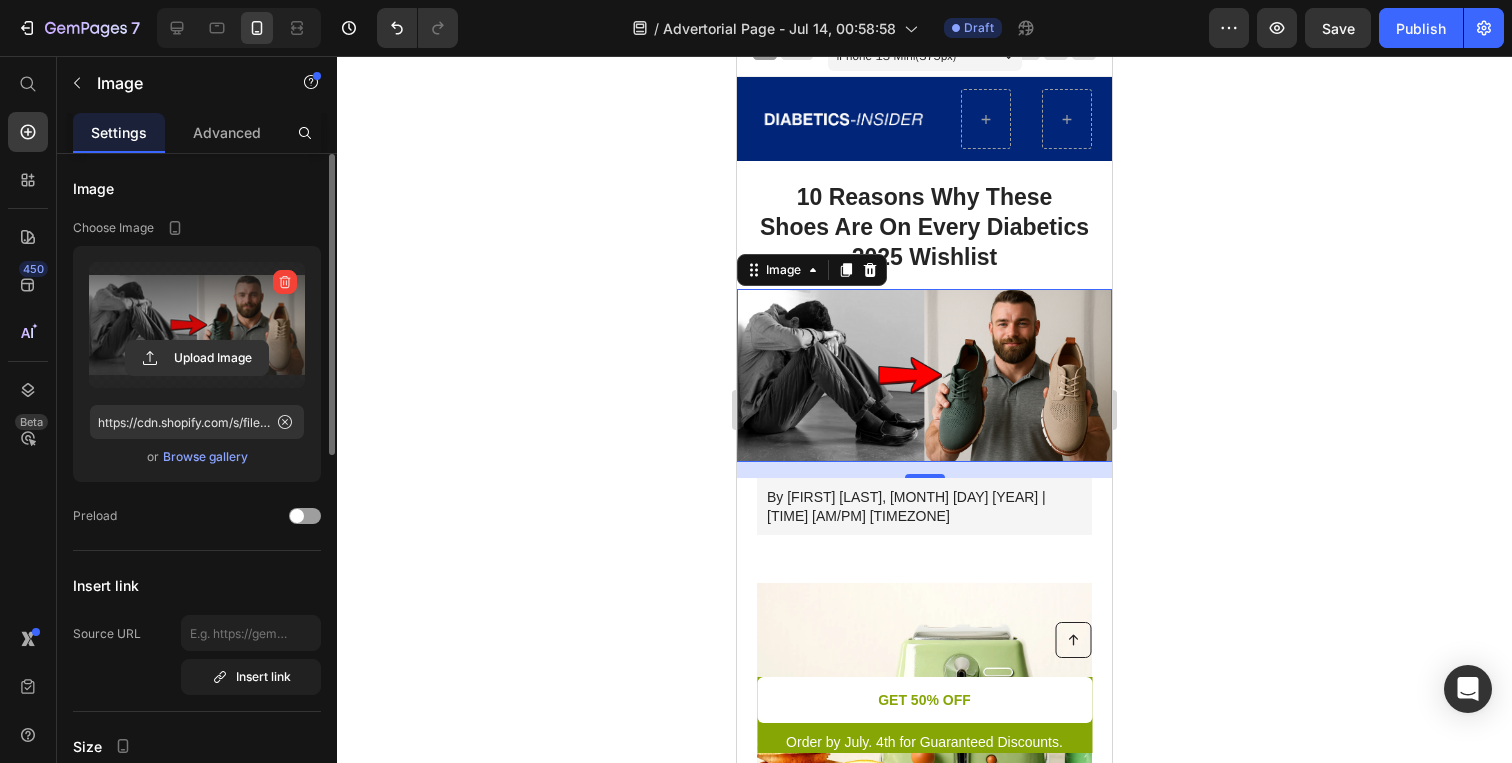click 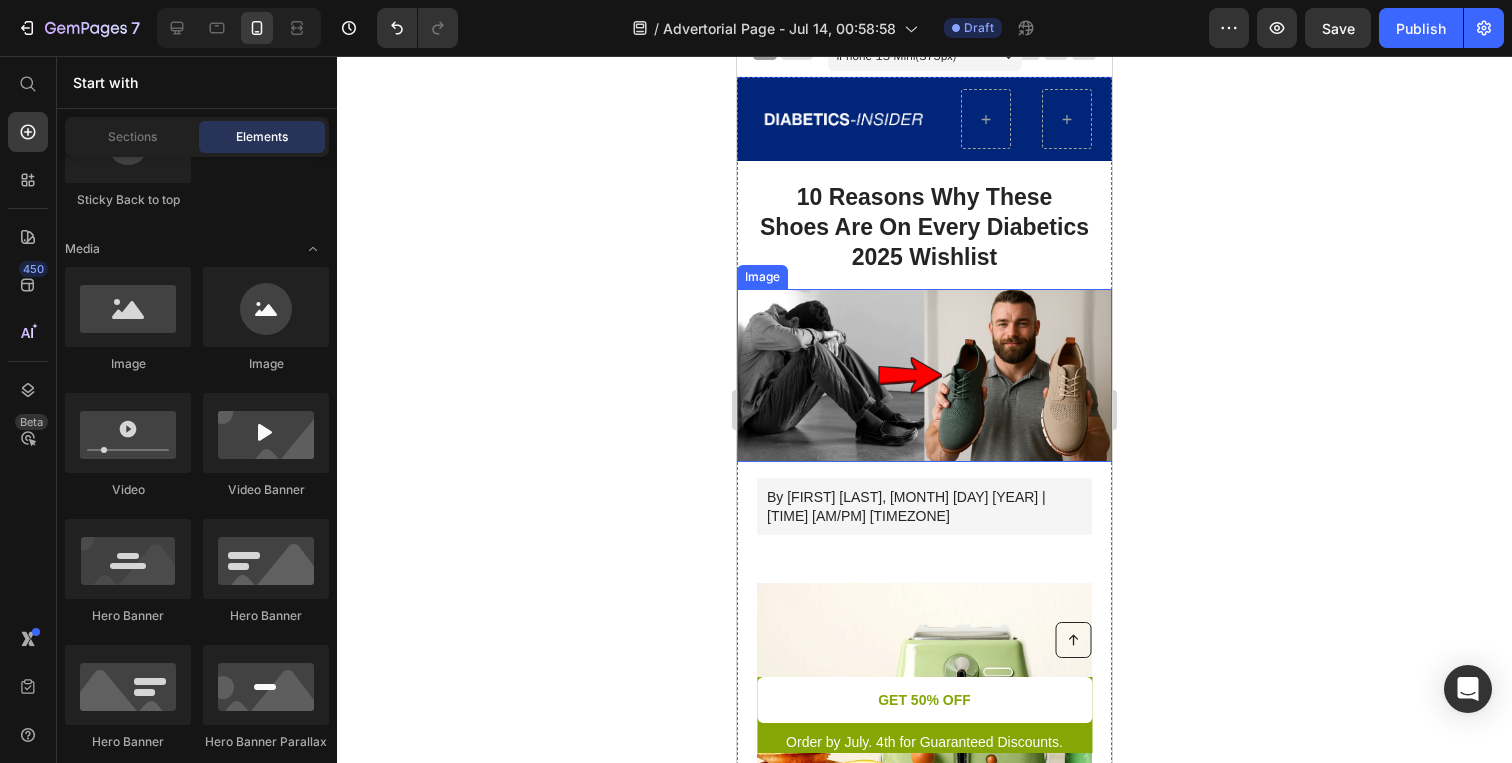 click at bounding box center (924, 376) 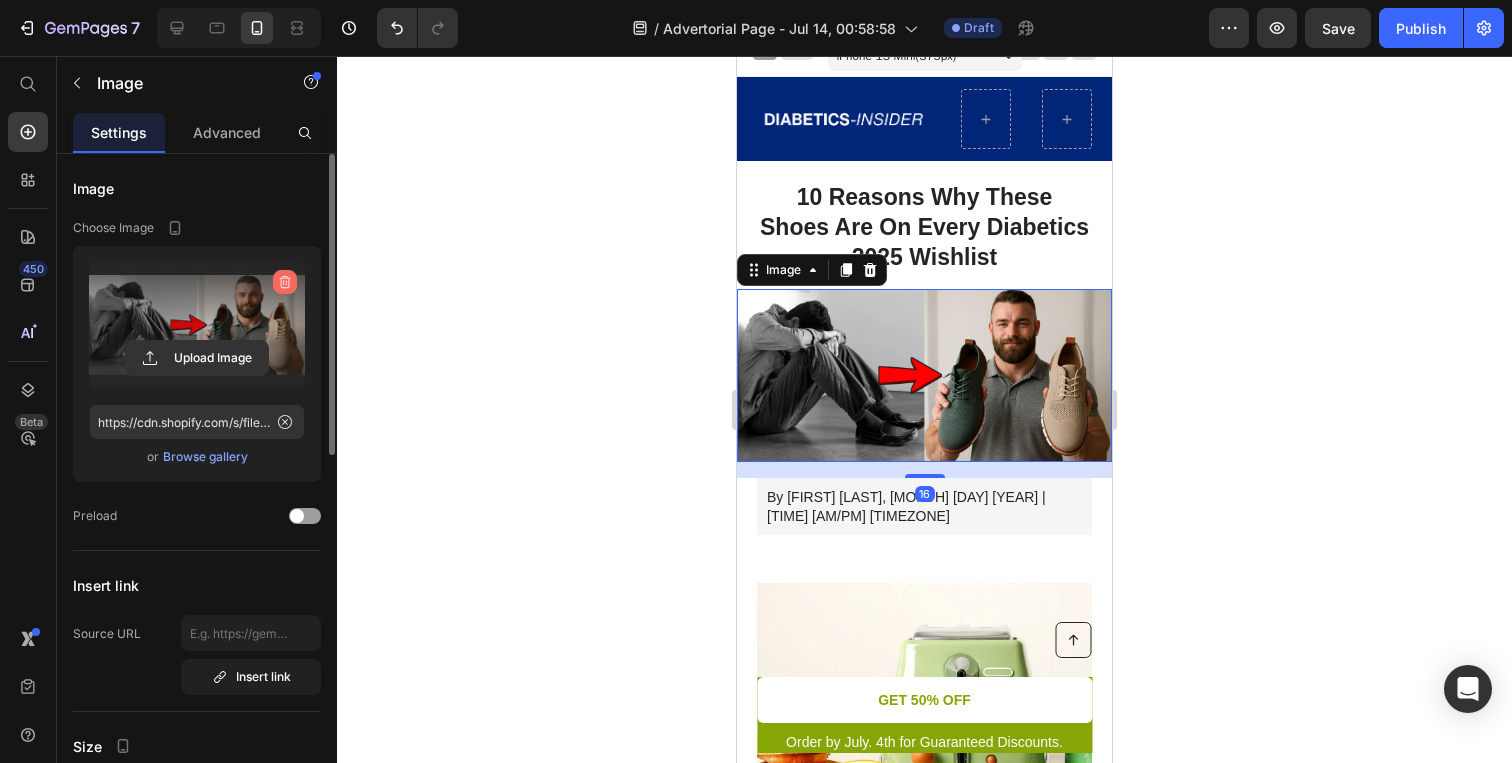 click at bounding box center (285, 282) 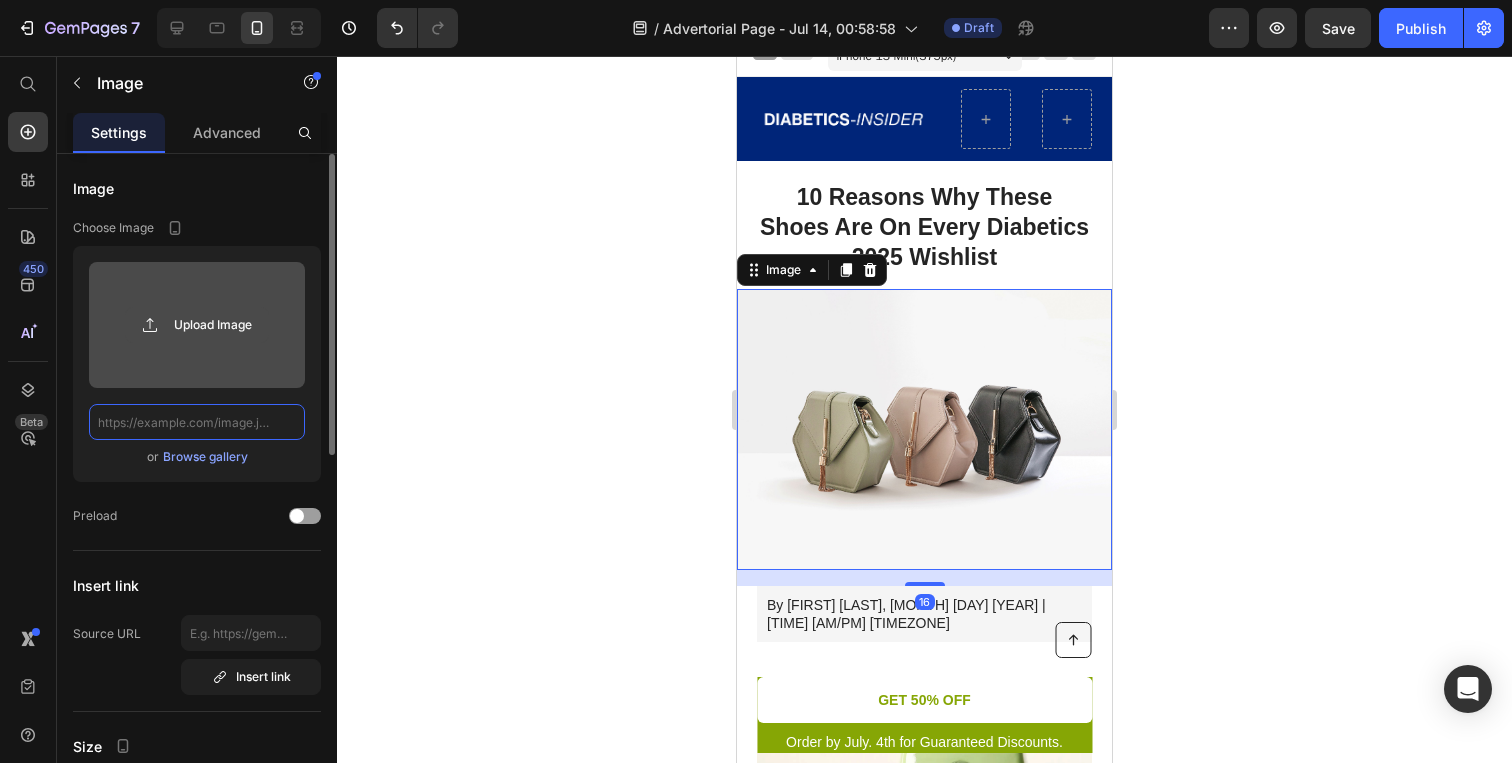 scroll, scrollTop: 0, scrollLeft: 0, axis: both 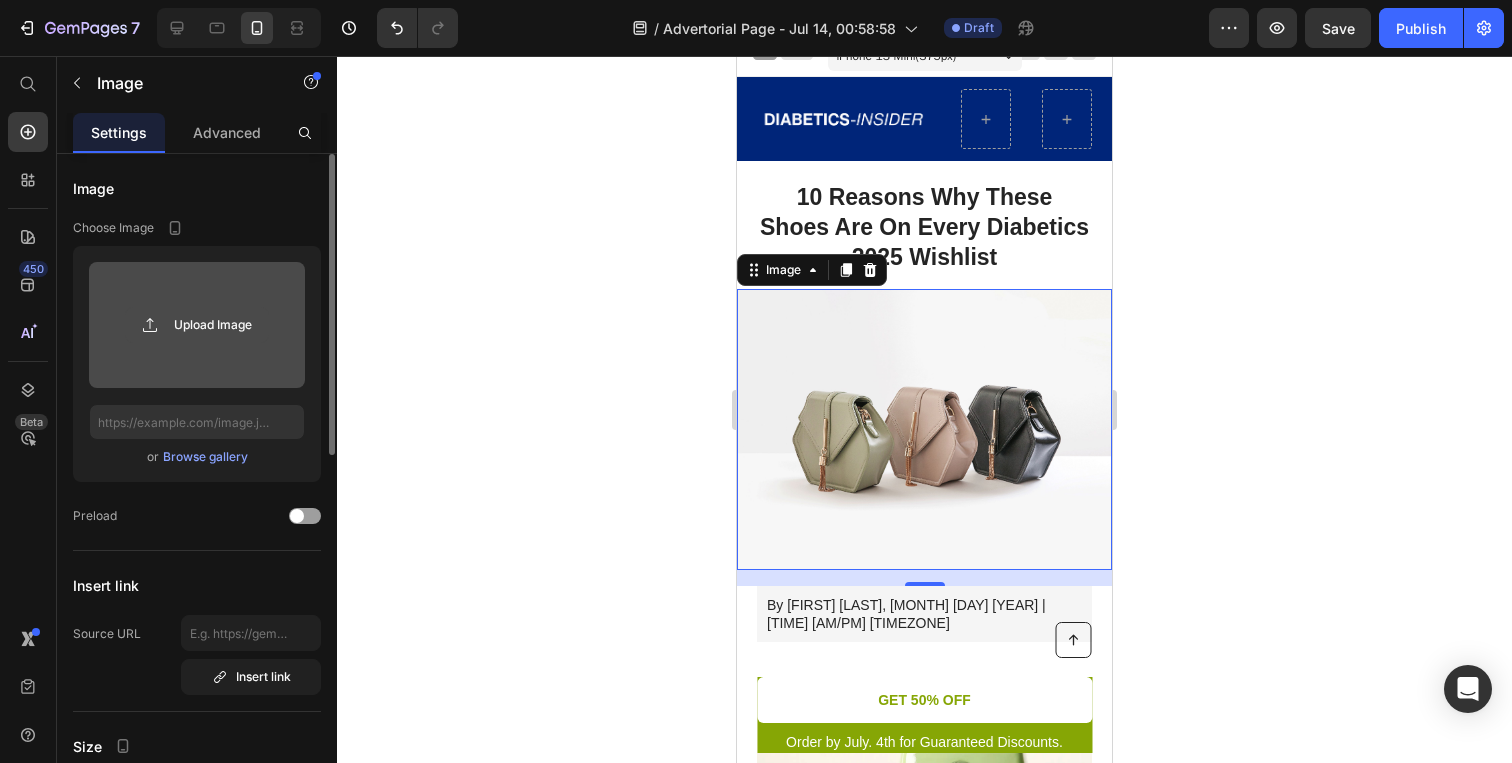 click 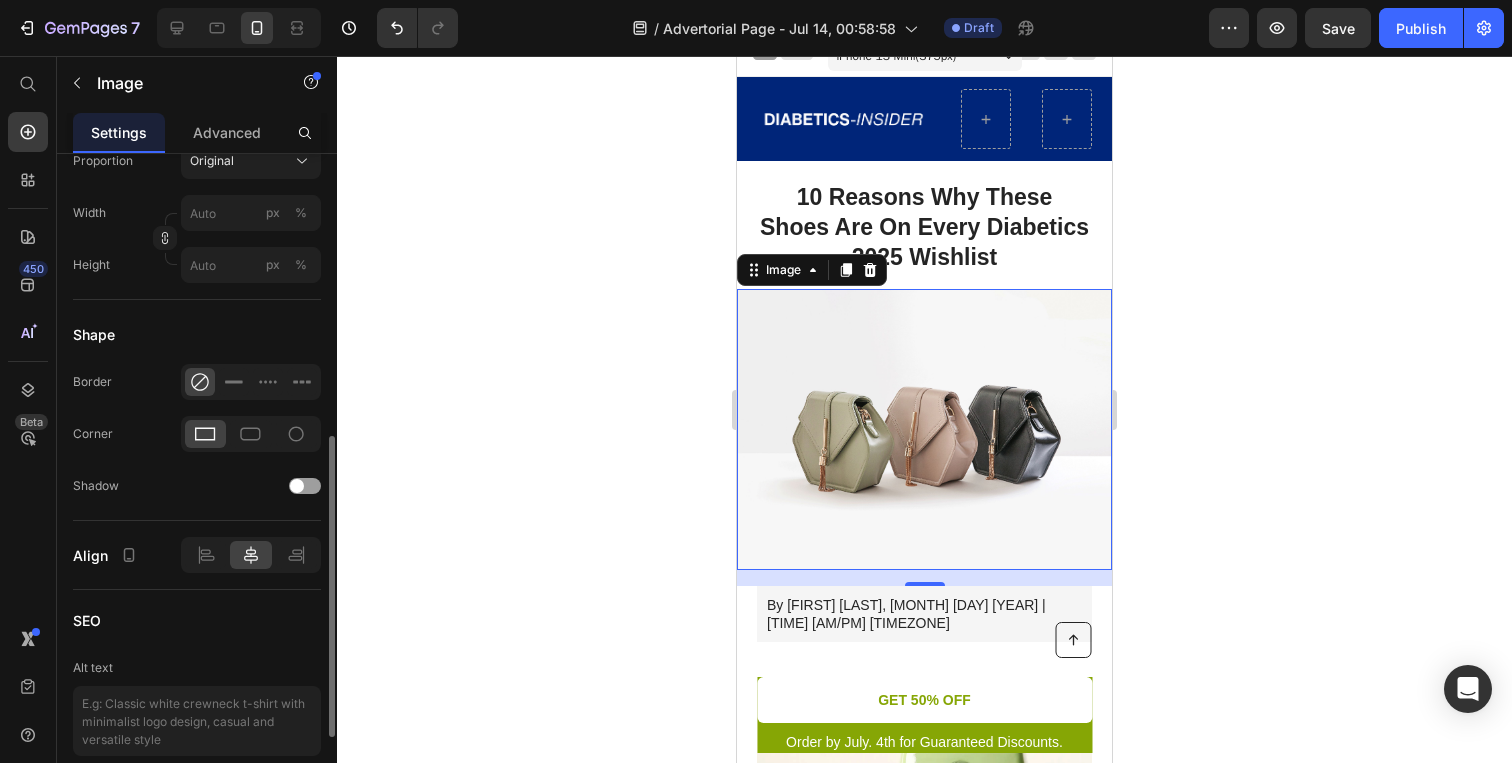 type on "https://cdn.shopify.com/s/files/1/0914/7039/7814/files/gempages_575319803888141138-caa298de-e129-4a3a-a250-d13be02d8ec3.png" 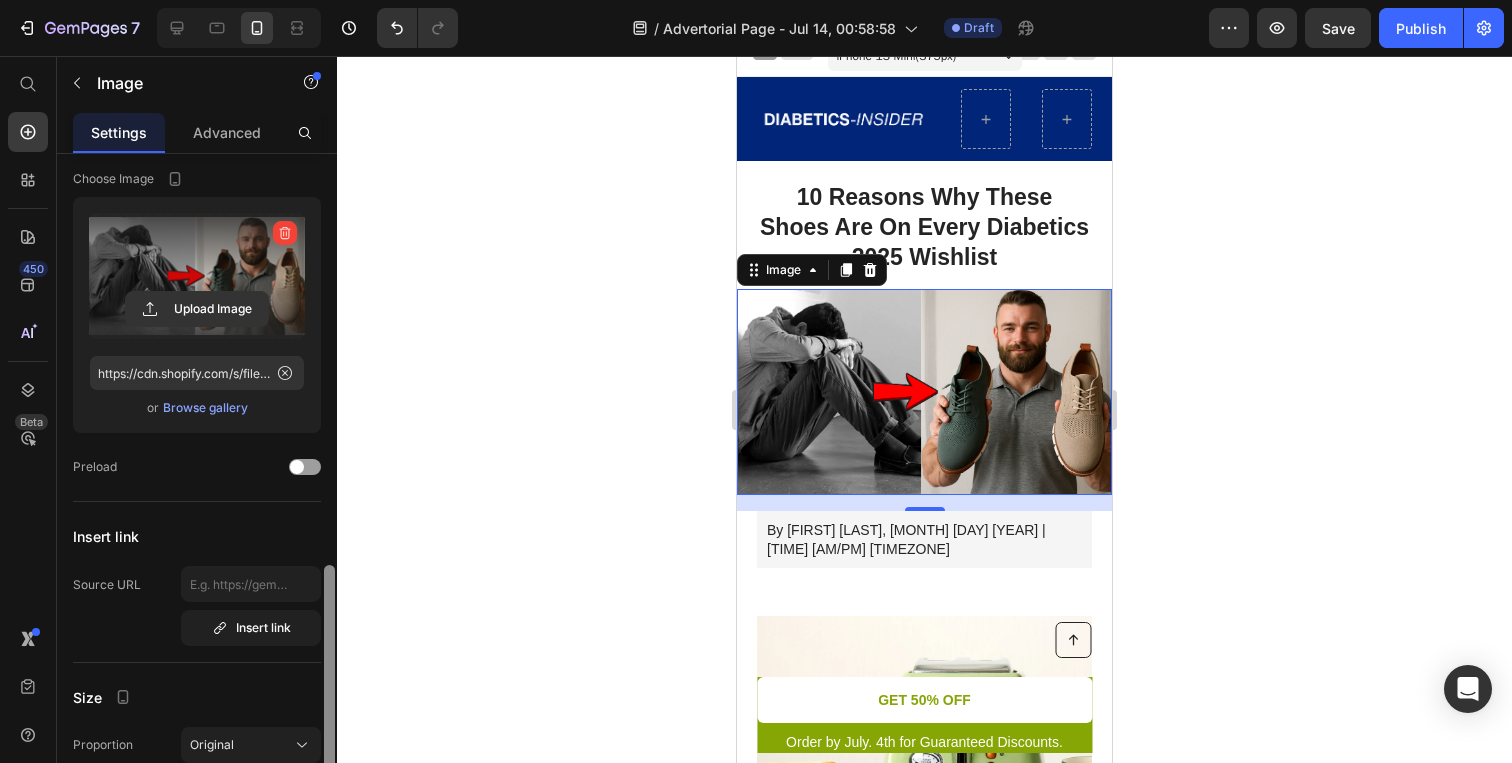 scroll, scrollTop: 805, scrollLeft: 0, axis: vertical 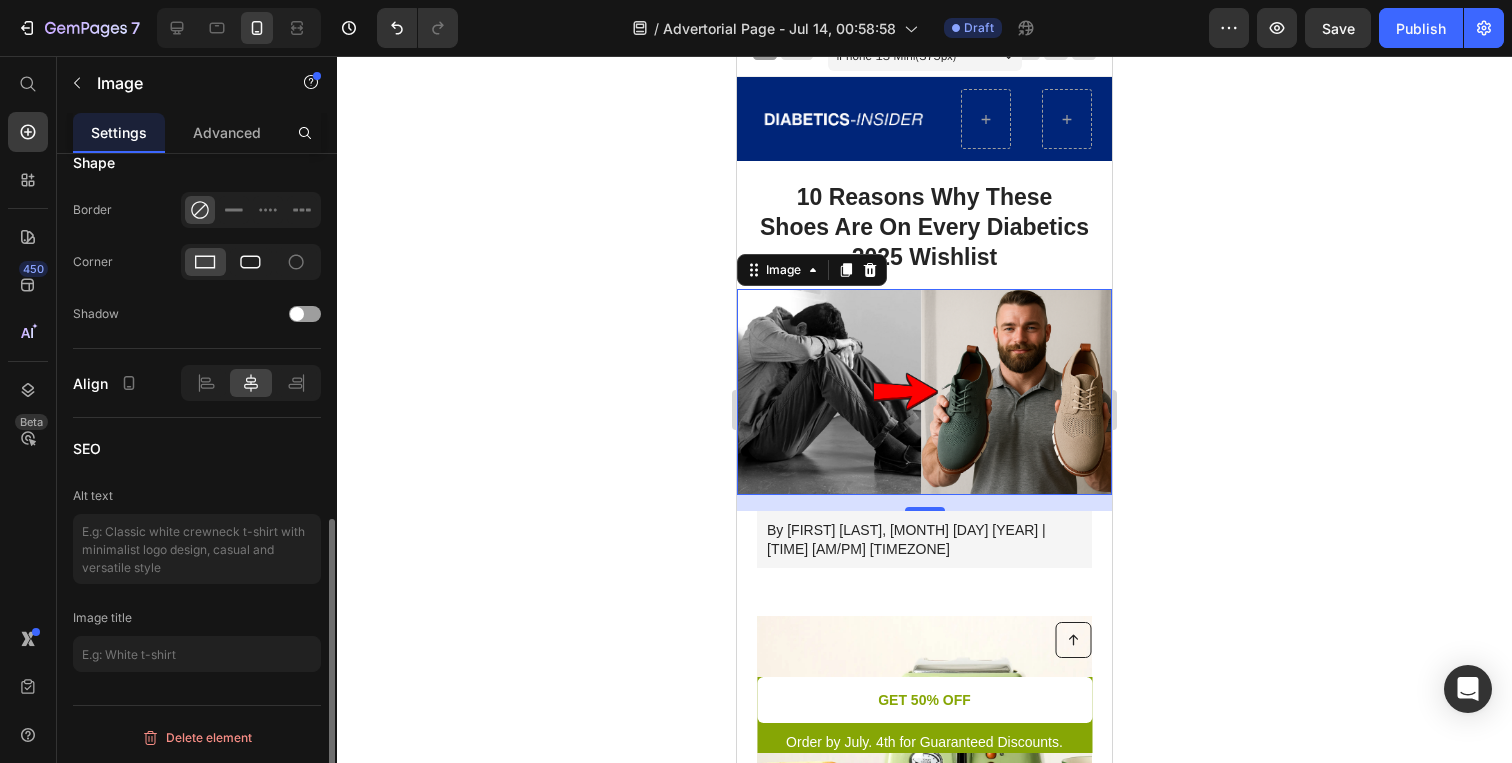 click 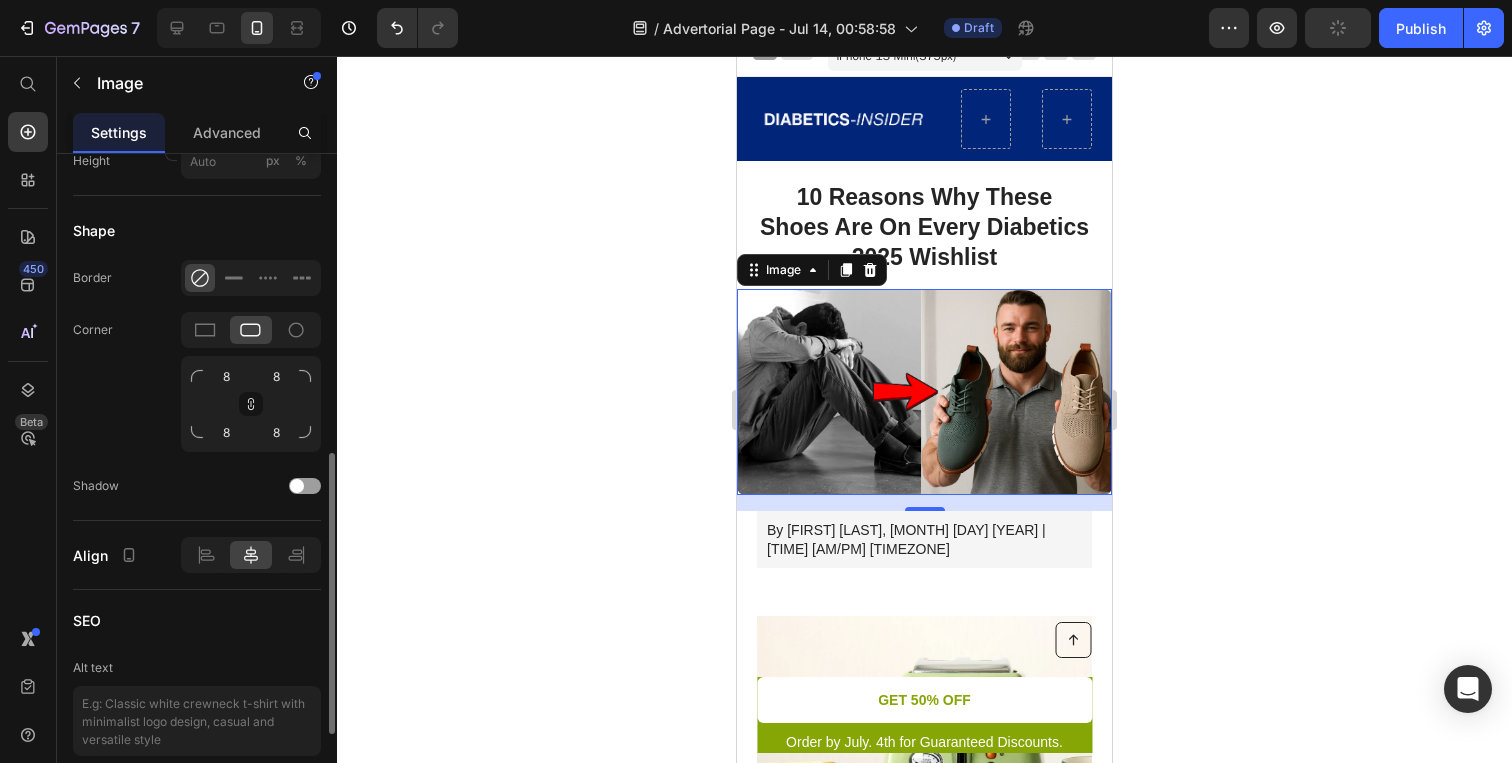 scroll, scrollTop: 728, scrollLeft: 0, axis: vertical 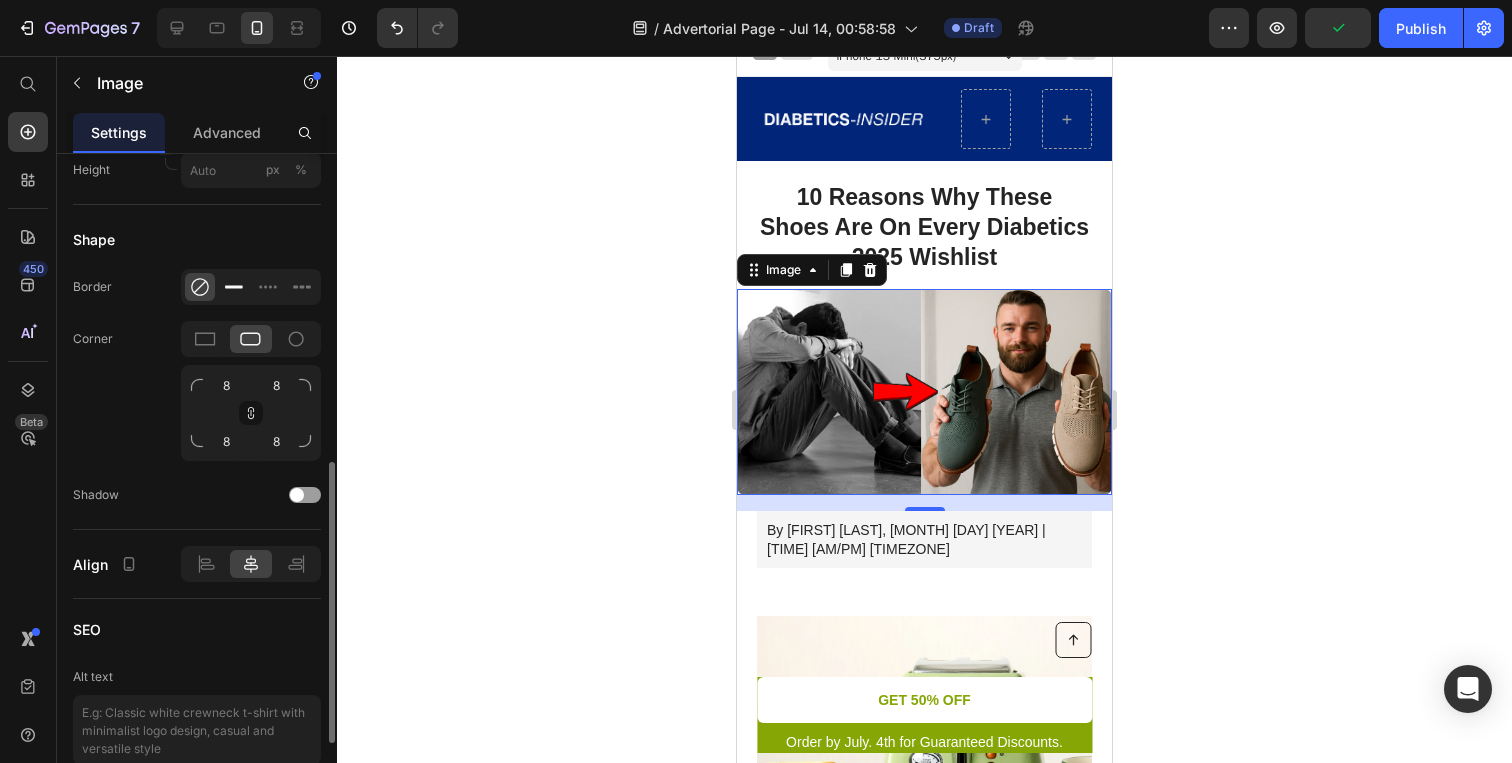 click 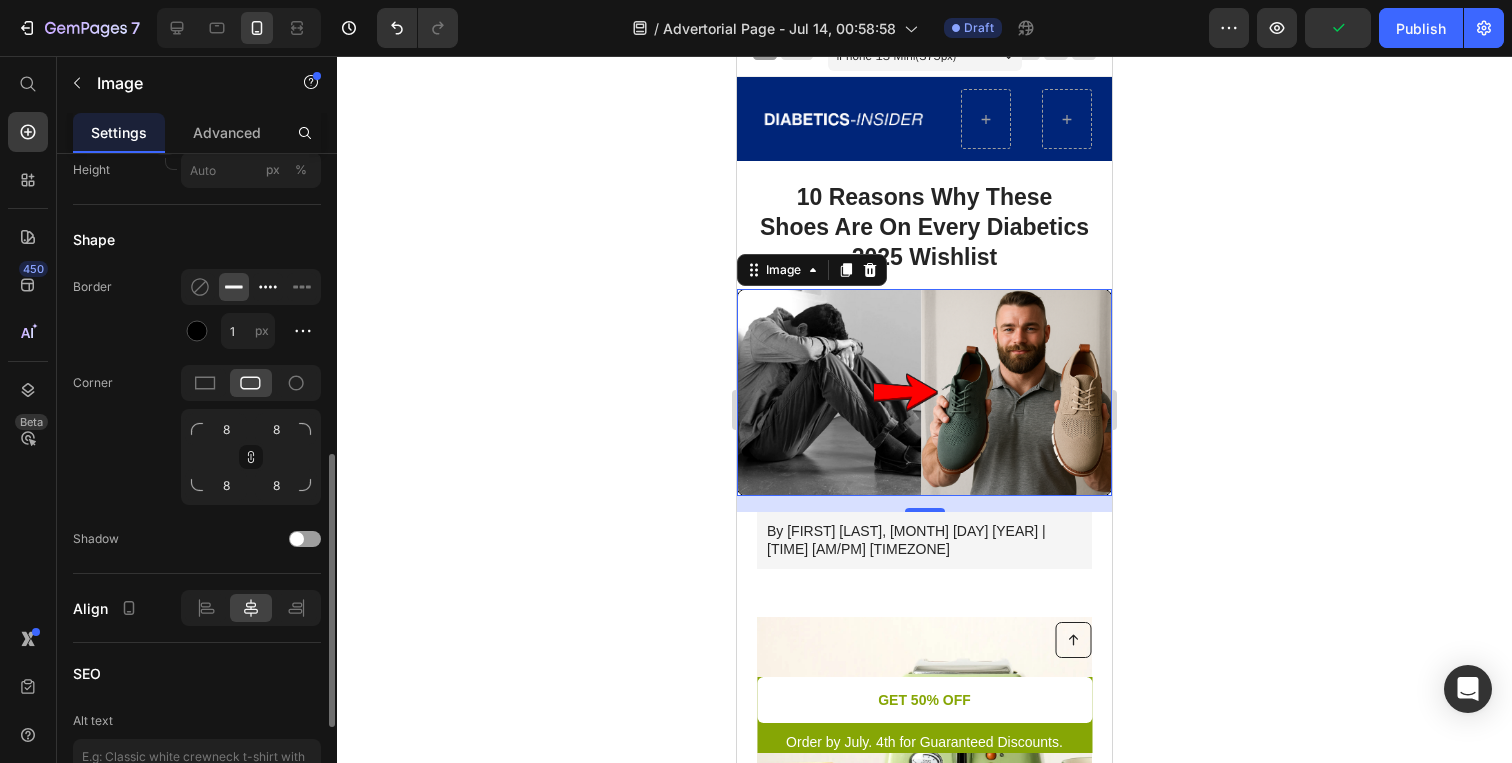 click 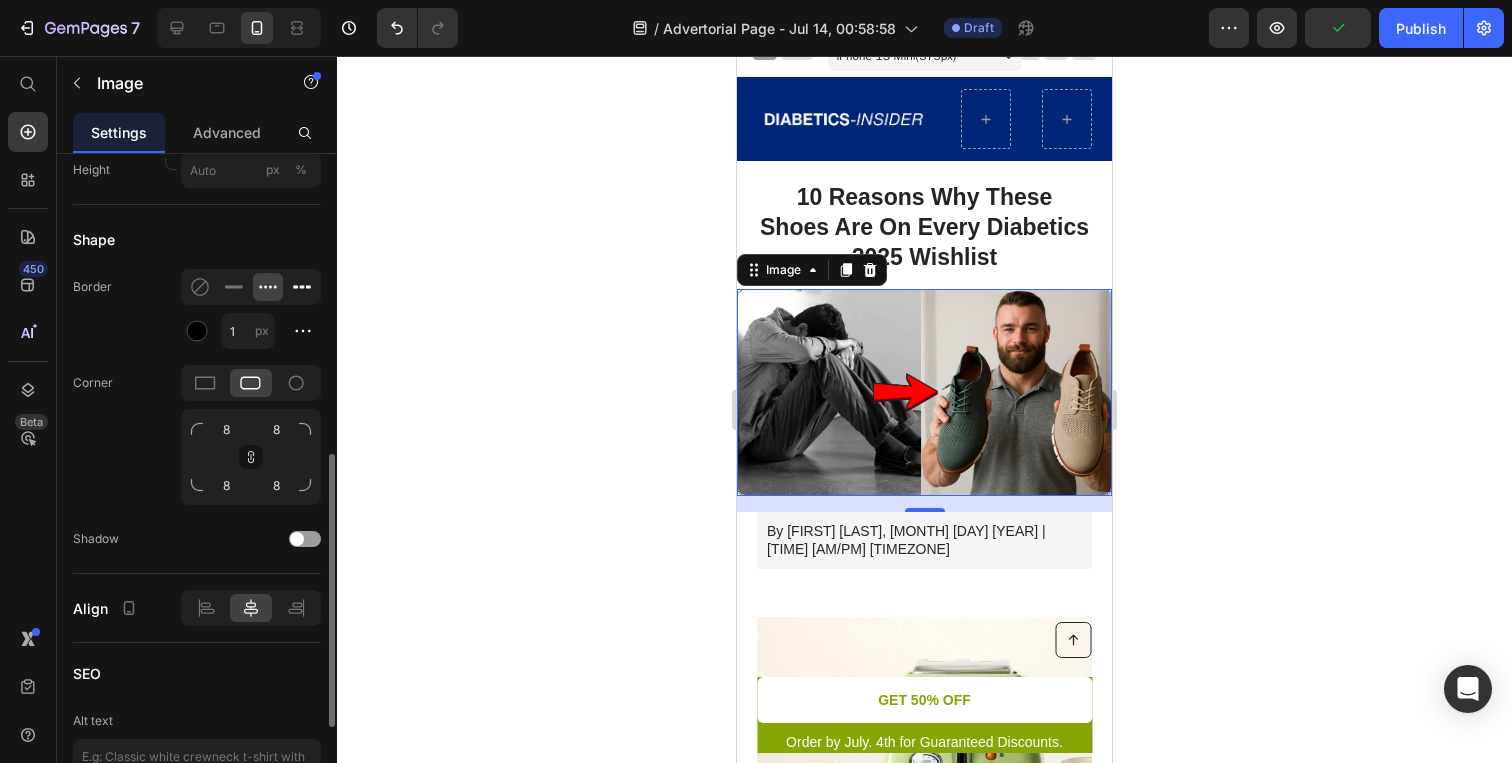 click 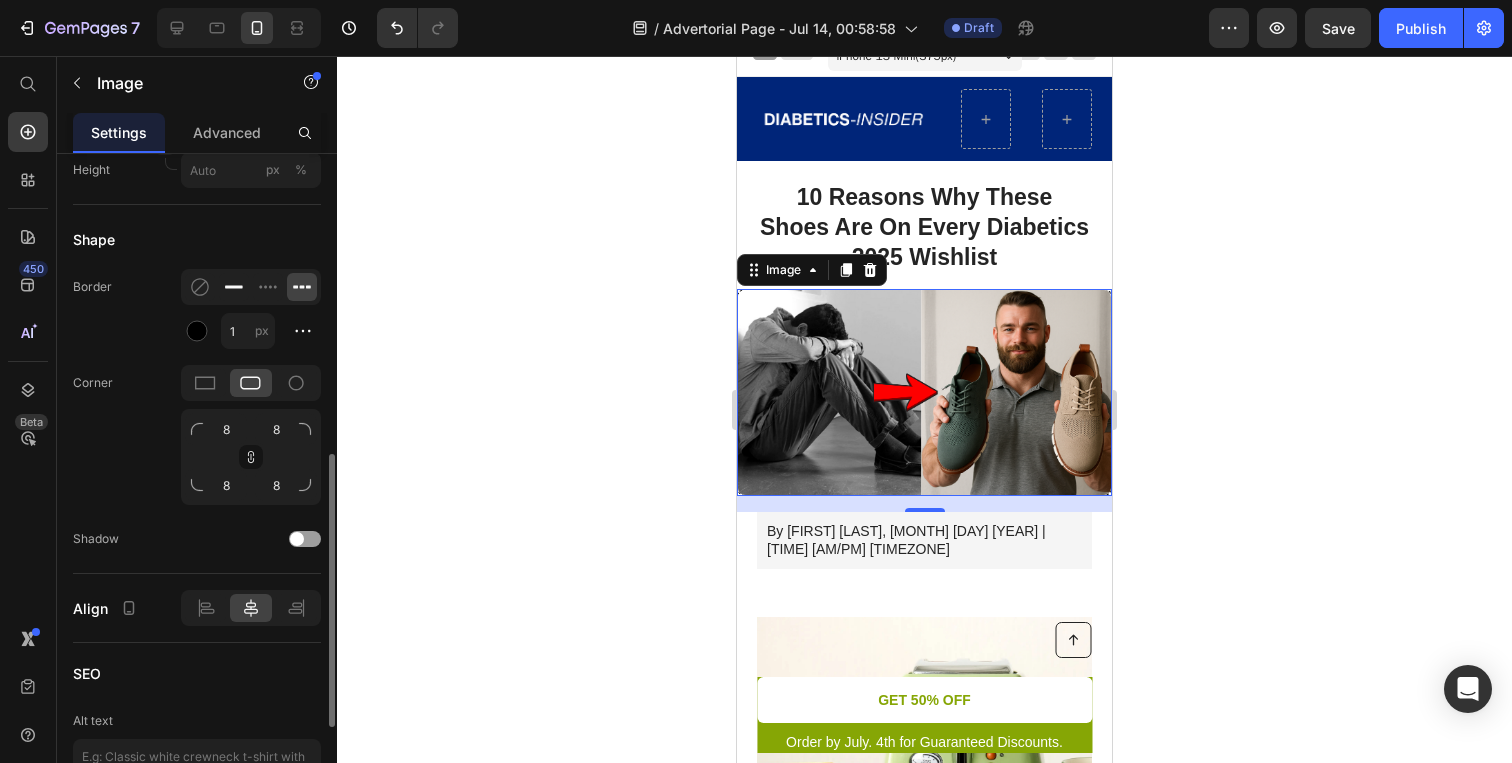 click 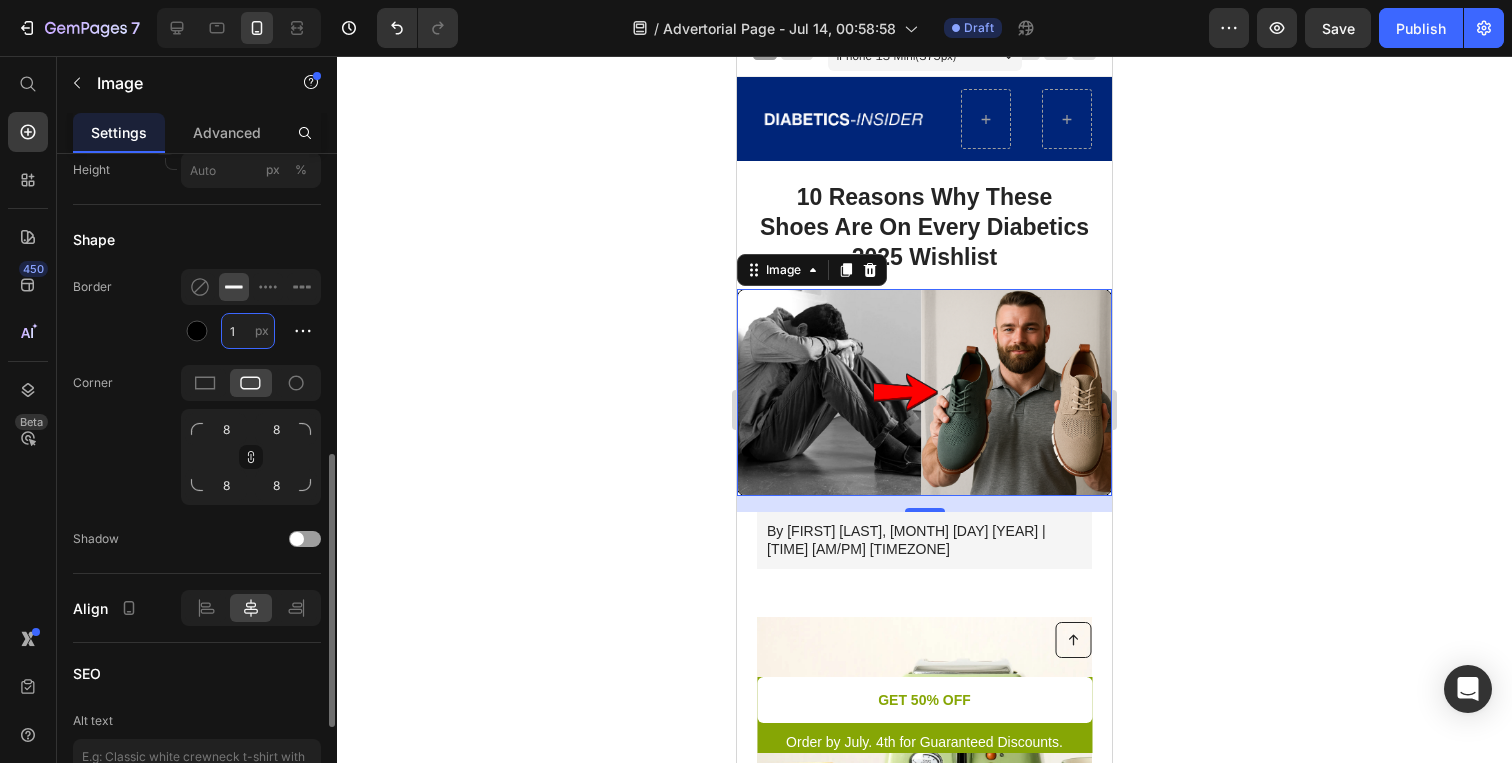 click on "1" at bounding box center [248, 331] 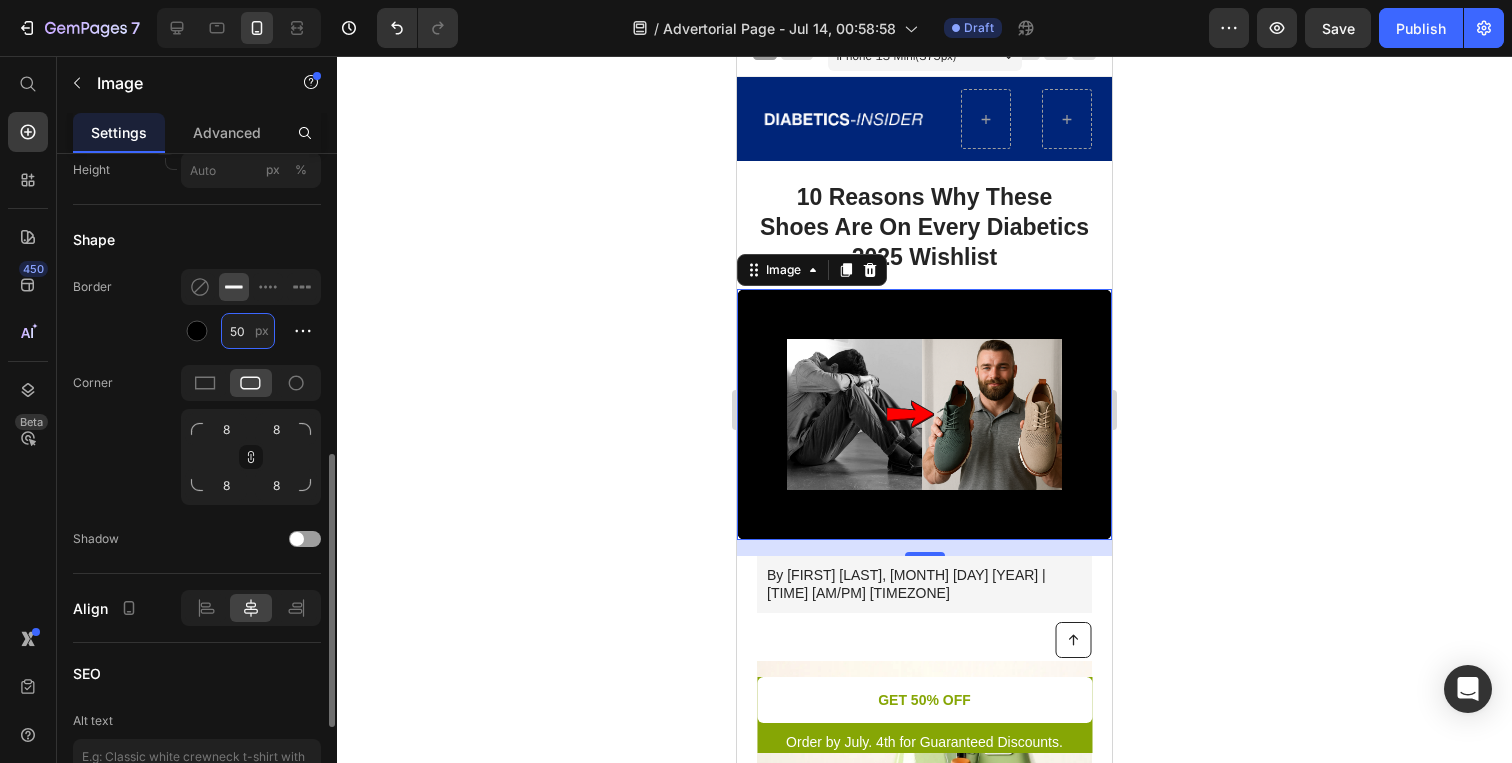 type on "5" 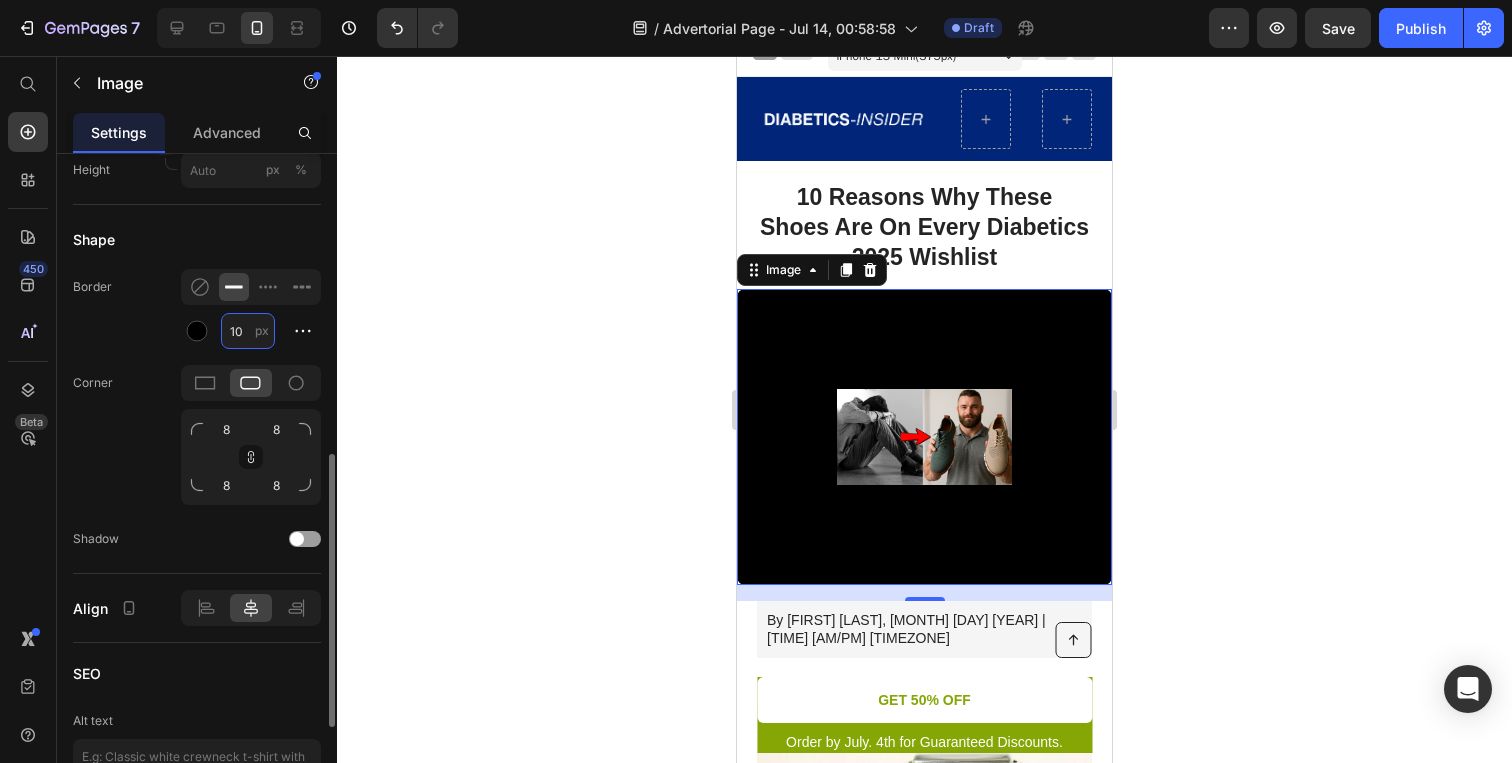 scroll, scrollTop: 0, scrollLeft: 0, axis: both 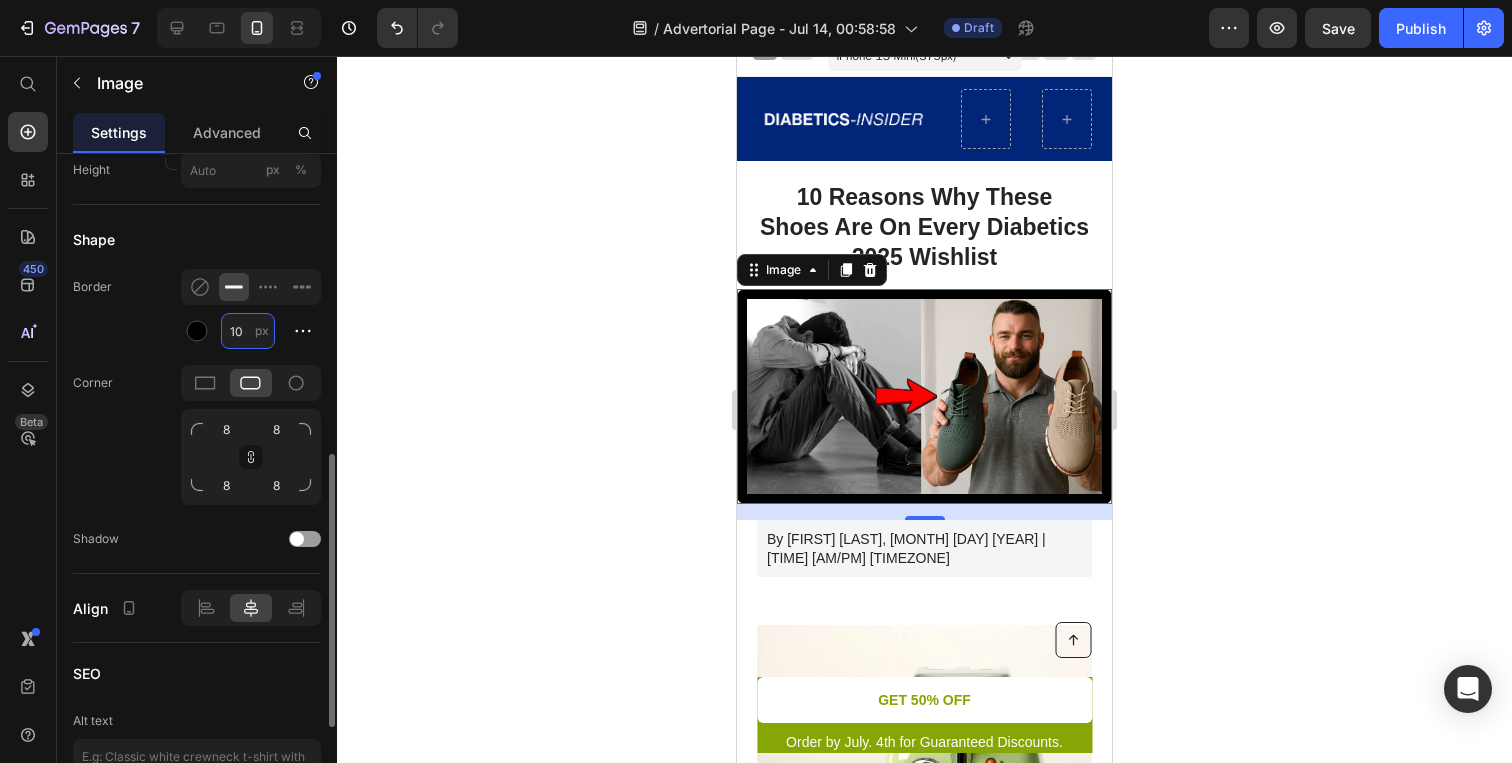 type on "1" 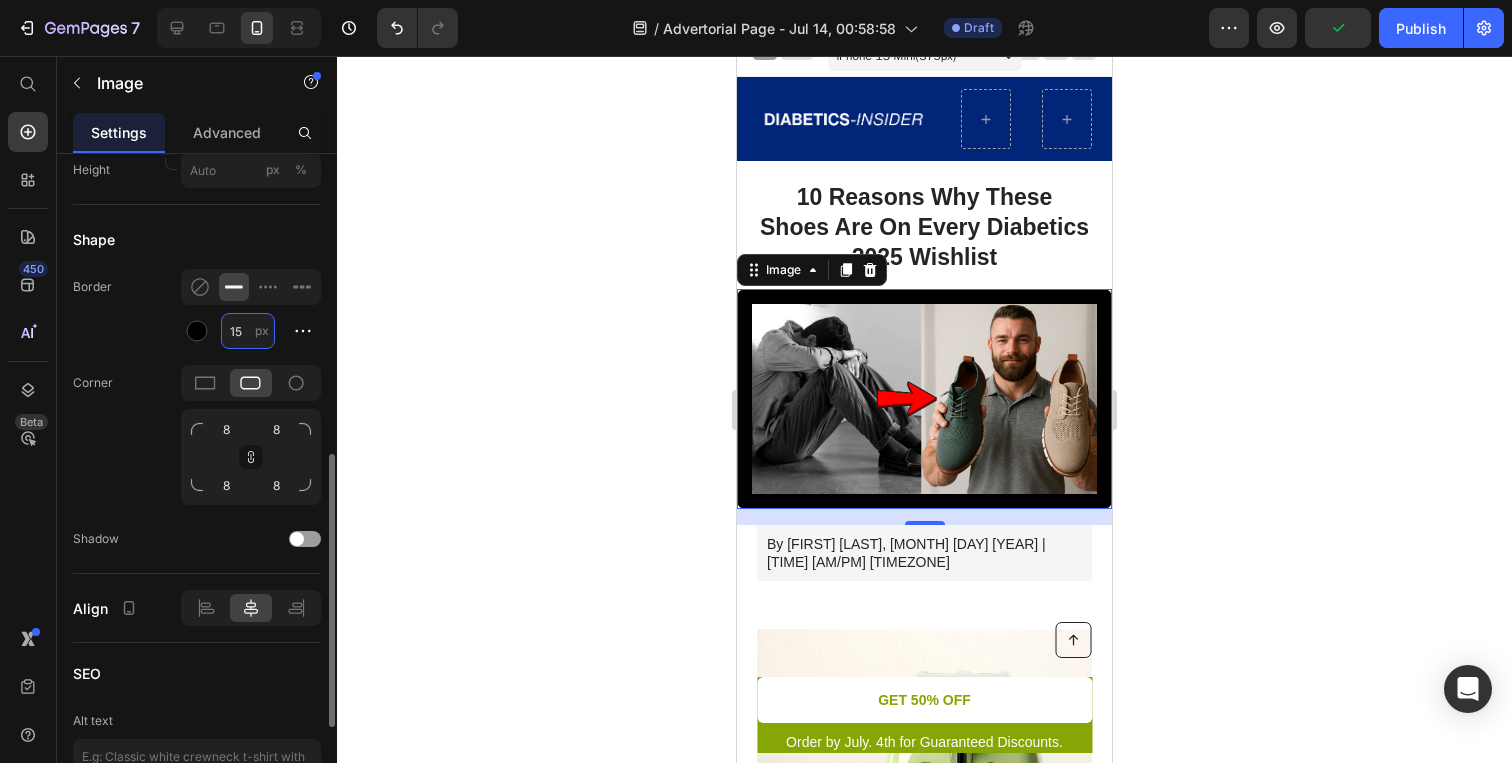 type on "1" 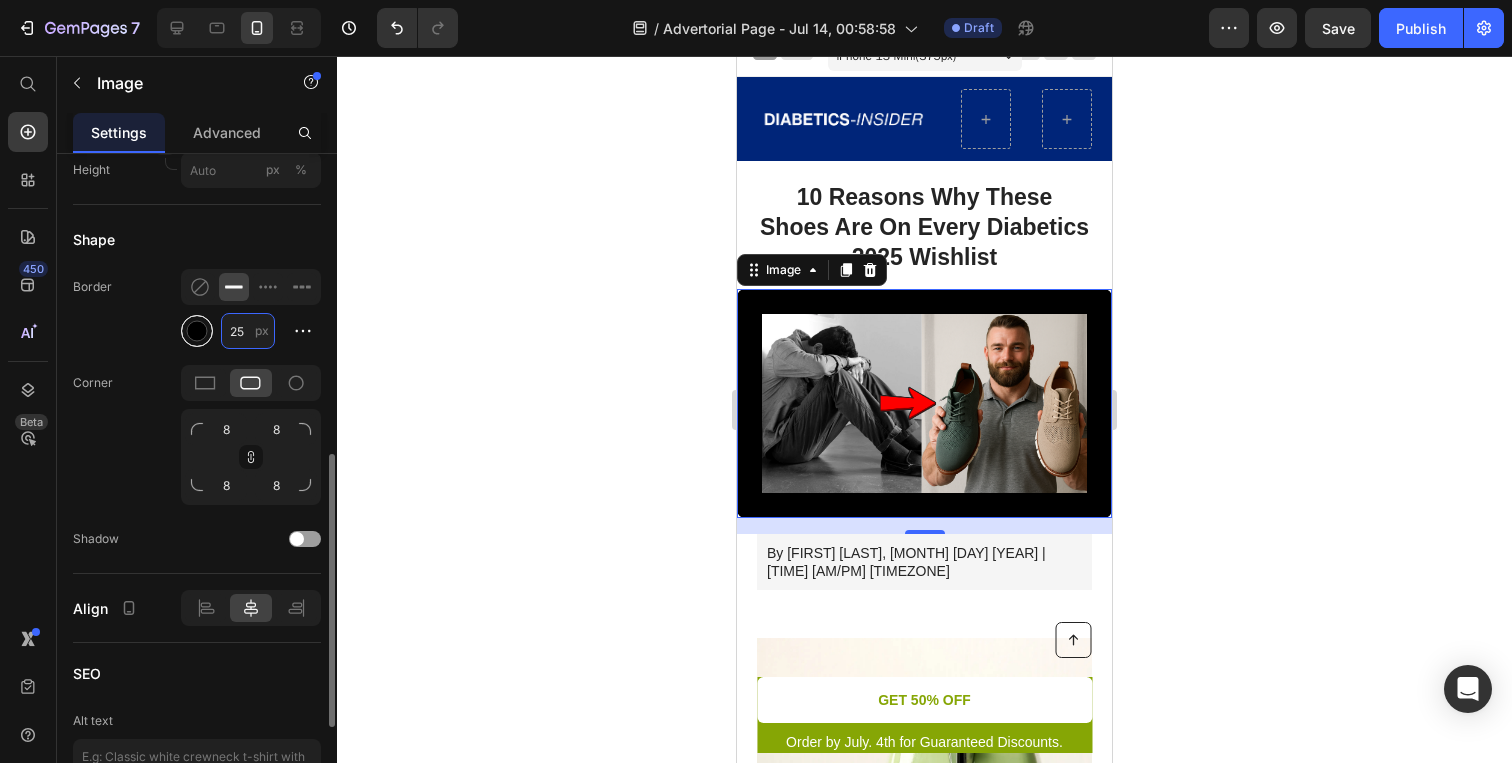 type on "25" 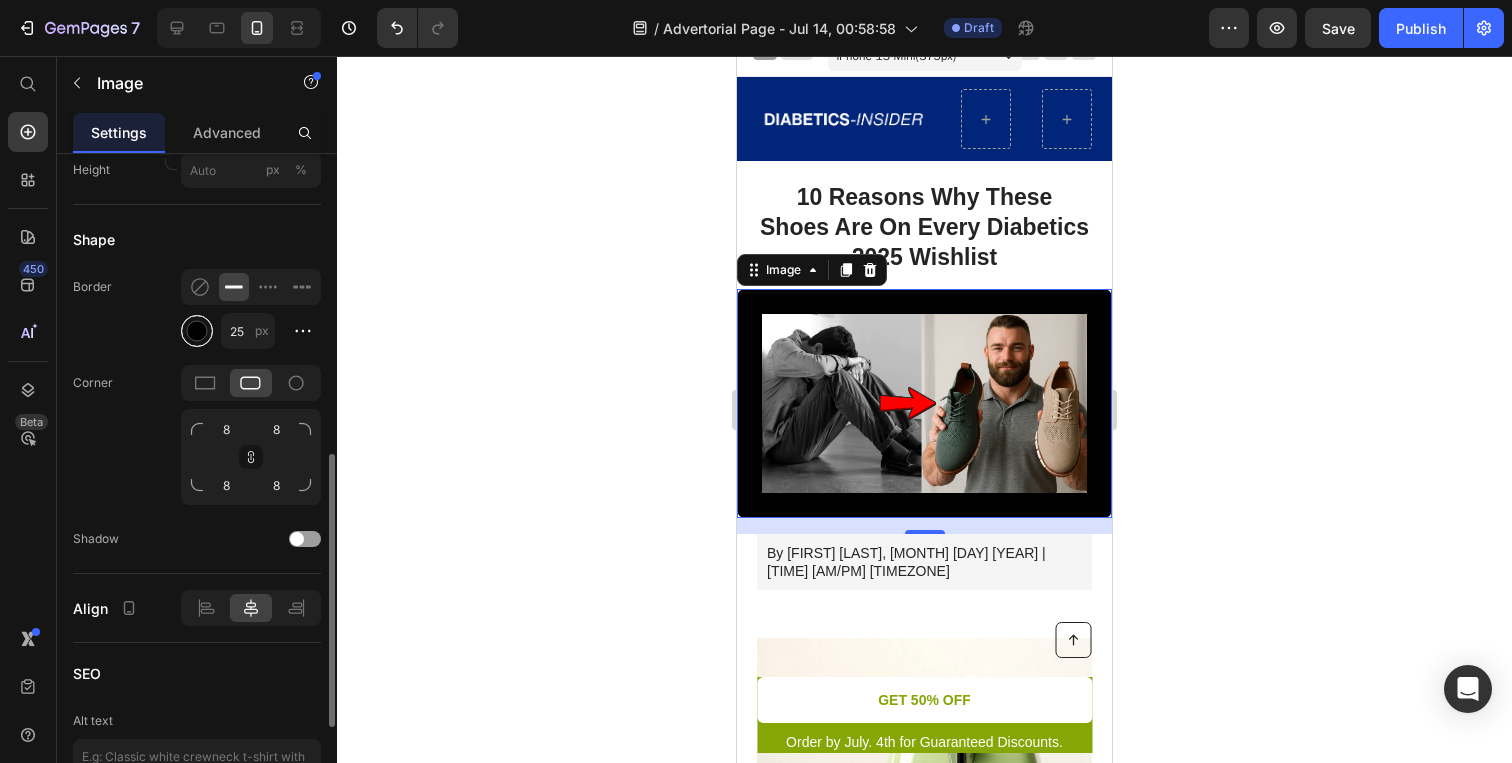 click at bounding box center (197, 331) 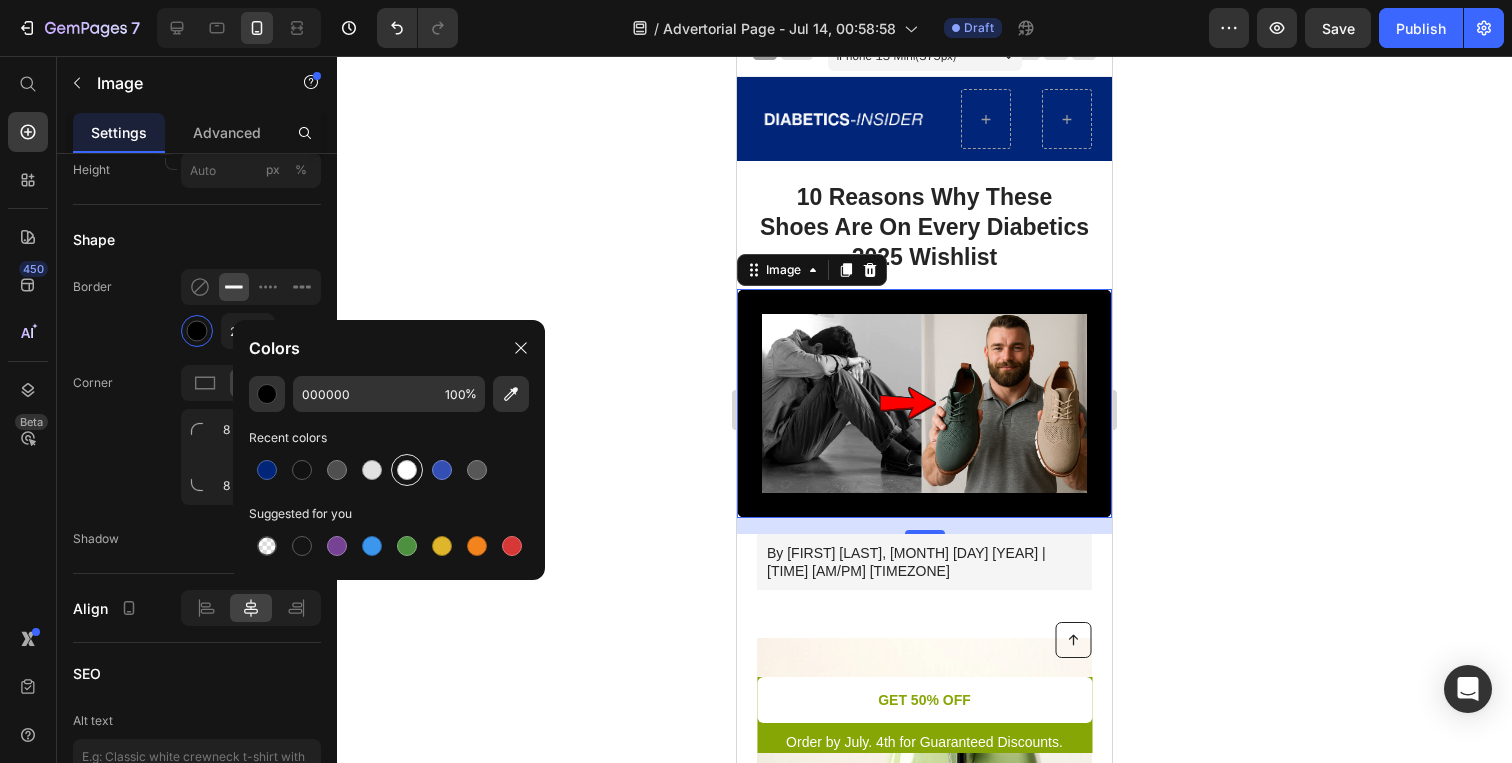 click at bounding box center (407, 470) 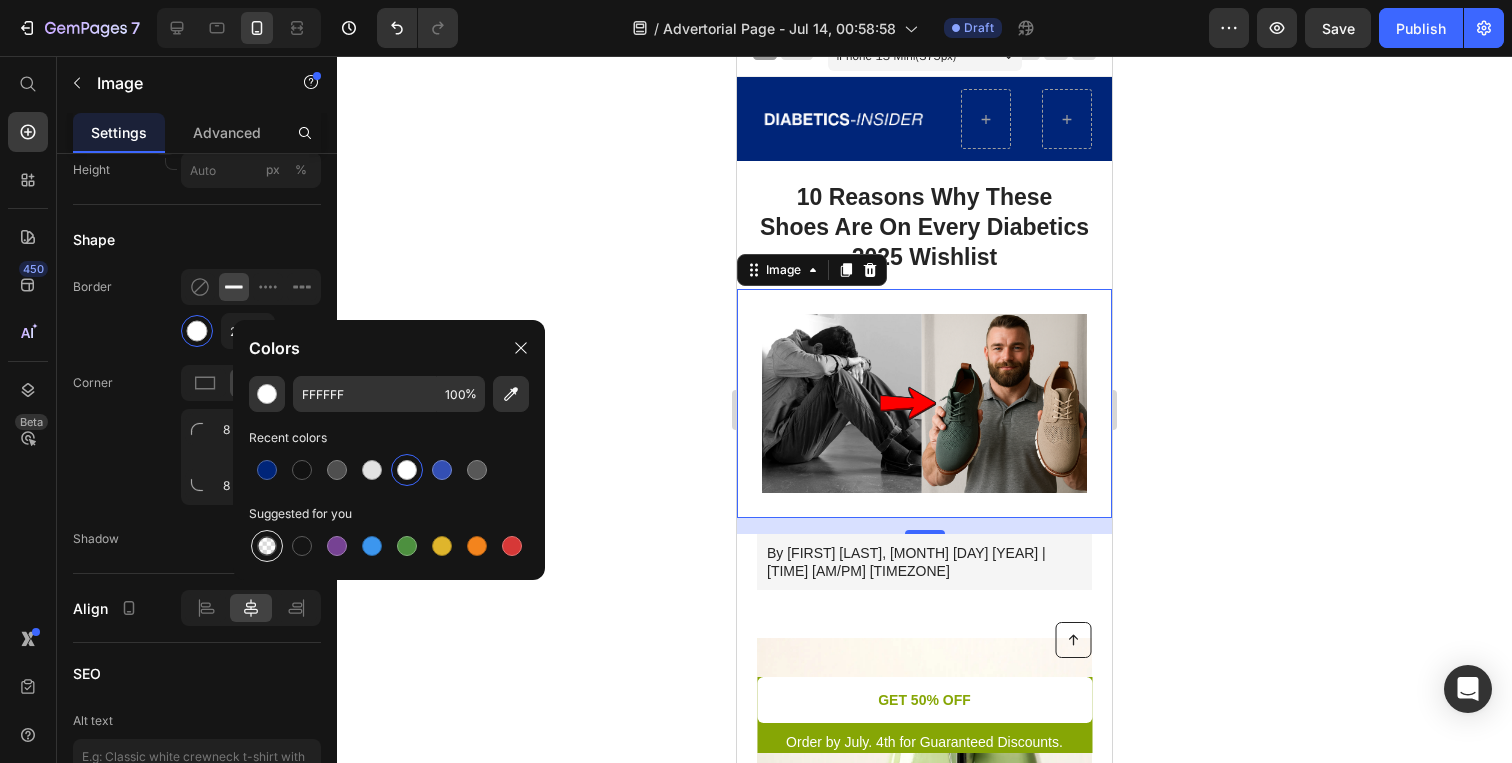 click at bounding box center [267, 546] 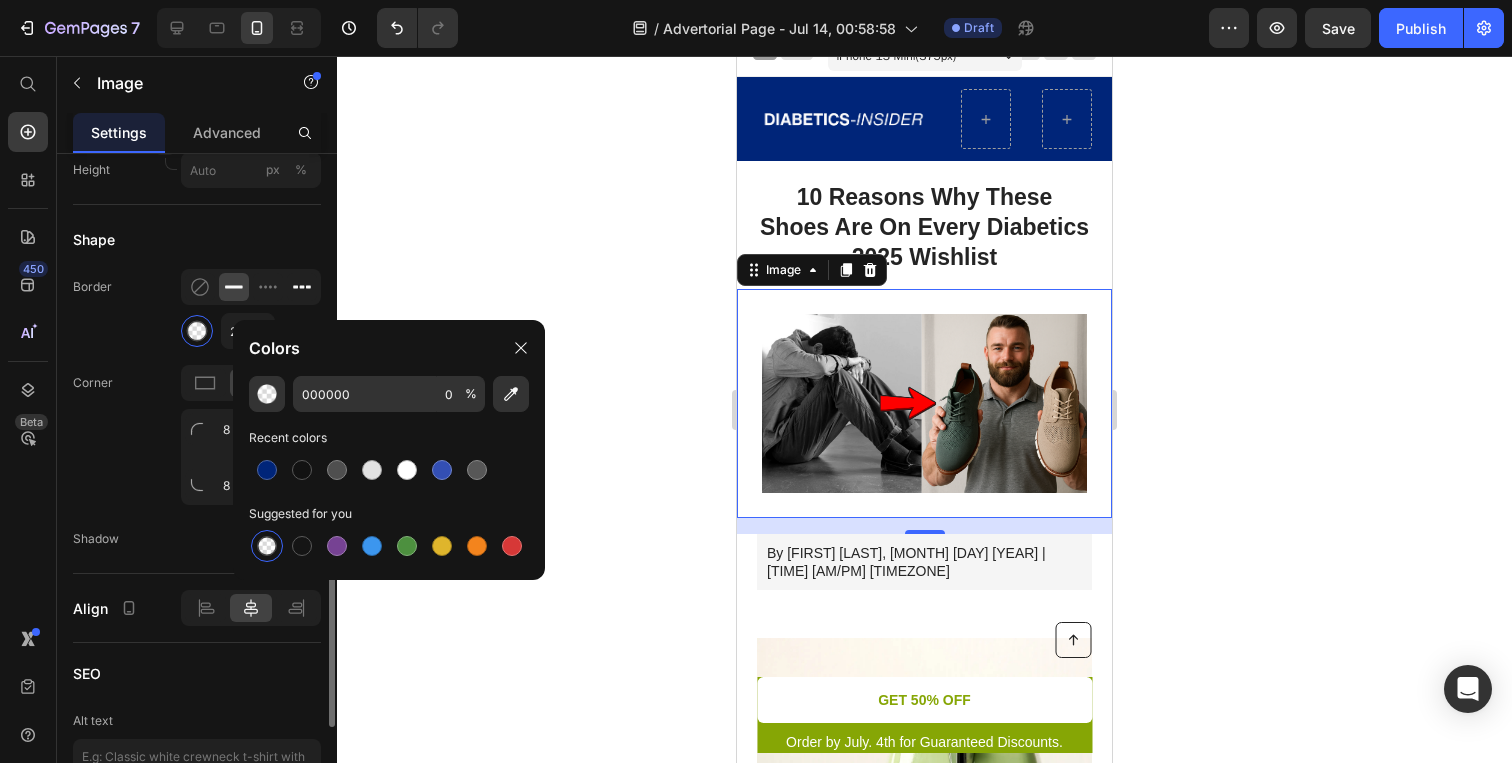 click 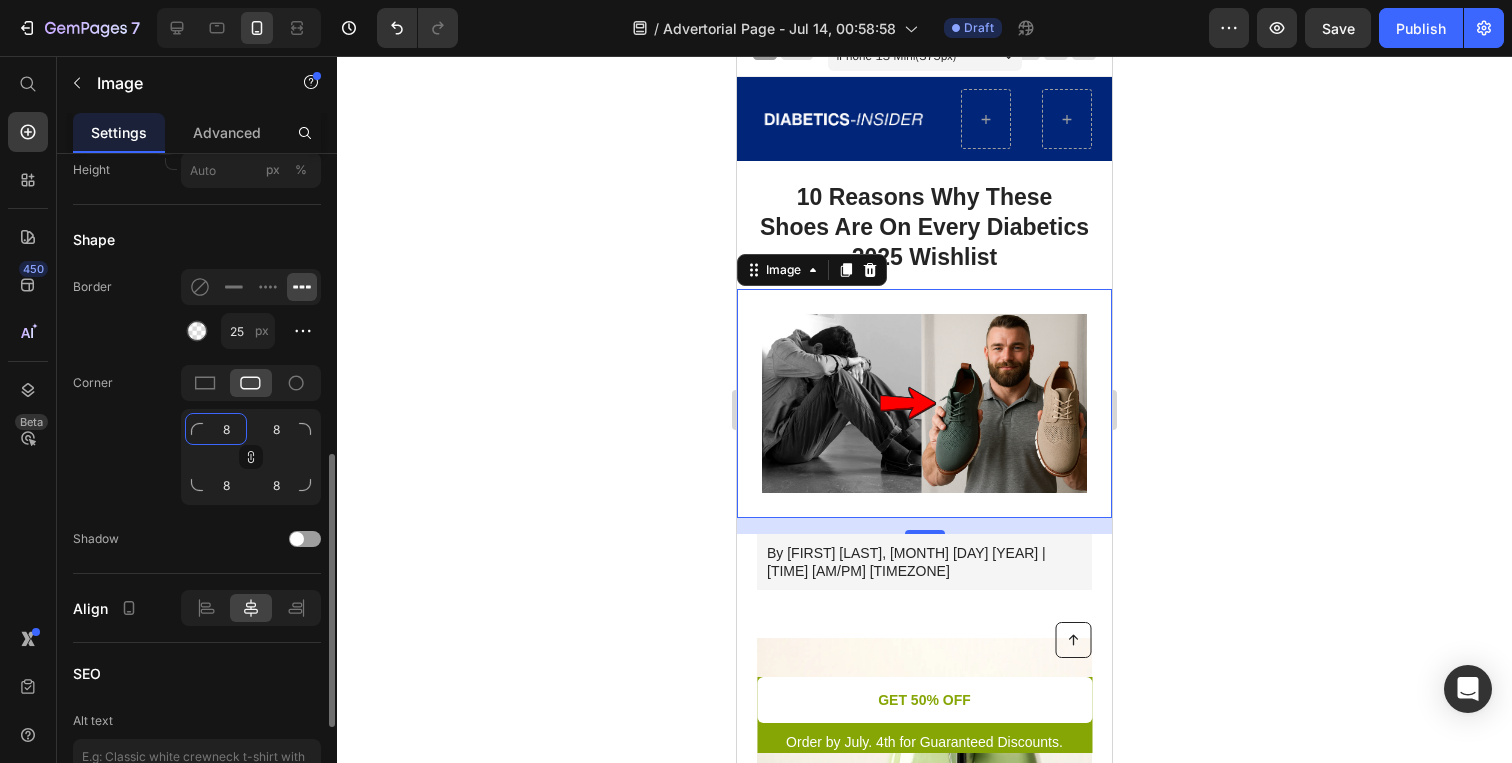 click on "8" 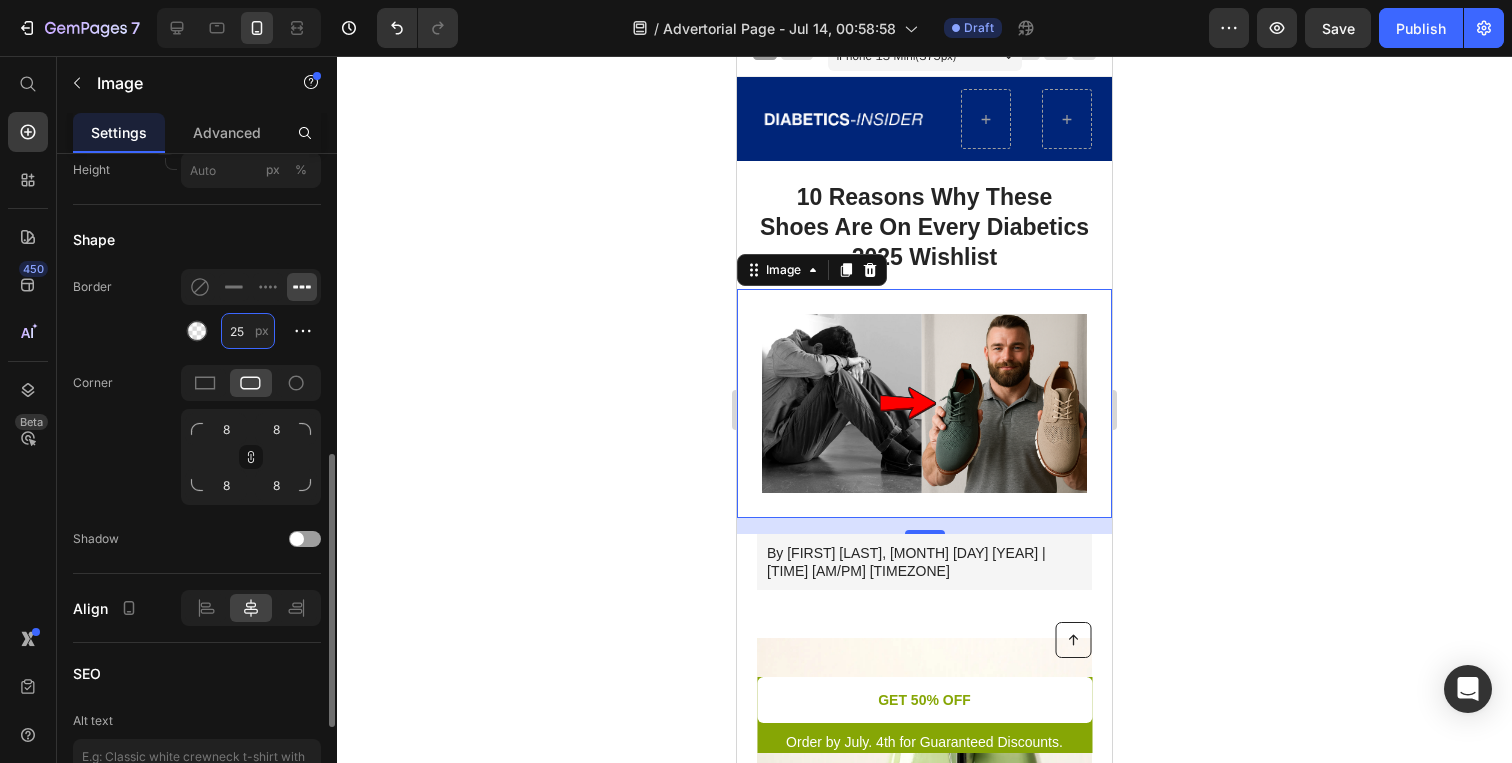 click on "25" at bounding box center [248, 331] 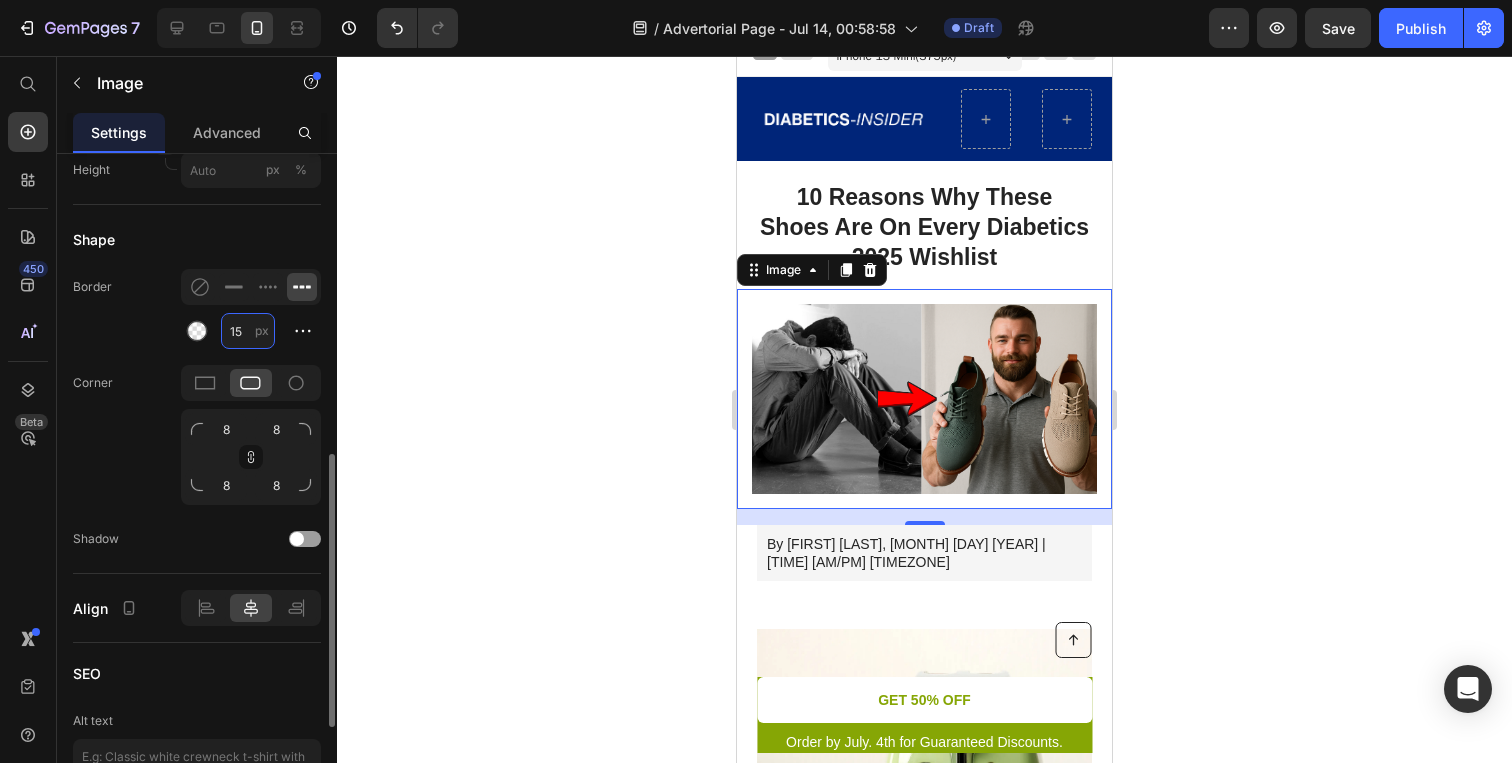 click on "15" at bounding box center (248, 331) 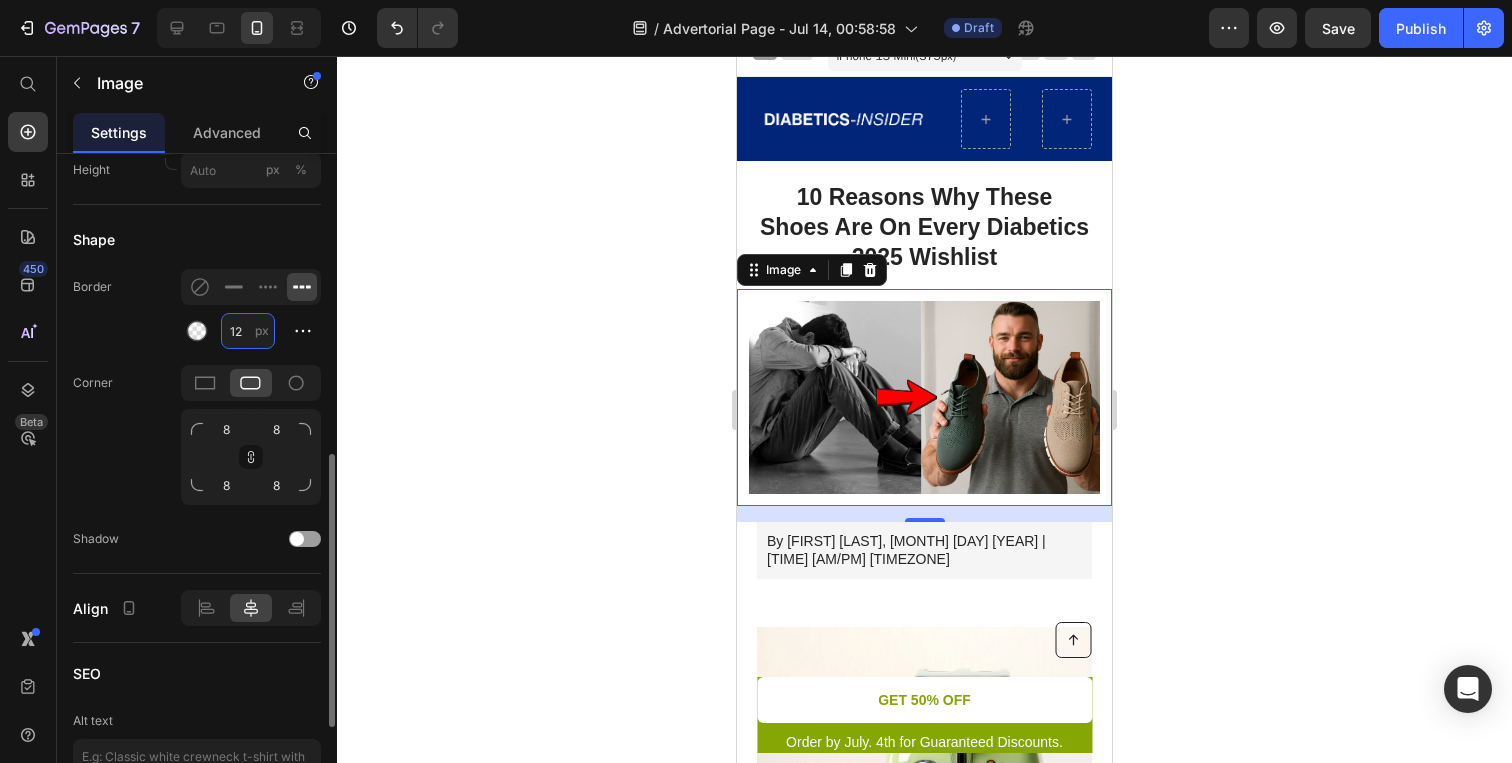 type on "12" 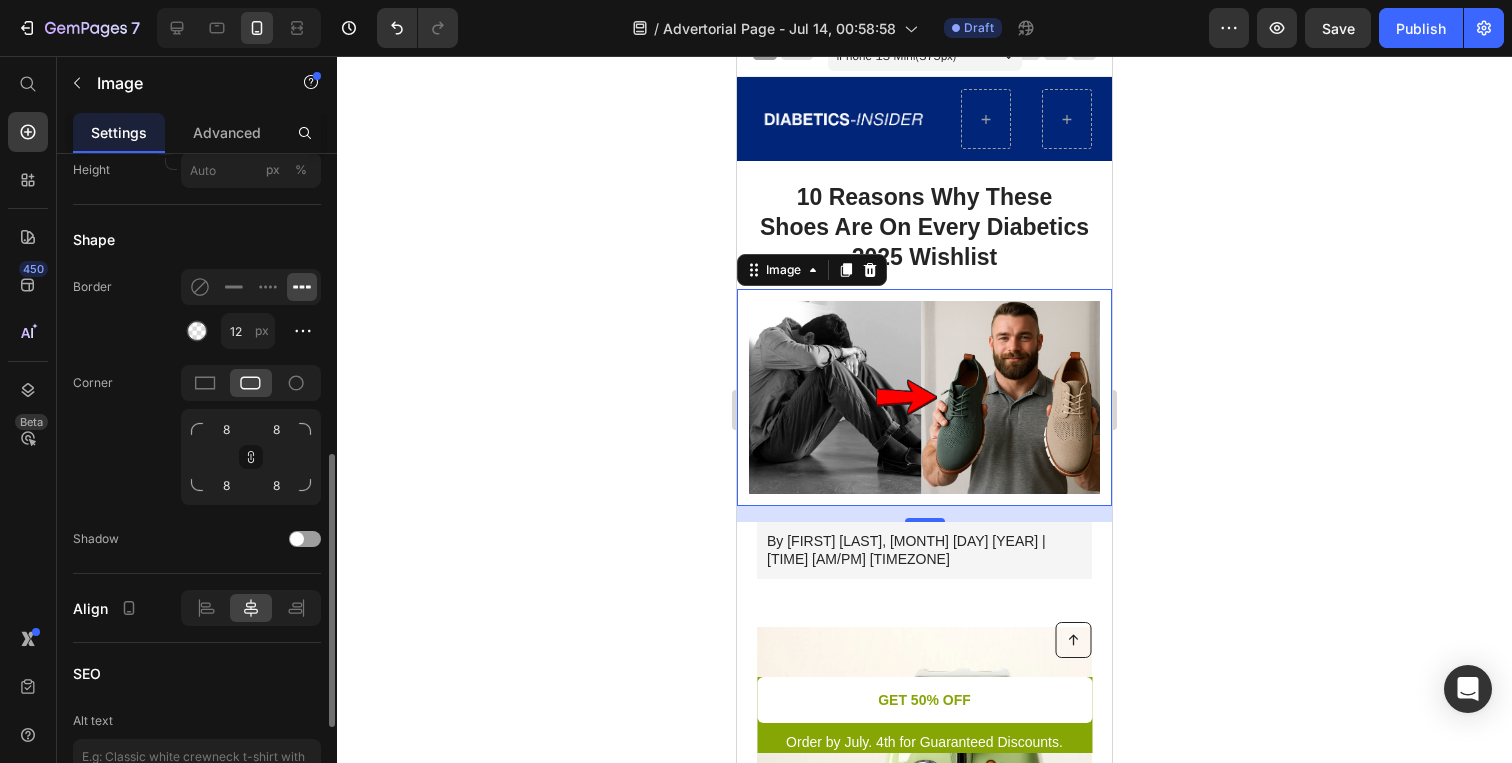 click on "Corner 8 8 8 8" 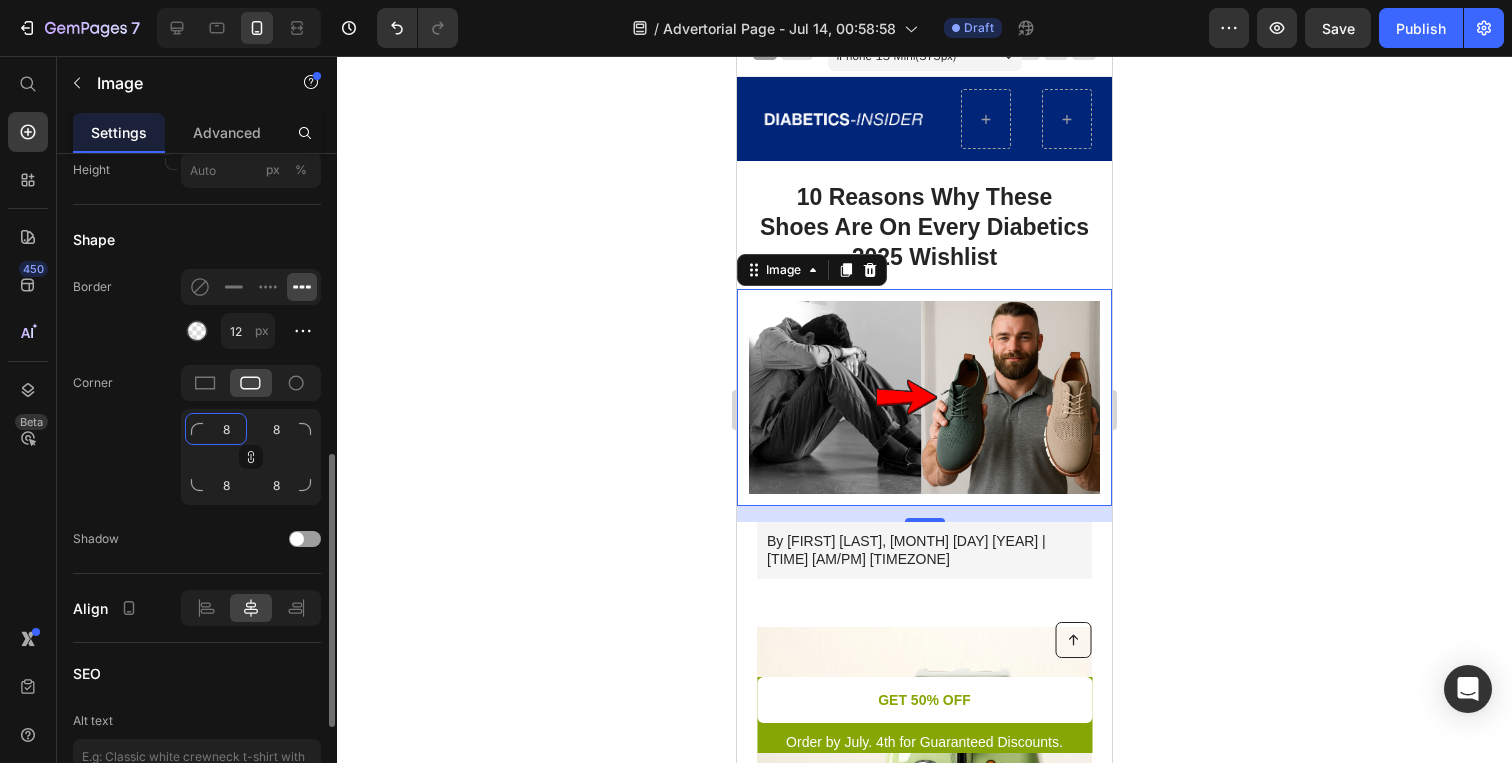 click on "8" 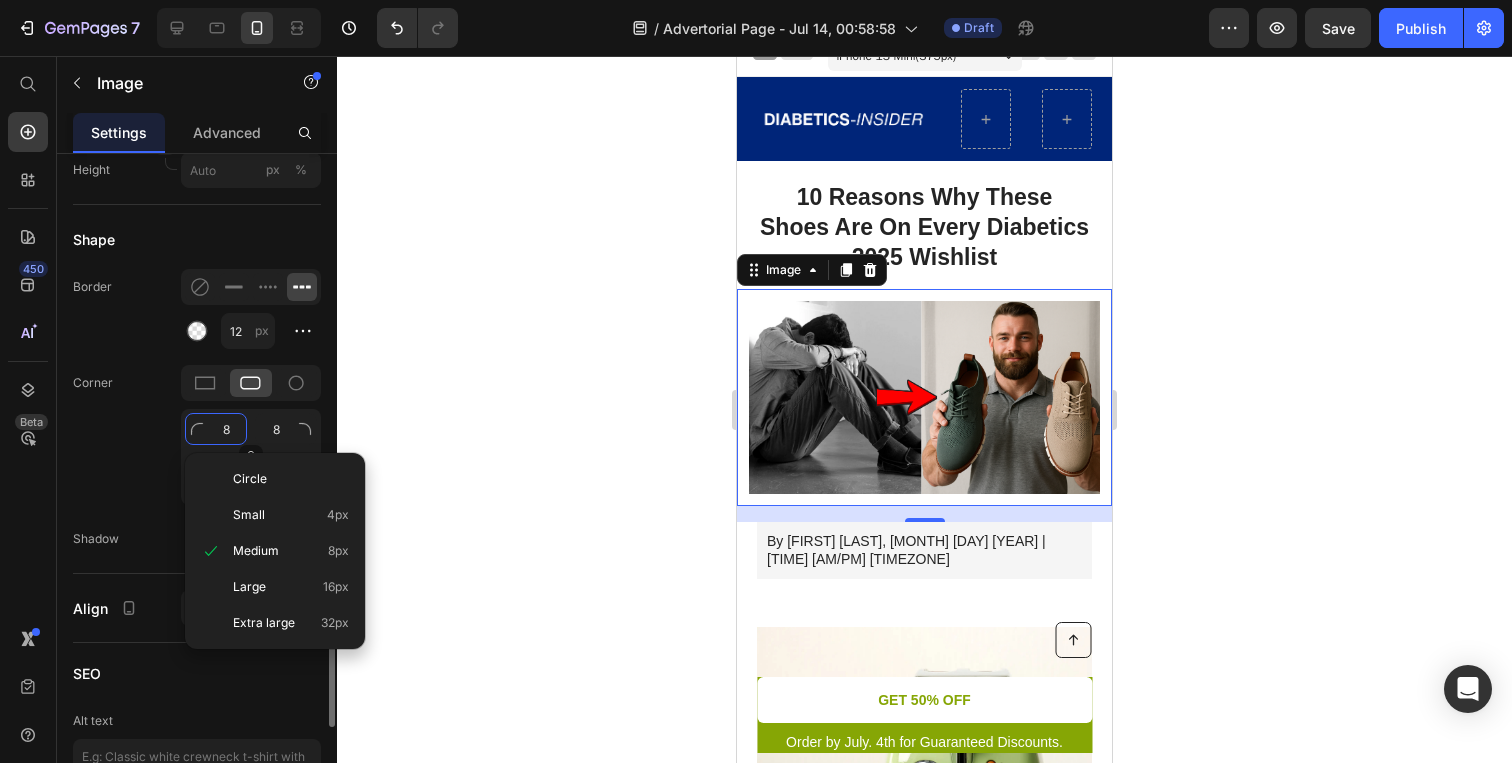 type on "1" 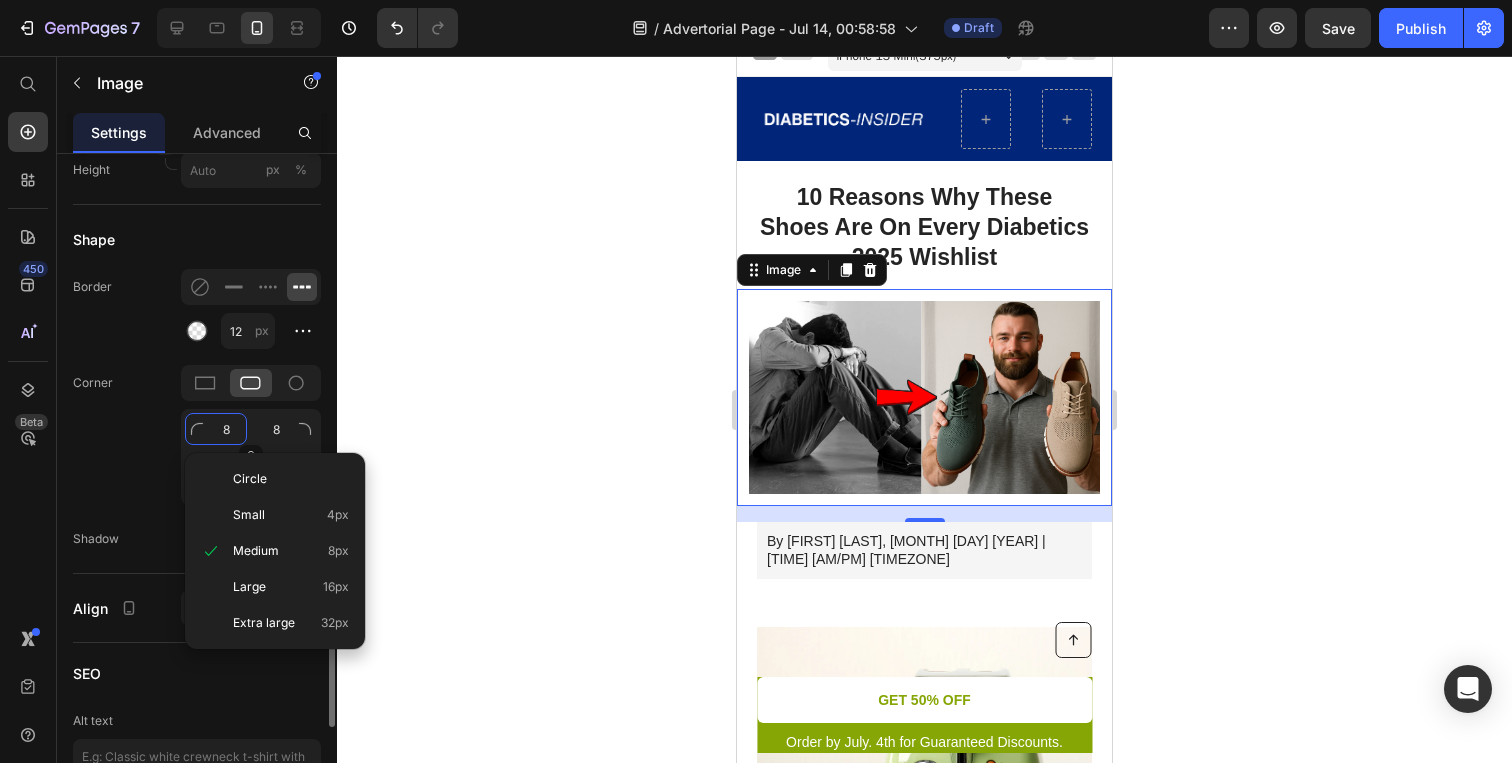 type on "1" 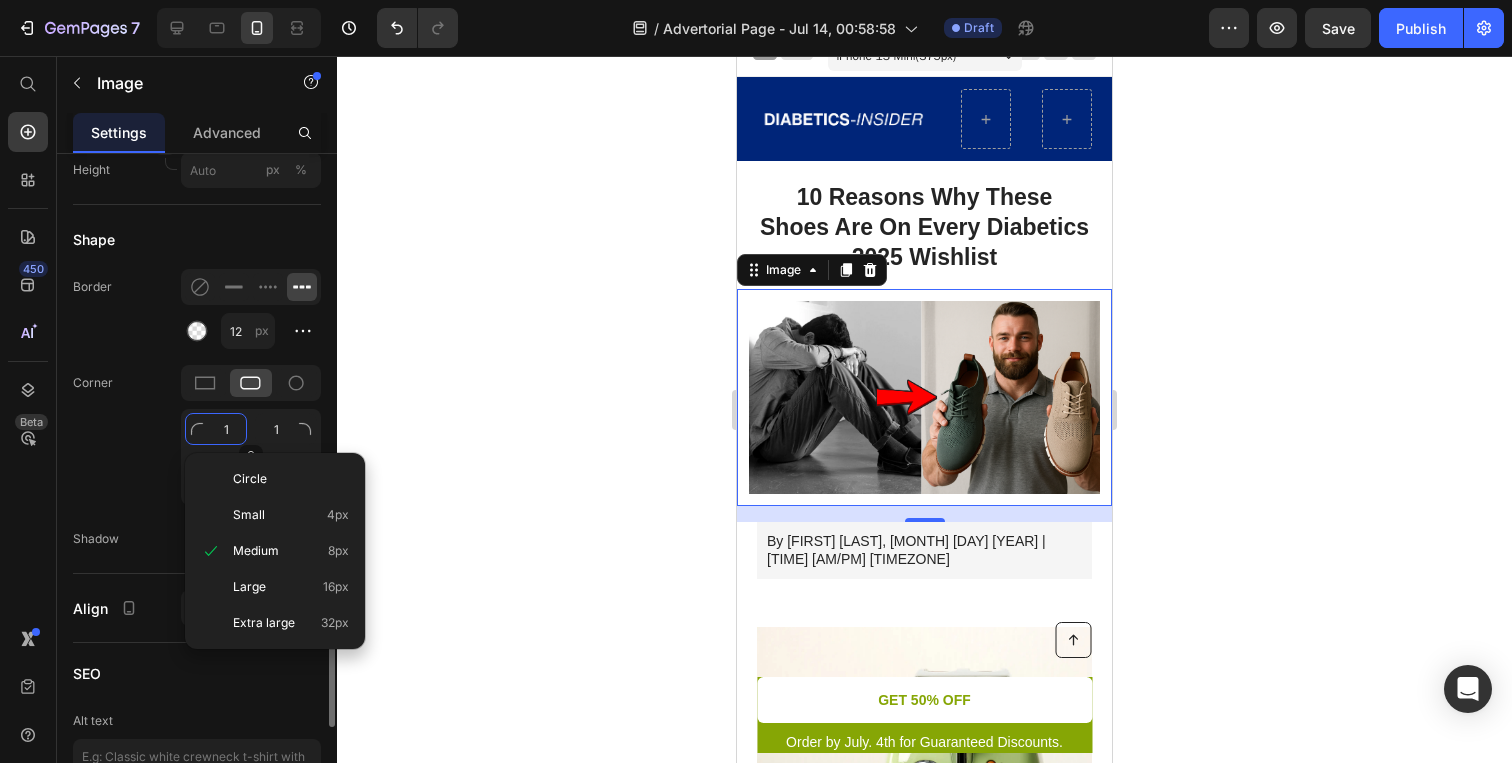 type on "15" 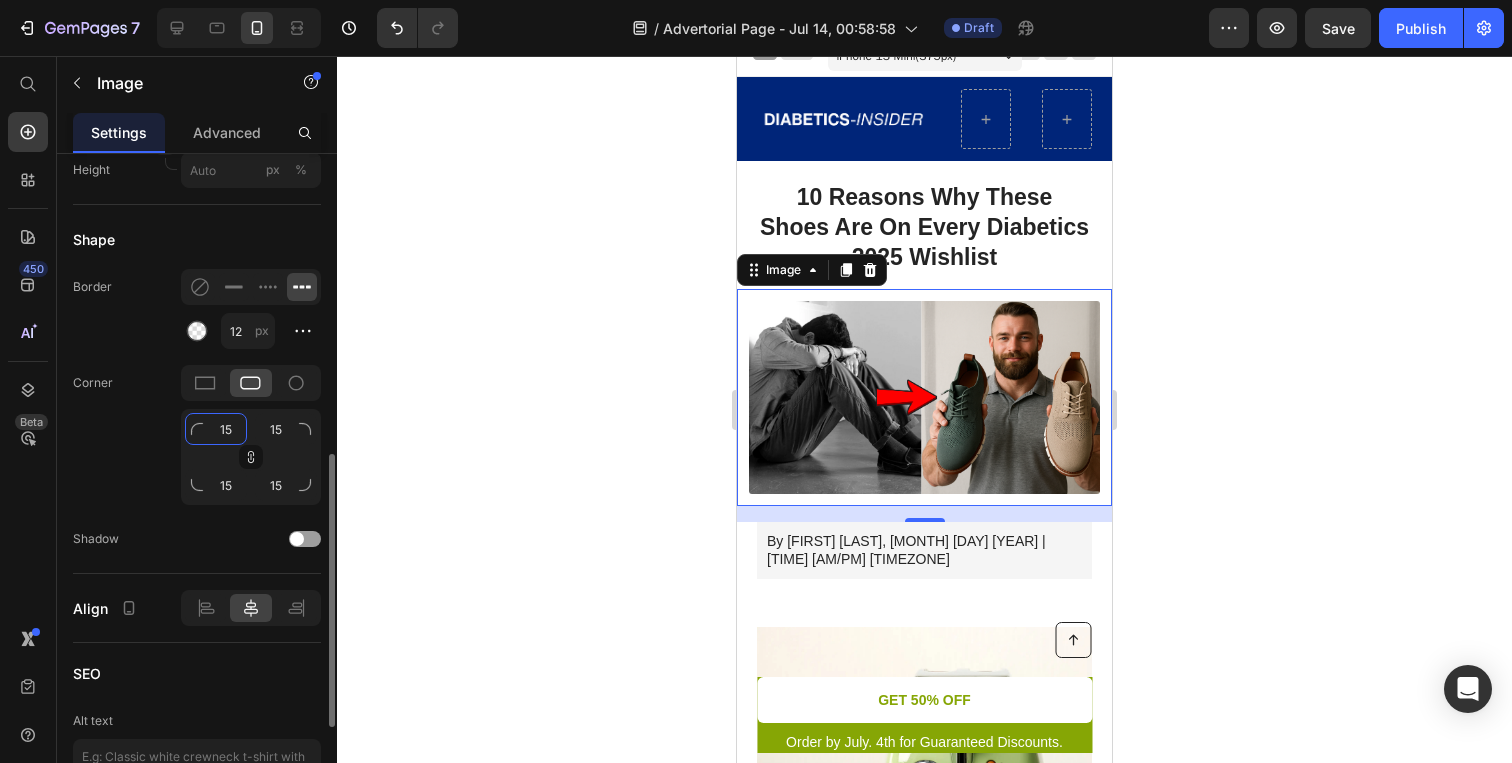 type on "1" 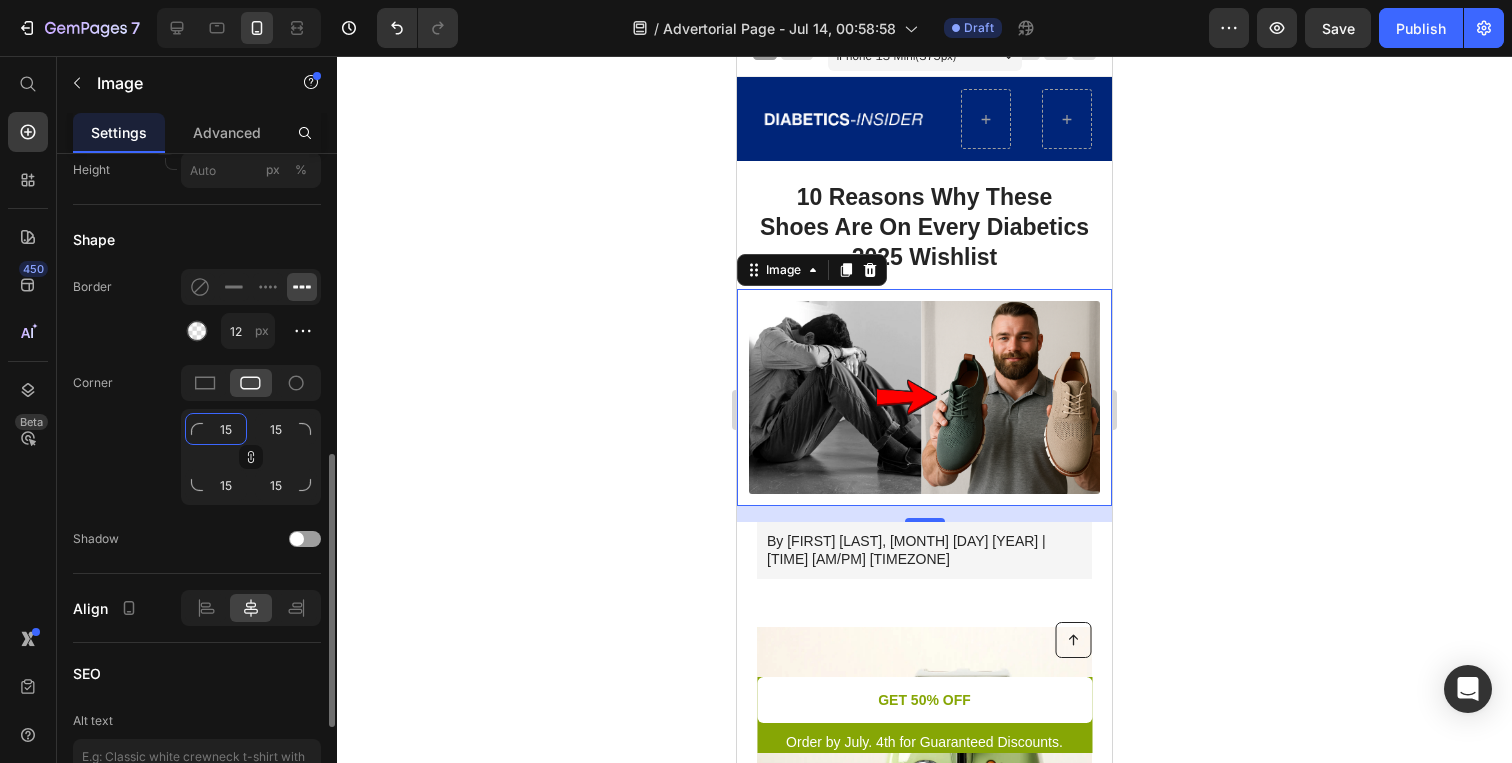 type on "1" 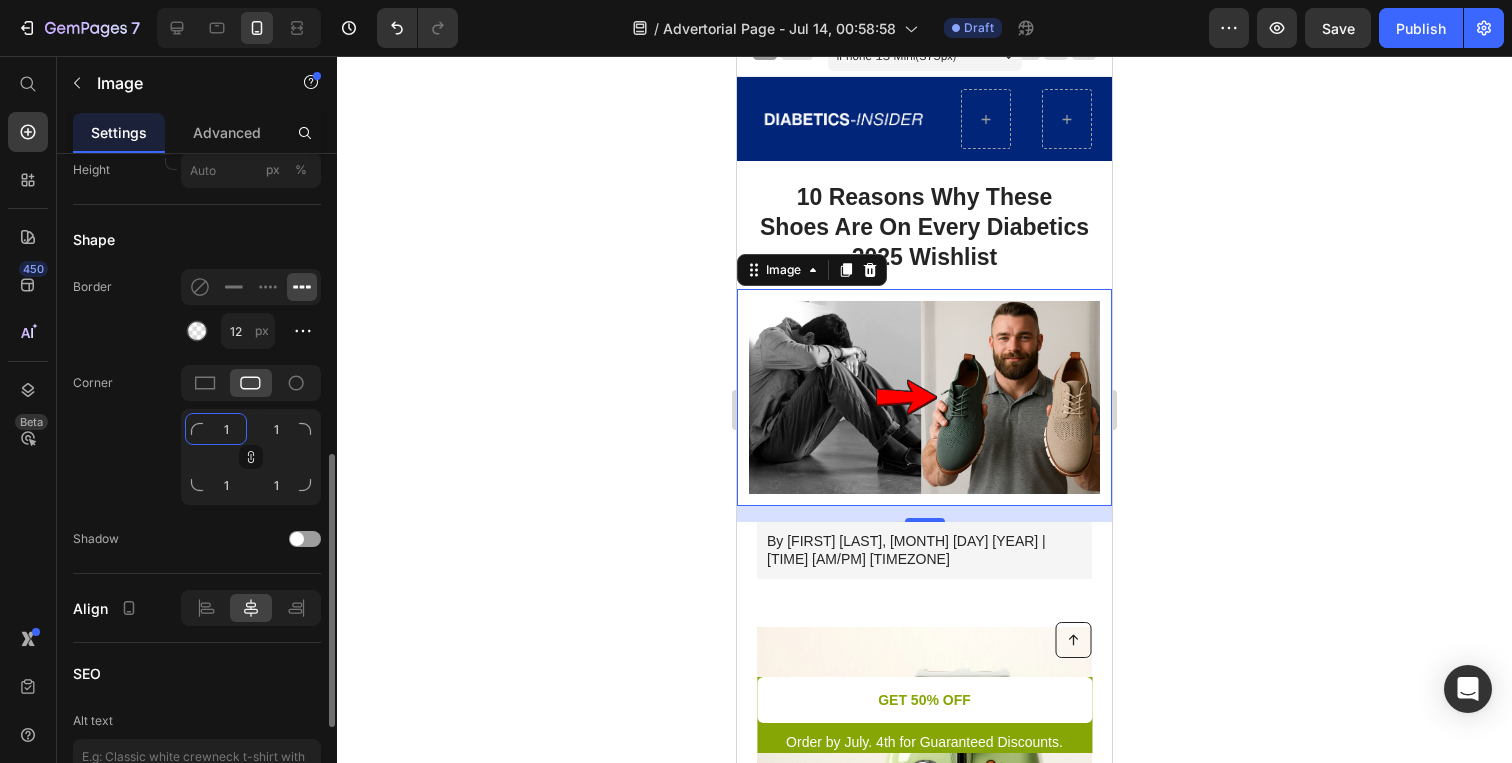 type 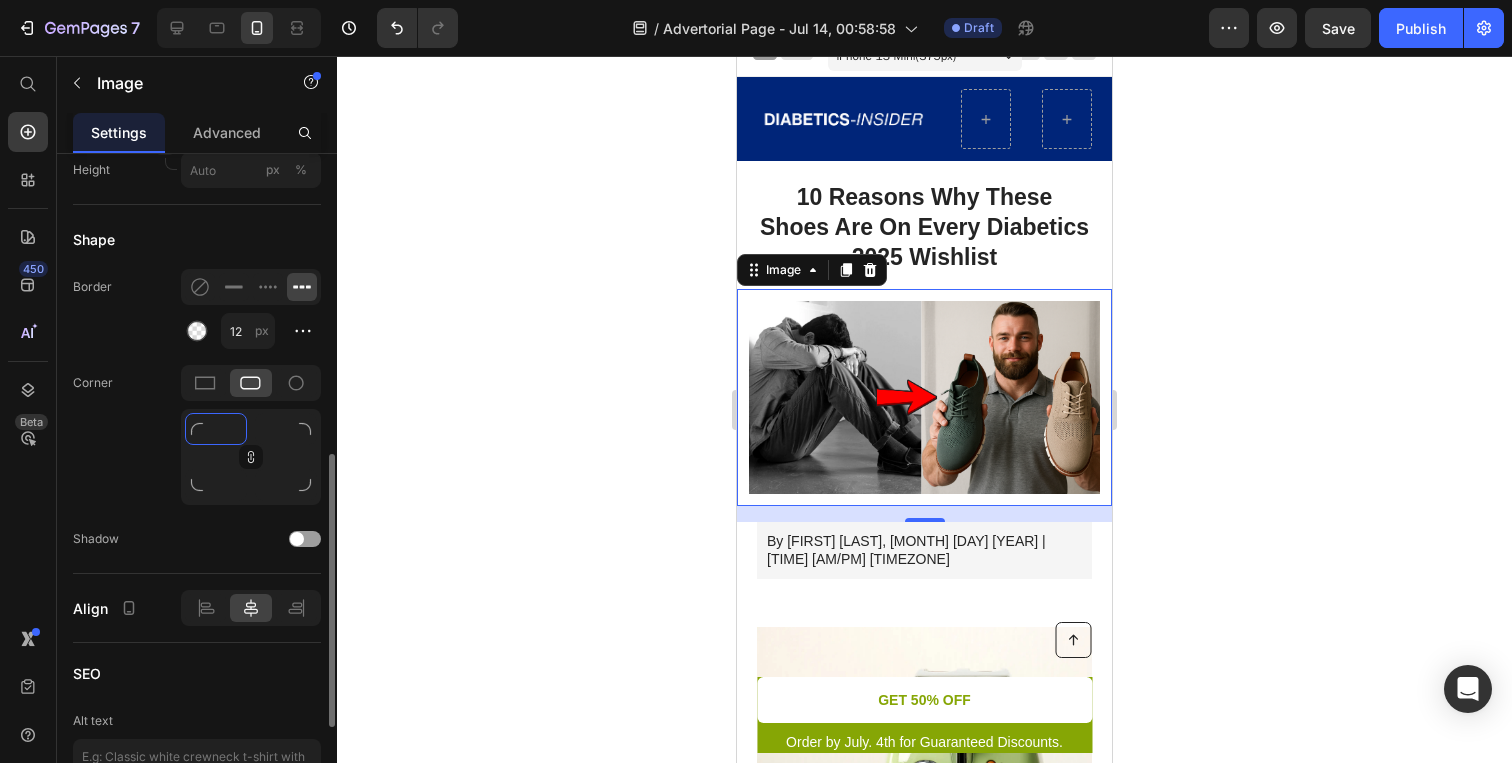 type on "1" 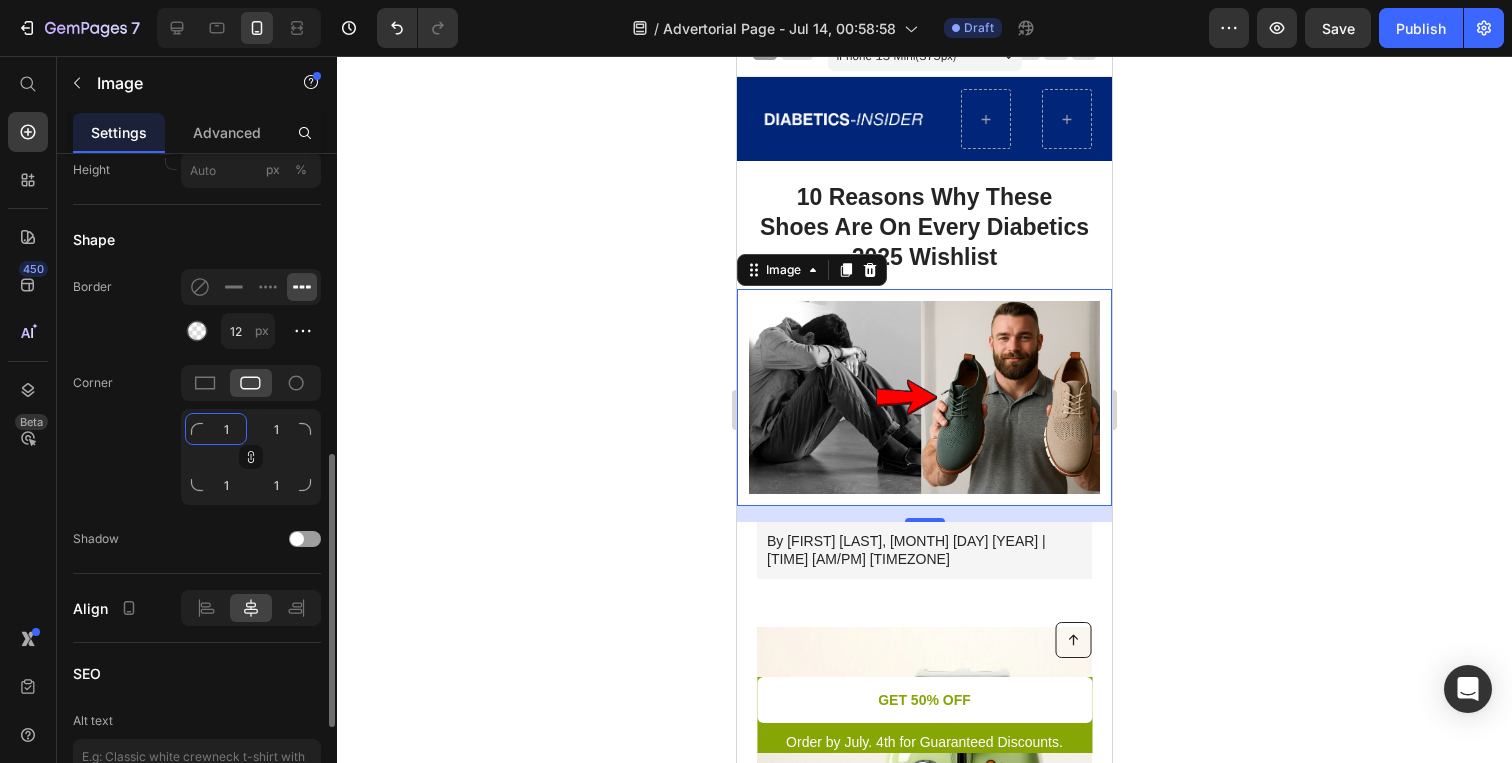 type on "10" 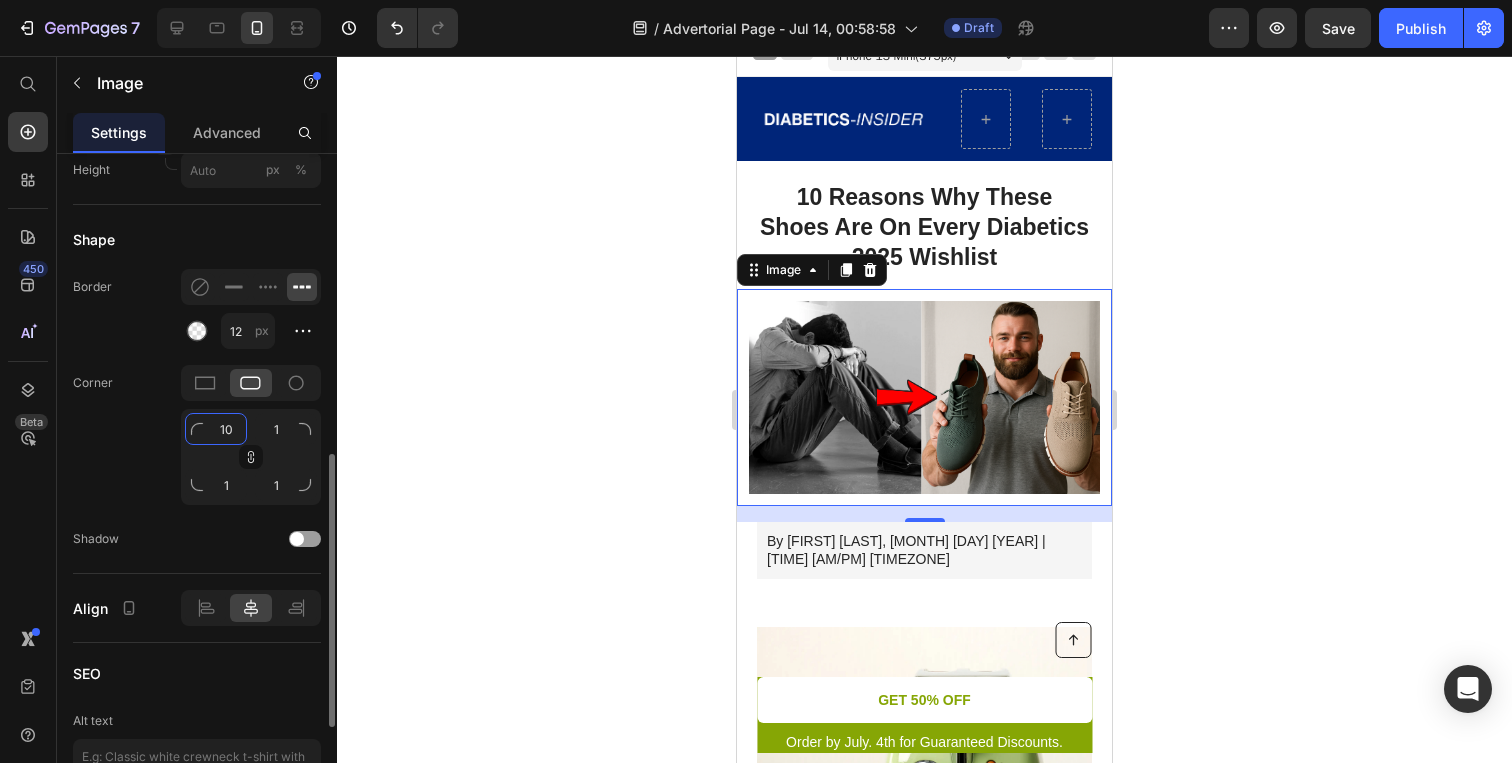 type on "10" 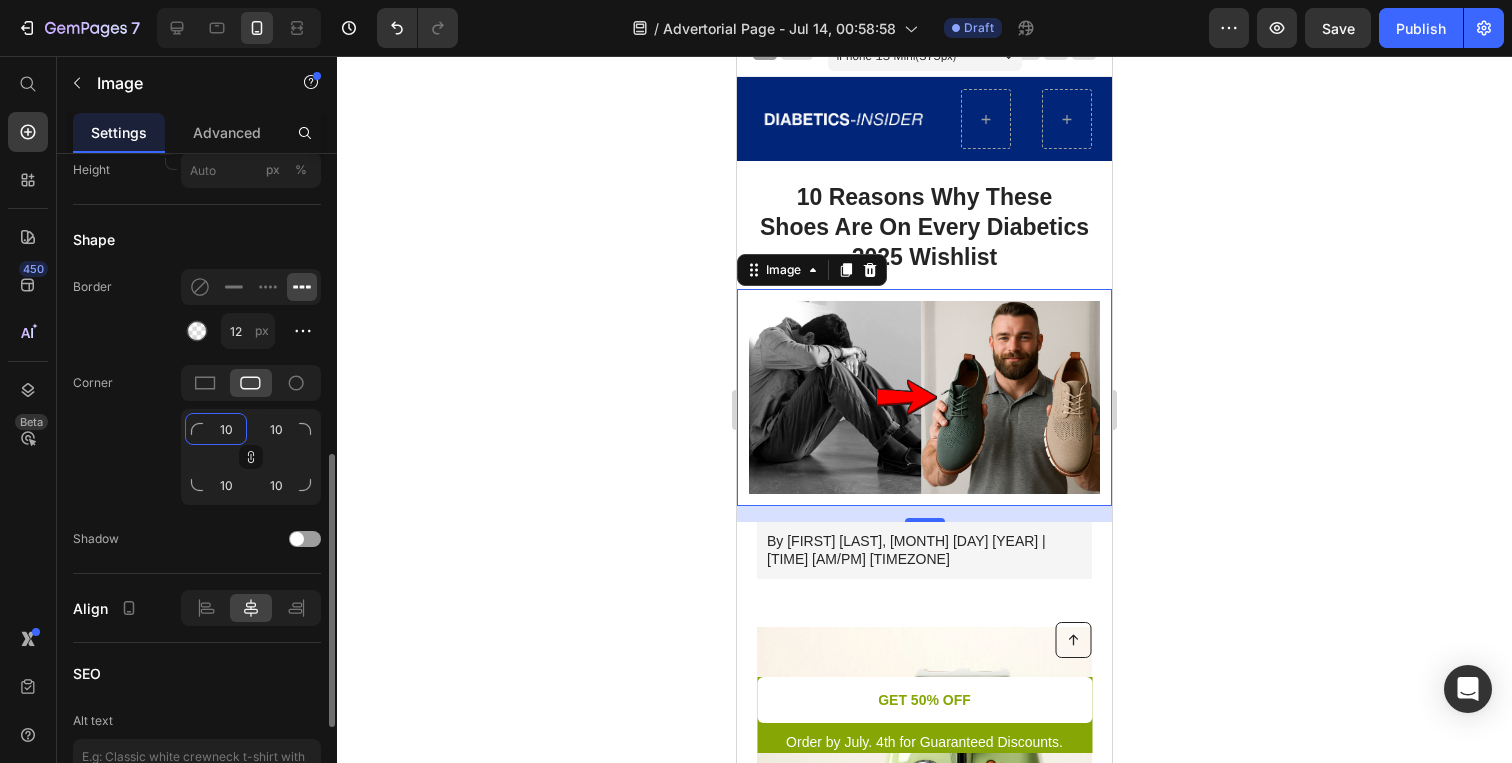type on "100" 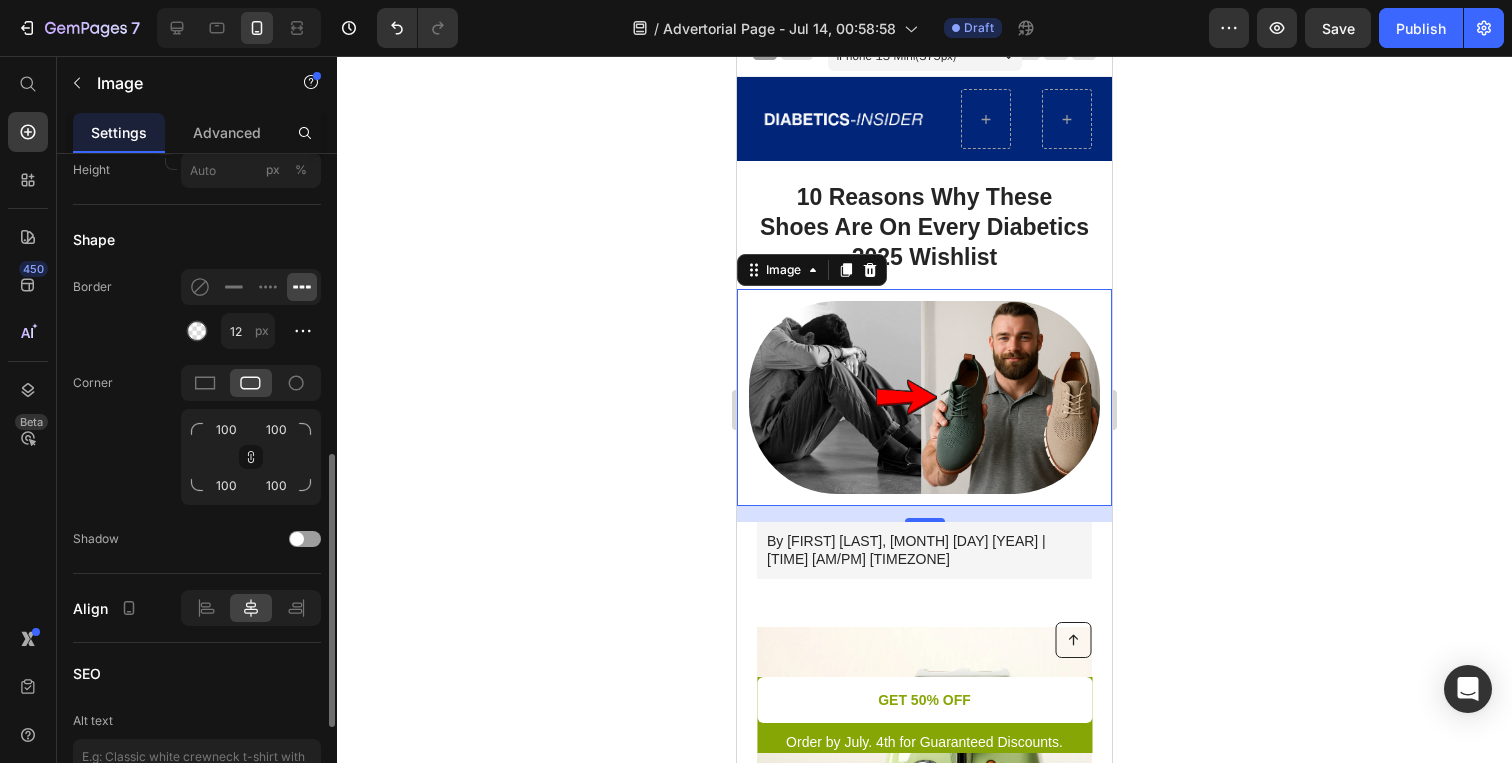 click on "Corner 100 100 100 100" 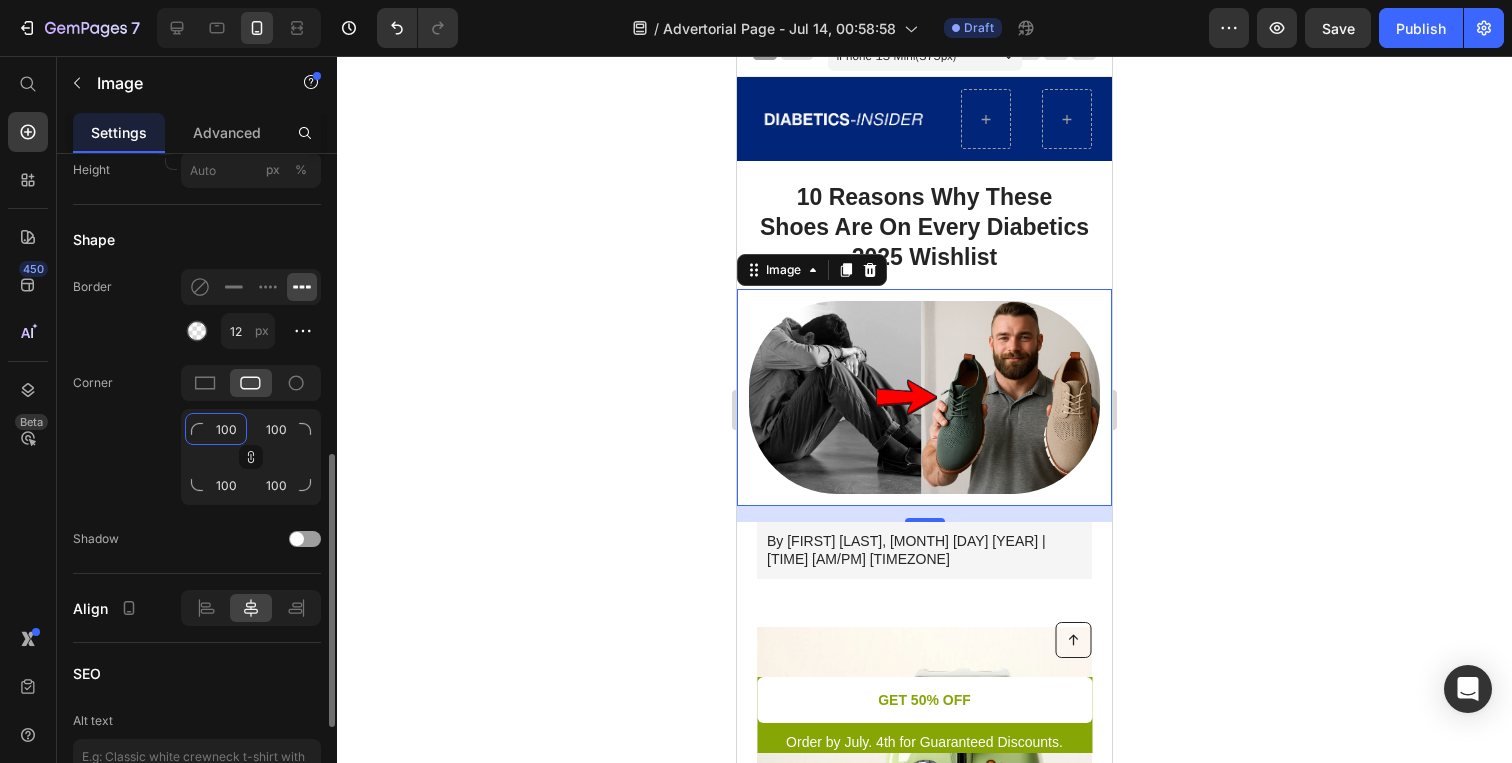click on "100" 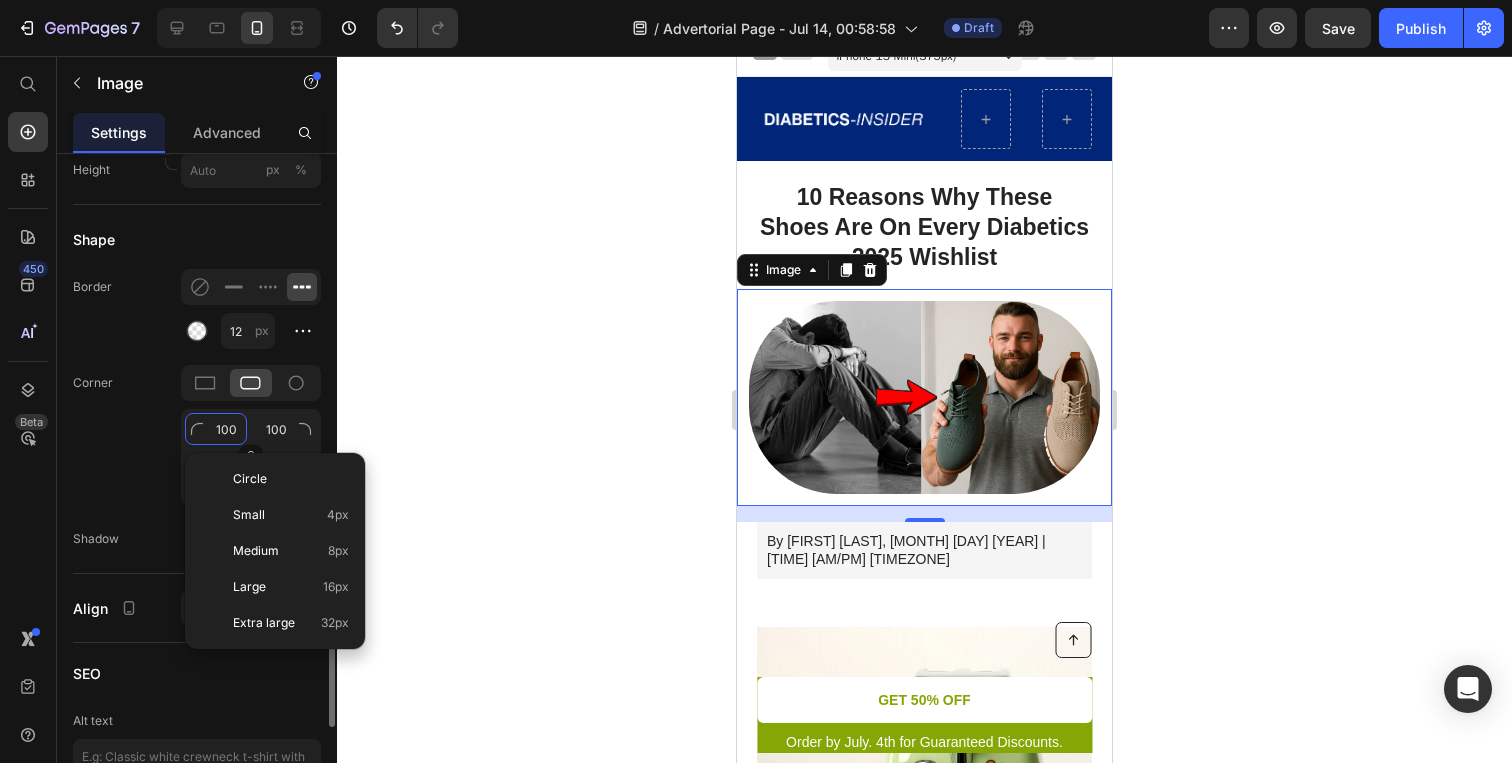 type on "5" 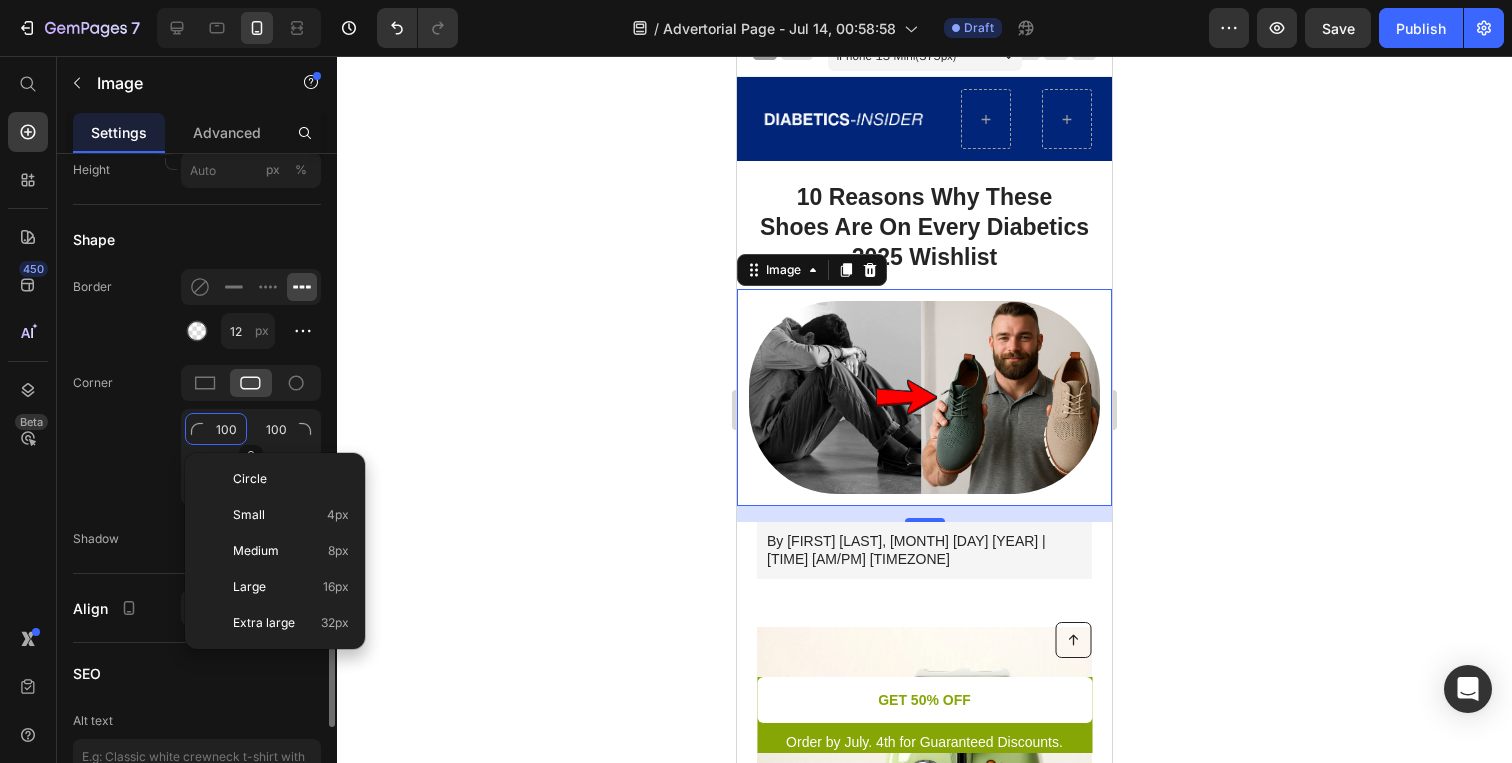 type on "5" 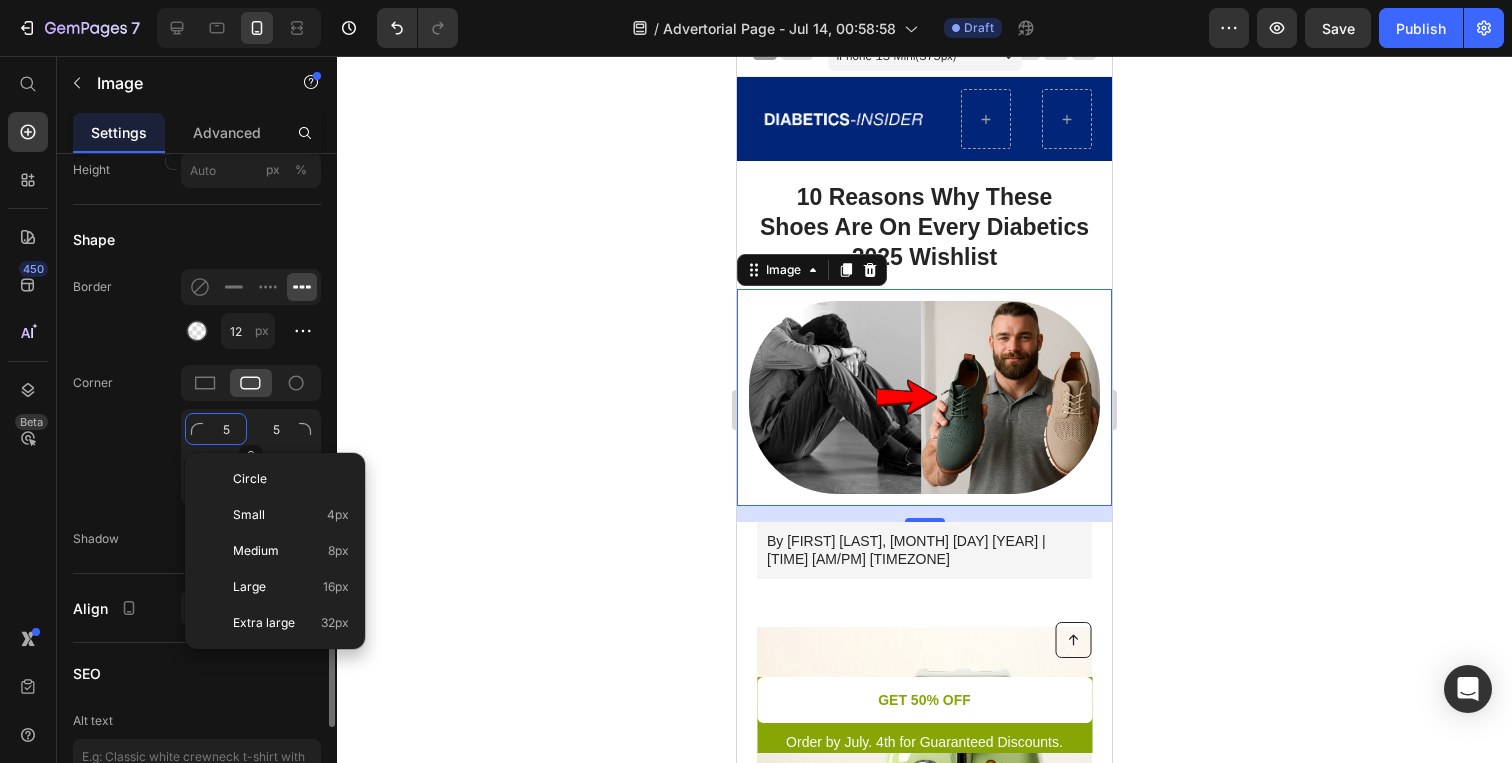 type on "50" 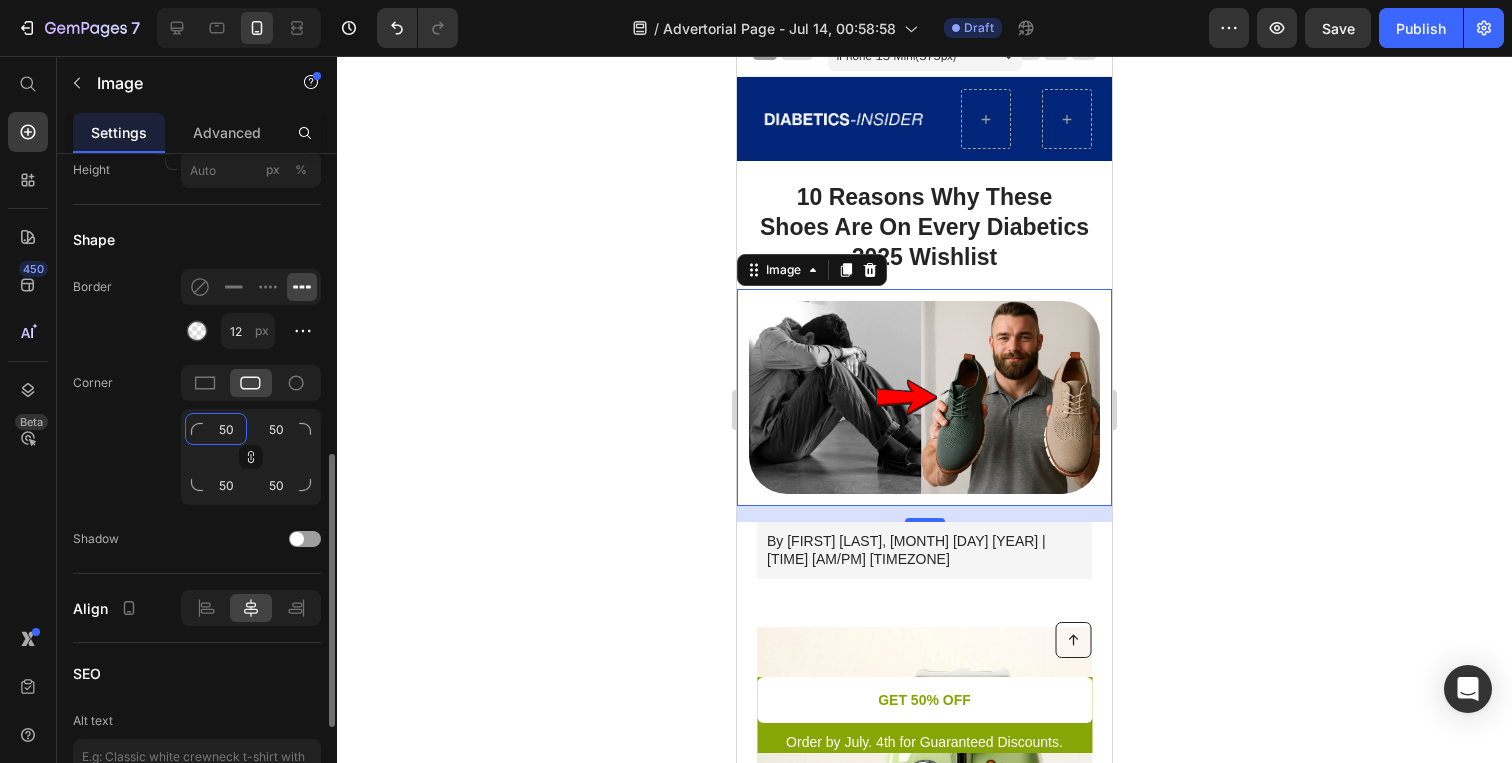 type on "5" 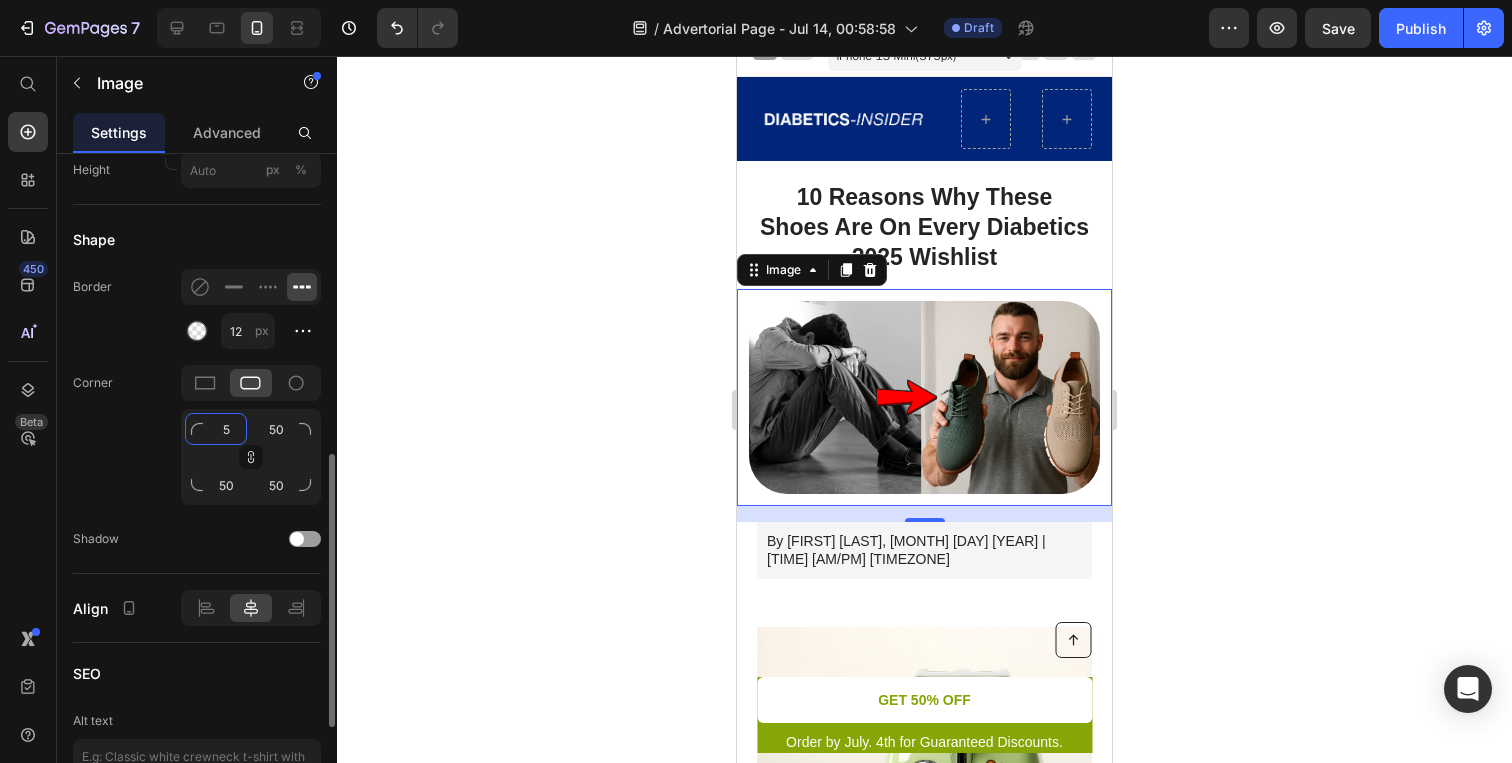 type on "5" 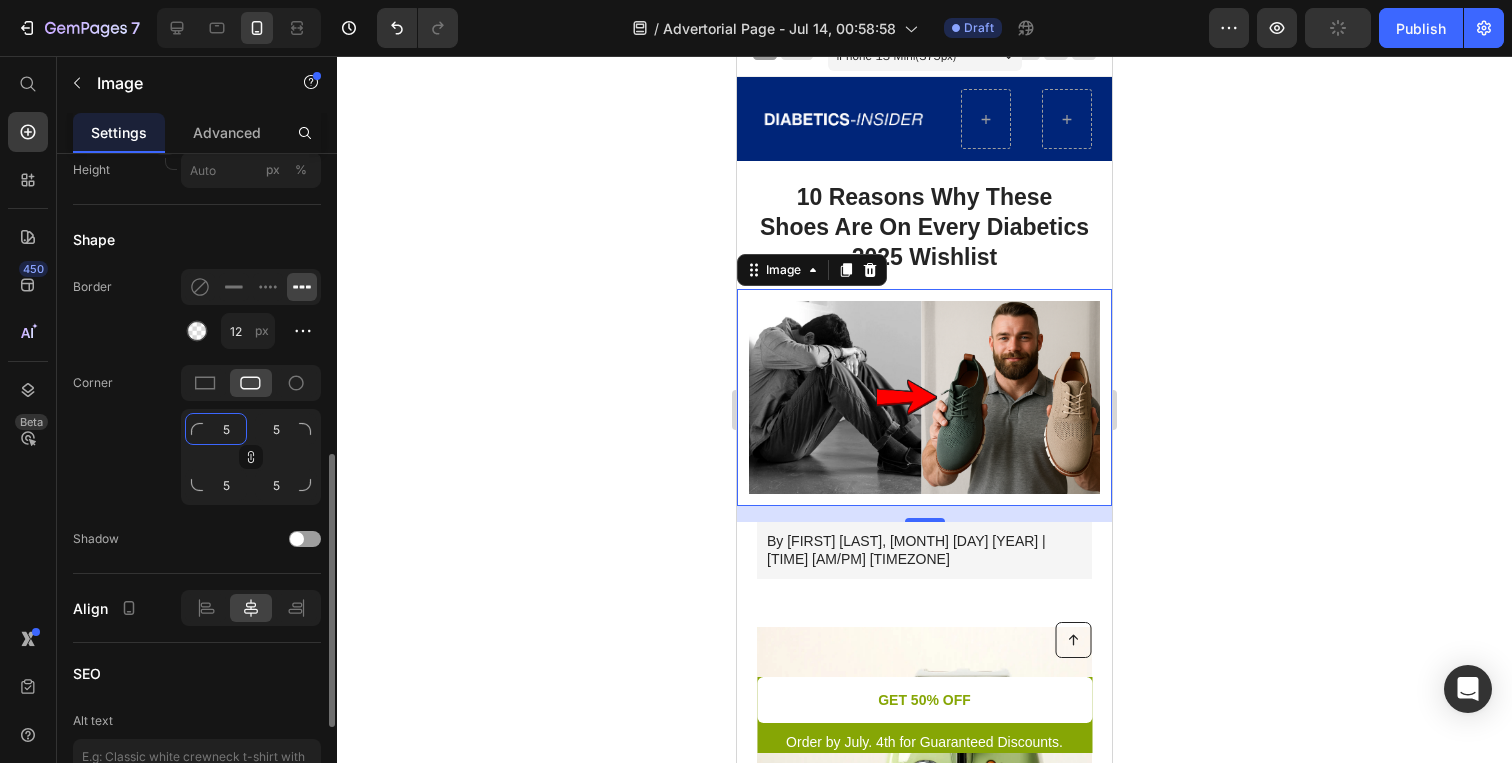 type 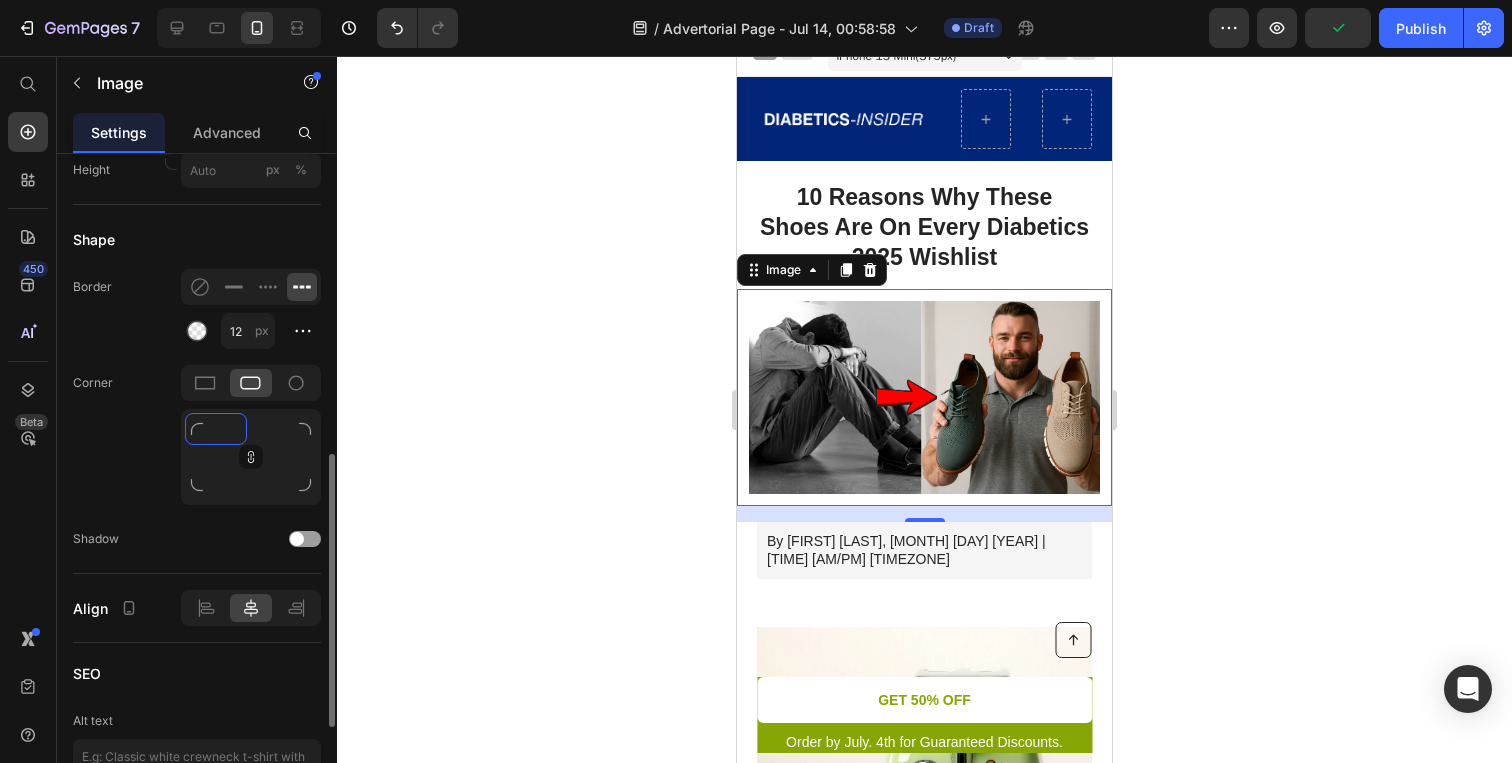type on "3" 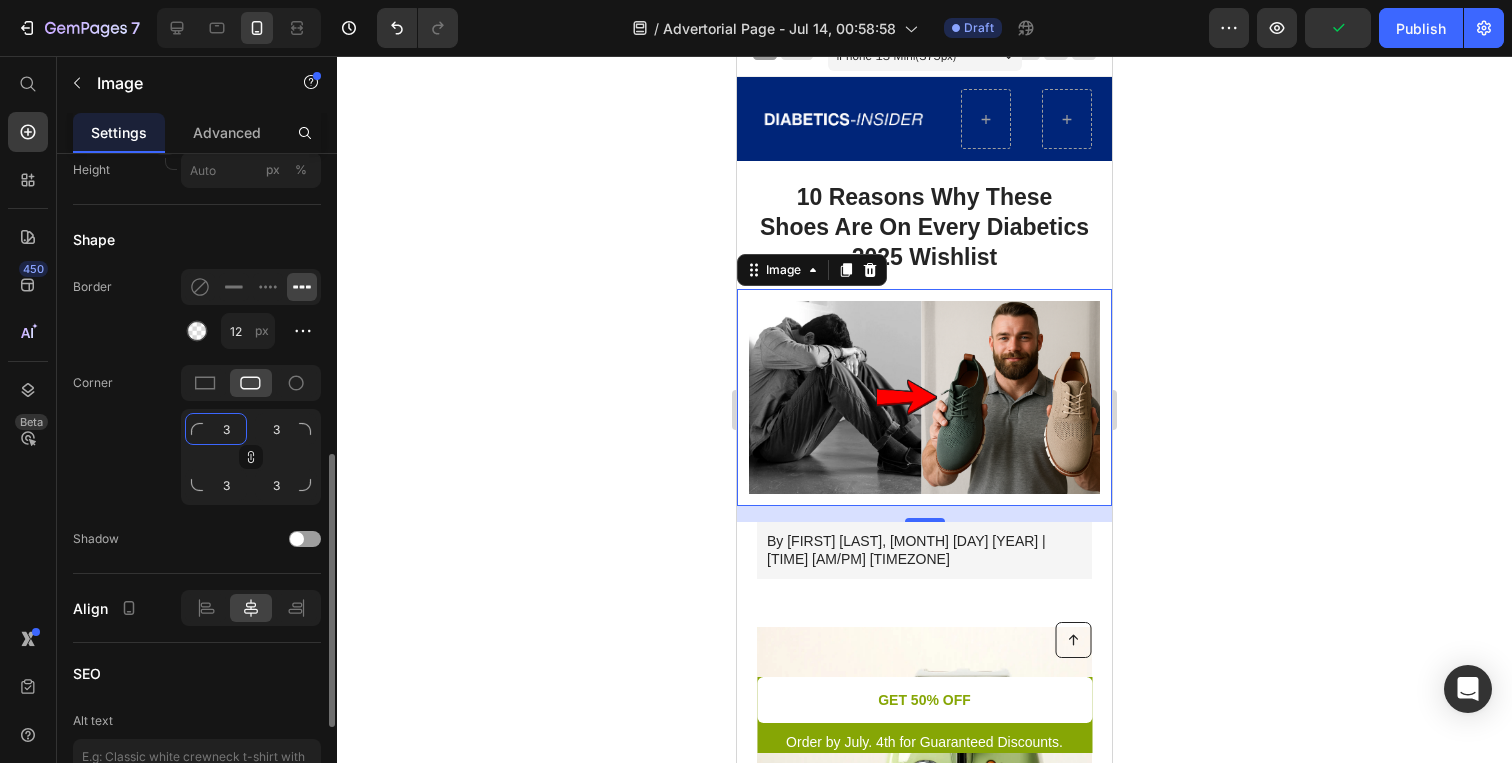 type on "35" 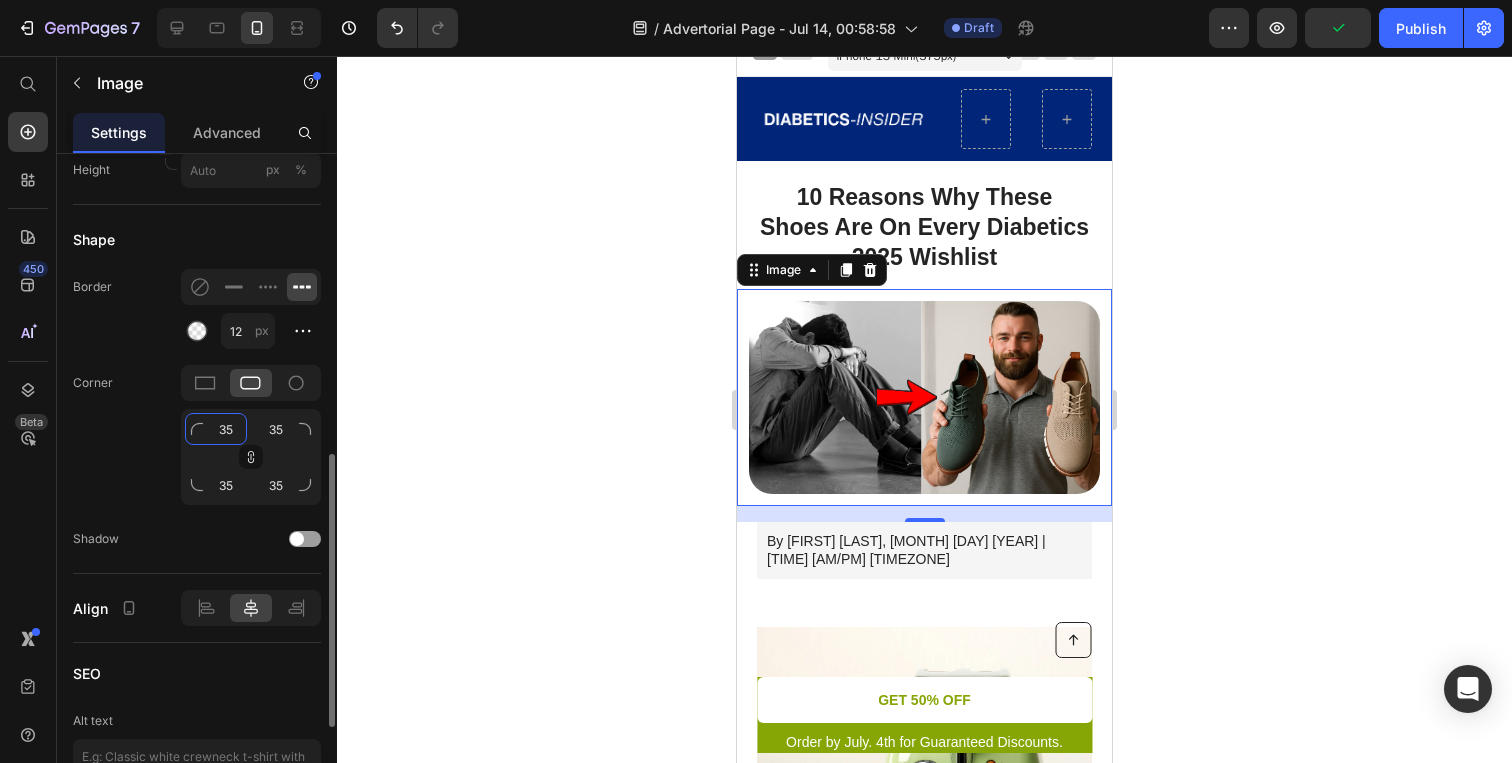 type on "35" 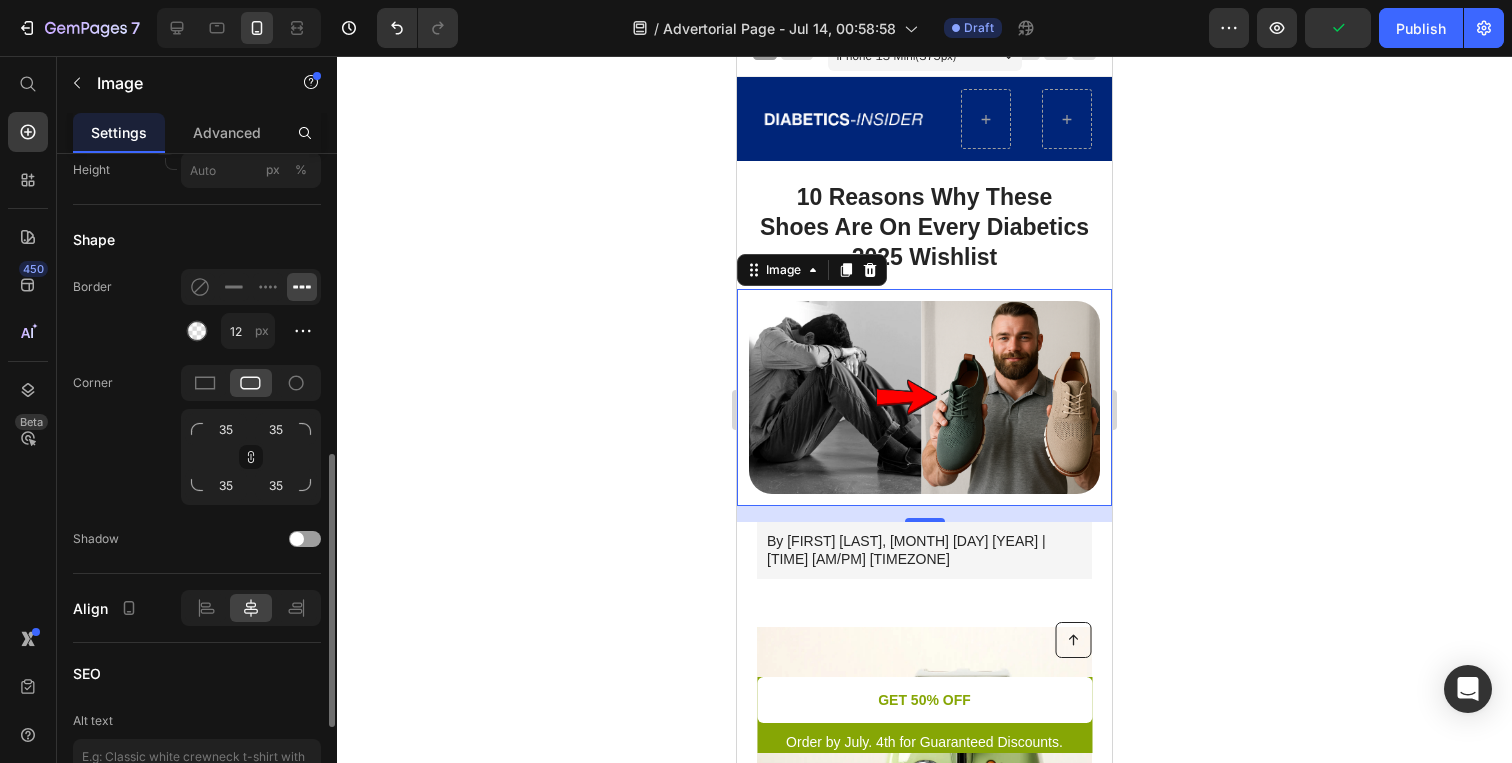 click on "Corner 35 35 35 35" 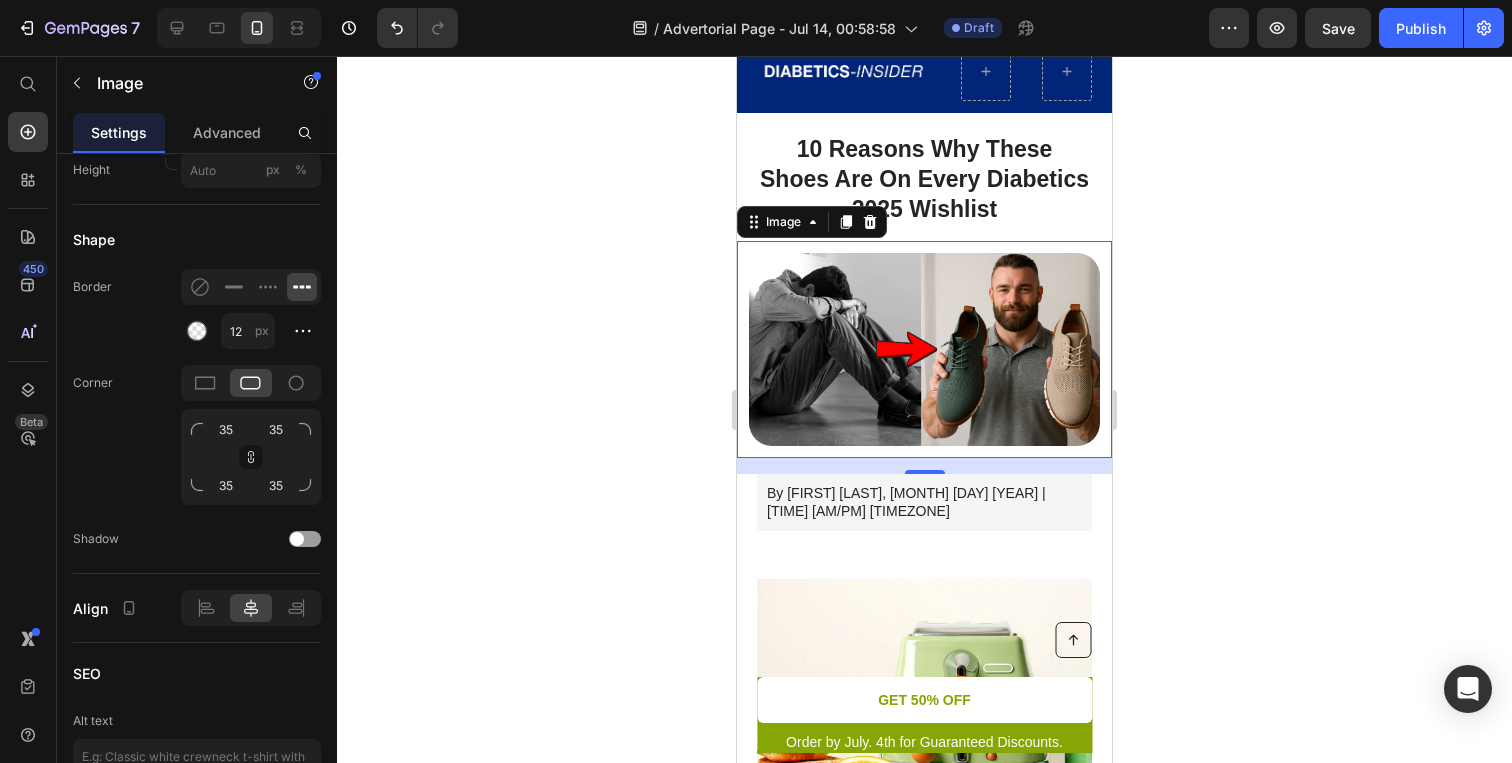 scroll, scrollTop: 70, scrollLeft: 0, axis: vertical 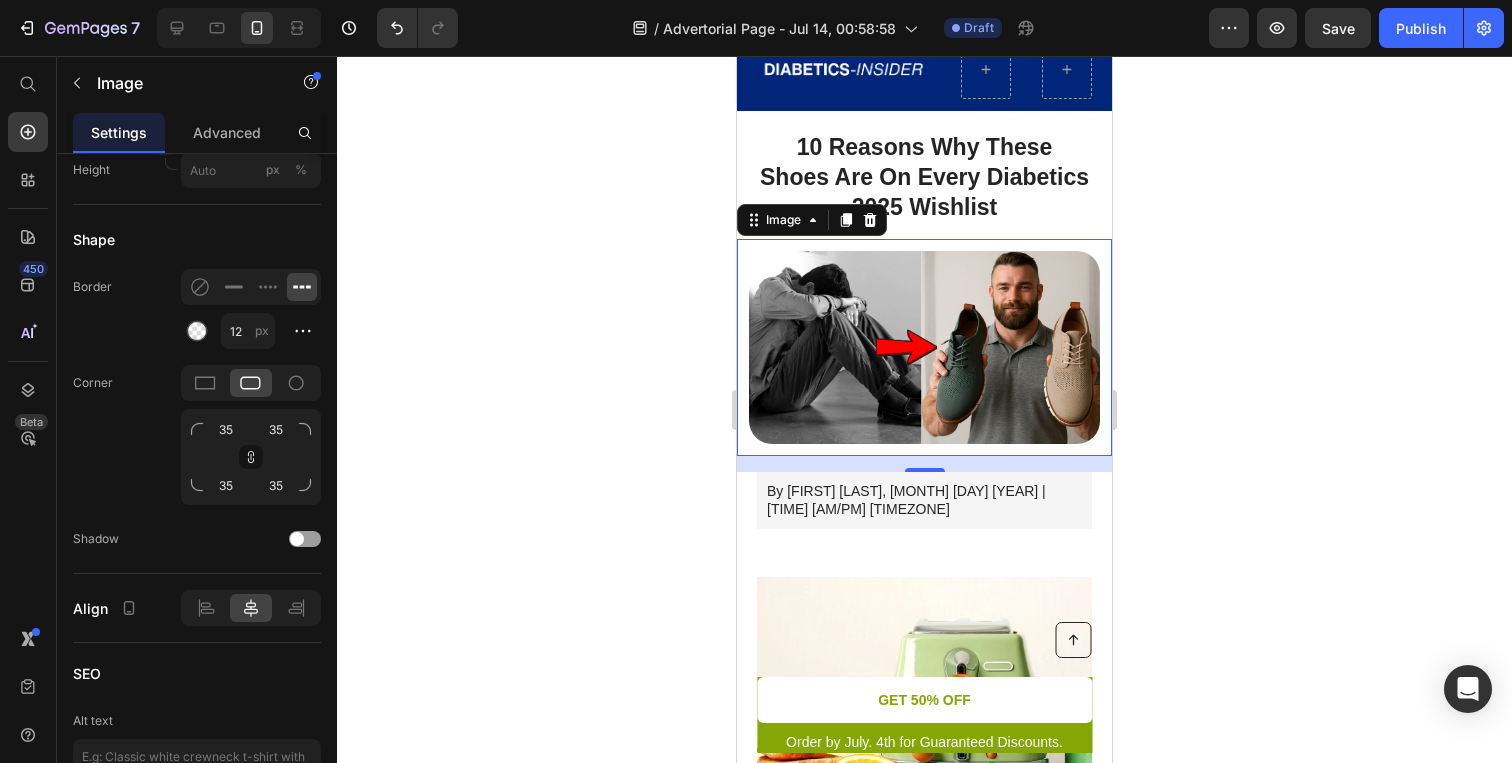 click 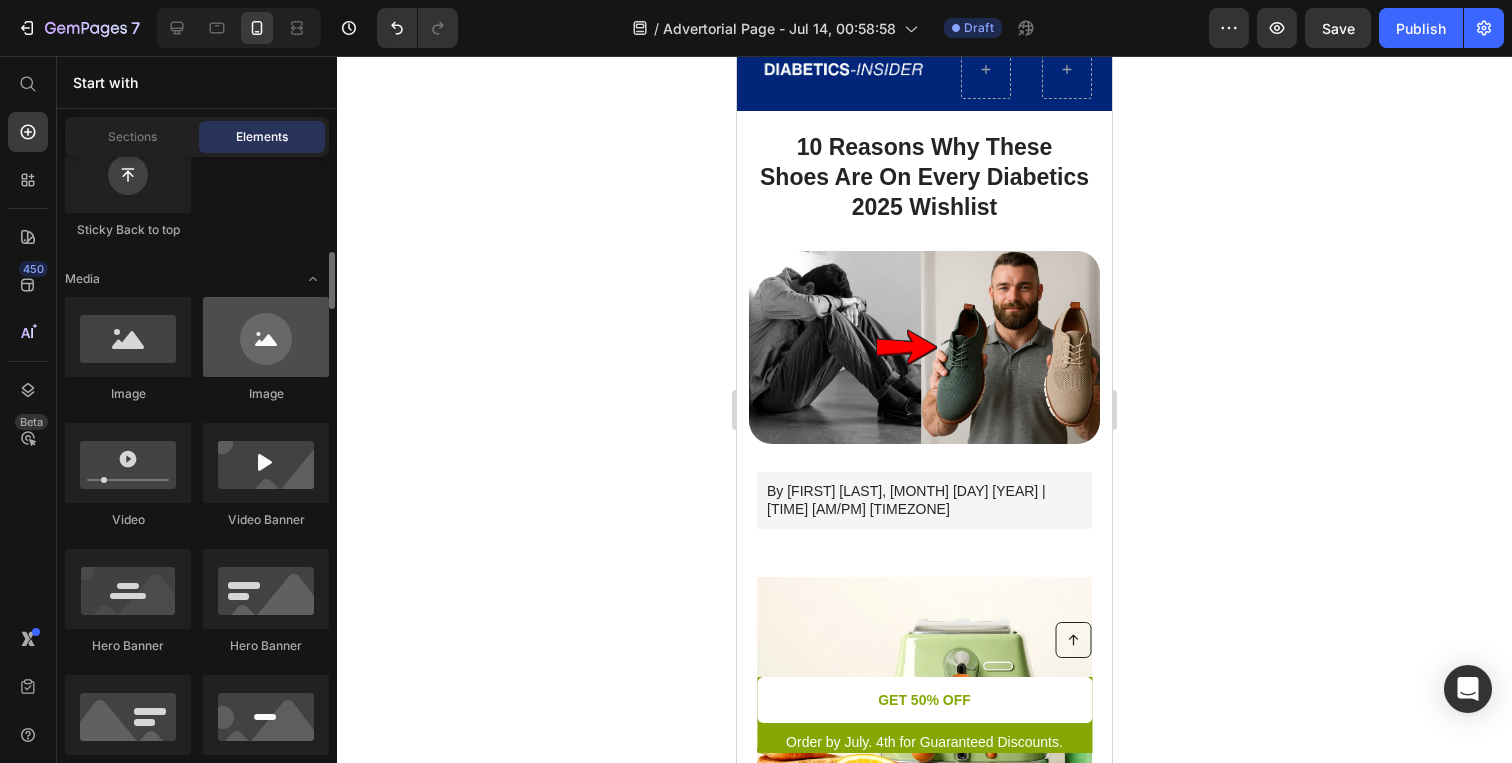 scroll, scrollTop: 640, scrollLeft: 0, axis: vertical 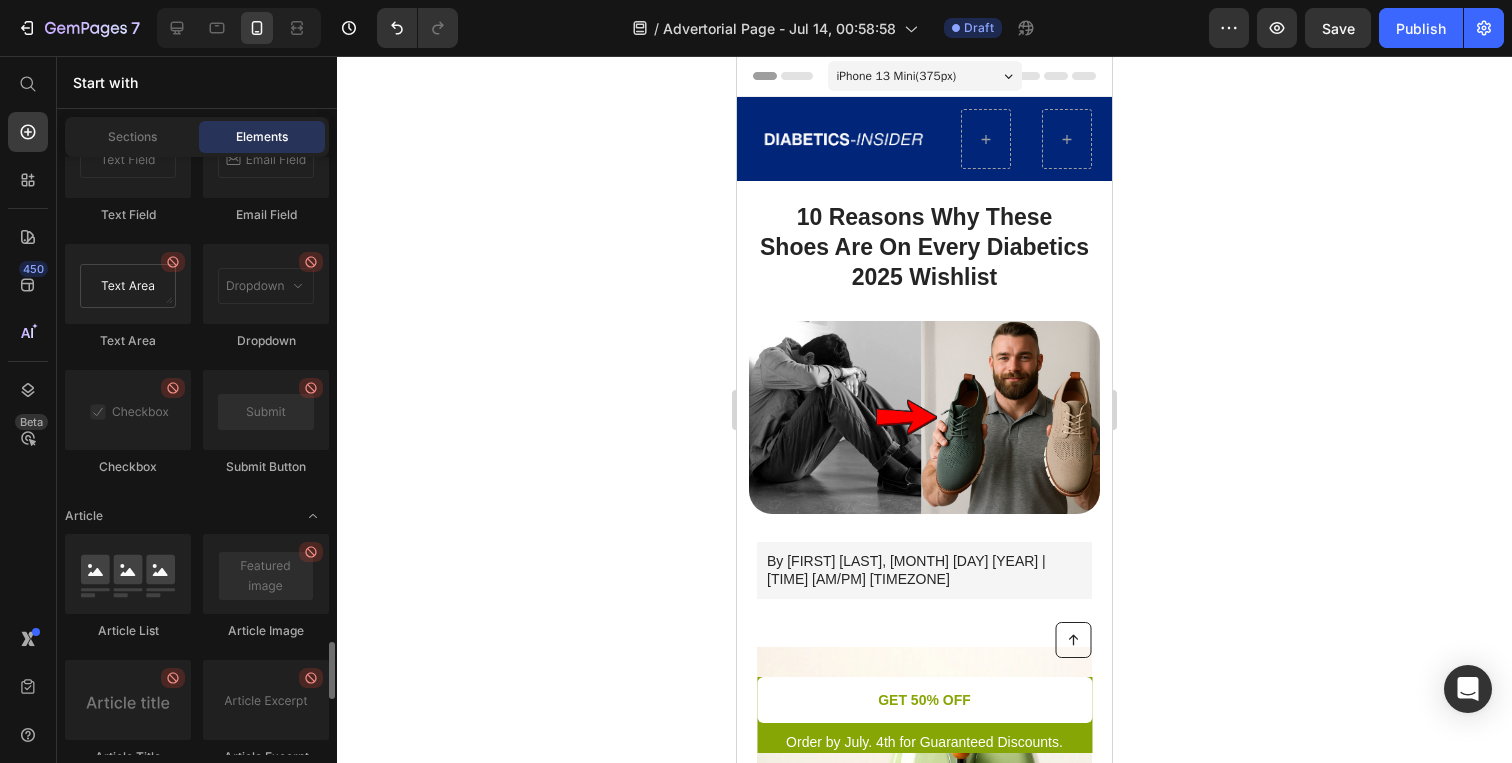 drag, startPoint x: 110, startPoint y: 285, endPoint x: 139, endPoint y: 312, distance: 39.623226 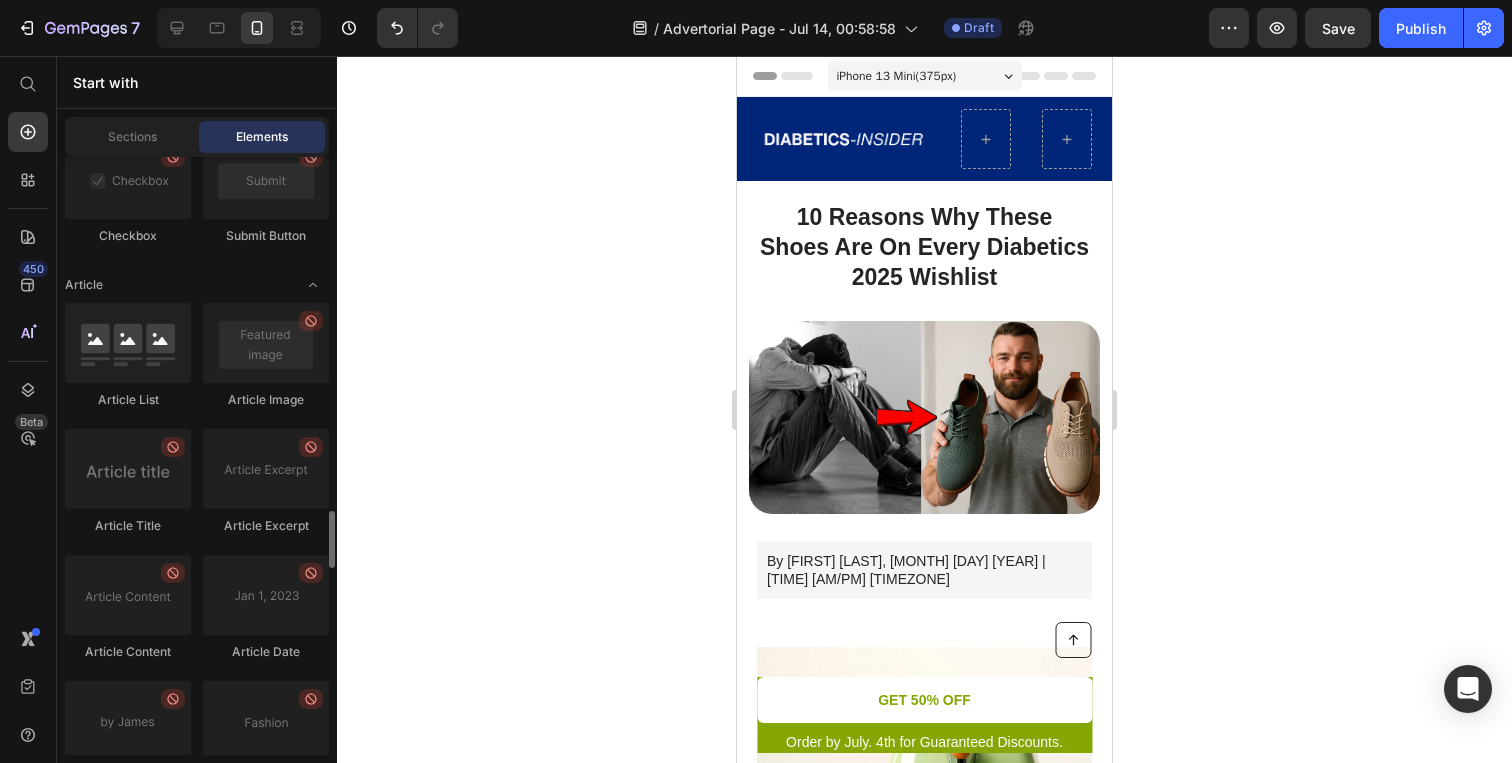 scroll, scrollTop: 4977, scrollLeft: 0, axis: vertical 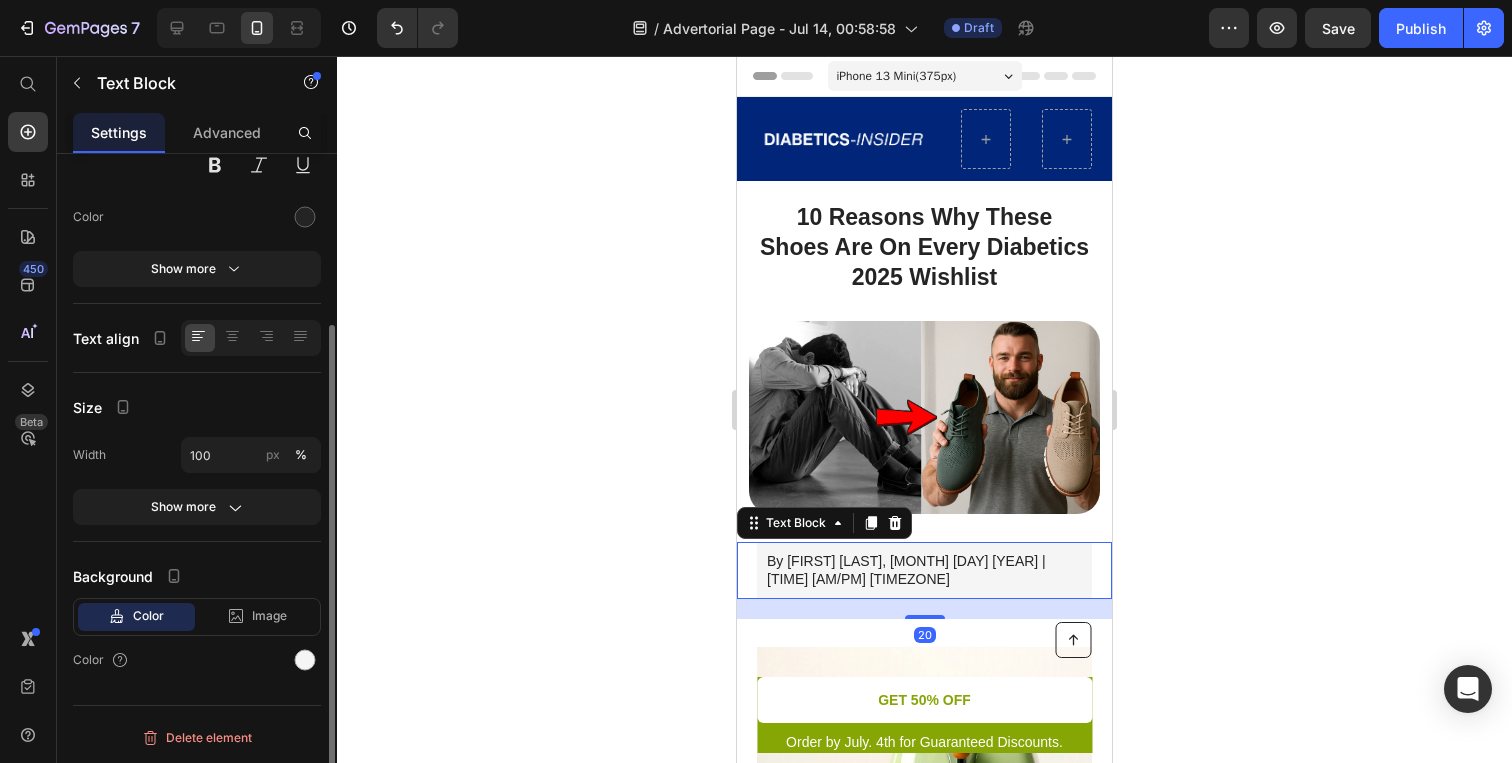click on "By [FIRST] [LAST], [MONTH] [DAY] [YEAR] | [TIME] [AM/PM] [TIMEZONE]" at bounding box center (924, 570) 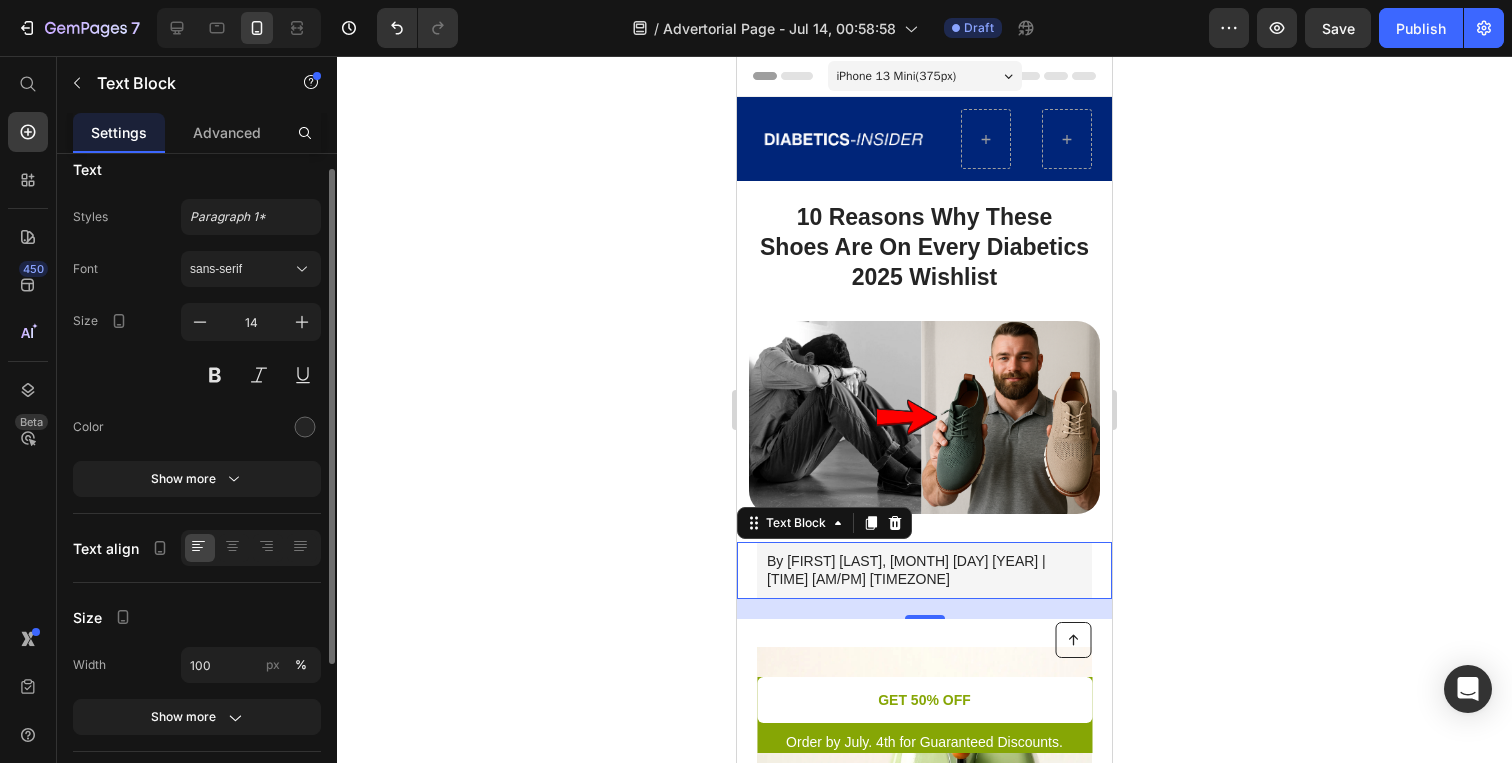scroll, scrollTop: 21, scrollLeft: 0, axis: vertical 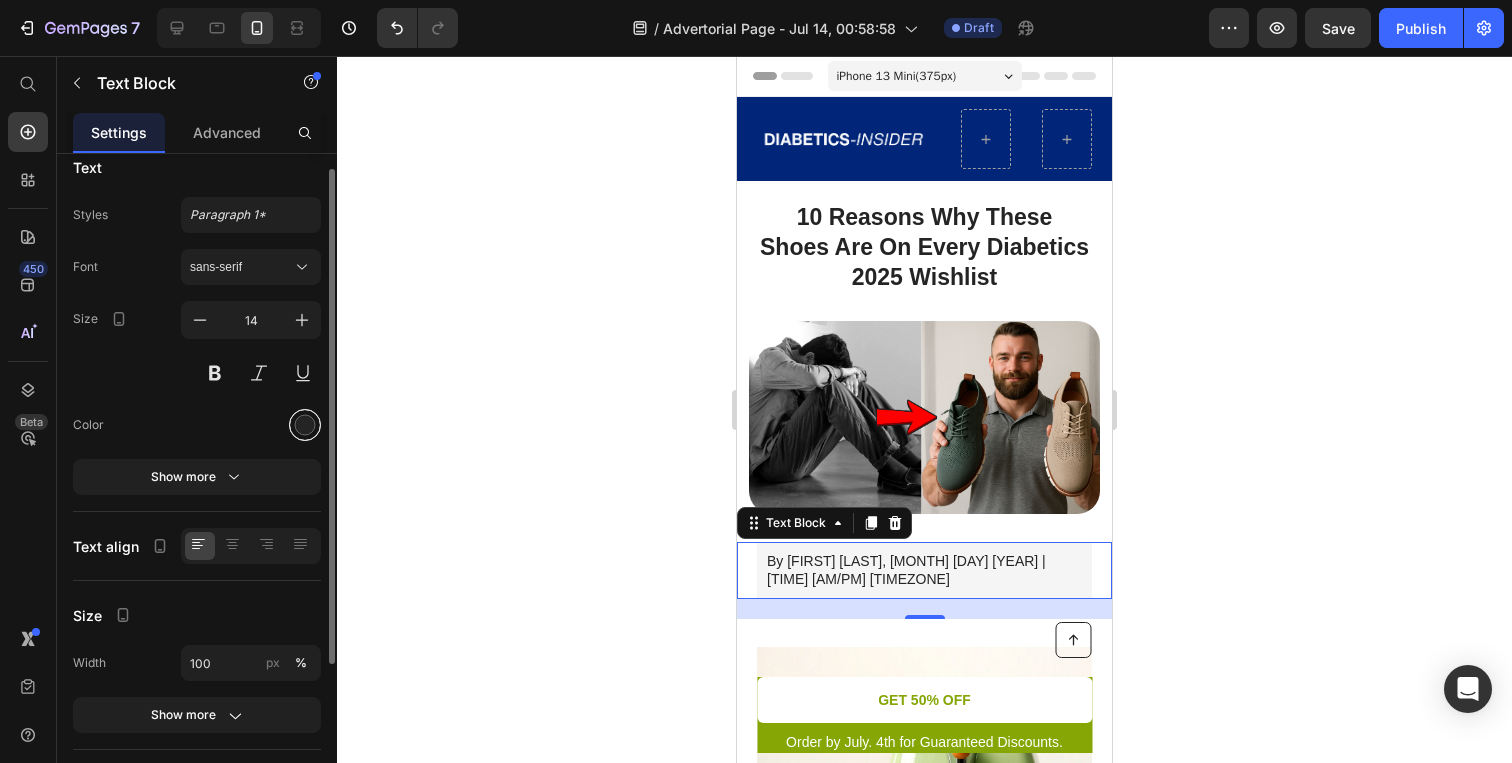 click at bounding box center (305, 425) 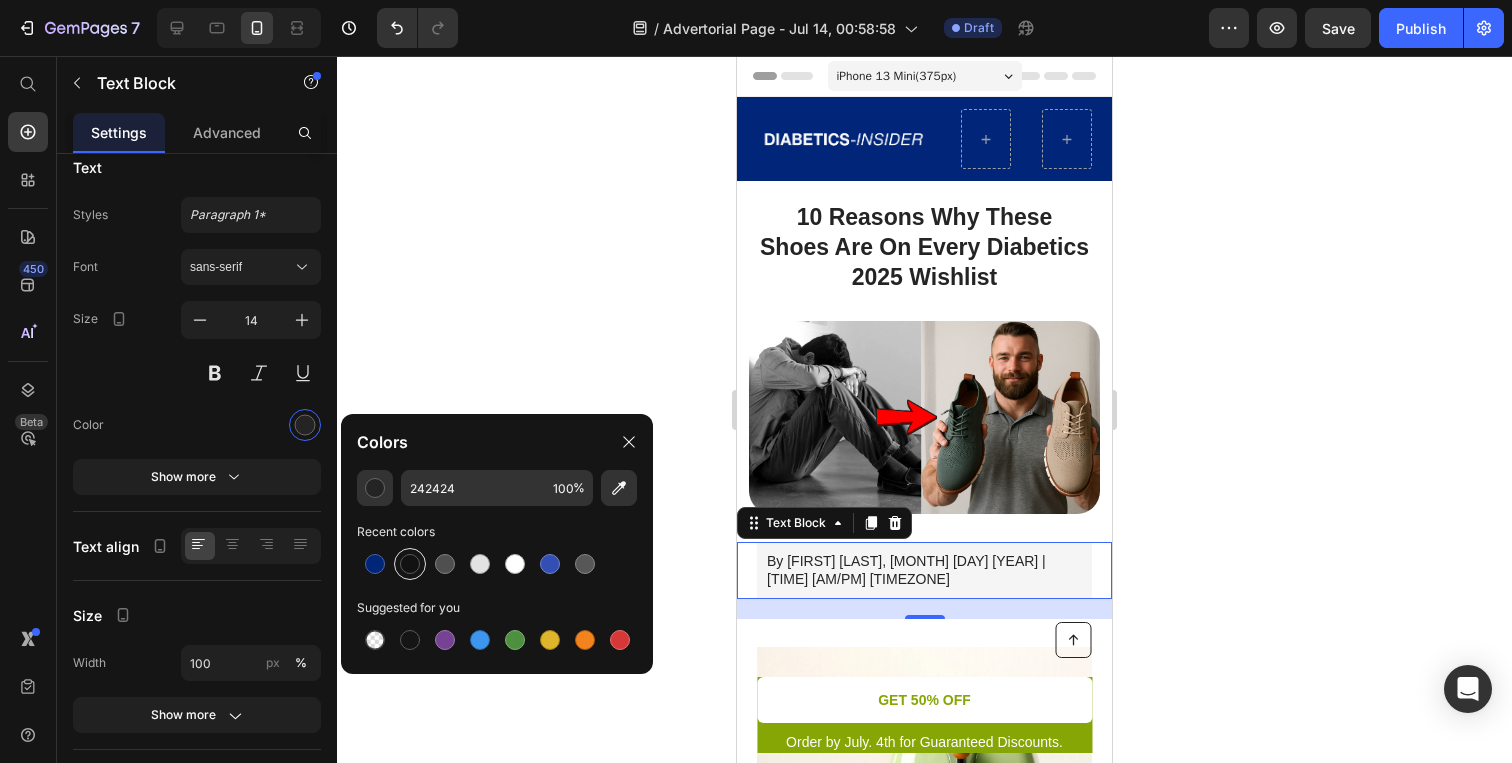 click at bounding box center (410, 564) 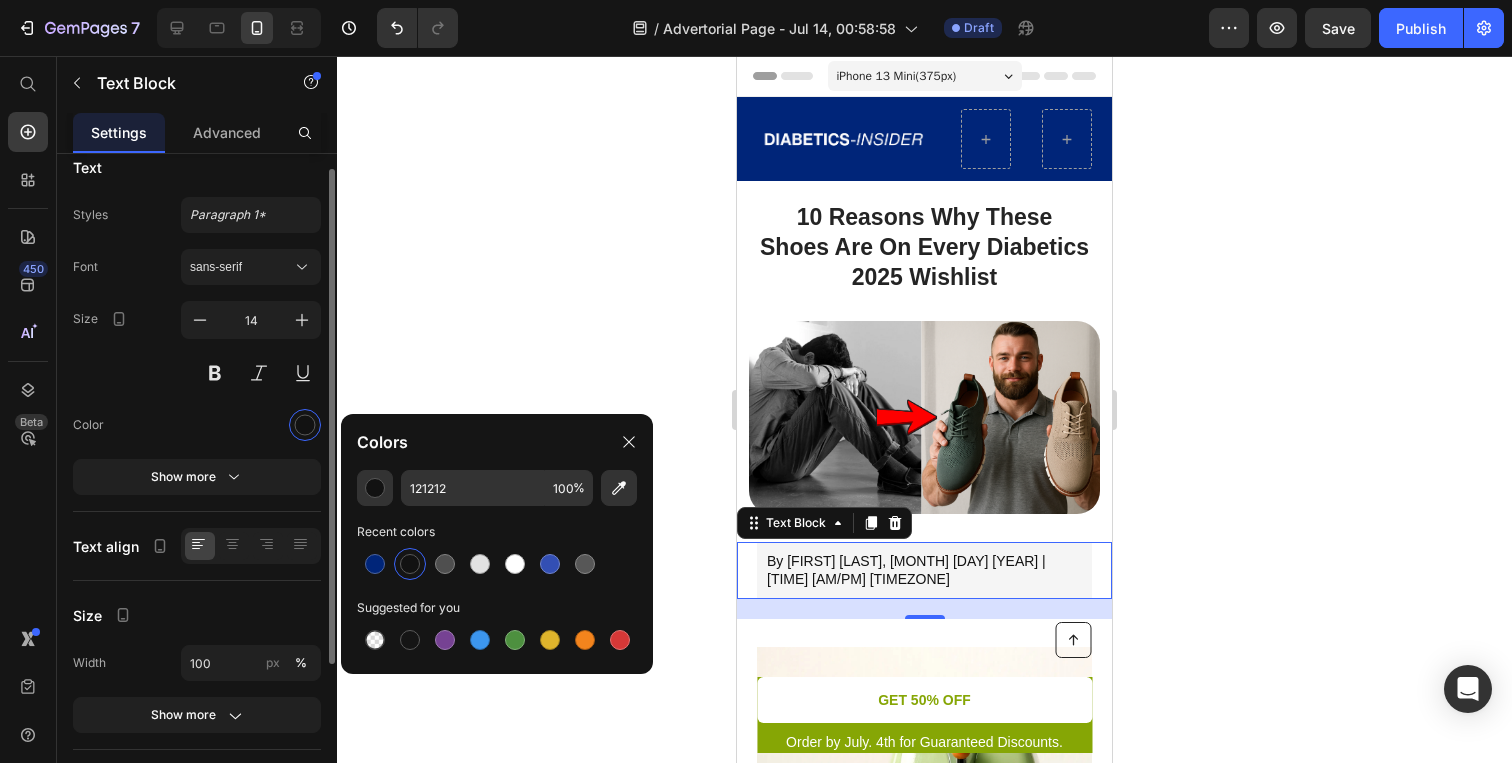 click at bounding box center (251, 425) 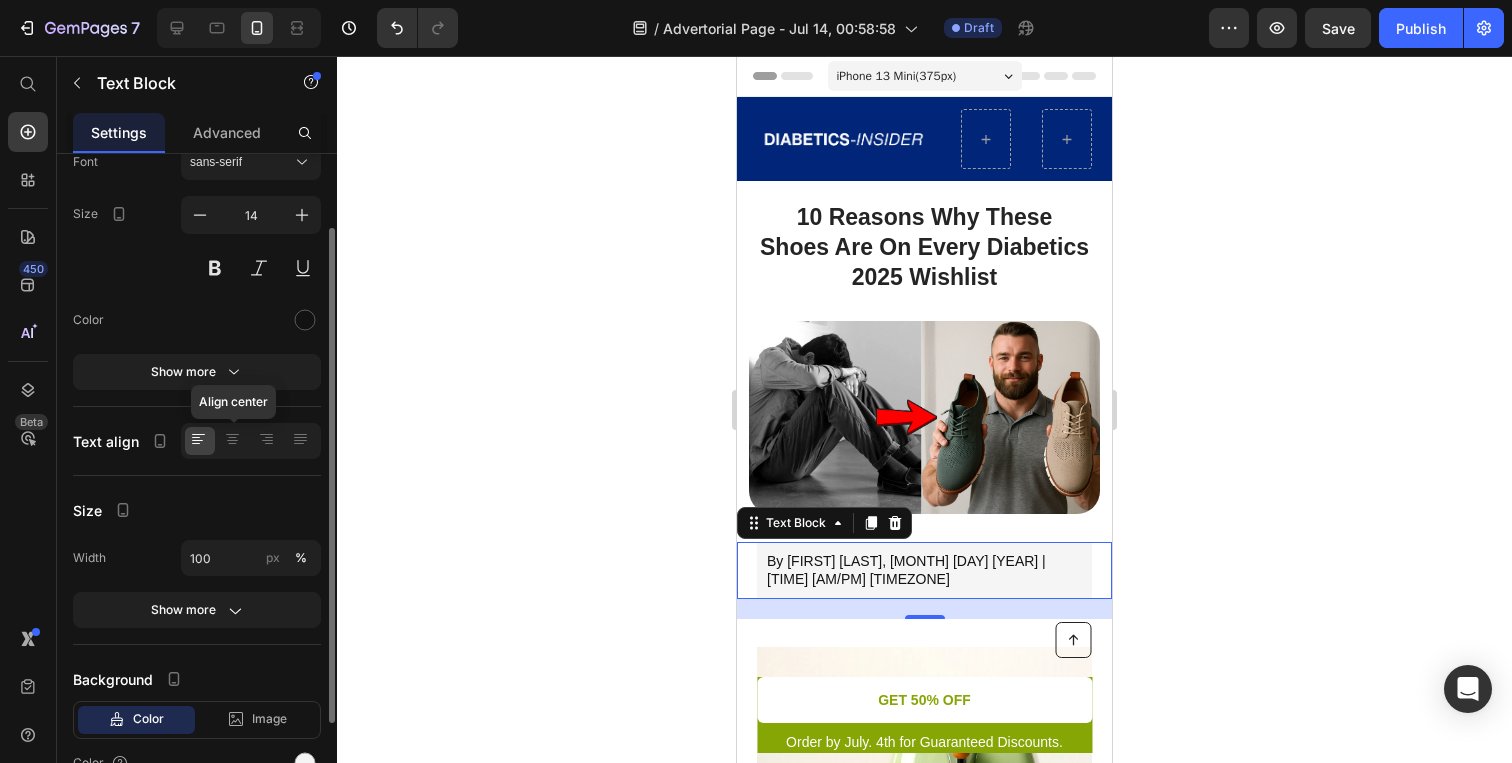 scroll, scrollTop: 0, scrollLeft: 0, axis: both 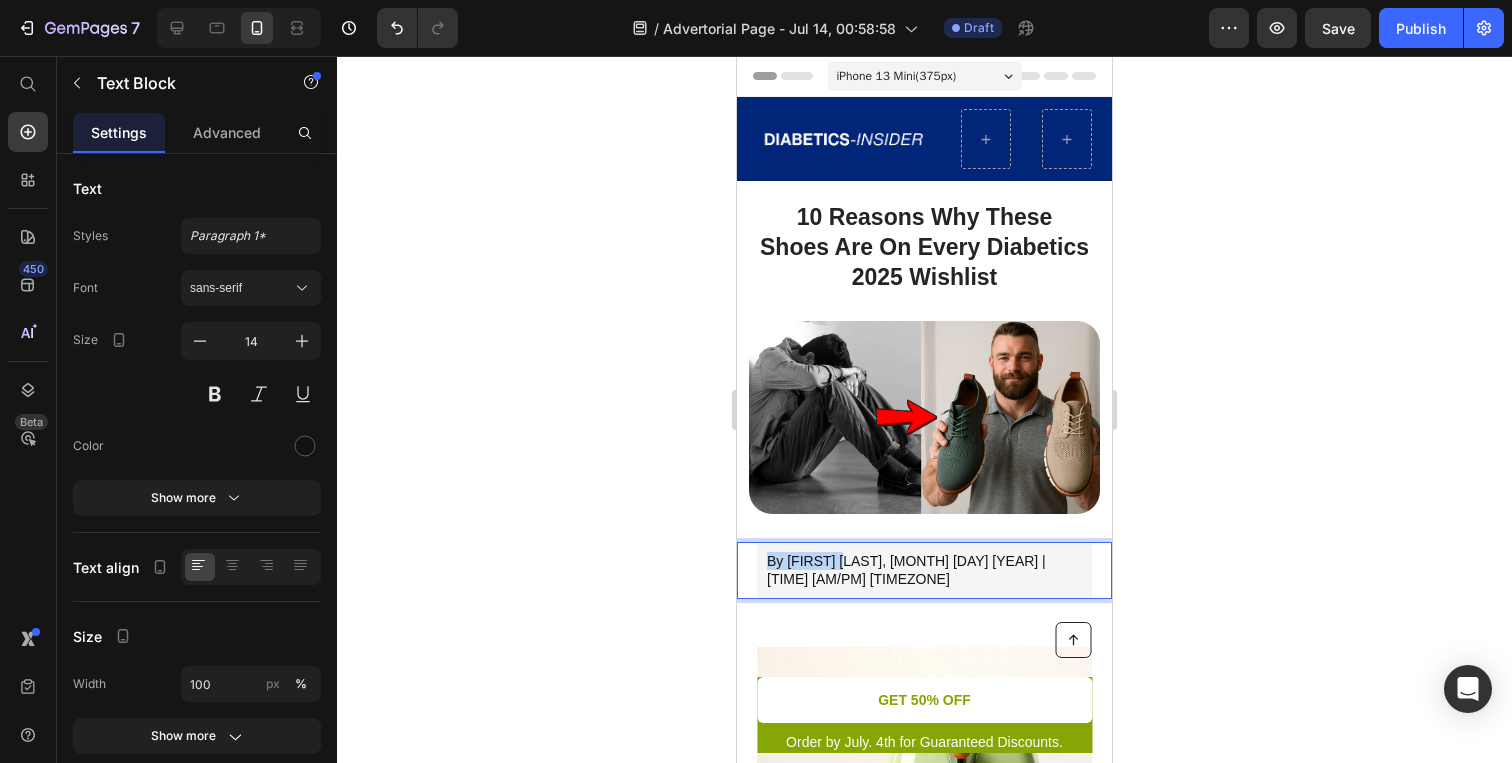 drag, startPoint x: 847, startPoint y: 559, endPoint x: 836, endPoint y: 545, distance: 17.804493 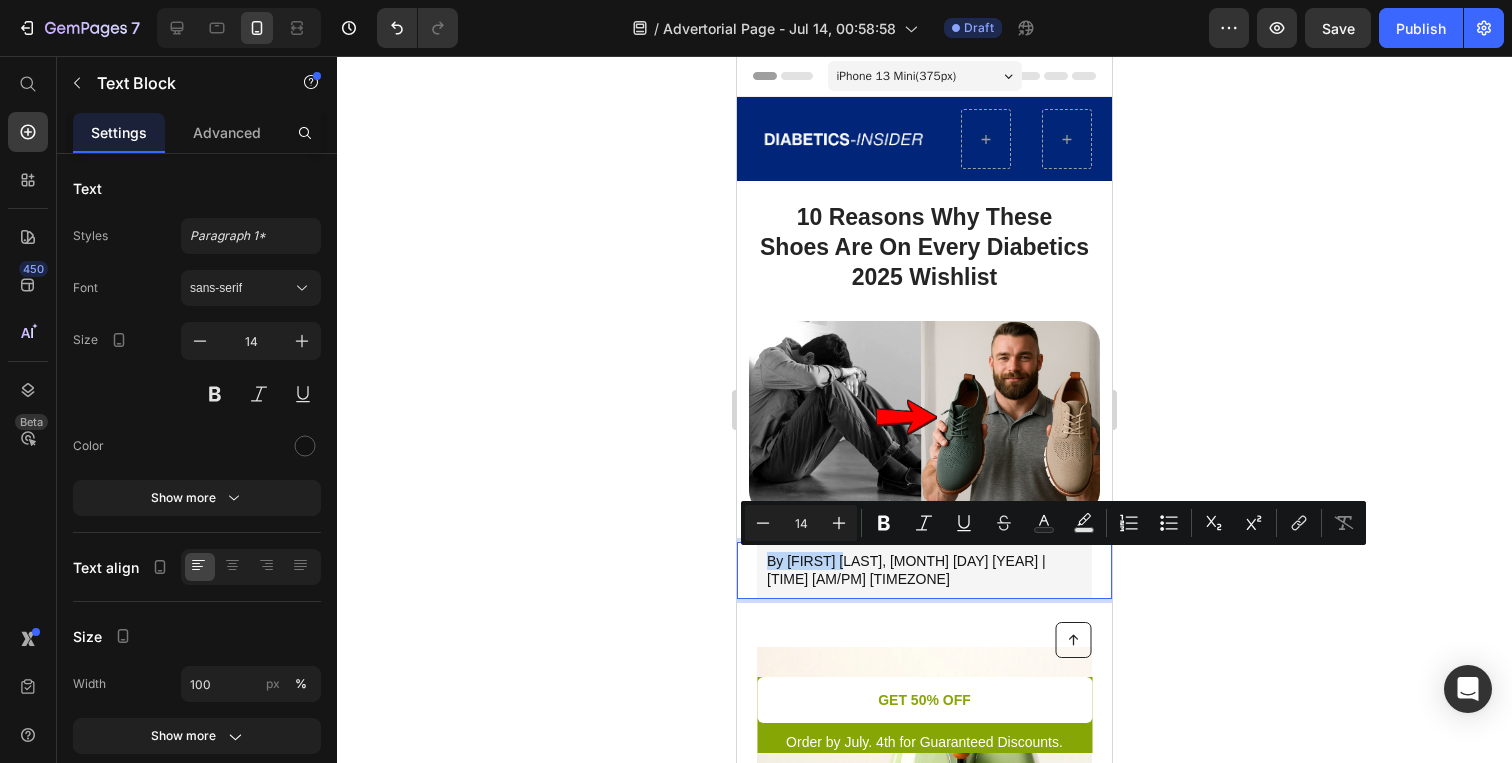 click on "By [FIRST] [LAST], [MONTH] [DAY] [YEAR] | [TIME] [AM/PM] [TIMEZONE]" at bounding box center [924, 570] 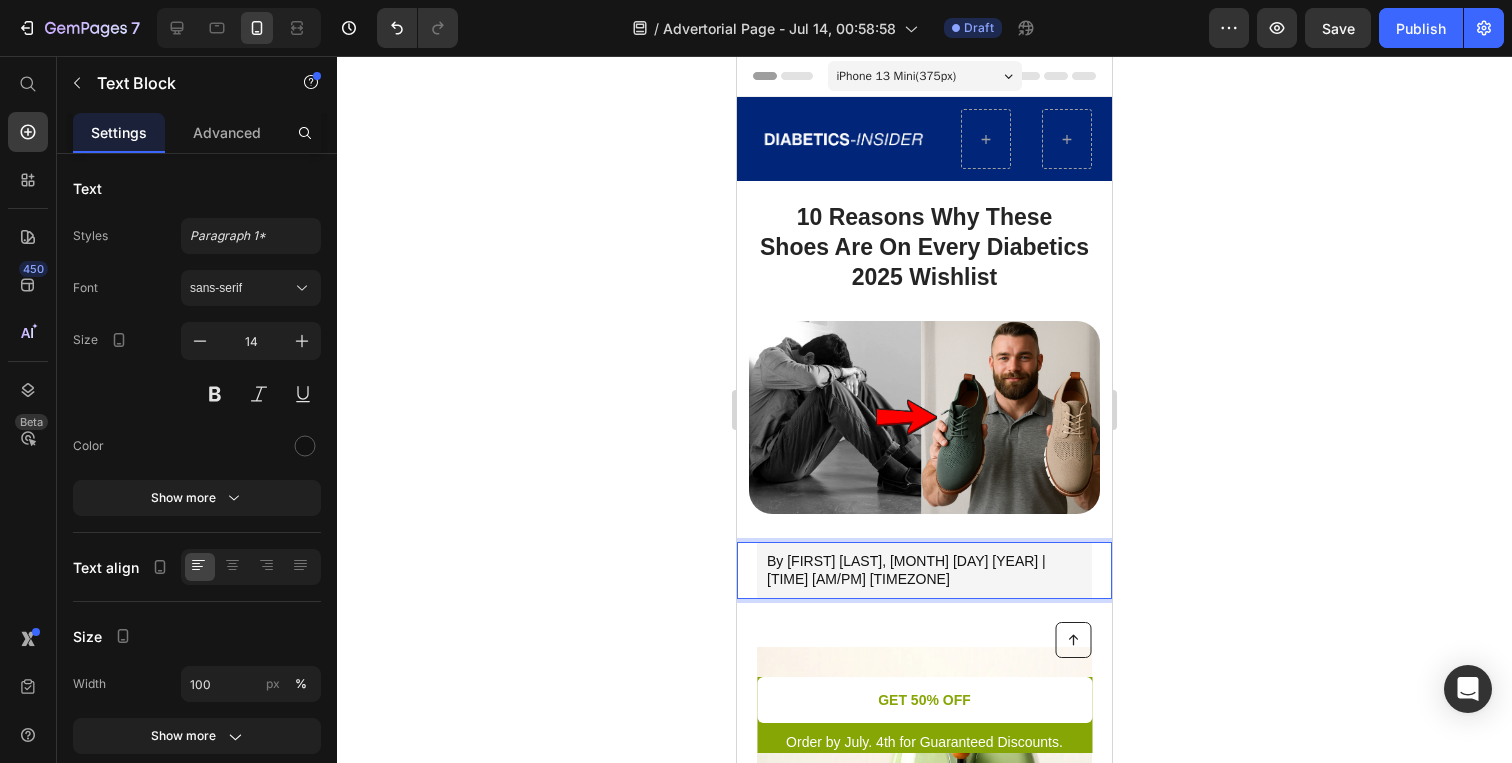 click on "By [FIRST] [LAST], [MONTH] [DAY] [YEAR] | [TIME] [AM/PM] [TIMEZONE]" at bounding box center (924, 570) 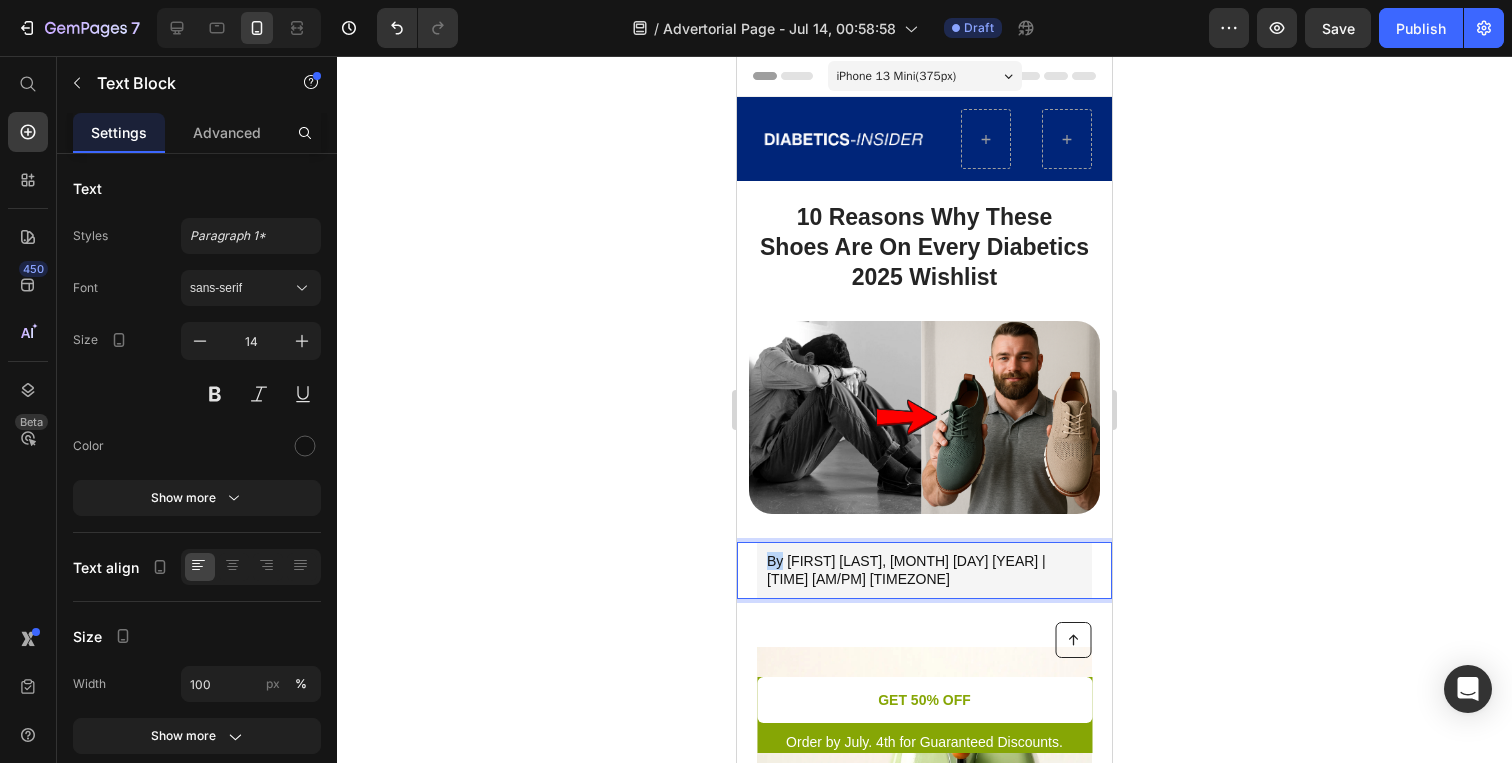 click on "By [FIRST] [LAST], [MONTH] [DAY] [YEAR] | [TIME] [AM/PM] [TIMEZONE]" at bounding box center [924, 570] 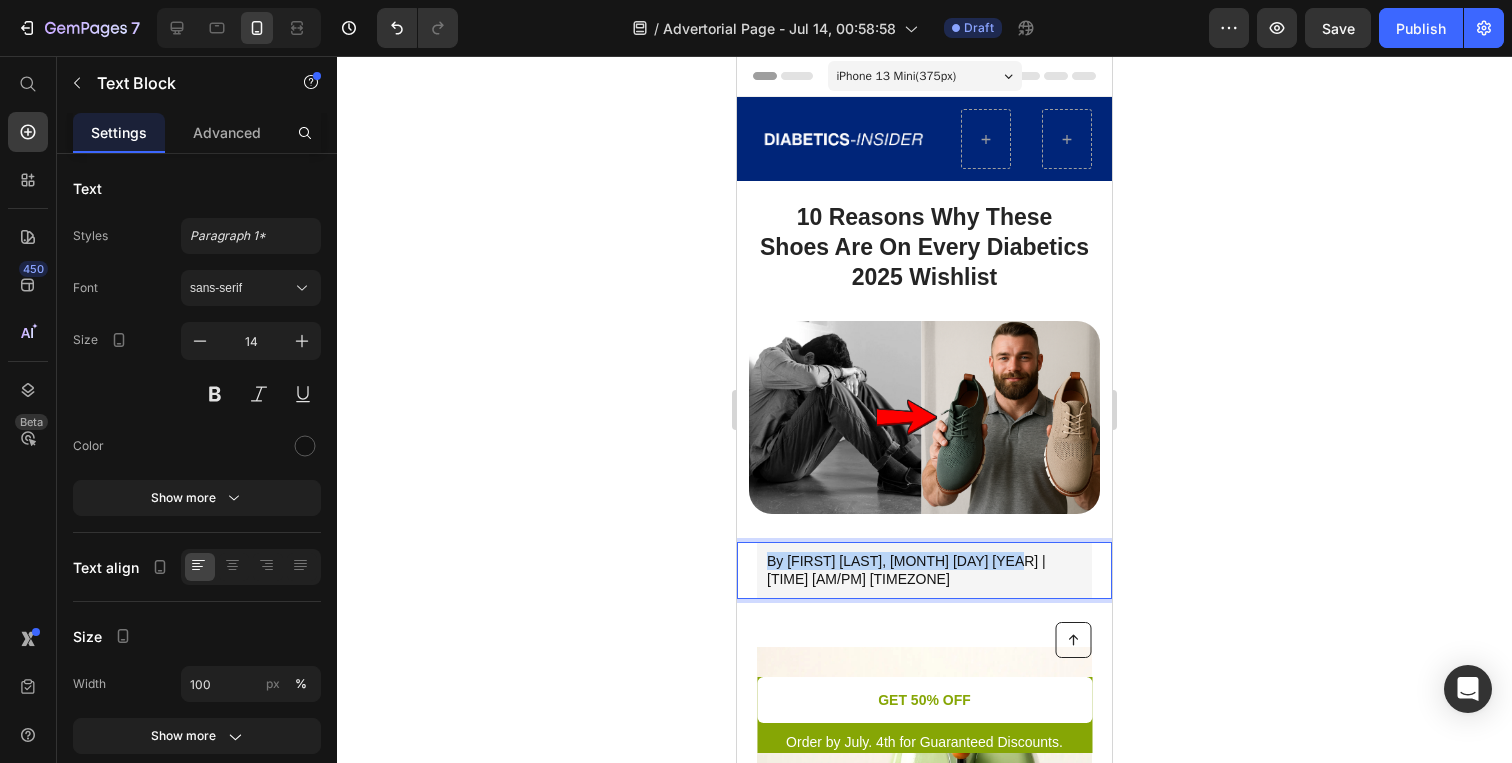 click on "By [FIRST] [LAST], [MONTH] [DAY] [YEAR] | [TIME] [AM/PM] [TIMEZONE]" at bounding box center (924, 570) 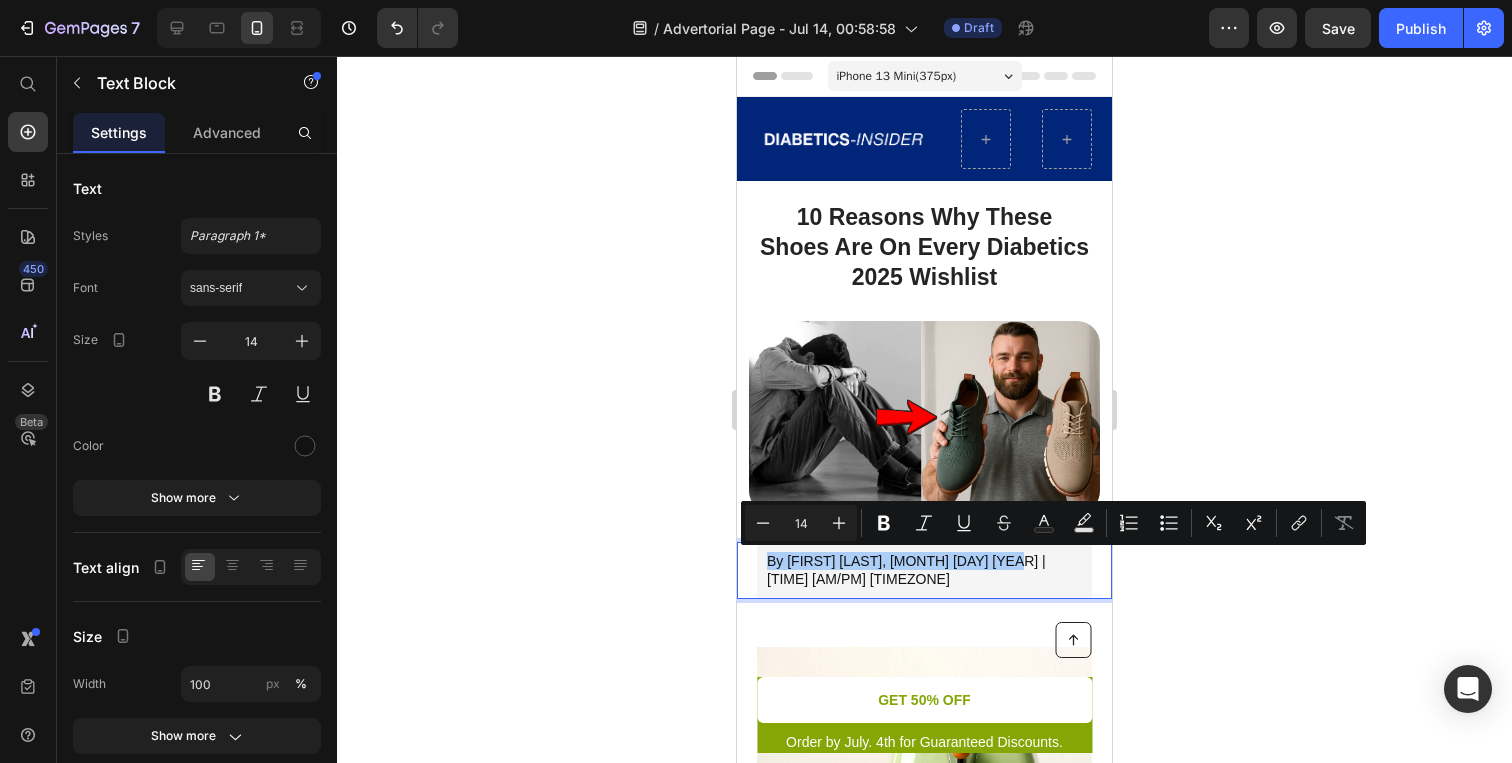 click 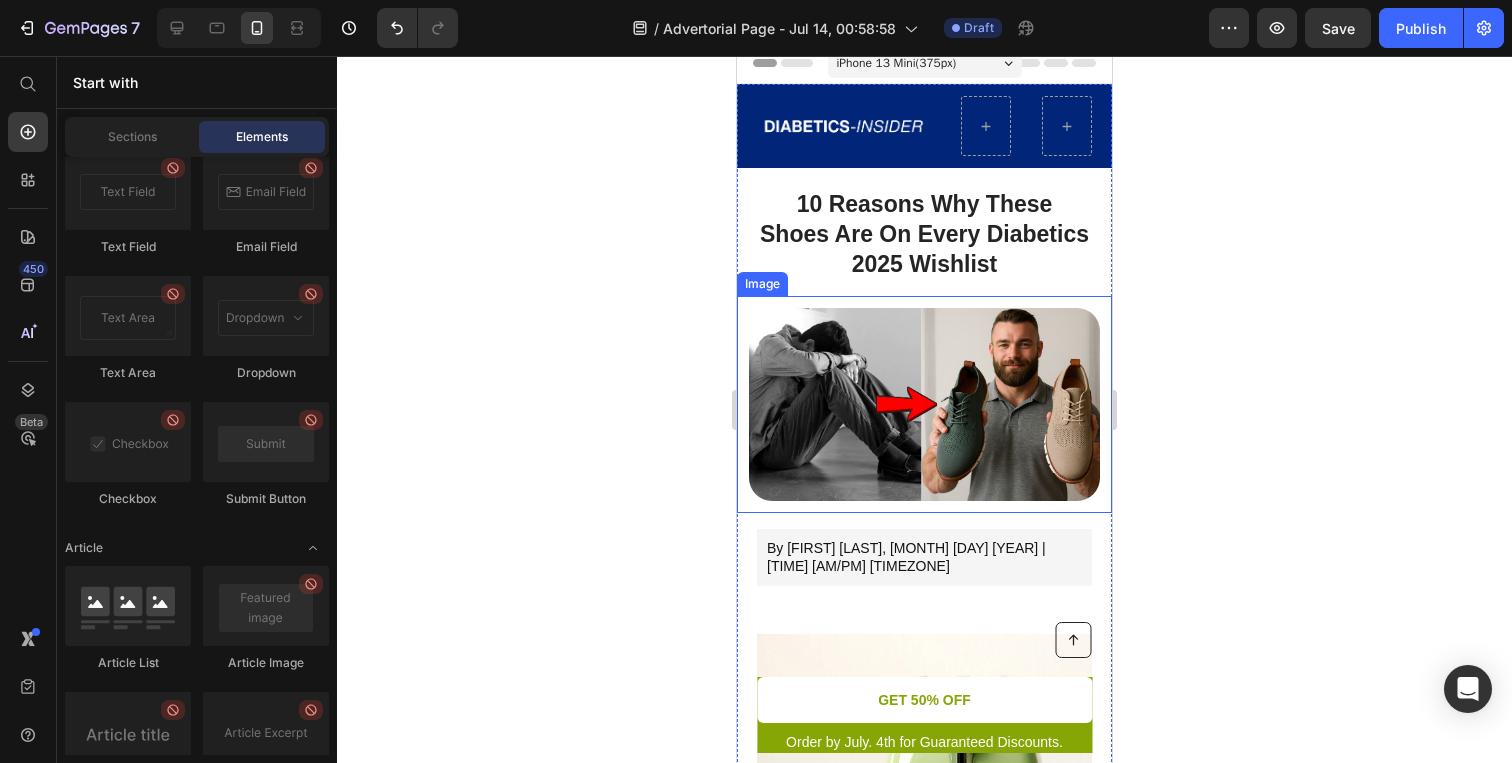 scroll, scrollTop: 0, scrollLeft: 0, axis: both 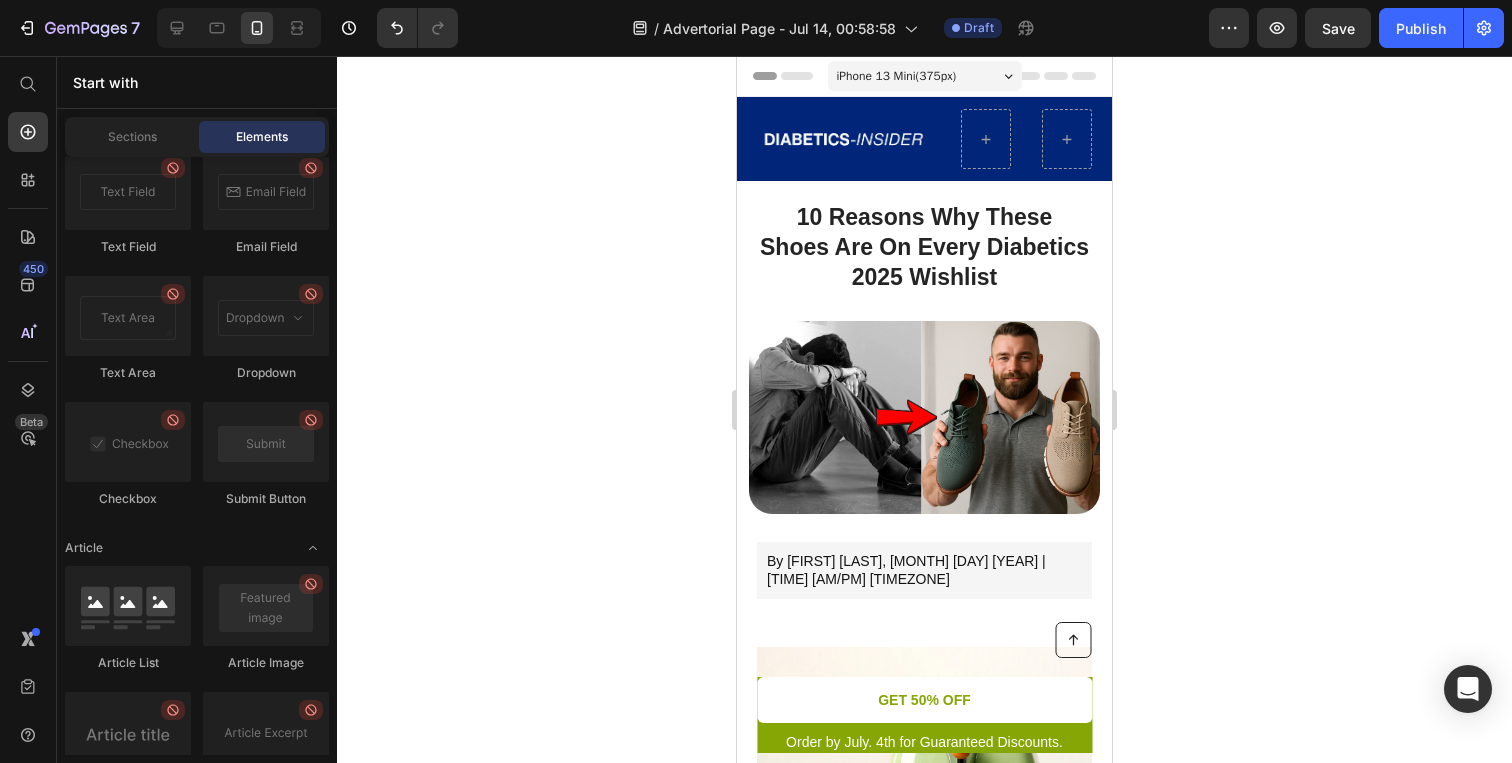 click 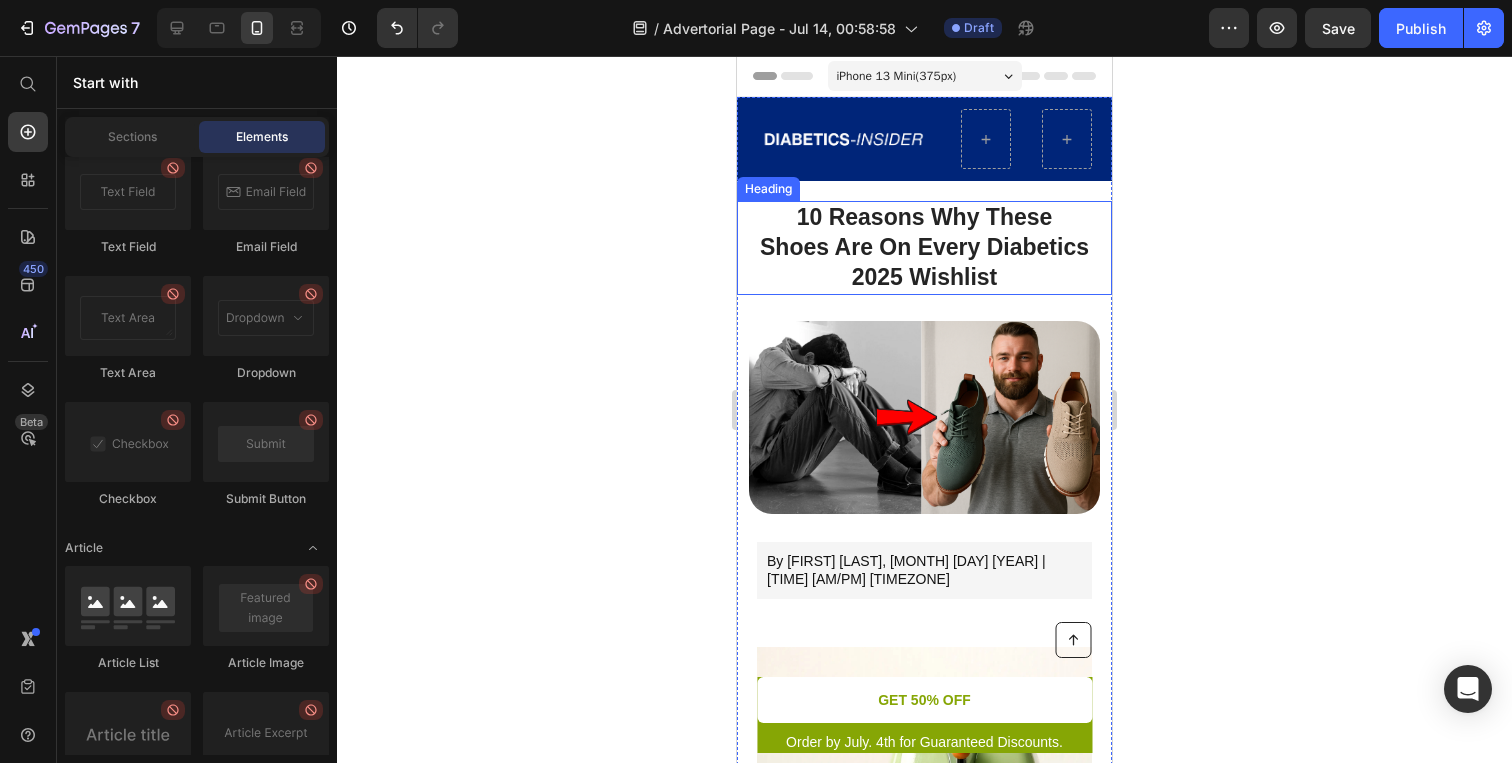 click on "10 Reasons Why These Shoes Are On Every Diabetics 2025 Wishlist" at bounding box center [924, 248] 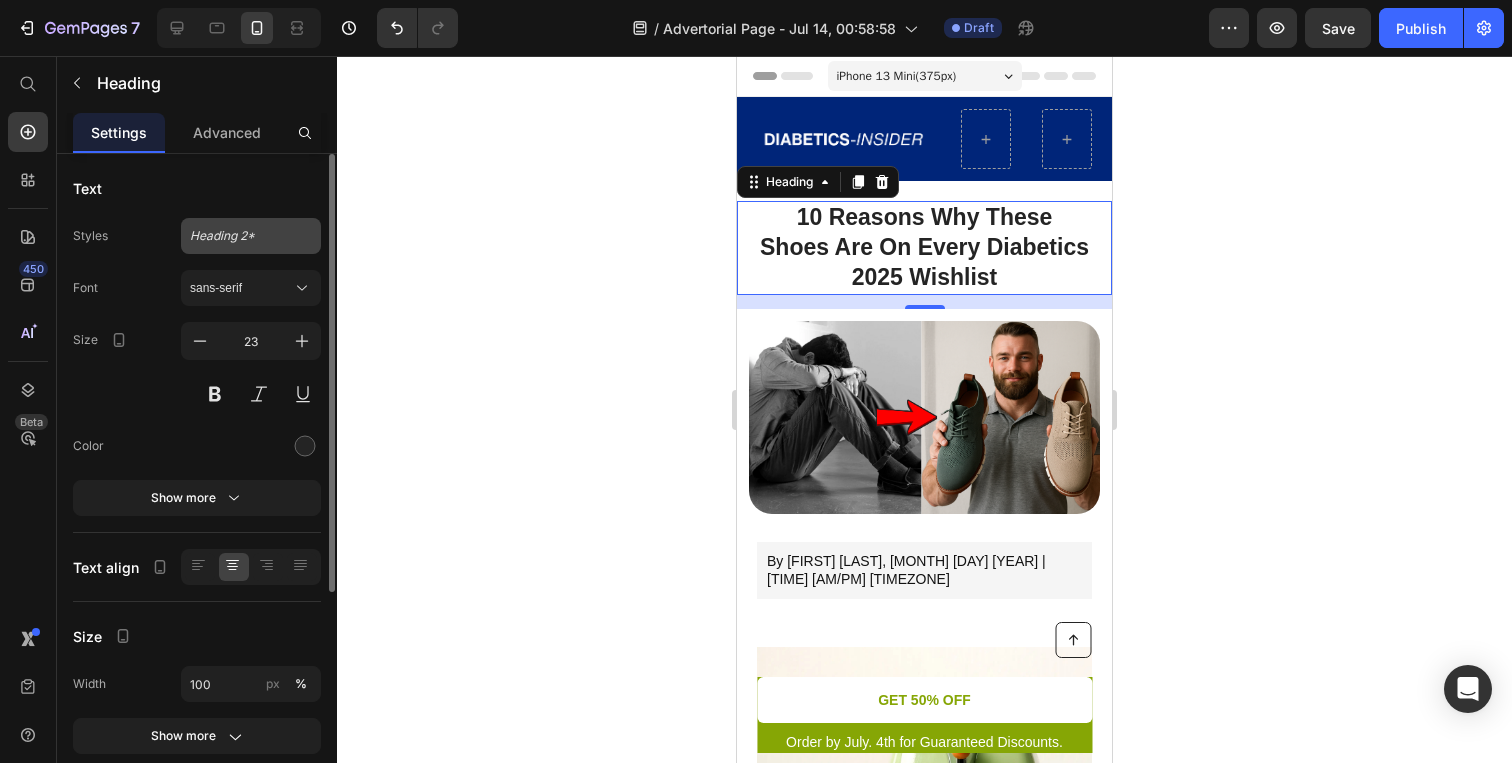 click on "Heading 2*" 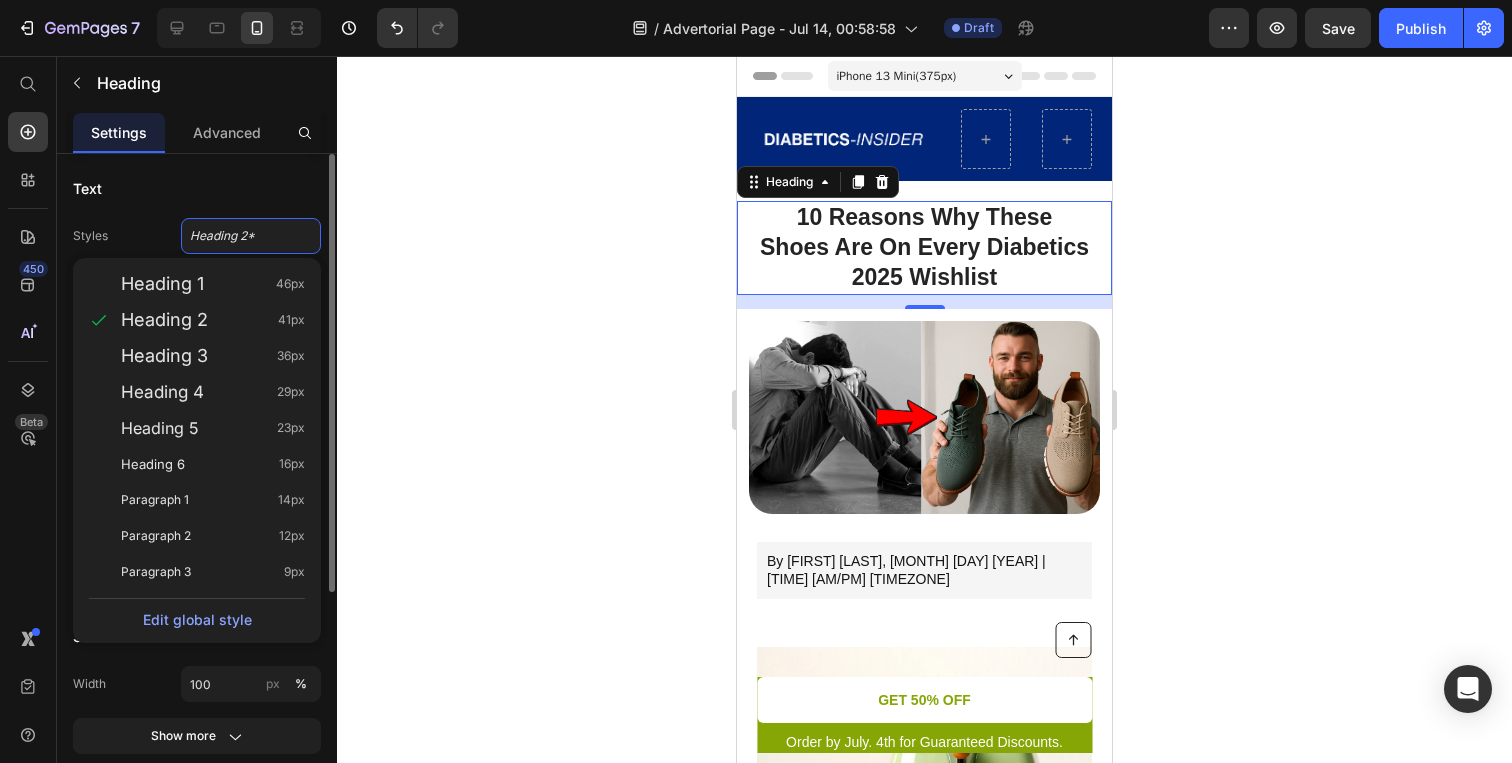 click on "Text Styles Heading 2* Heading 1 46px Heading 2 41px Heading 3 36px Heading 4 29px Heading 5 23px Heading 6 16px Paragraph 1 14px Paragraph 2 12px Paragraph 3 9px  Edit global style  Font sans-serif Size 23 Color Show more" 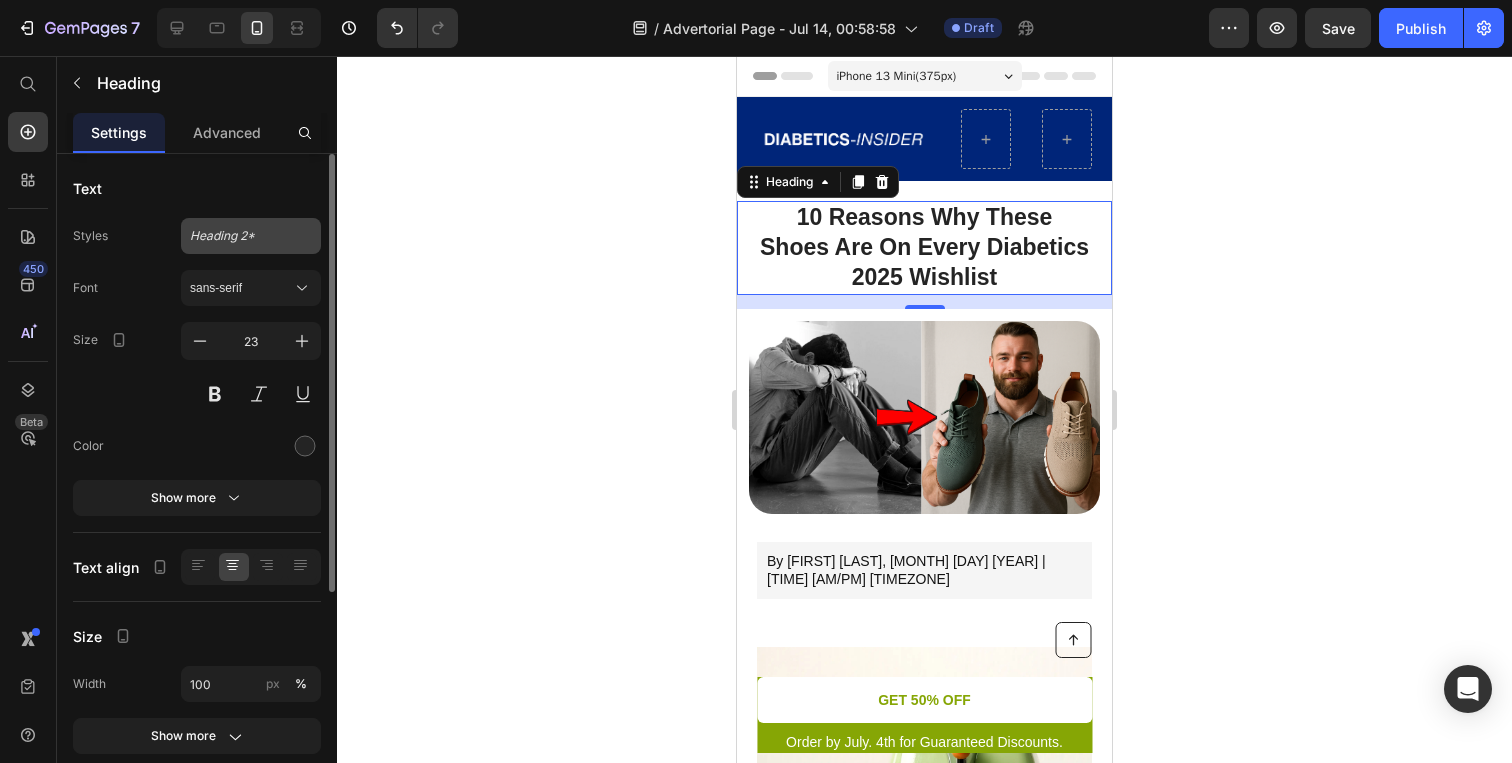 click on "Heading 2*" at bounding box center (239, 236) 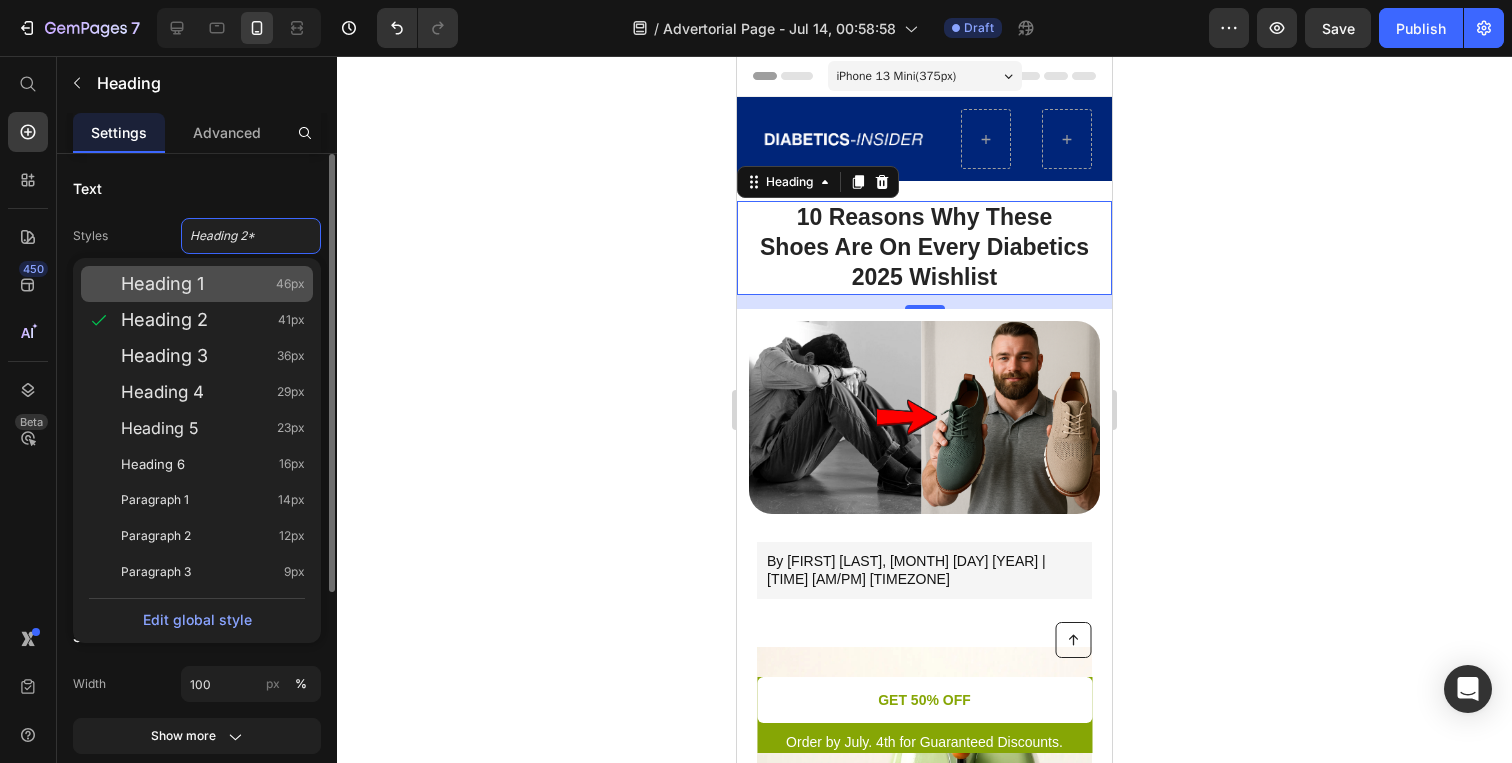 click on "Heading 1 46px" at bounding box center (213, 284) 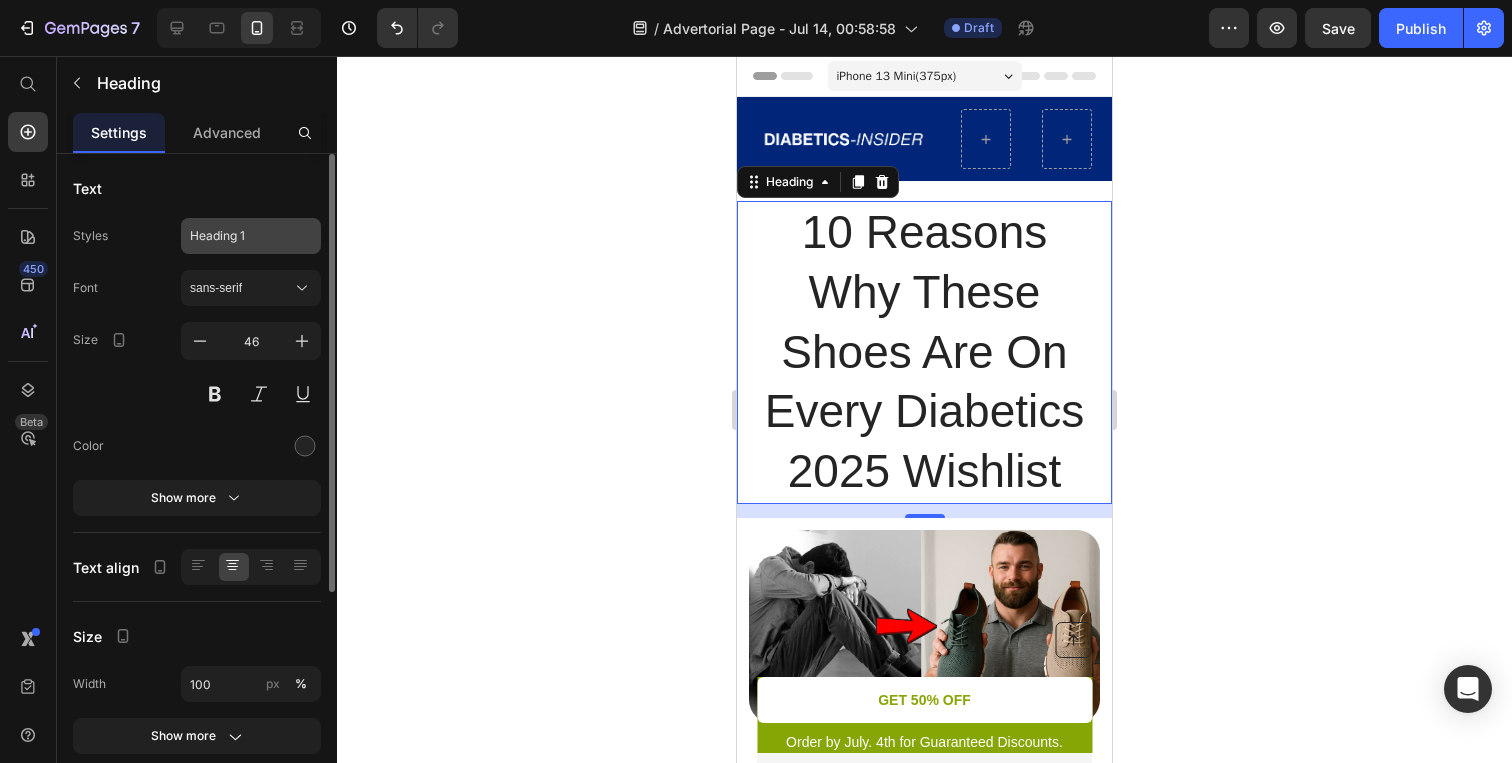 click on "Heading 1" at bounding box center [251, 236] 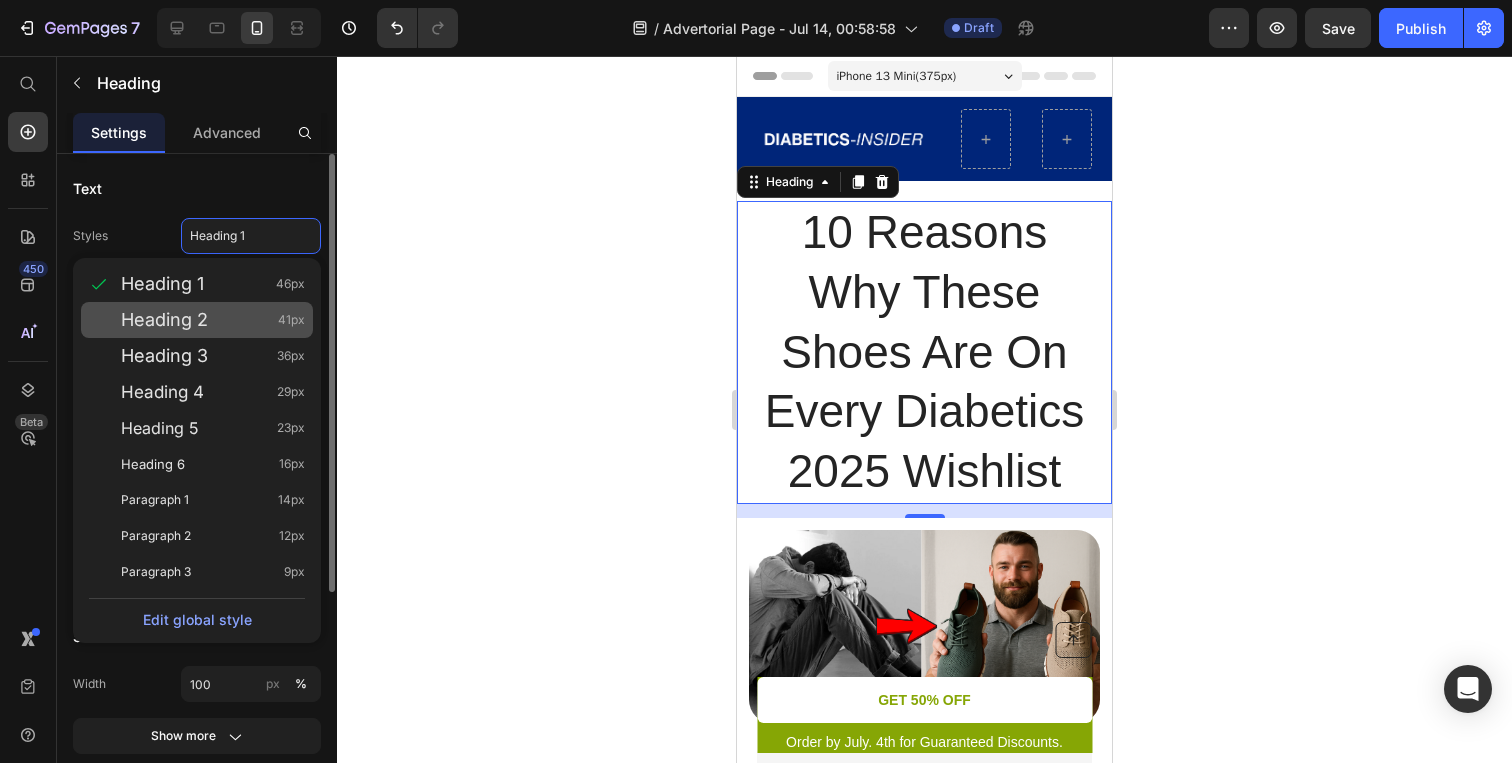 click on "41px" at bounding box center (291, 320) 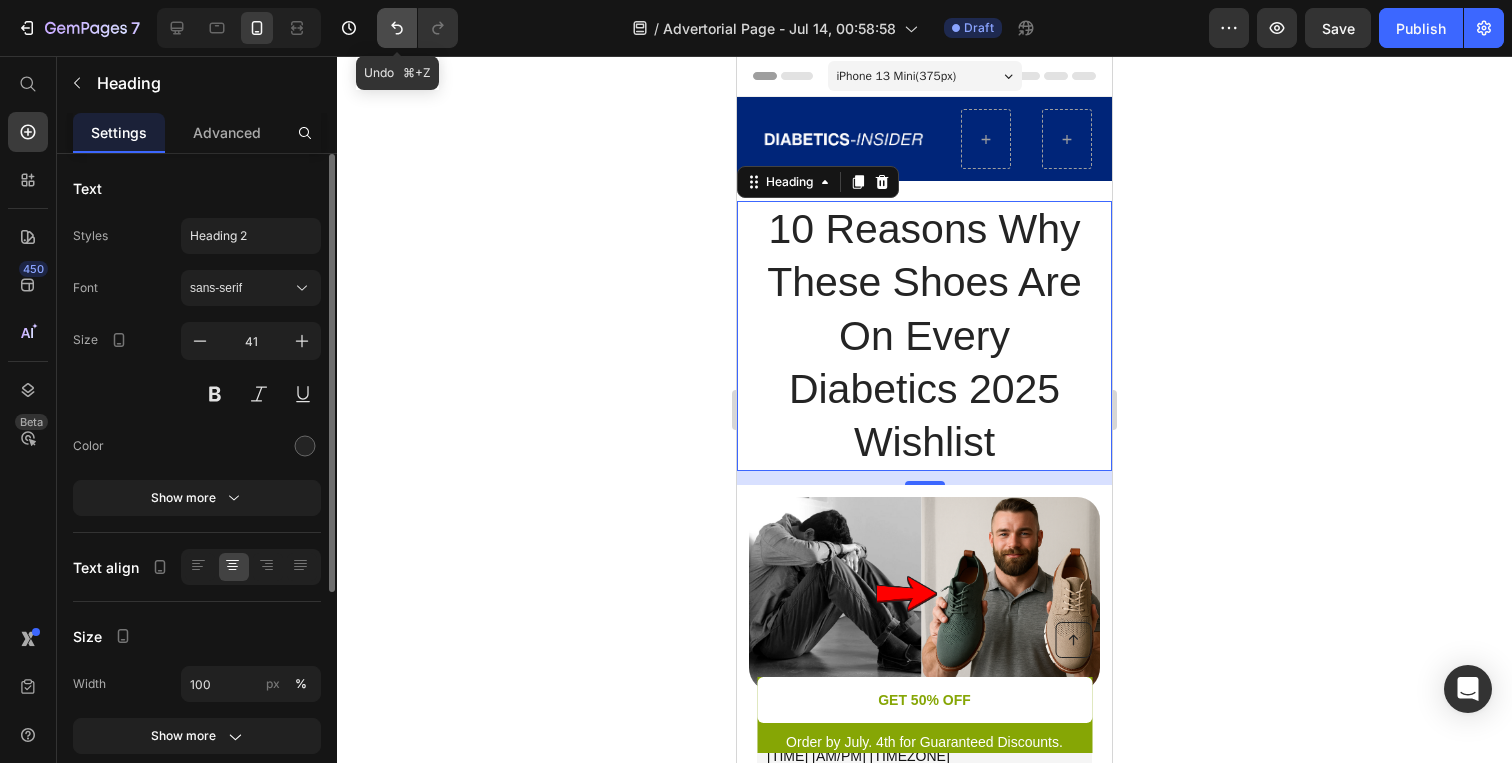click 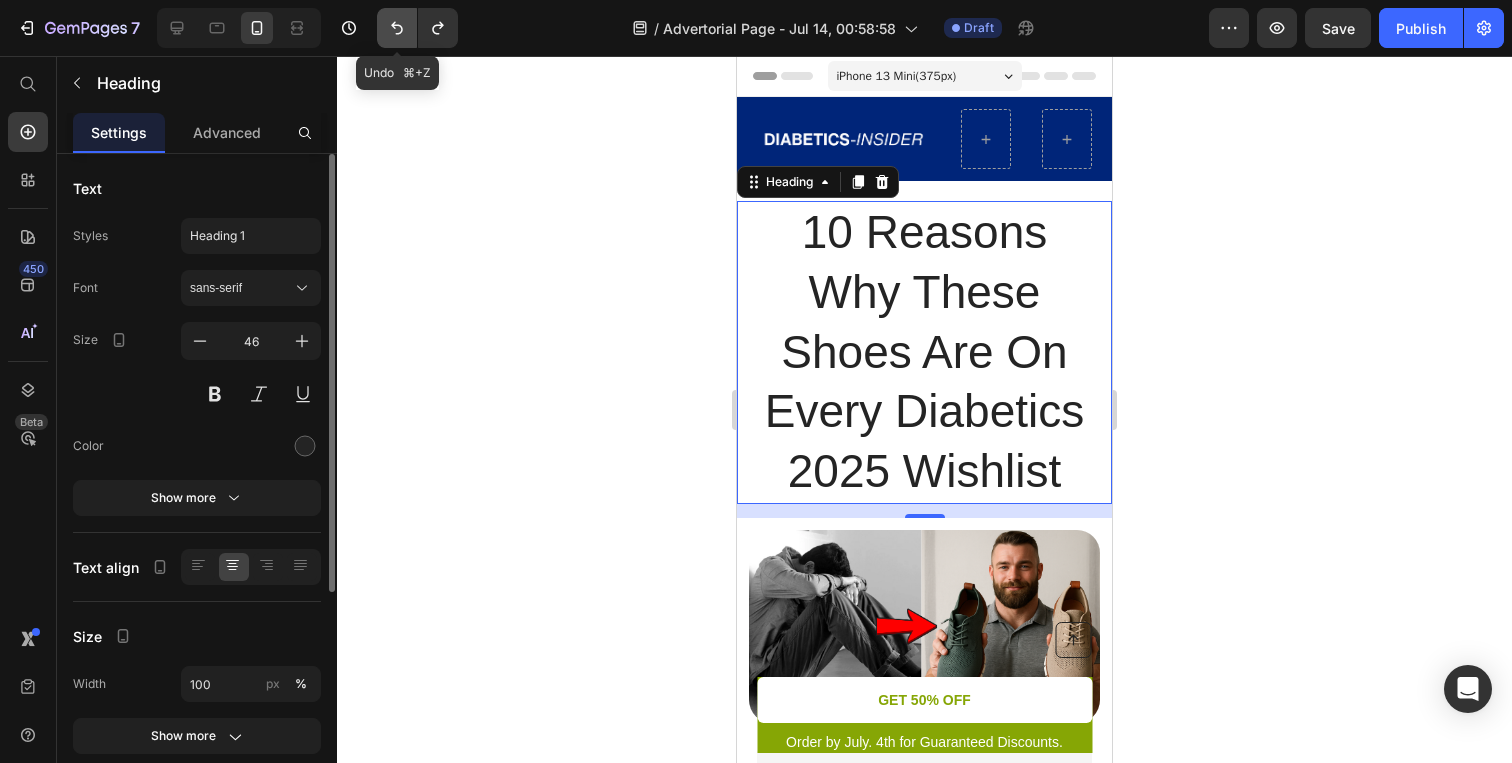 click 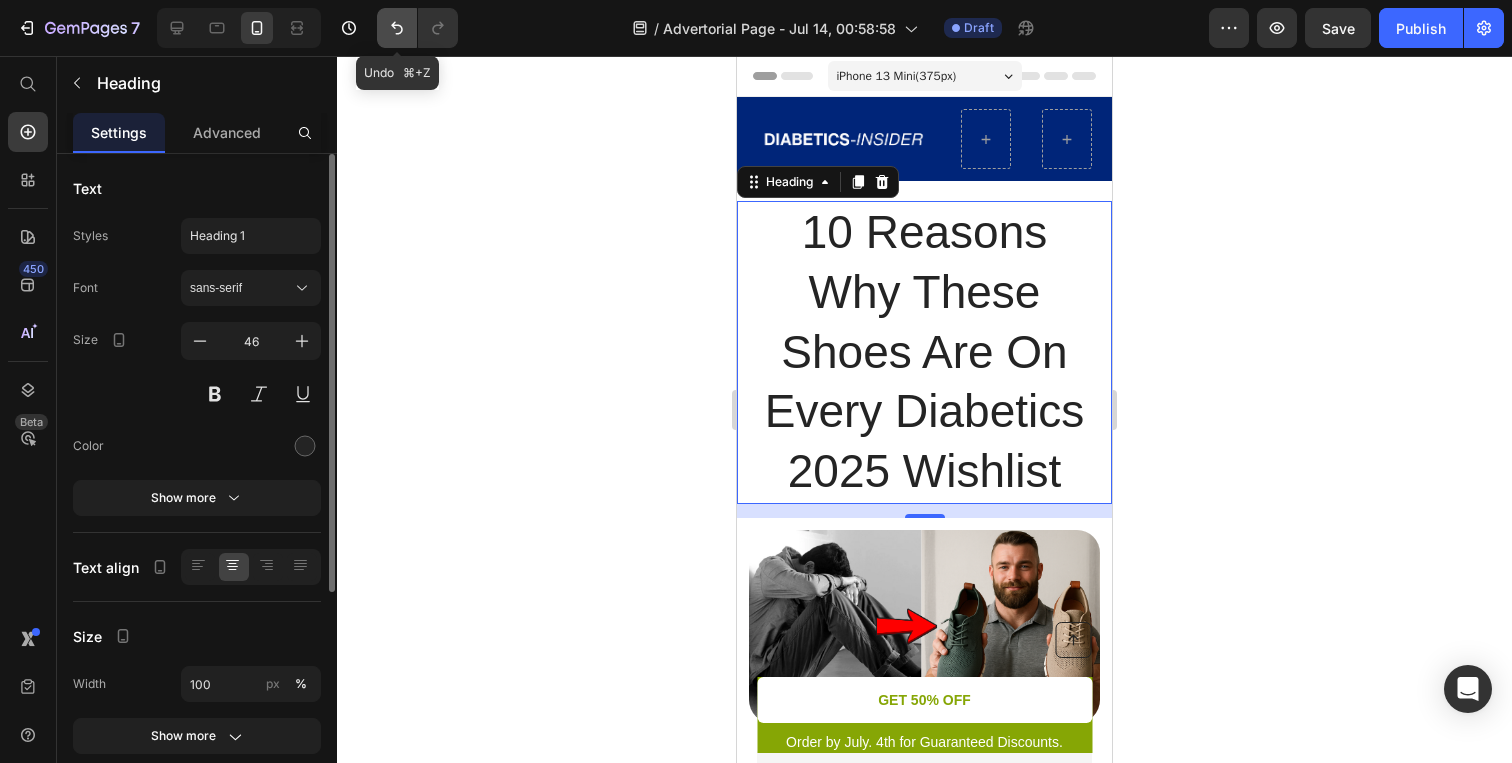 click 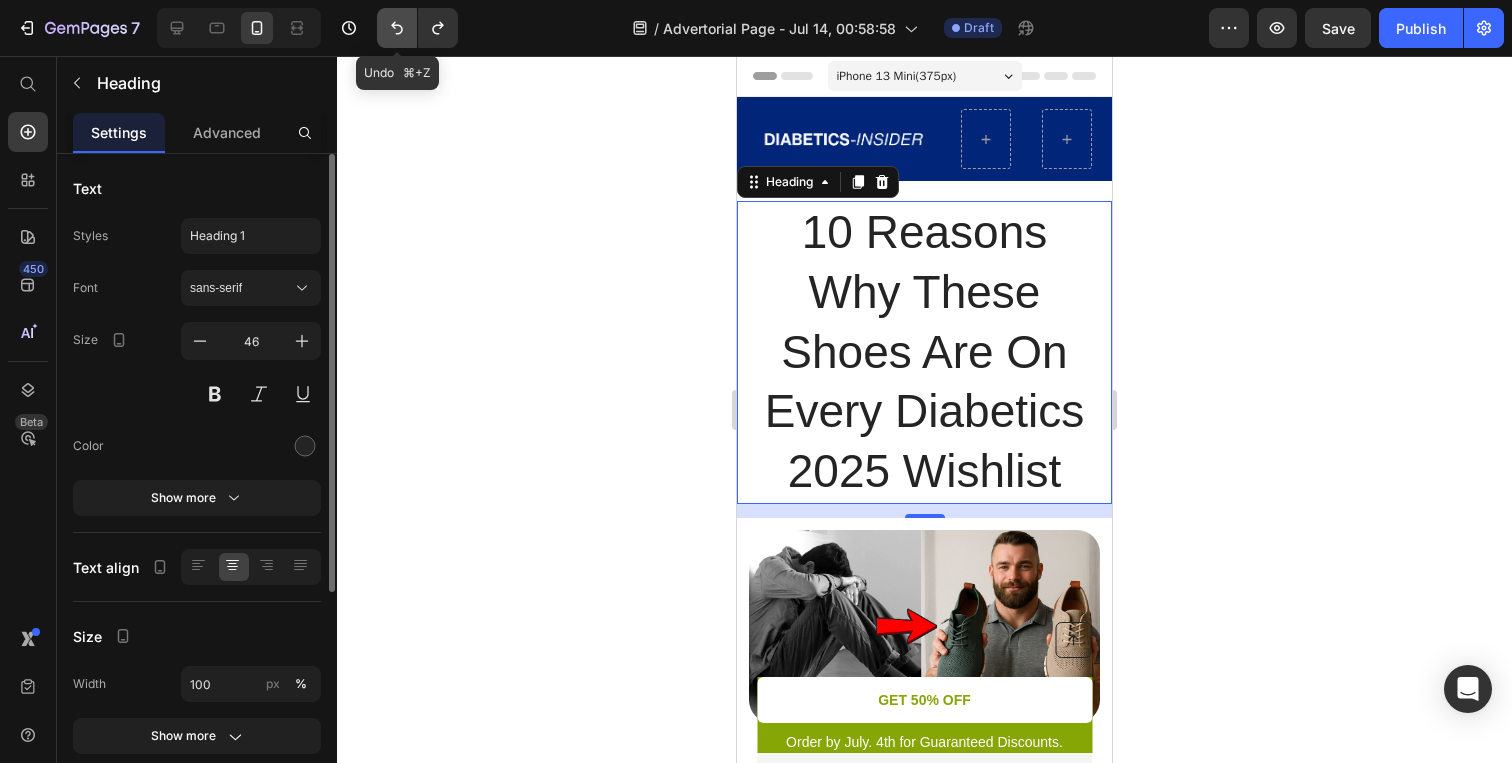 click 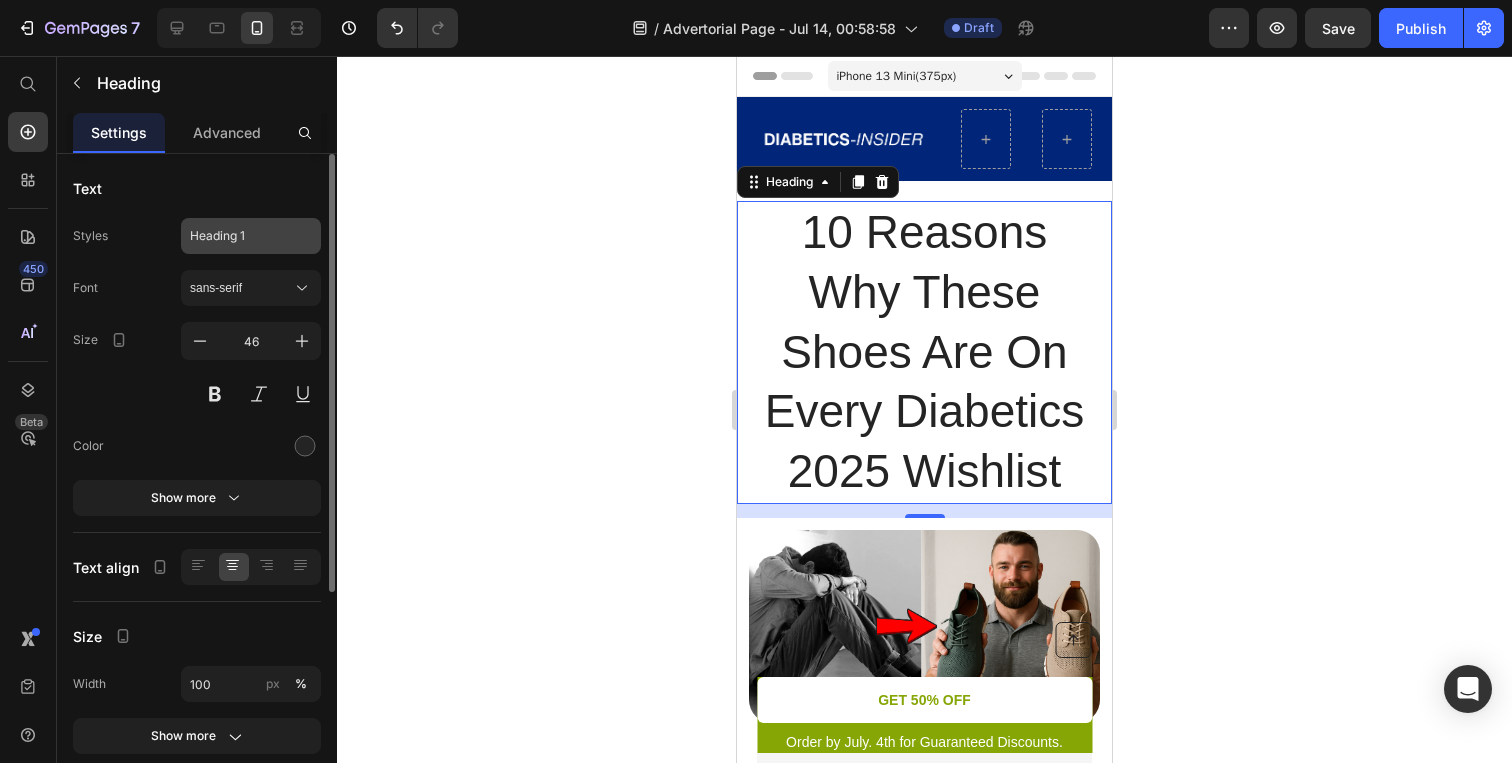 click on "Heading 1" 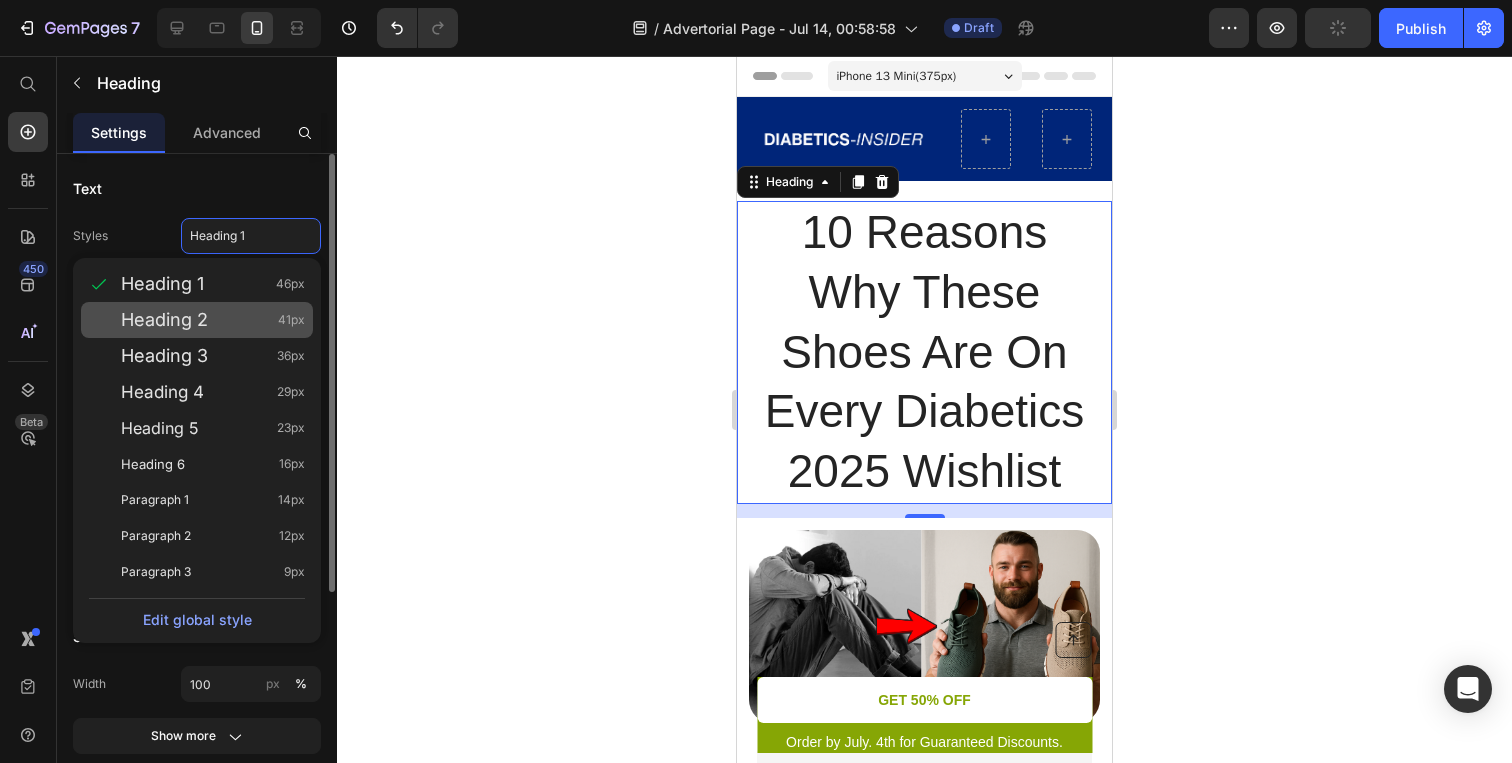 click on "Heading 2 41px" at bounding box center [213, 320] 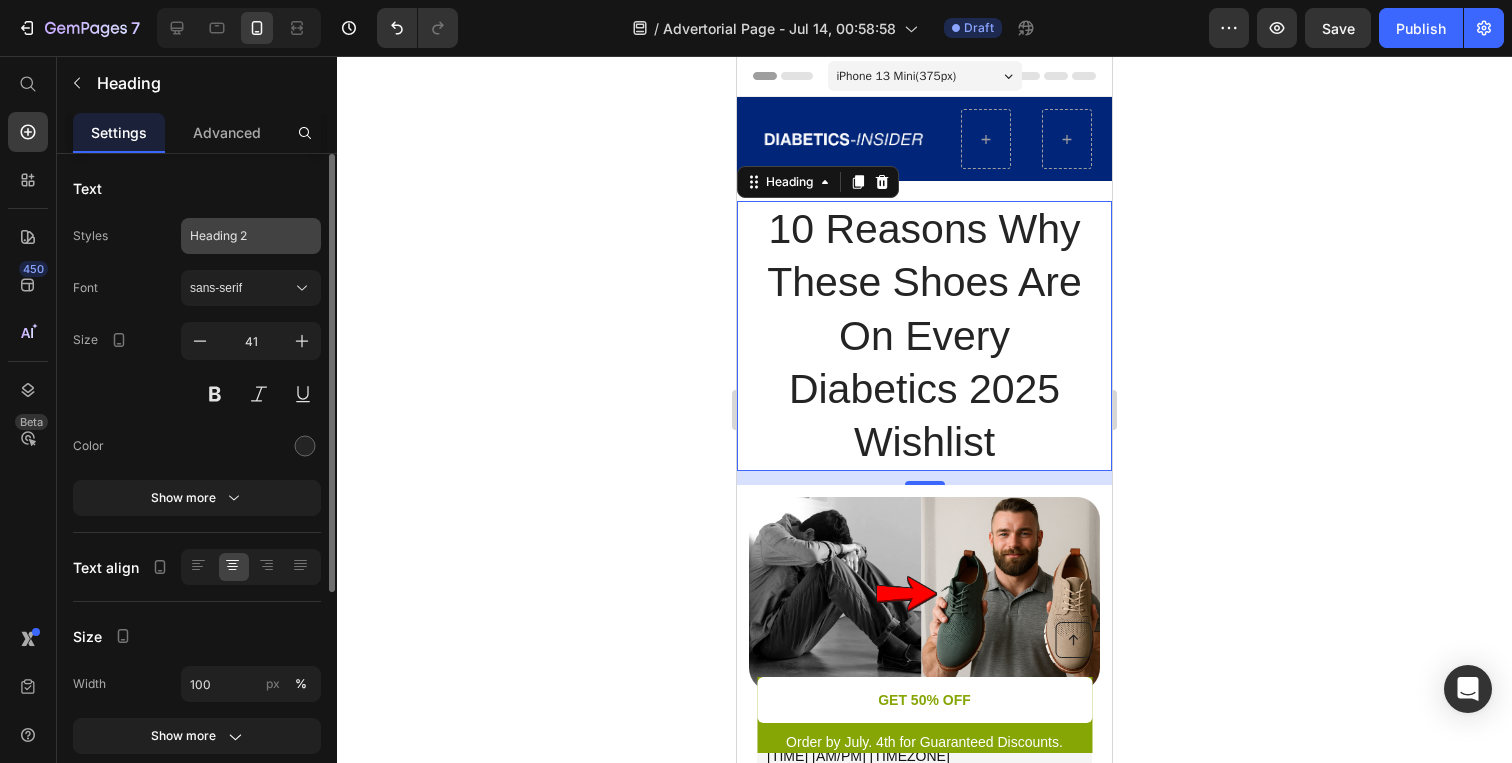 click on "Heading 2" at bounding box center (251, 236) 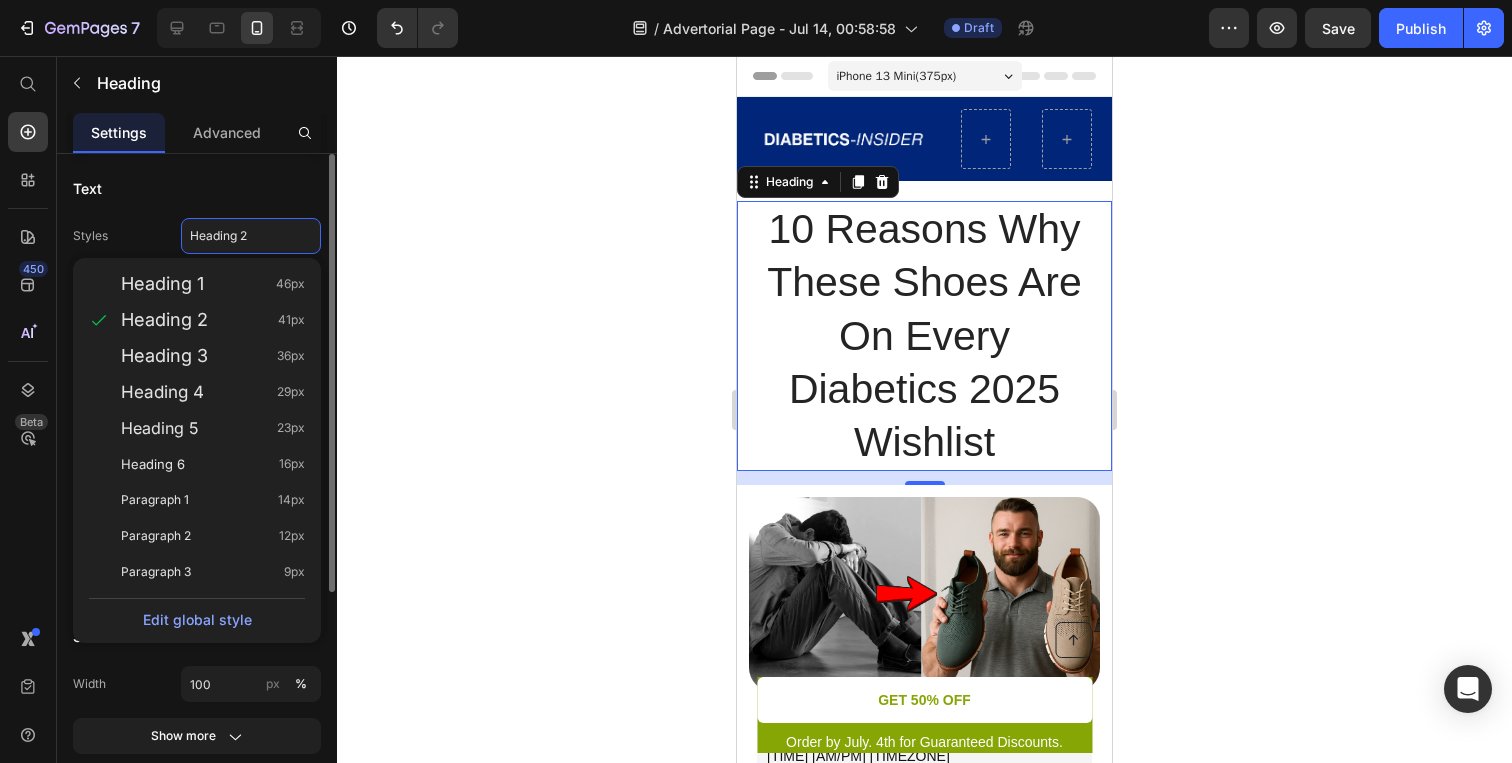 click on "Heading 1 46px Heading 2 41px Heading 3 36px Heading 4 29px Heading 5 23px Heading 6 16px Paragraph 1 14px Paragraph 2 12px Paragraph 3 9px  Edit global style" at bounding box center (197, 450) 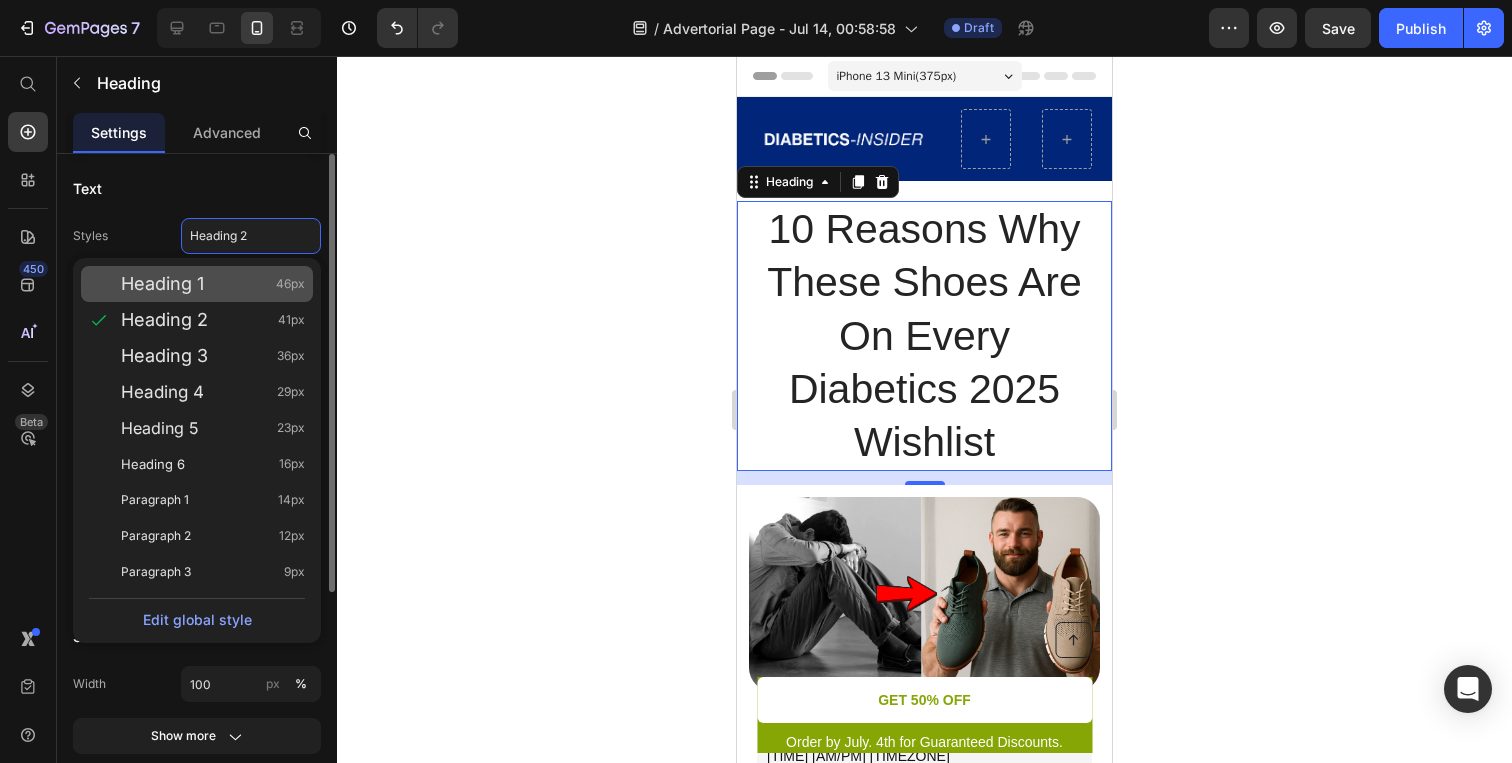click on "Heading 1 46px" 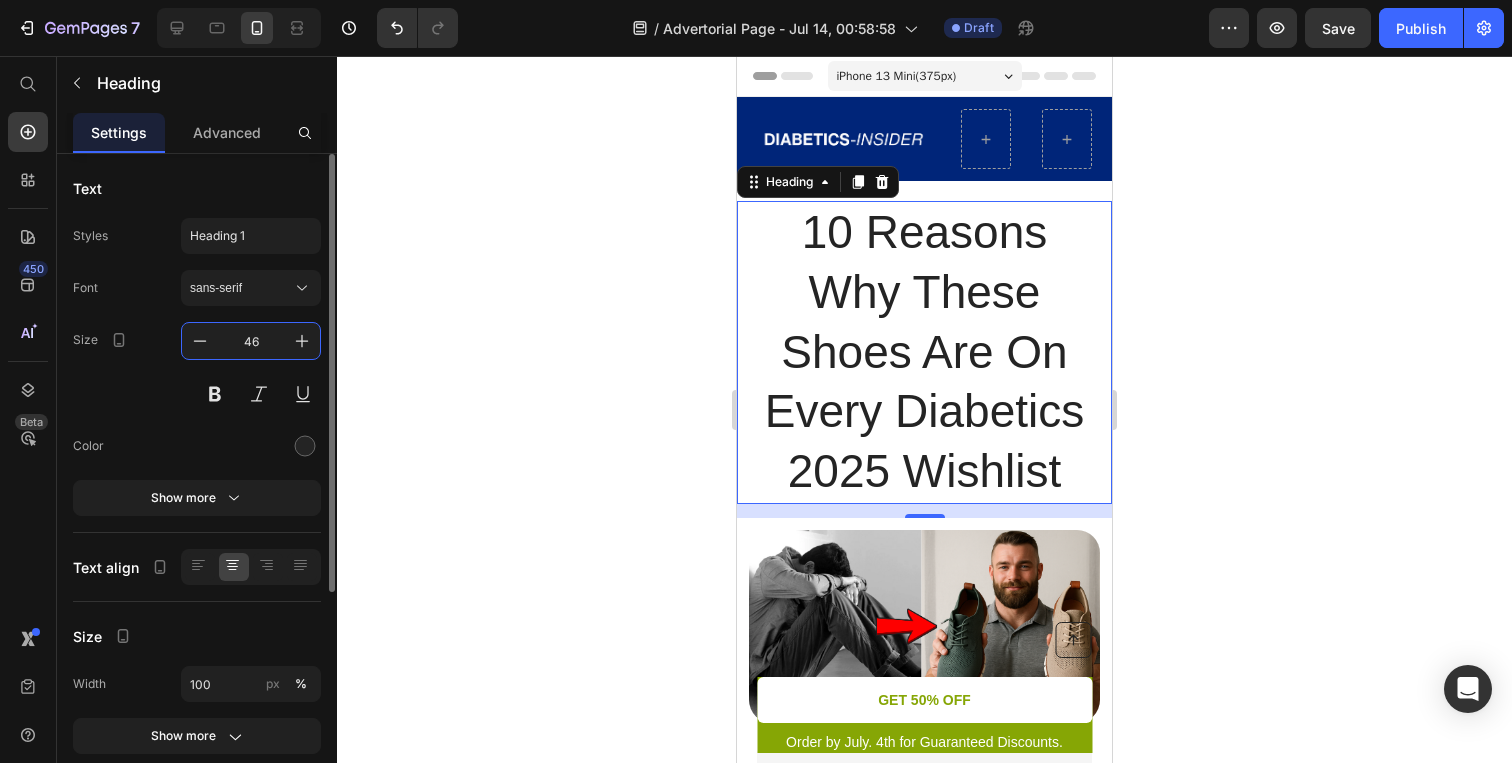 click on "46" at bounding box center (251, 341) 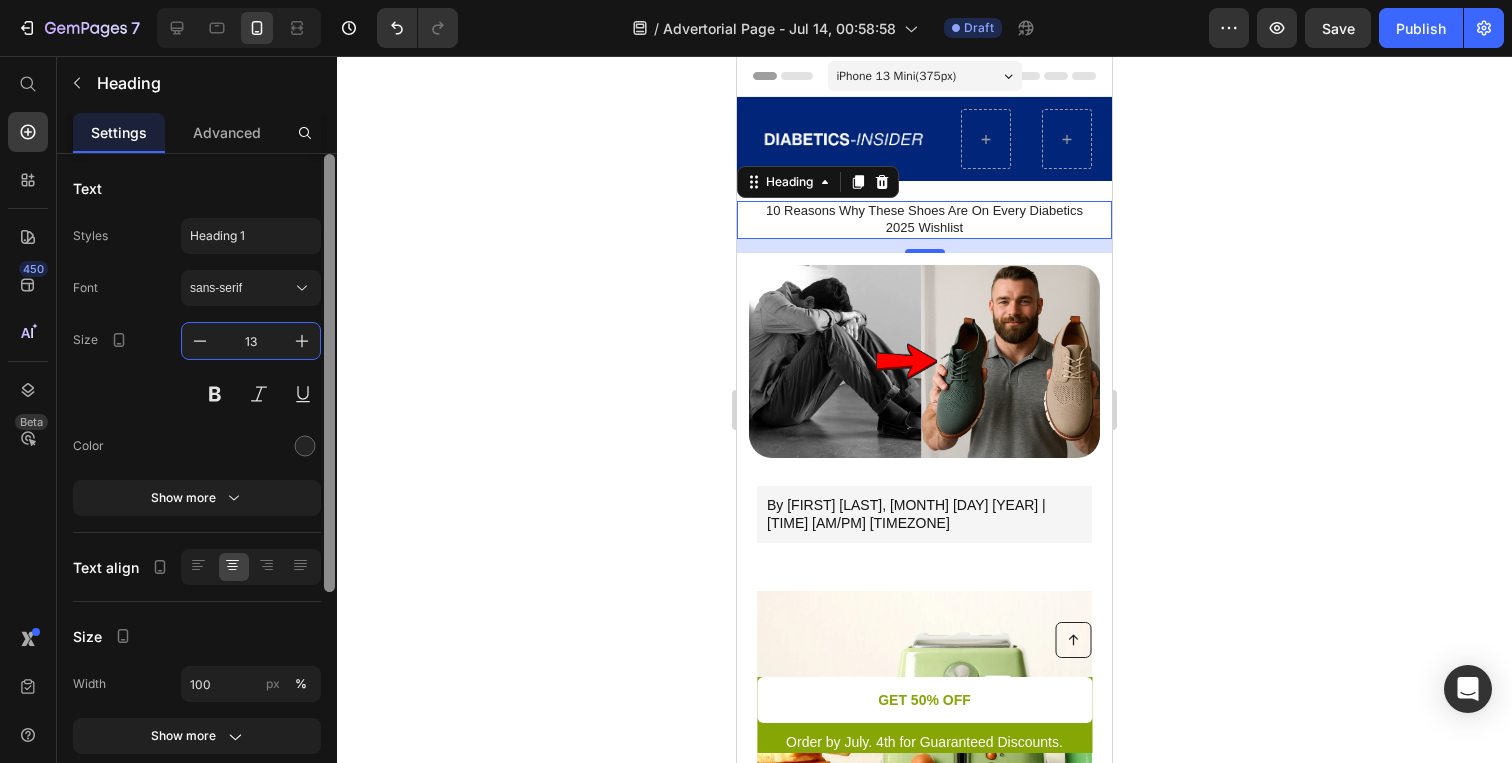 type on "1" 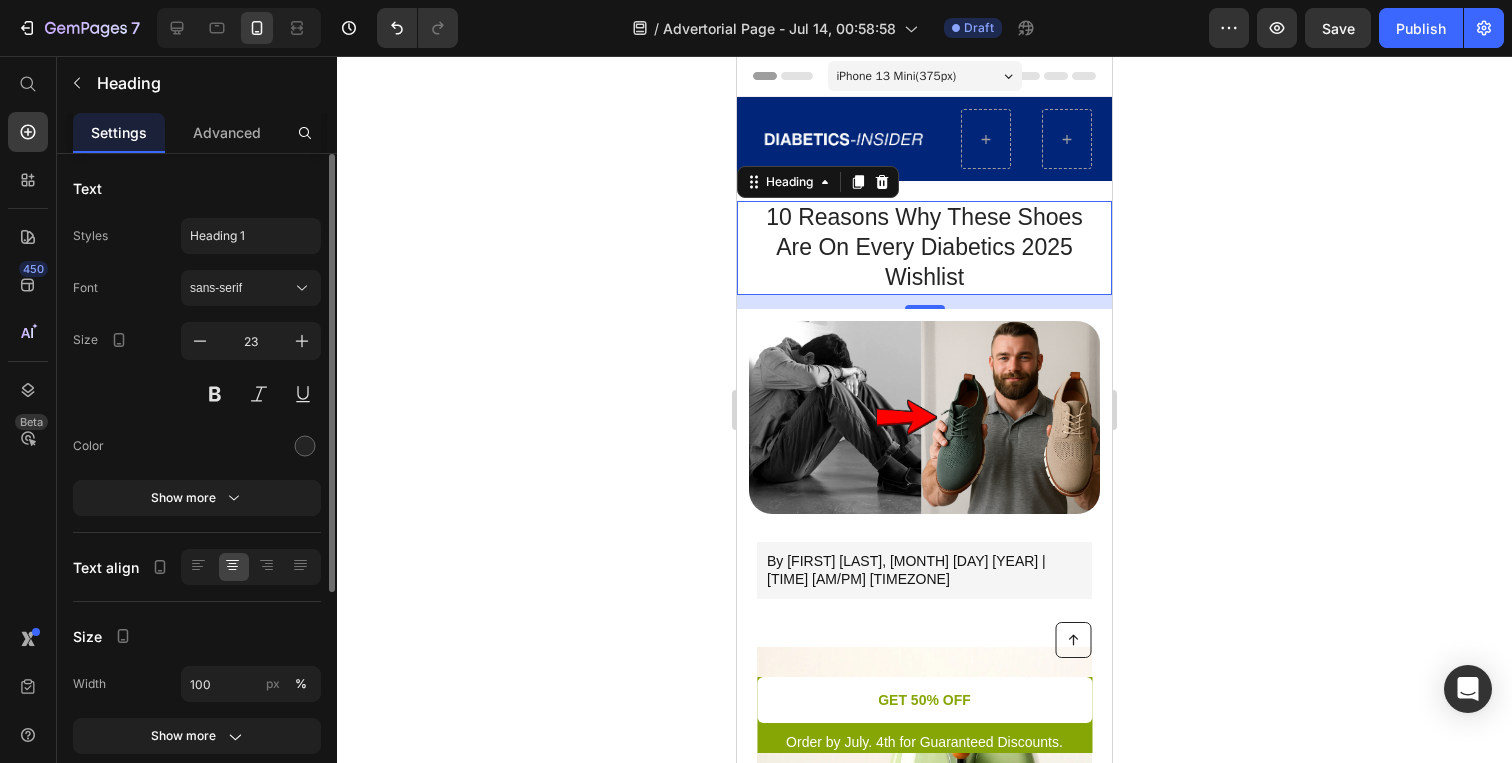 click on "Size 23" at bounding box center [197, 367] 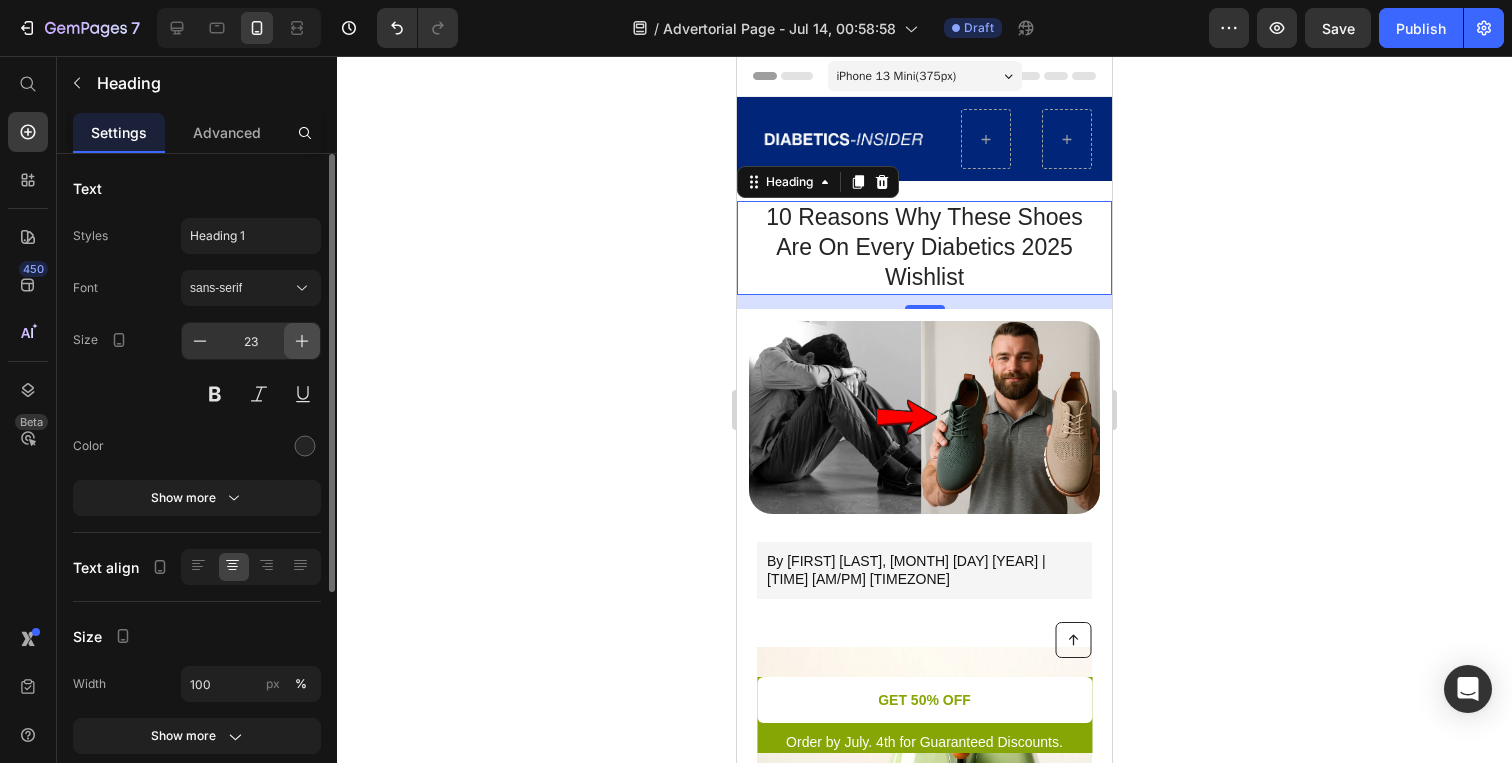 click 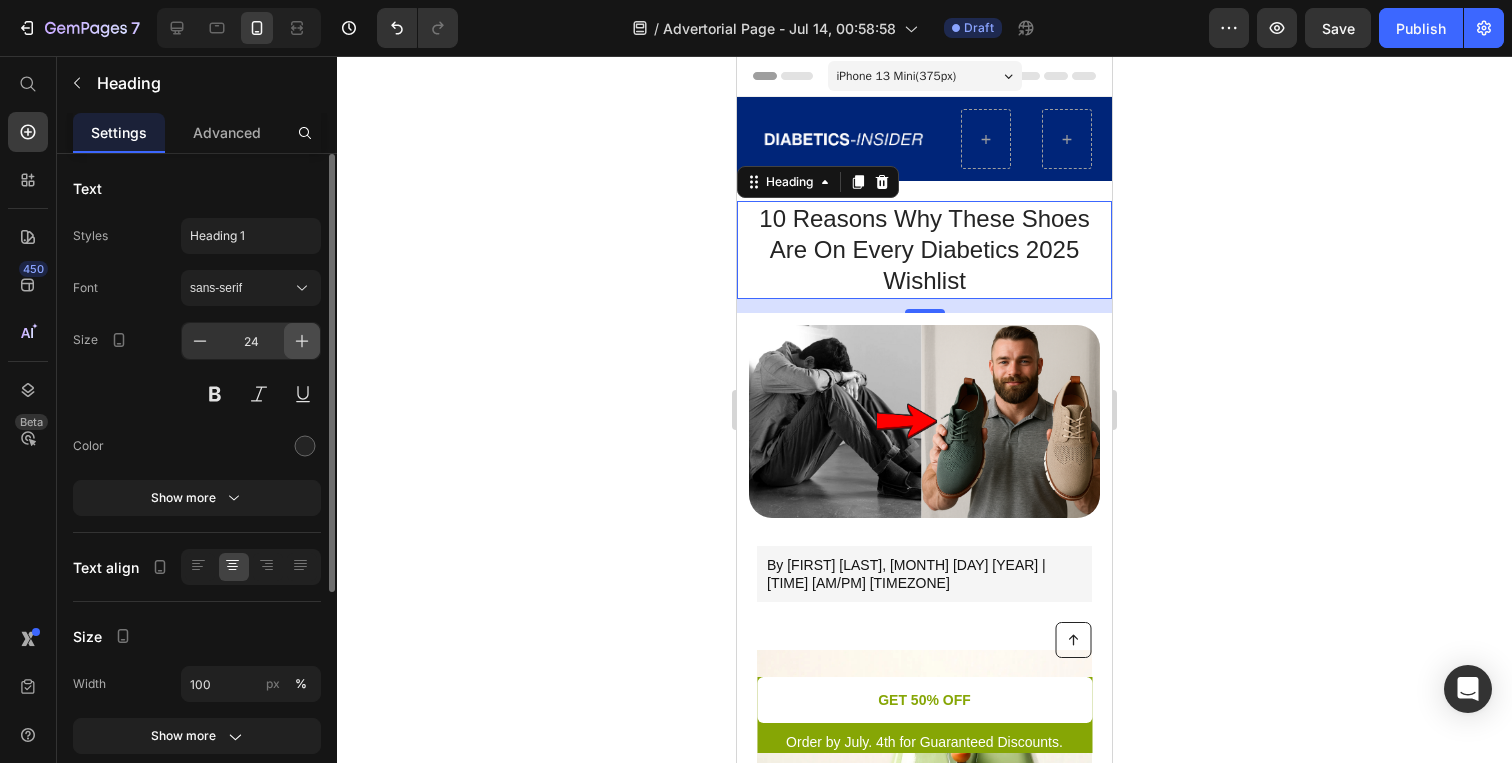 click 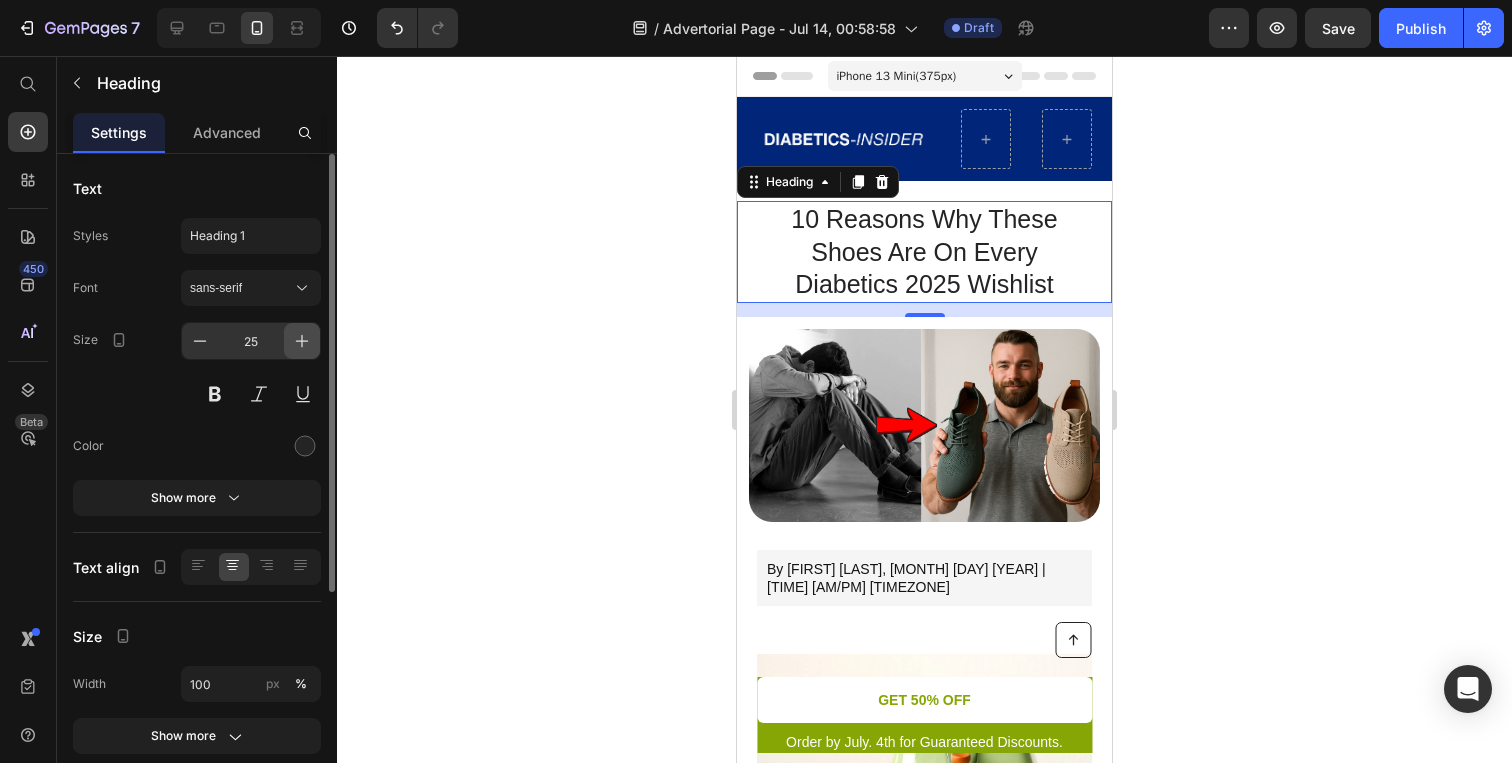 click 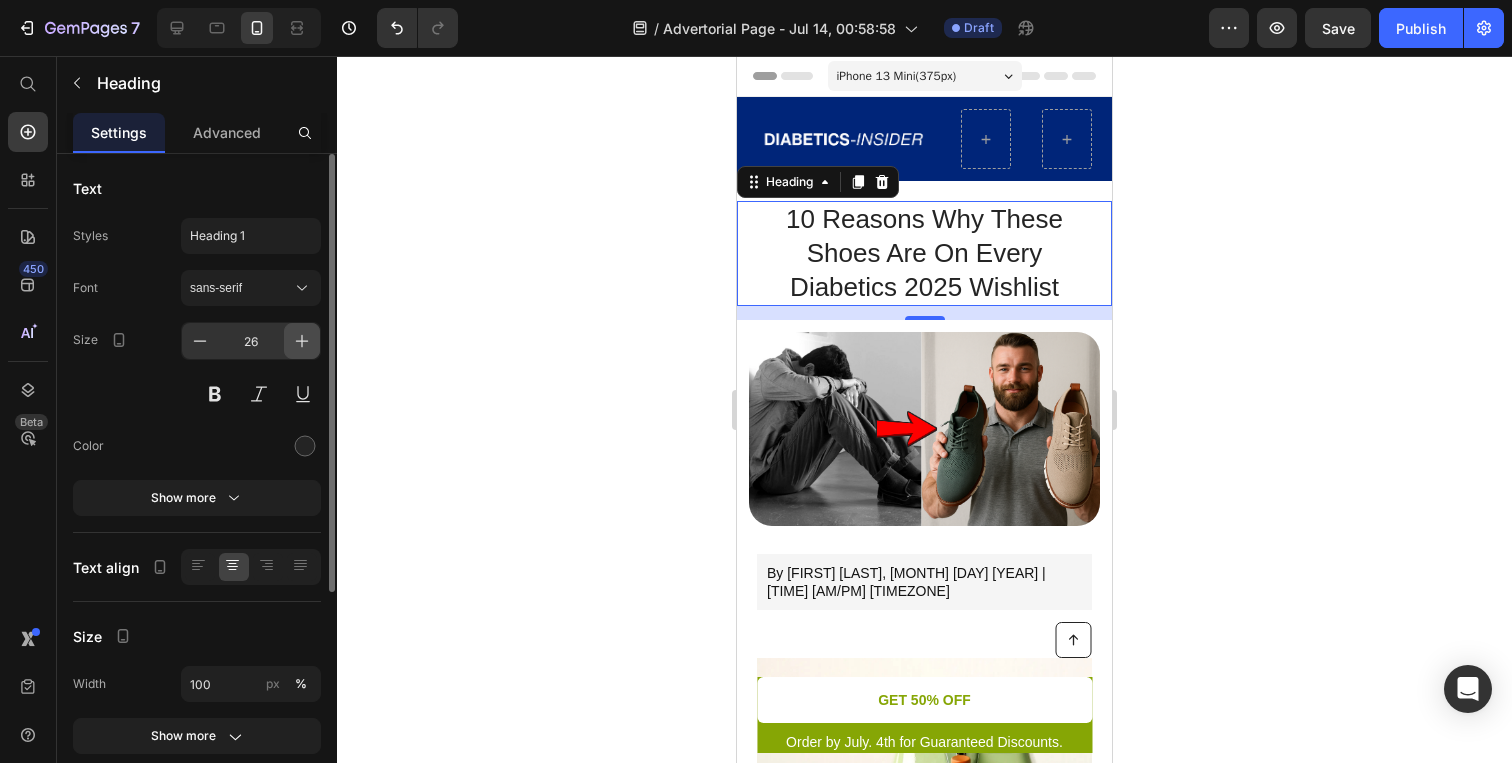click 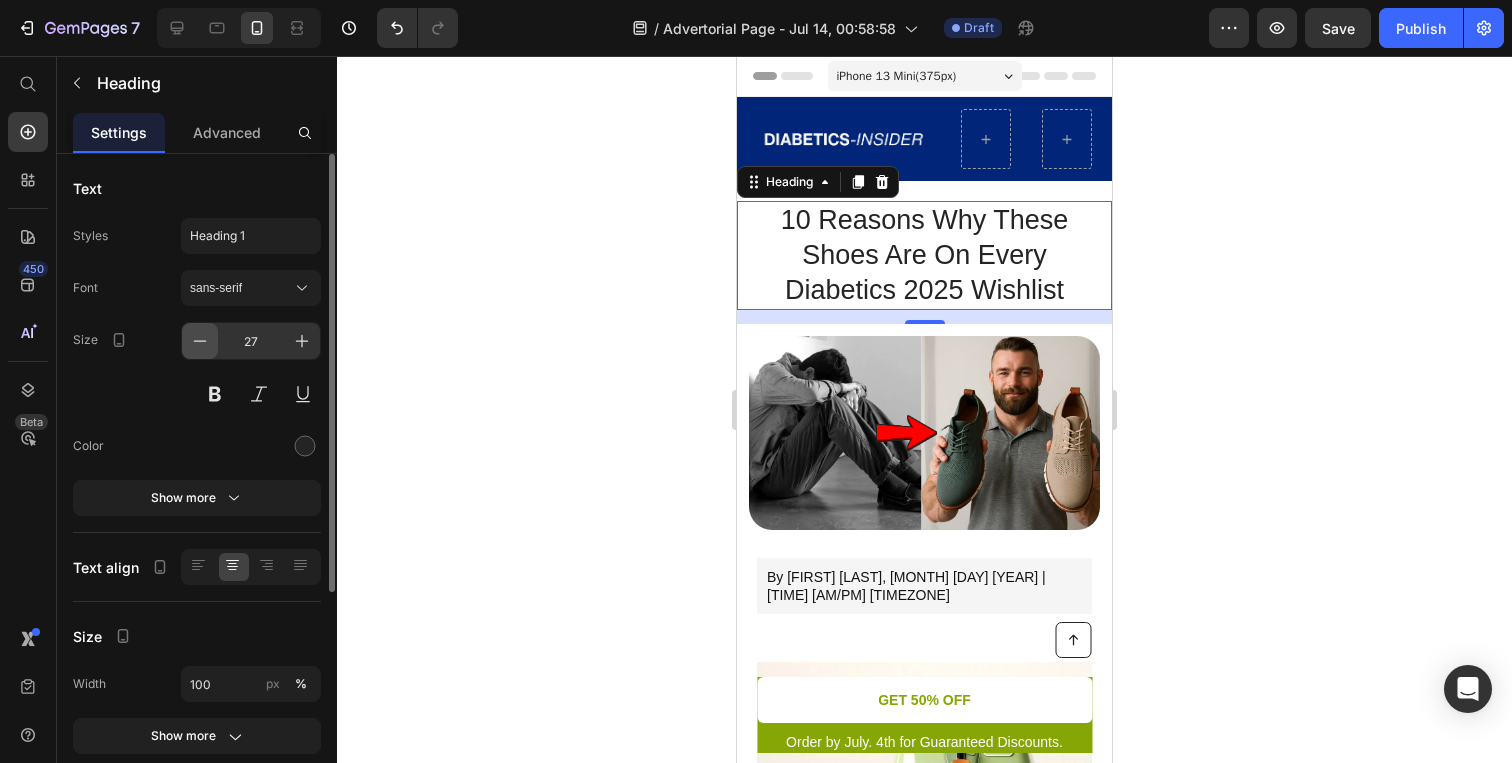 click 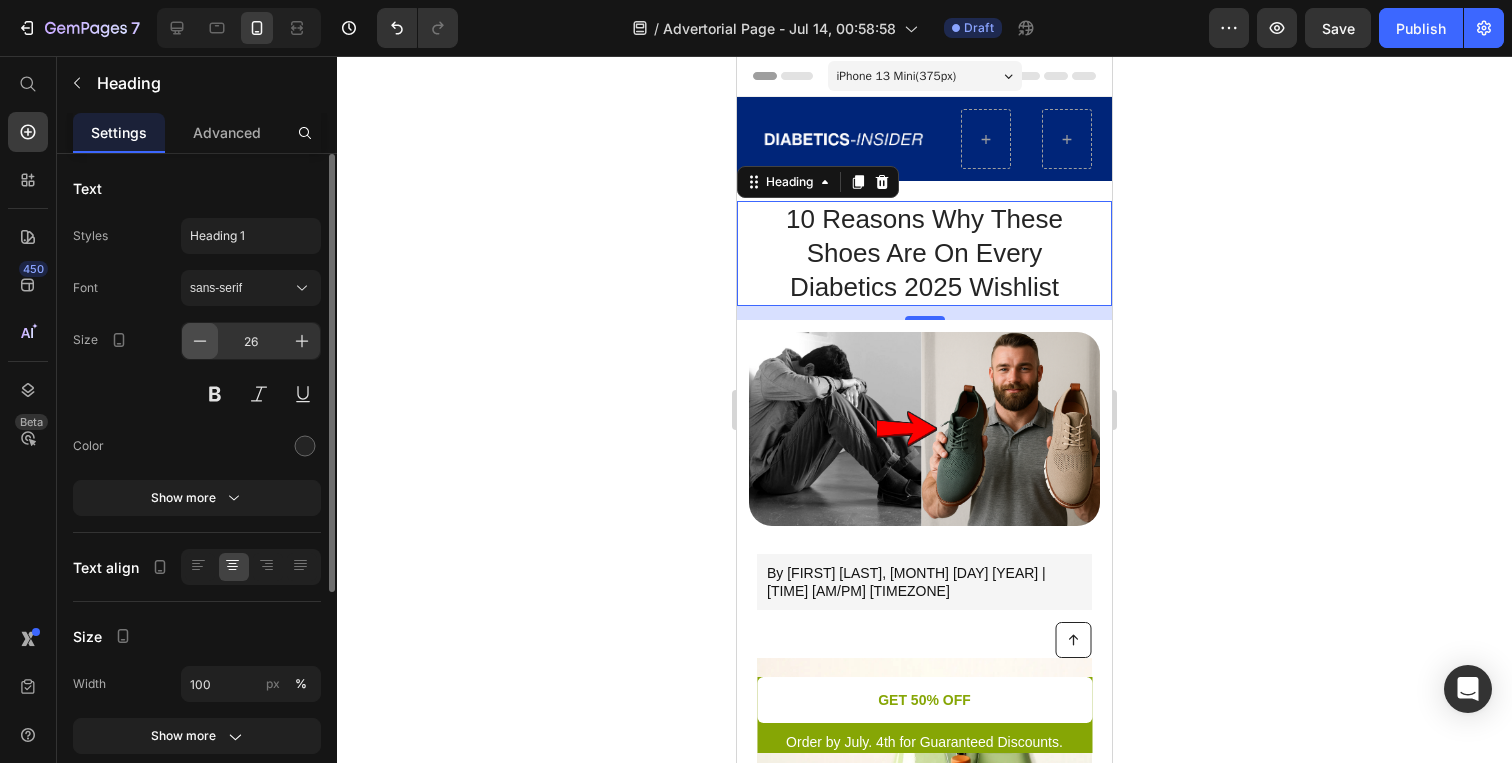 click 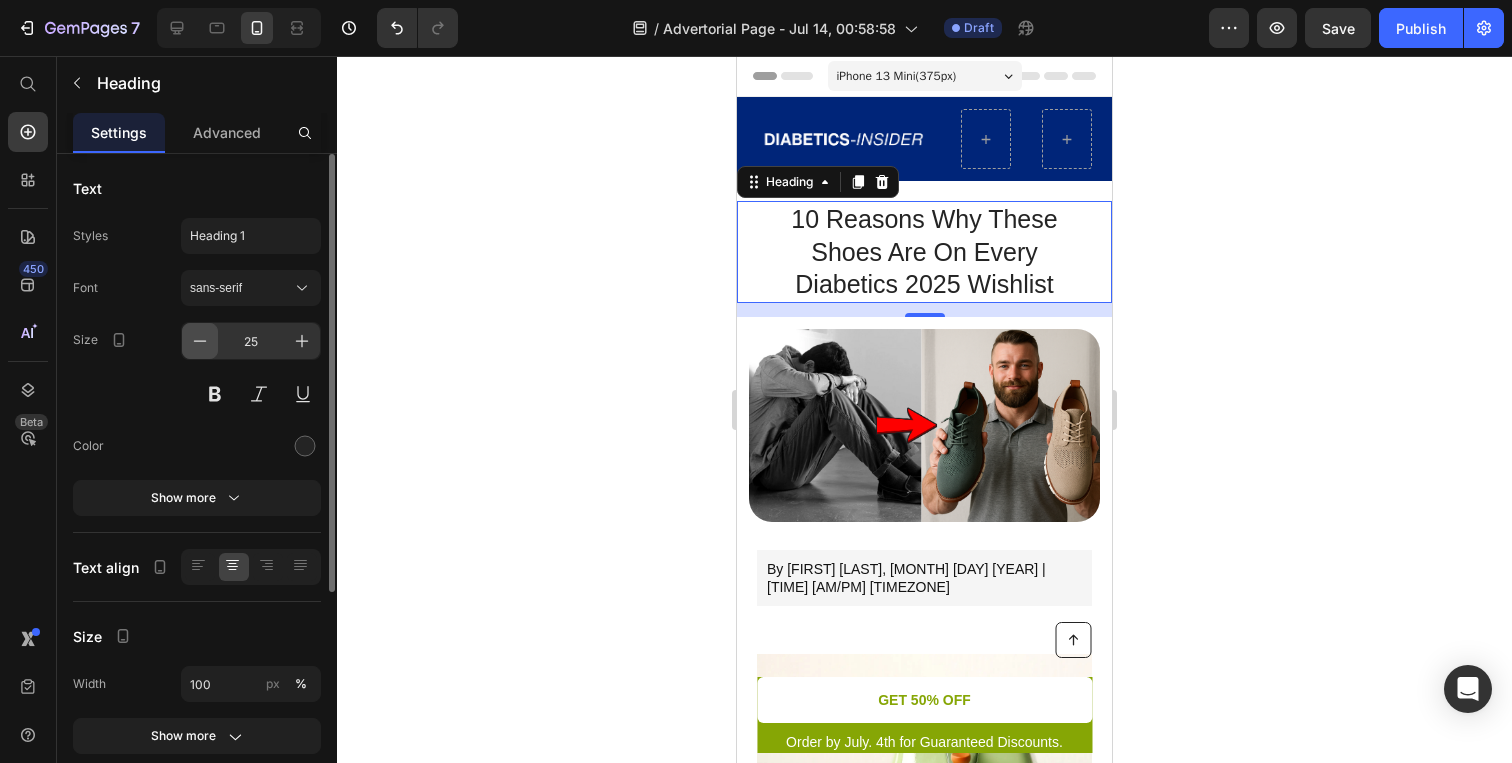 click 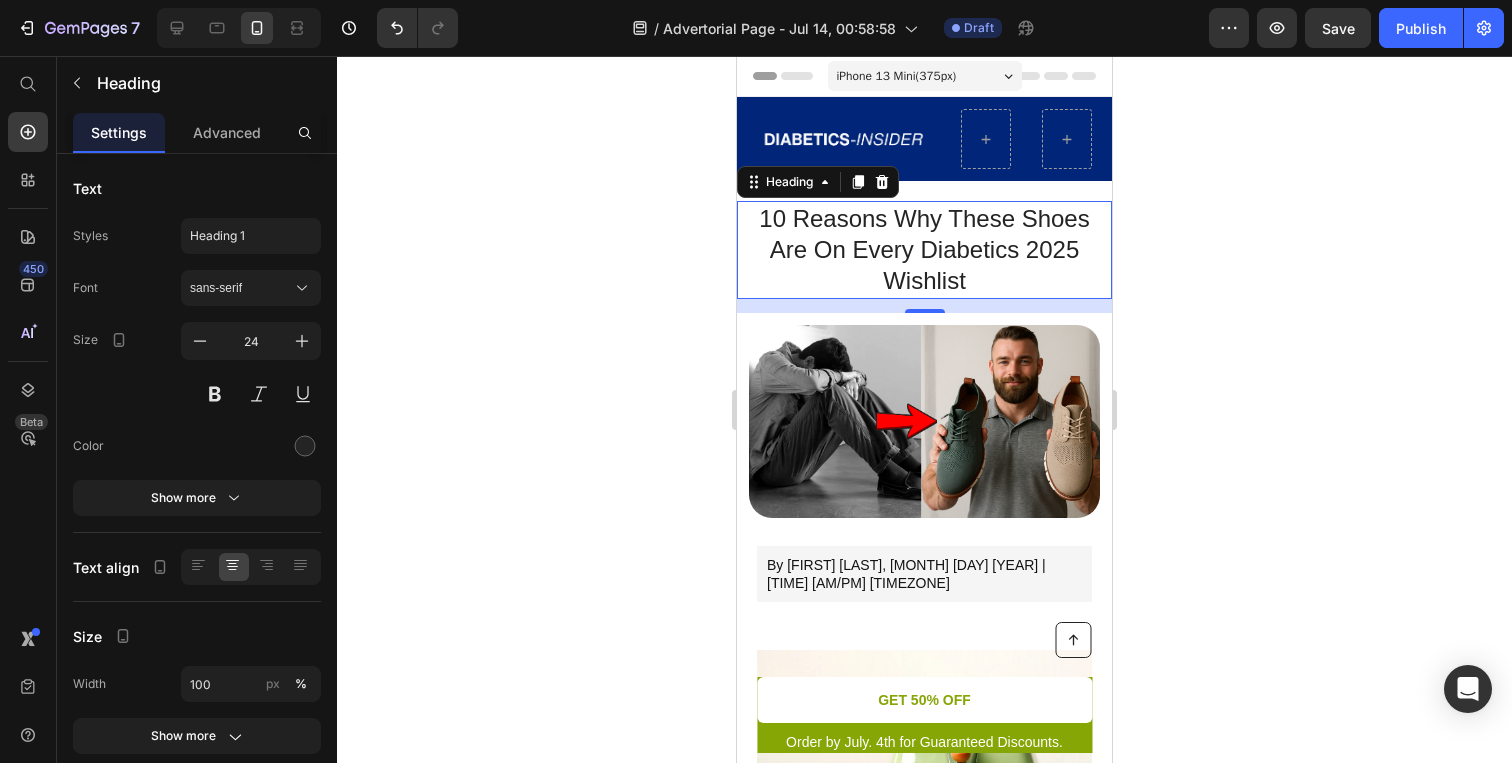 drag, startPoint x: 1058, startPoint y: 213, endPoint x: 1858, endPoint y: 302, distance: 804.9354 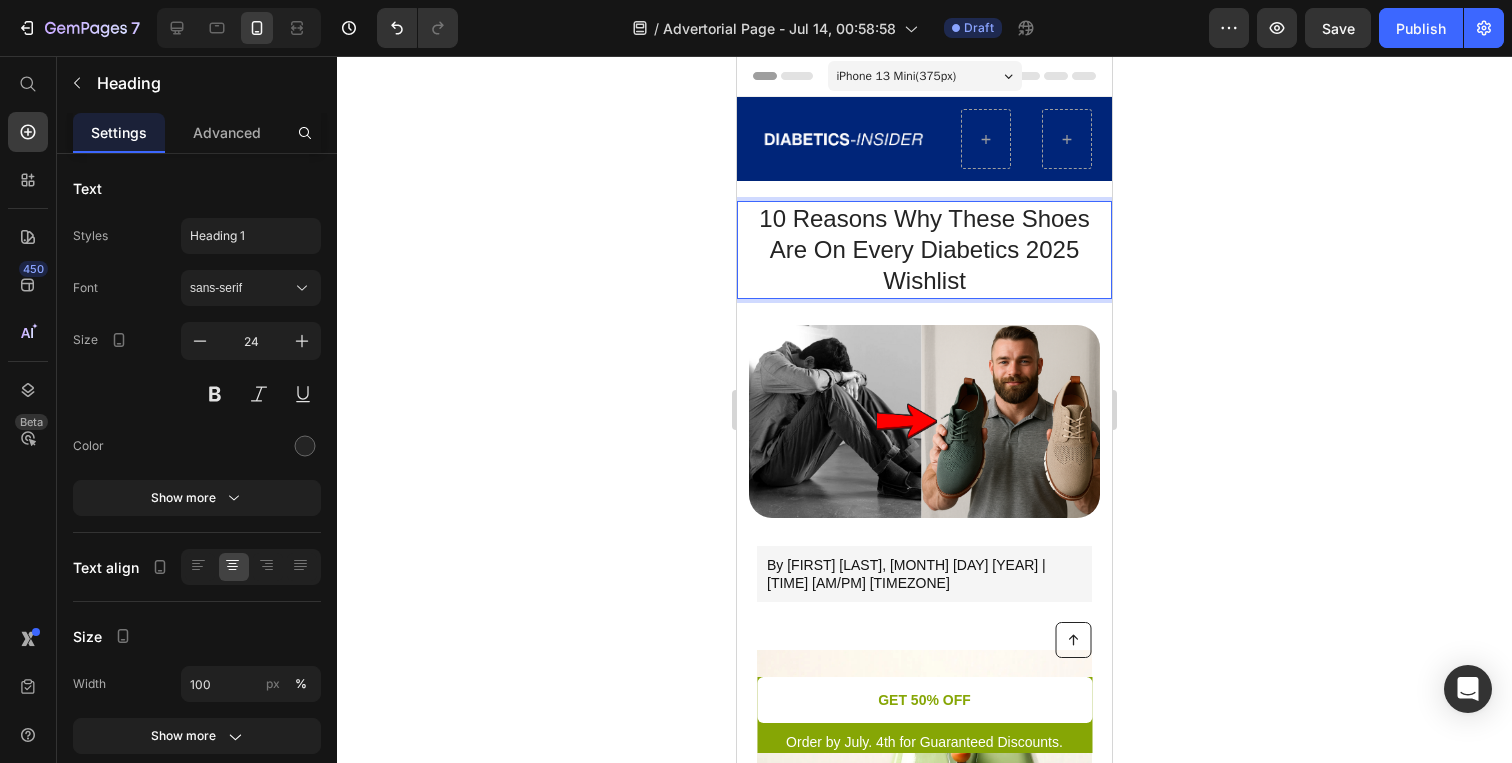 click on "10 Reasons Why These Shoes Are On Every Diabetics 2025 Wishlist" at bounding box center [924, 250] 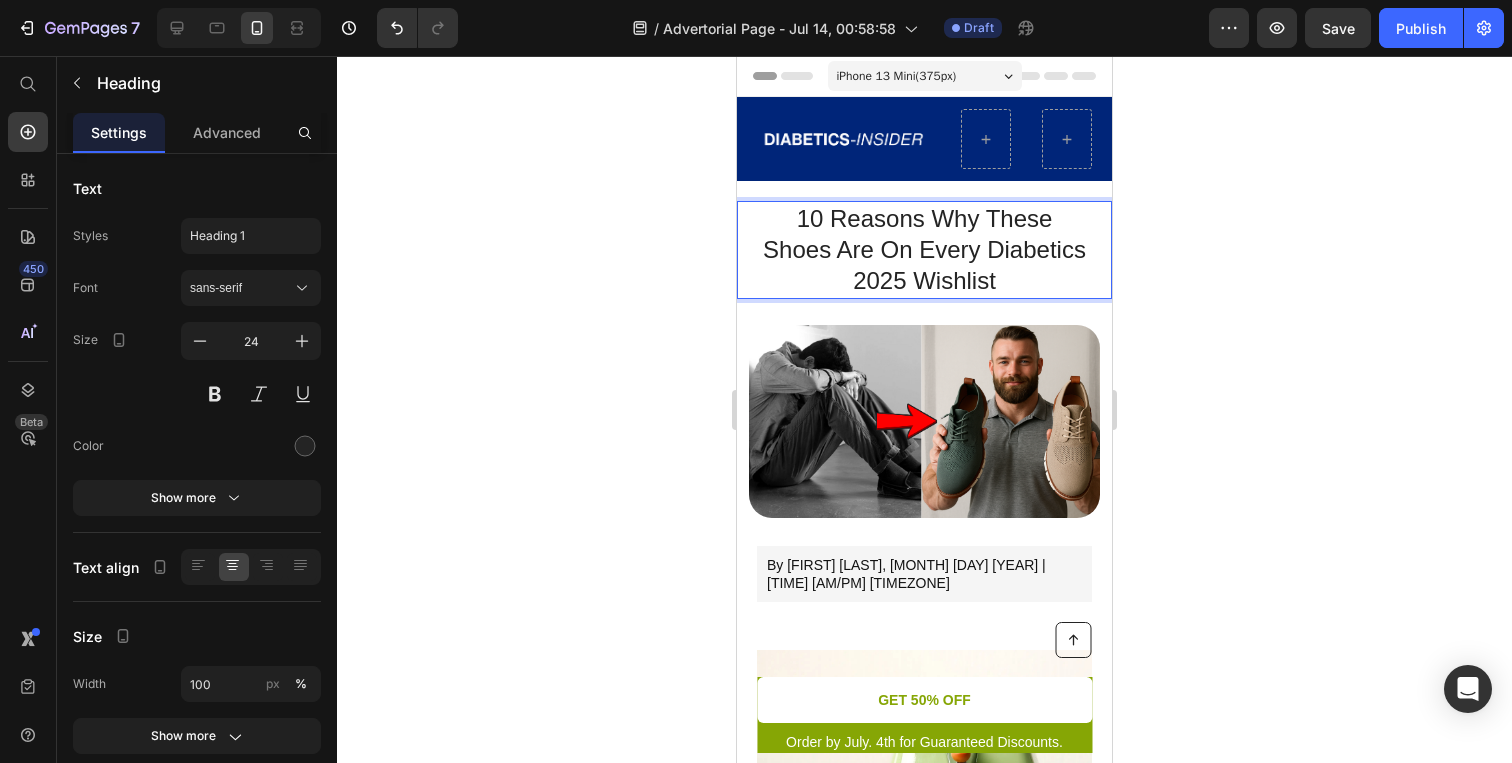 click on "10 Reasons Why These Shoes Are On Every Diabetics 2025 Wishlist" at bounding box center (924, 250) 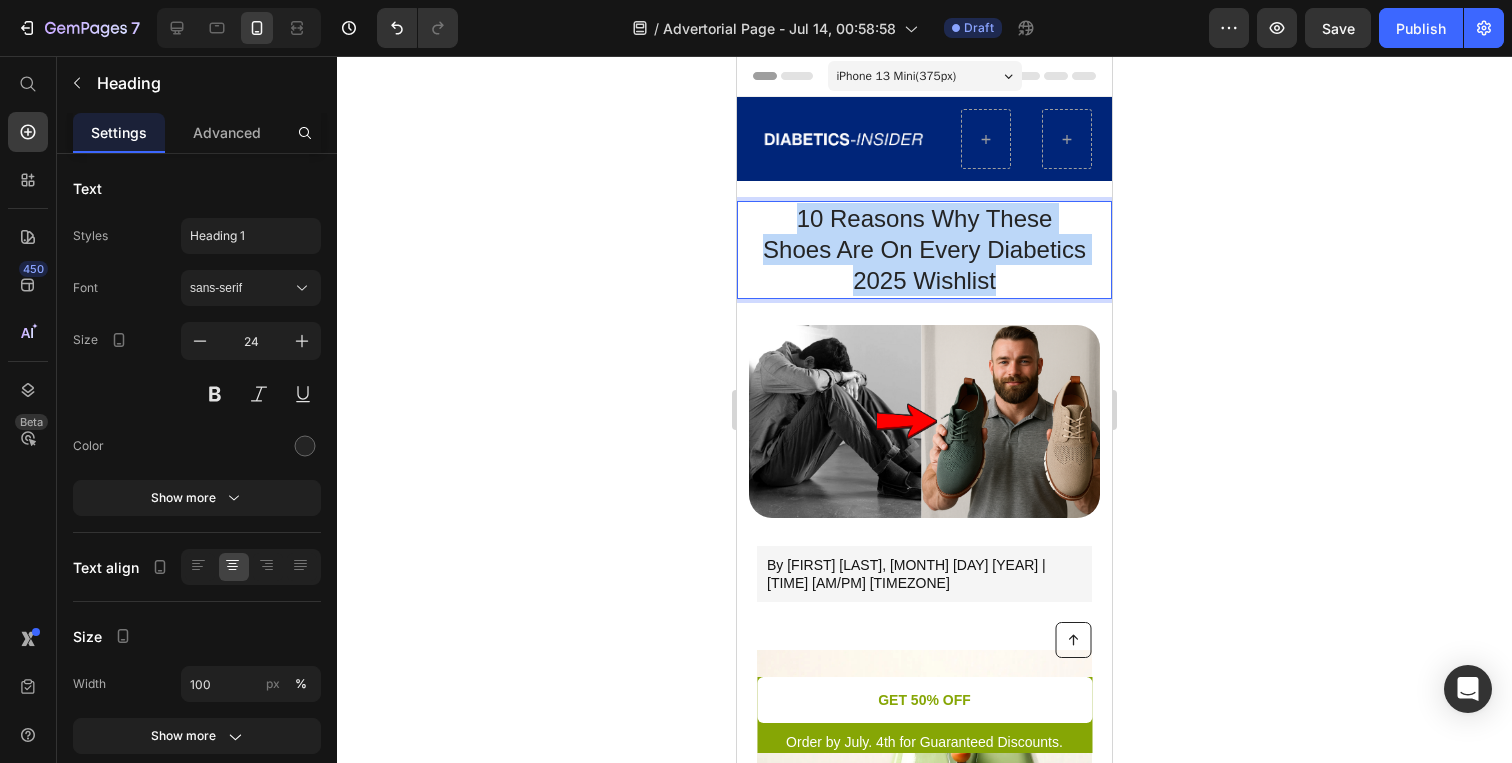 drag, startPoint x: 995, startPoint y: 279, endPoint x: 796, endPoint y: 209, distance: 210.9526 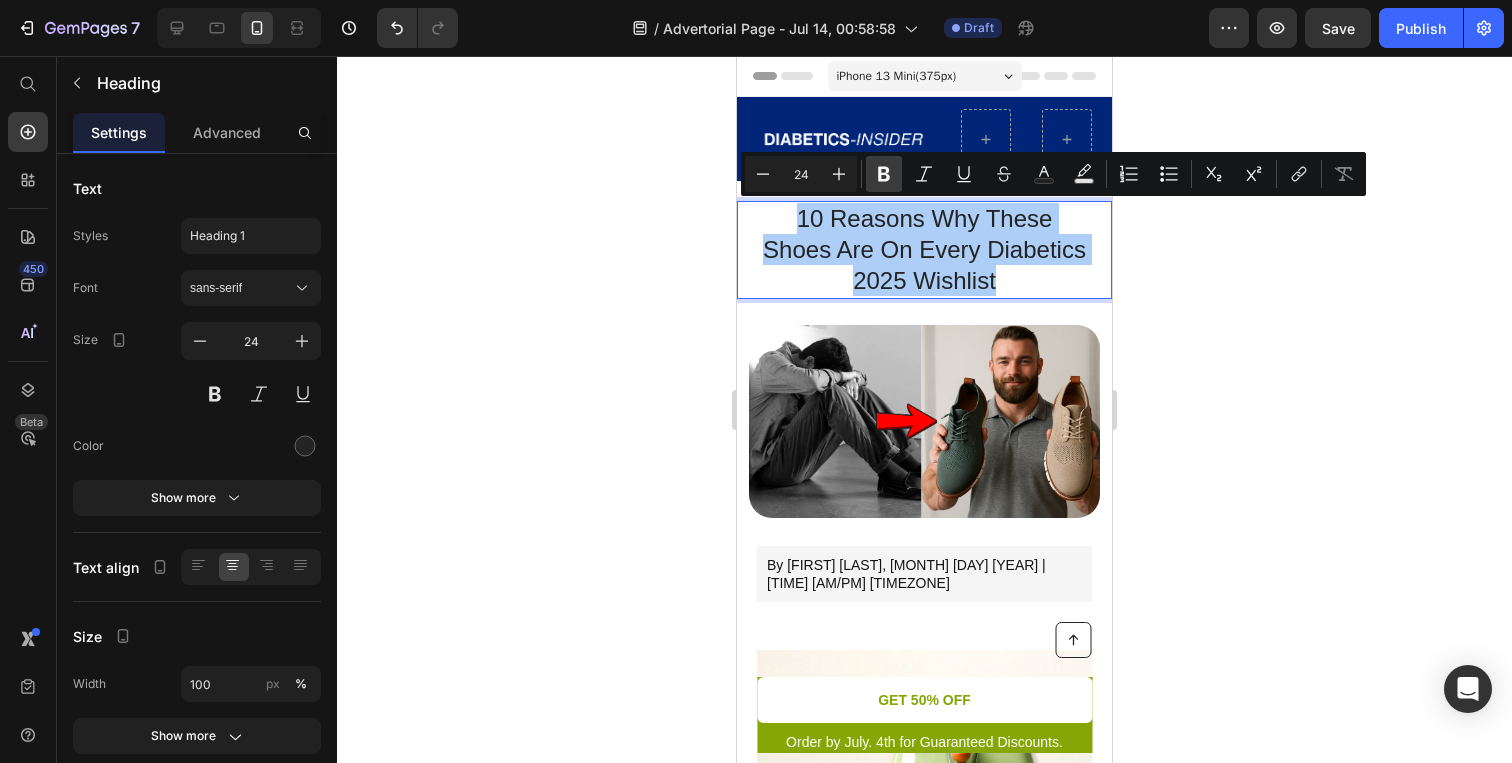 click 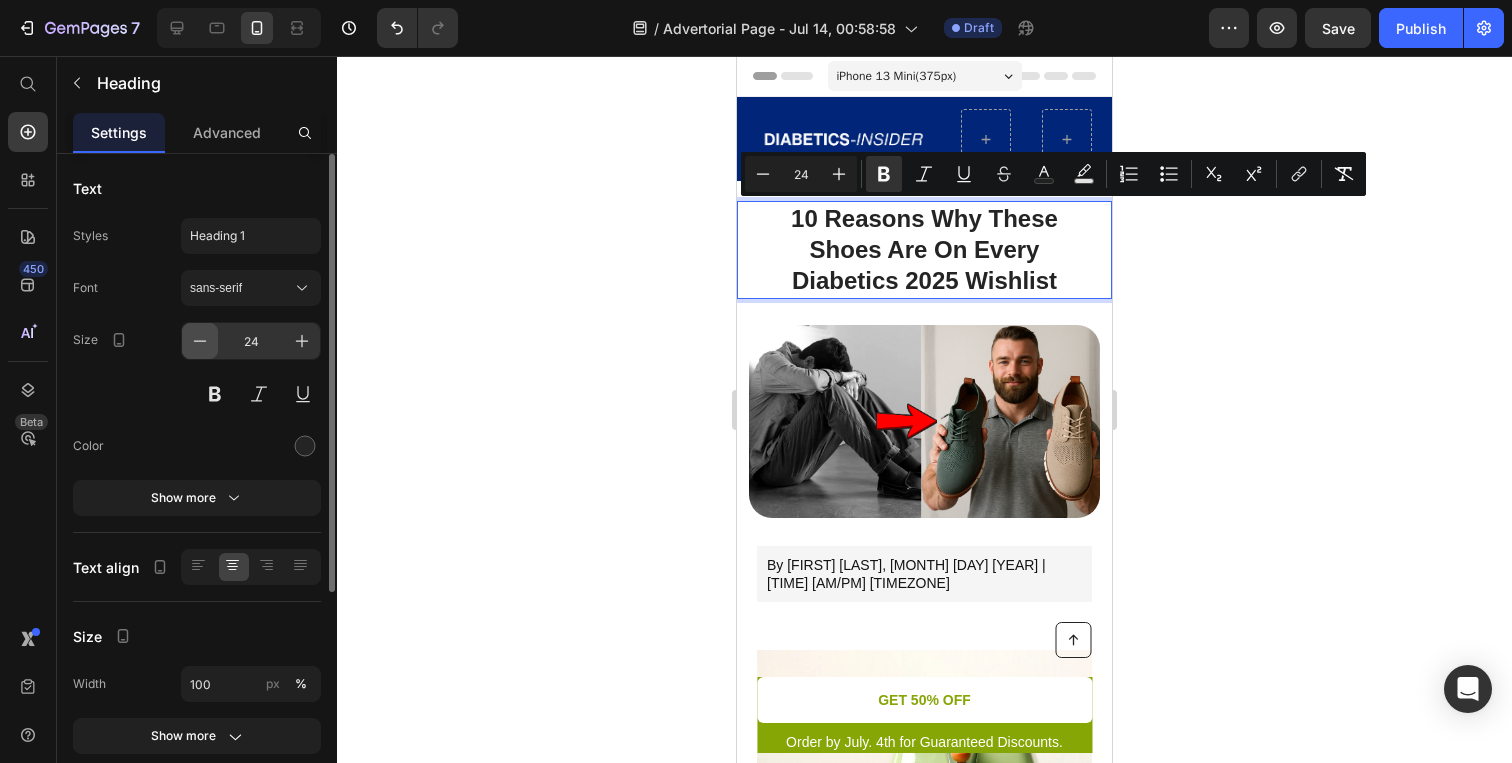 click 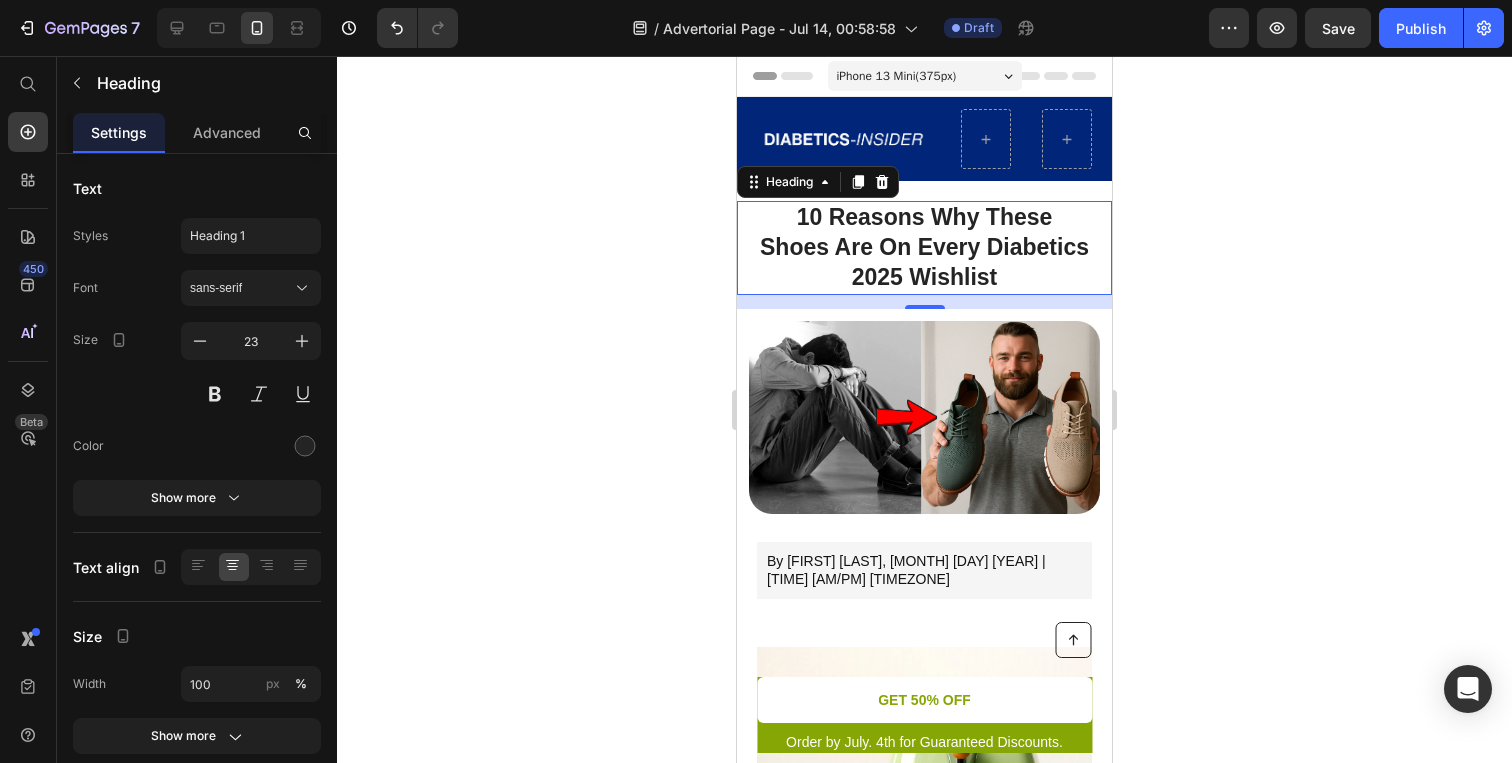 click on "10 Reasons Why These Shoes Are On Every Diabetics 2025 Wishlist" at bounding box center (924, 248) 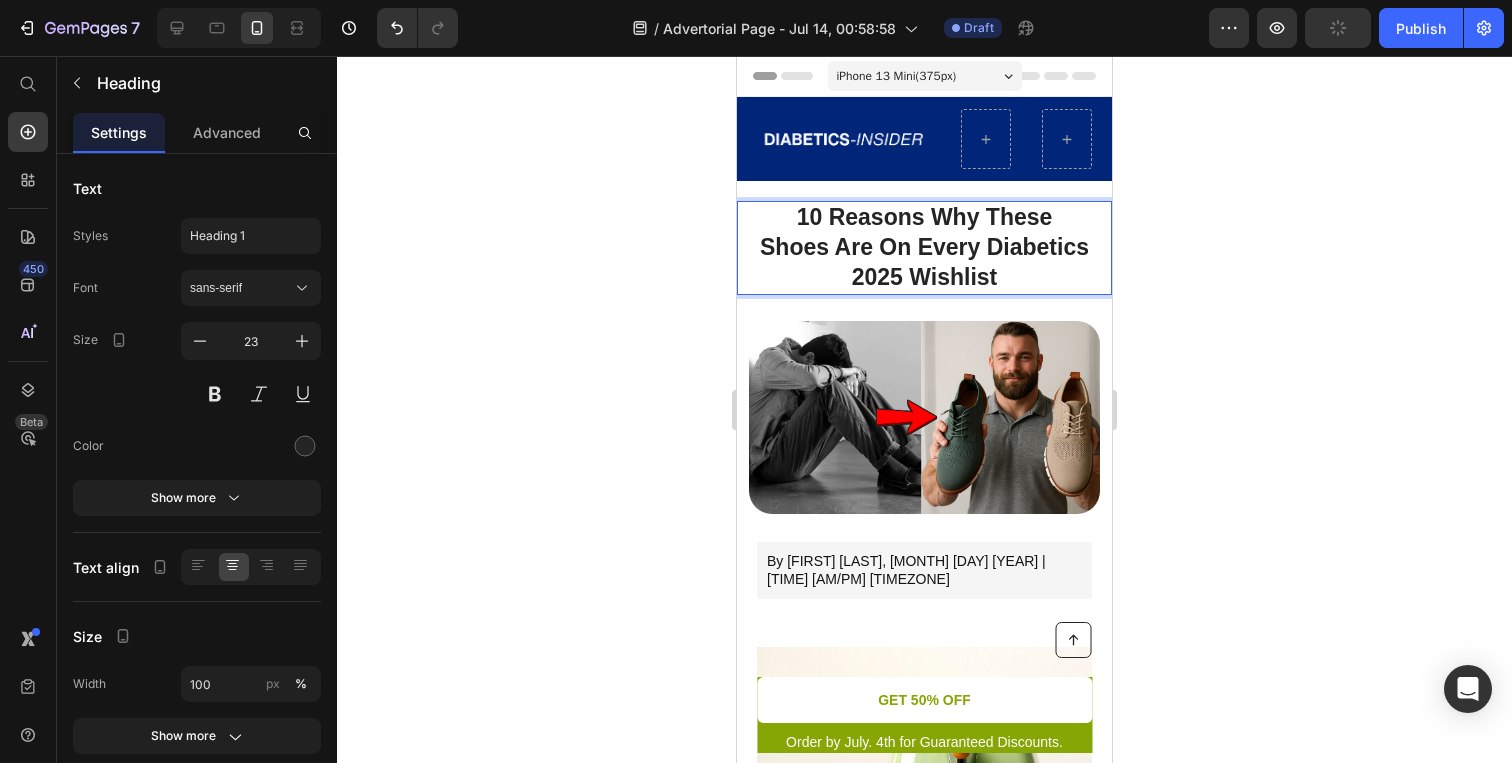 click 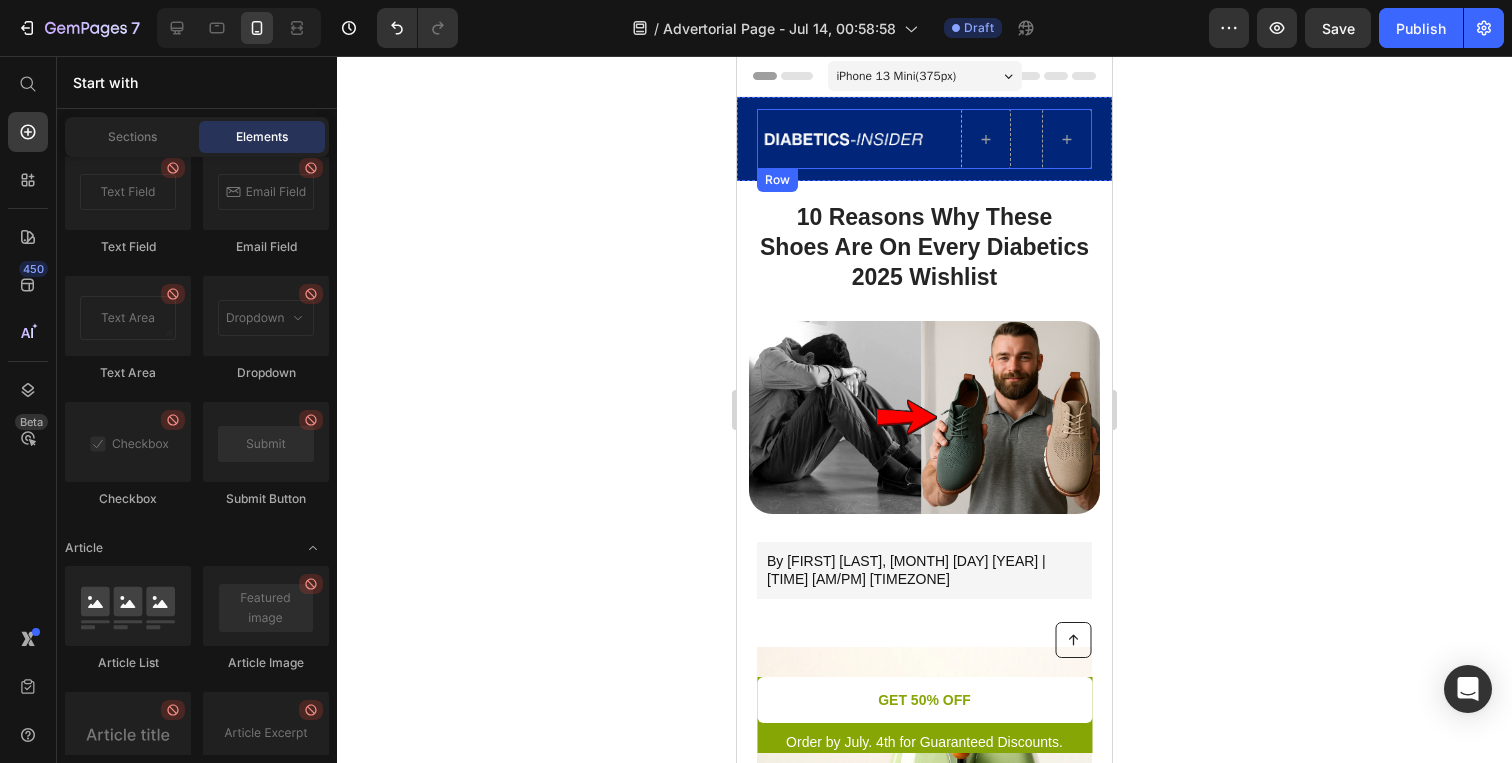 click on "Image" at bounding box center [843, 139] 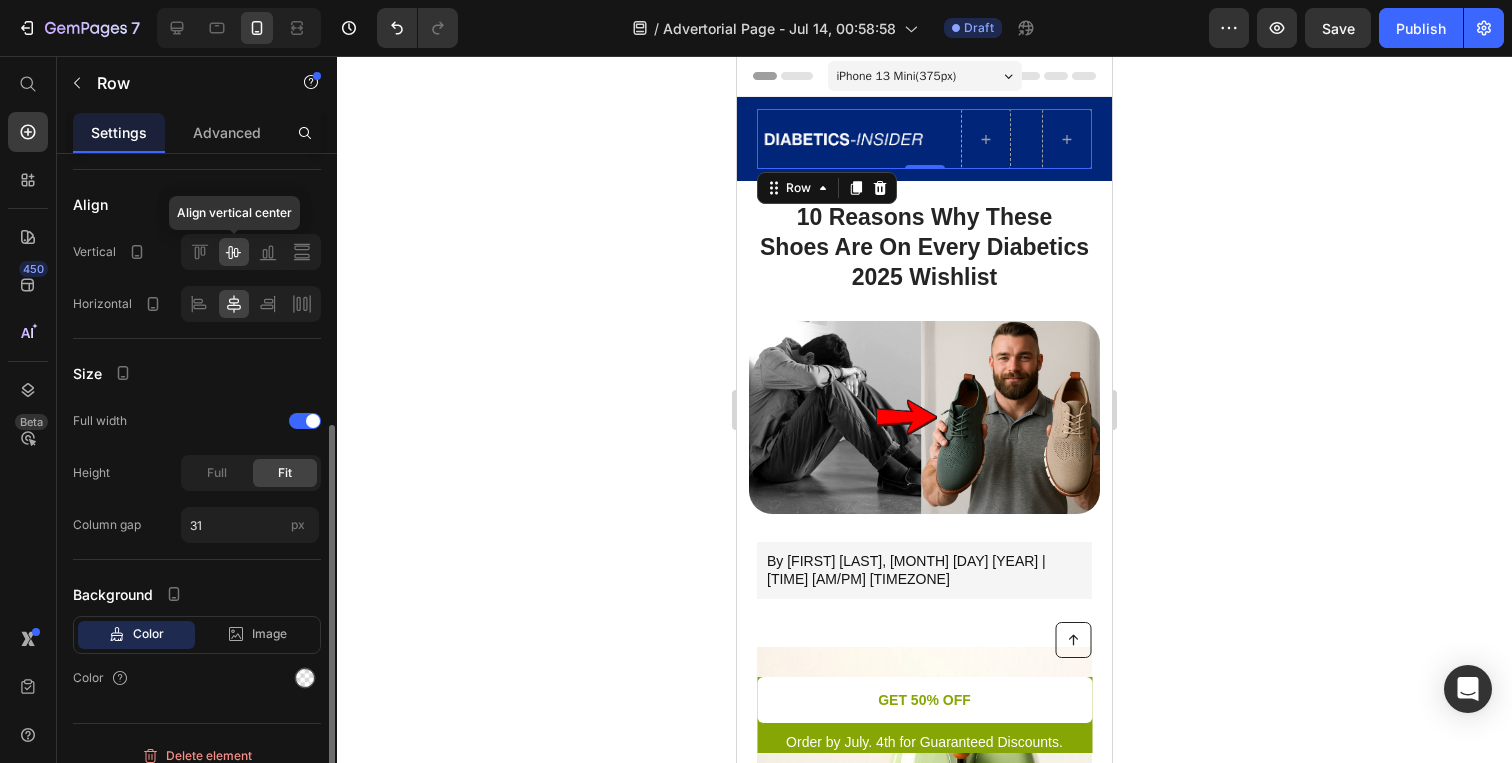scroll, scrollTop: 407, scrollLeft: 0, axis: vertical 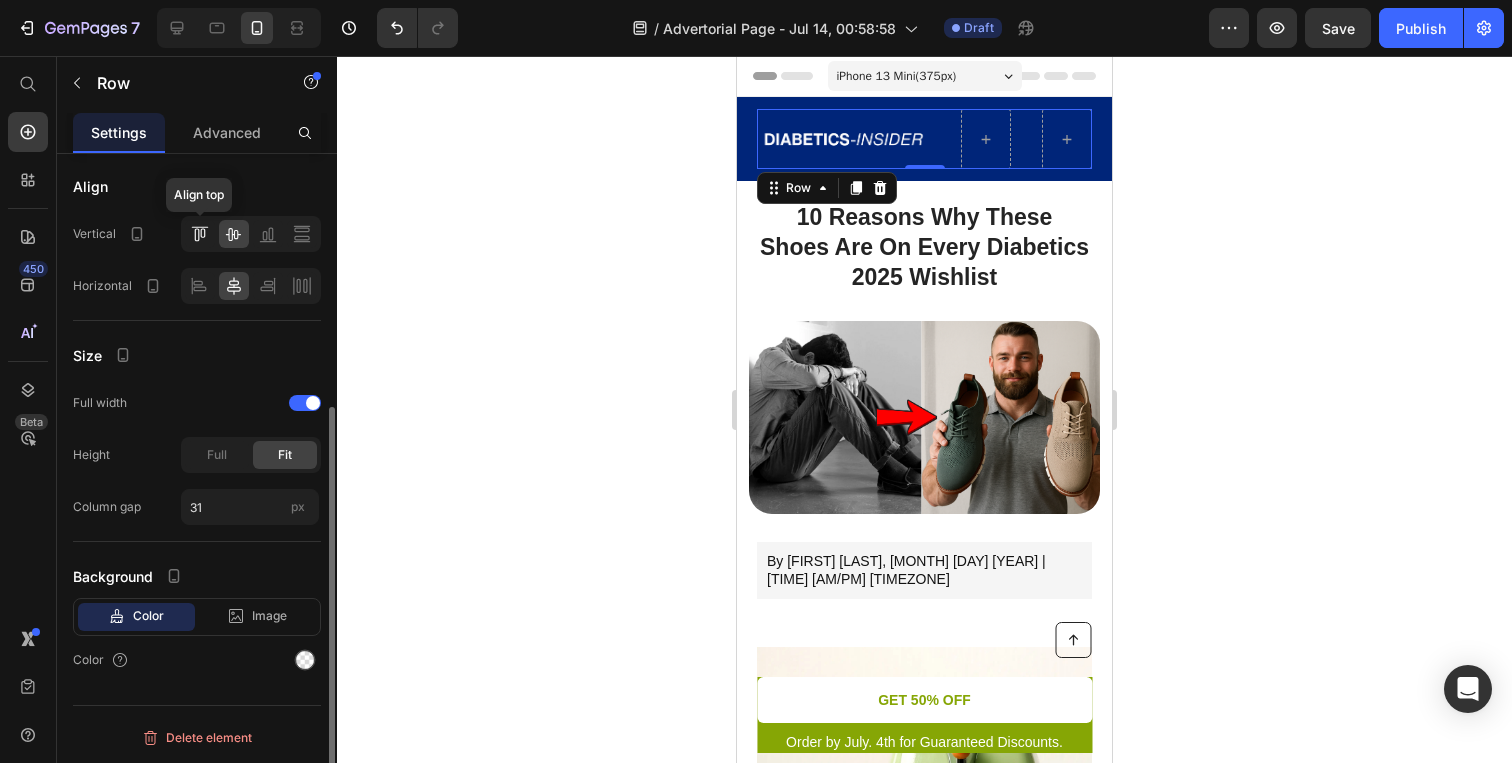 click 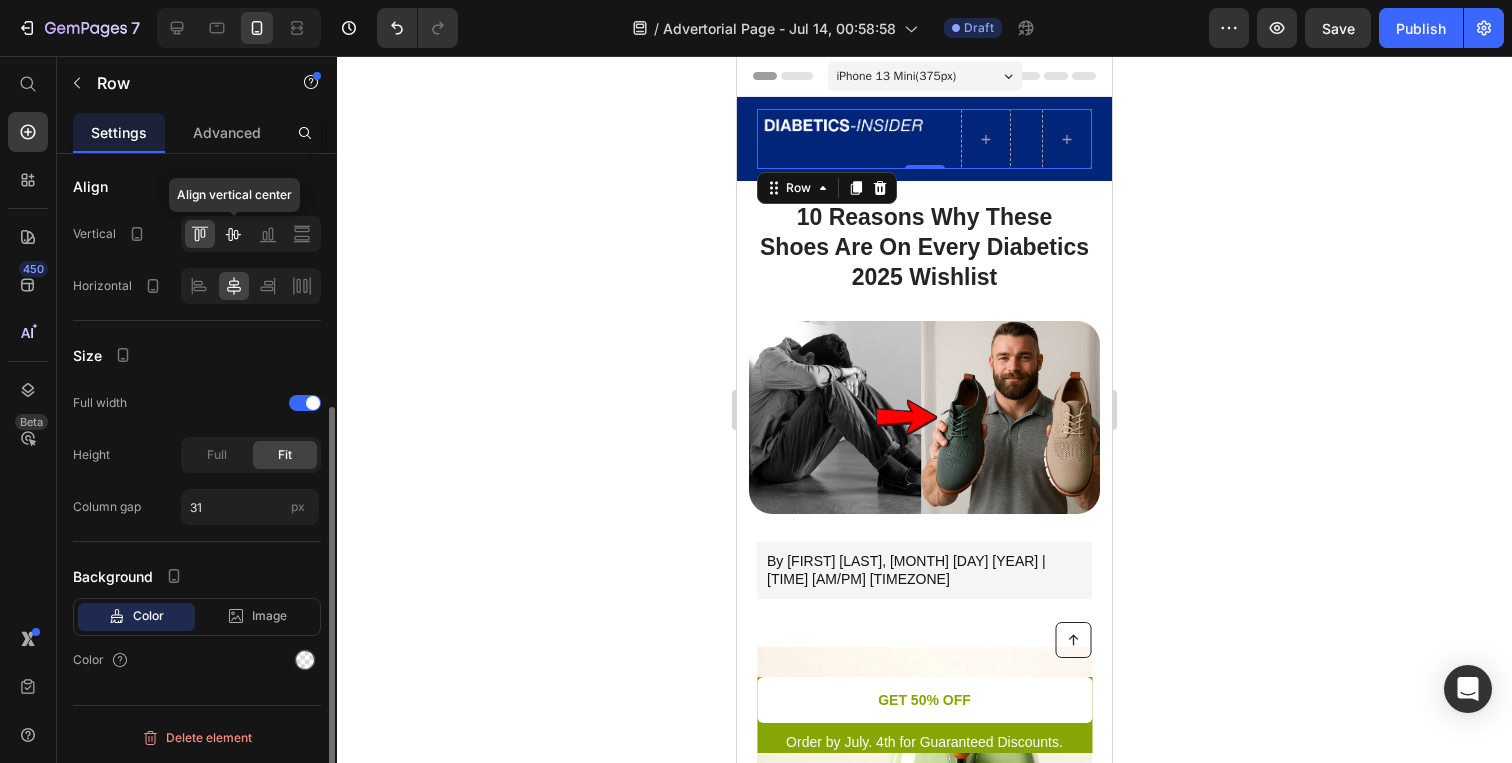 click 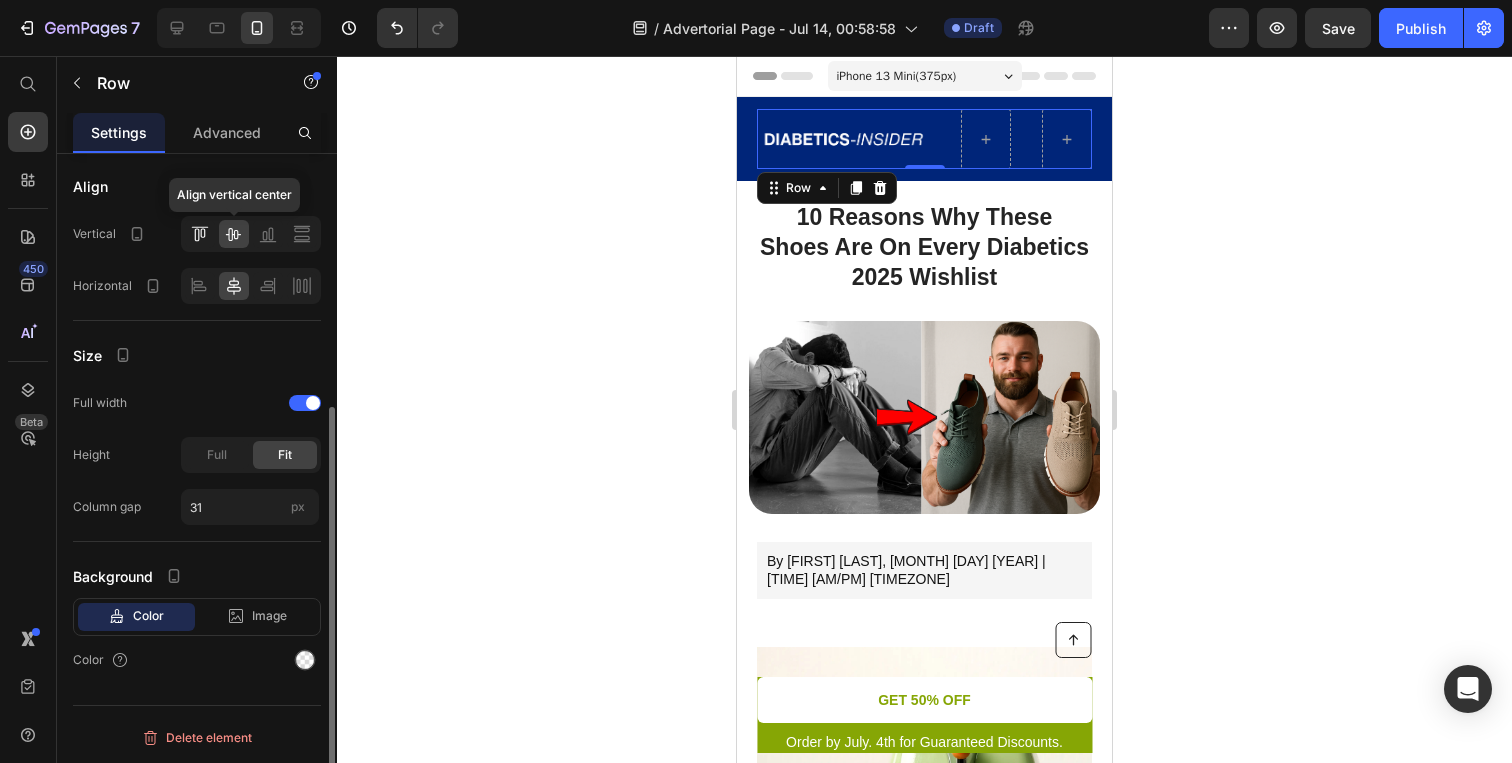 click 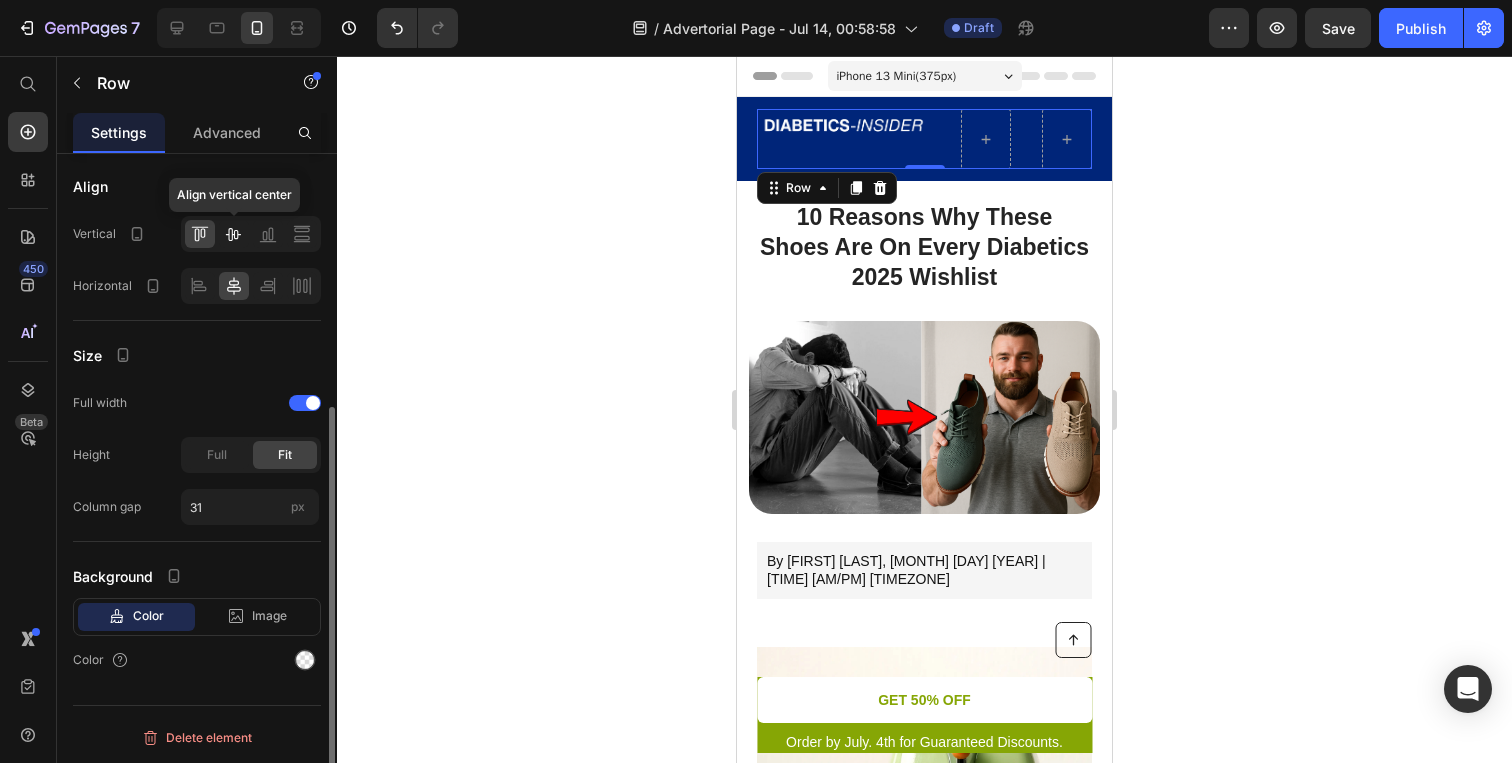 click 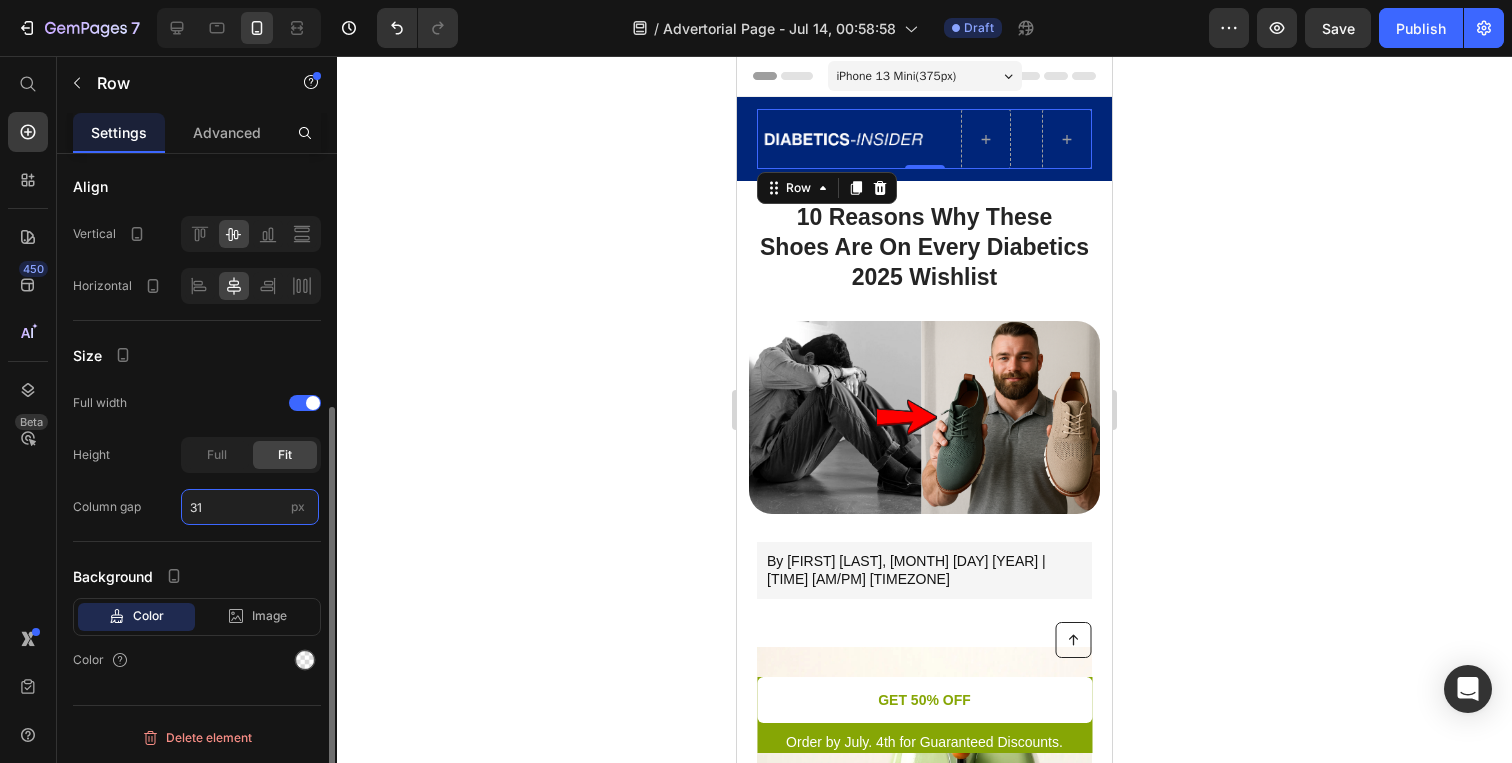 click on "31" at bounding box center (250, 507) 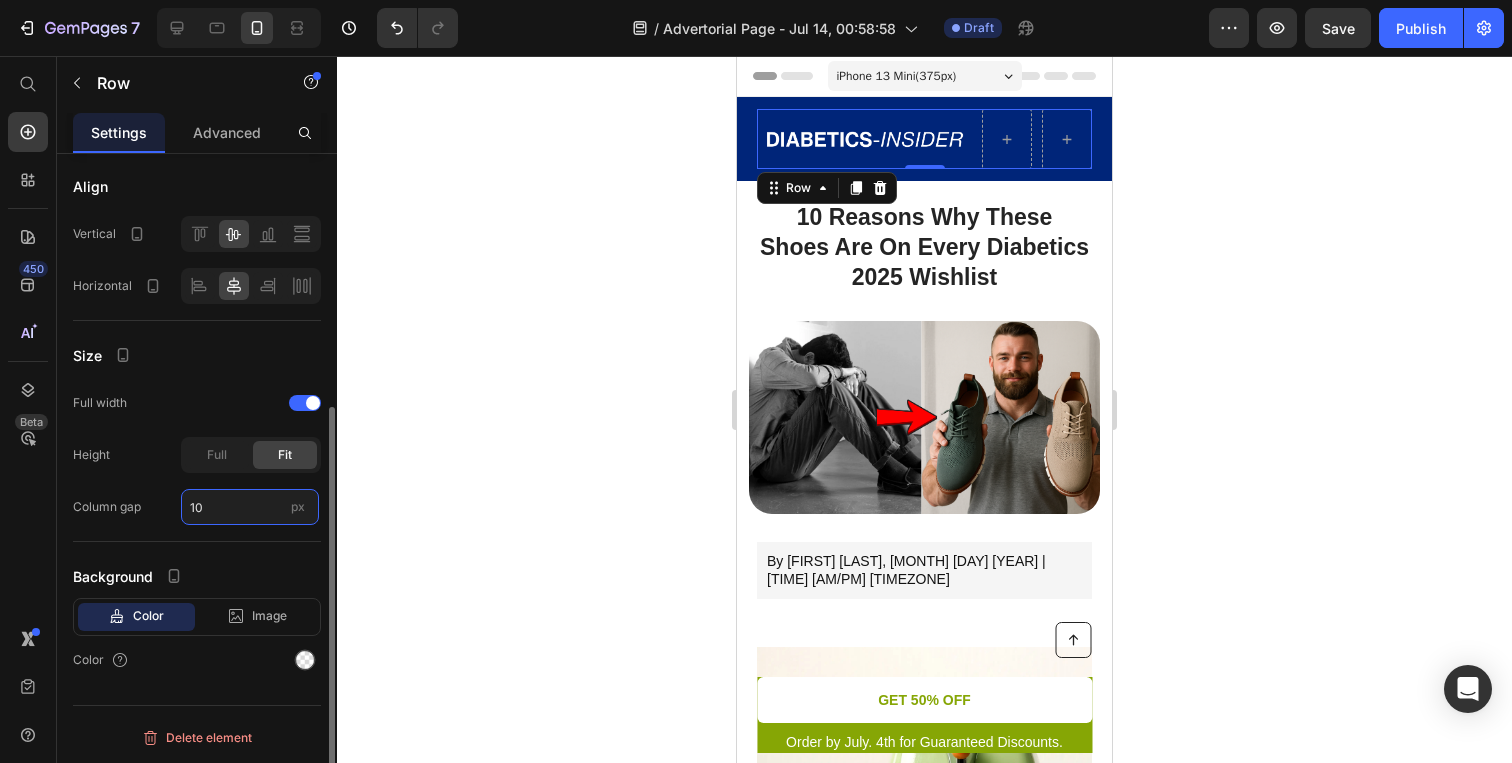 type on "1" 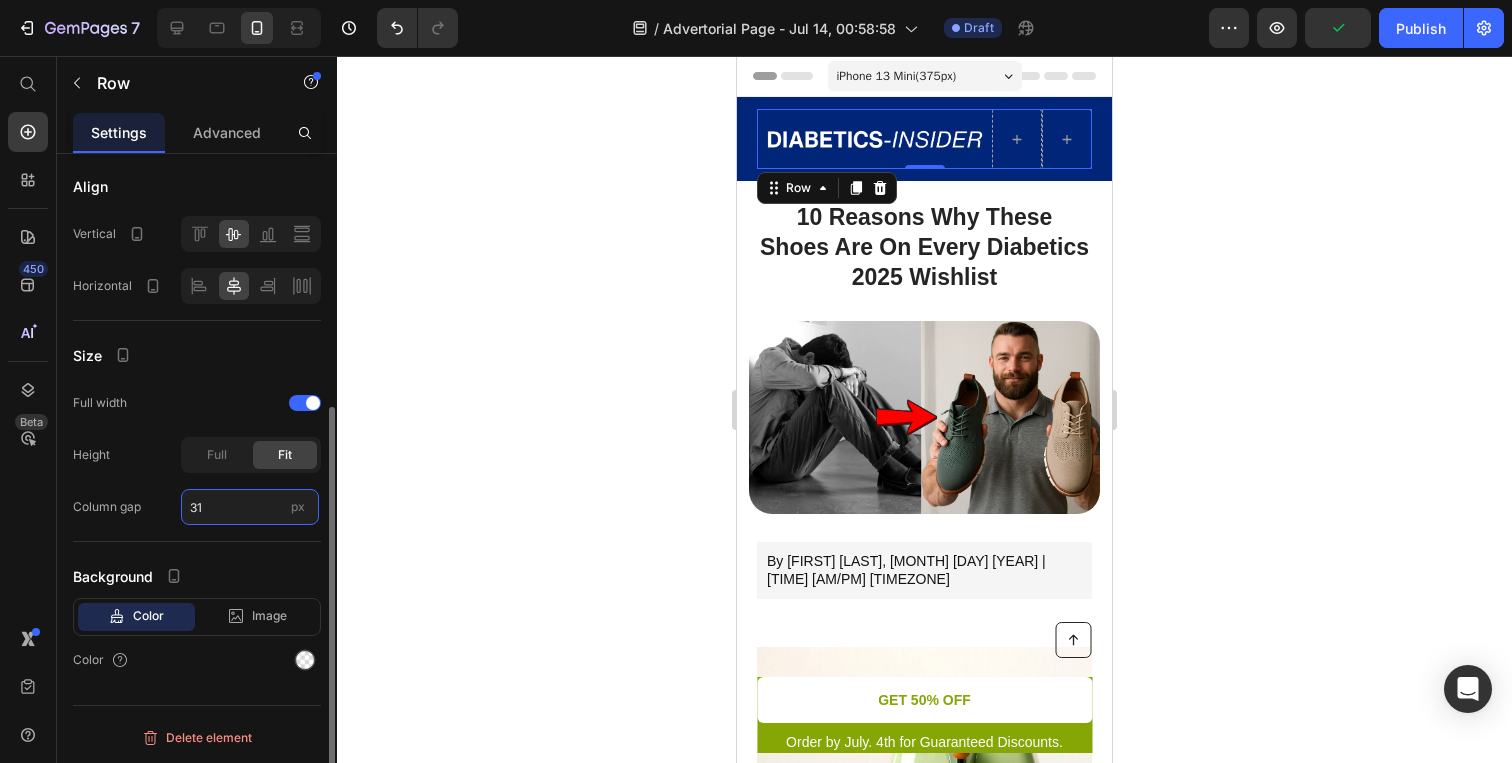 type on "3" 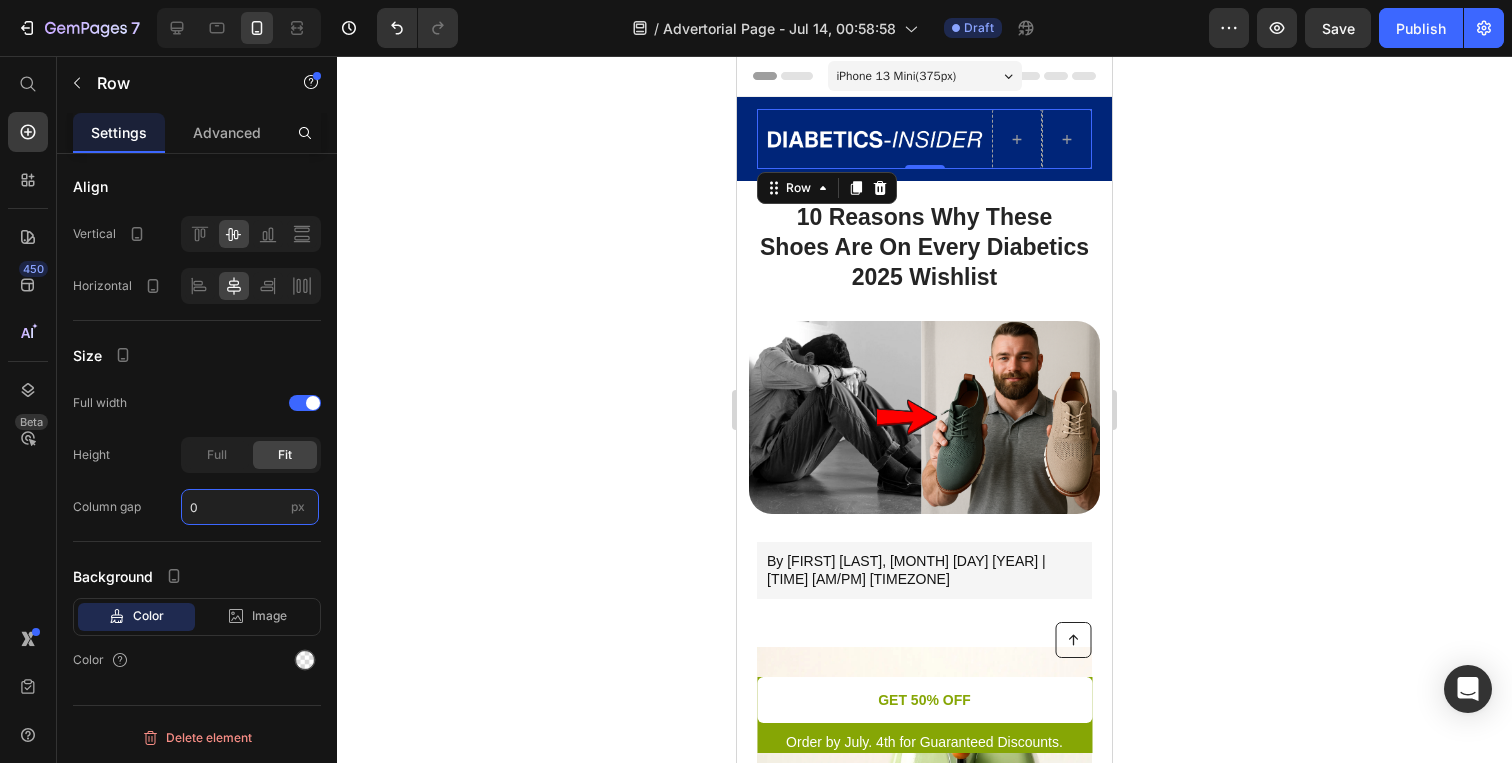type on "0" 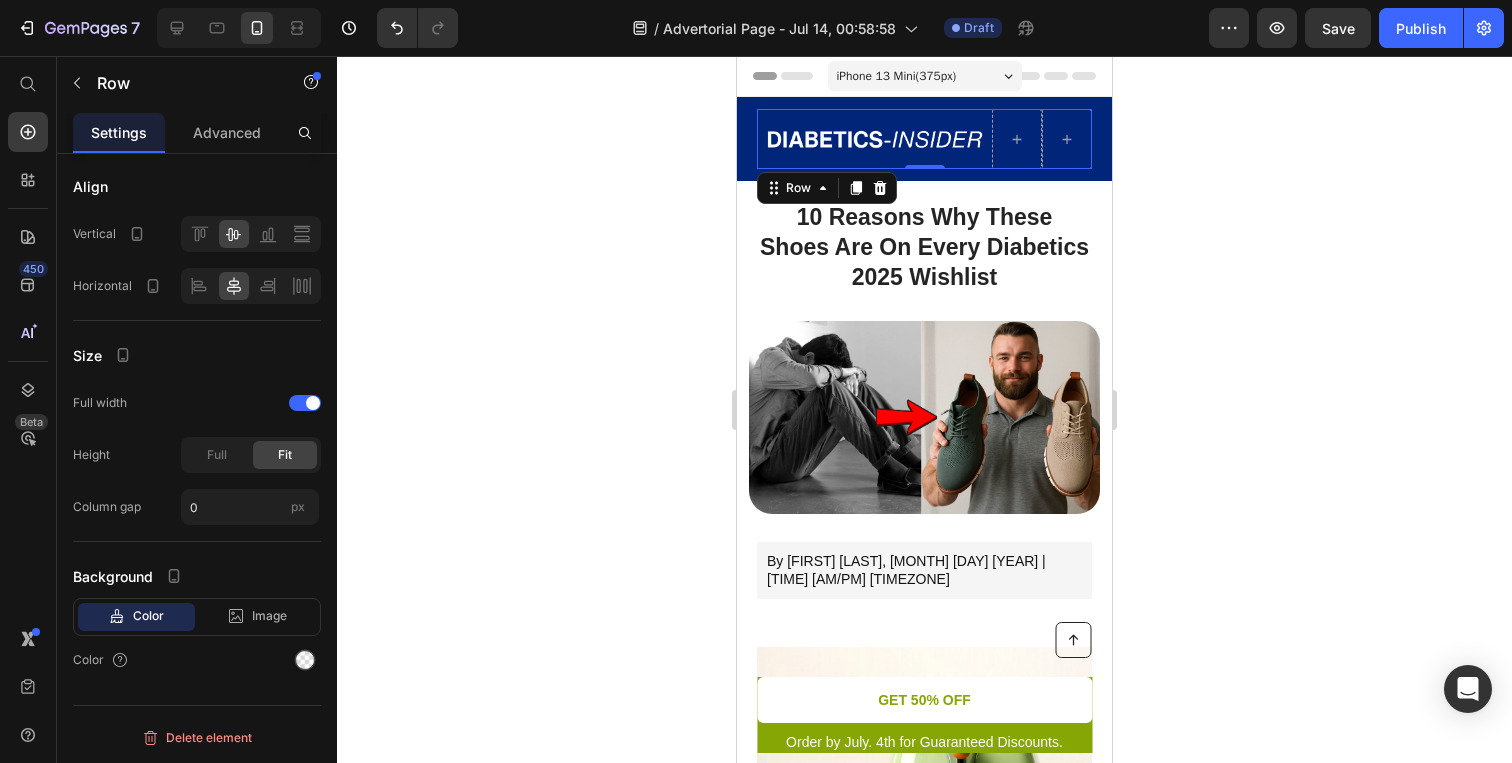 click 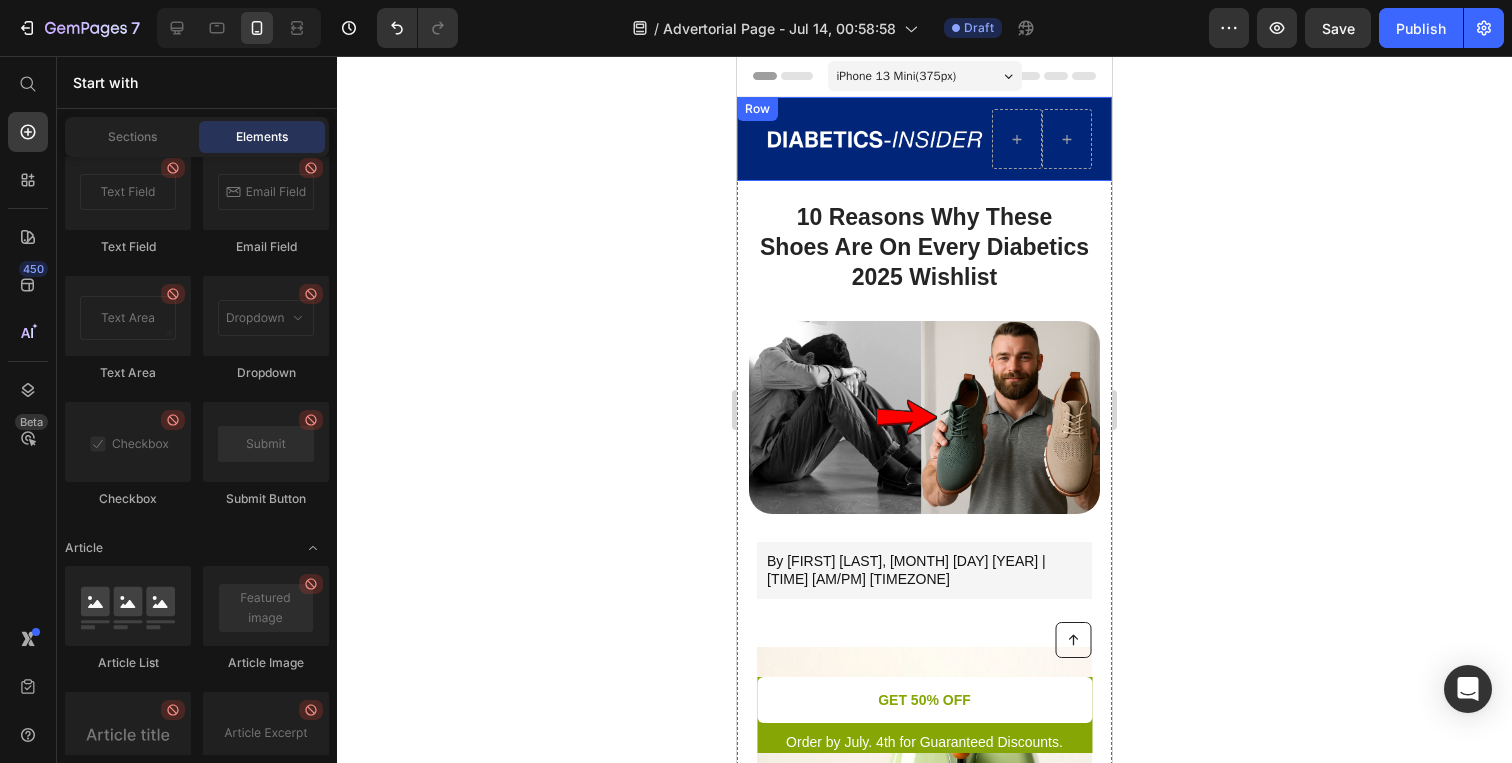 click on "Image Limited time: 50% OFF + FREESHIPPING Text Block
Row
Row Row" at bounding box center (924, 139) 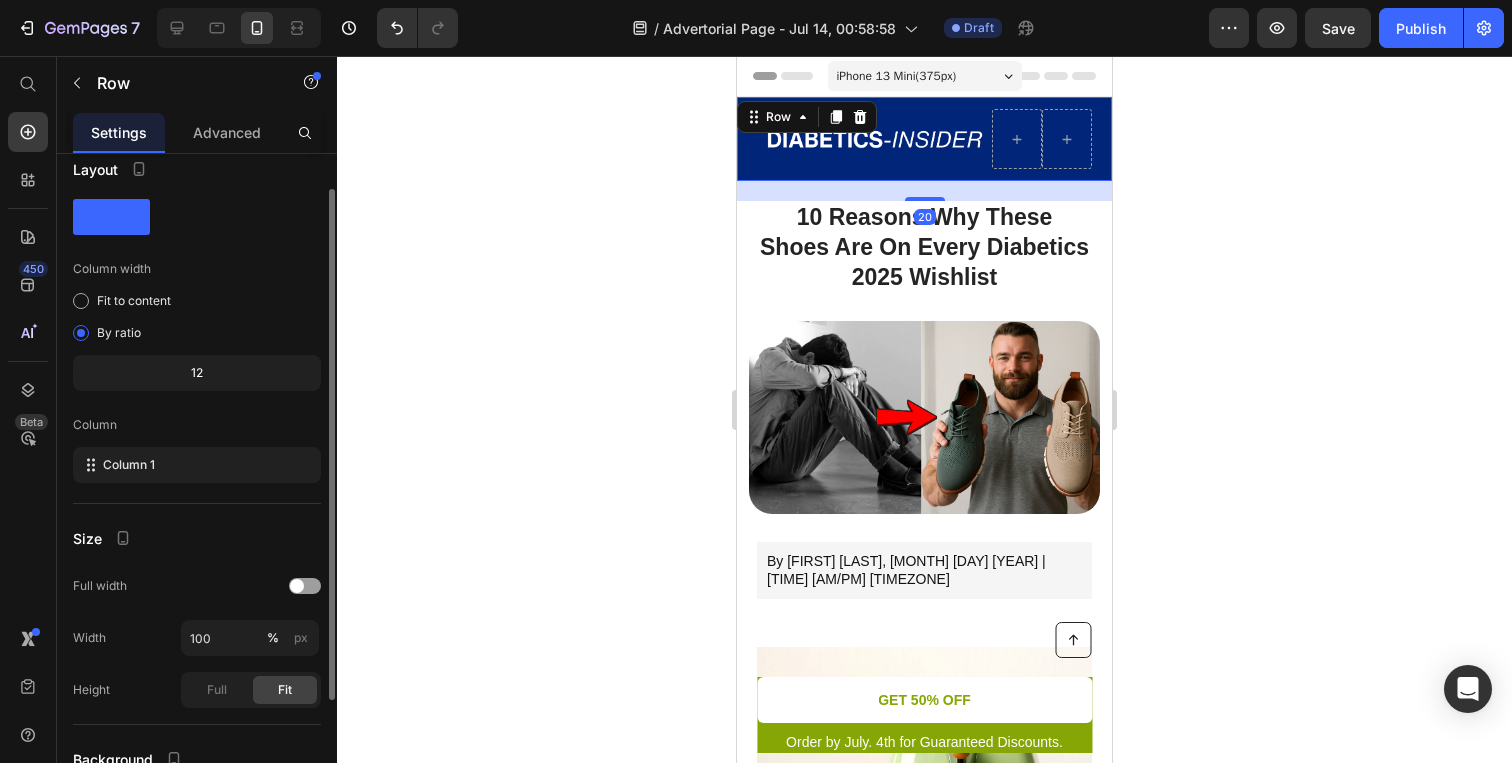 scroll, scrollTop: 0, scrollLeft: 0, axis: both 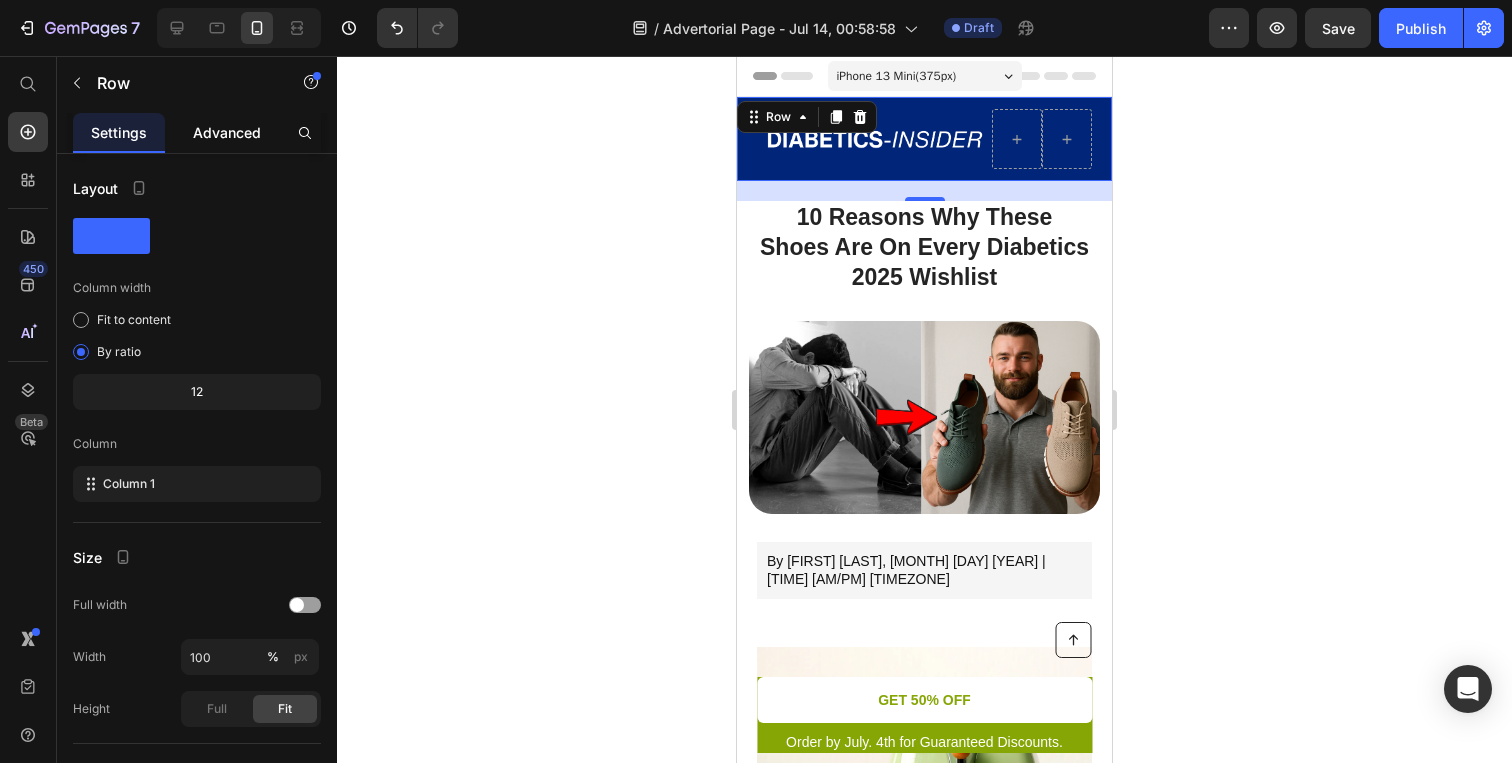click on "Advanced" at bounding box center [227, 132] 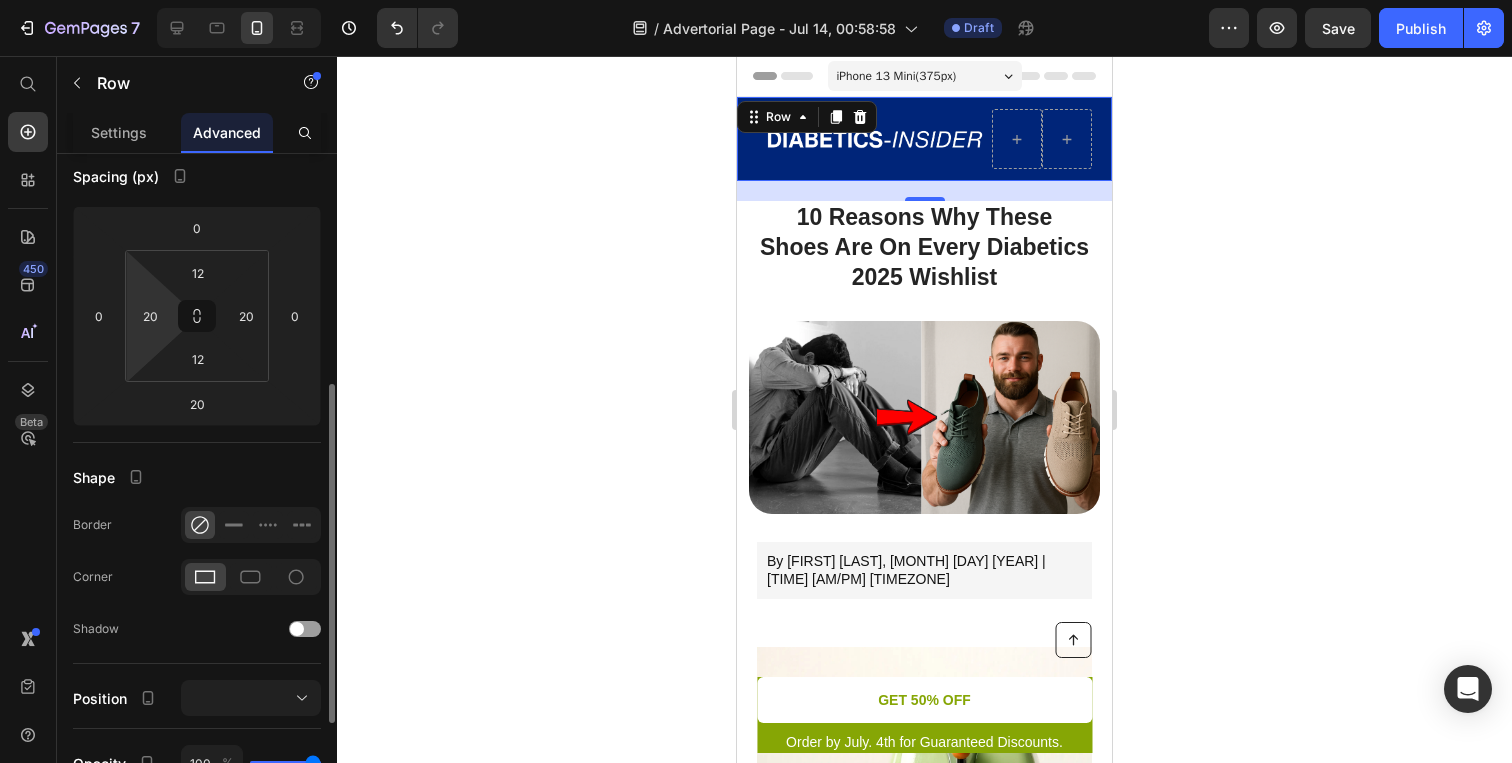 scroll, scrollTop: 194, scrollLeft: 0, axis: vertical 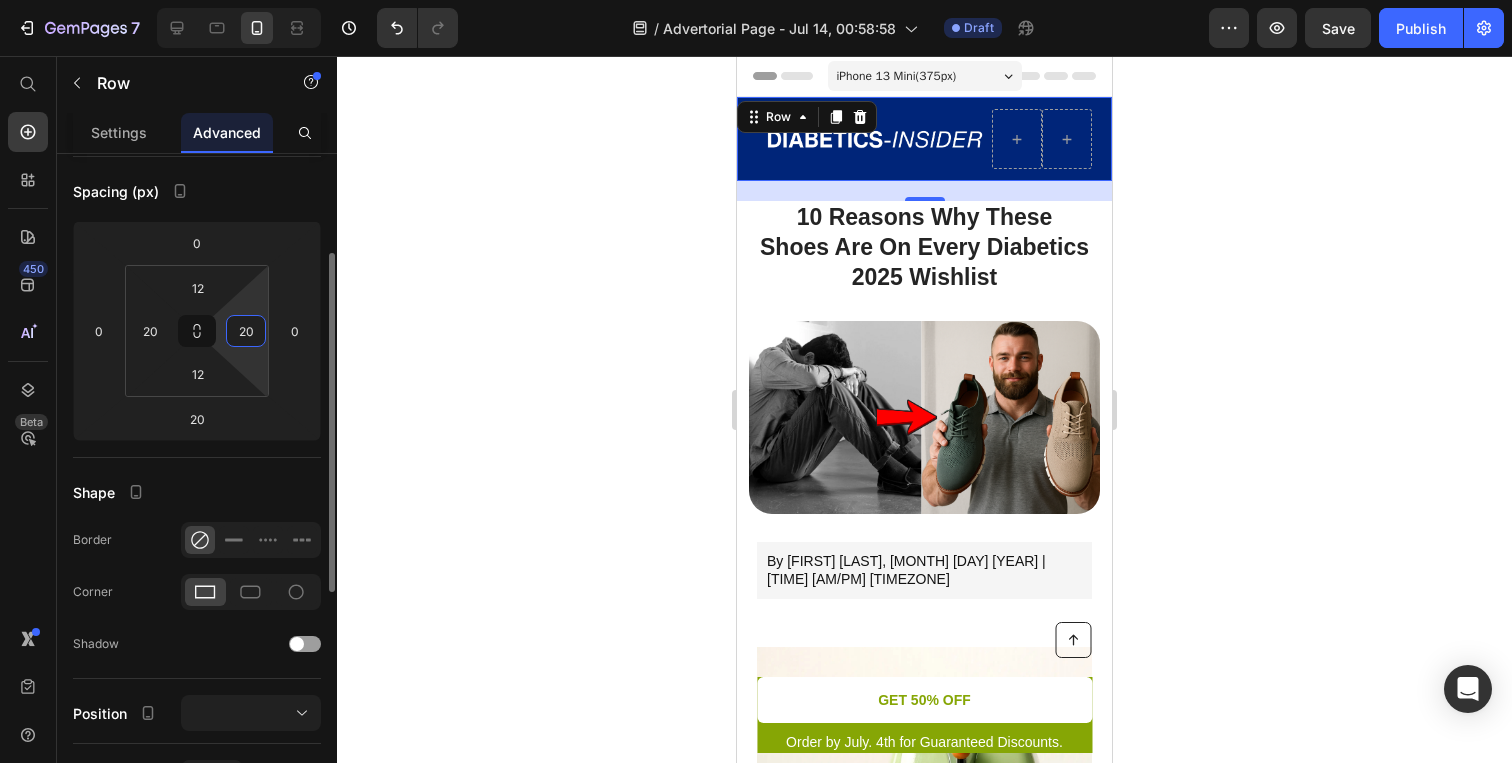 click on "20" at bounding box center (246, 331) 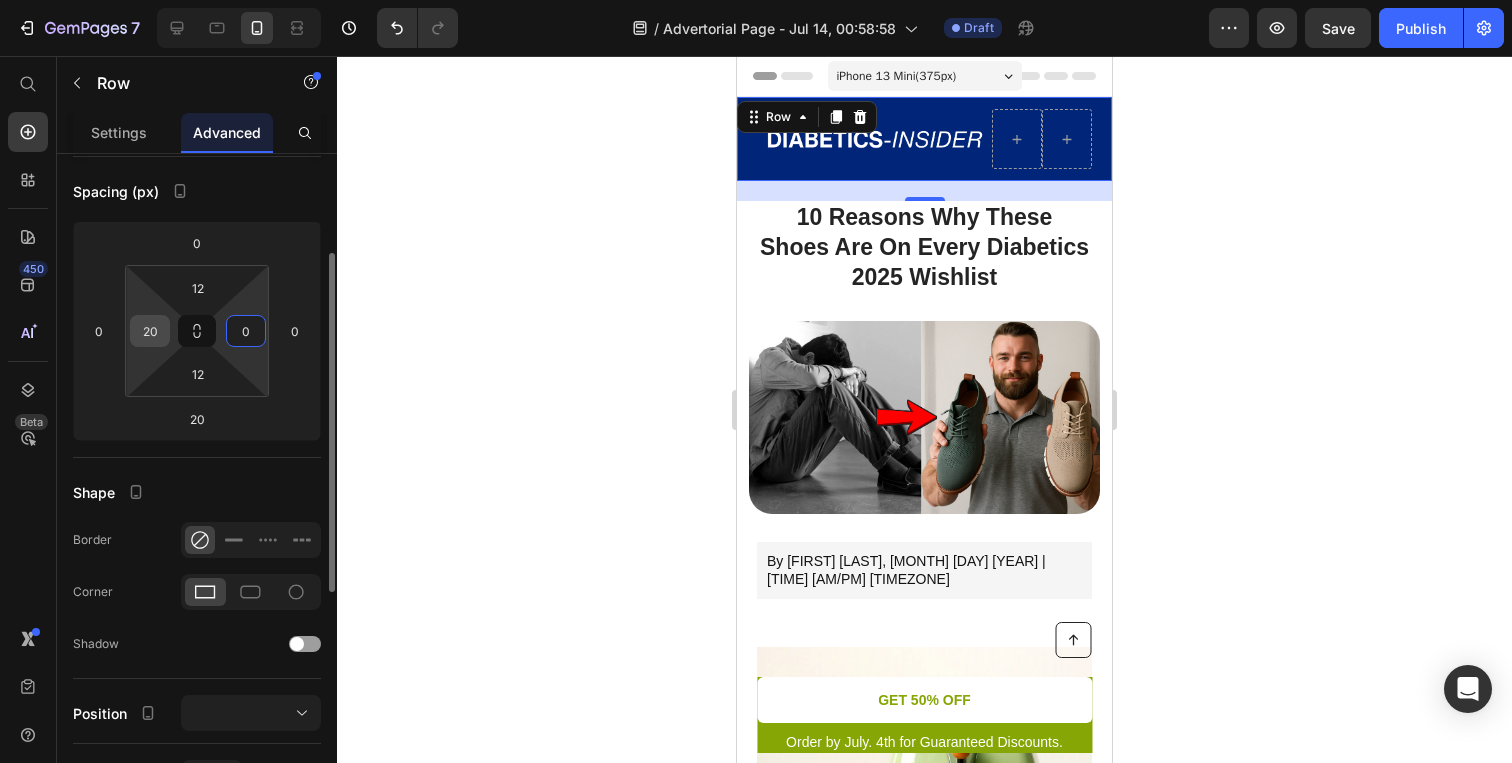 type on "0" 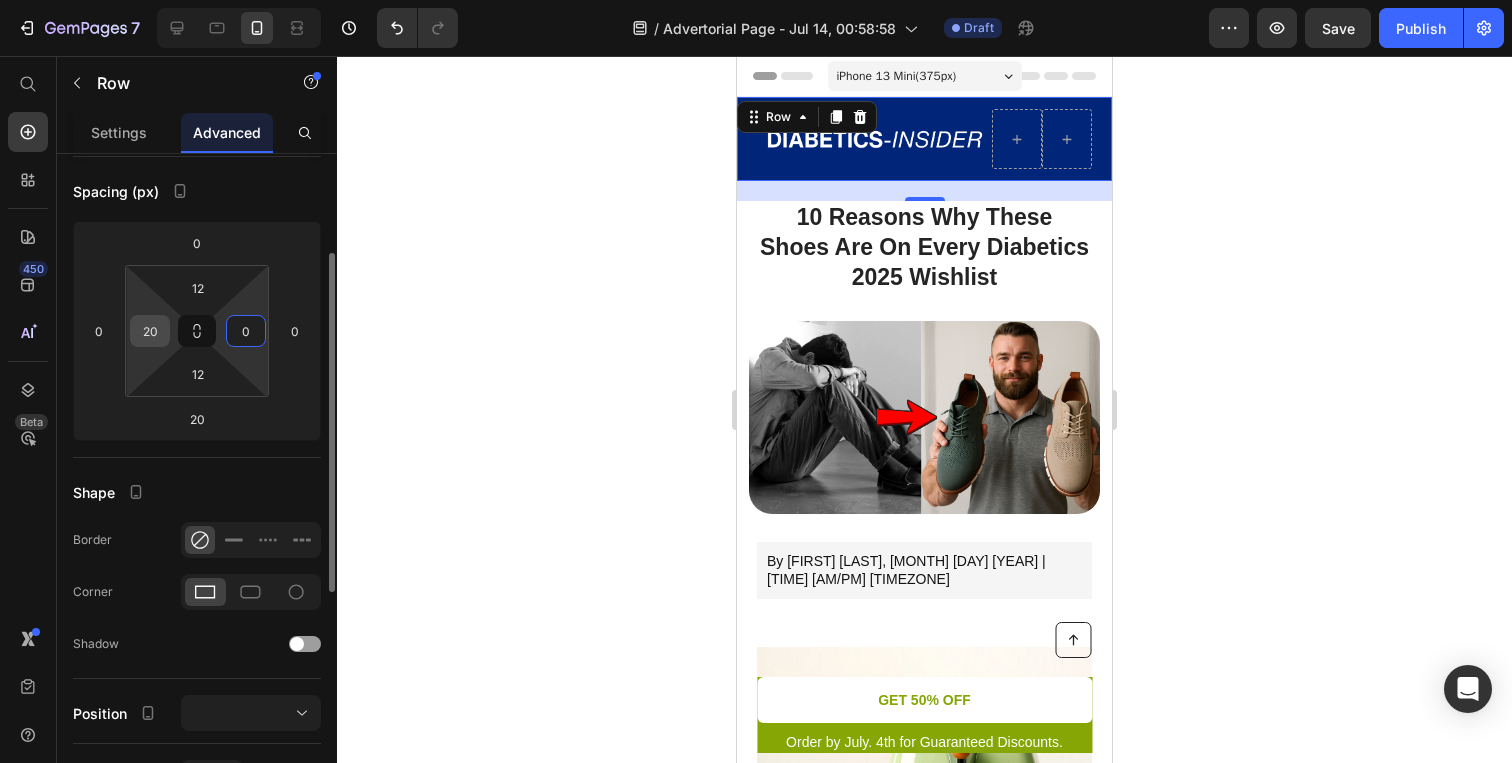 click on "20" at bounding box center (150, 331) 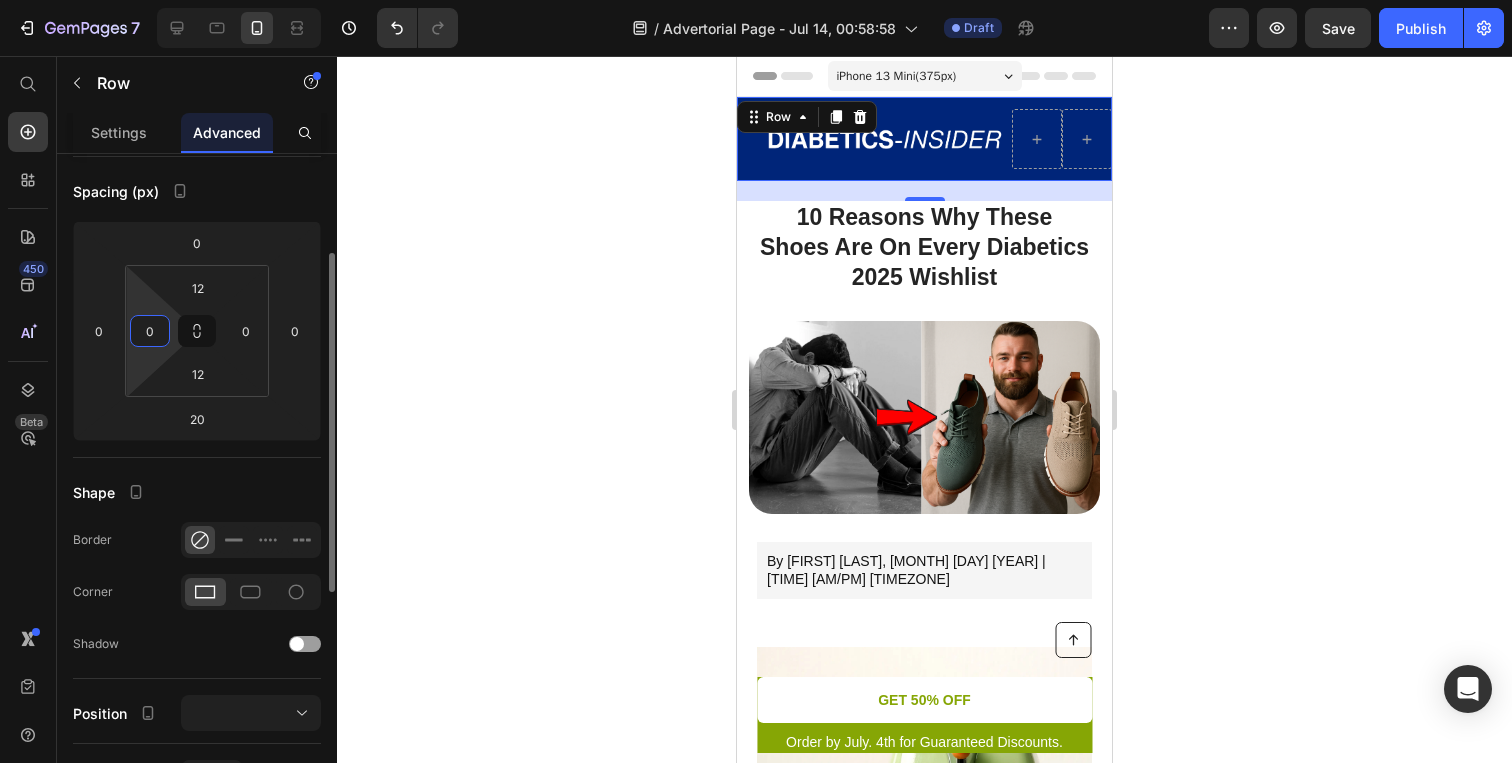 type on "0" 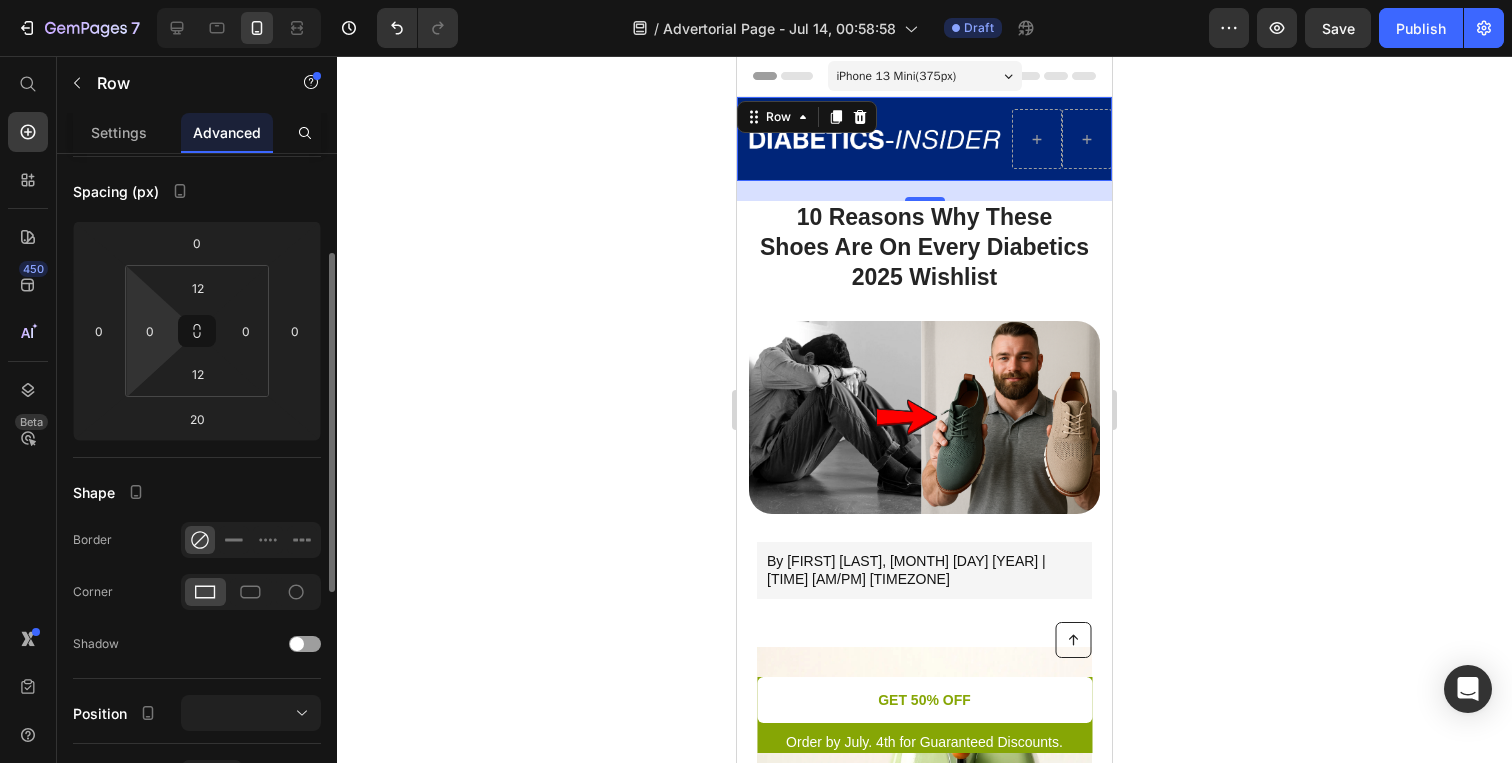 click on "Spacing (px) 0 0 20 0 12 0 12 0" 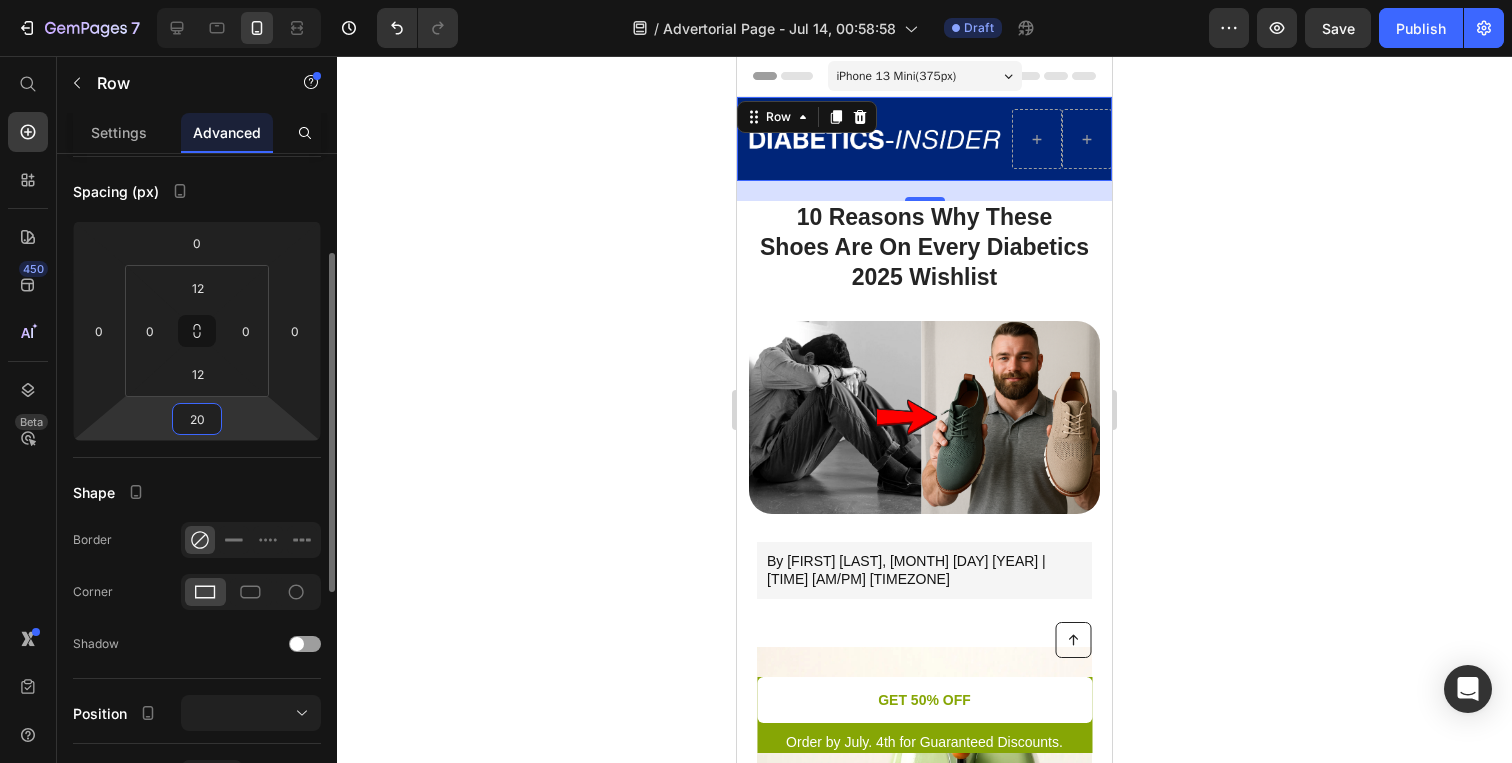 click on "20" at bounding box center [197, 419] 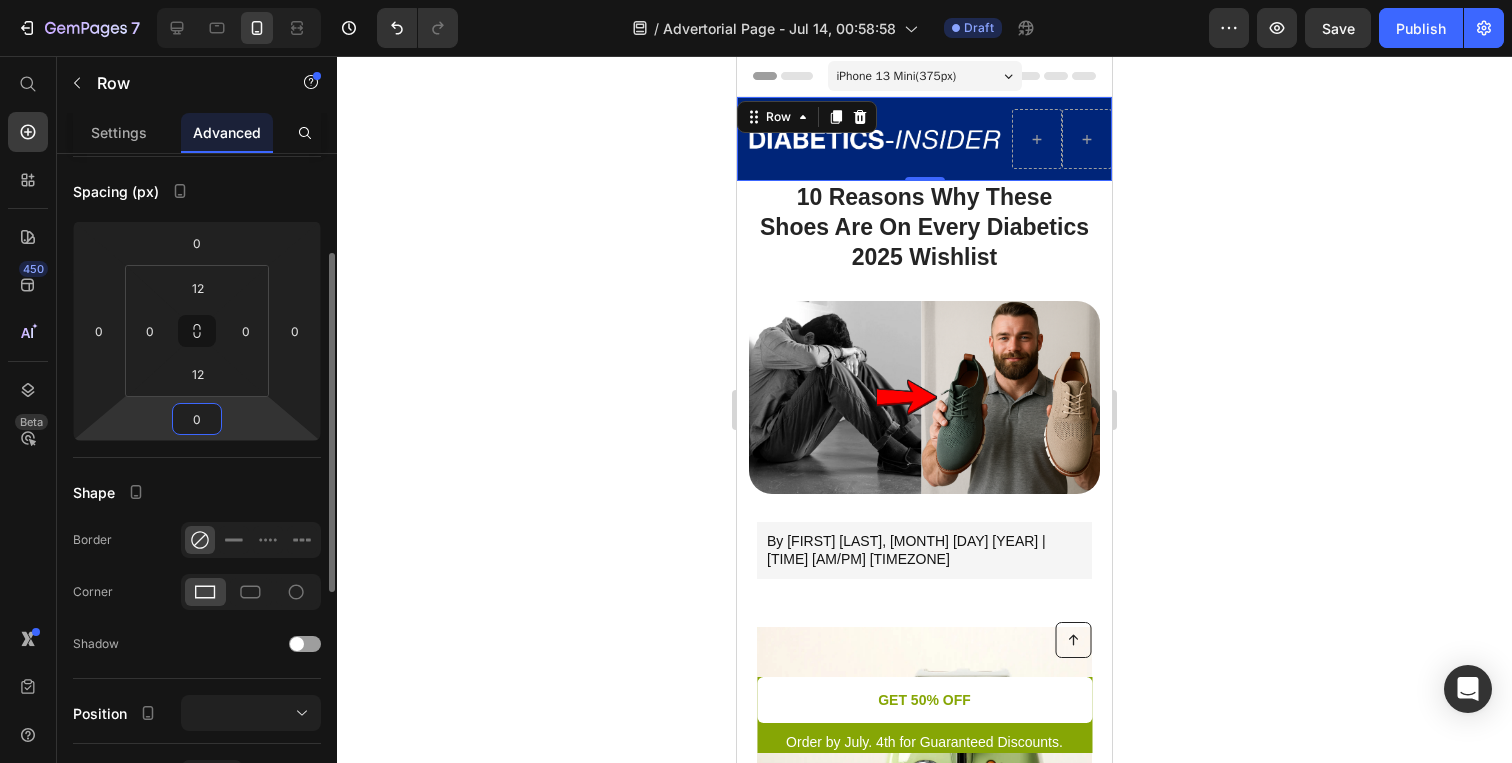 type on "0" 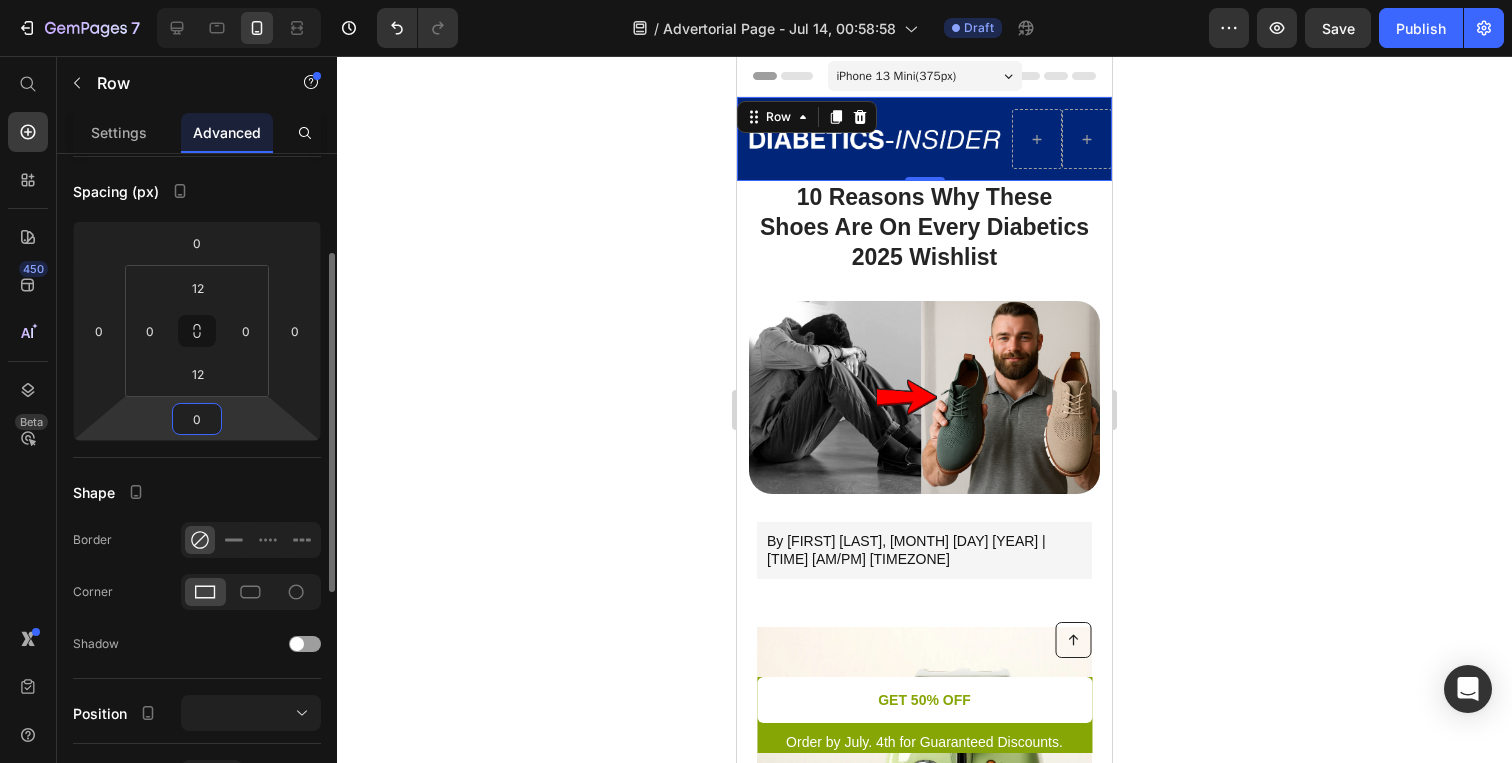 click on "Display on Desktop Tablet Mobile Spacing (px) 0 0 0 0 12 0 12 0 Shape Border Corner Shadow Position Opacity 100 % Animation Upgrade to Build plan  to unlock Animation & other premium features. Interaction Upgrade to Optimize plan  to unlock Interaction & other premium features. CSS class" at bounding box center [197, 563] 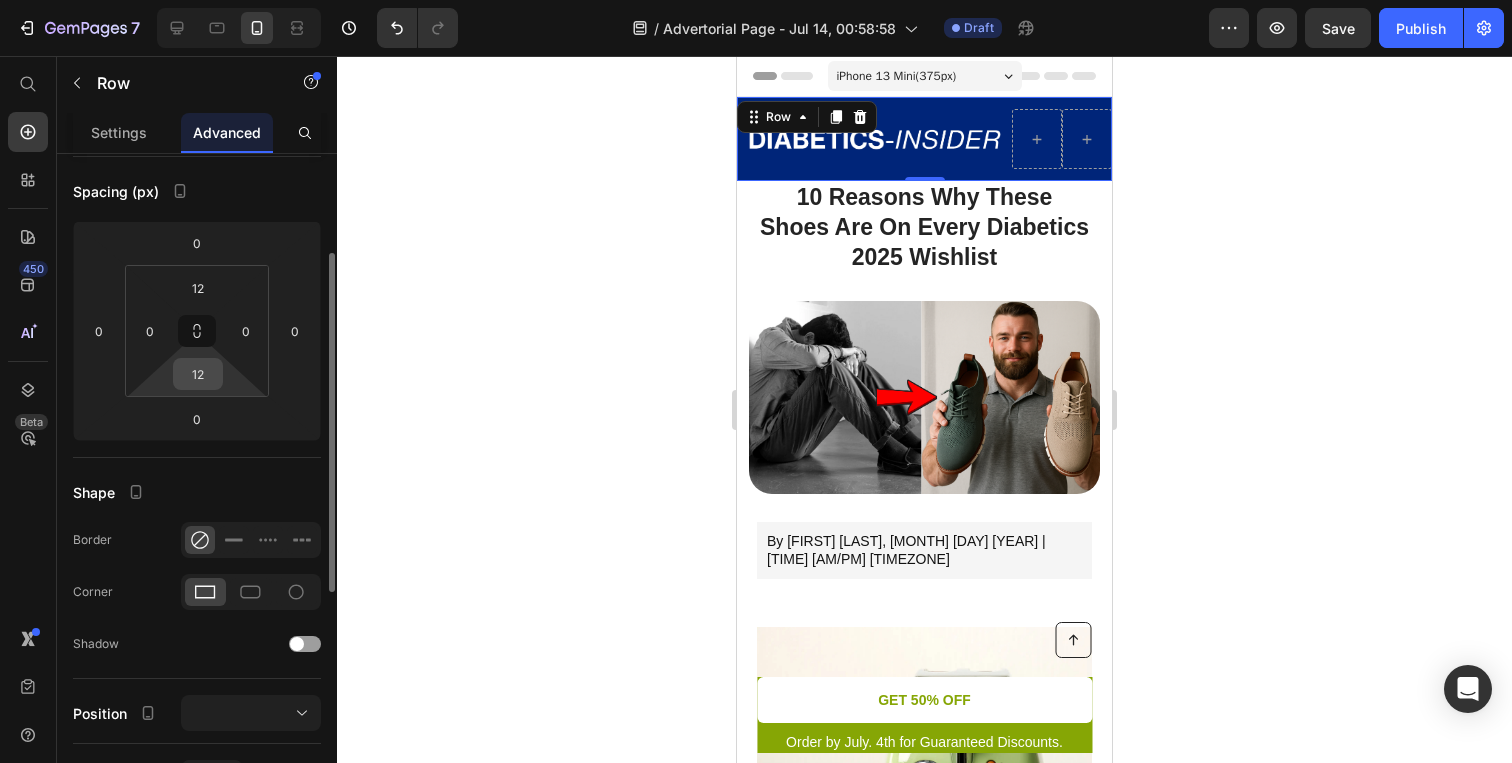 click on "12" at bounding box center [198, 374] 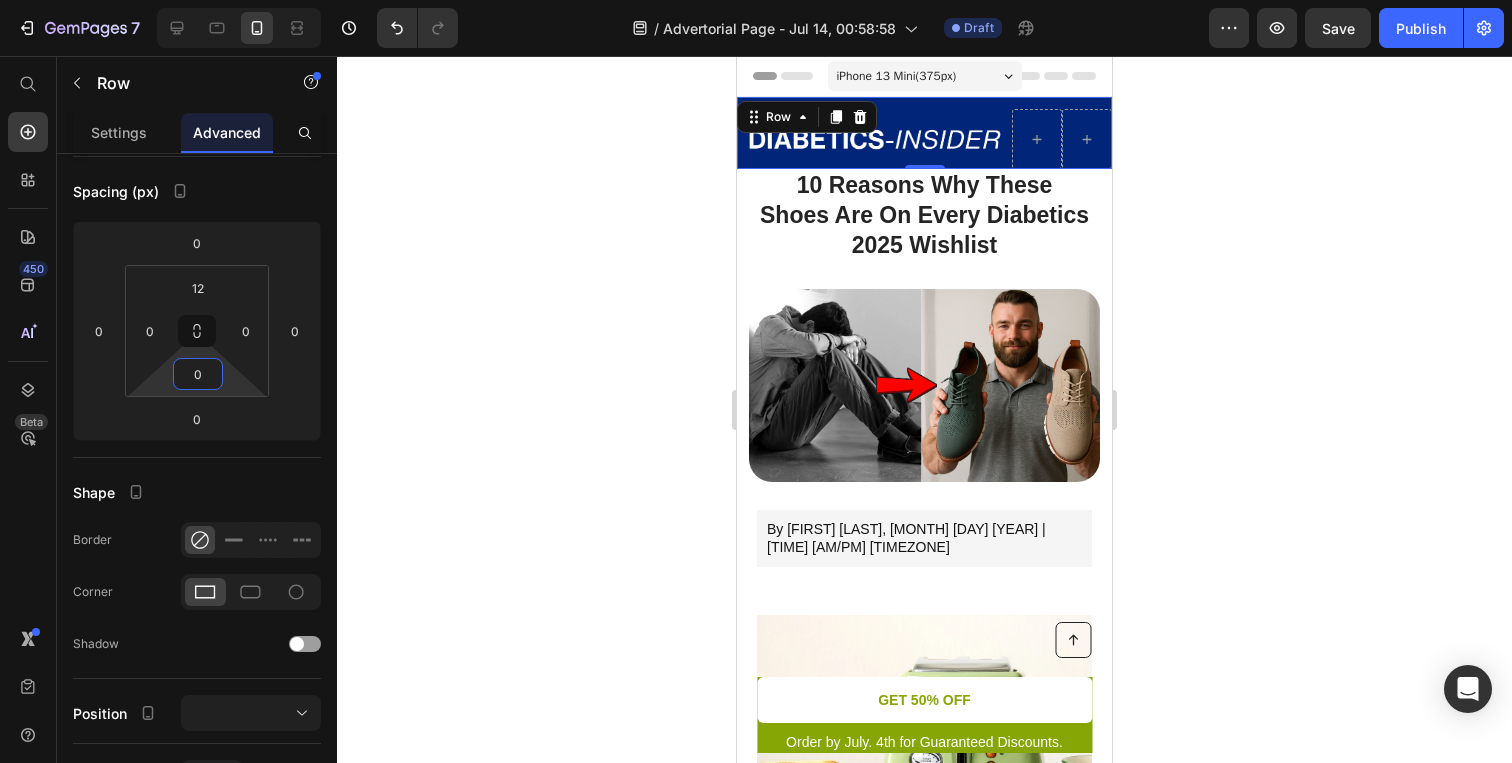 type on "0" 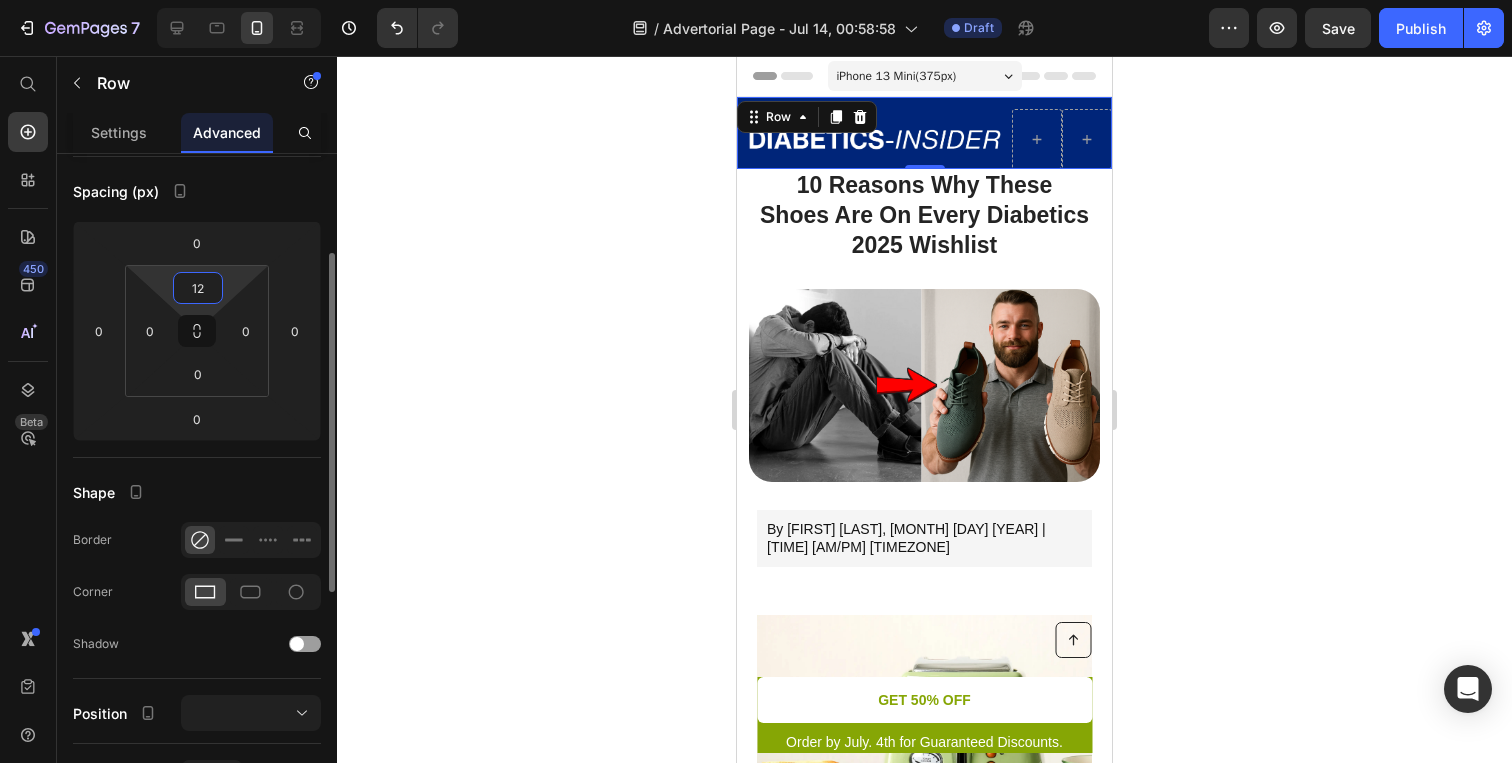 click on "12" at bounding box center [198, 288] 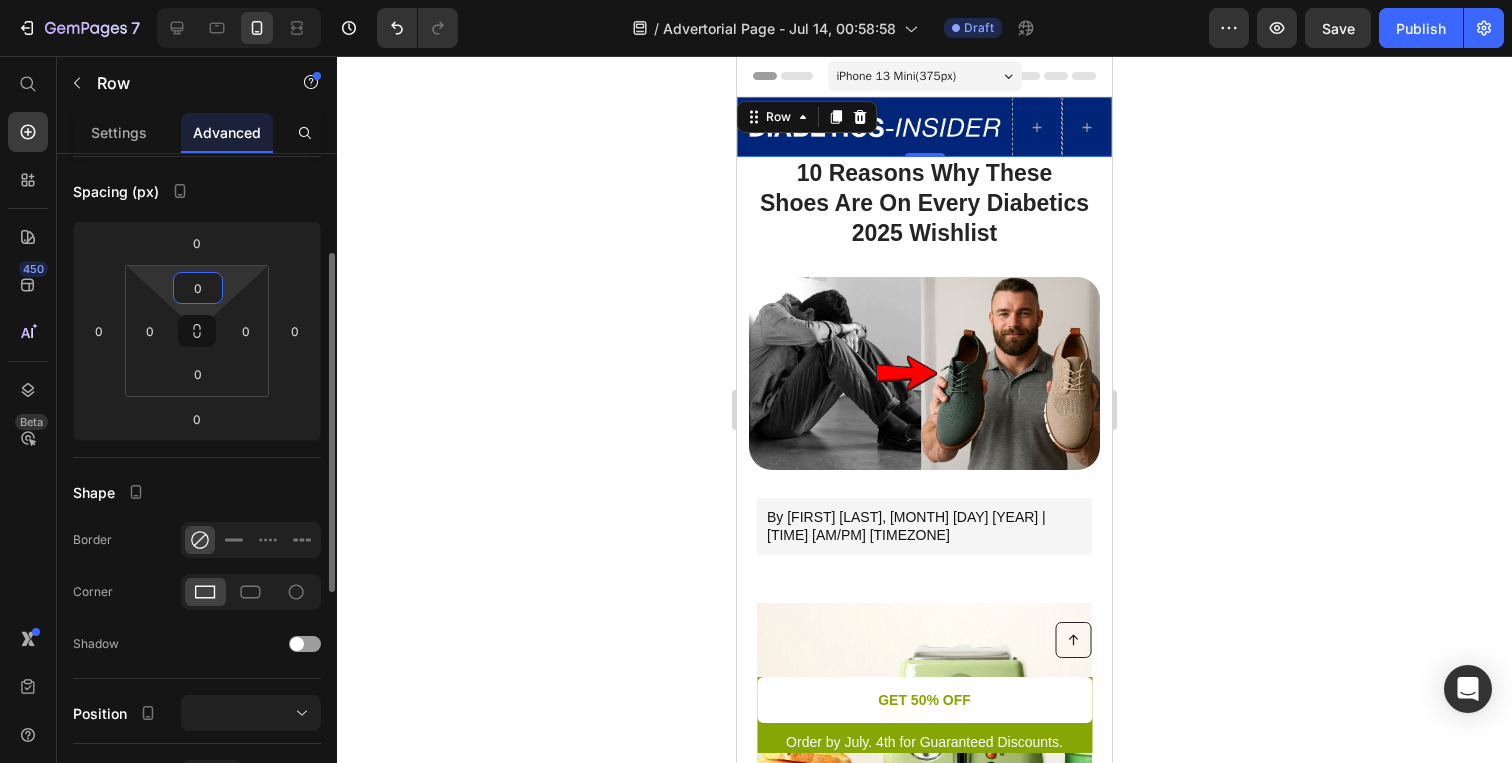 type on "0" 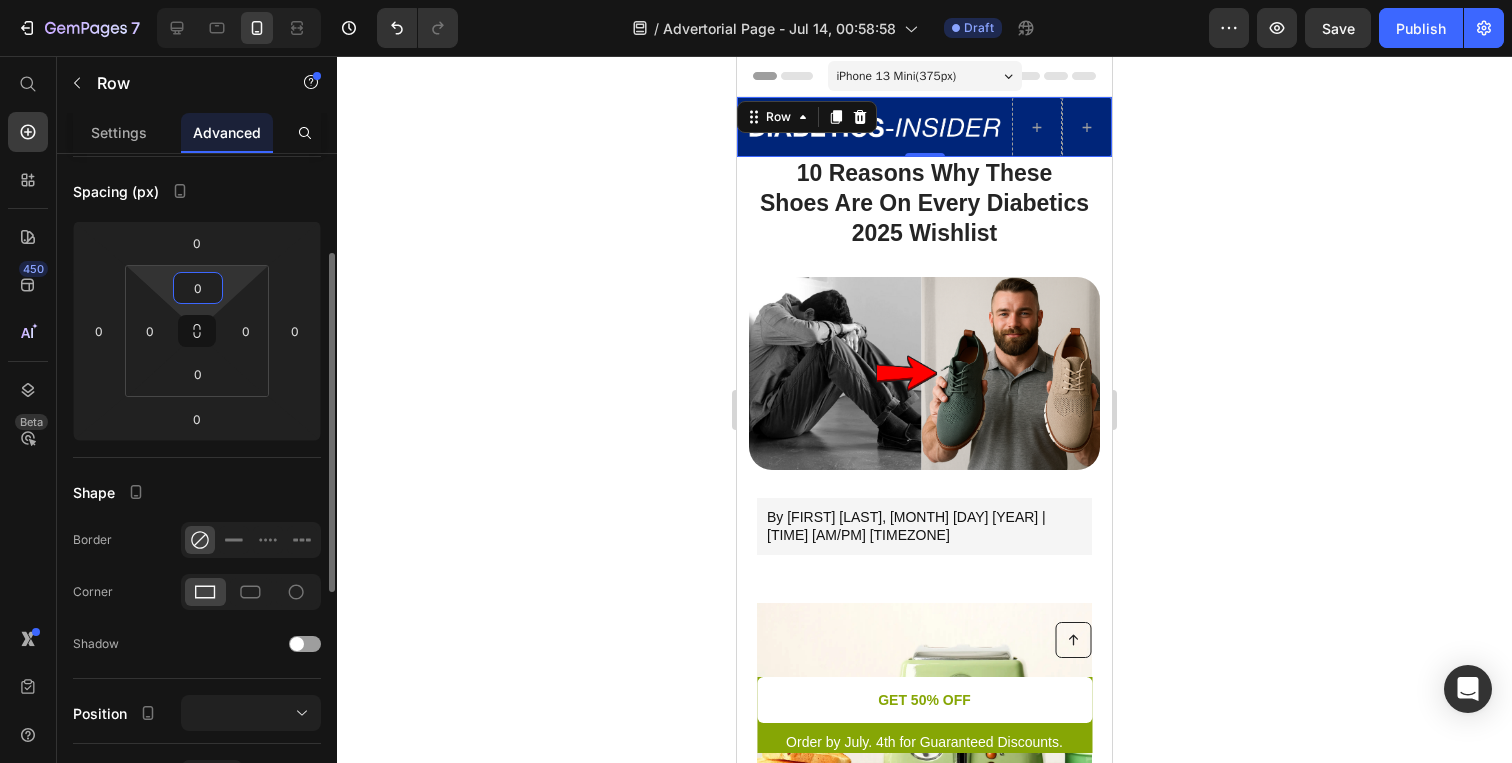click on "Display on Desktop Tablet Mobile Spacing (px) 0 0 0 0 0 0 0 0 Shape Border Corner Shadow Position Opacity 100 % Animation Upgrade to Build plan  to unlock Animation & other premium features. Interaction Upgrade to Optimize plan  to unlock Interaction & other premium features. CSS class" at bounding box center (197, 563) 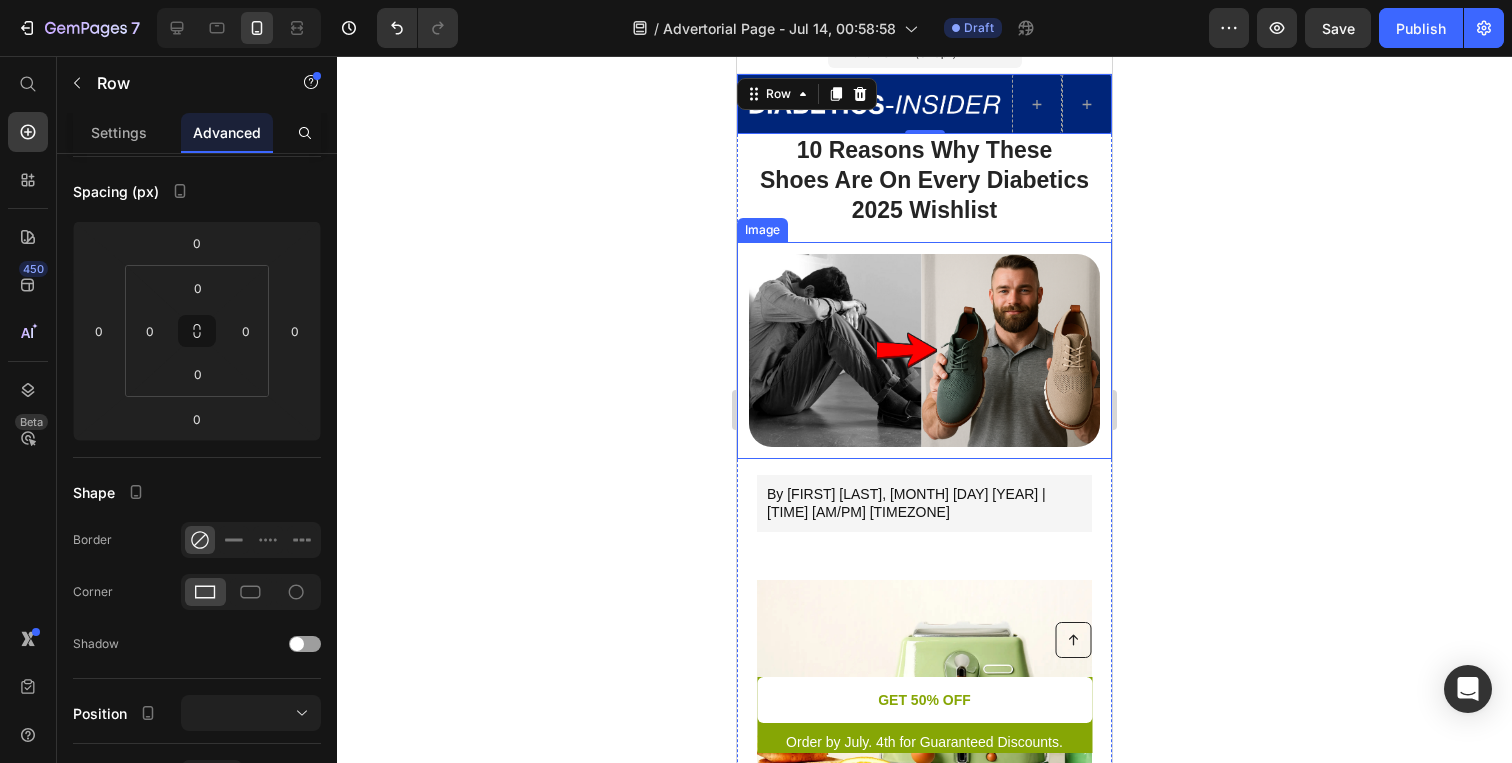scroll, scrollTop: 0, scrollLeft: 0, axis: both 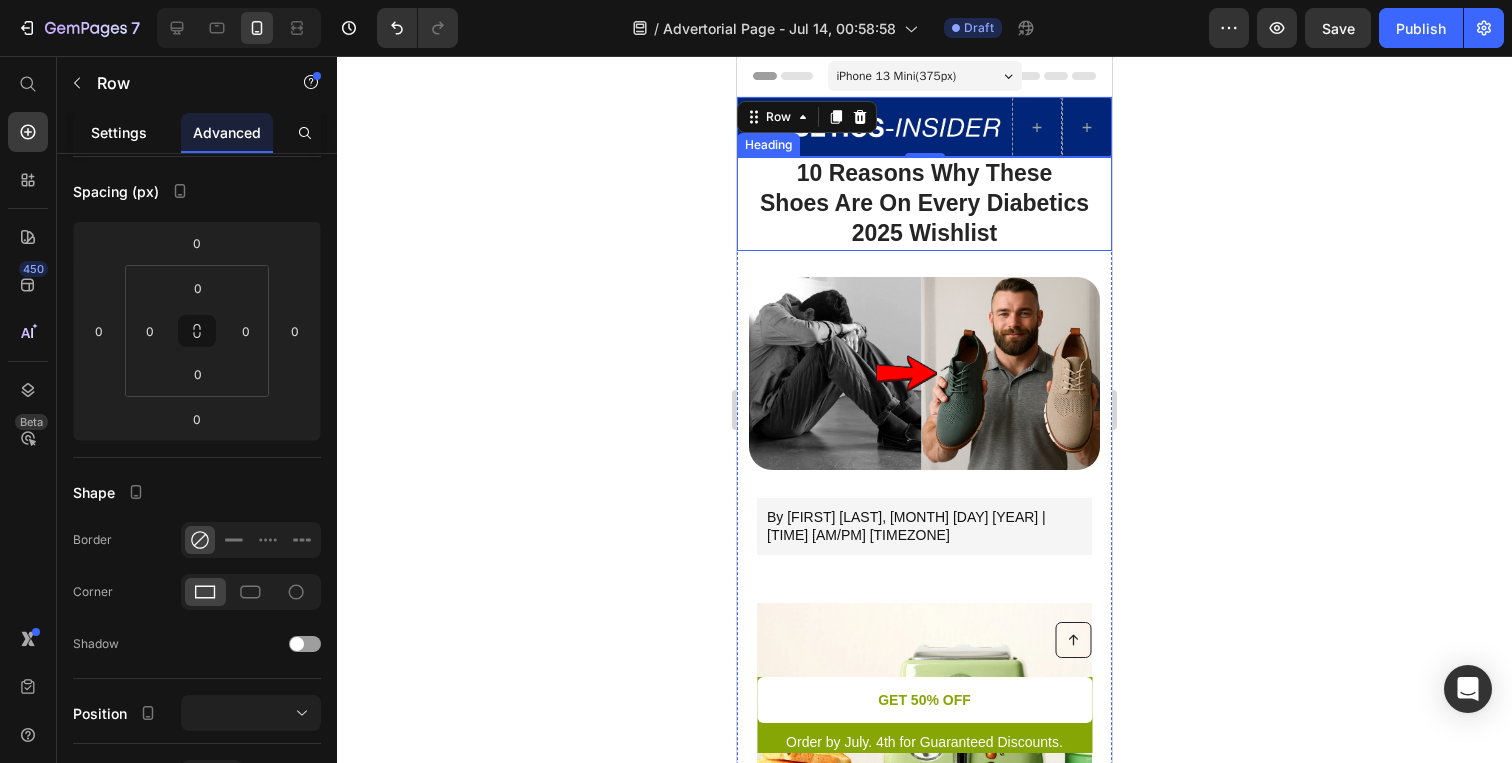 click on "Settings" 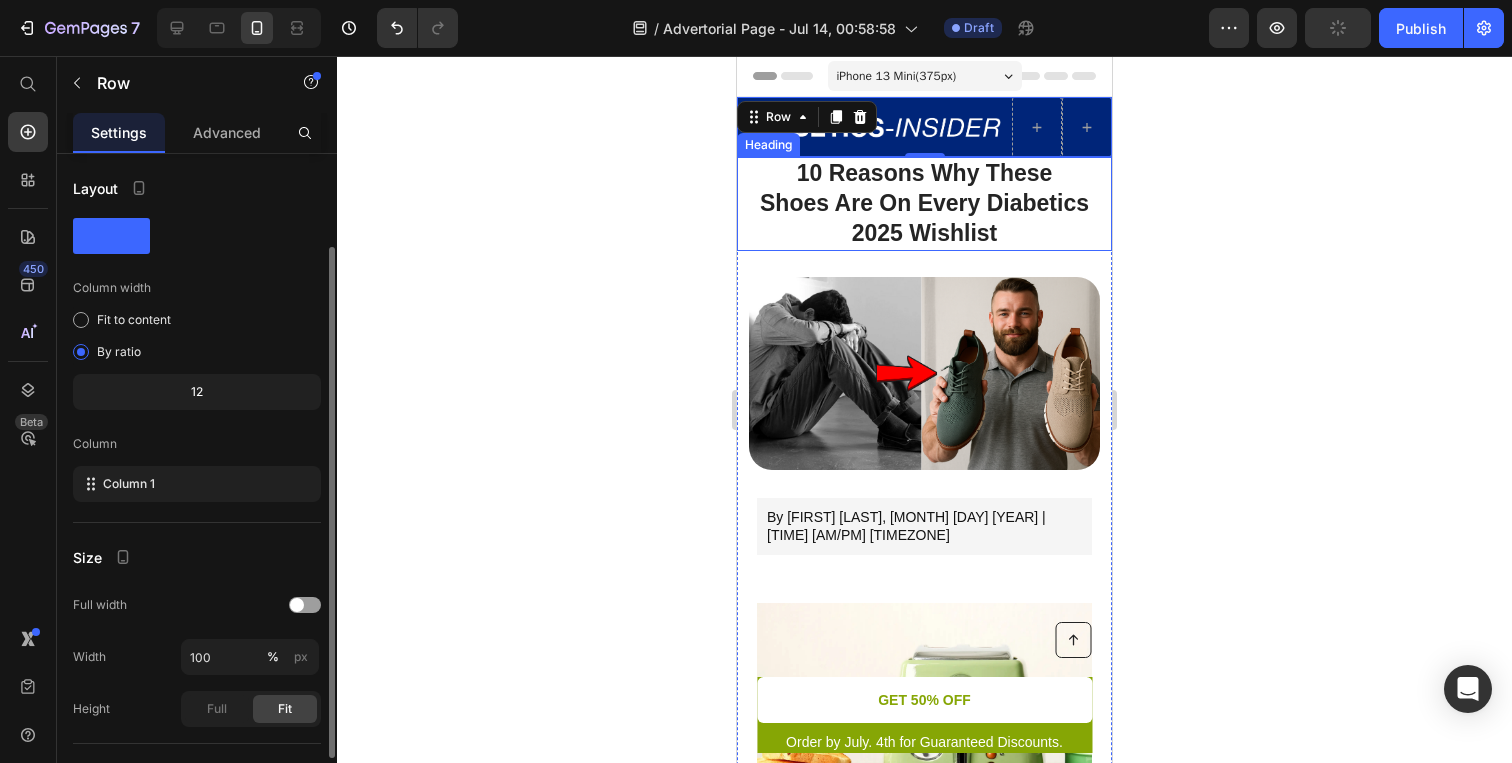 scroll, scrollTop: 202, scrollLeft: 0, axis: vertical 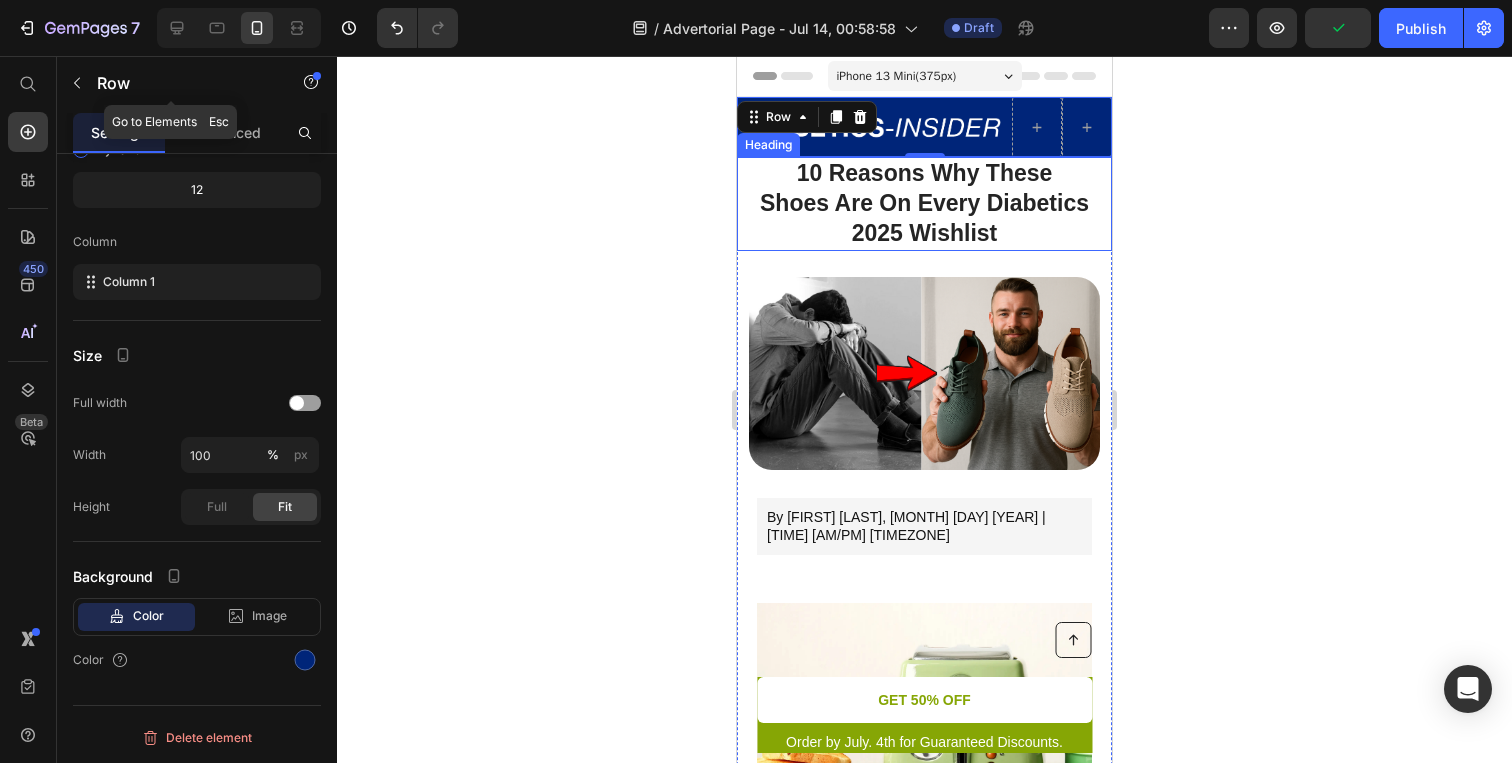 click on "Row" 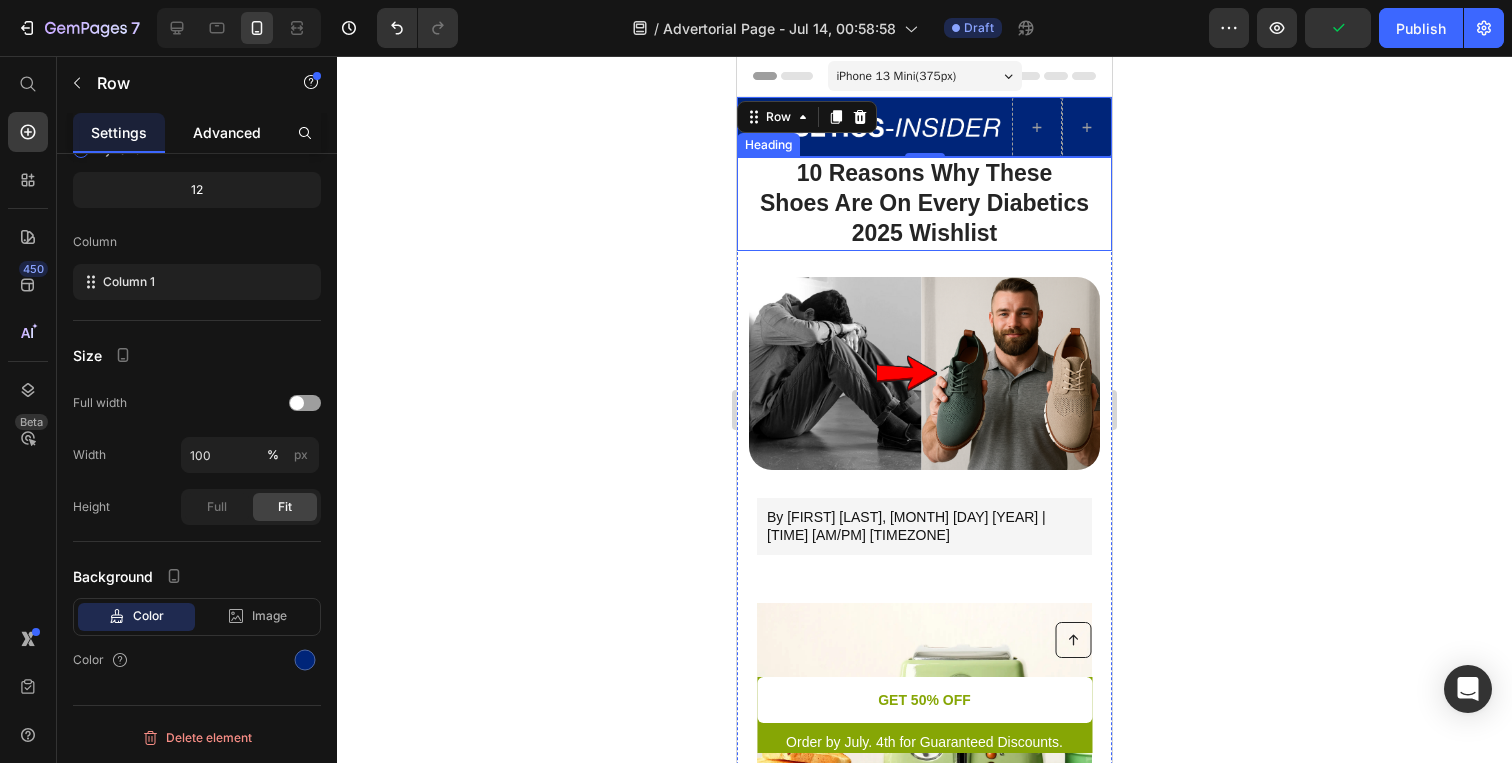 click on "Advanced" at bounding box center (227, 132) 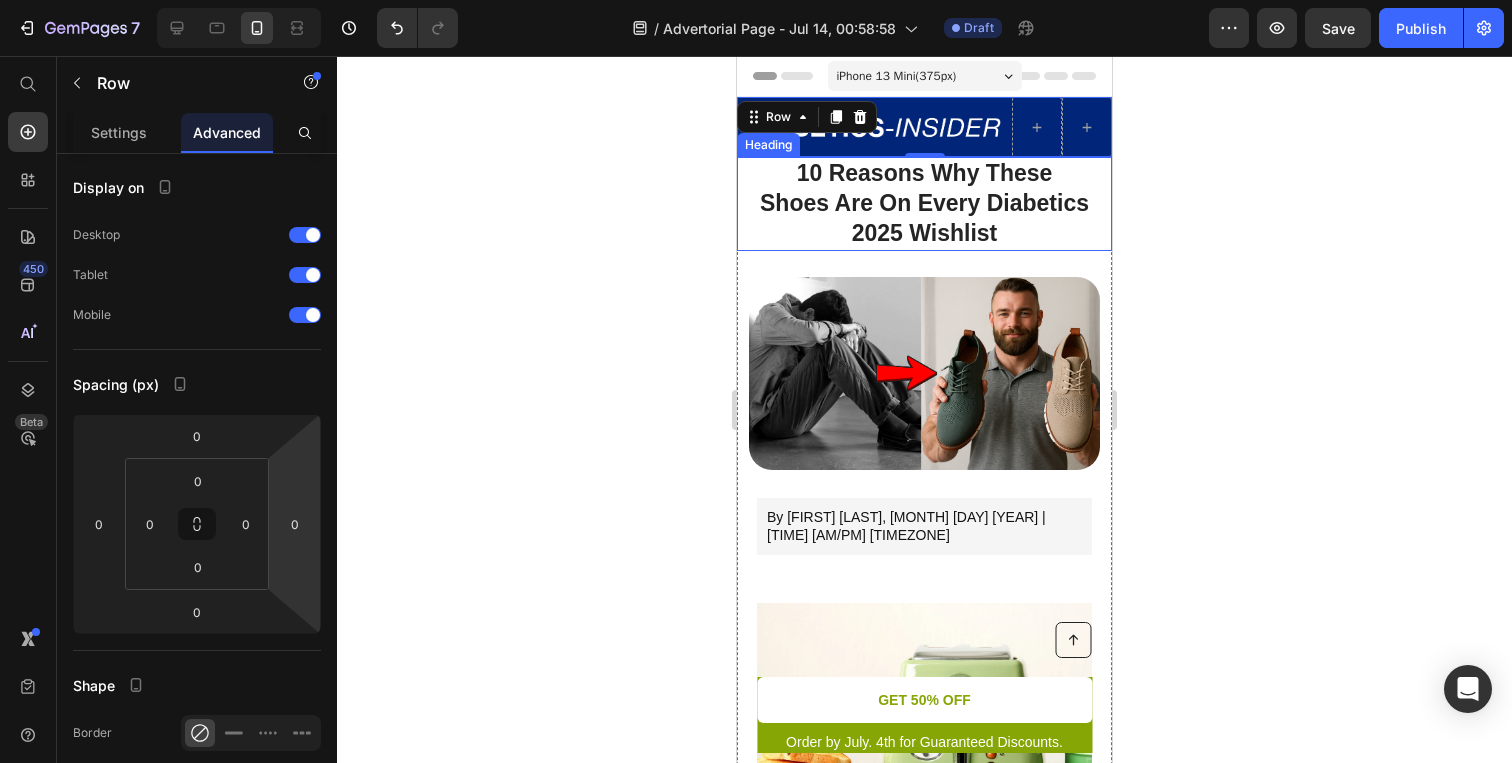 scroll, scrollTop: 0, scrollLeft: 0, axis: both 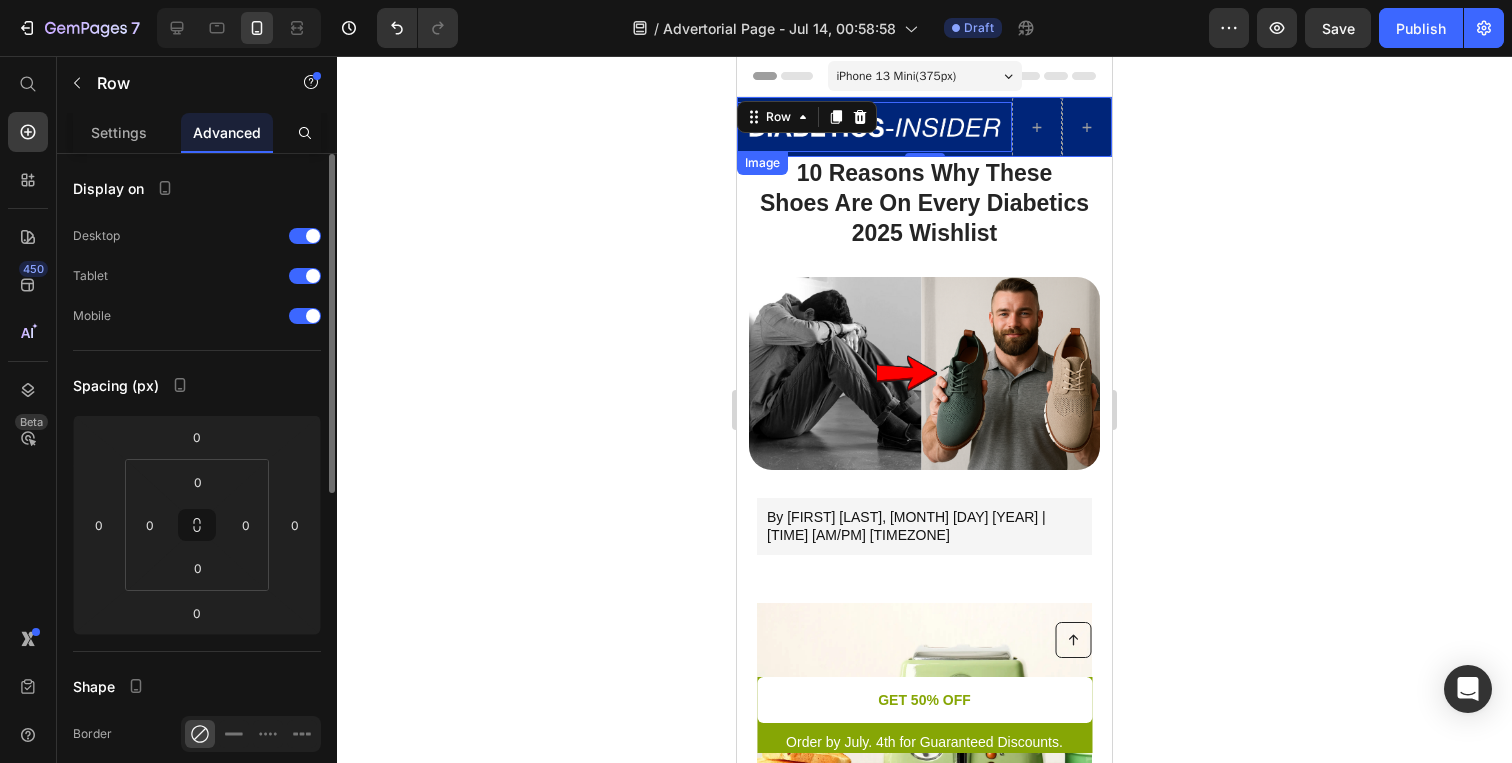 click at bounding box center [874, 127] 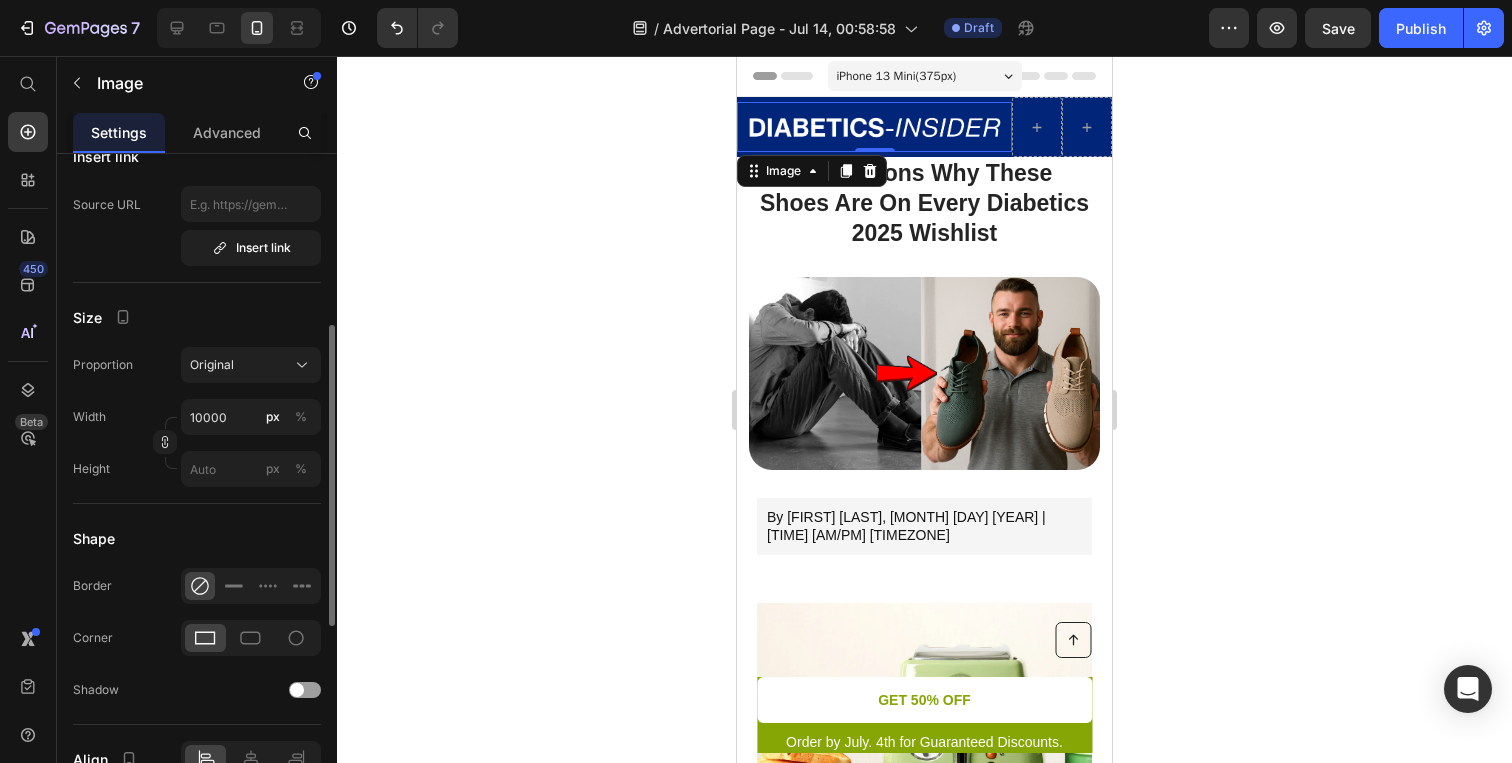 scroll, scrollTop: 413, scrollLeft: 0, axis: vertical 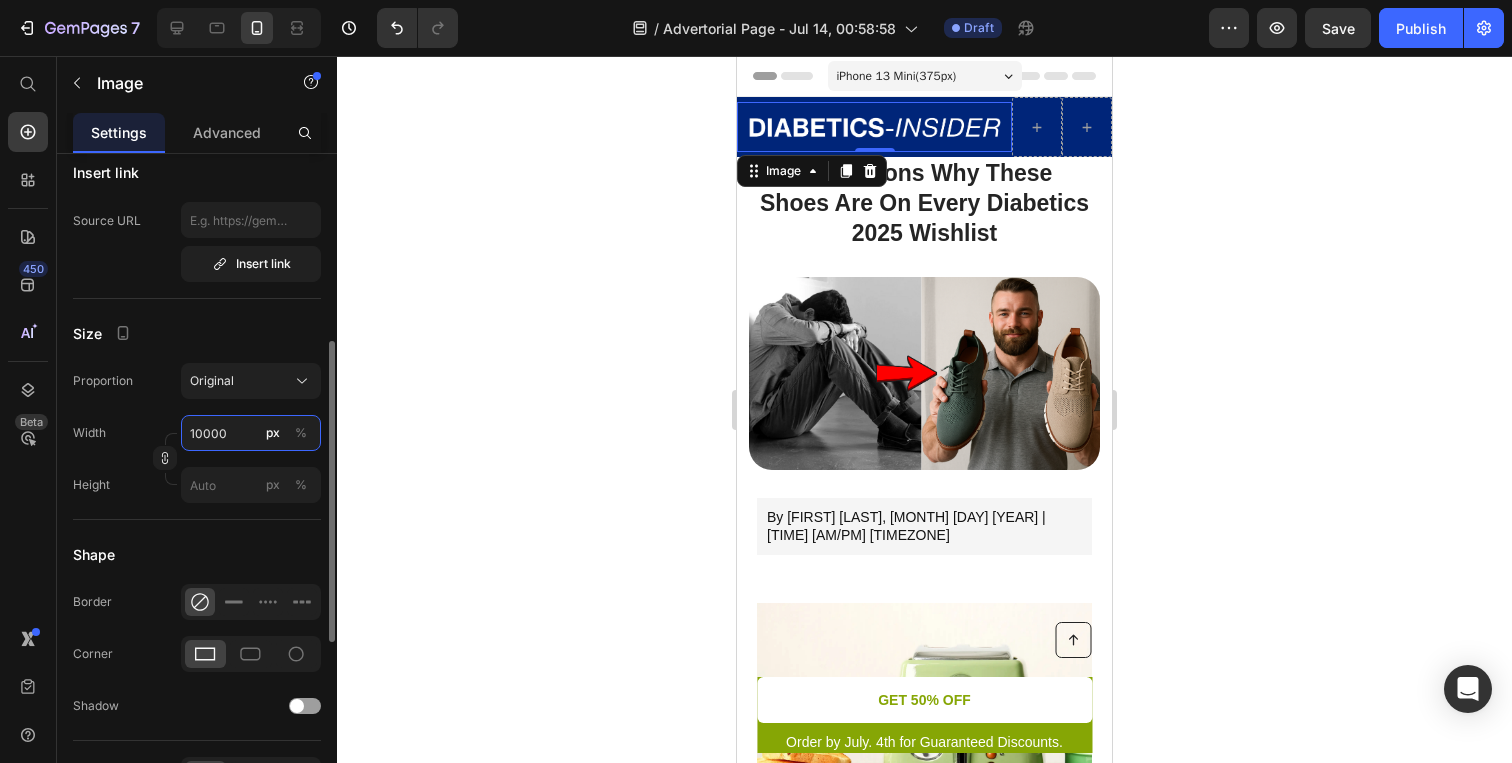 click on "10000" at bounding box center (251, 433) 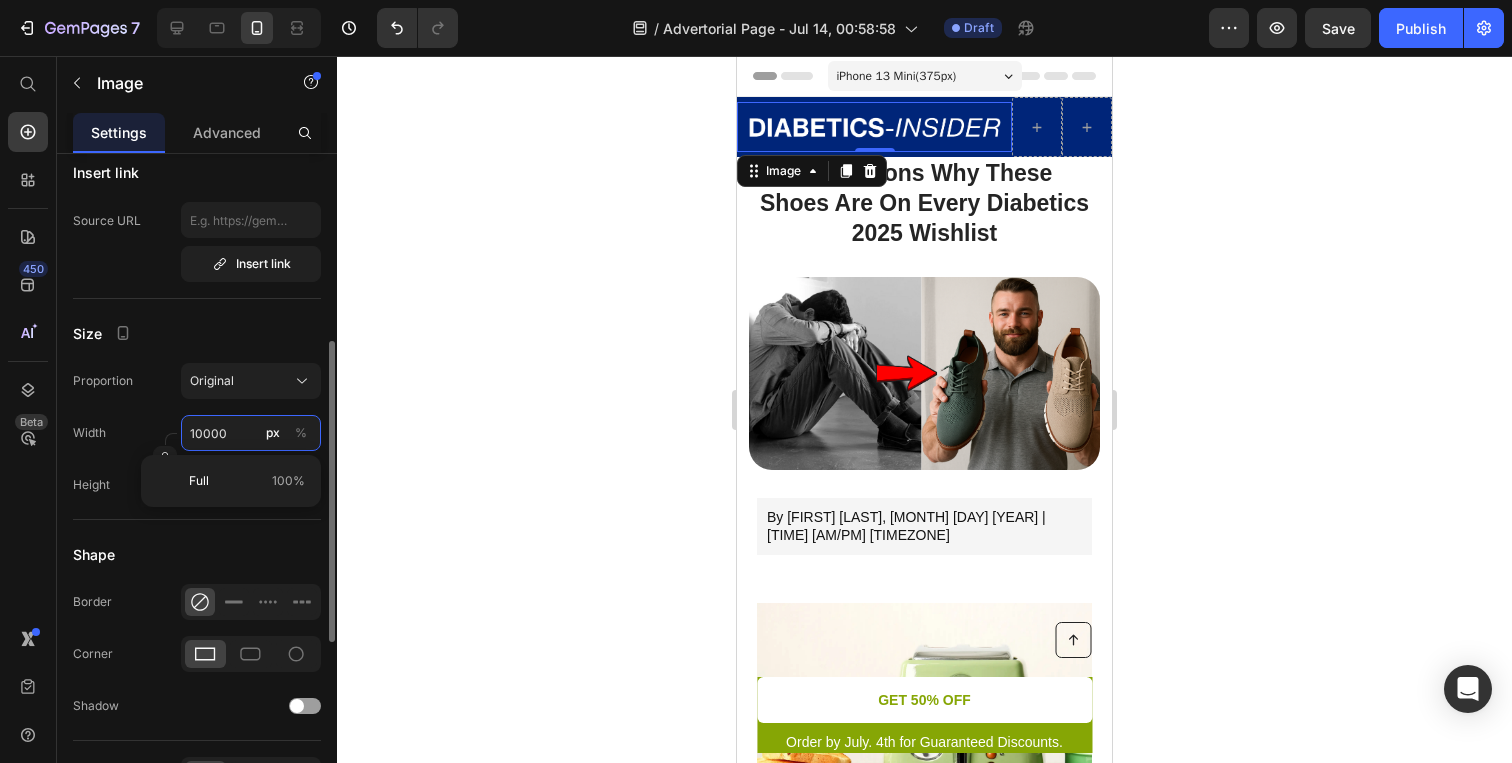 click on "10000" at bounding box center [251, 433] 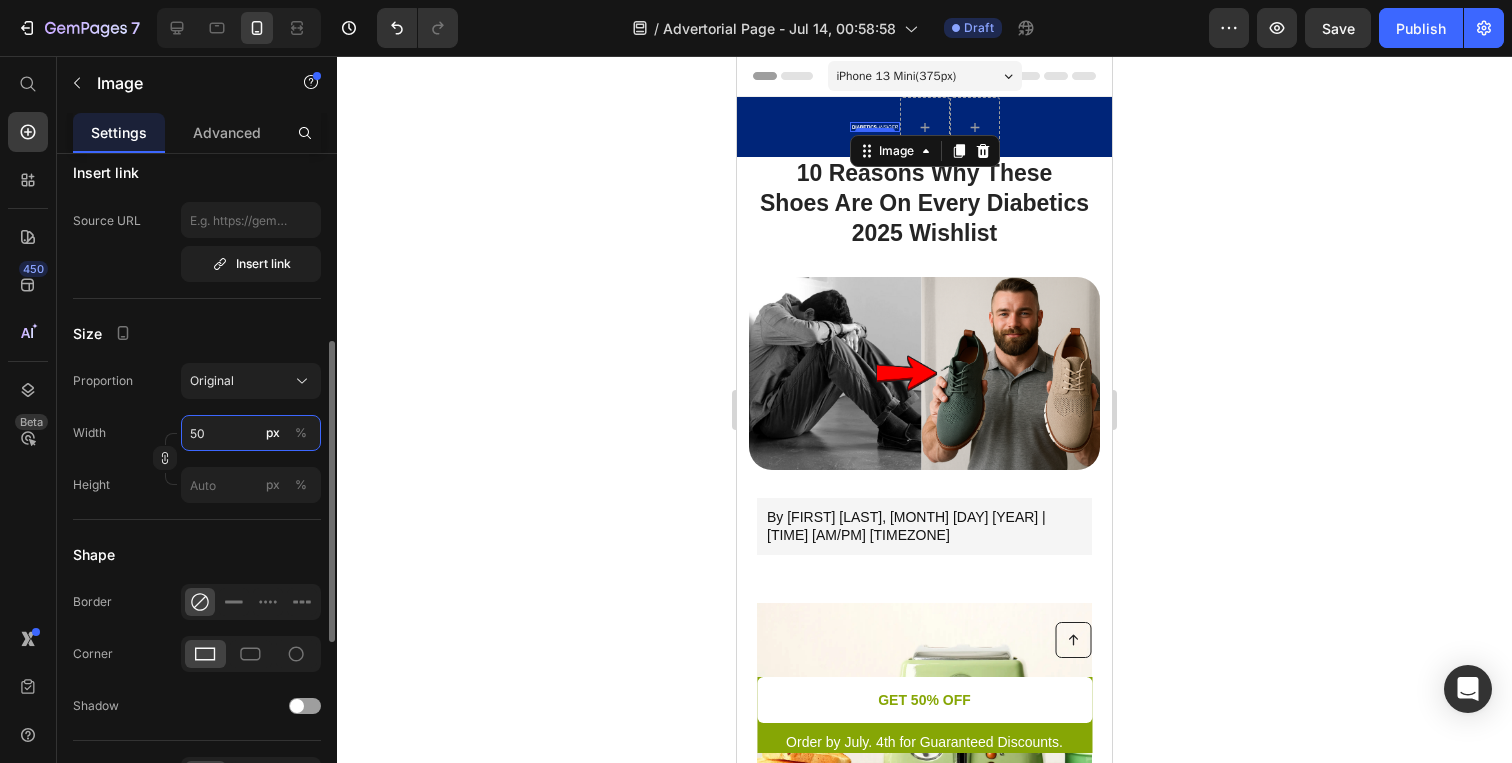 type on "5" 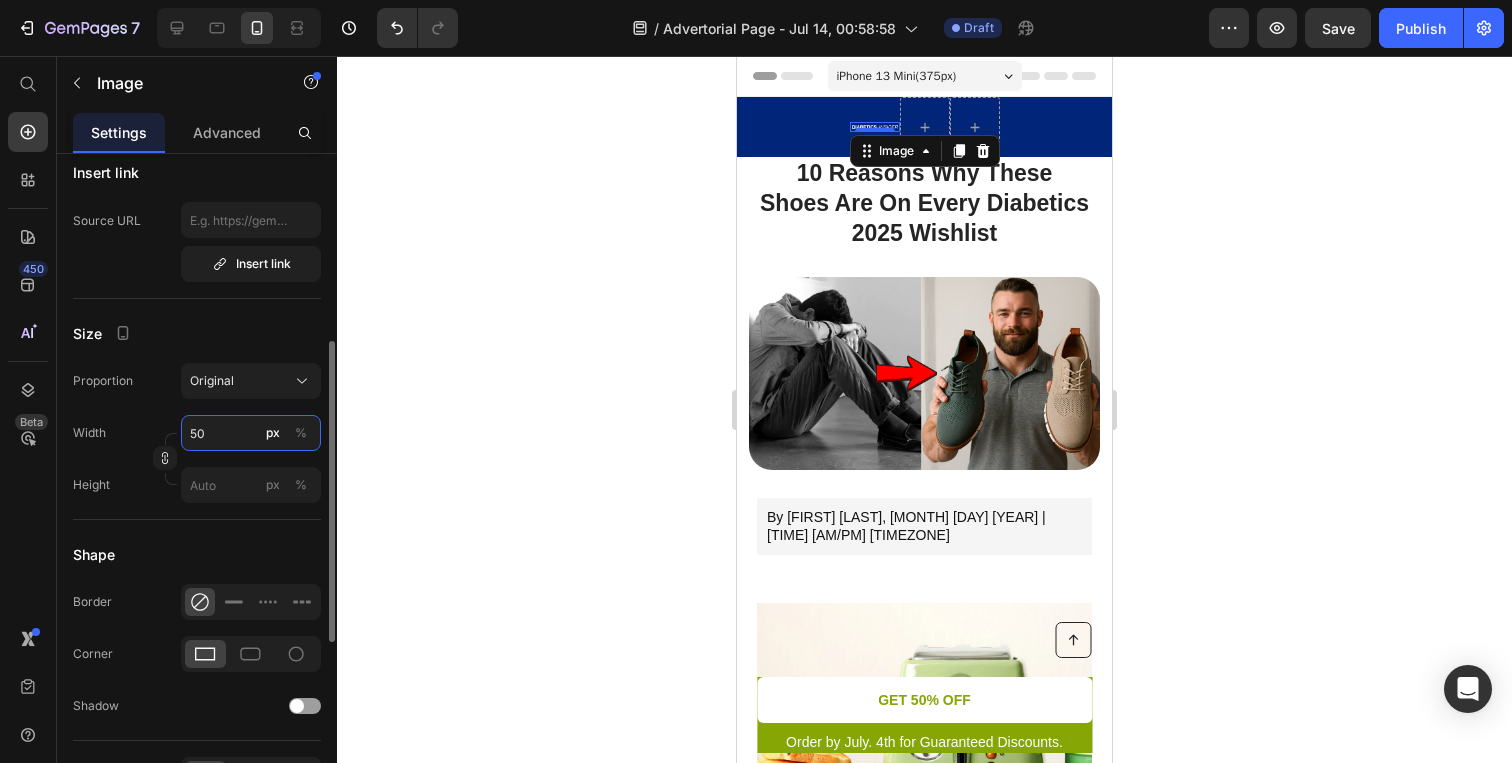 type on "5" 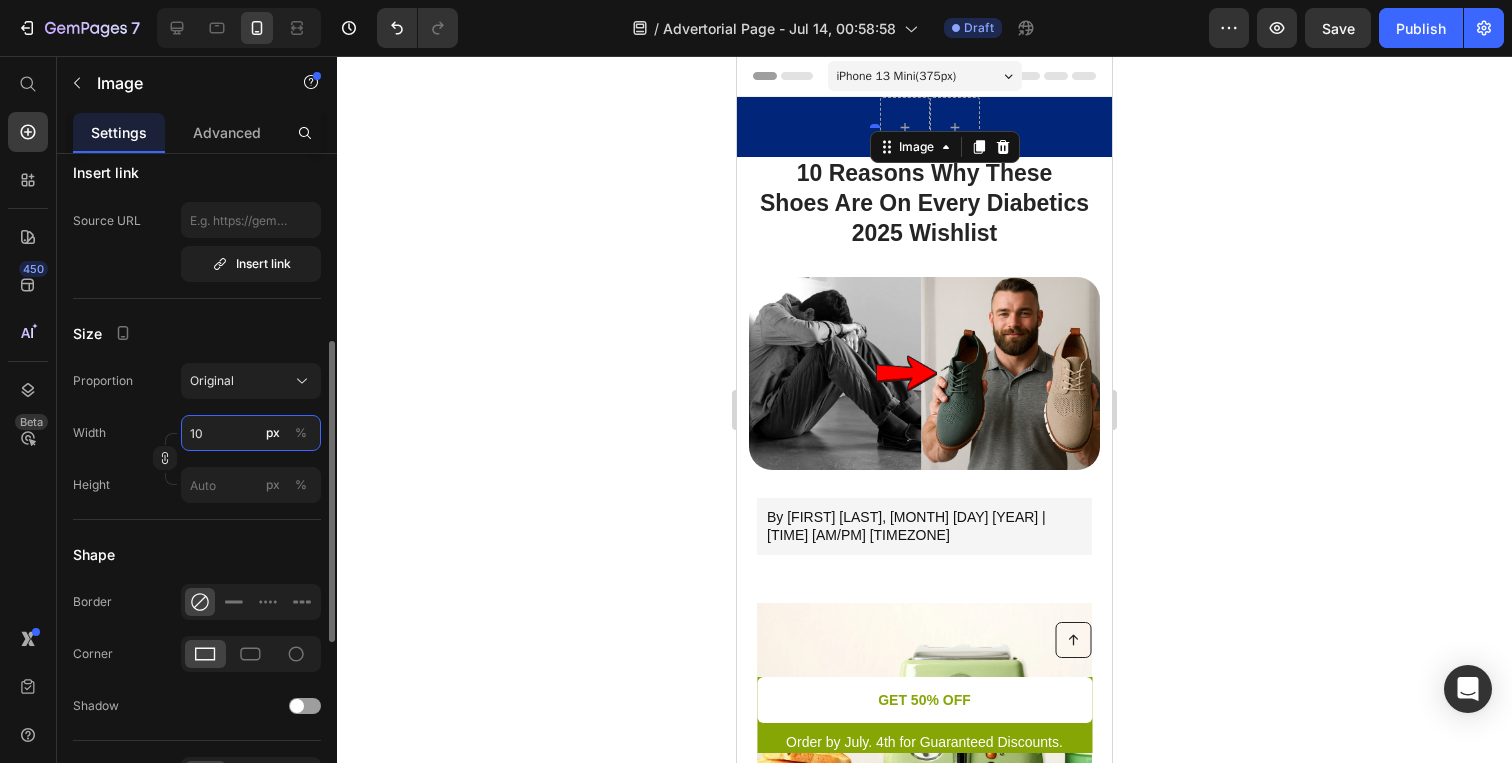 type on "1" 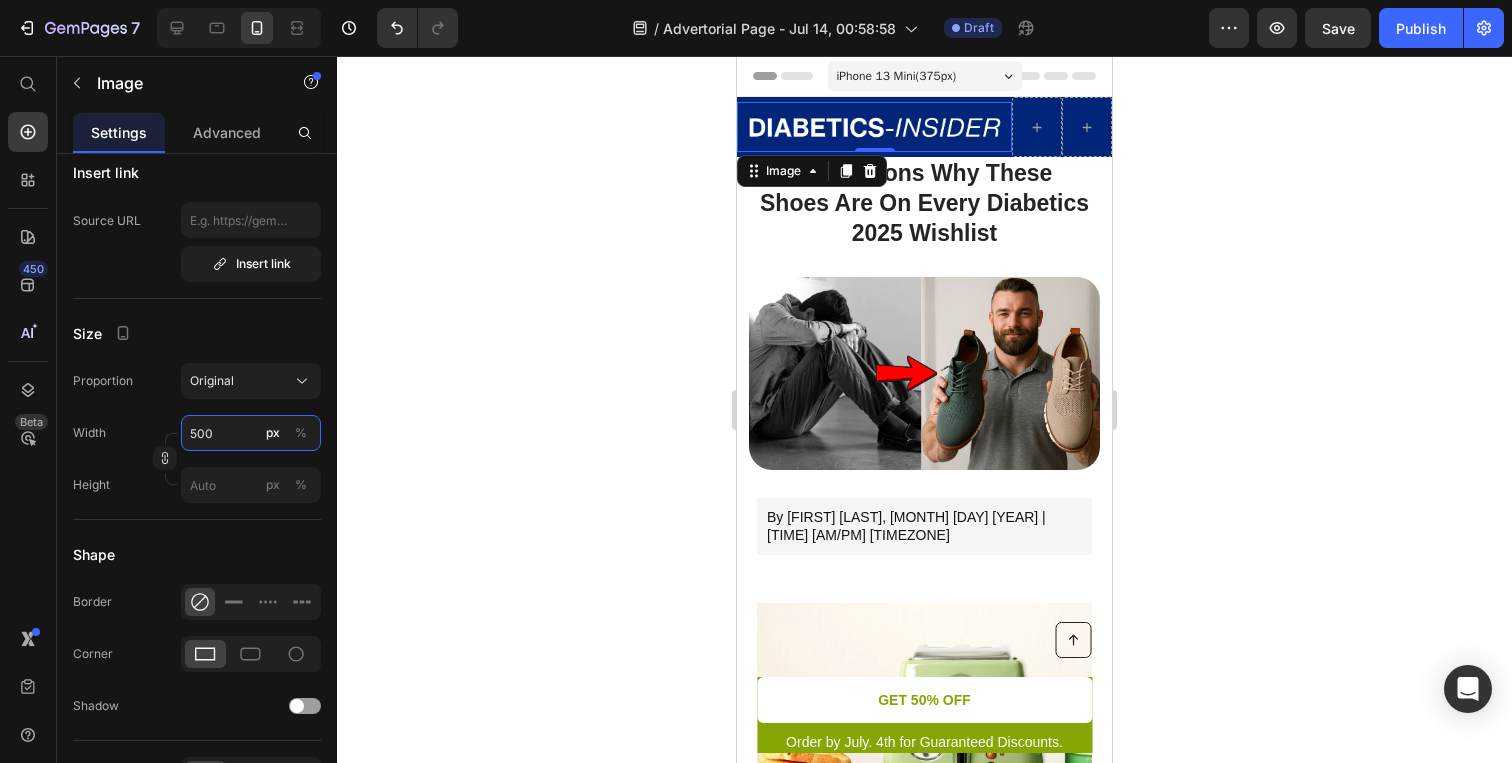 type on "500" 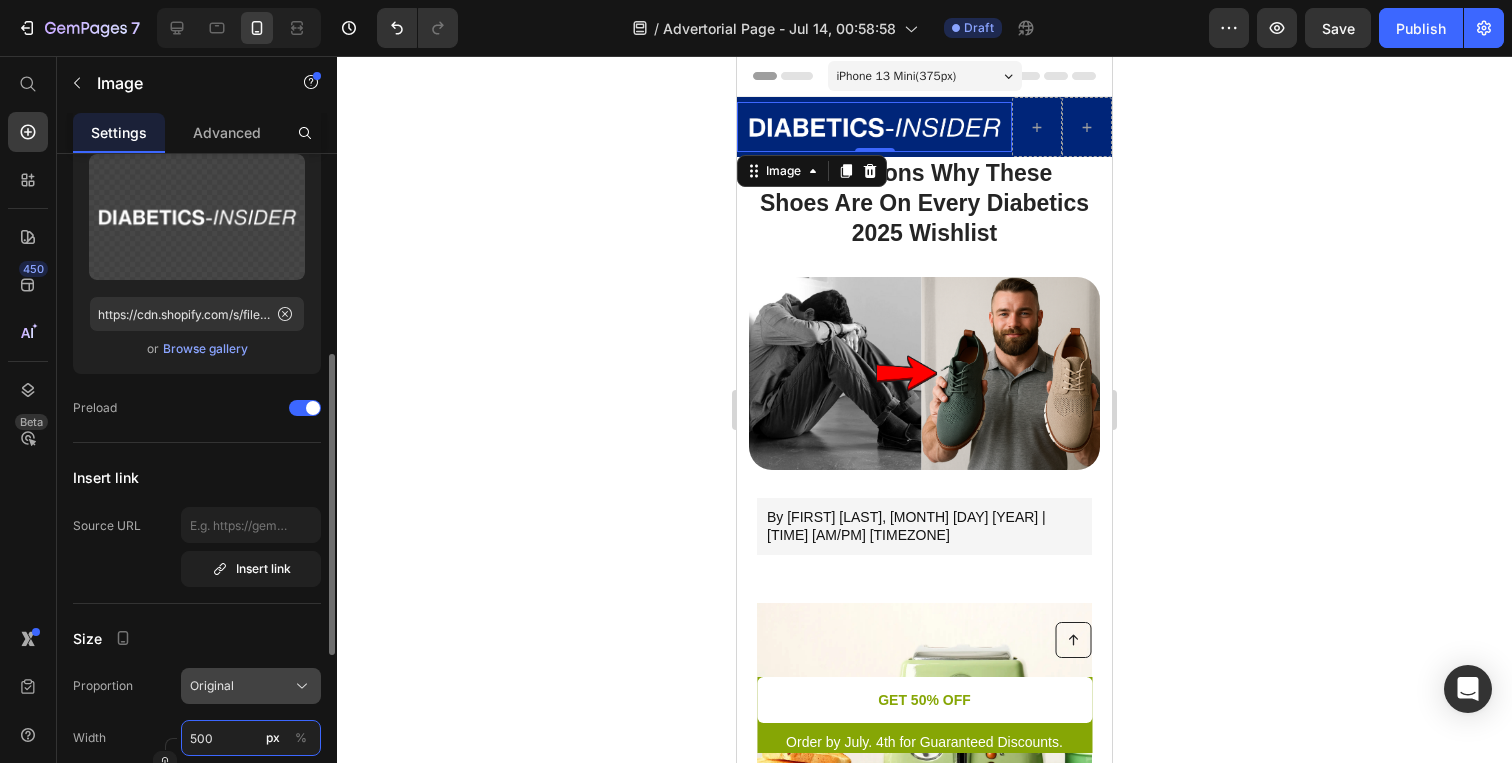 scroll, scrollTop: 0, scrollLeft: 0, axis: both 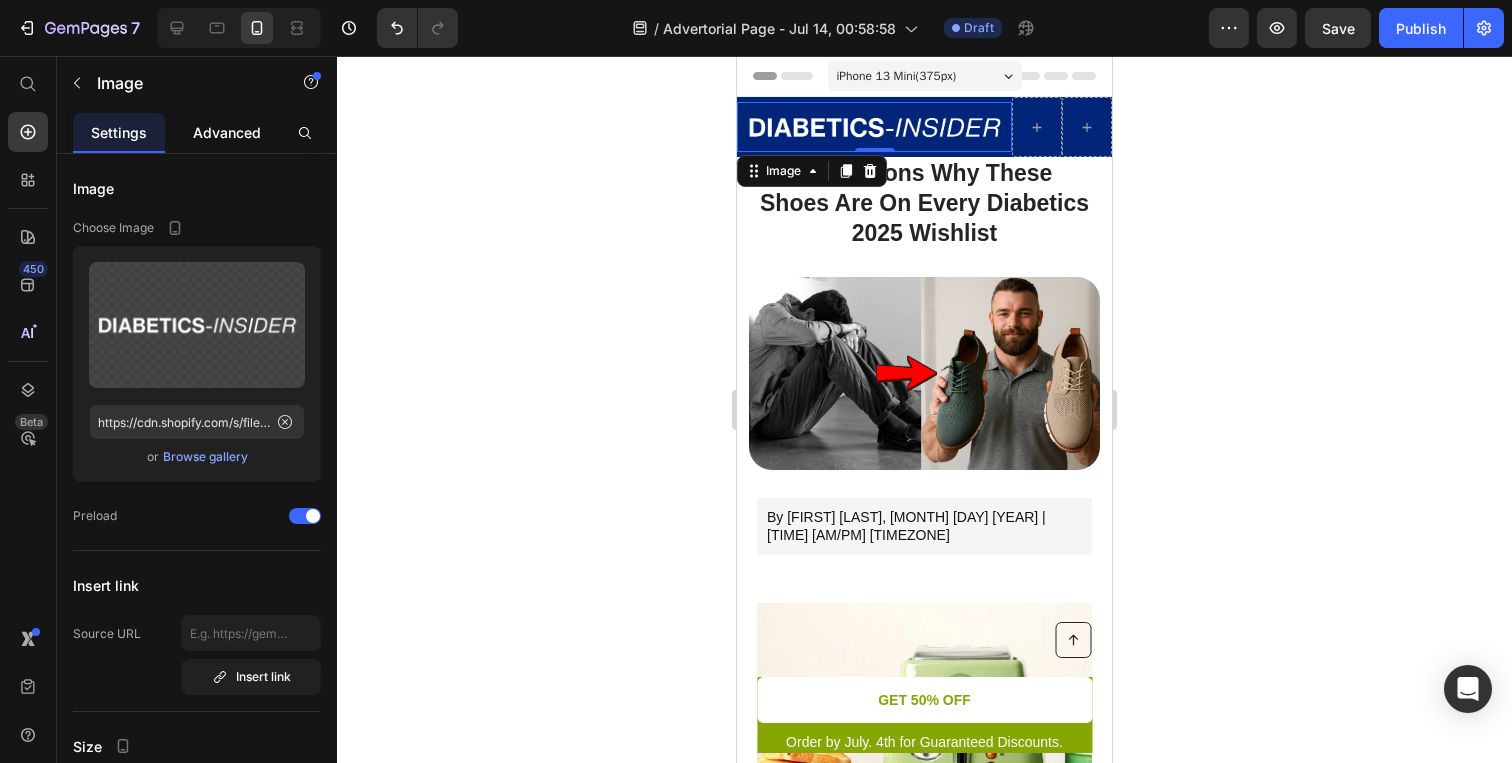 click on "Advanced" 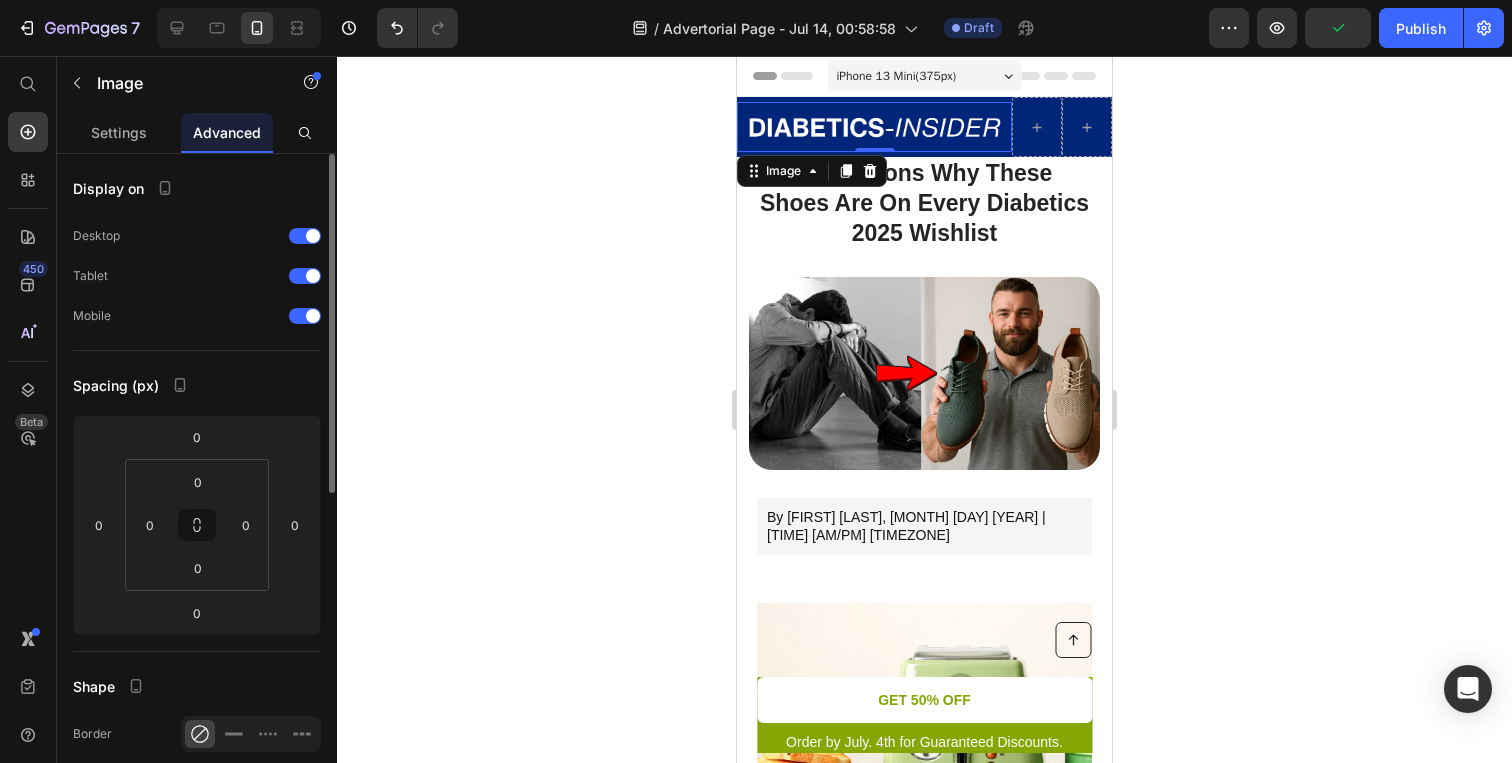 scroll, scrollTop: 17, scrollLeft: 0, axis: vertical 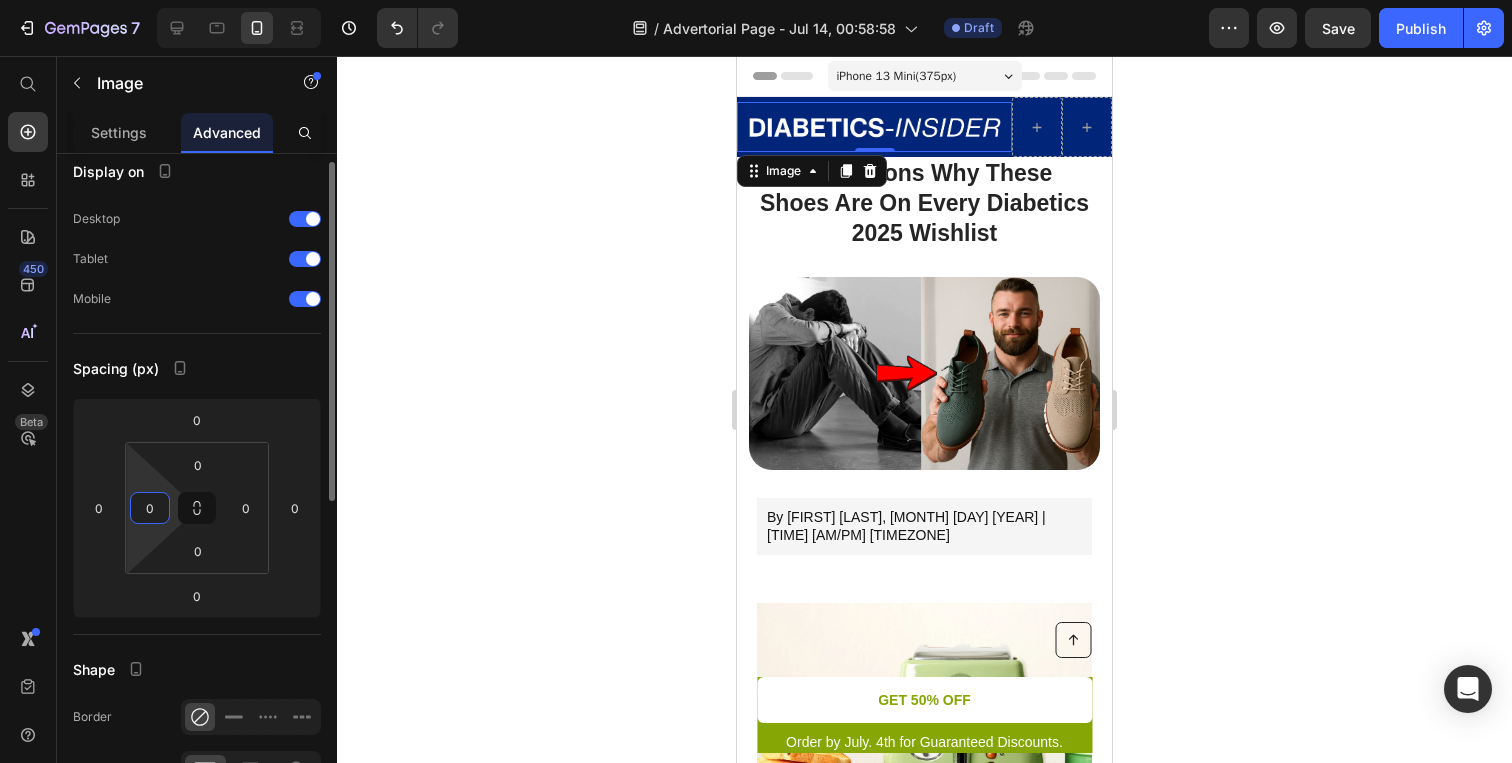 click on "0" at bounding box center [150, 508] 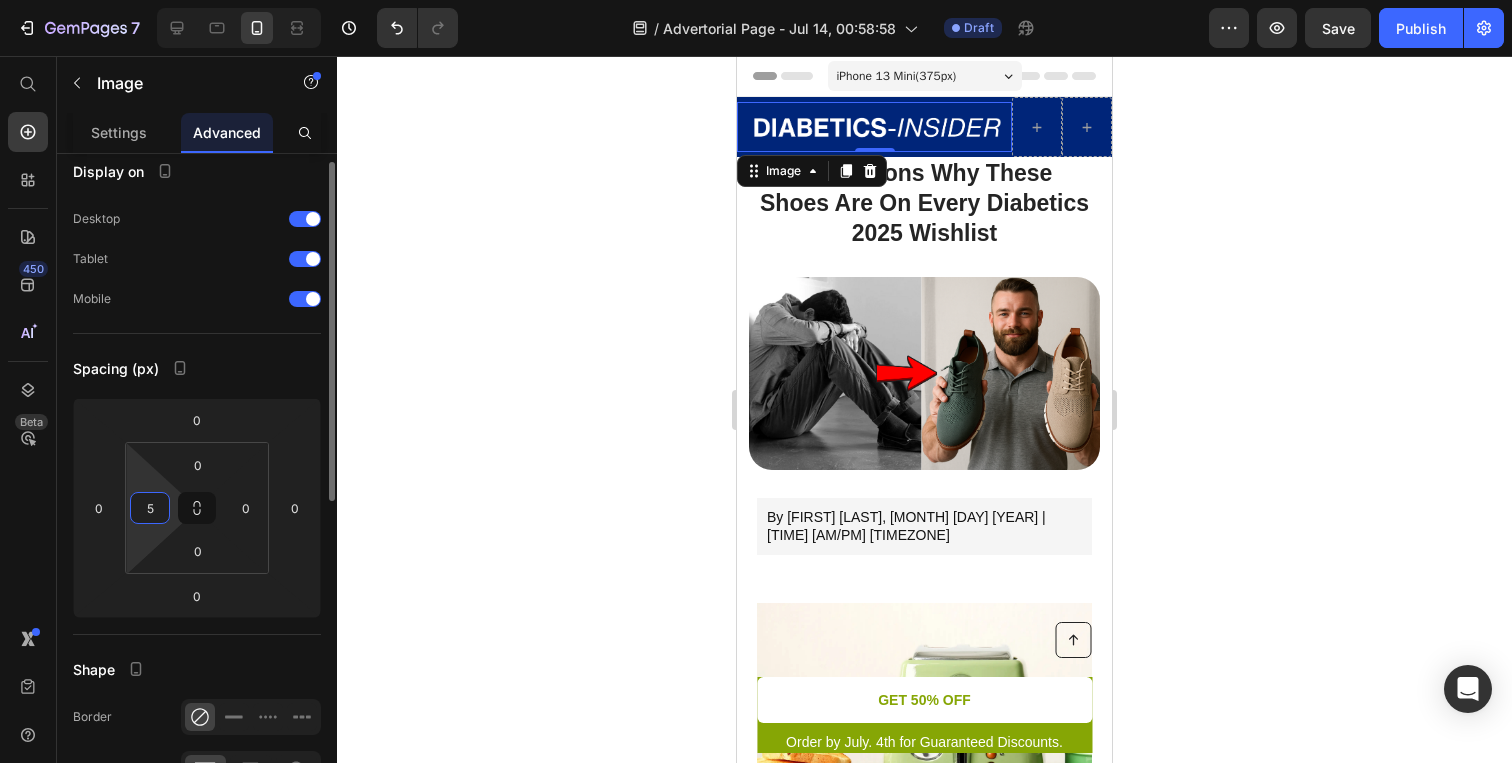 type on "5" 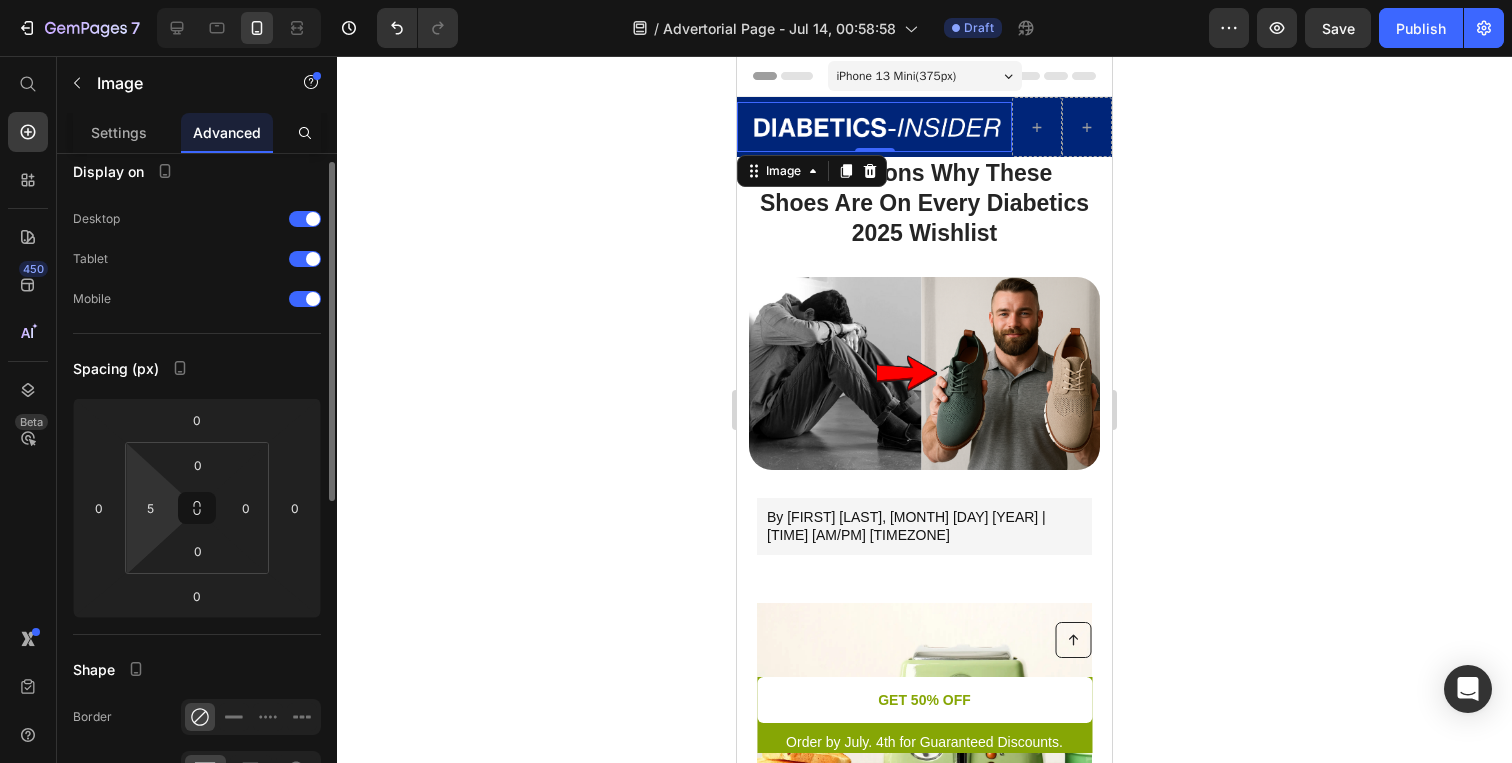 click on "Shape" at bounding box center [197, 669] 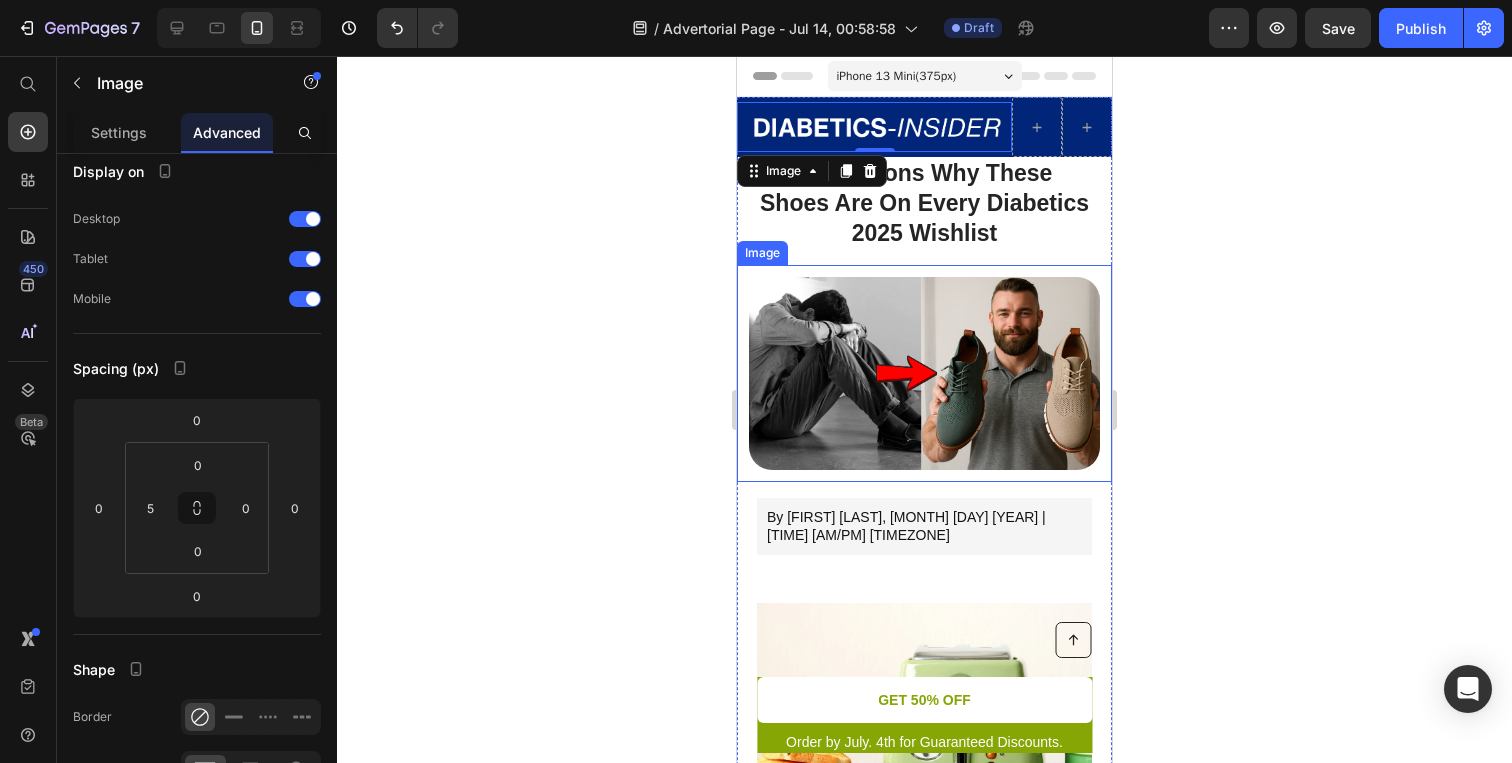 click 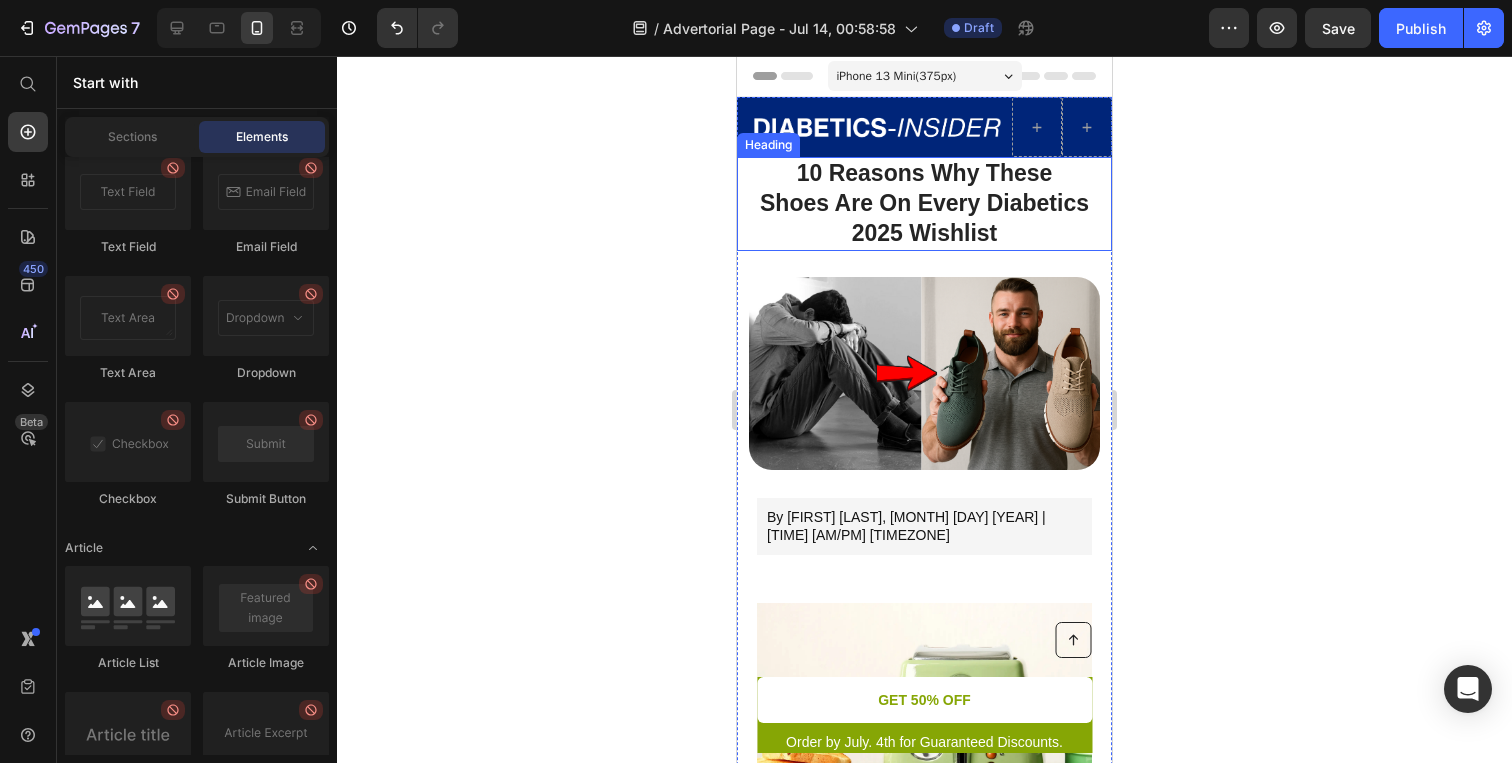 click on "Shoes Are On Every Diabetics 2025 Wishlist" at bounding box center [924, 218] 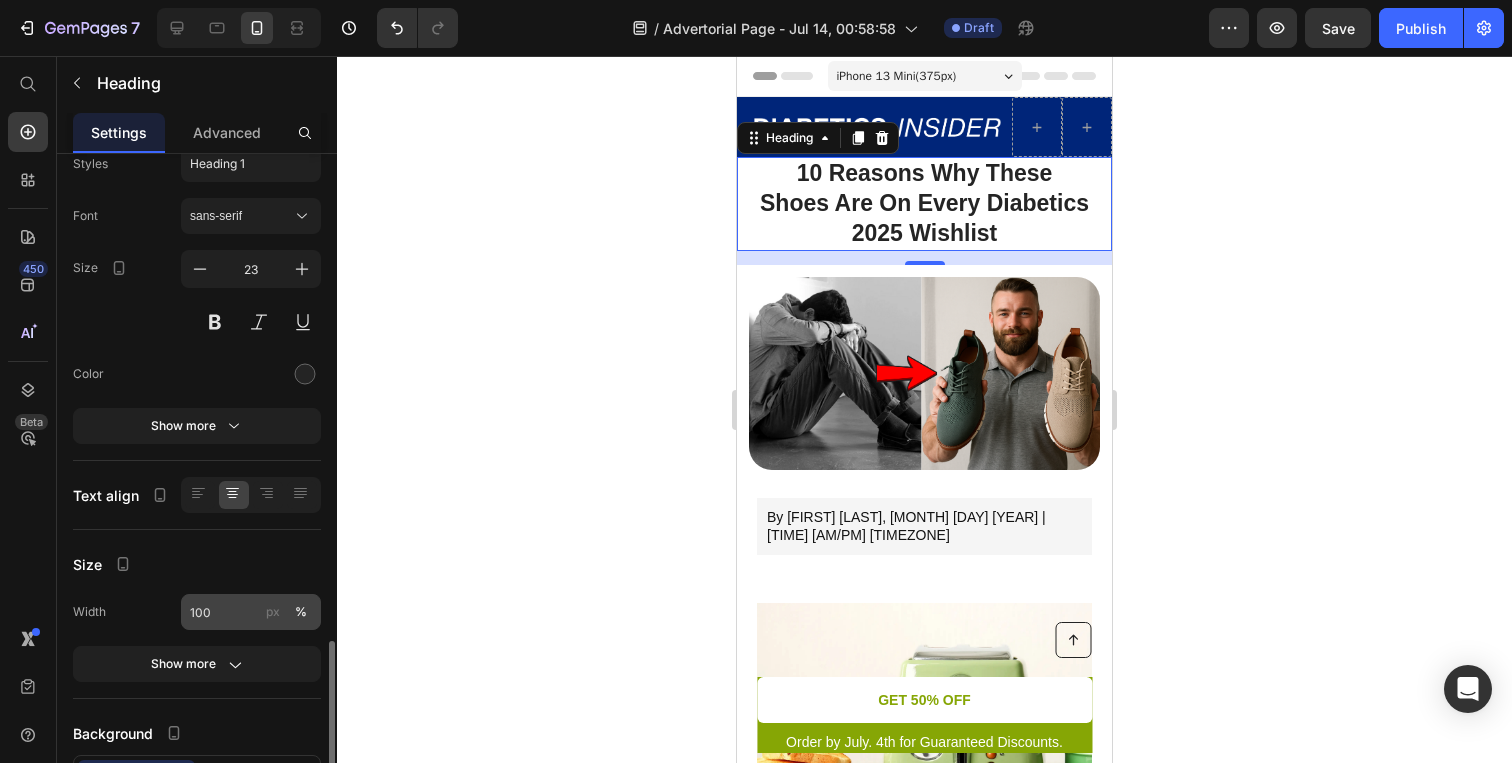 scroll, scrollTop: 0, scrollLeft: 0, axis: both 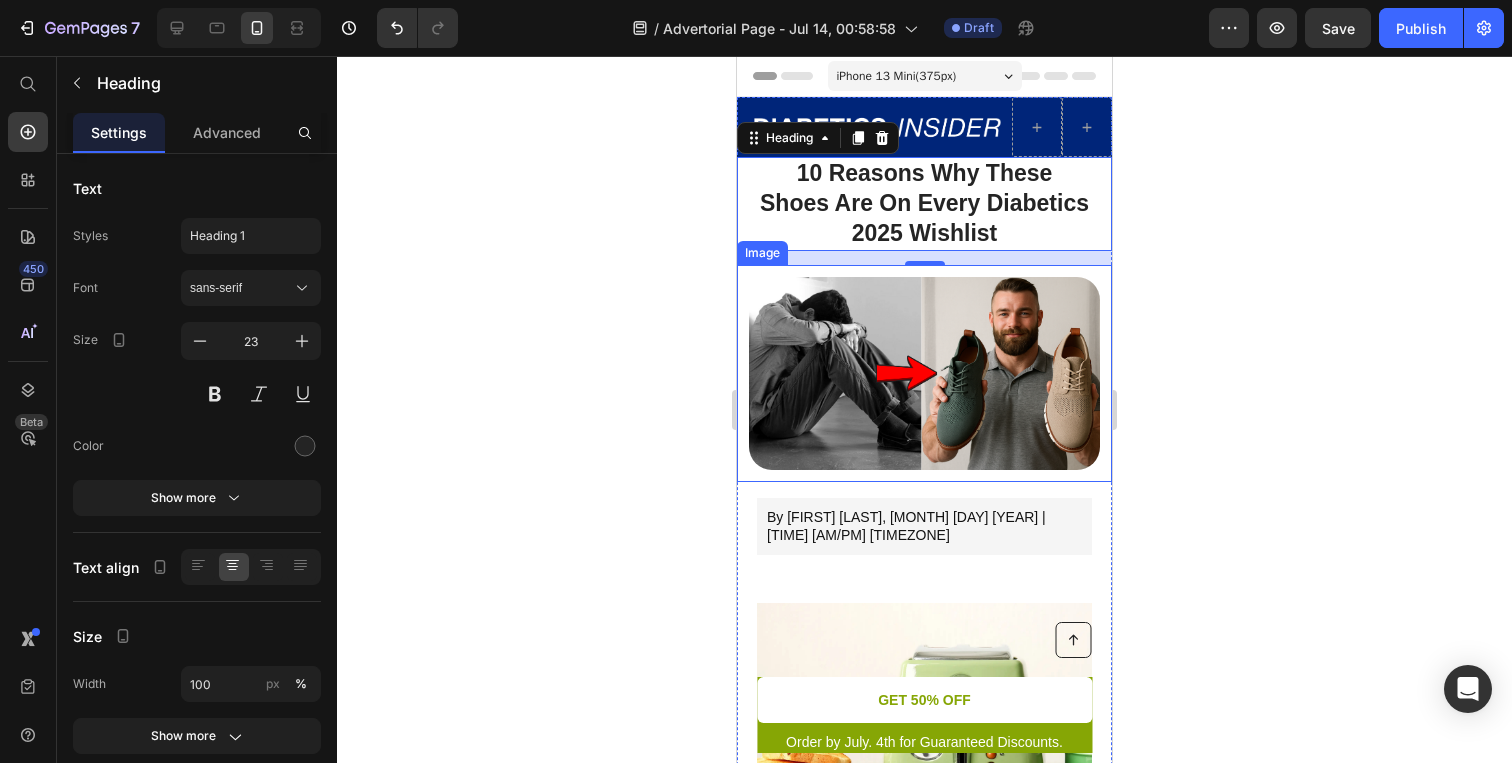 click 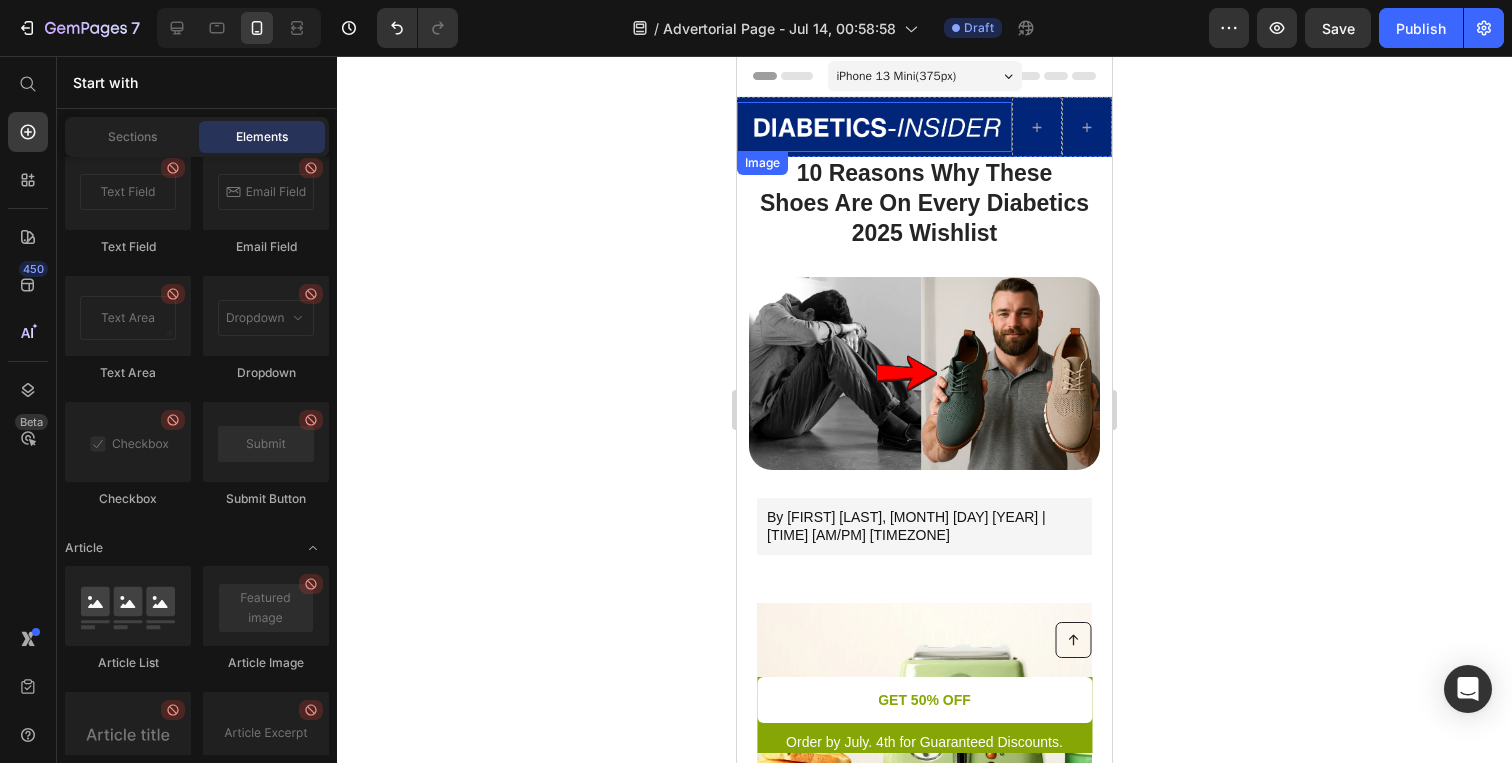 click at bounding box center [874, 127] 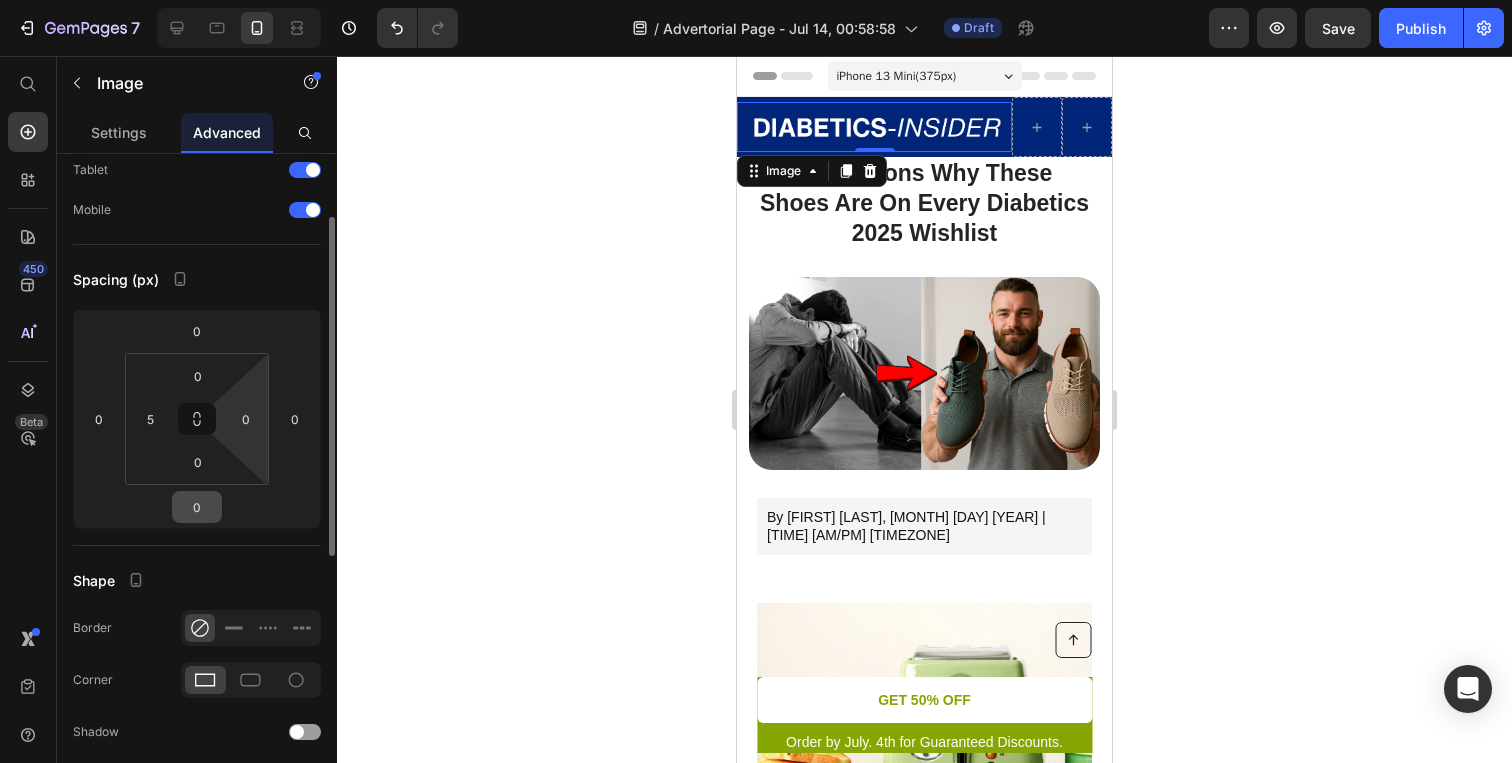 scroll, scrollTop: 112, scrollLeft: 0, axis: vertical 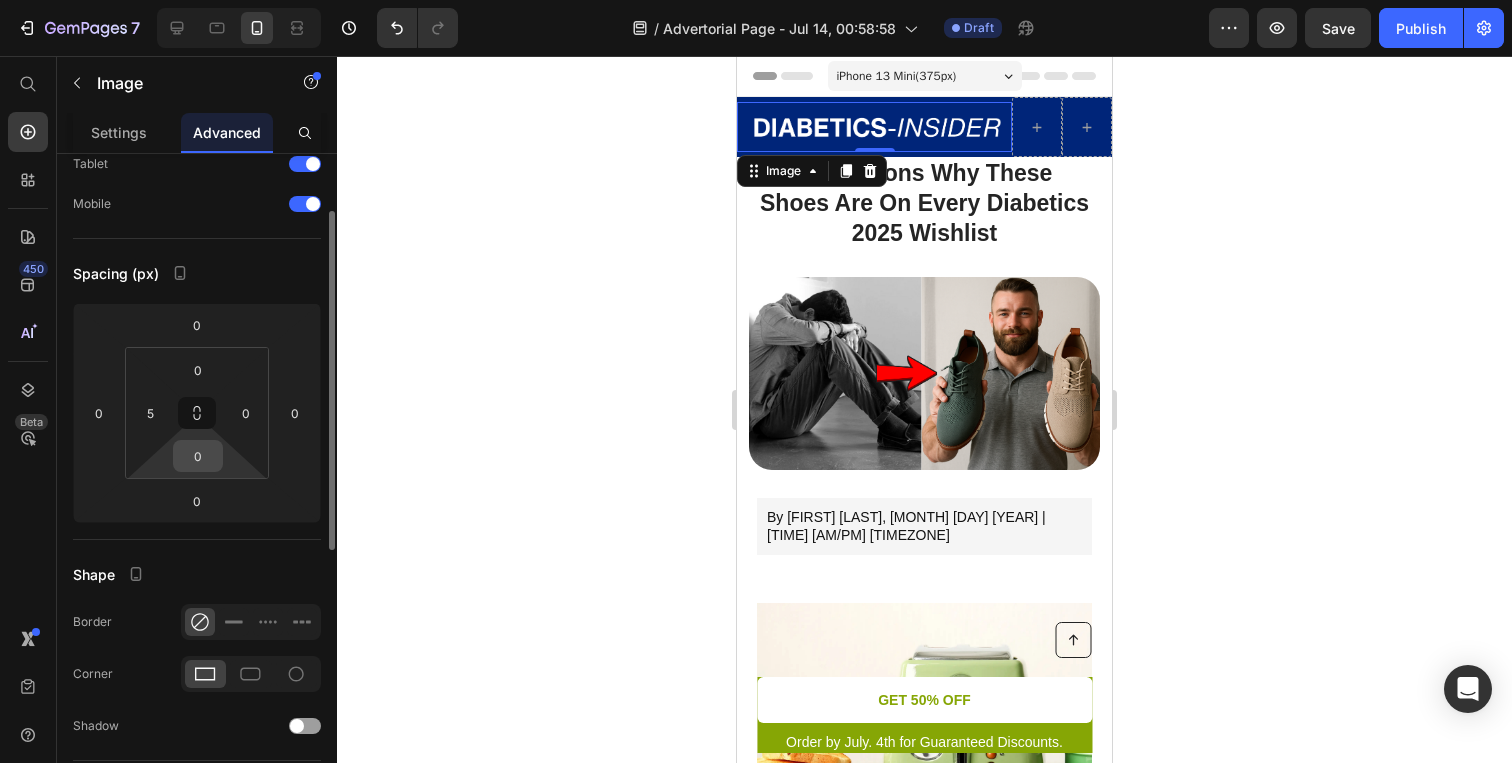 click on "0" at bounding box center (198, 456) 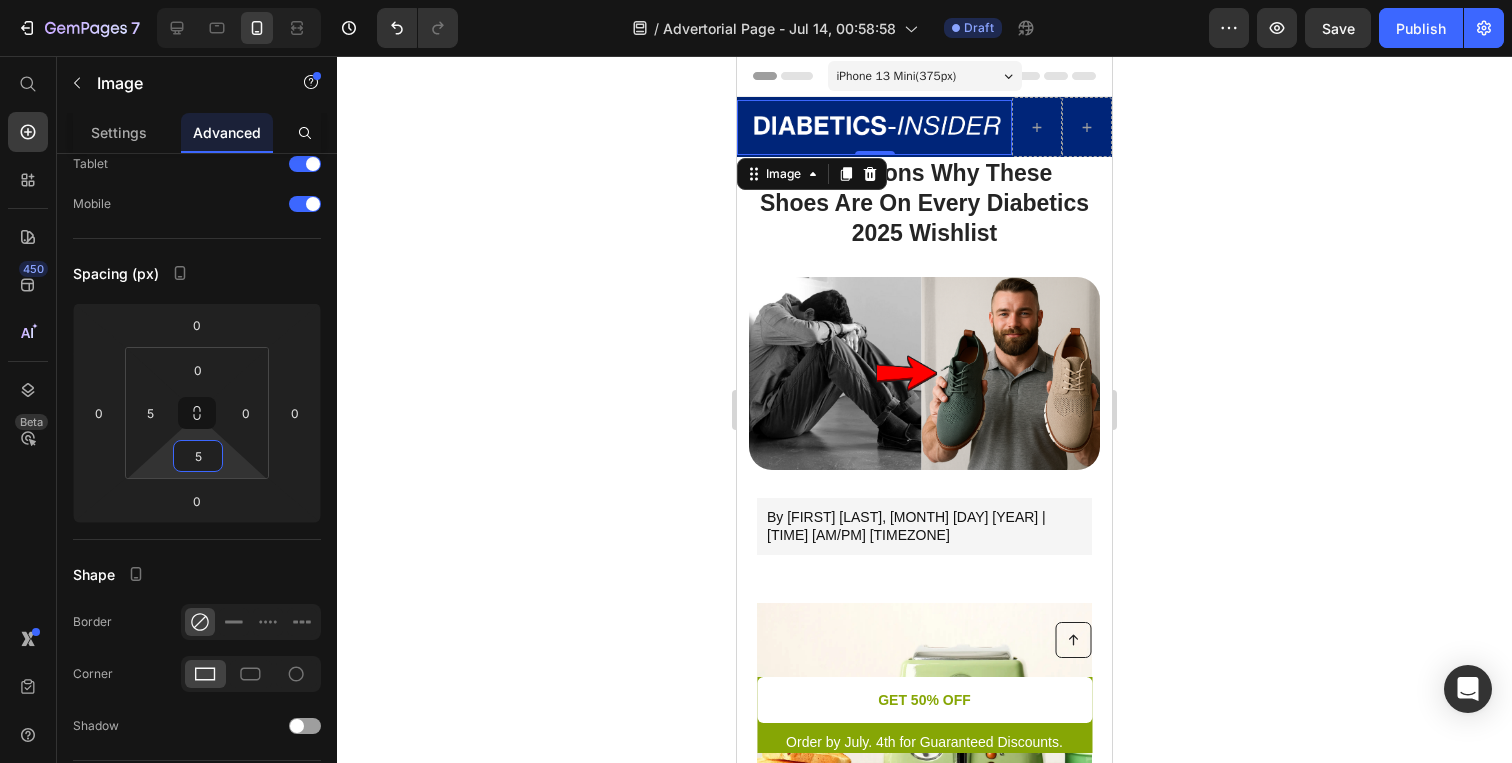 type on "5" 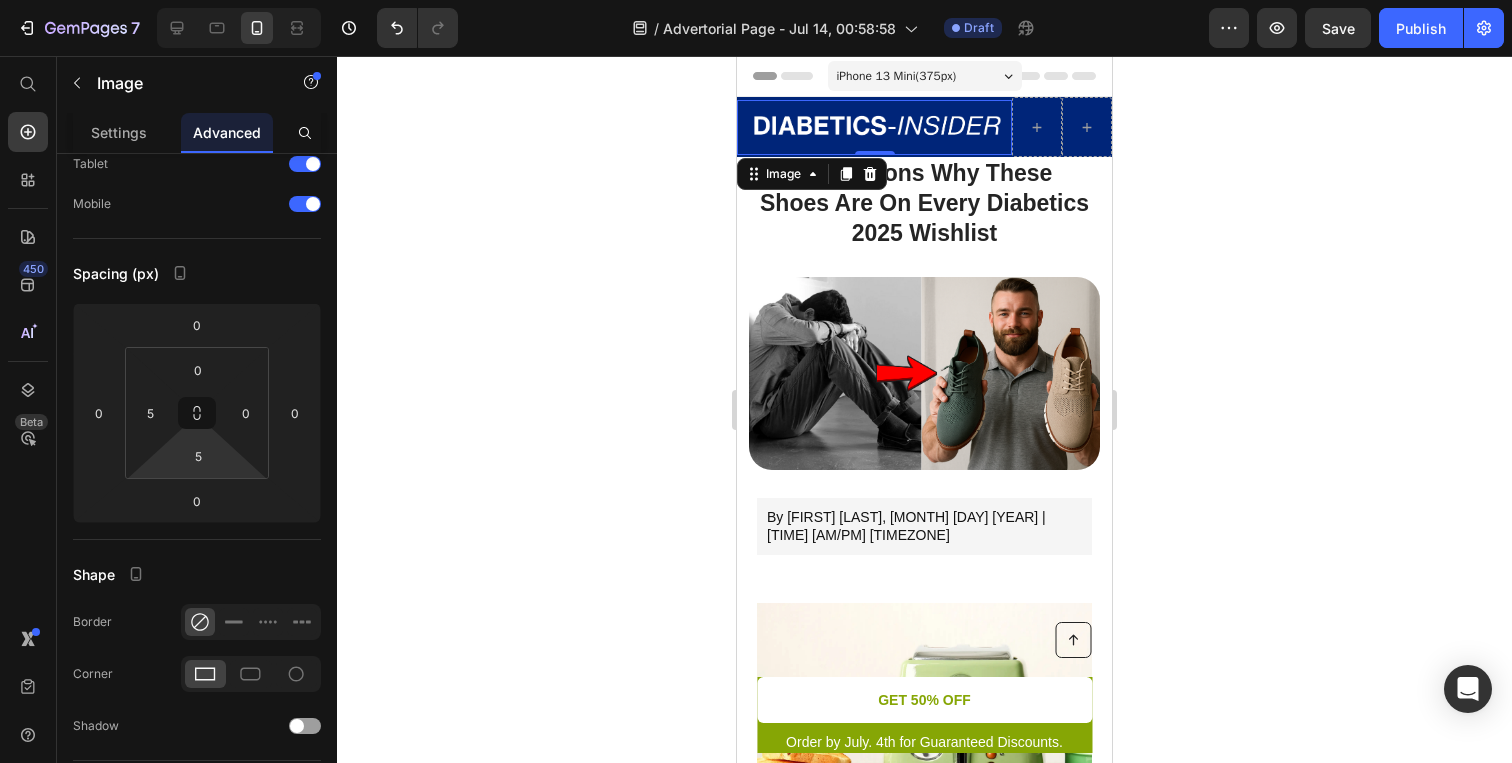 click 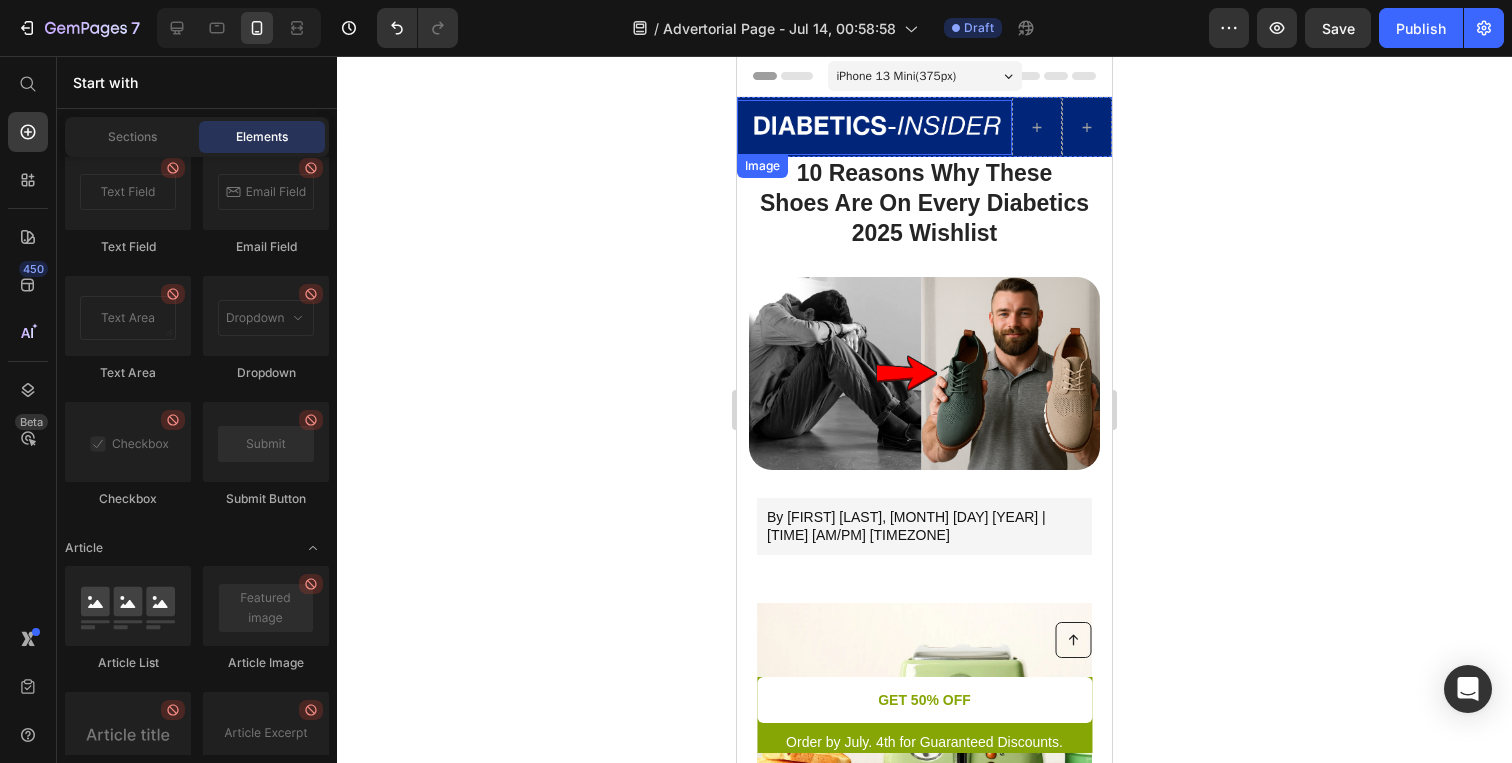 click at bounding box center [874, 127] 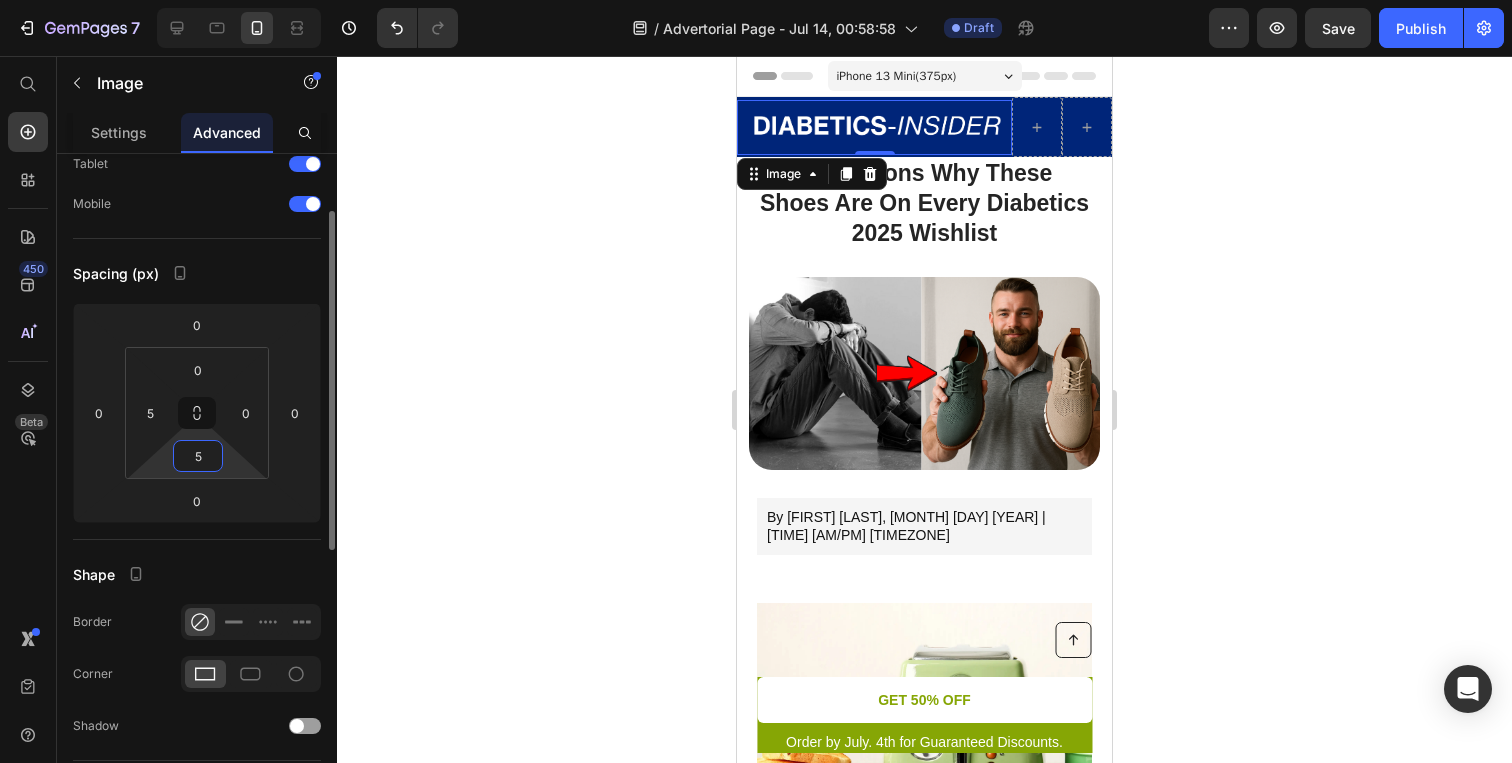 click on "5" at bounding box center [198, 456] 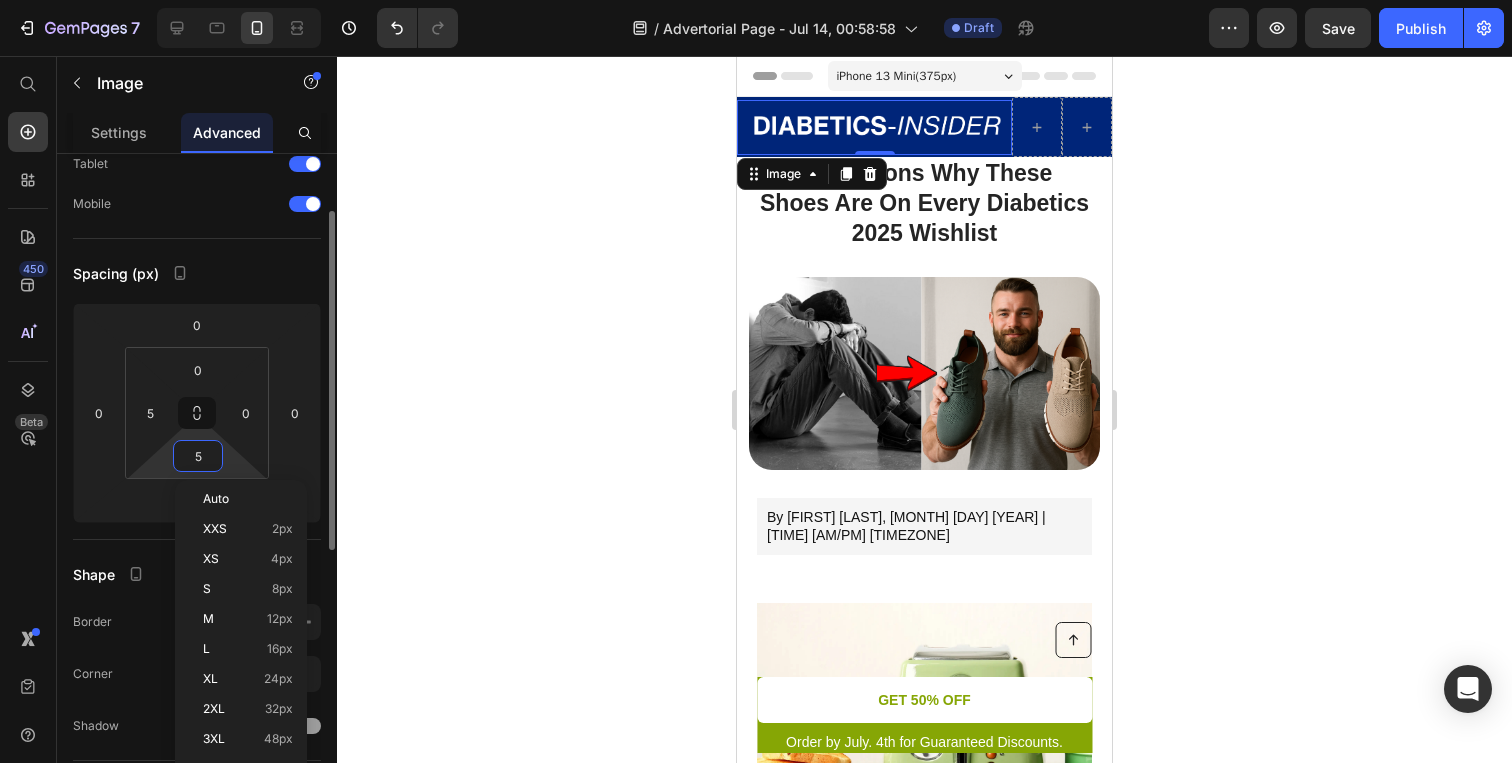 type on "0" 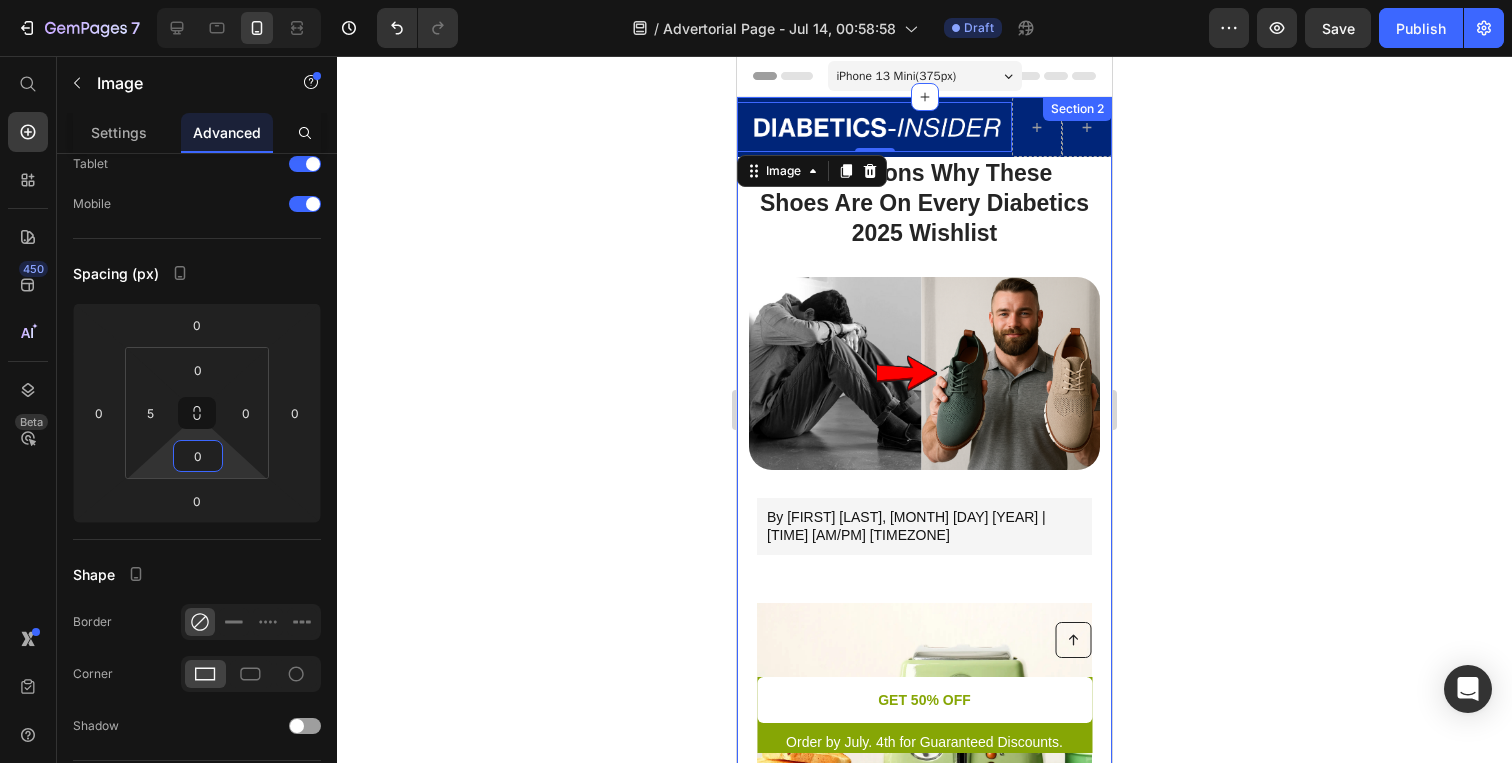 click on "⁠⁠⁠⁠⁠⁠⁠ 10 Reasons Why These Shoes Are On Every Diabetics 2025 Wishlist" at bounding box center [924, 204] 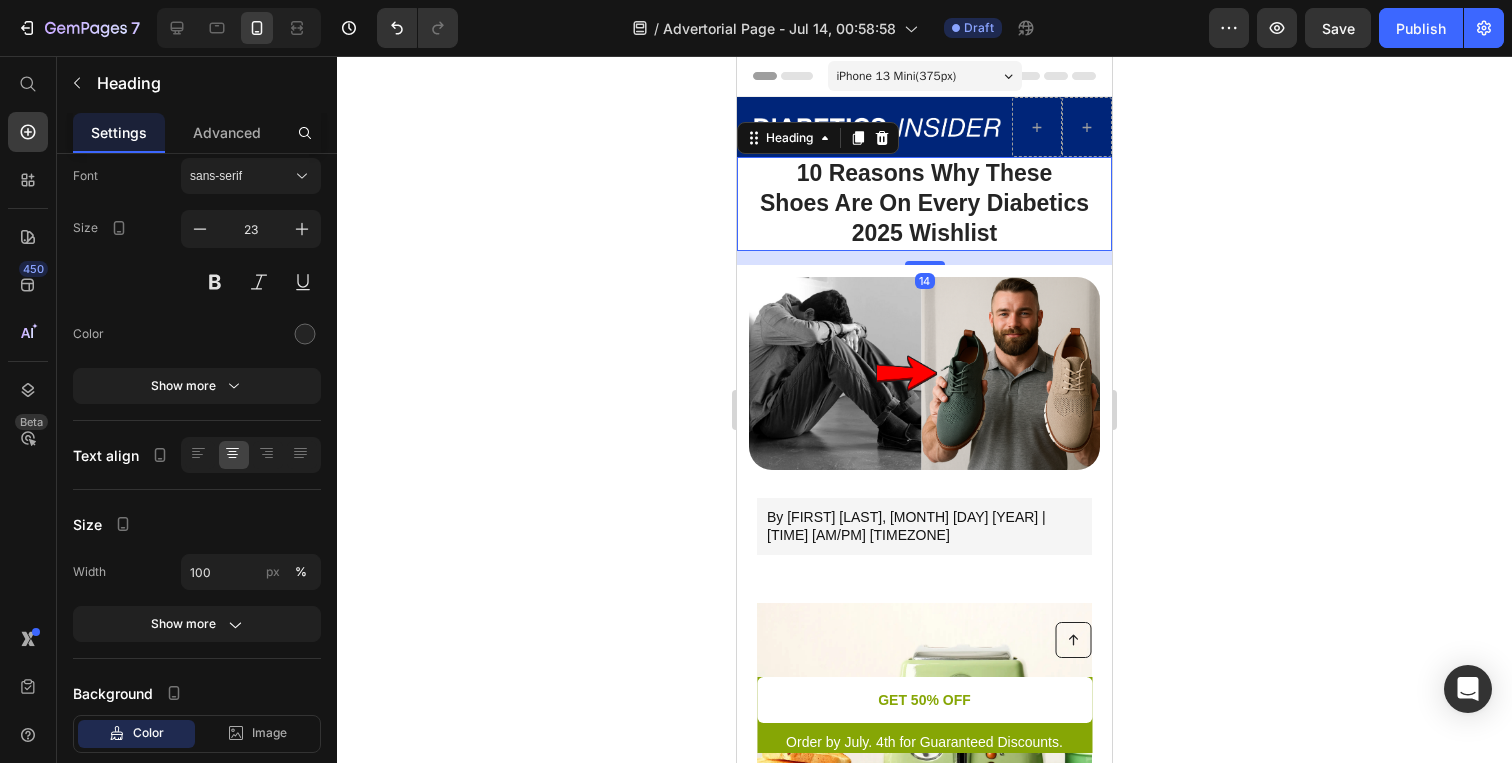 scroll, scrollTop: 0, scrollLeft: 0, axis: both 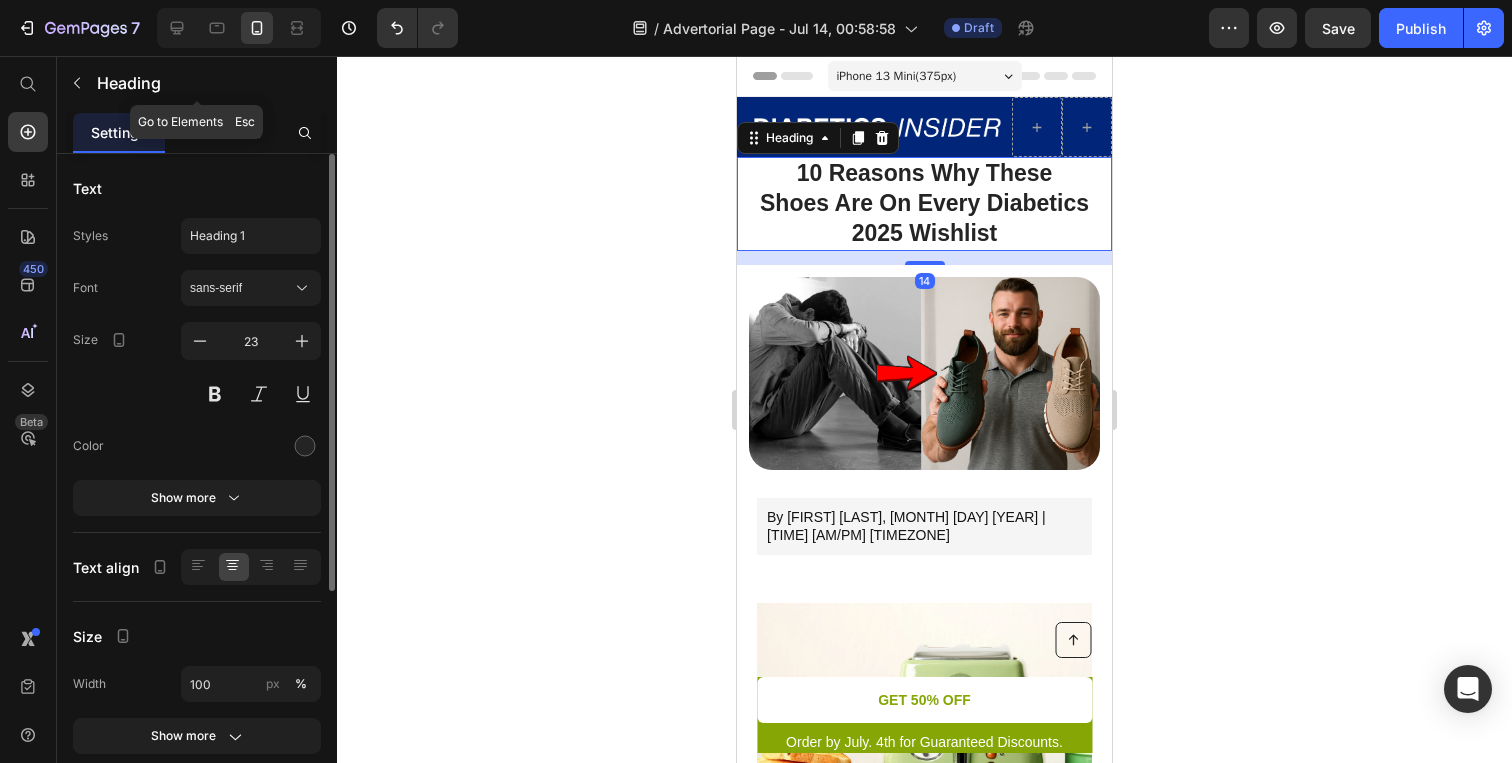 click on "Heading" 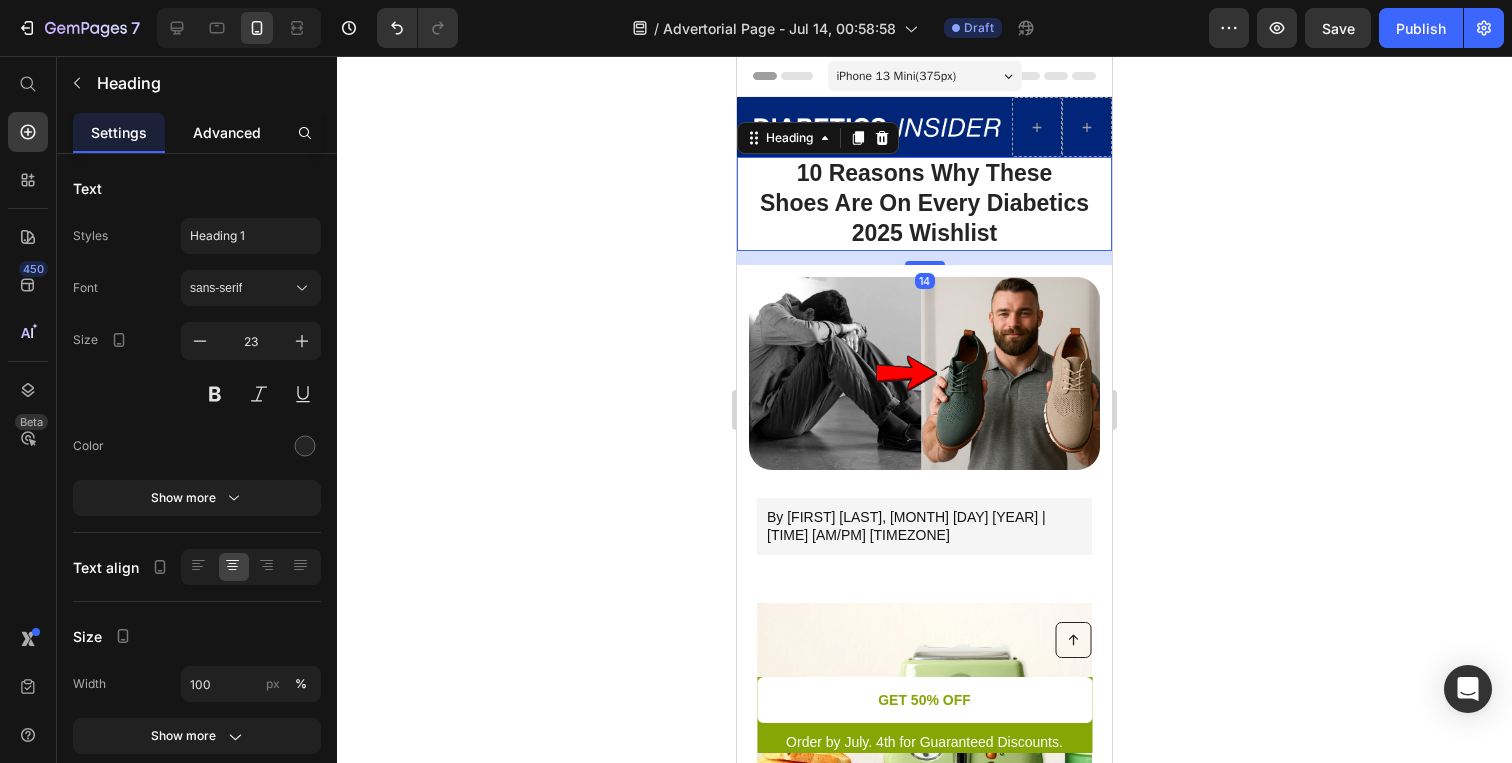click on "Advanced" at bounding box center (227, 132) 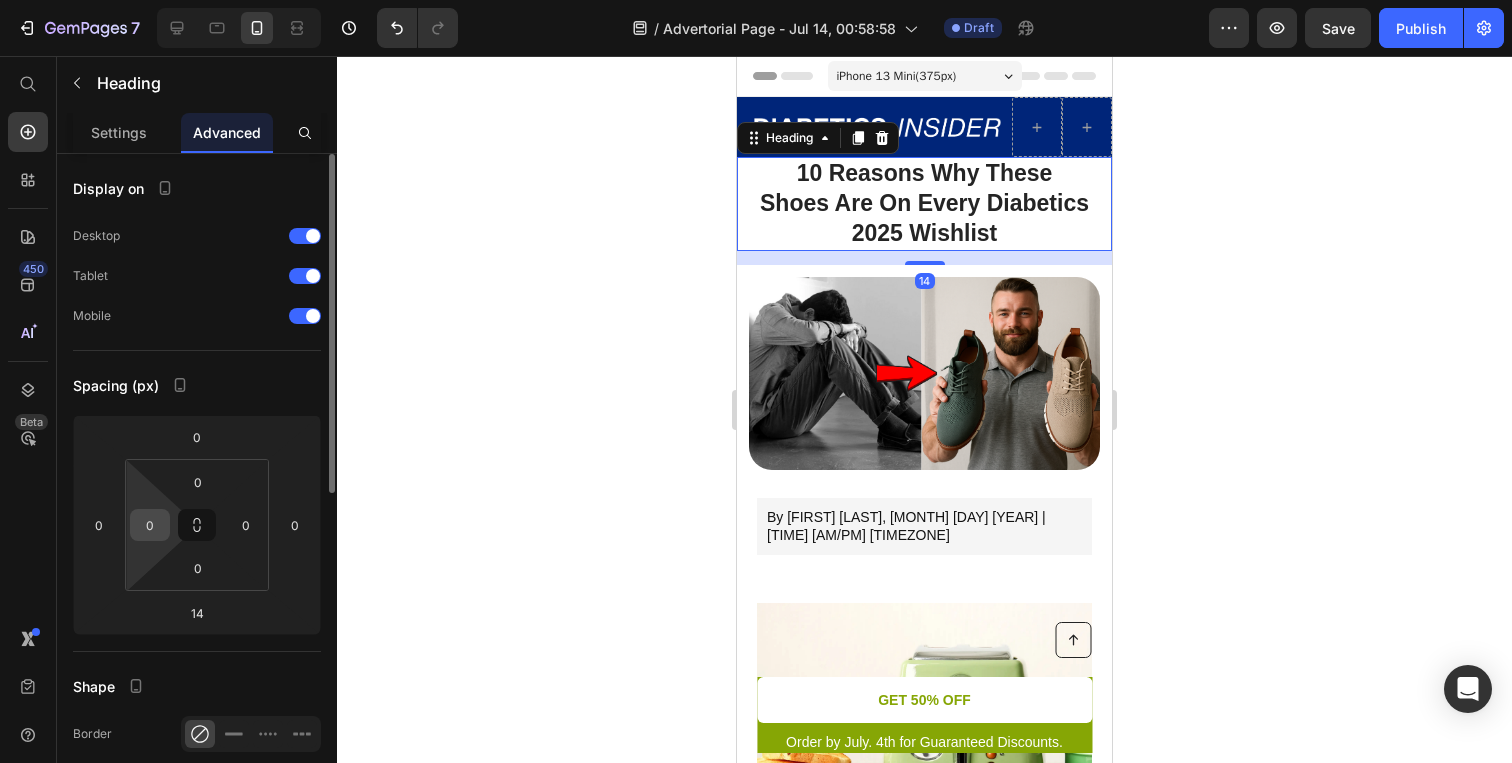 scroll, scrollTop: 19, scrollLeft: 0, axis: vertical 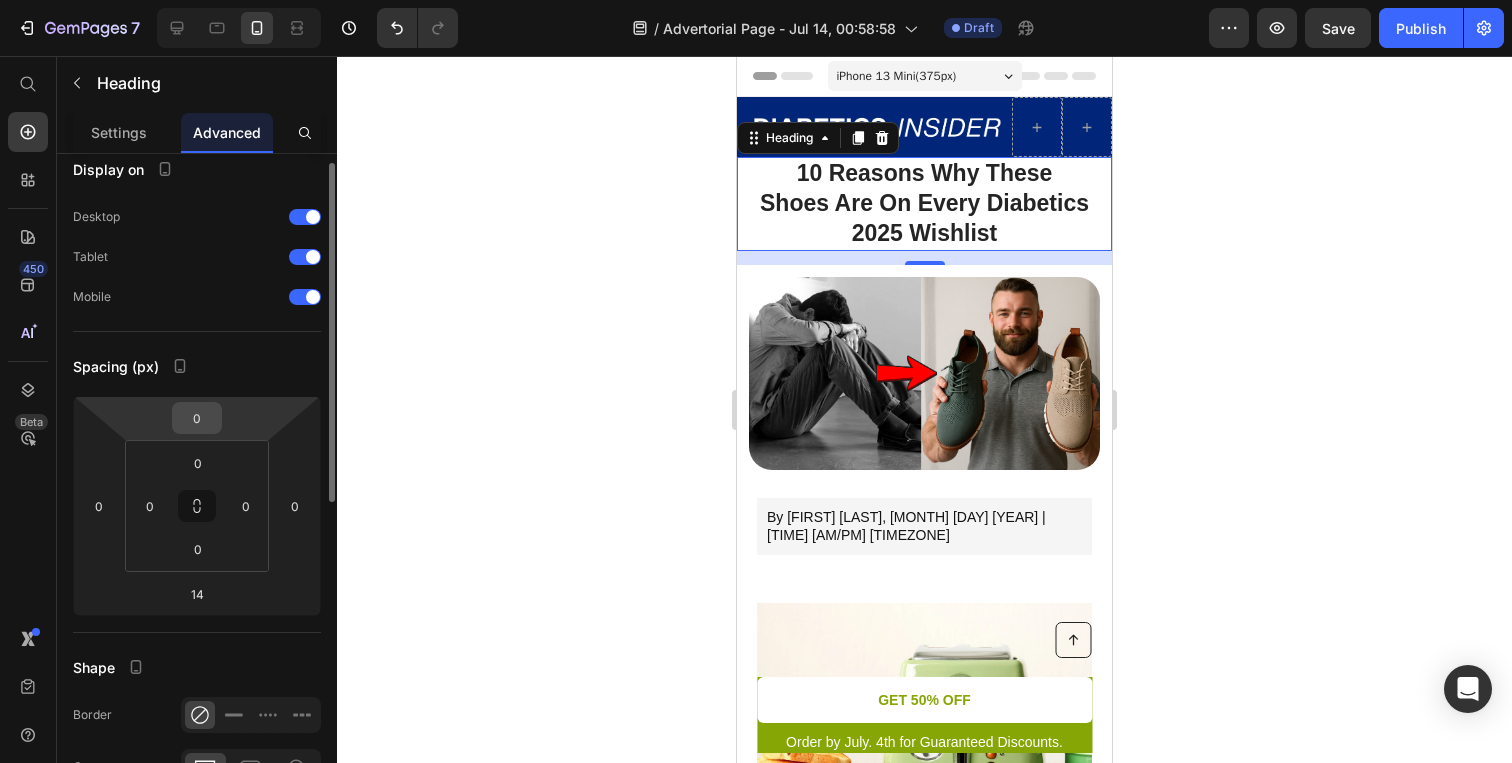 click on "0" at bounding box center (197, 418) 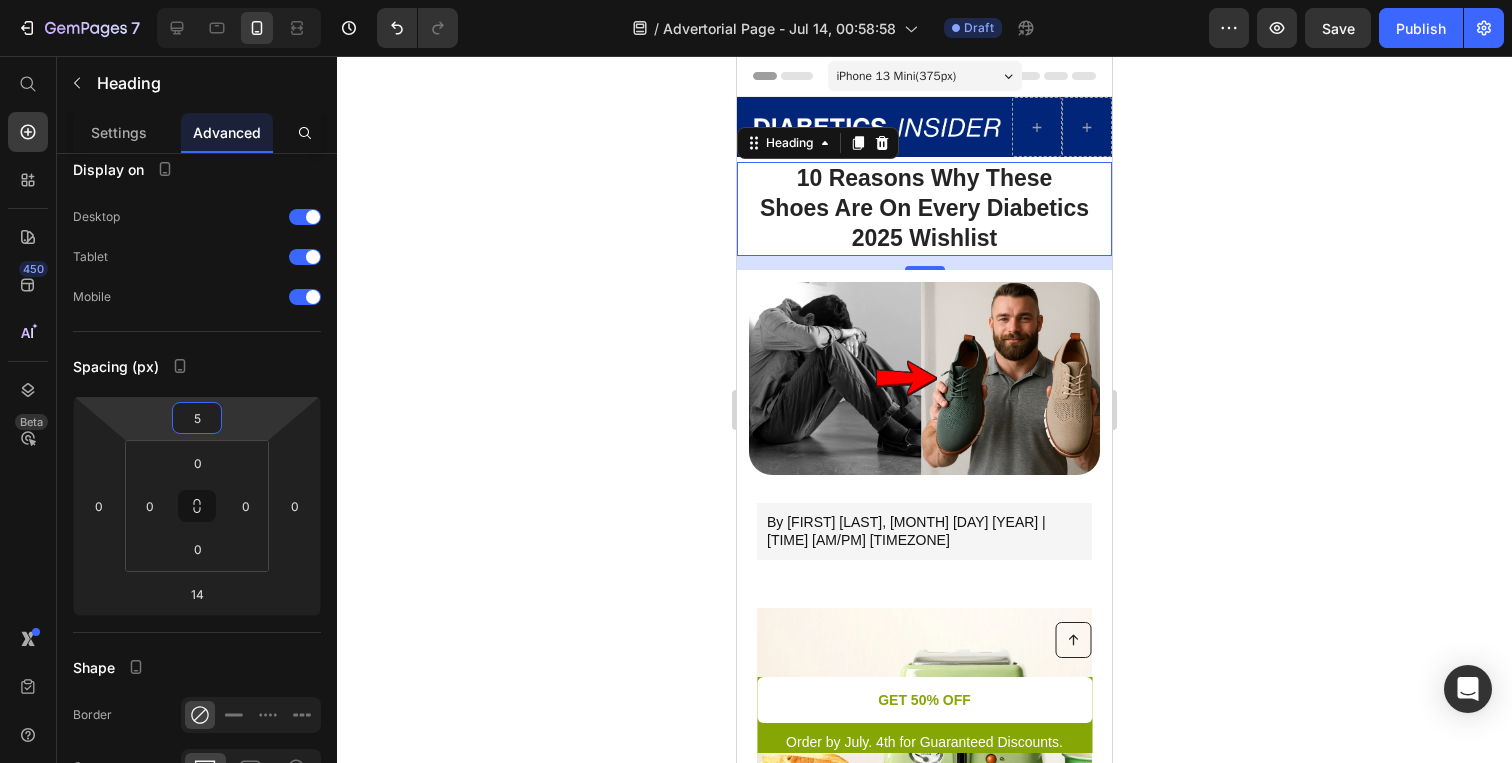 type on "5" 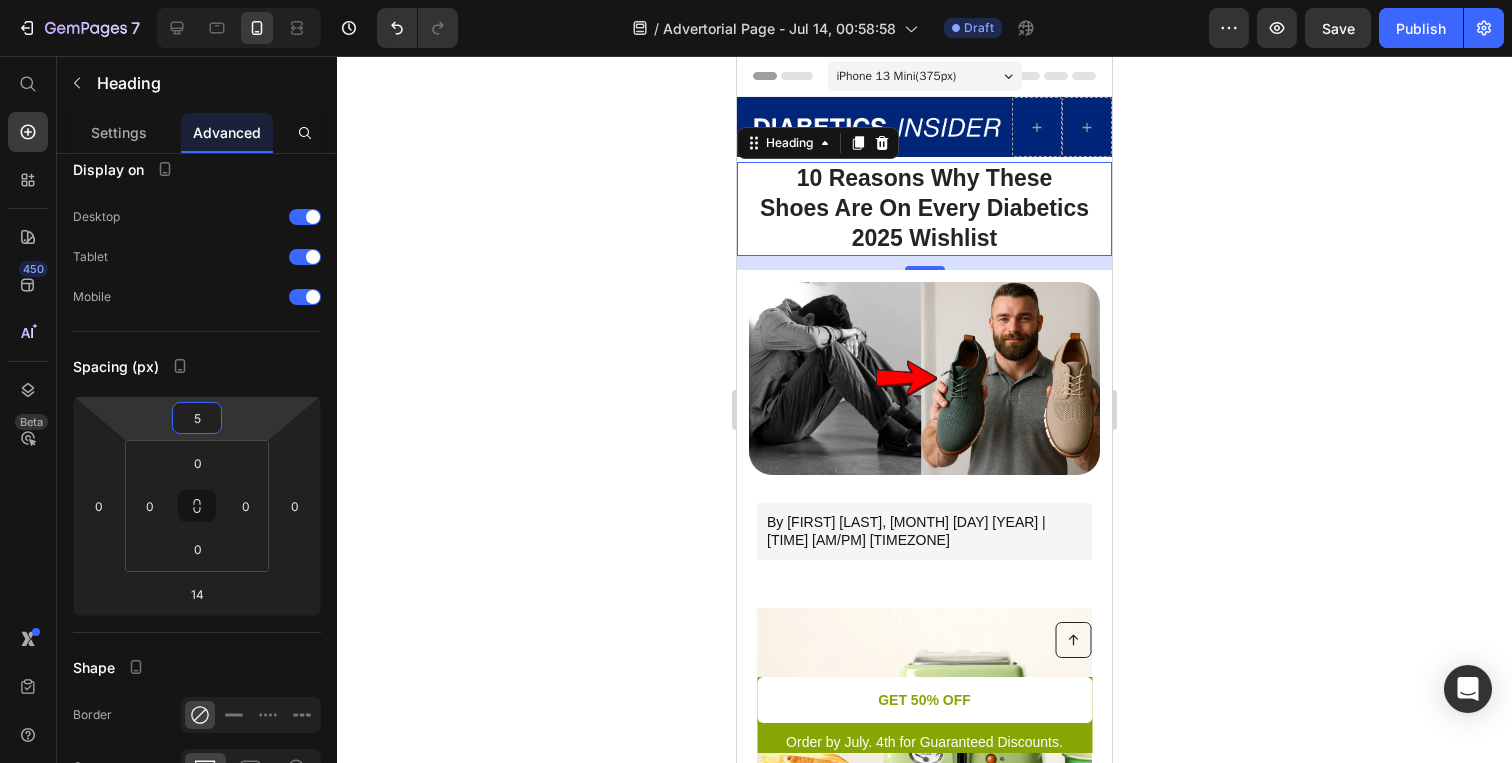 click 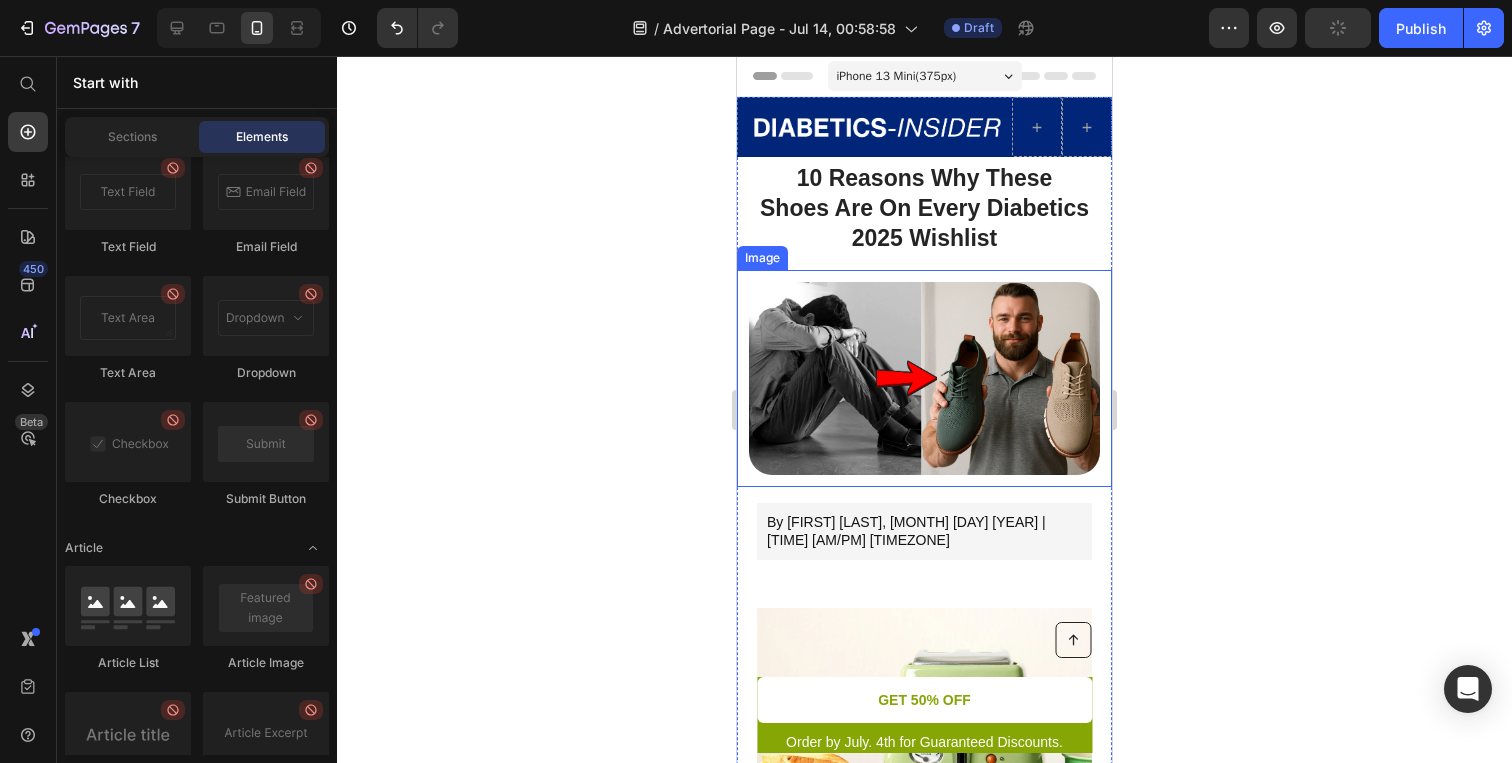 click on "Shoes Are On Every Diabetics 2025 Wishlist" at bounding box center (924, 223) 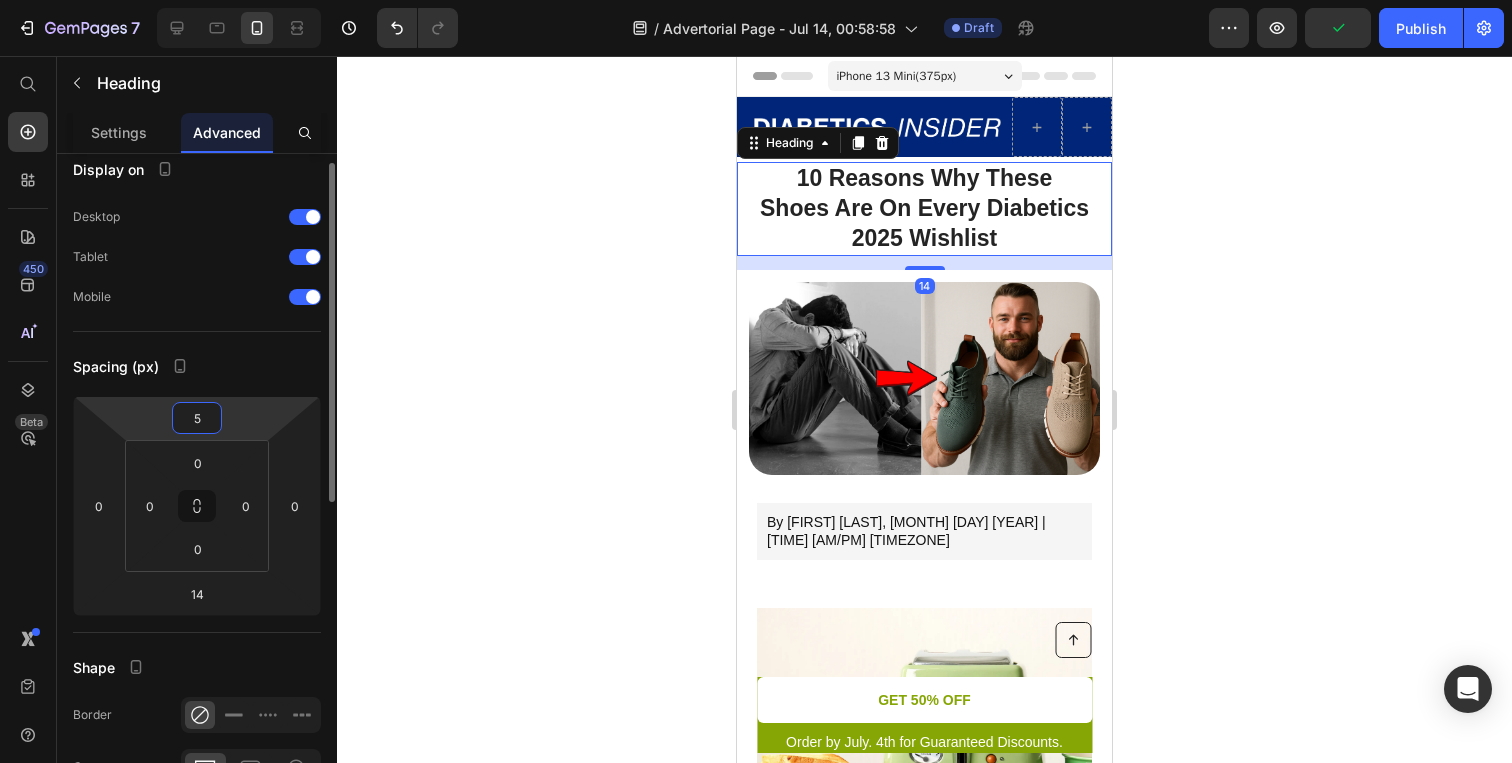 click on "7   /  Advertorial Page - Jul 14, 00:58:58 Draft Preview  Publish  450 Beta Start with Sections Elements Hero Section Product Detail Brands Trusted Badges Guarantee Product Breakdown How to use Testimonials Compare Bundle FAQs Social Proof Brand Story Product List Collection Blog List Contact Sticky Add to Cart Custom Footer Browse Library 450 Layout
Row
Row
Row
Row Text
Heading
Text Block Button
Button
Button
Sticky Back to top Media
Image" at bounding box center (756, 0) 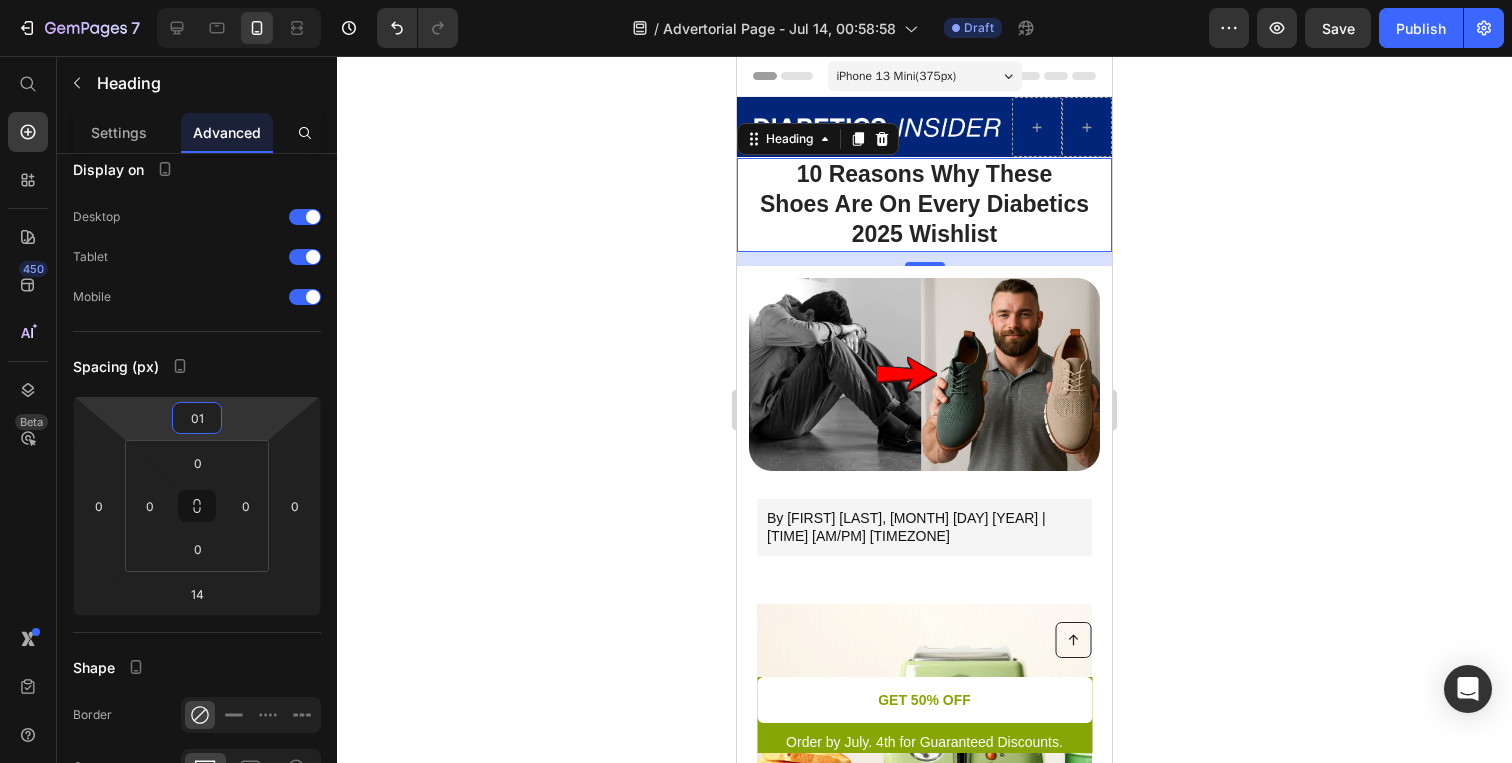 type on "0" 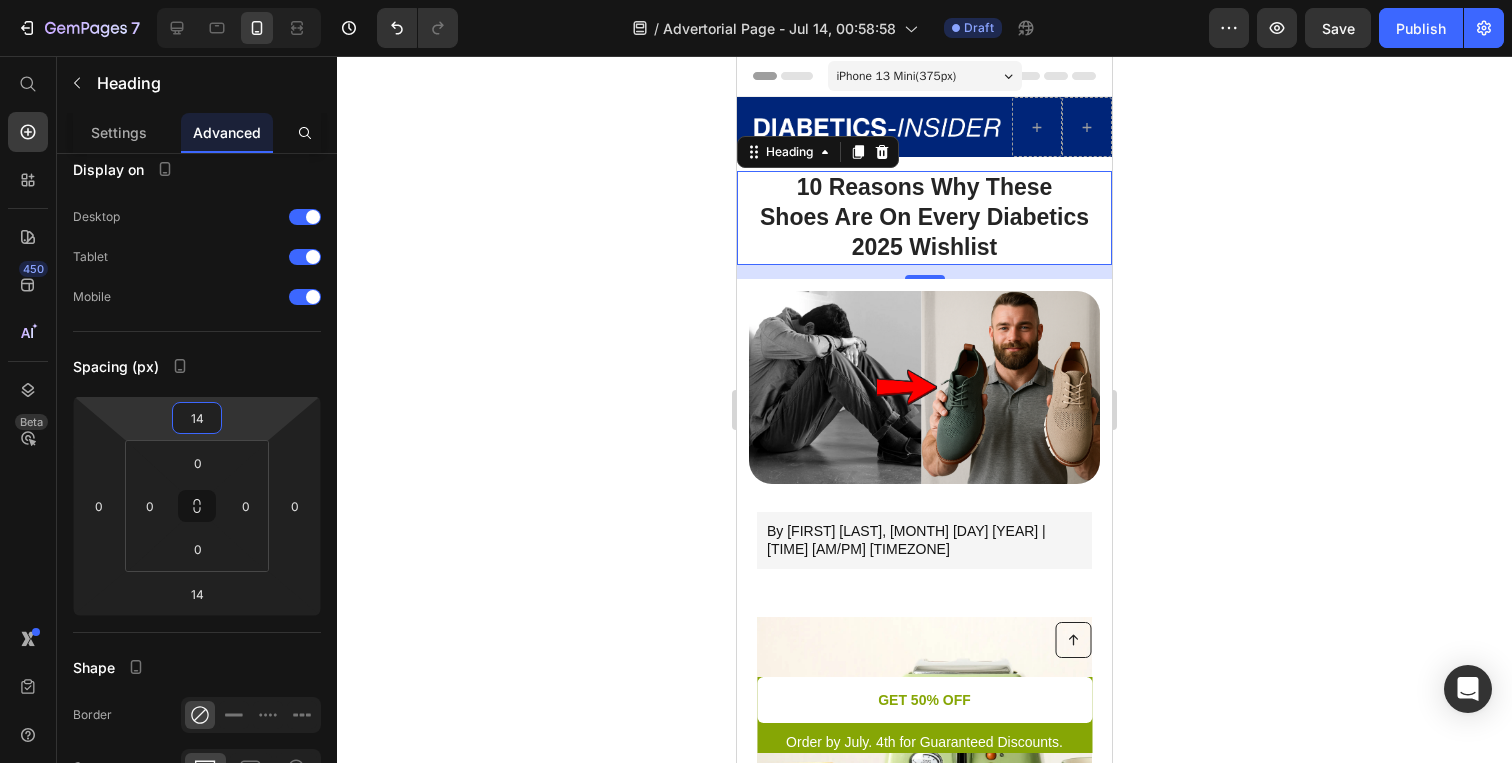 type on "14" 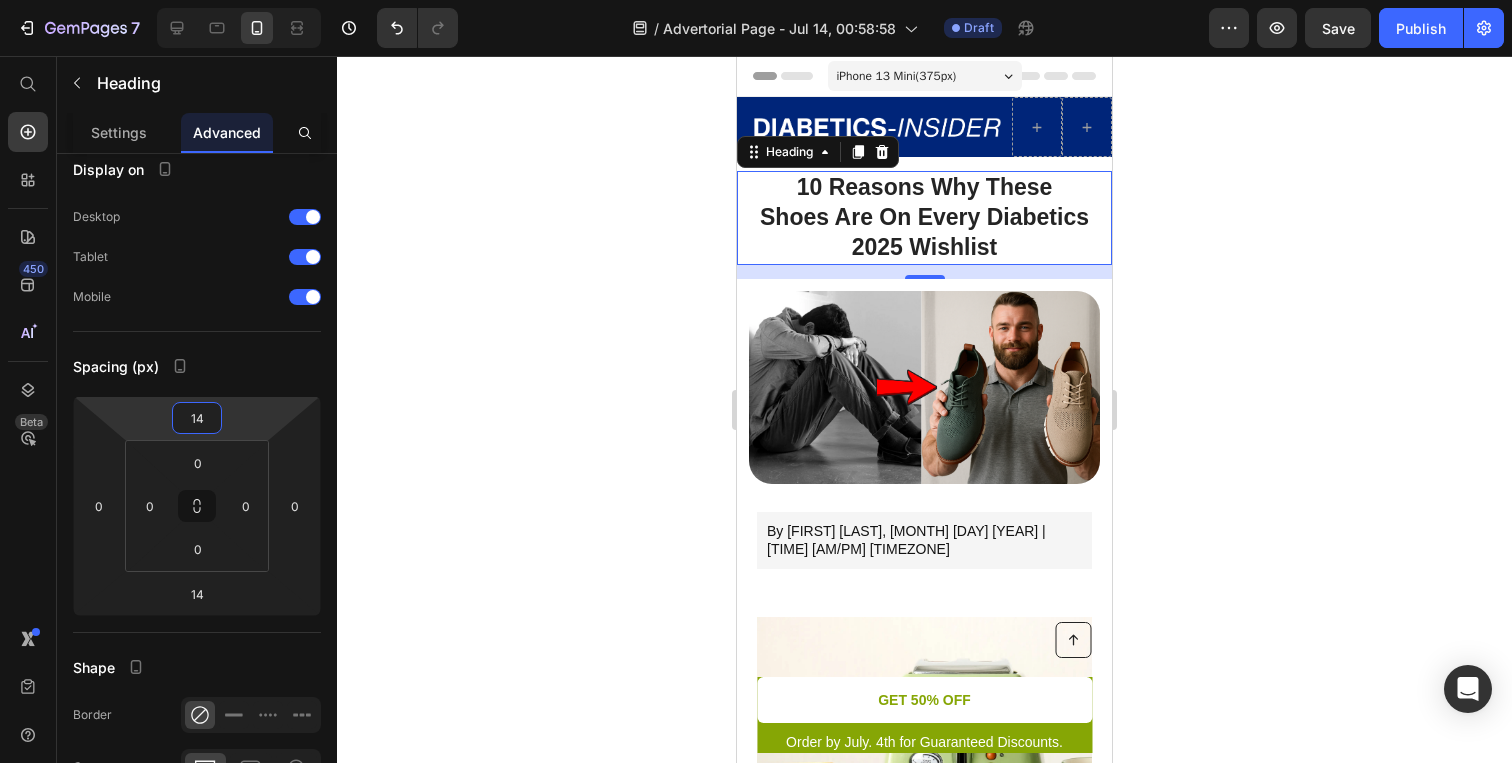 click 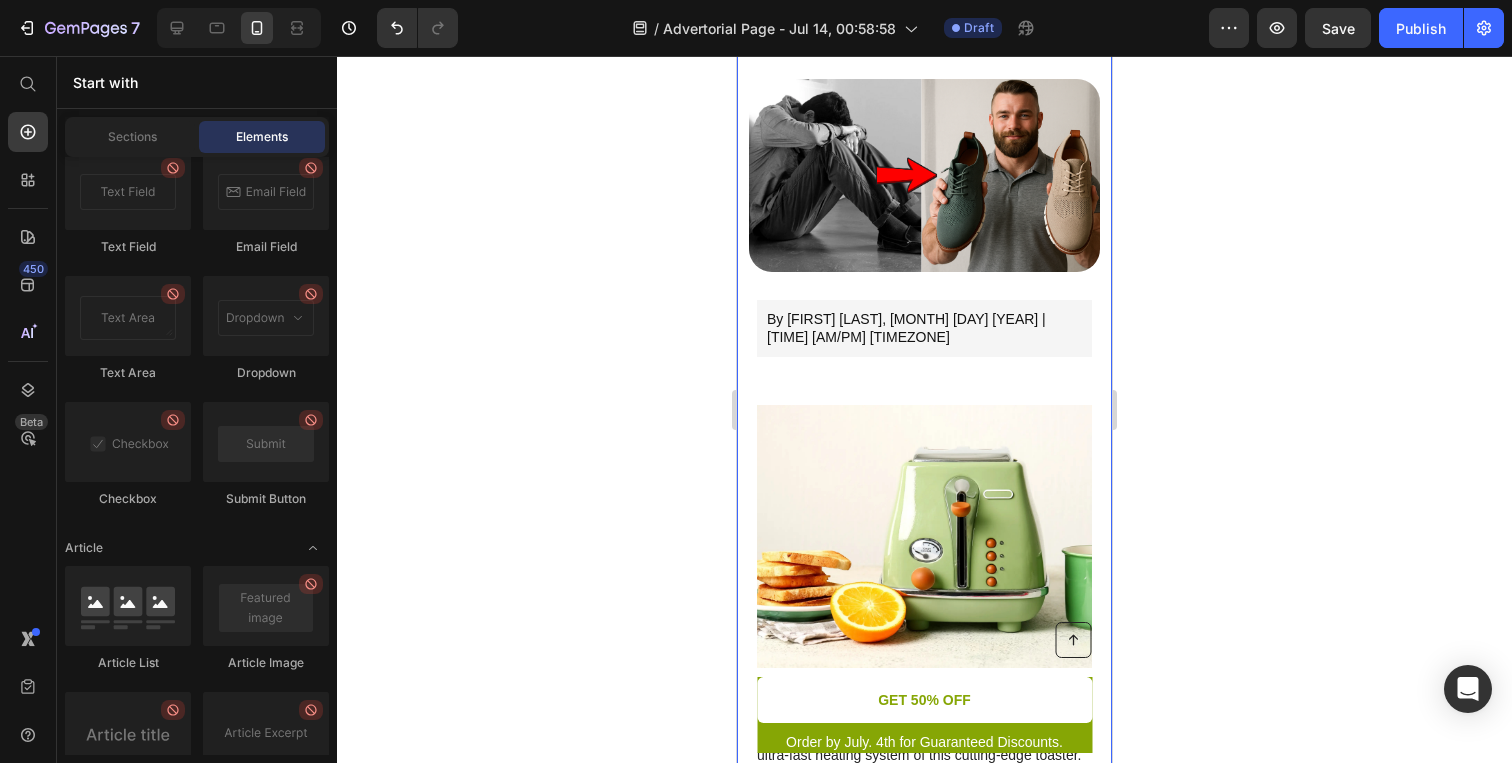 scroll, scrollTop: 169, scrollLeft: 0, axis: vertical 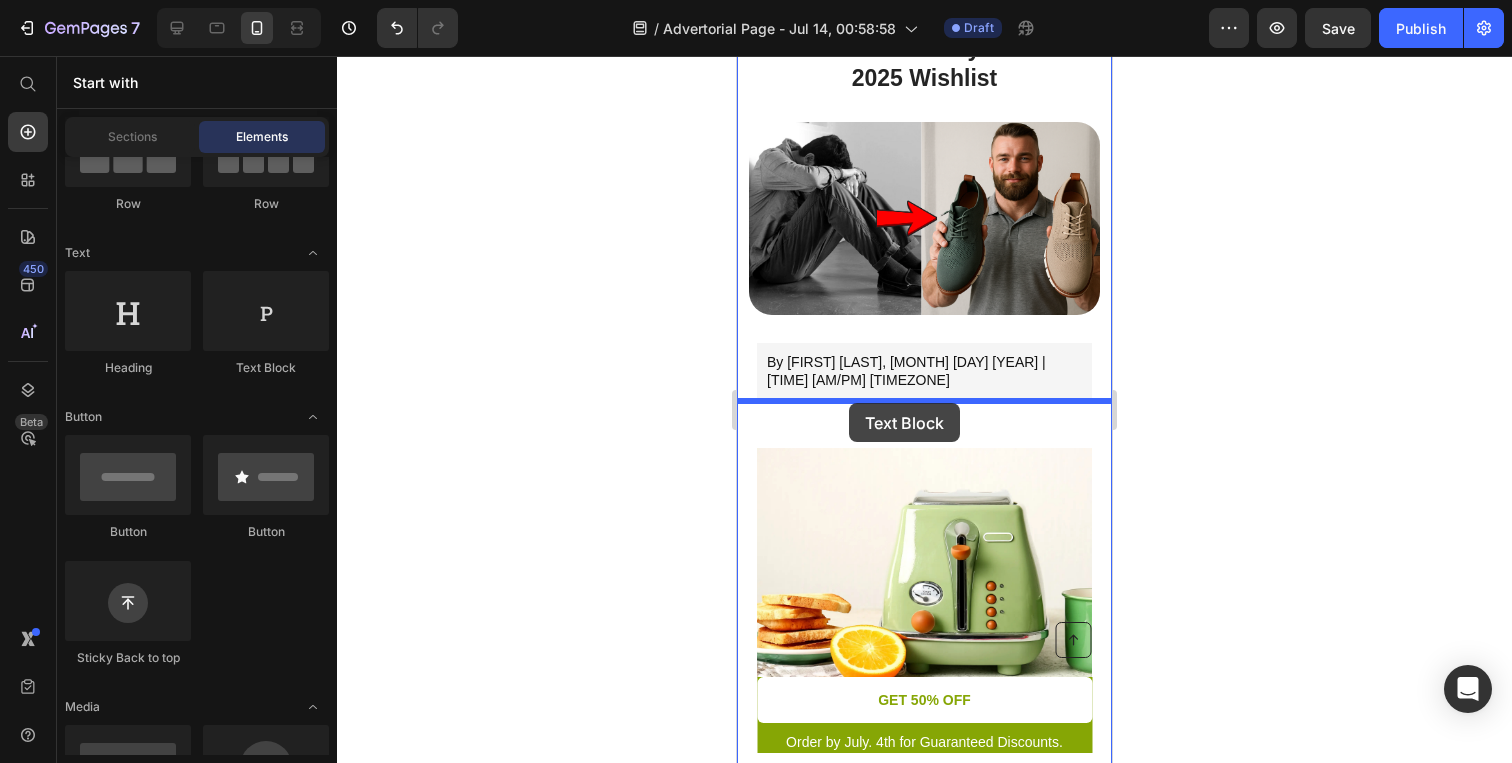 drag, startPoint x: 987, startPoint y: 383, endPoint x: 847, endPoint y: 405, distance: 141.71803 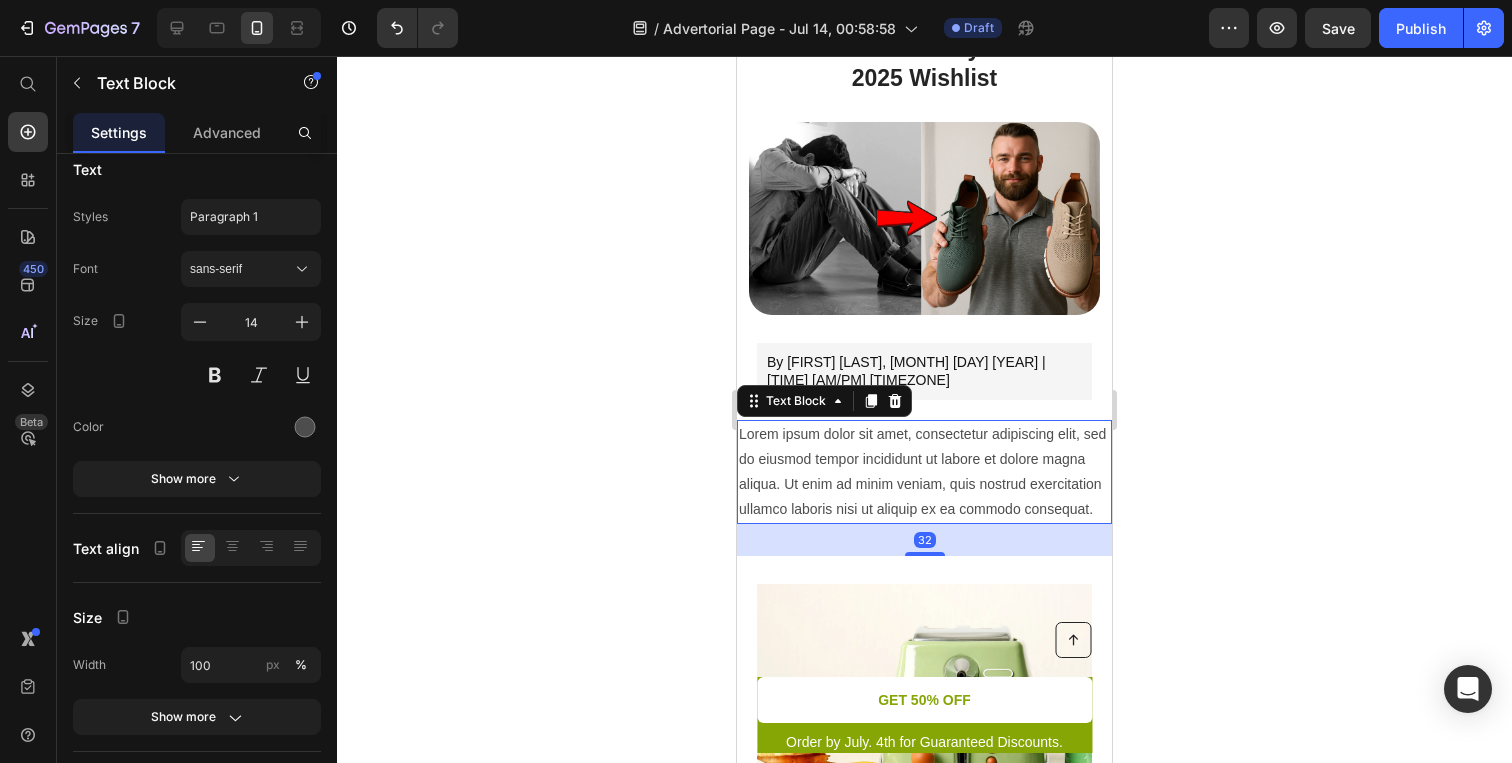 scroll, scrollTop: 0, scrollLeft: 0, axis: both 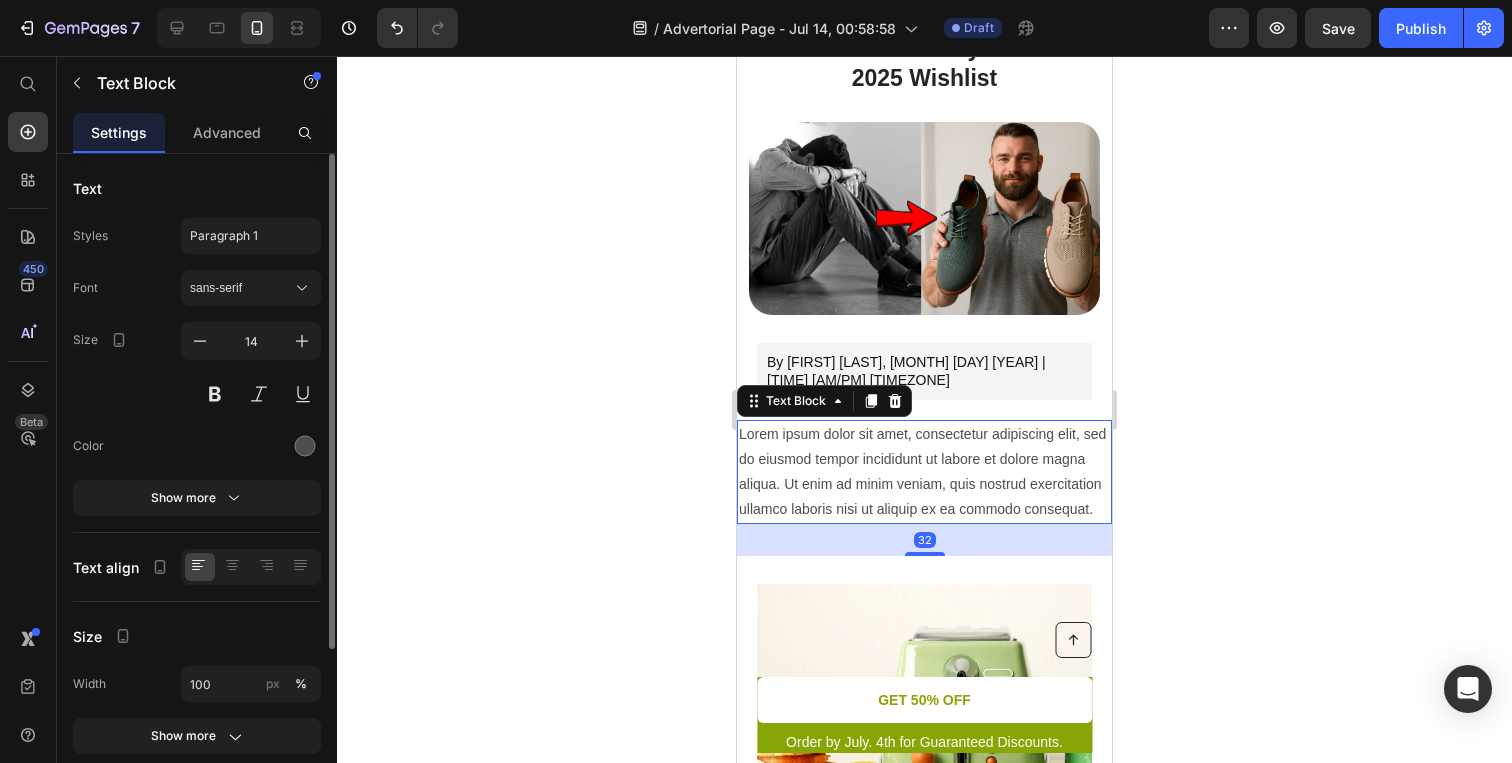 click on "Lorem ipsum dolor sit amet, consectetur adipiscing elit, sed do eiusmod tempor incididunt ut labore et dolore magna aliqua. Ut enim ad minim veniam, quis nostrud exercitation ullamco laboris nisi ut aliquip ex ea commodo consequat." at bounding box center [924, 472] 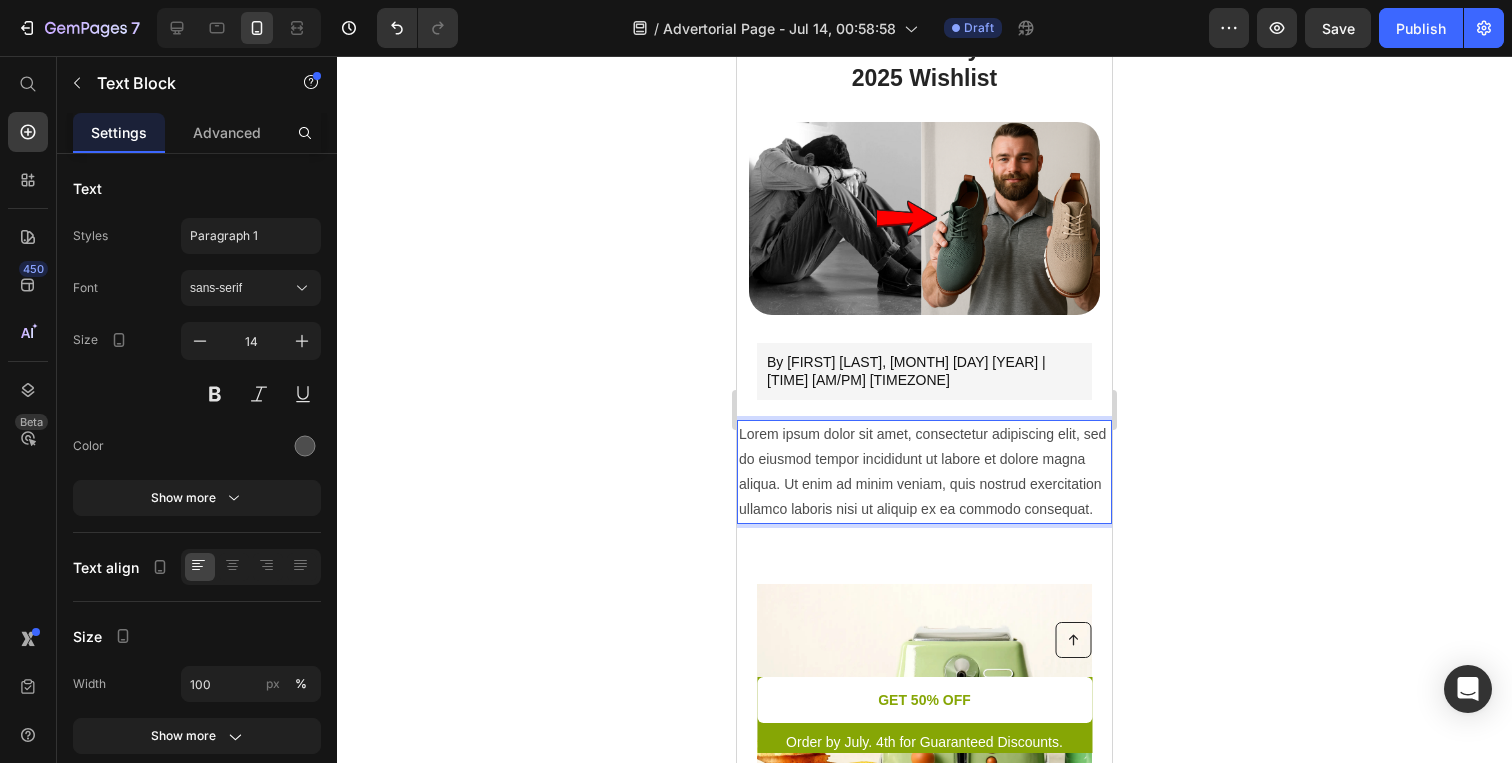 click on "Lorem ipsum dolor sit amet, consectetur adipiscing elit, sed do eiusmod tempor incididunt ut labore et dolore magna aliqua. Ut enim ad minim veniam, quis nostrud exercitation ullamco laboris nisi ut aliquip ex ea commodo consequat." at bounding box center [924, 472] 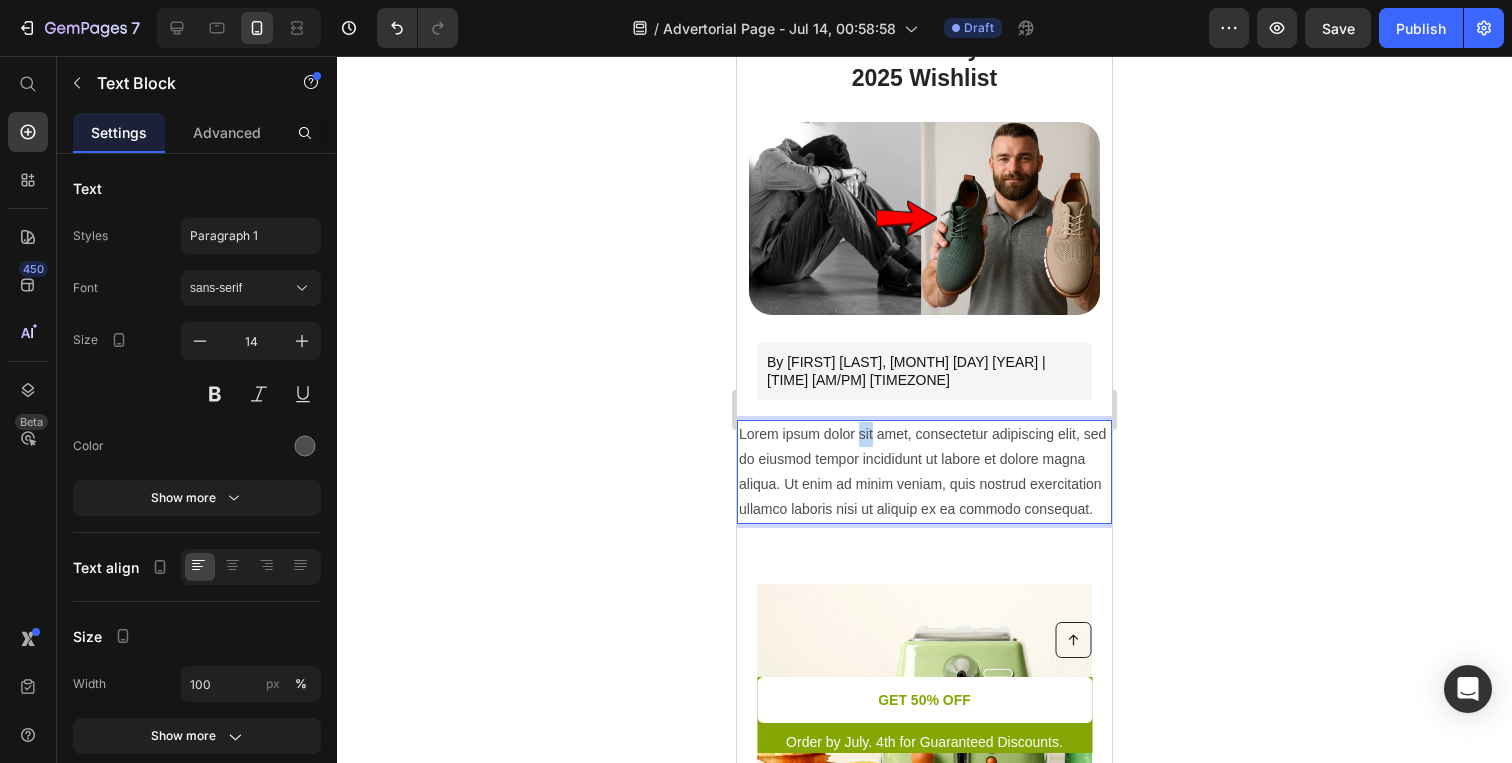 click on "Lorem ipsum dolor sit amet, consectetur adipiscing elit, sed do eiusmod tempor incididunt ut labore et dolore magna aliqua. Ut enim ad minim veniam, quis nostrud exercitation ullamco laboris nisi ut aliquip ex ea commodo consequat." at bounding box center (924, 472) 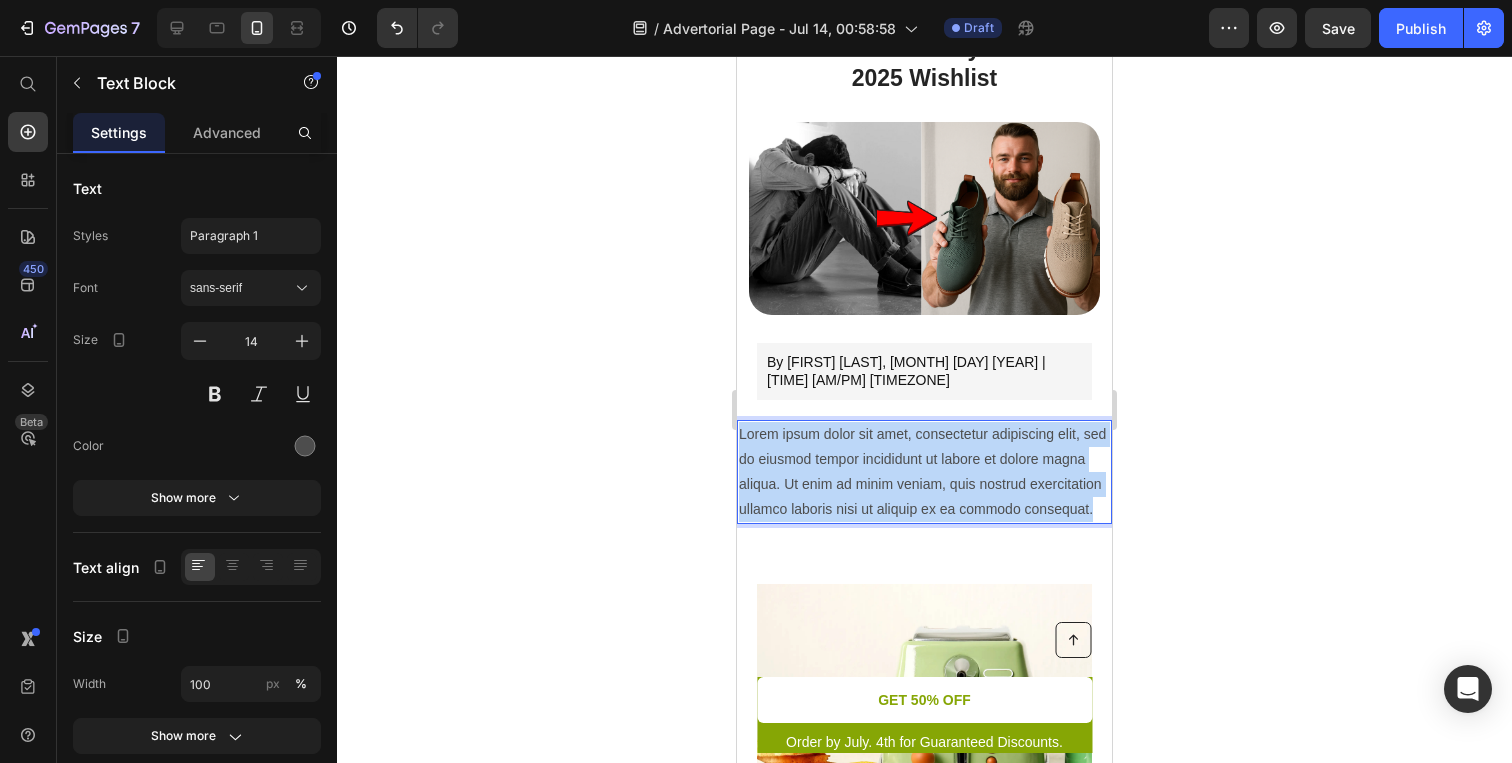 click on "Lorem ipsum dolor sit amet, consectetur adipiscing elit, sed do eiusmod tempor incididunt ut labore et dolore magna aliqua. Ut enim ad minim veniam, quis nostrud exercitation ullamco laboris nisi ut aliquip ex ea commodo consequat." at bounding box center (924, 472) 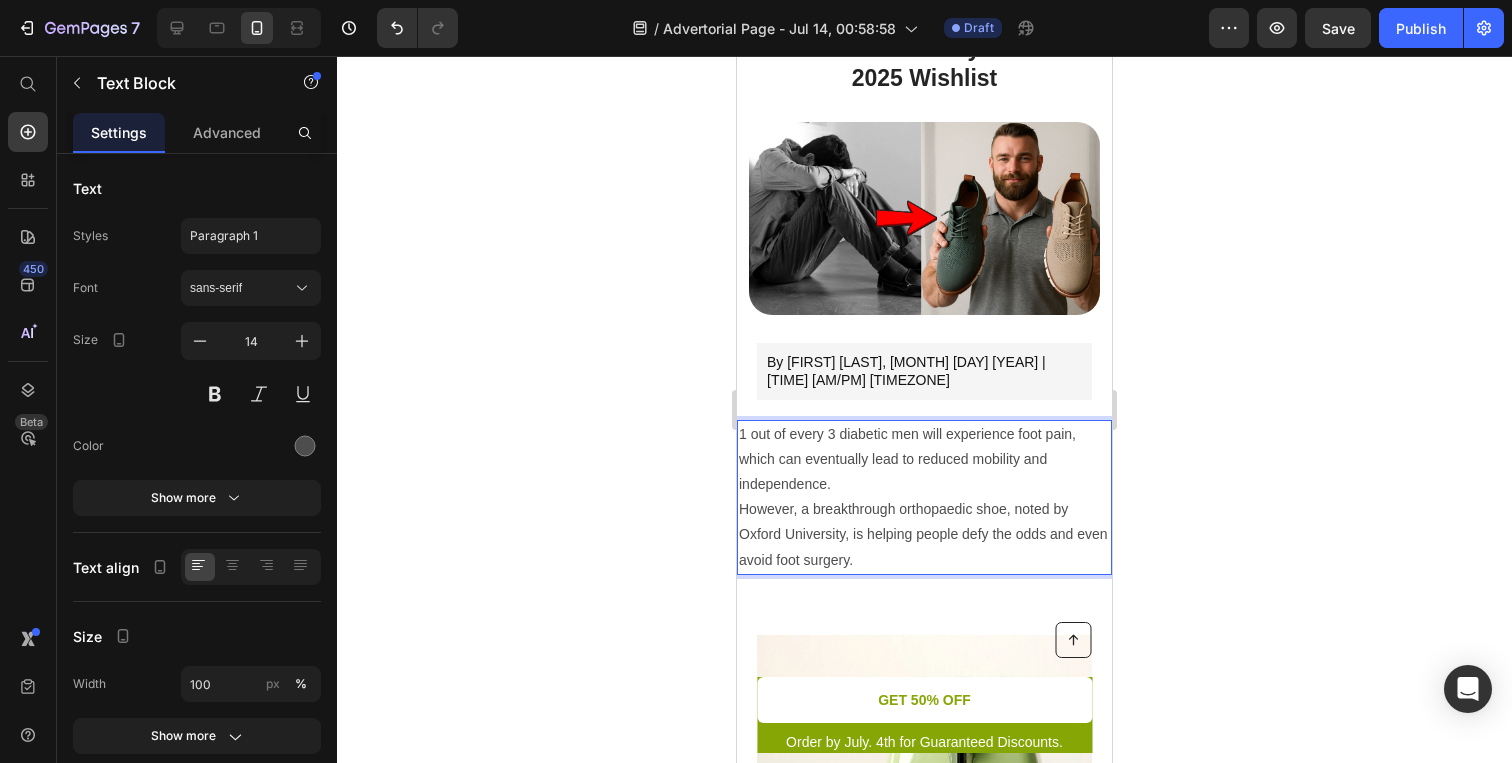 click on "1 out of every 3 diabetic men will experience foot pain, which can eventually lead to reduced mobility and independence." at bounding box center (924, 460) 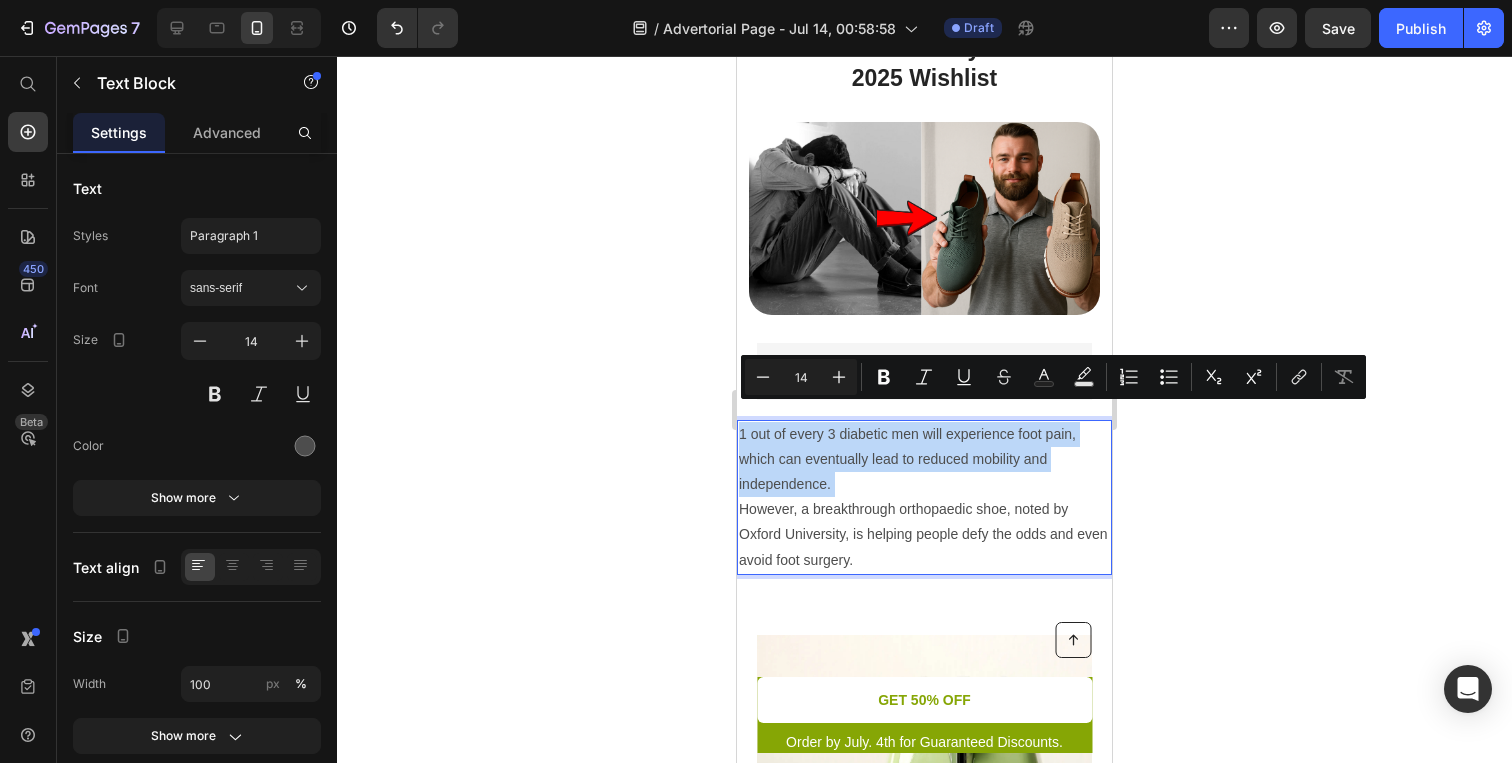 drag, startPoint x: 875, startPoint y: 466, endPoint x: 711, endPoint y: 421, distance: 170.06175 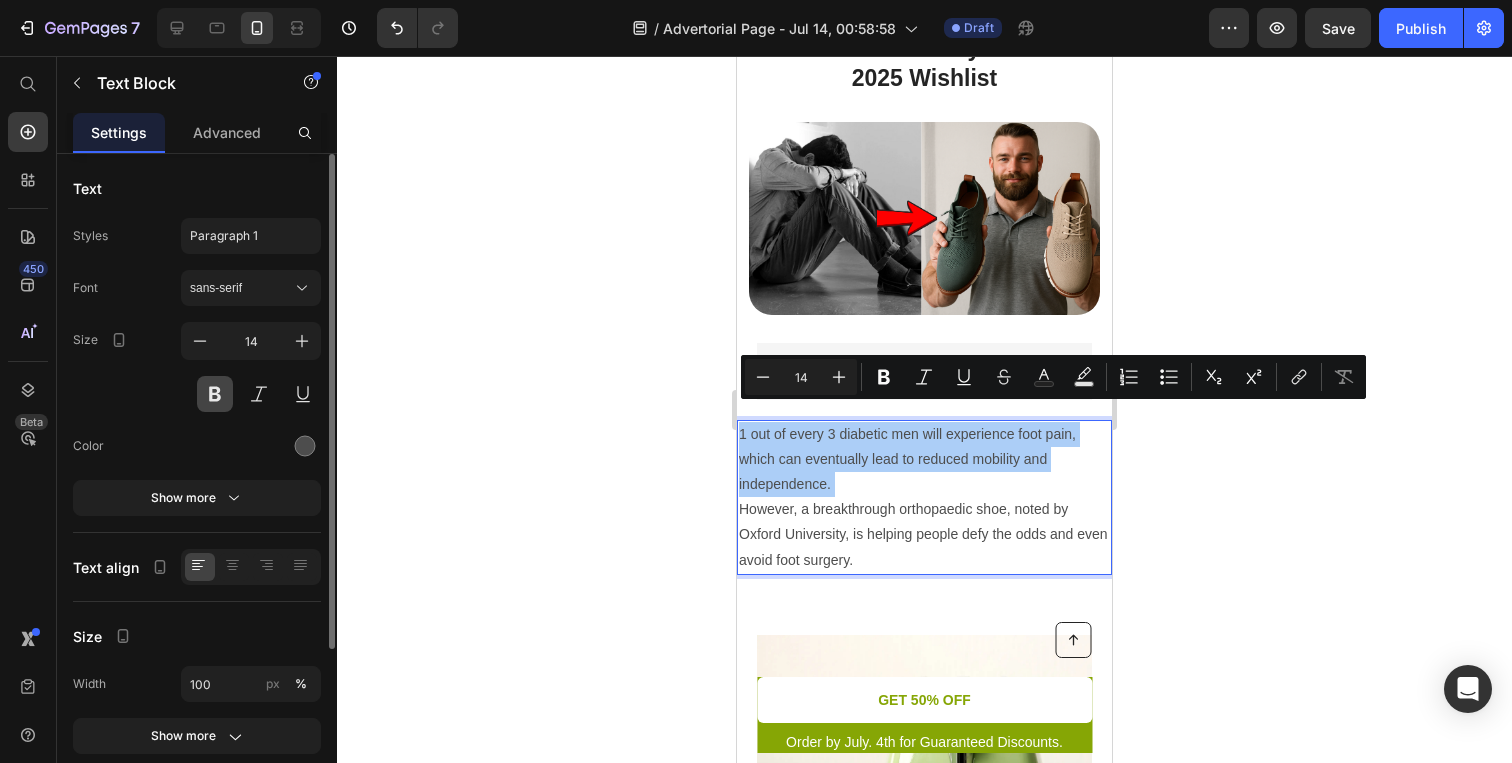 click at bounding box center [215, 394] 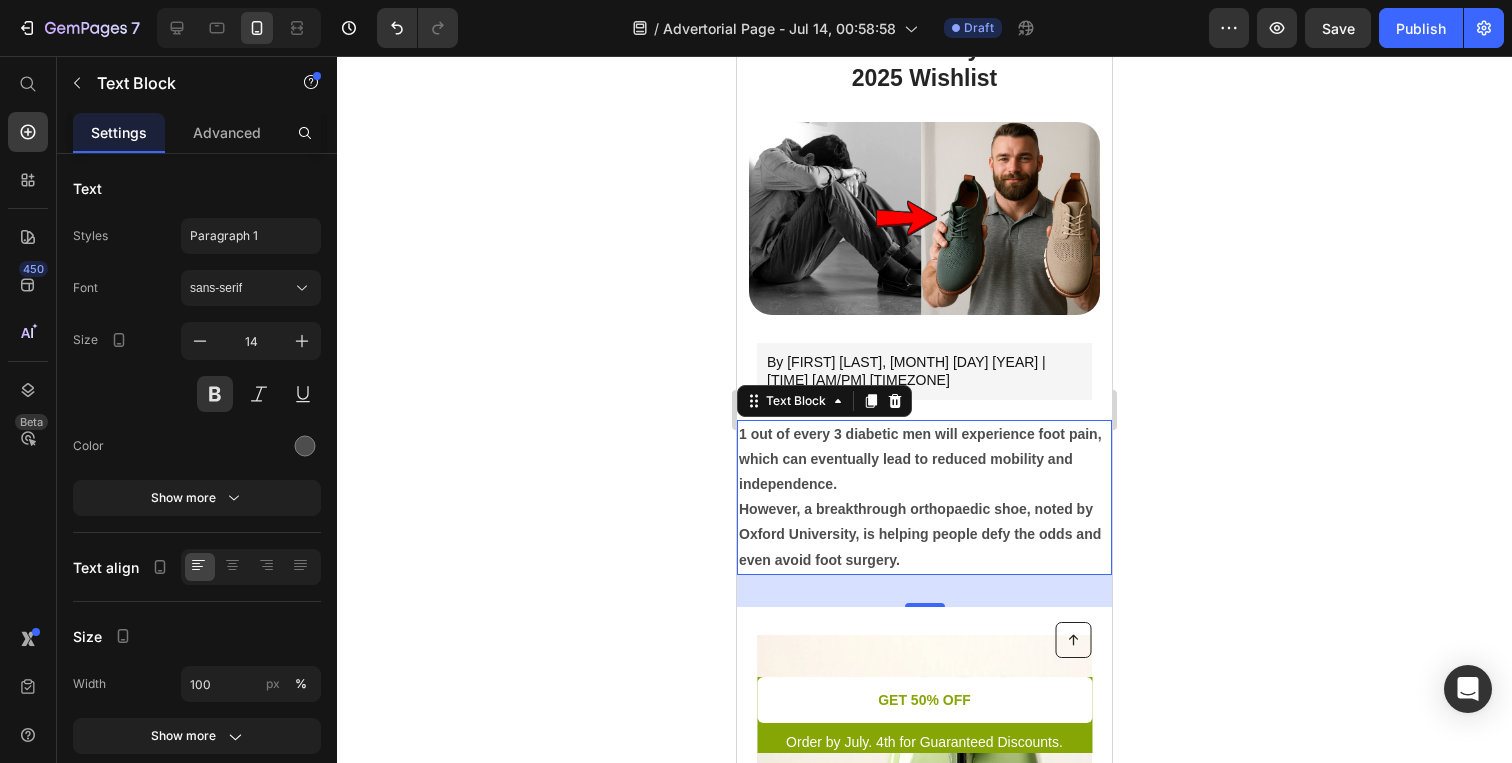 click on "However, a breakthrough orthopaedic shoe, noted by Oxford University, is helping people defy the odds and even avoid foot surgery." at bounding box center (924, 535) 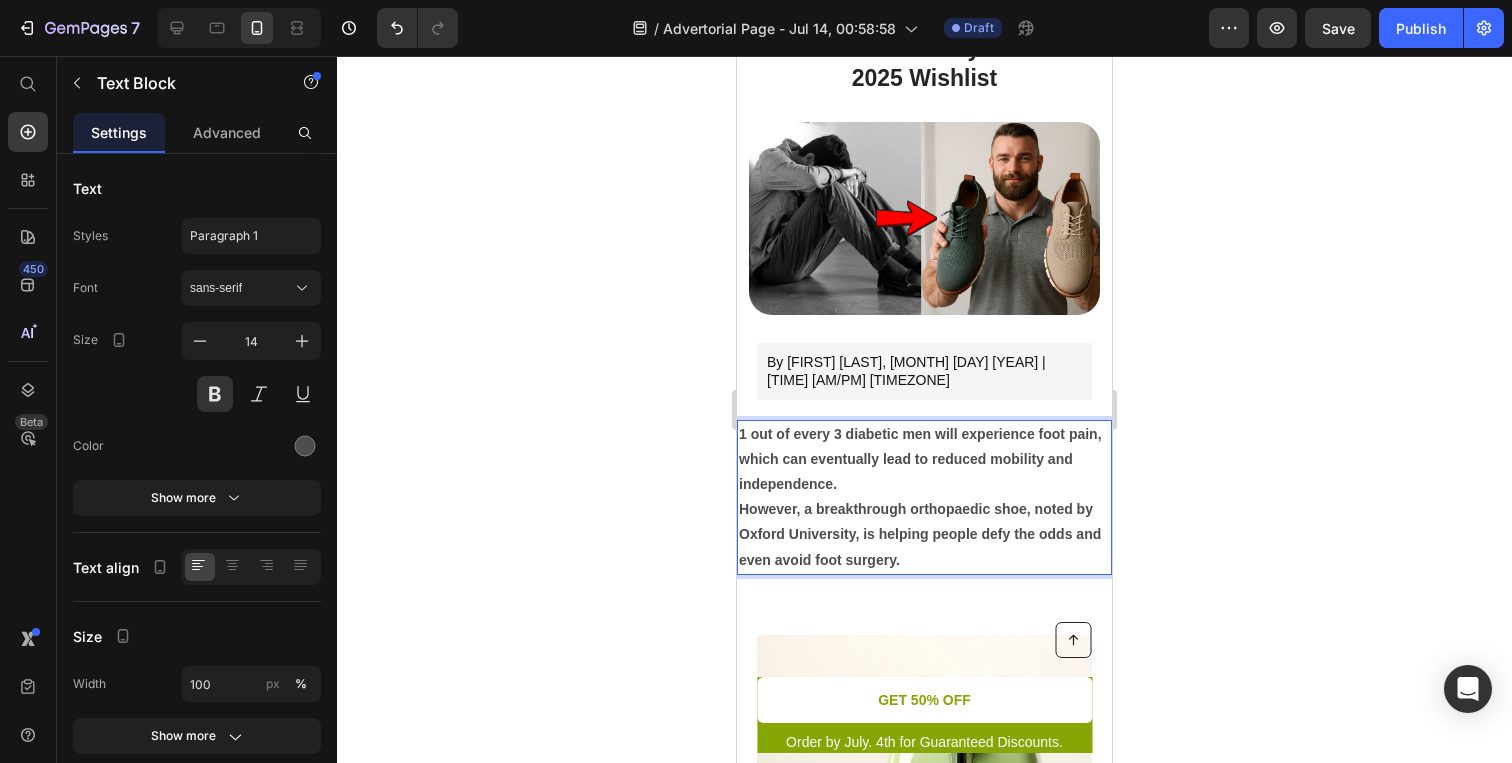click on "1 out of every 3 diabetic men will experience foot pain, which can eventually lead to reduced mobility and independence." at bounding box center [924, 460] 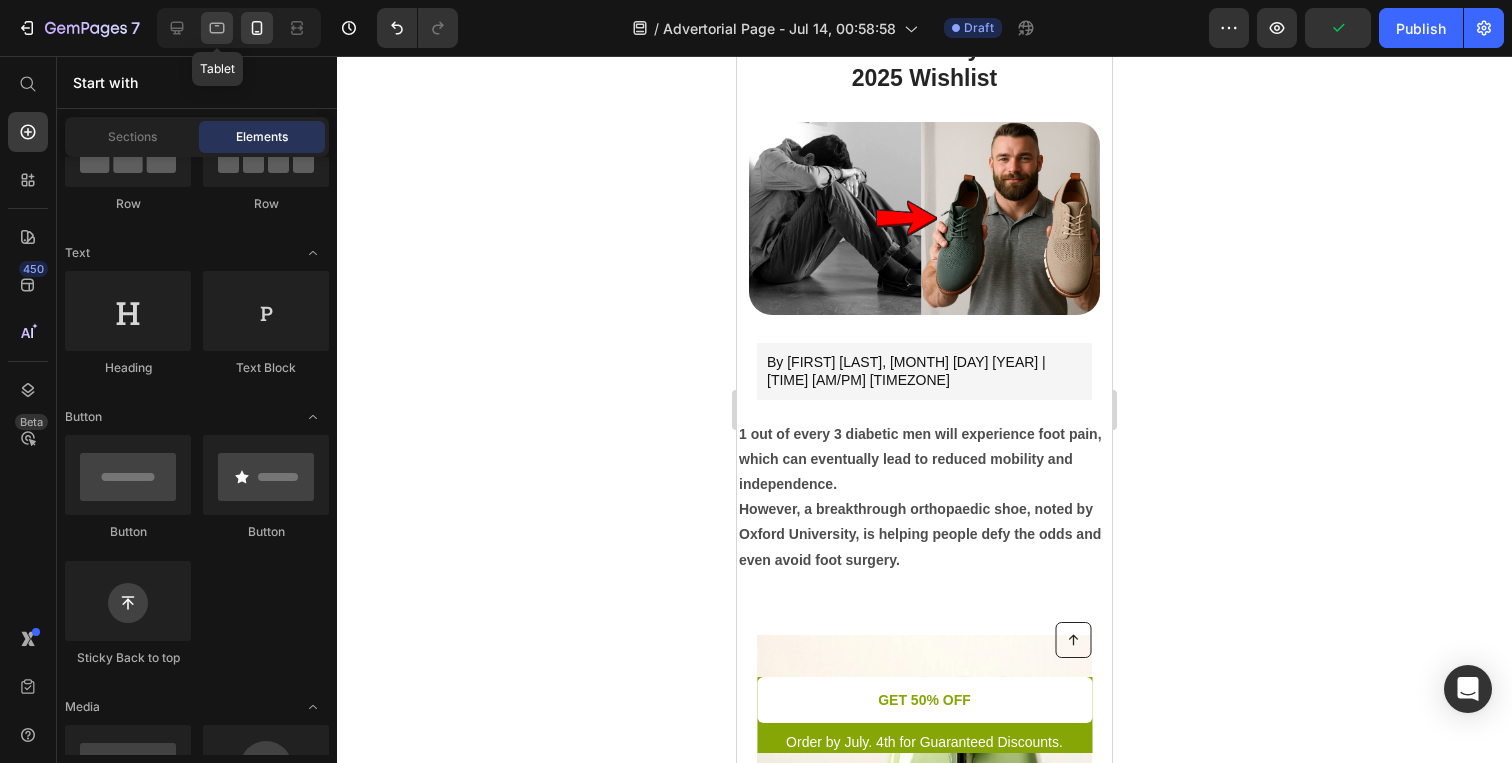 click 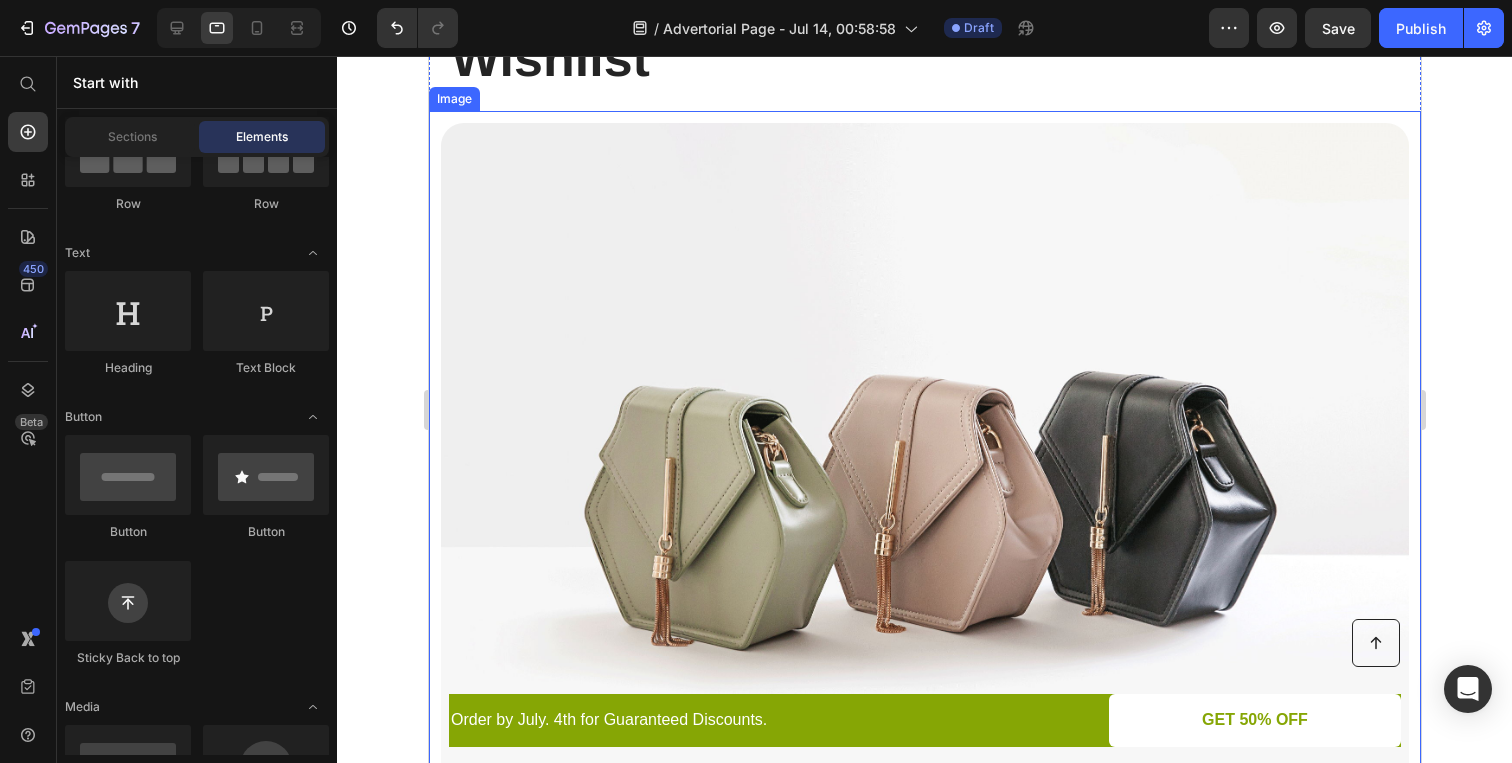 scroll, scrollTop: 625, scrollLeft: 0, axis: vertical 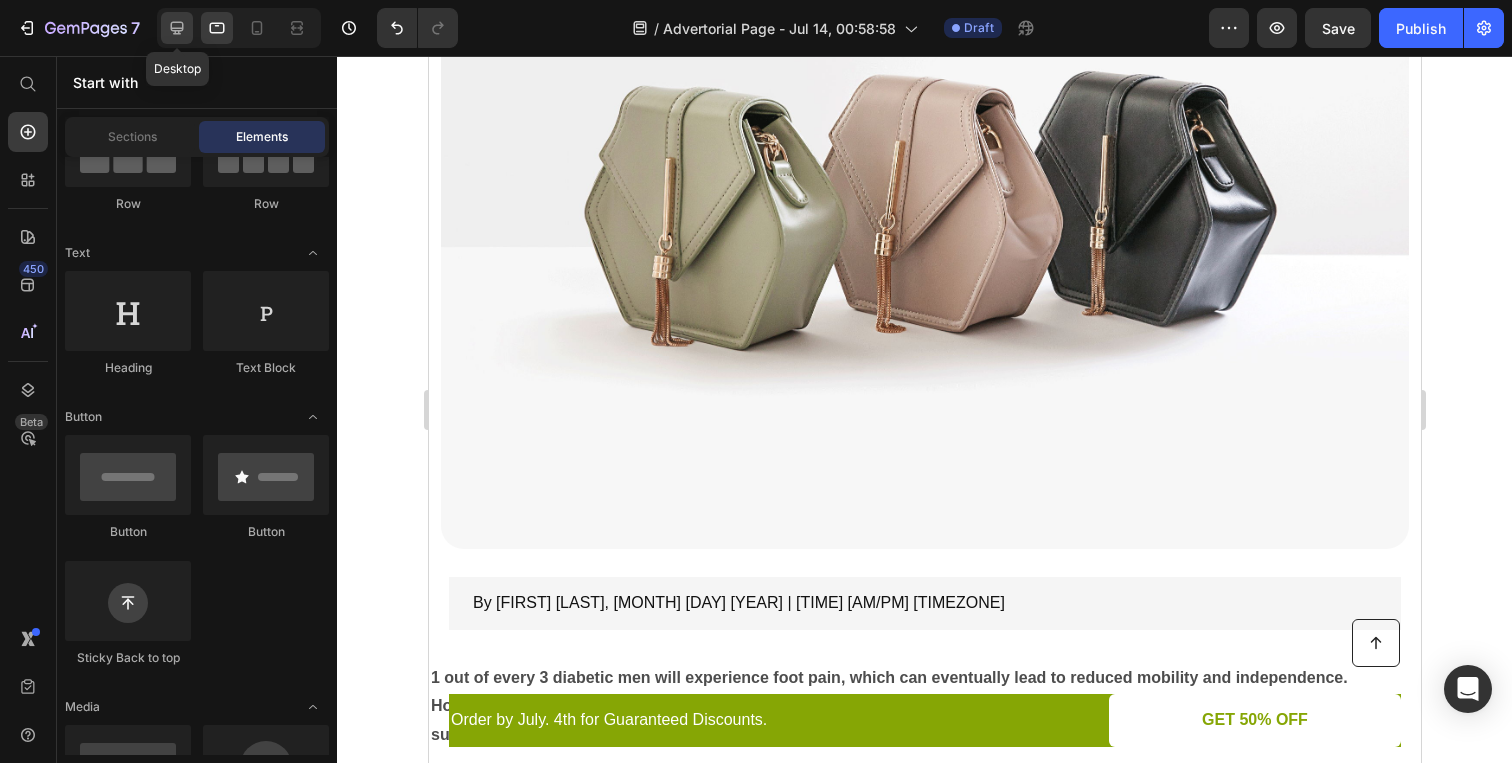 drag, startPoint x: 174, startPoint y: 28, endPoint x: 166, endPoint y: 123, distance: 95.33625 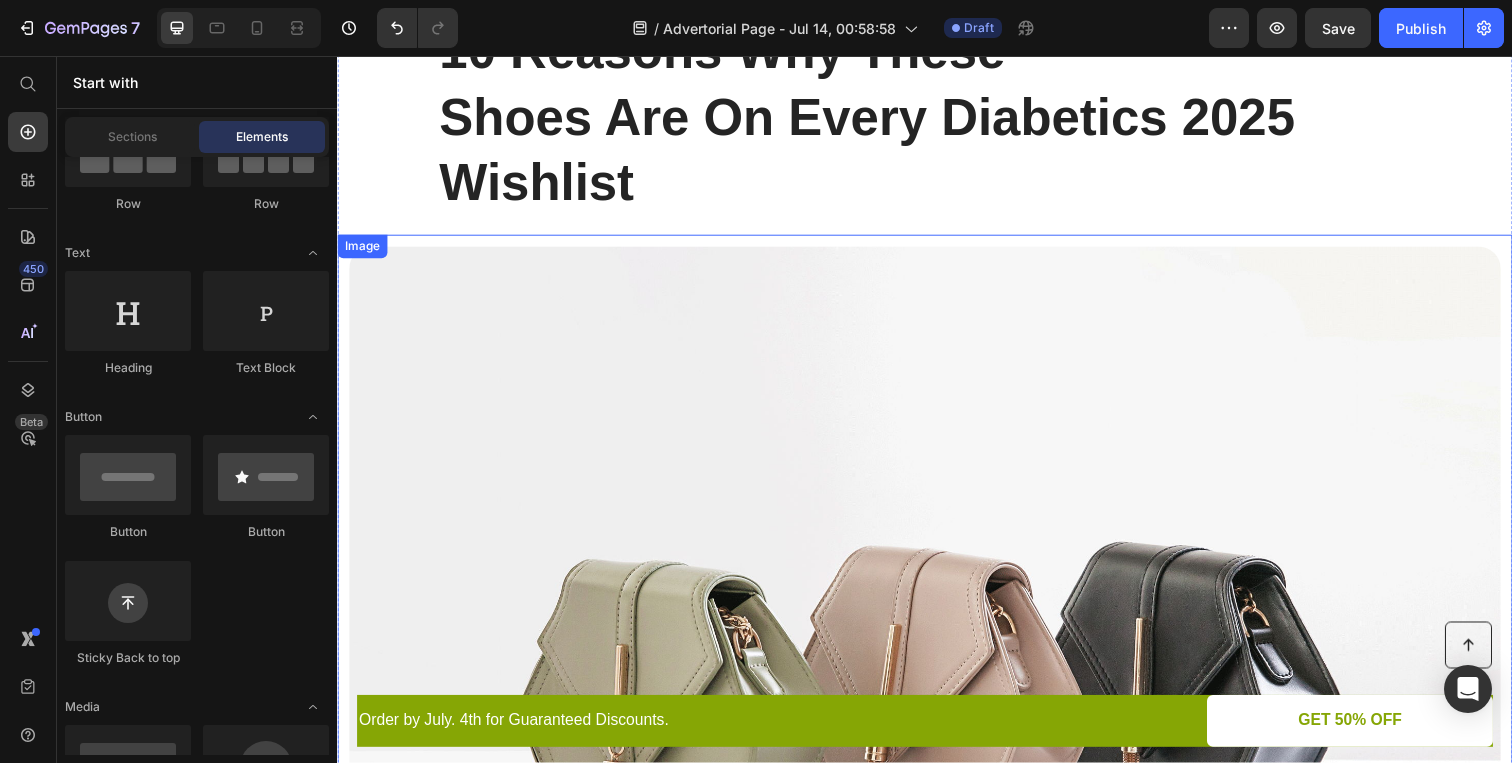 scroll, scrollTop: 0, scrollLeft: 0, axis: both 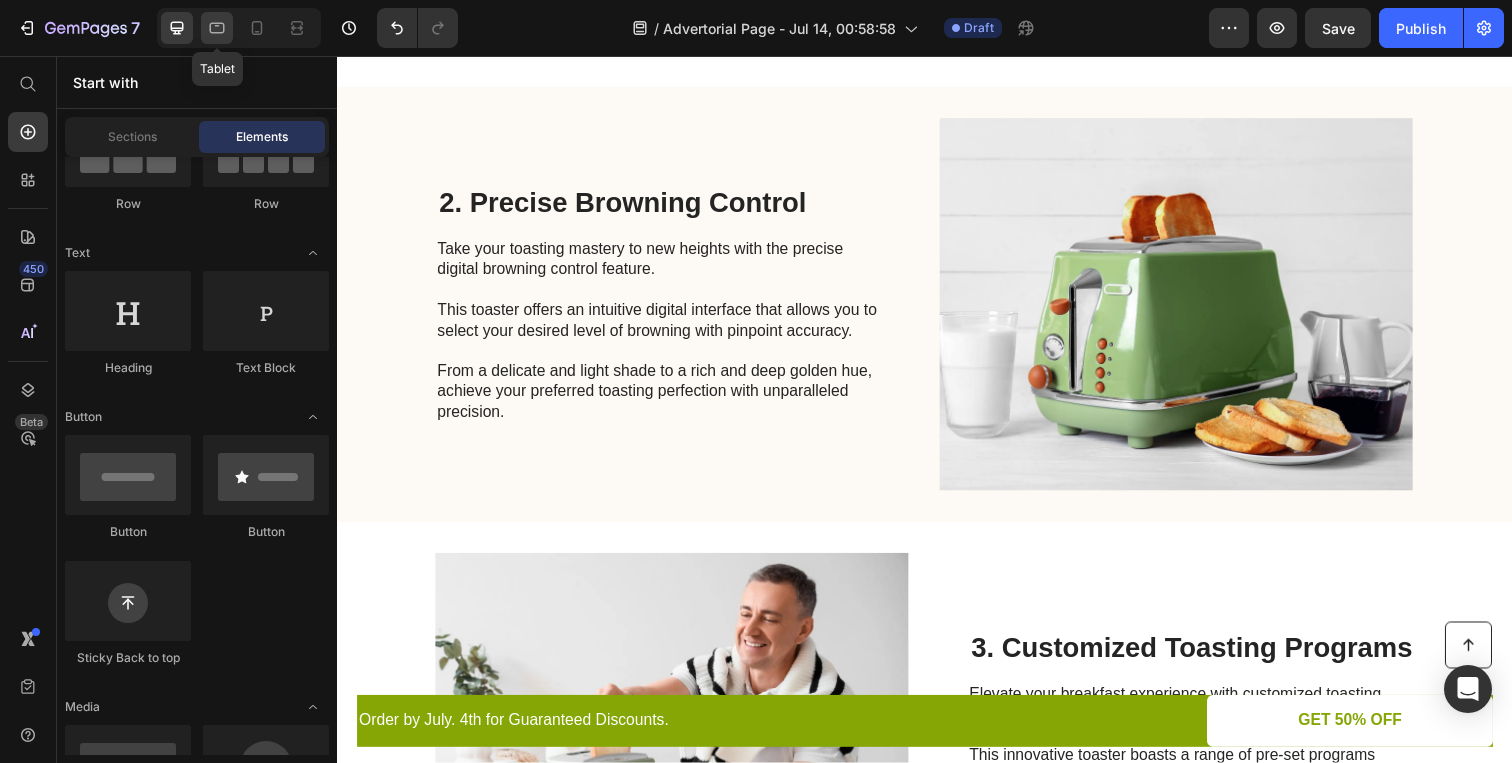 click 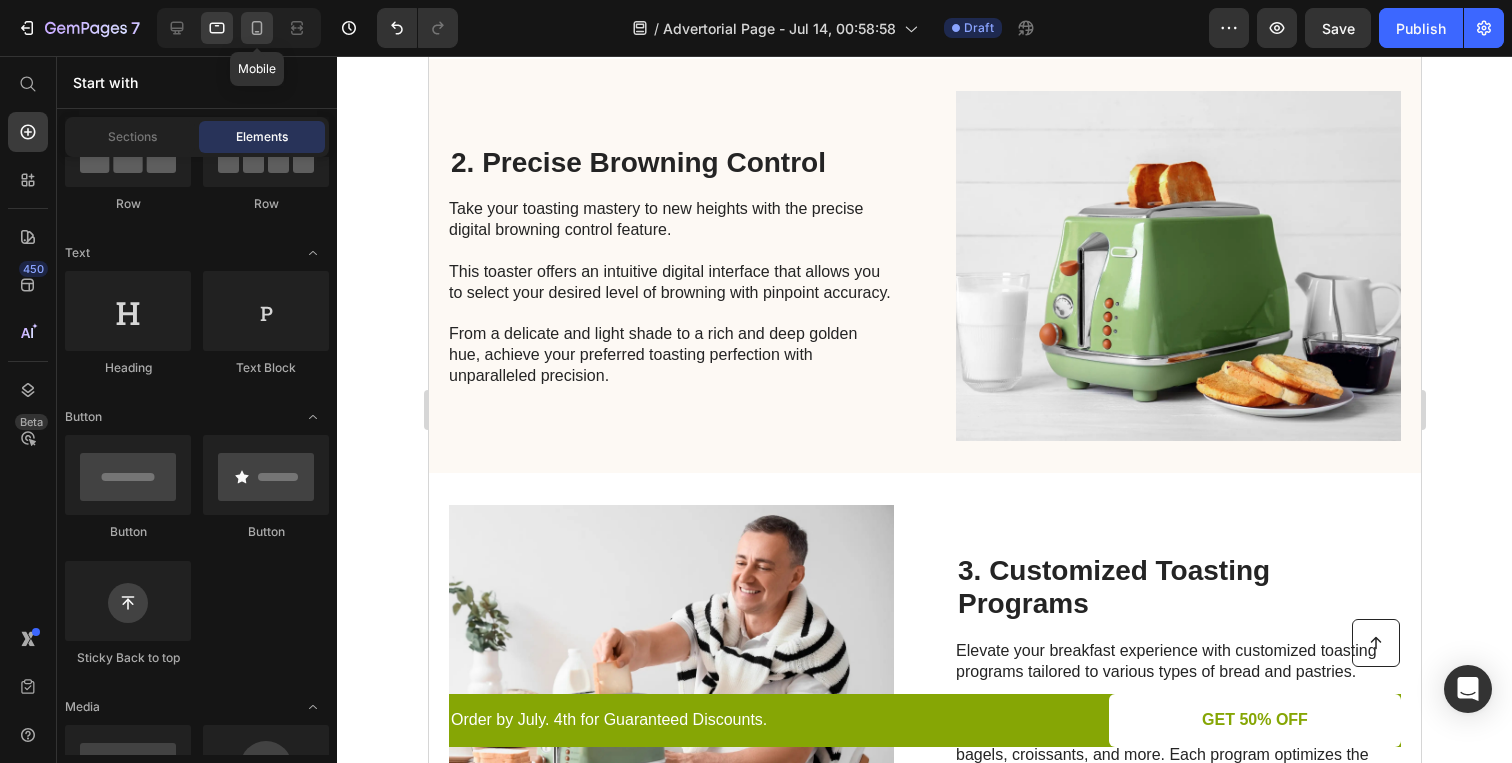 click 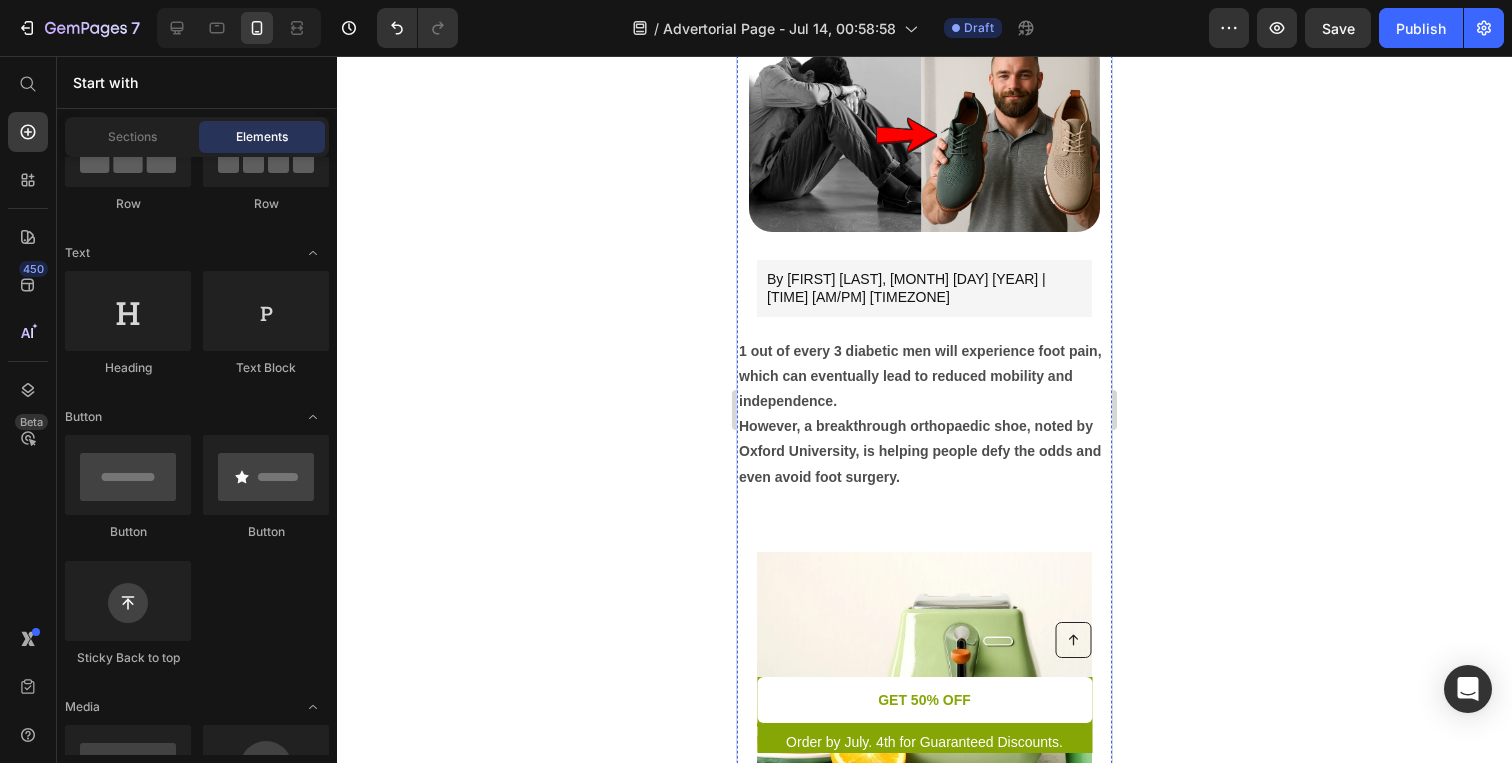 scroll, scrollTop: 0, scrollLeft: 0, axis: both 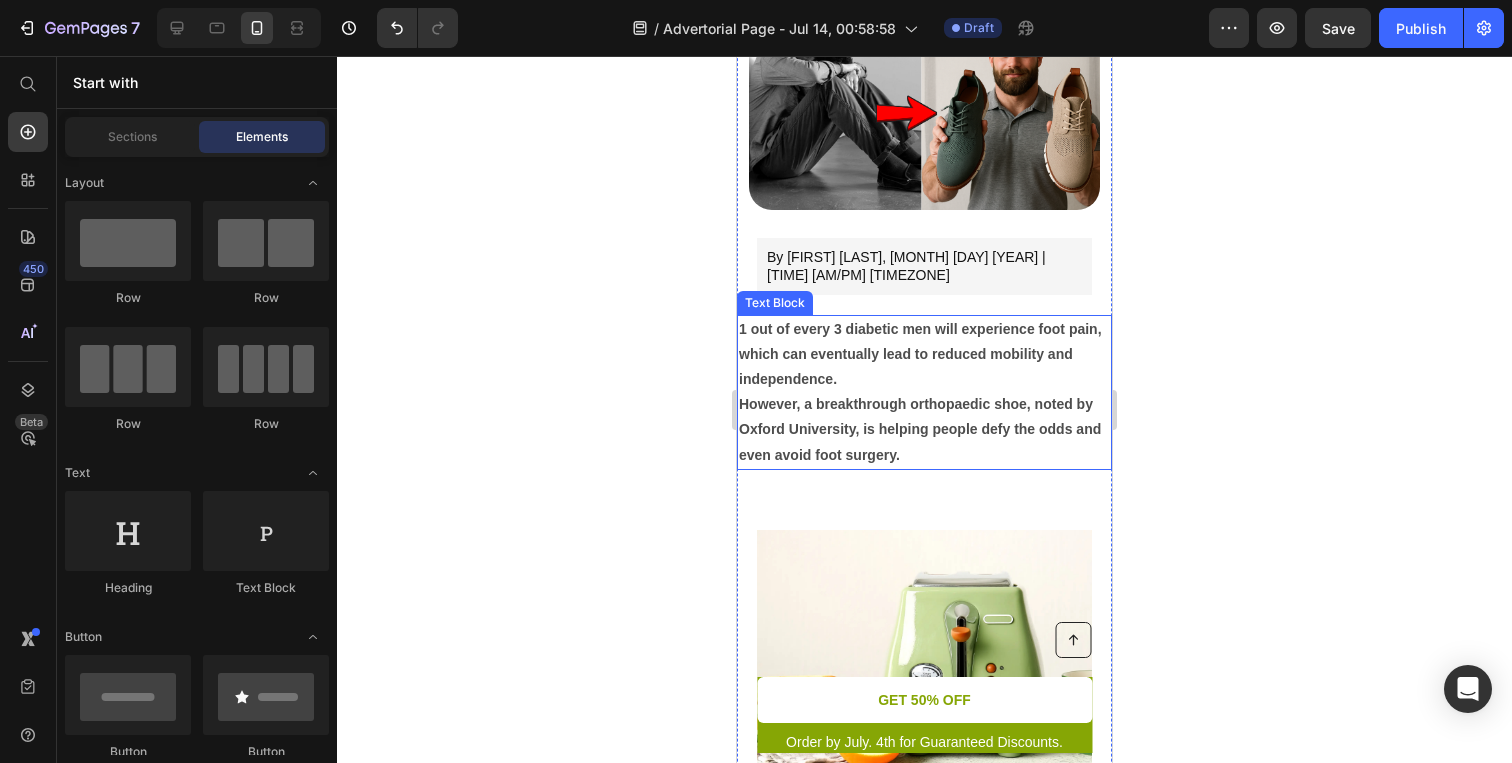 click on "However, a breakthrough orthopaedic shoe, noted by Oxford University, is helping people defy the odds and even avoid foot surgery." at bounding box center (924, 430) 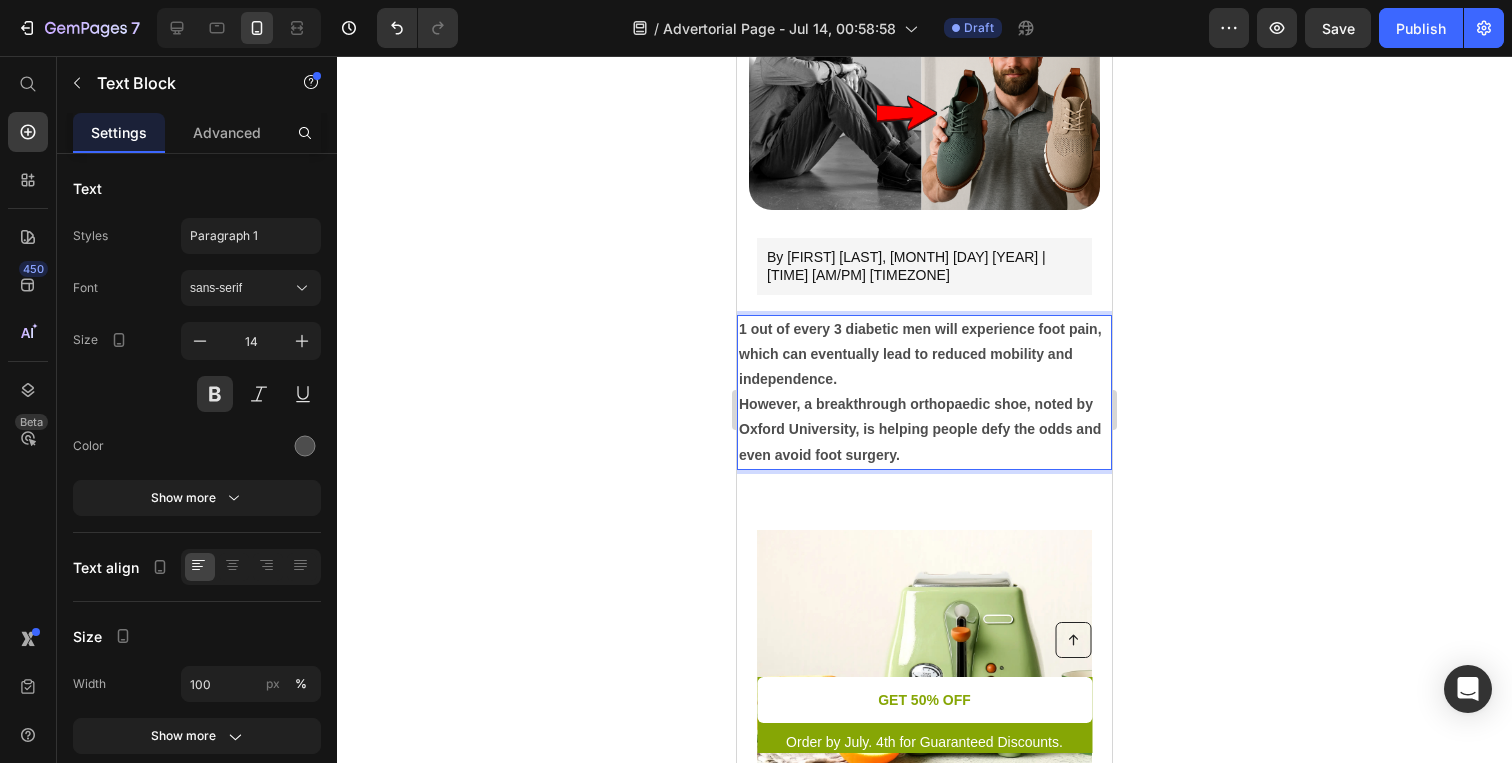 click on "1 out of every 3 diabetic men will experience foot pain, which can eventually lead to reduced mobility and independence." at bounding box center (924, 355) 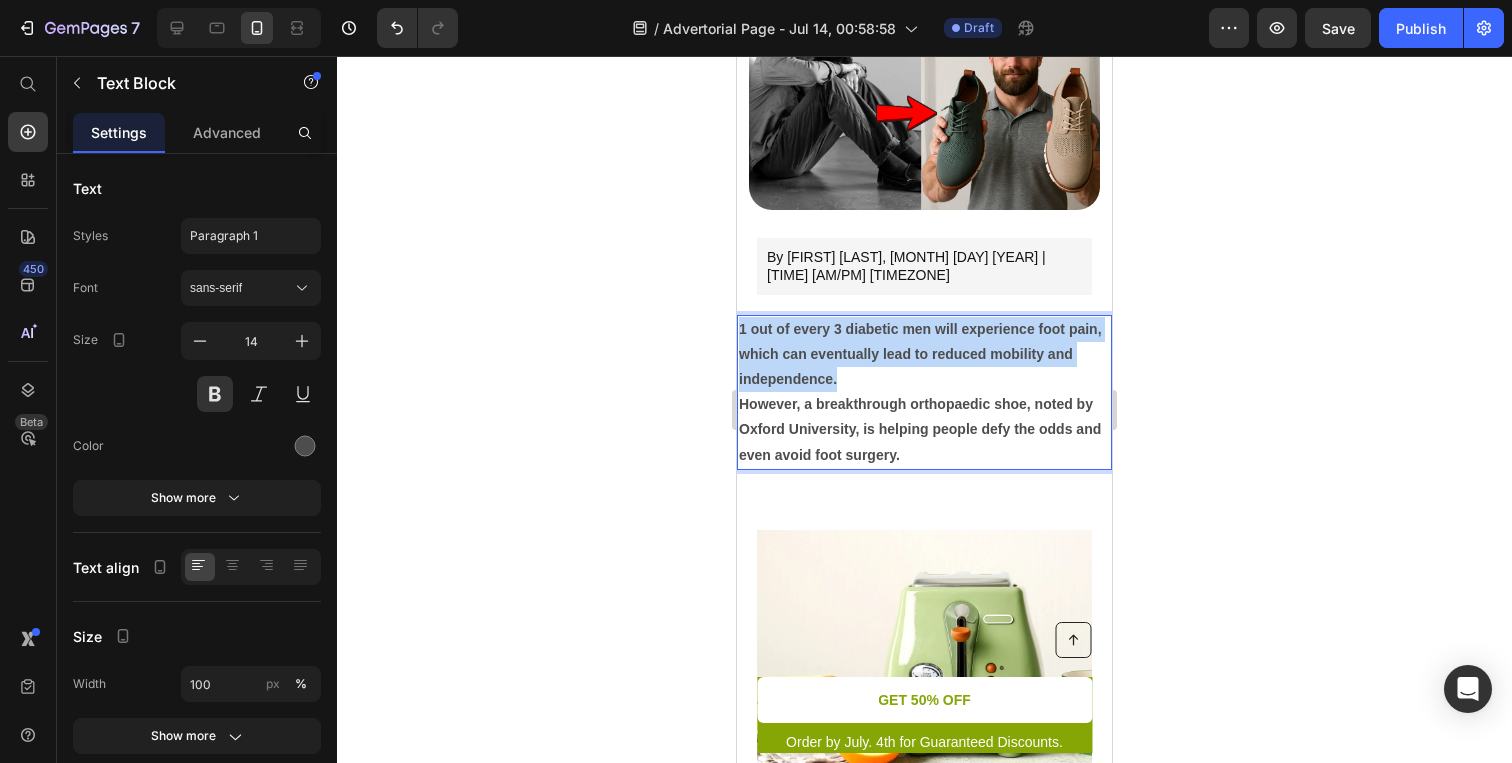 drag, startPoint x: 852, startPoint y: 371, endPoint x: 734, endPoint y: 312, distance: 131.92801 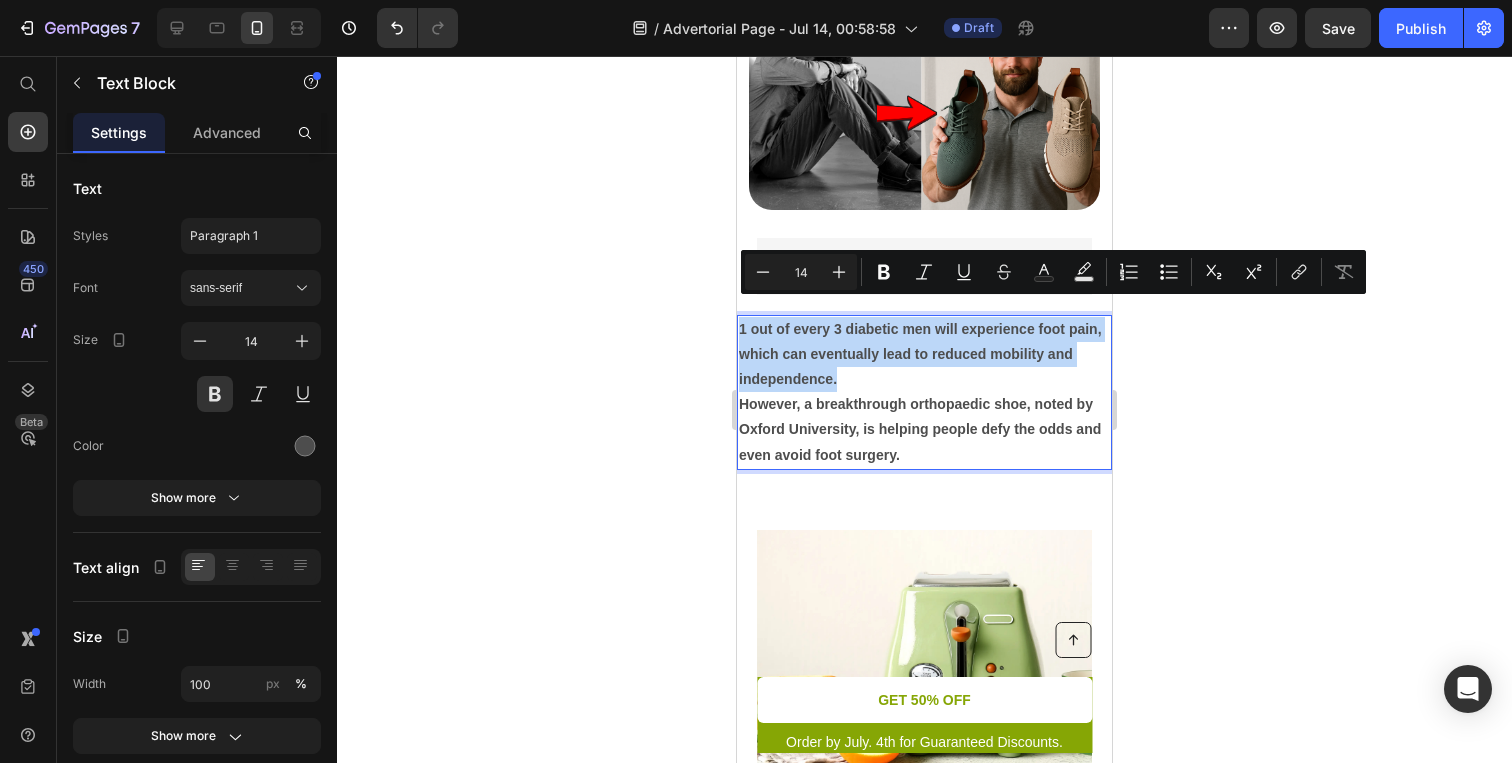 click on "1 out of every 3 diabetic men will experience foot pain, which can eventually lead to reduced mobility and independence." at bounding box center [924, 355] 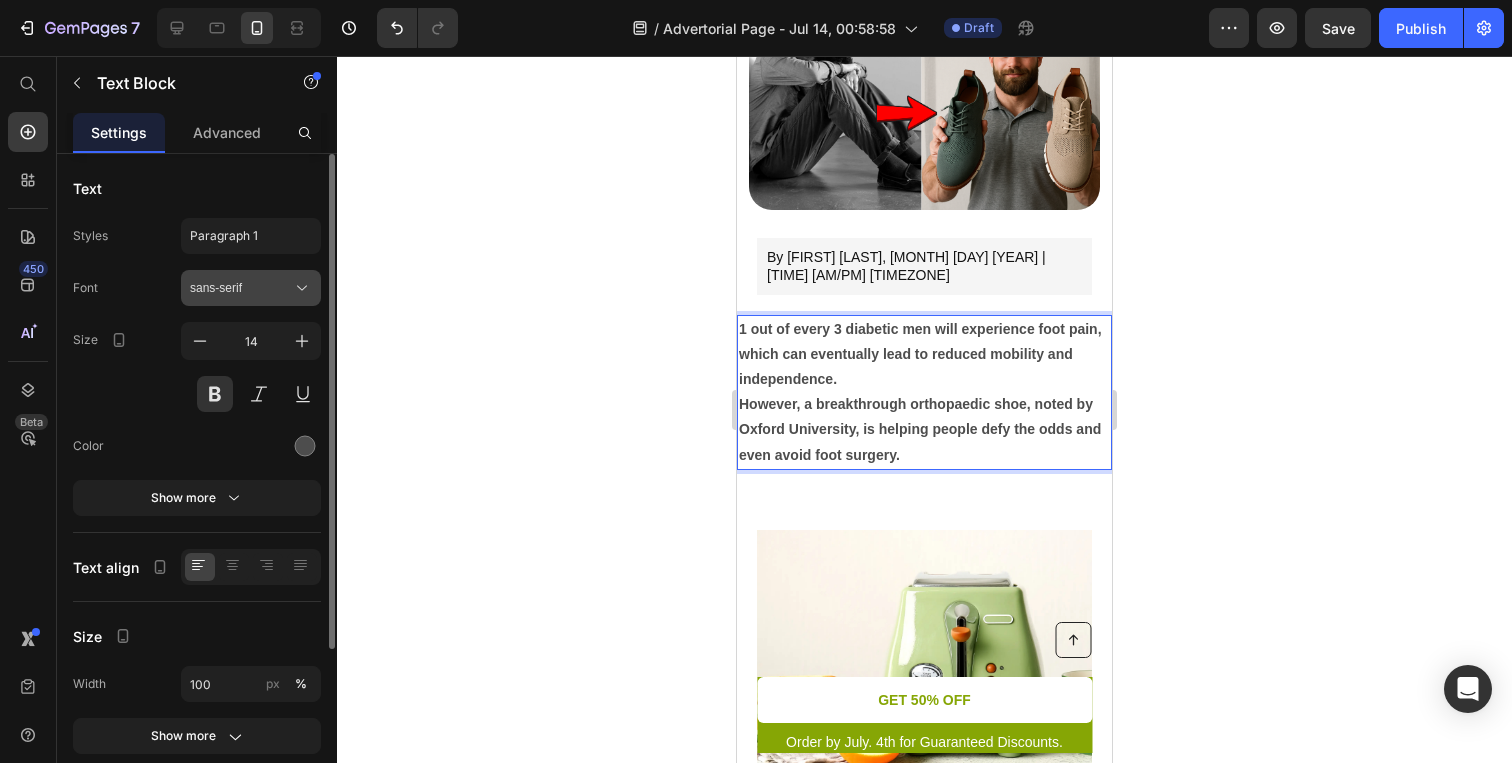 click on "sans-serif" at bounding box center (241, 288) 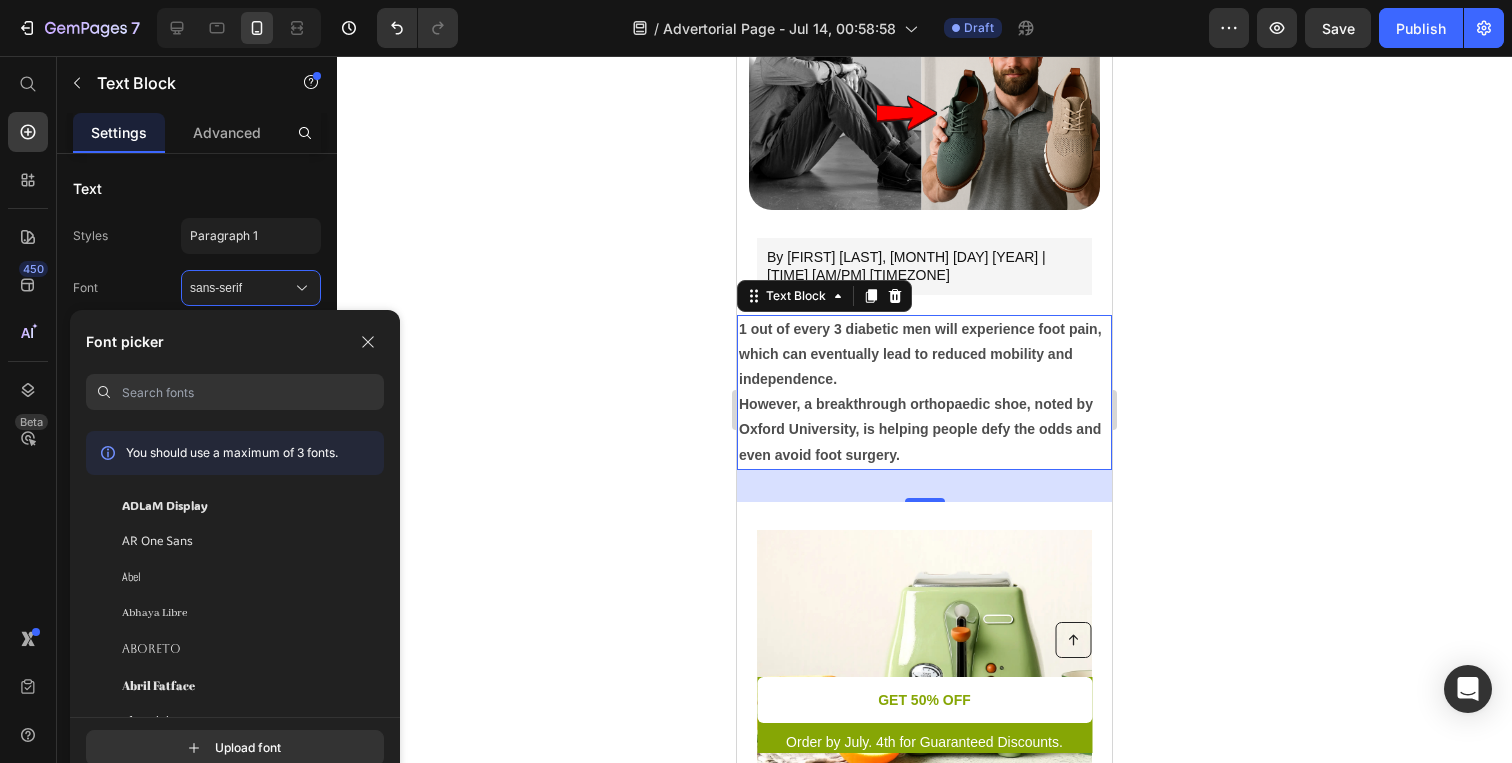 scroll, scrollTop: 0, scrollLeft: 0, axis: both 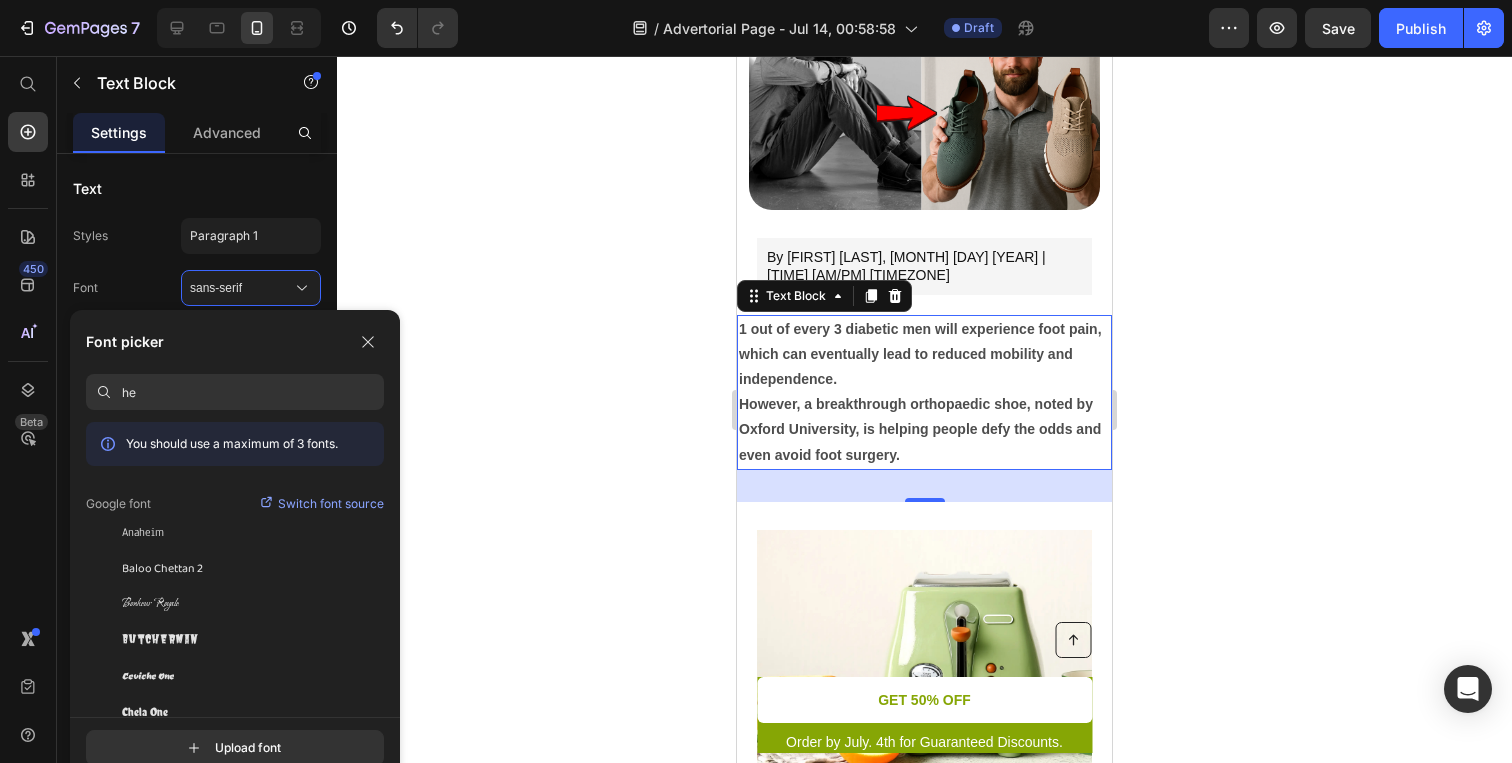 type on "h" 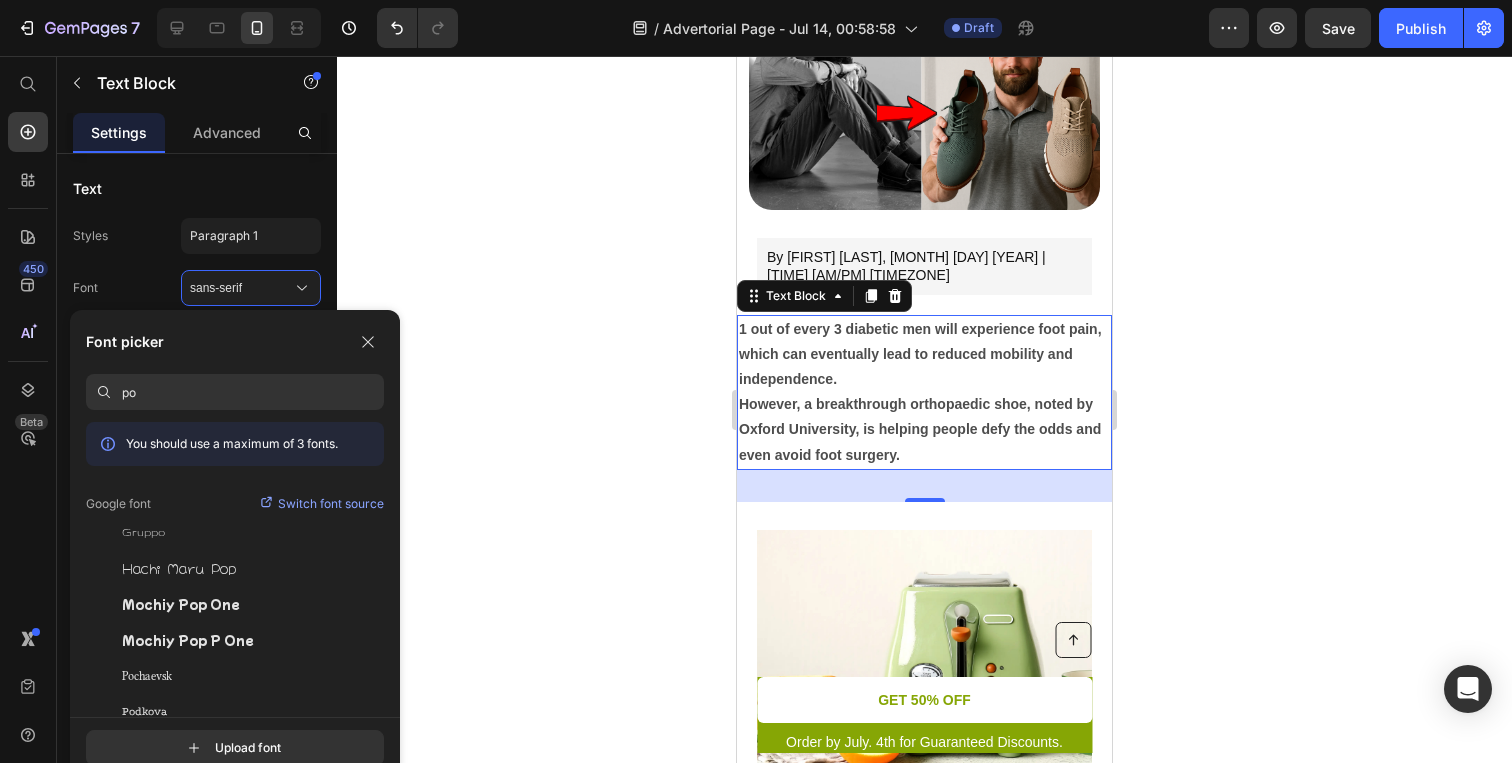 type on "p" 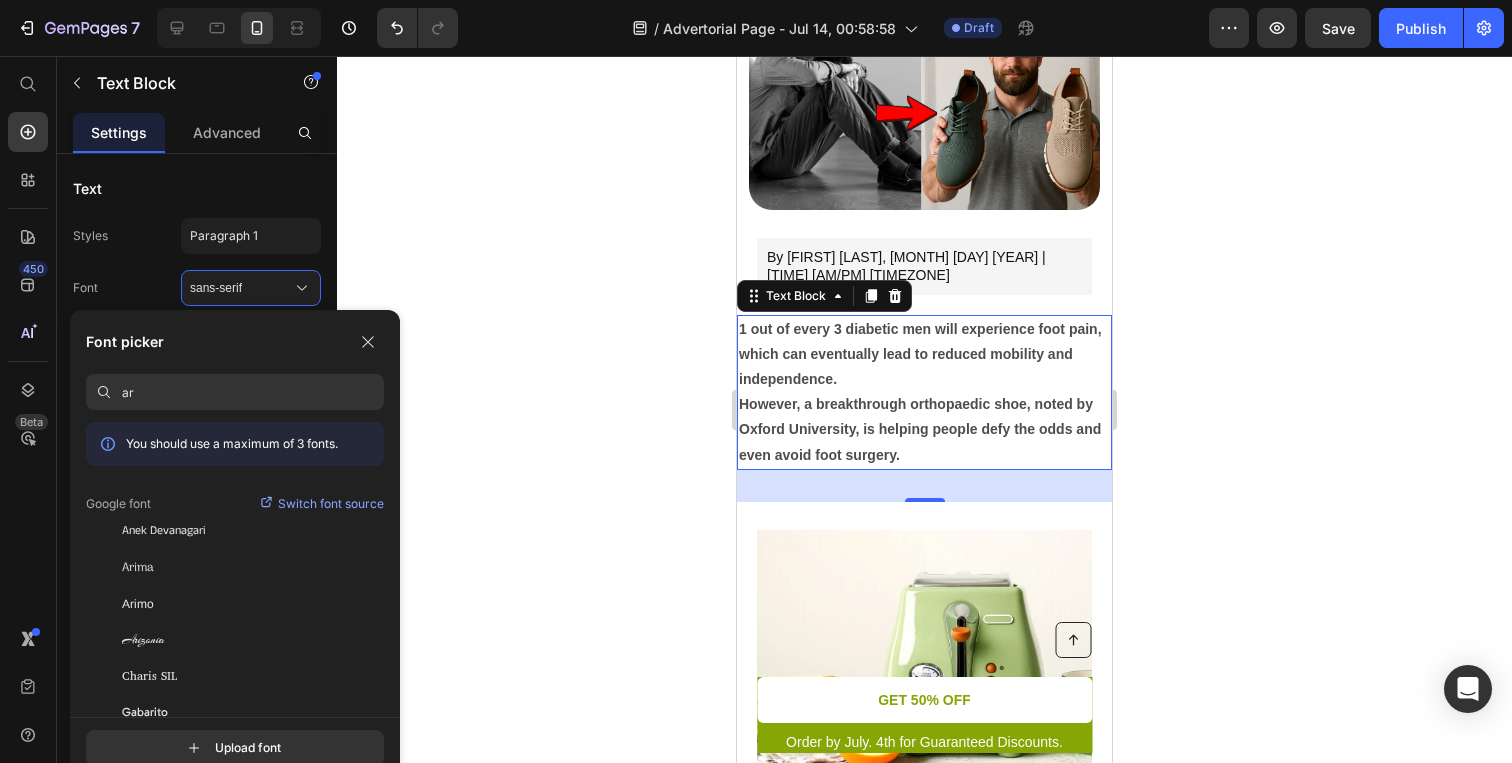 type on "a" 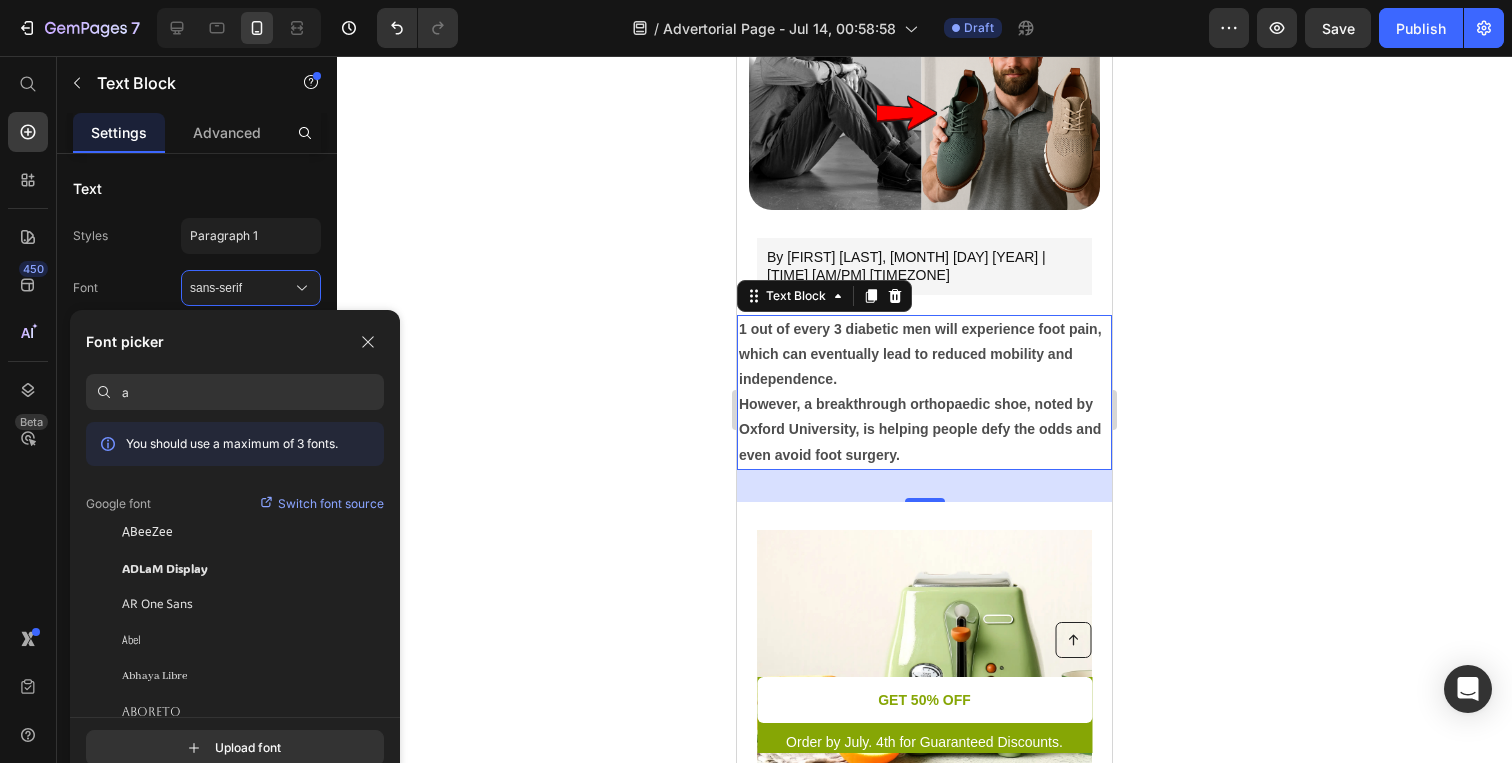 type 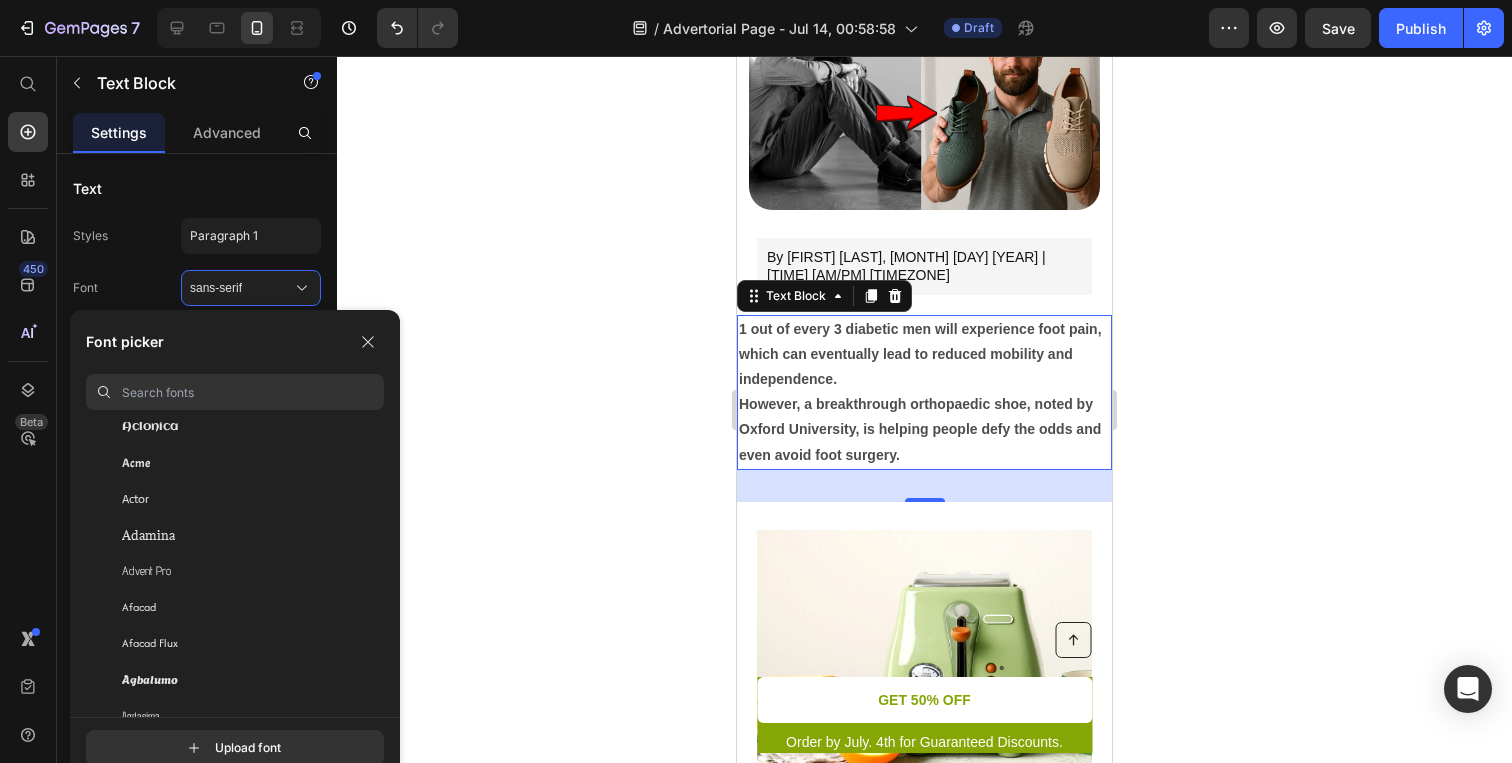 scroll, scrollTop: 416, scrollLeft: 0, axis: vertical 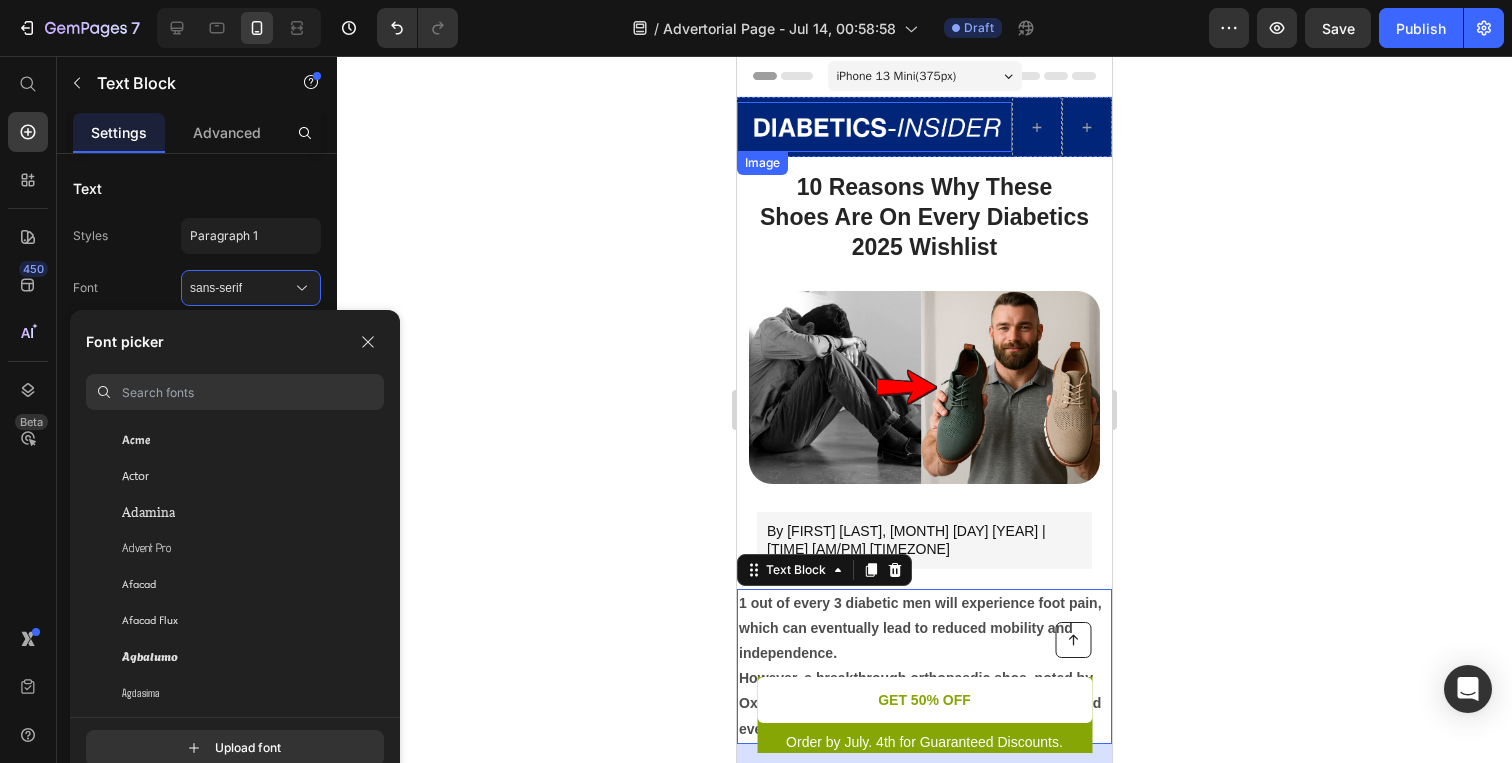 click at bounding box center [874, 127] 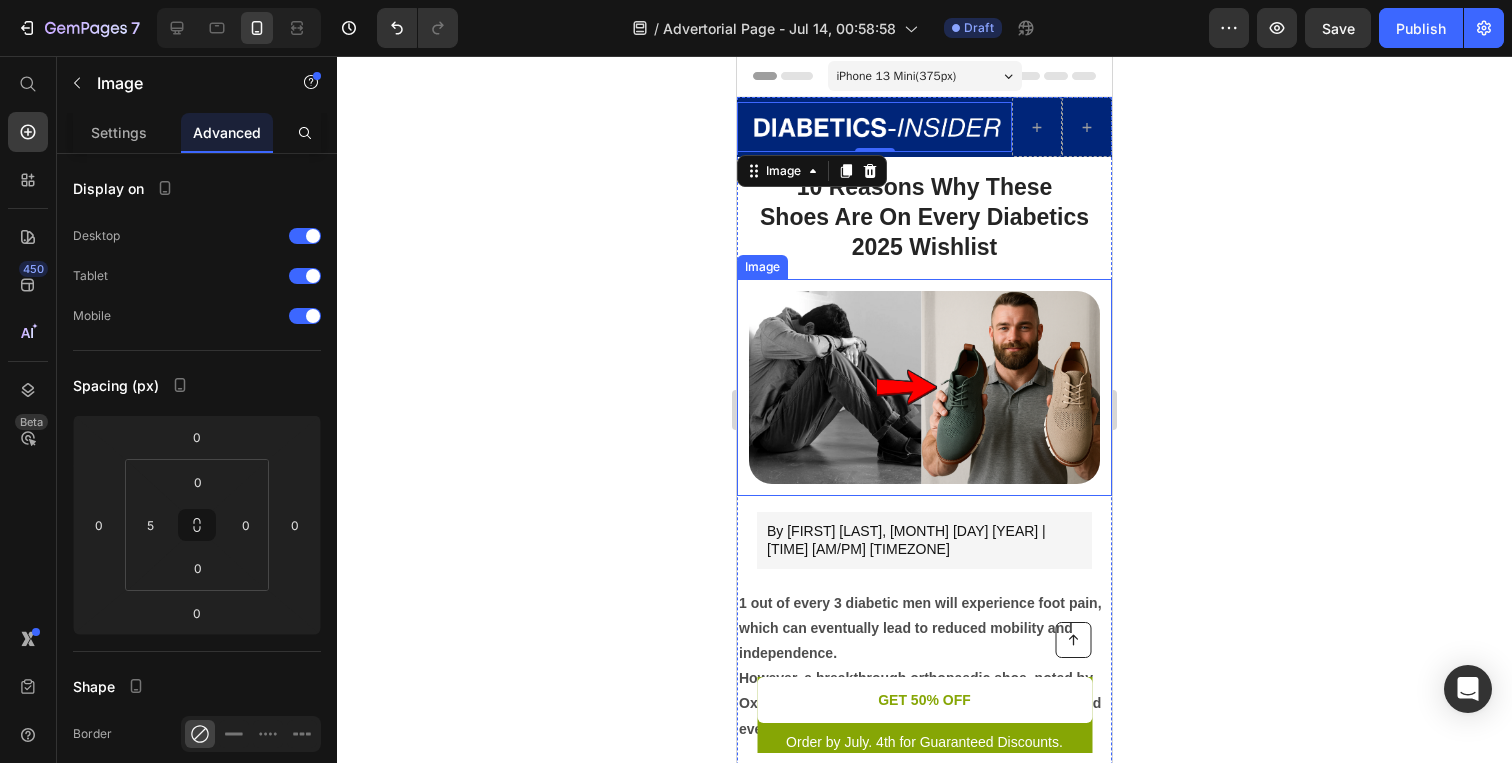 scroll, scrollTop: 47, scrollLeft: 0, axis: vertical 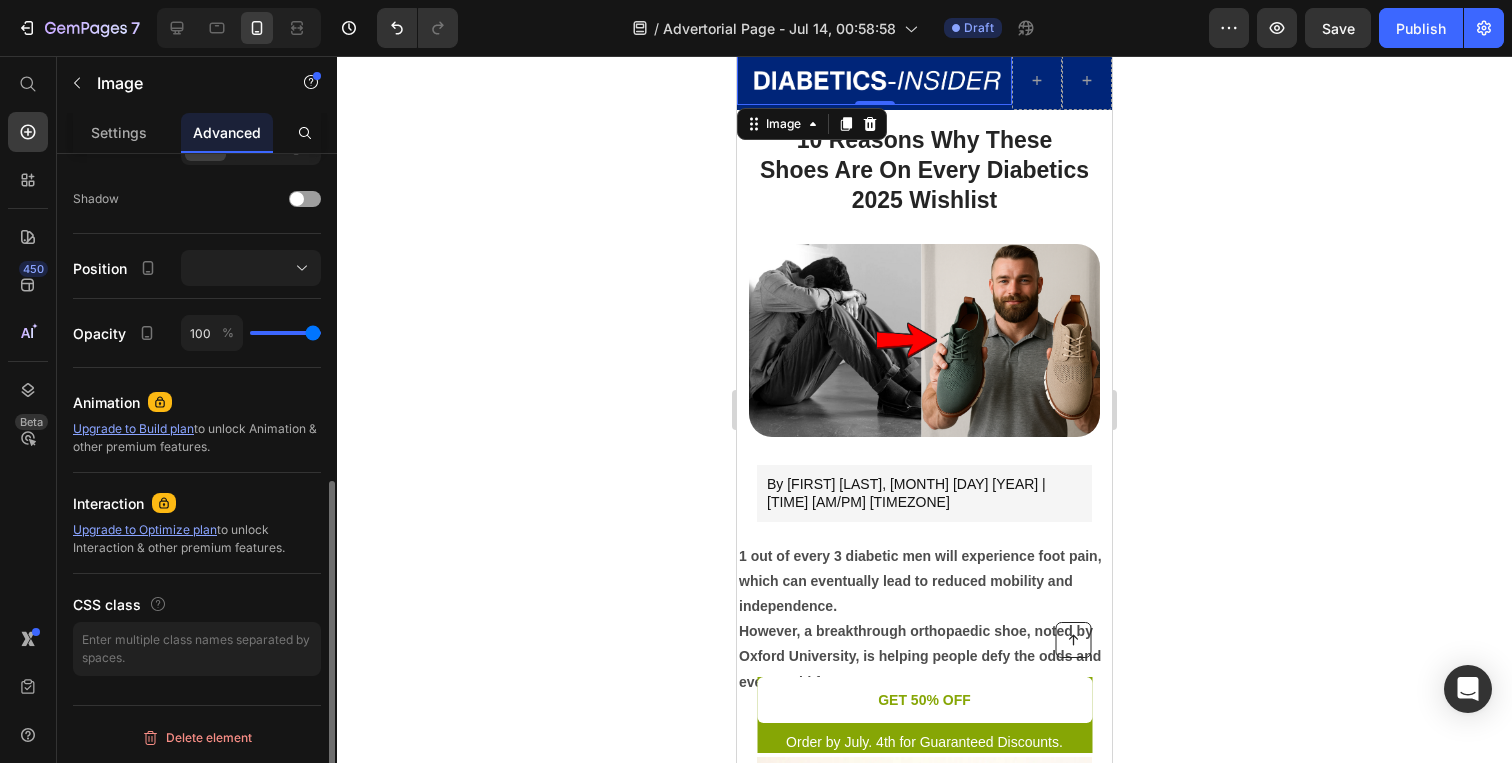 type on "97" 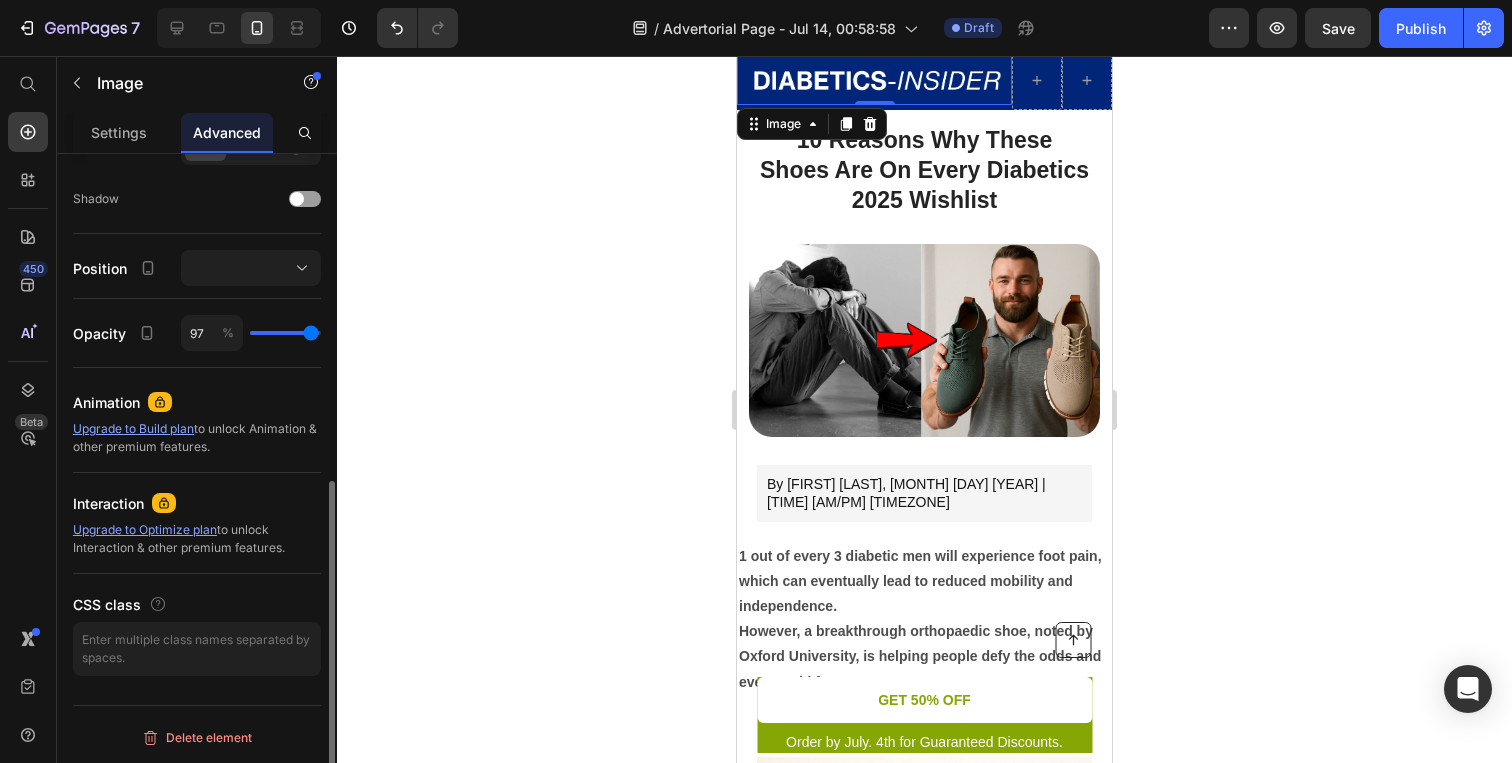 type on "95" 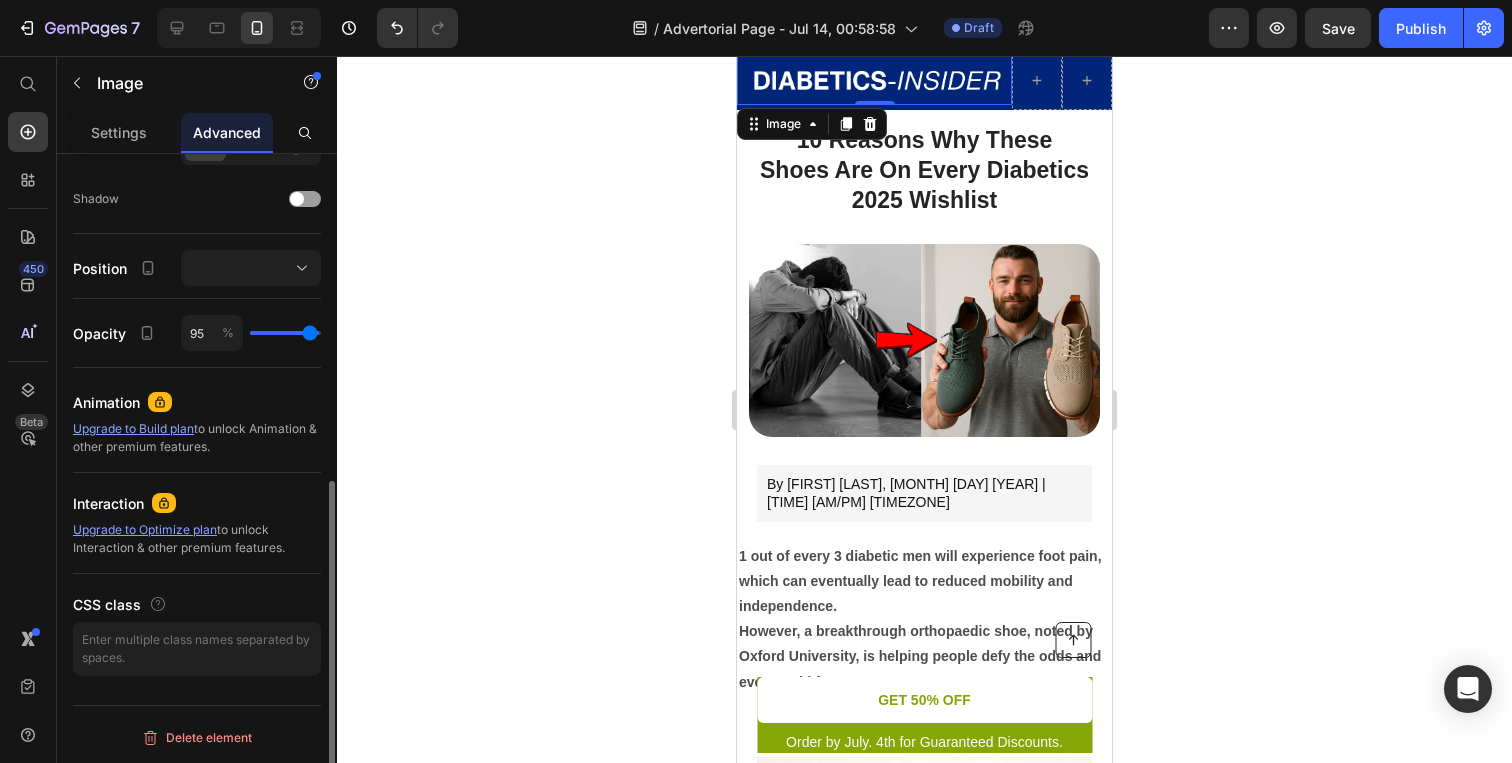 type on "91" 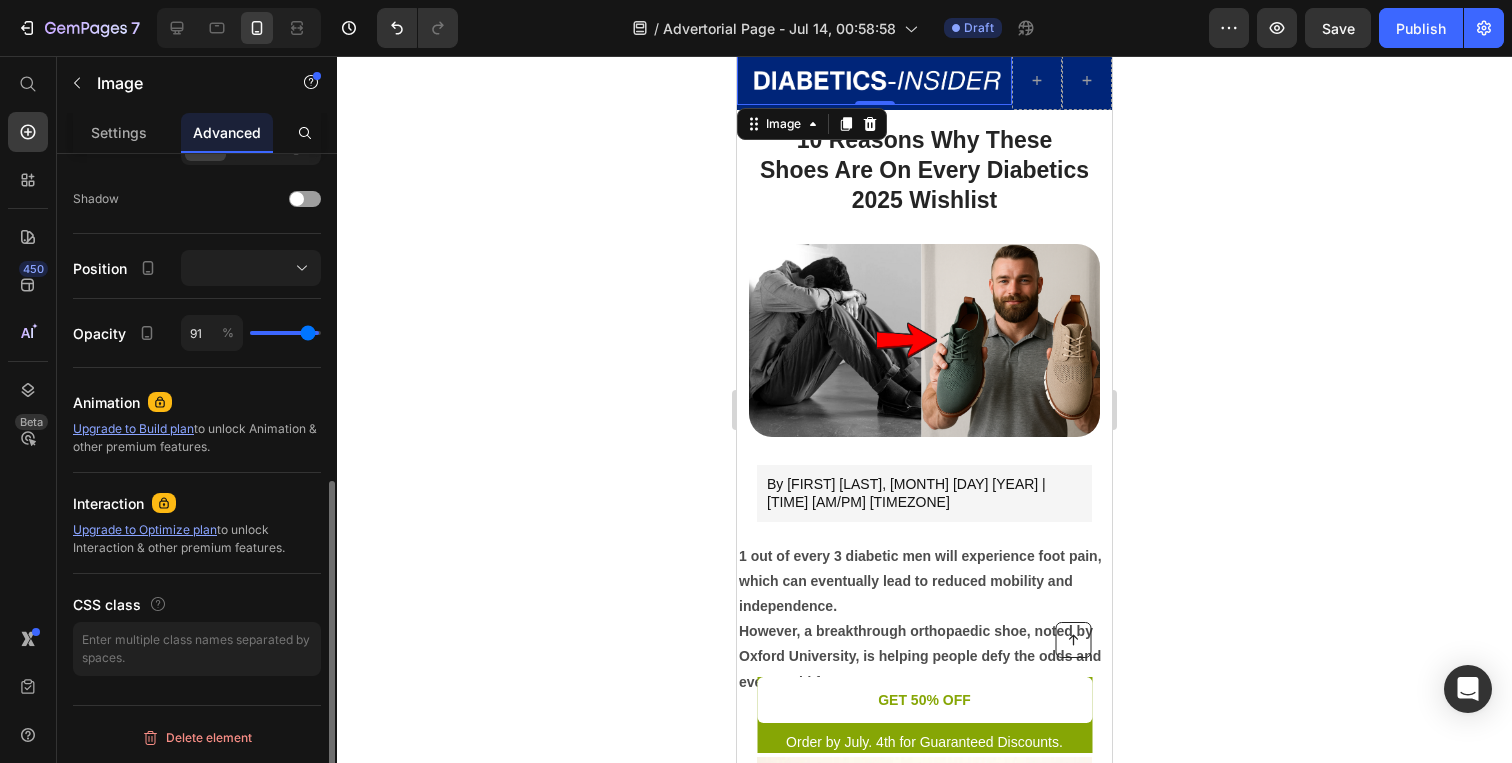 type on "90" 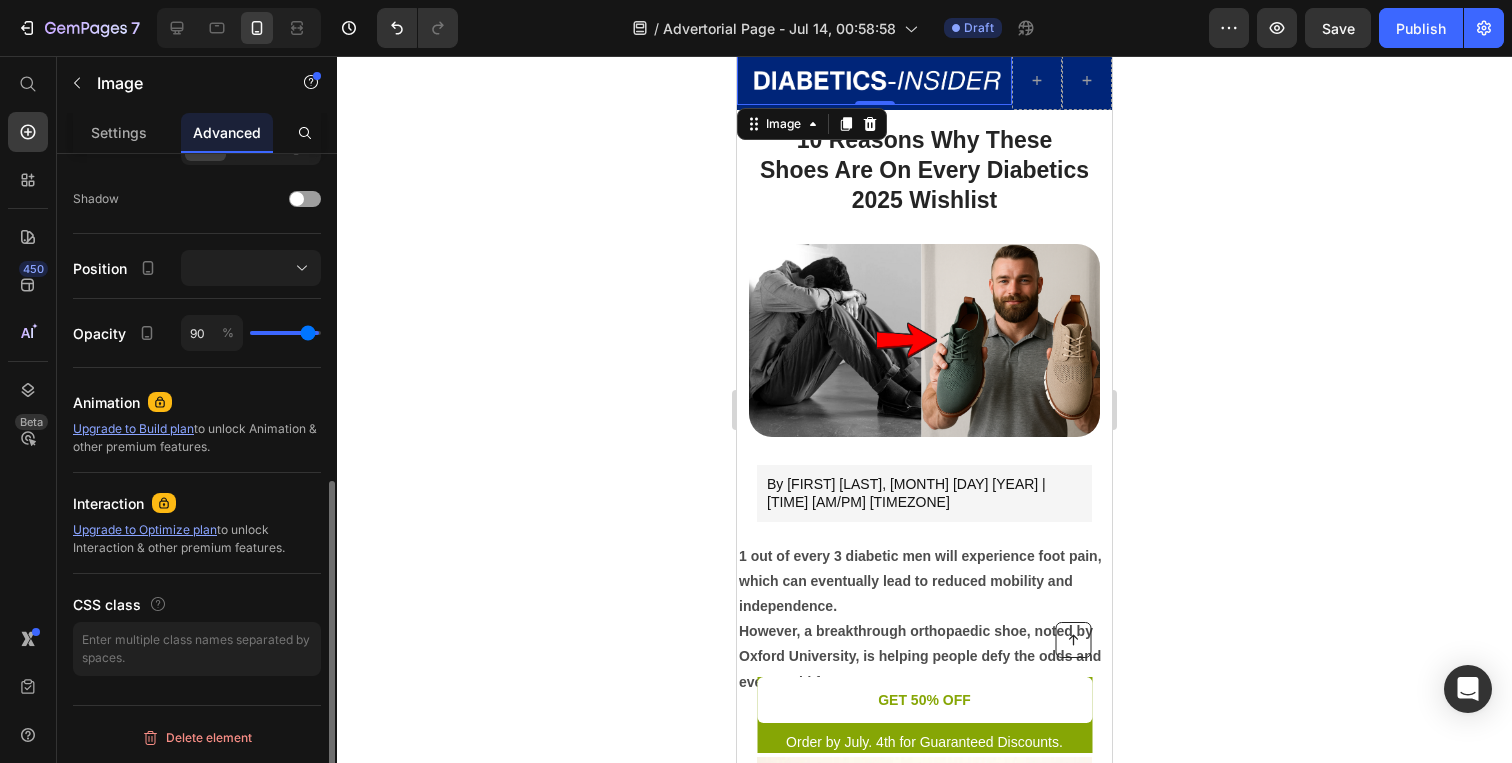type on "88" 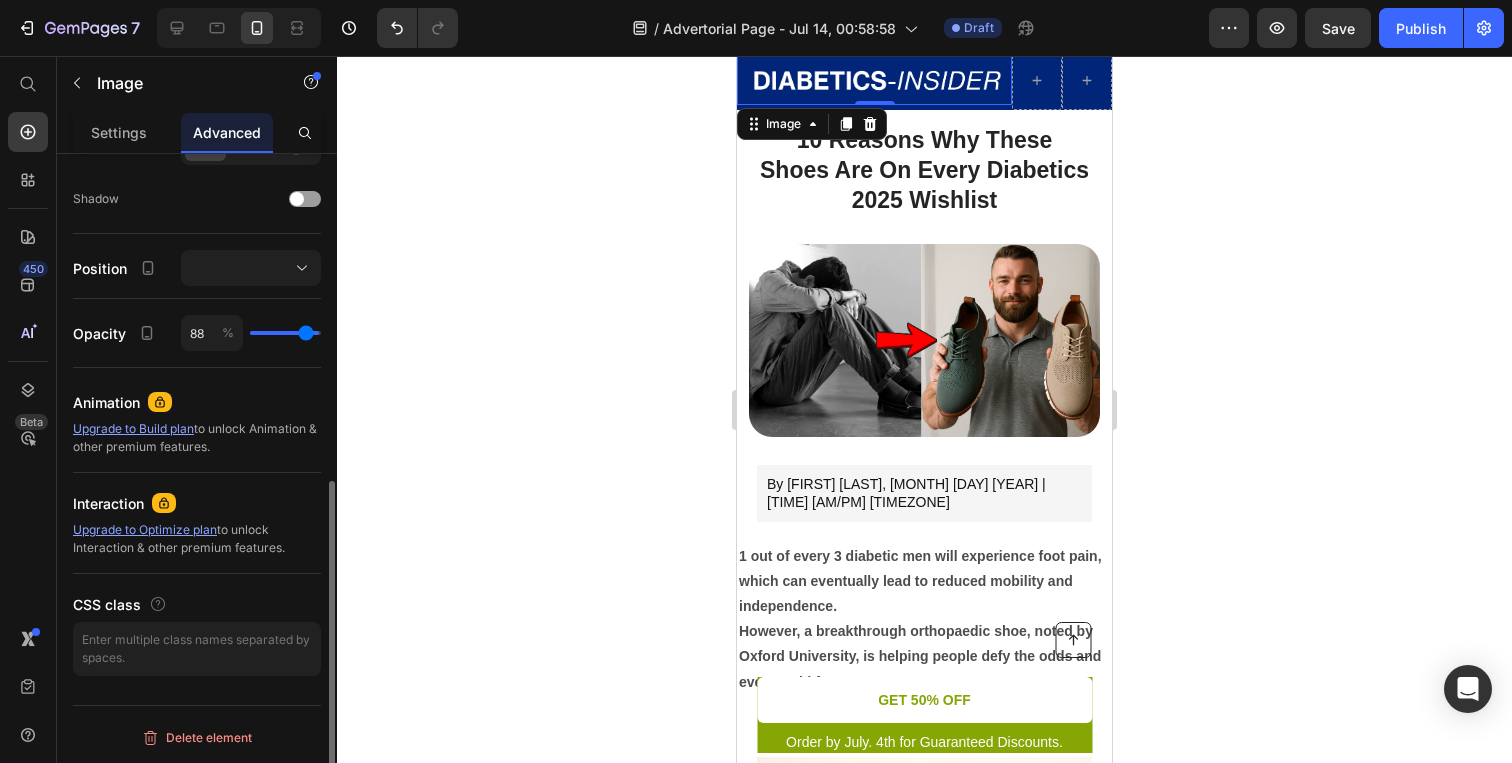 type on "86" 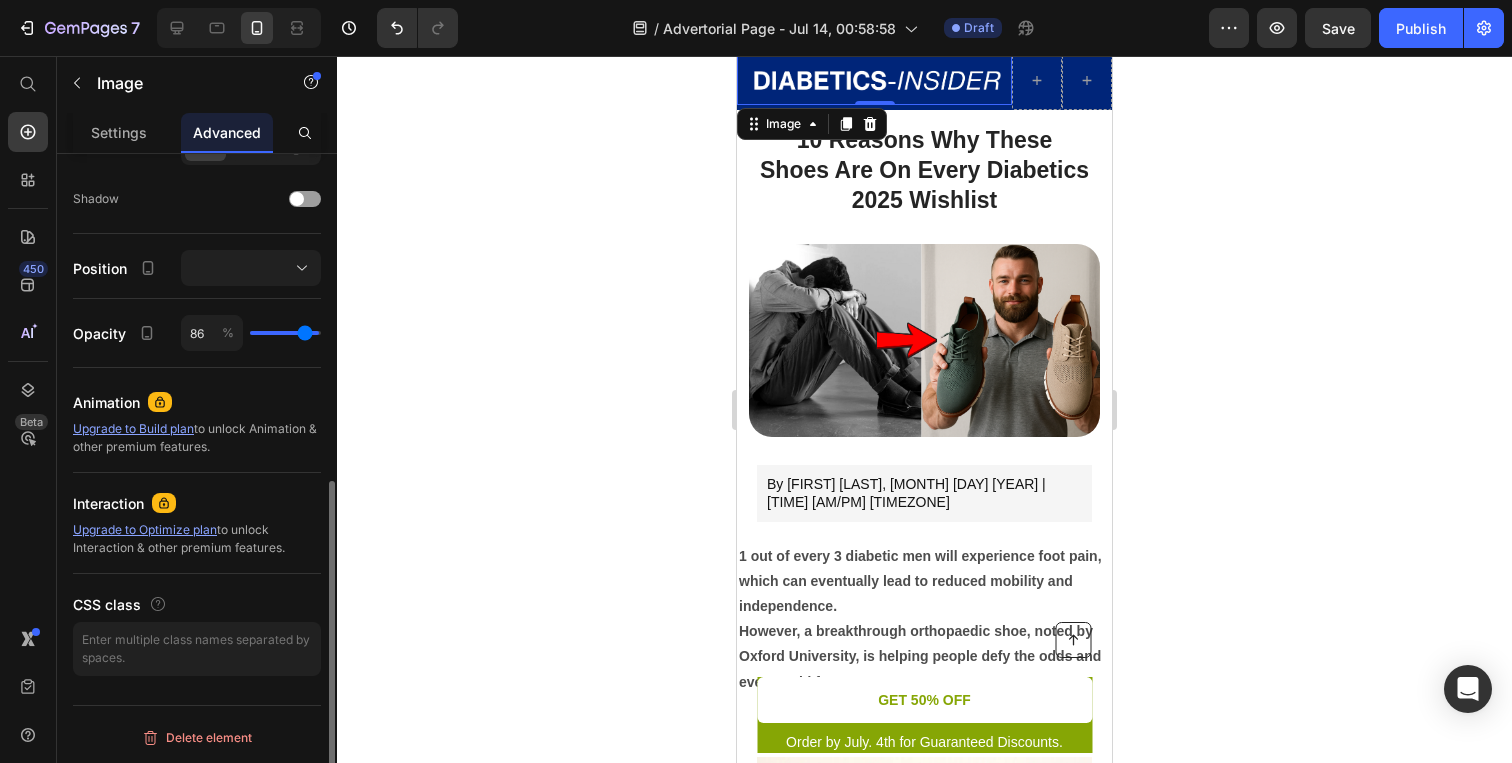 type on "84" 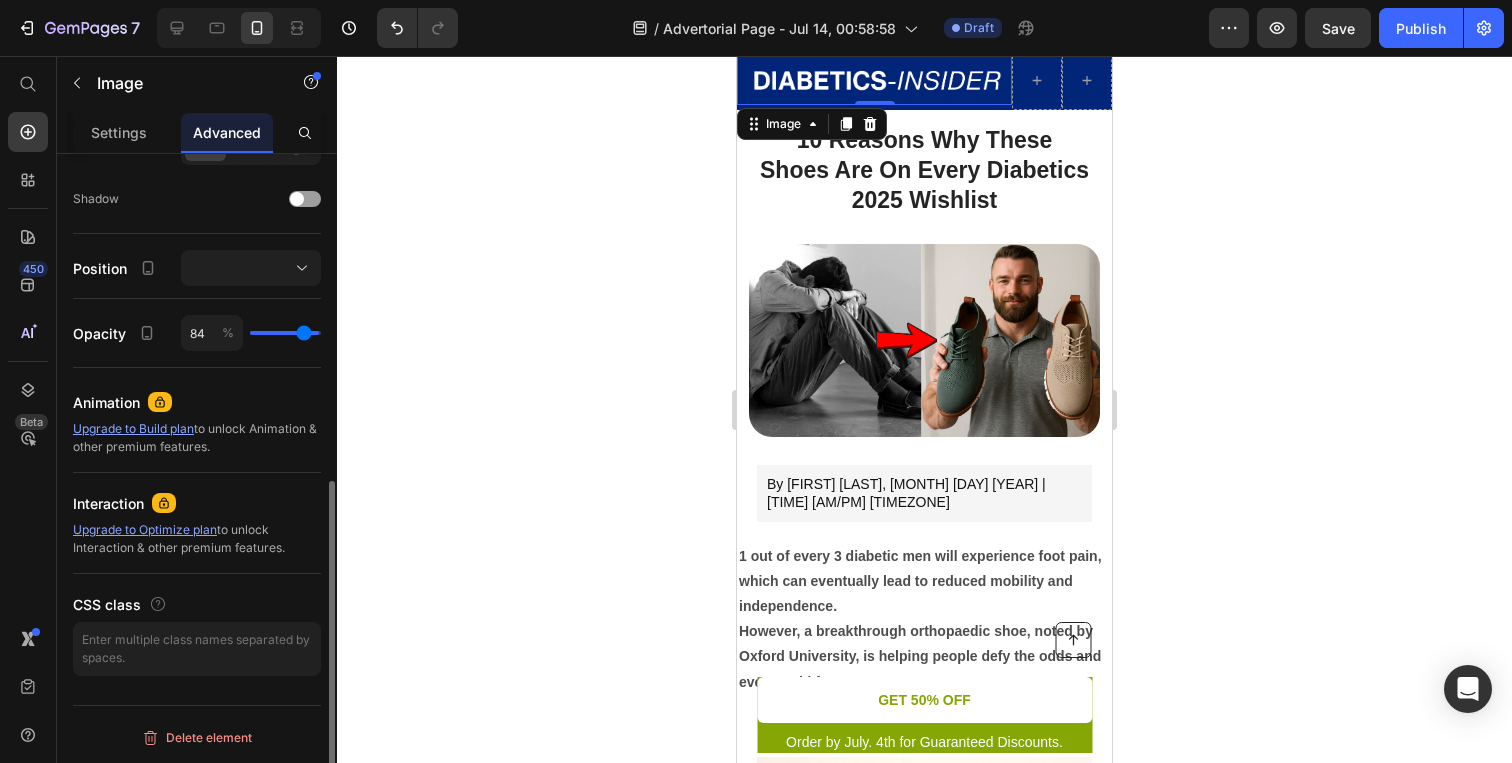 type on "83" 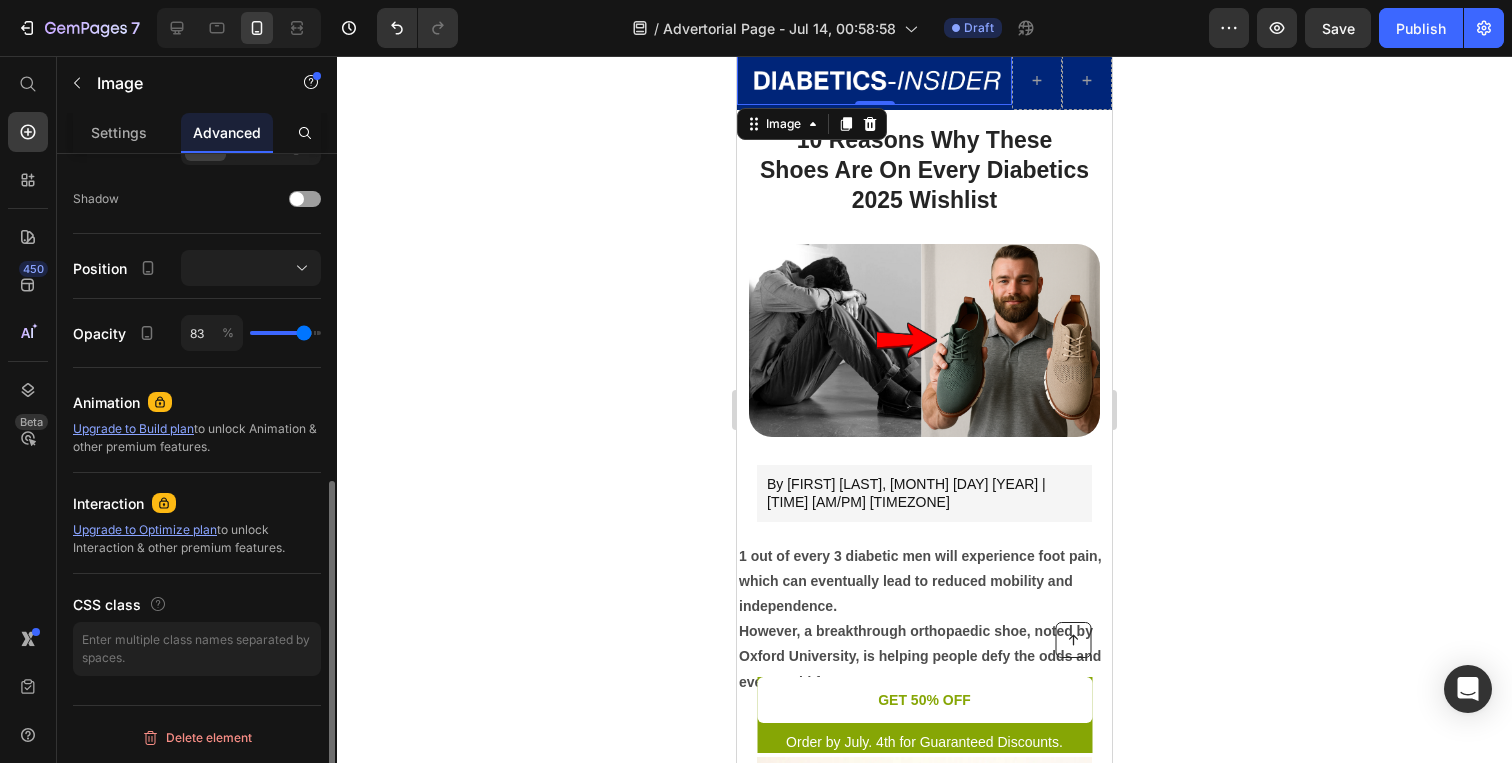 type on "82" 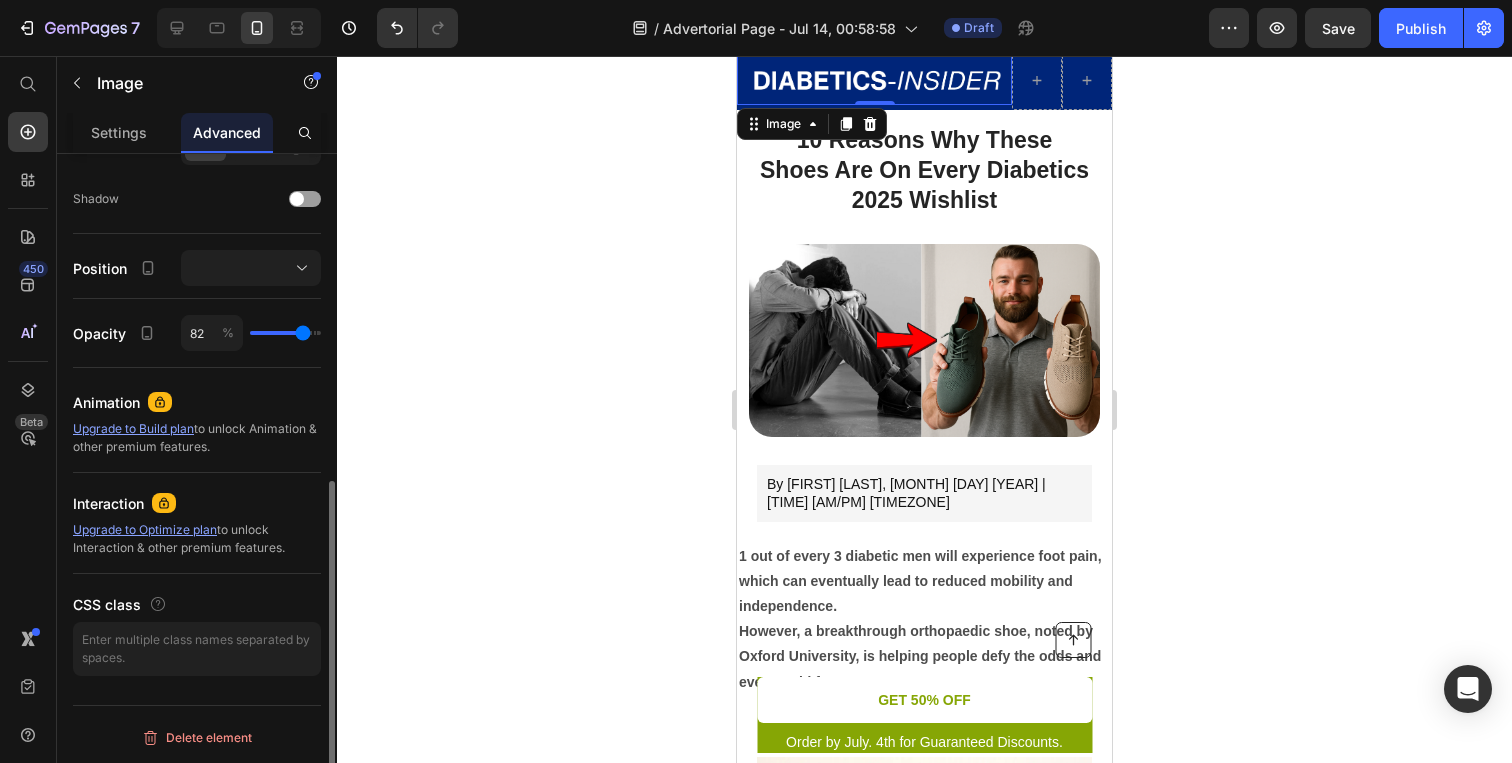 type on "81" 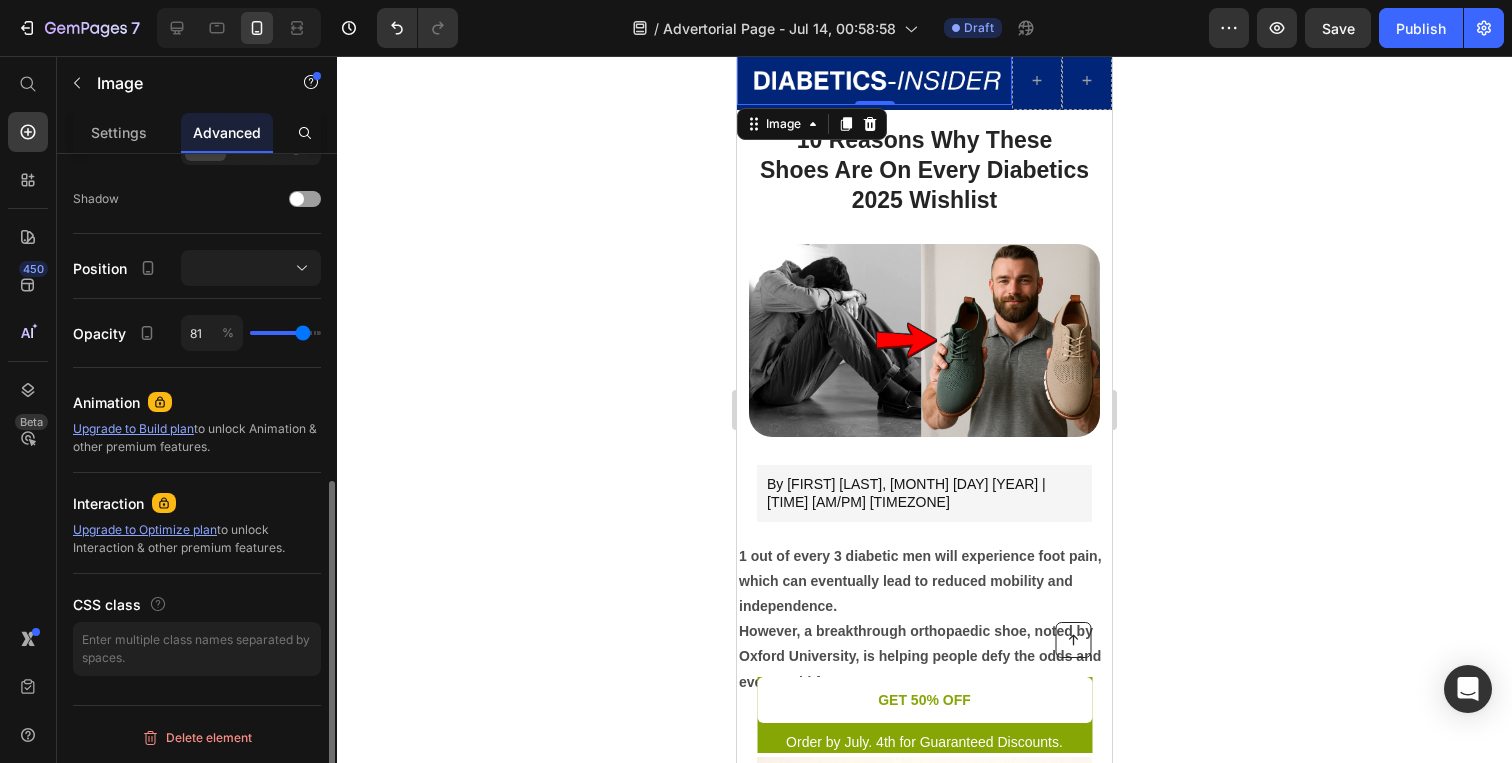 type on "79" 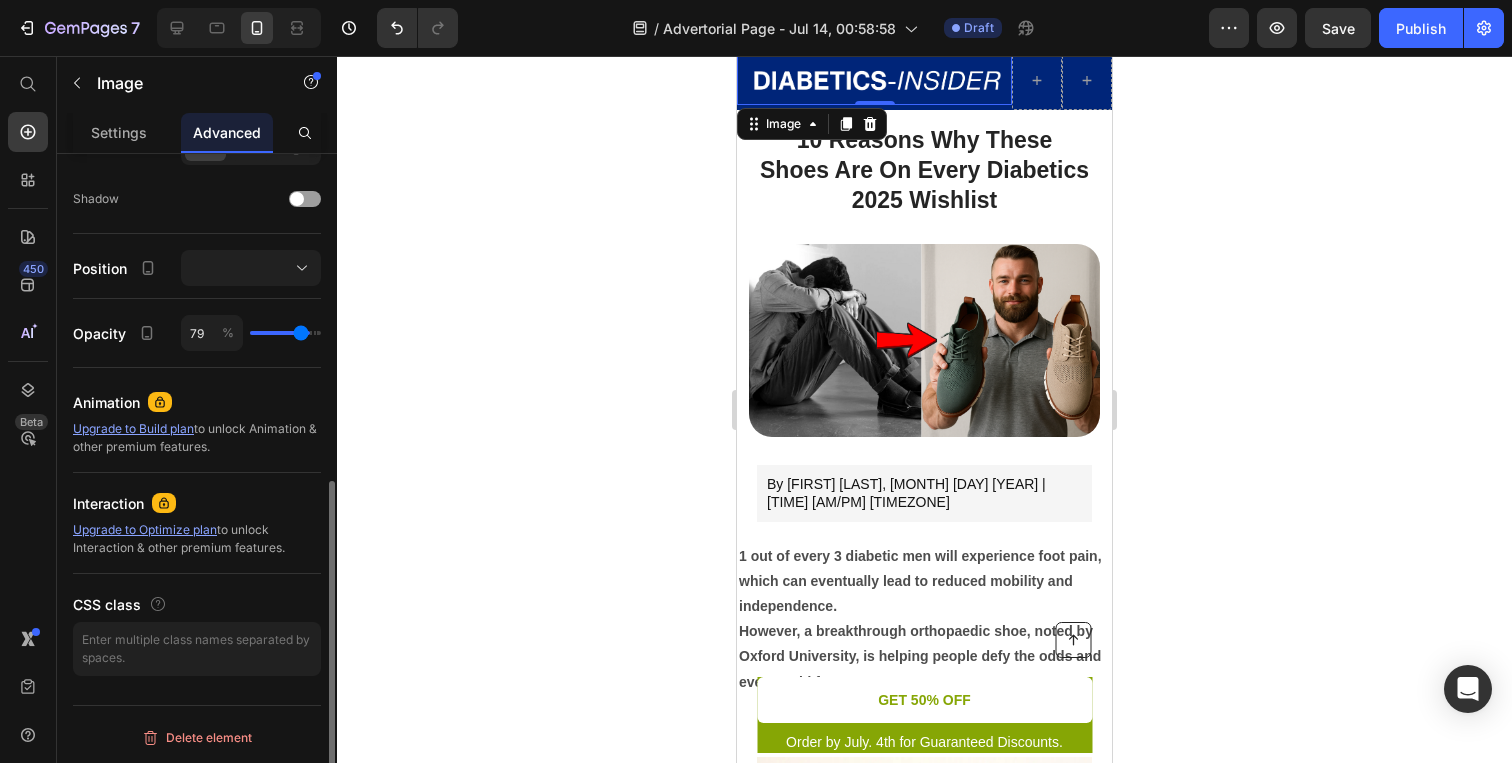 type on "78" 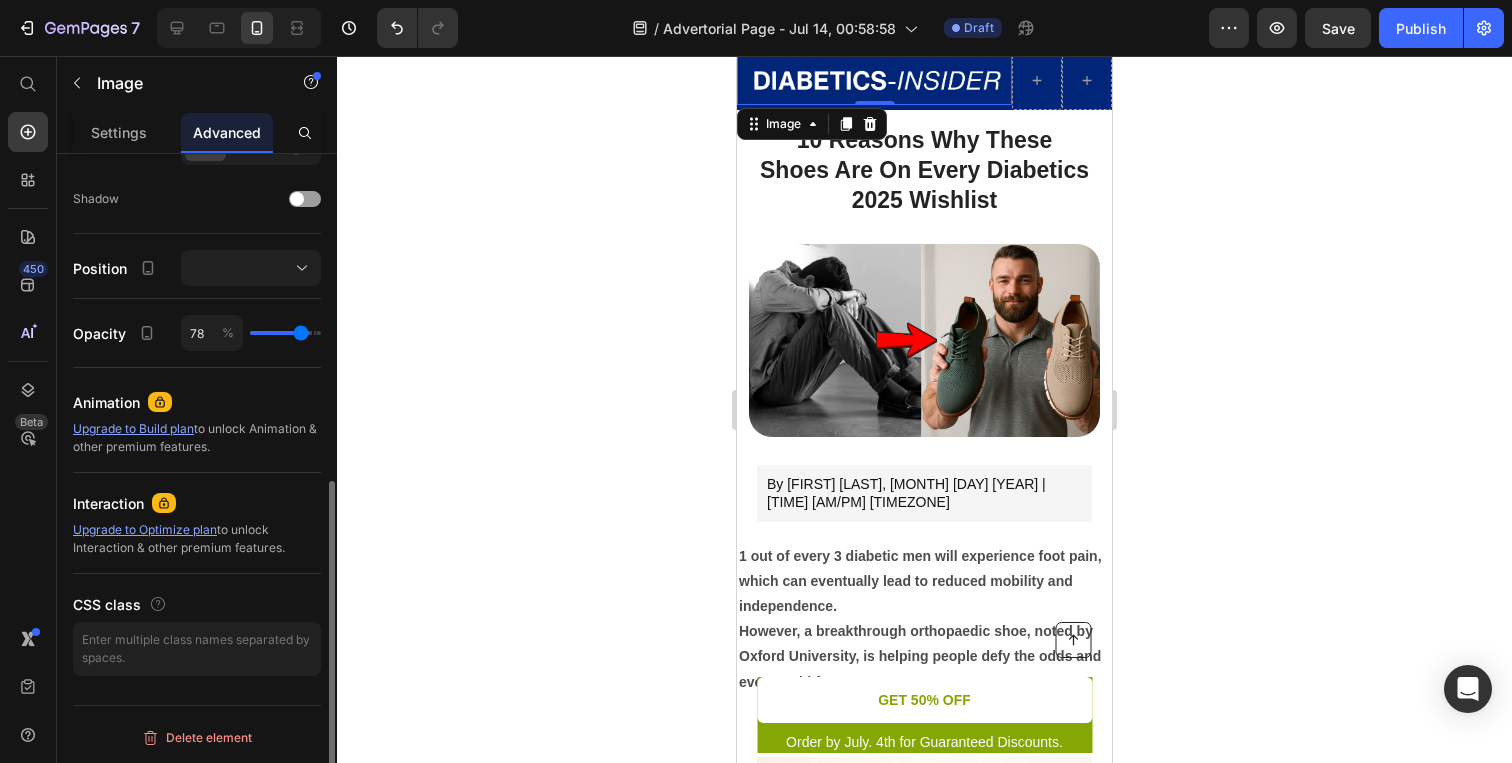 type on "76" 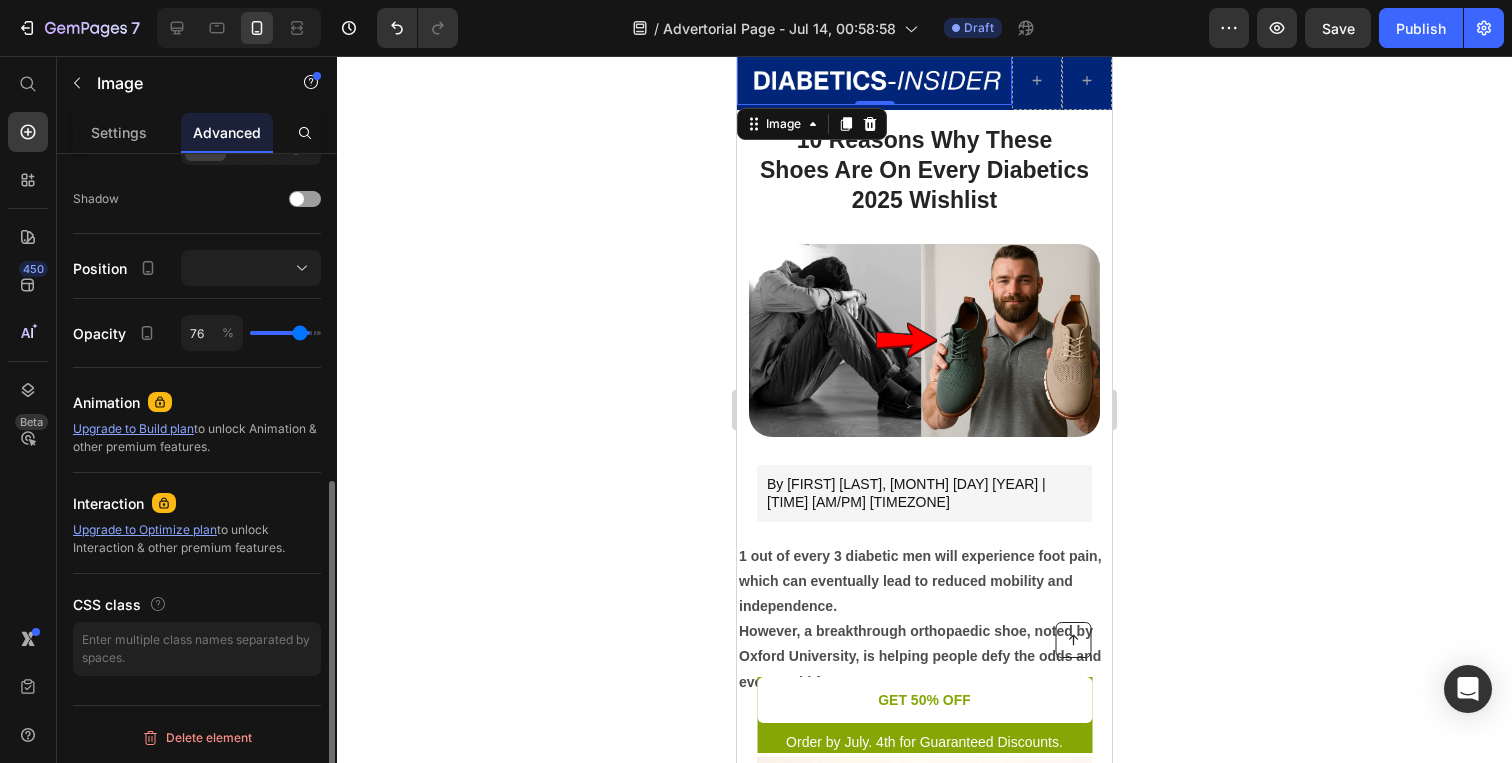 type on "75" 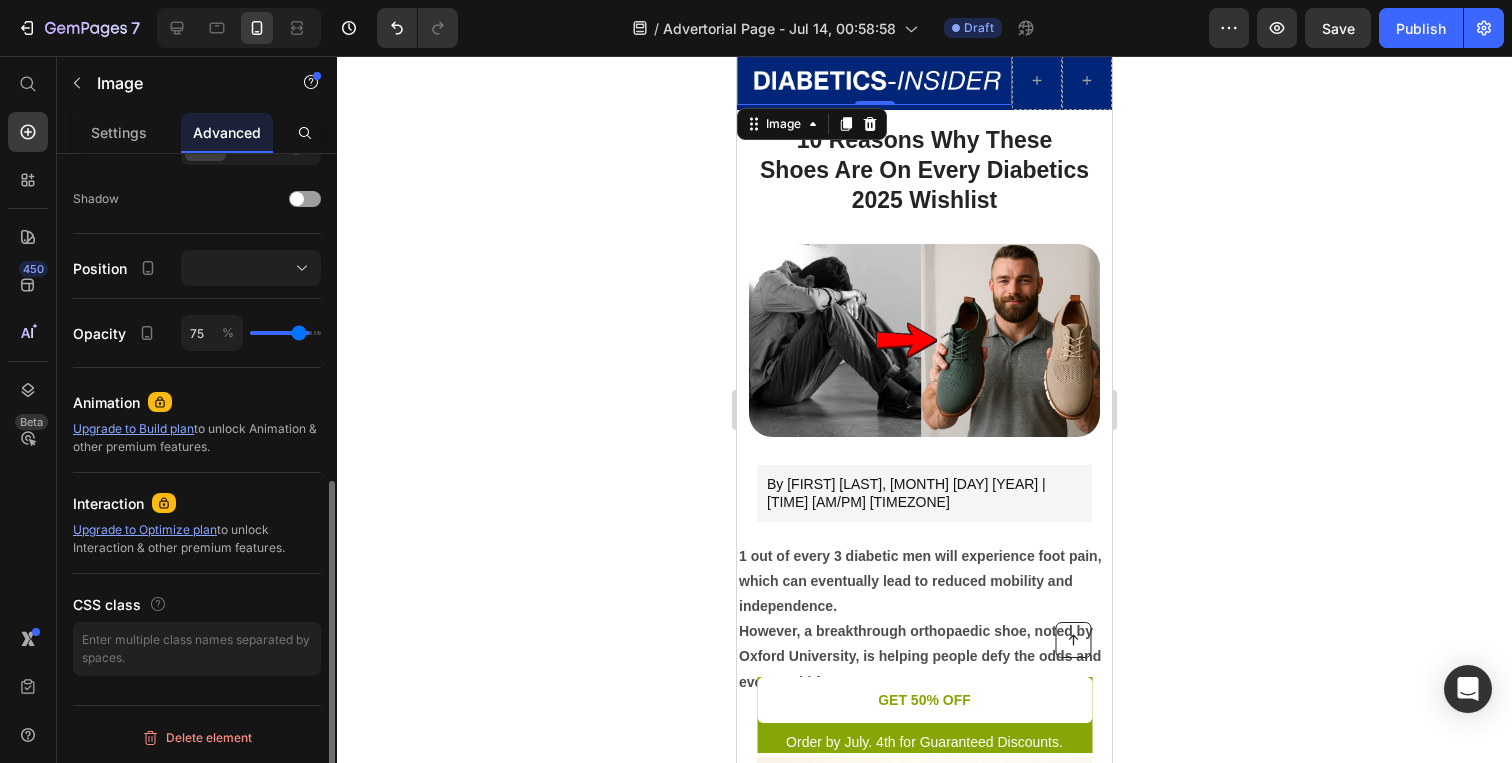 type on "74" 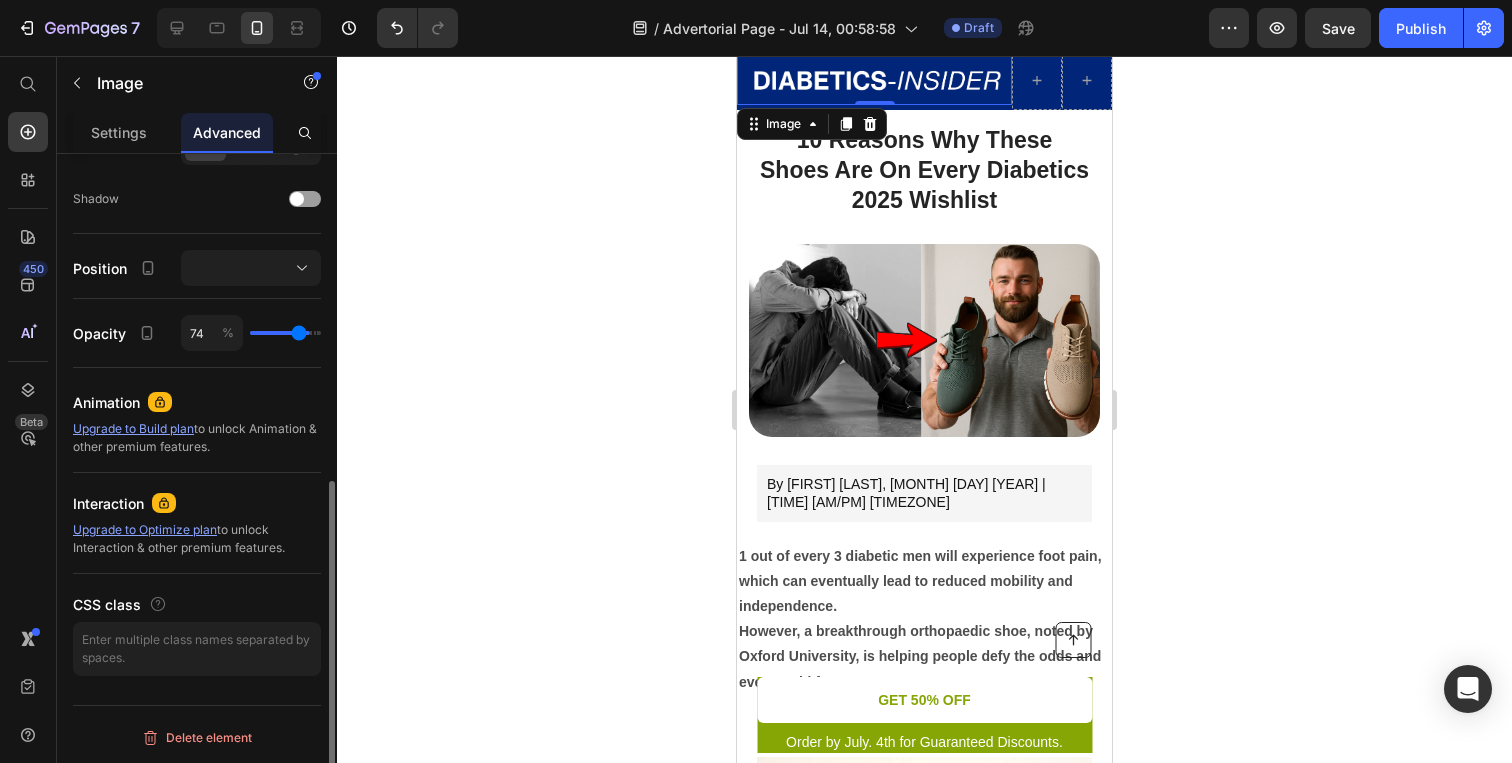 type on "73" 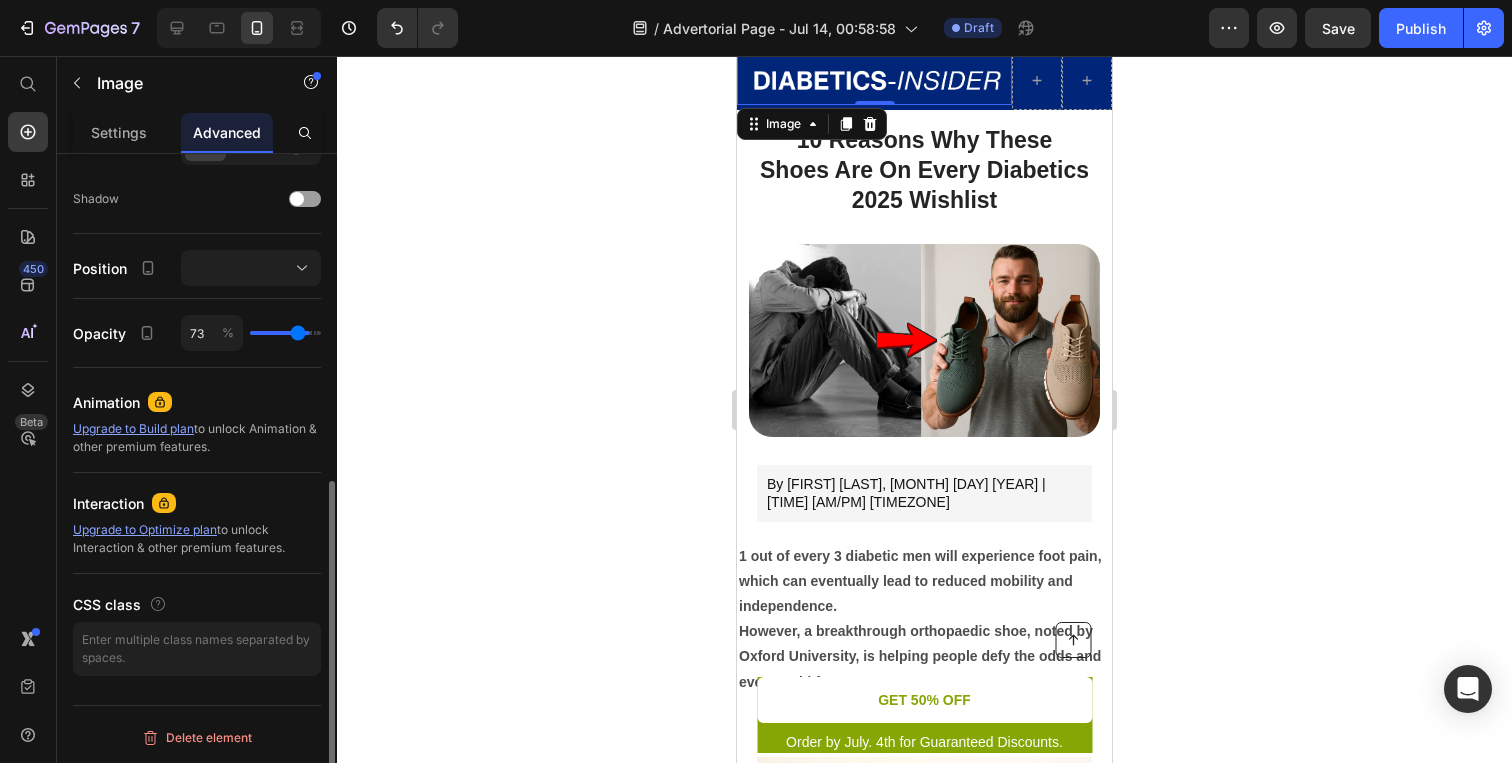 type on "71" 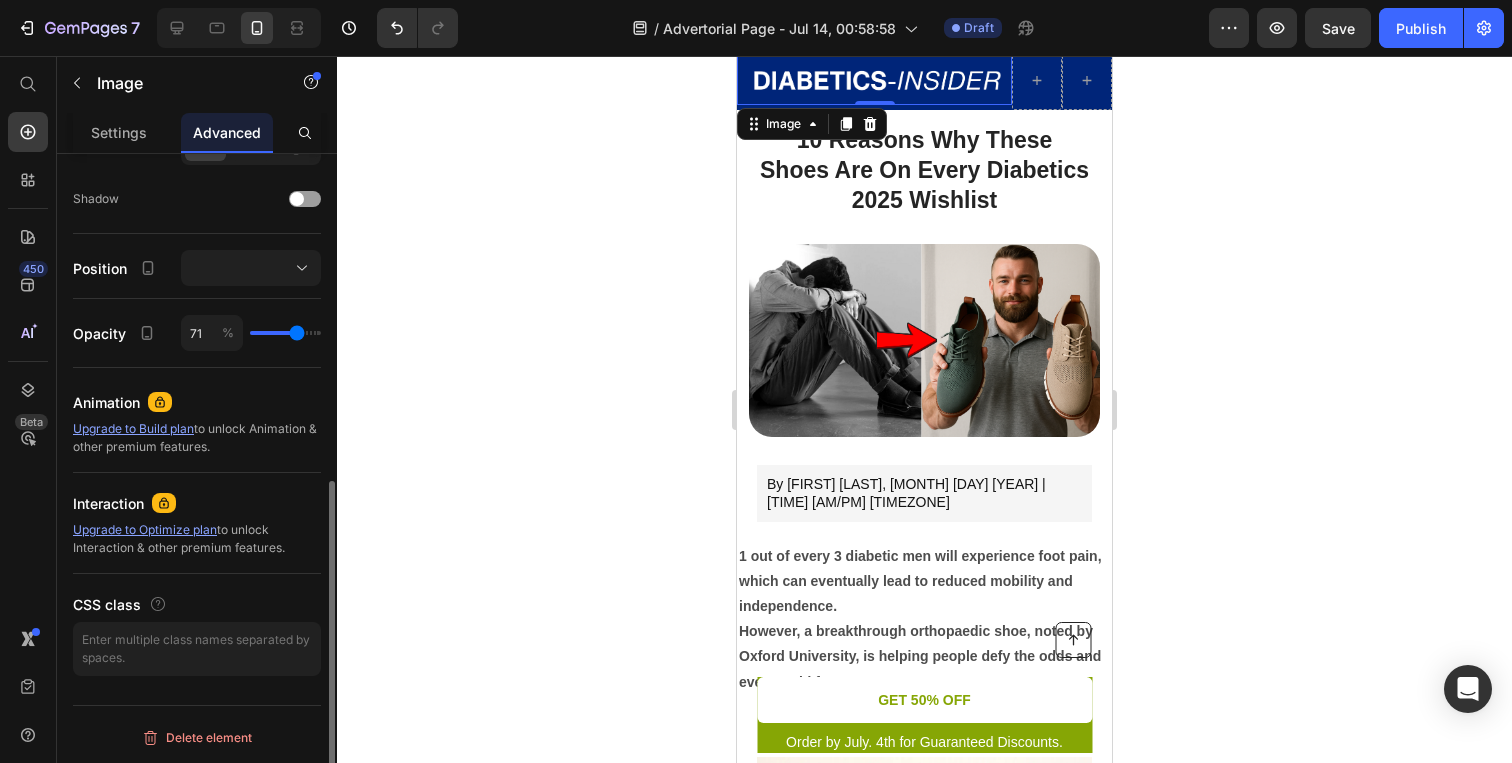 type on "70" 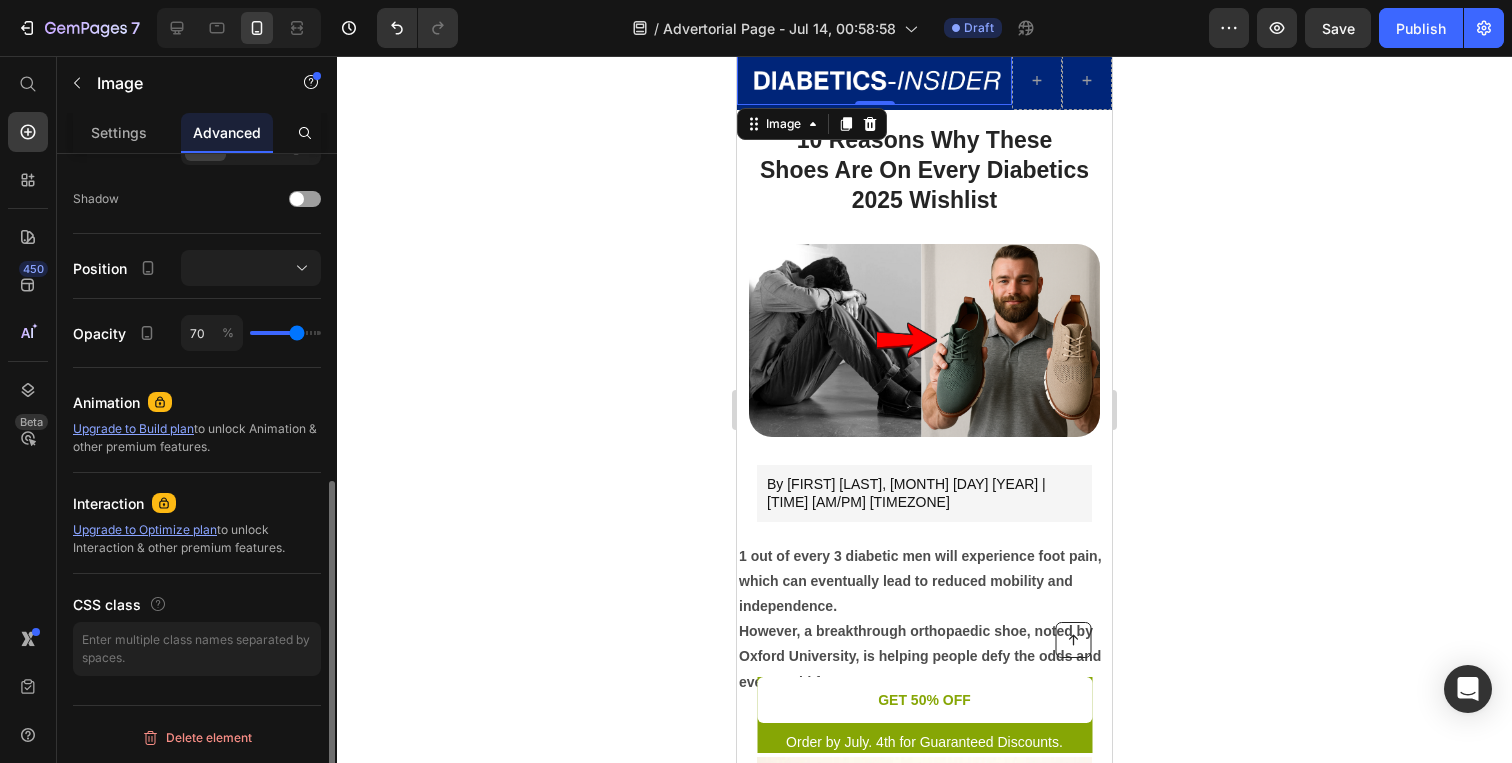 type on "69" 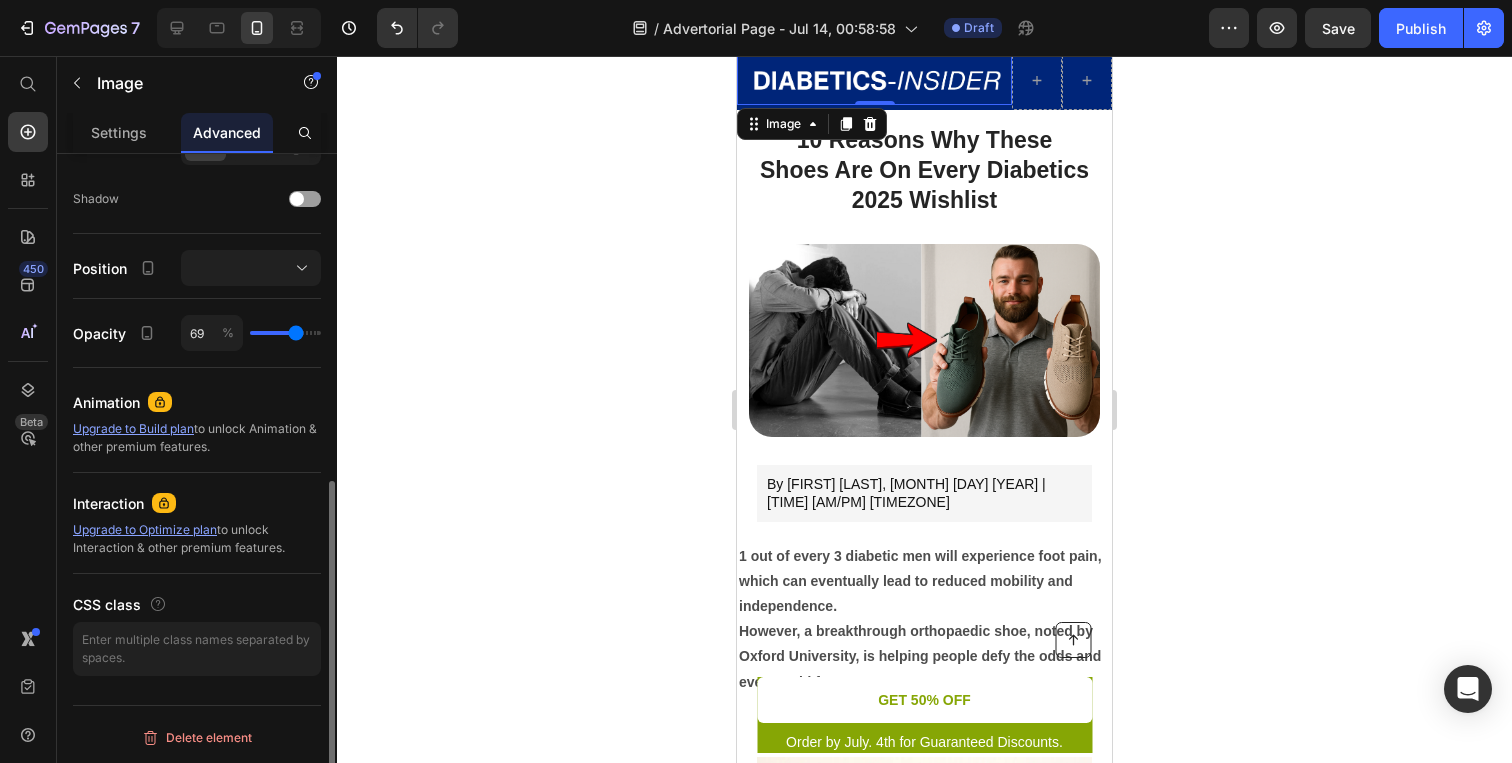 type on "64" 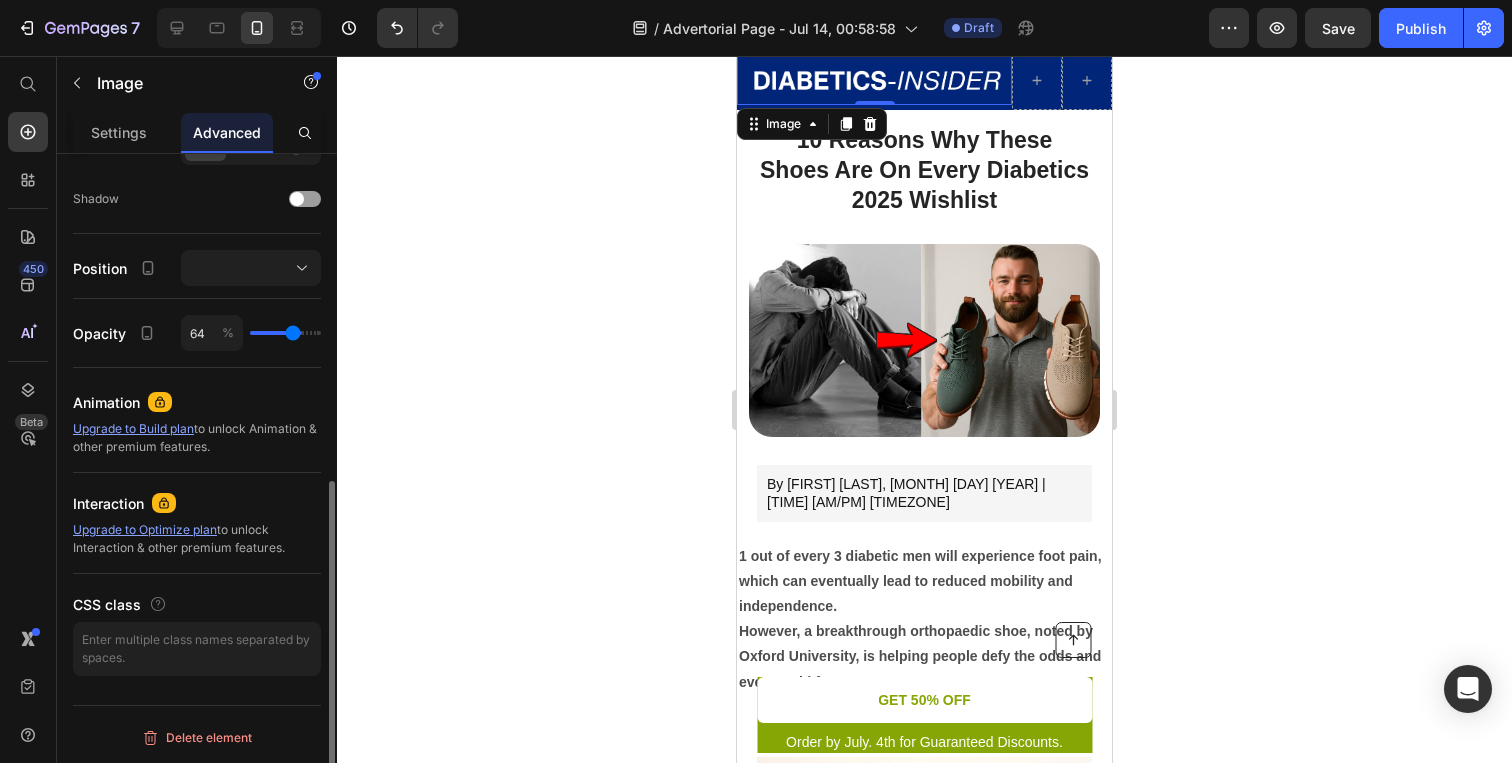 type on "62" 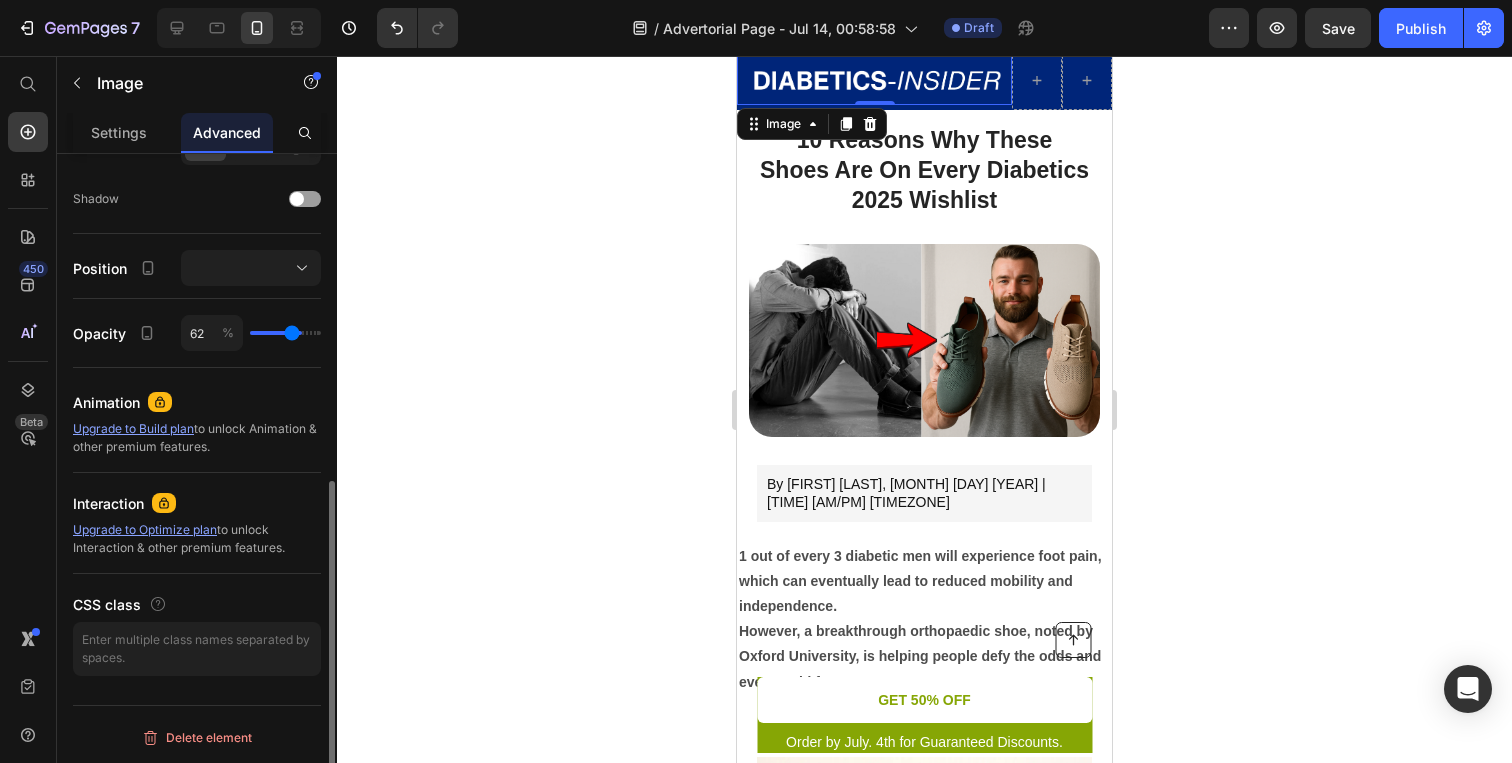 type on "60" 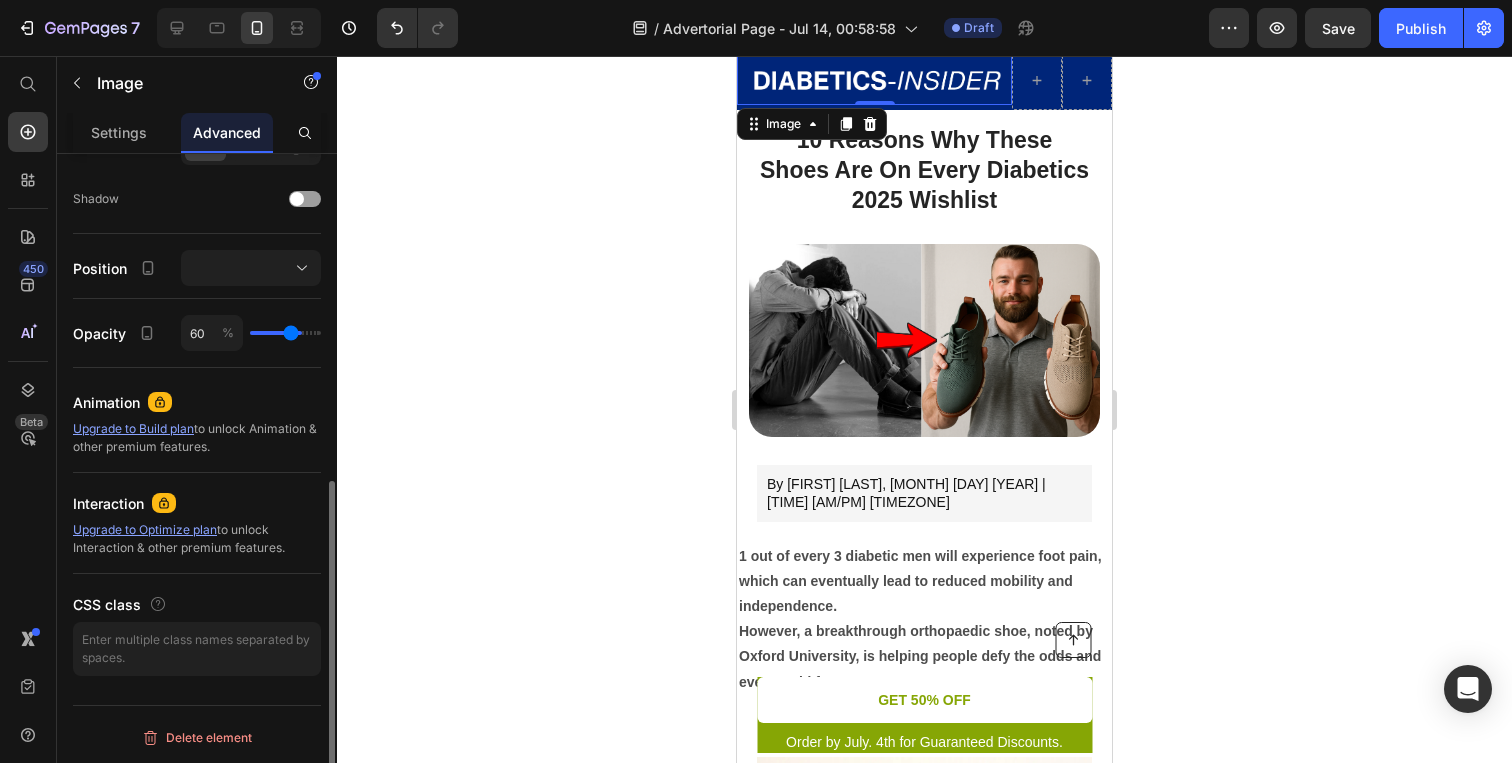 type on "58" 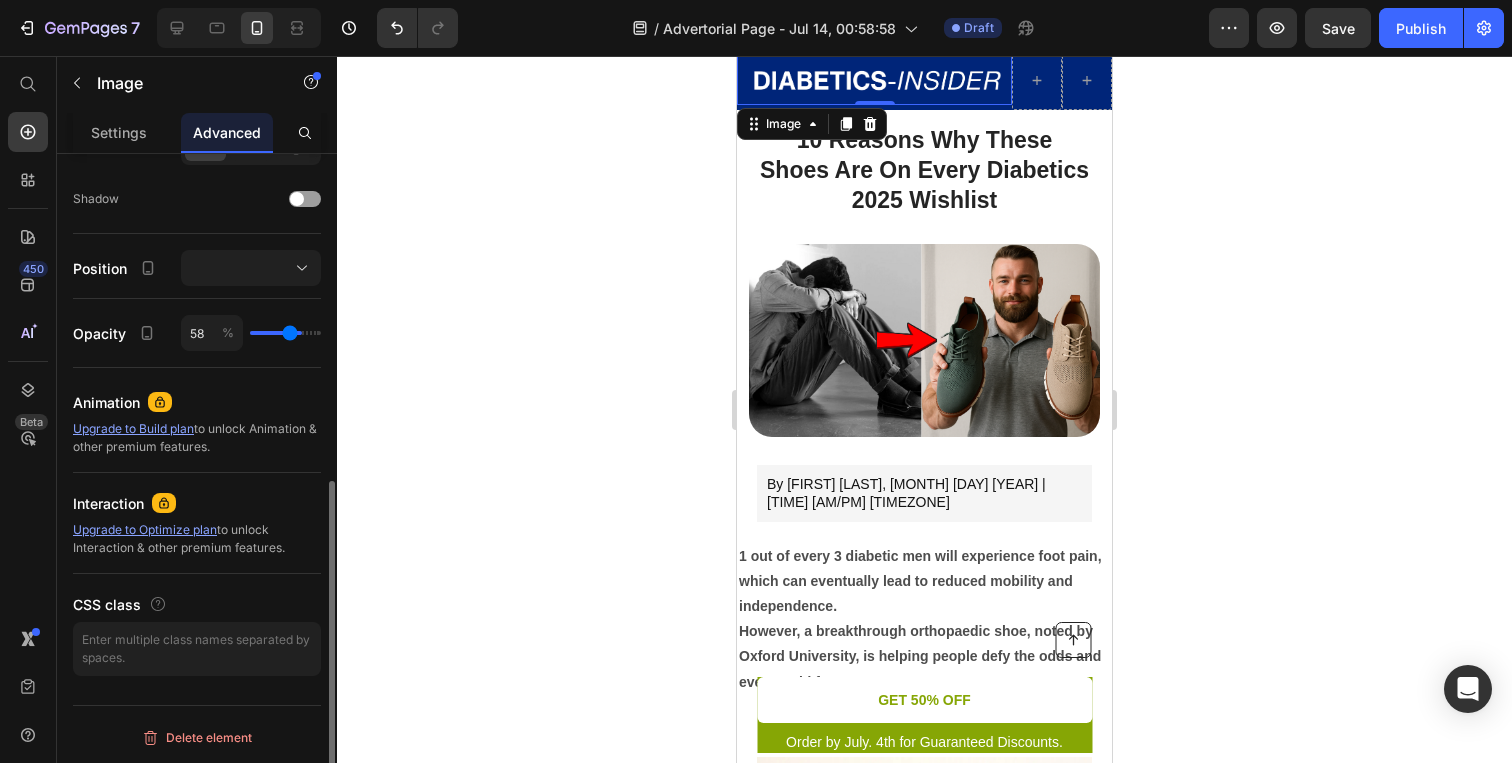 type on "56" 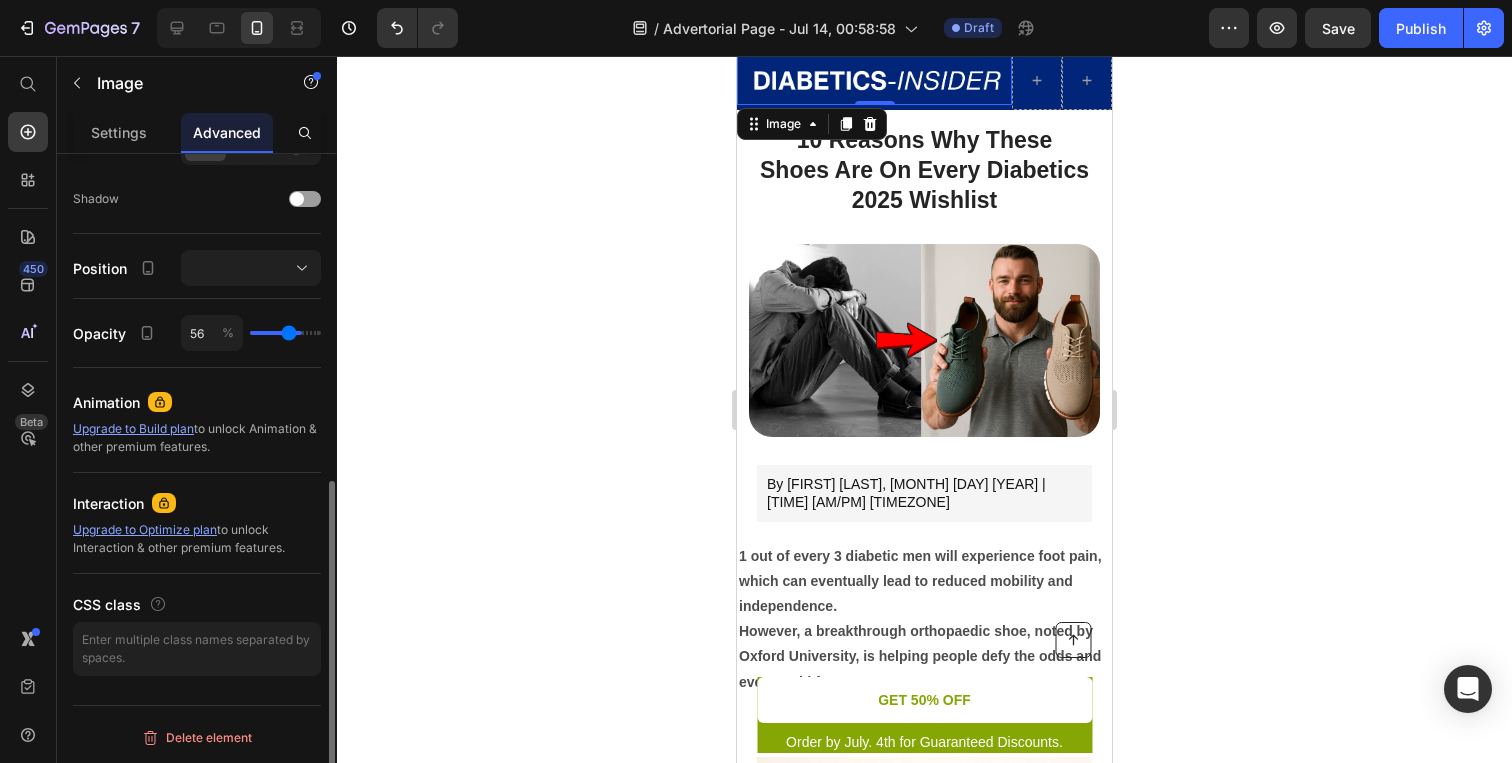 type on "53" 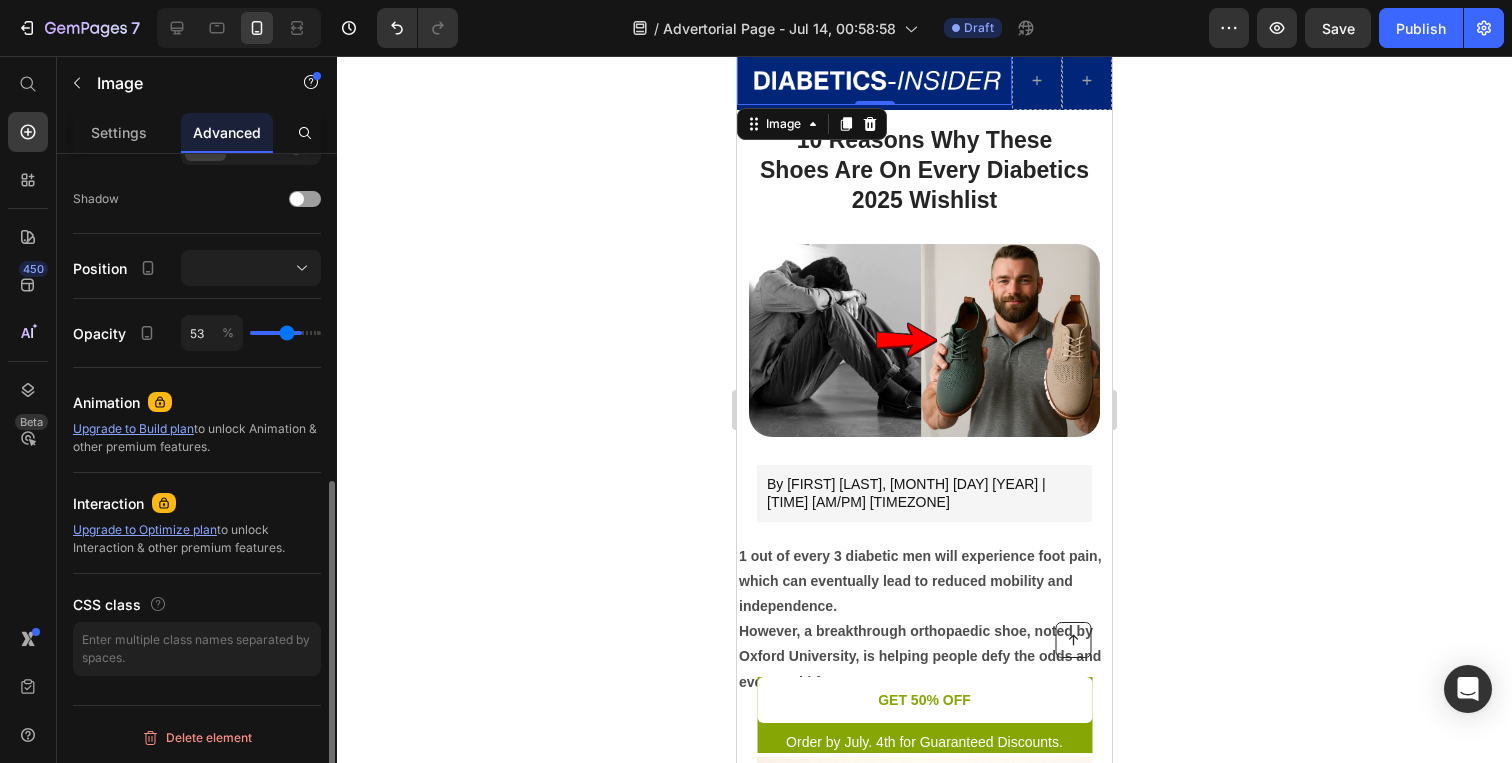 type on "52" 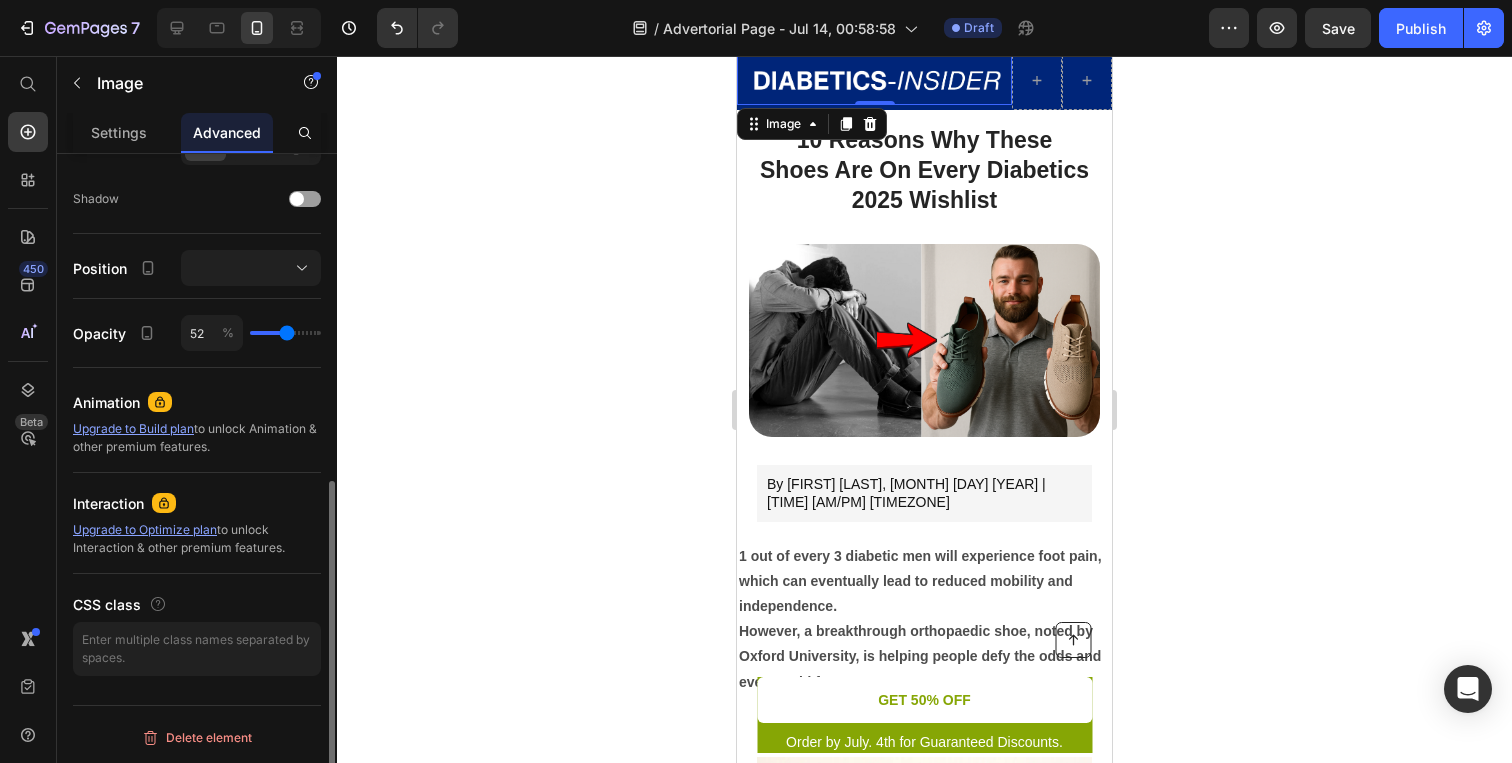 type on "55" 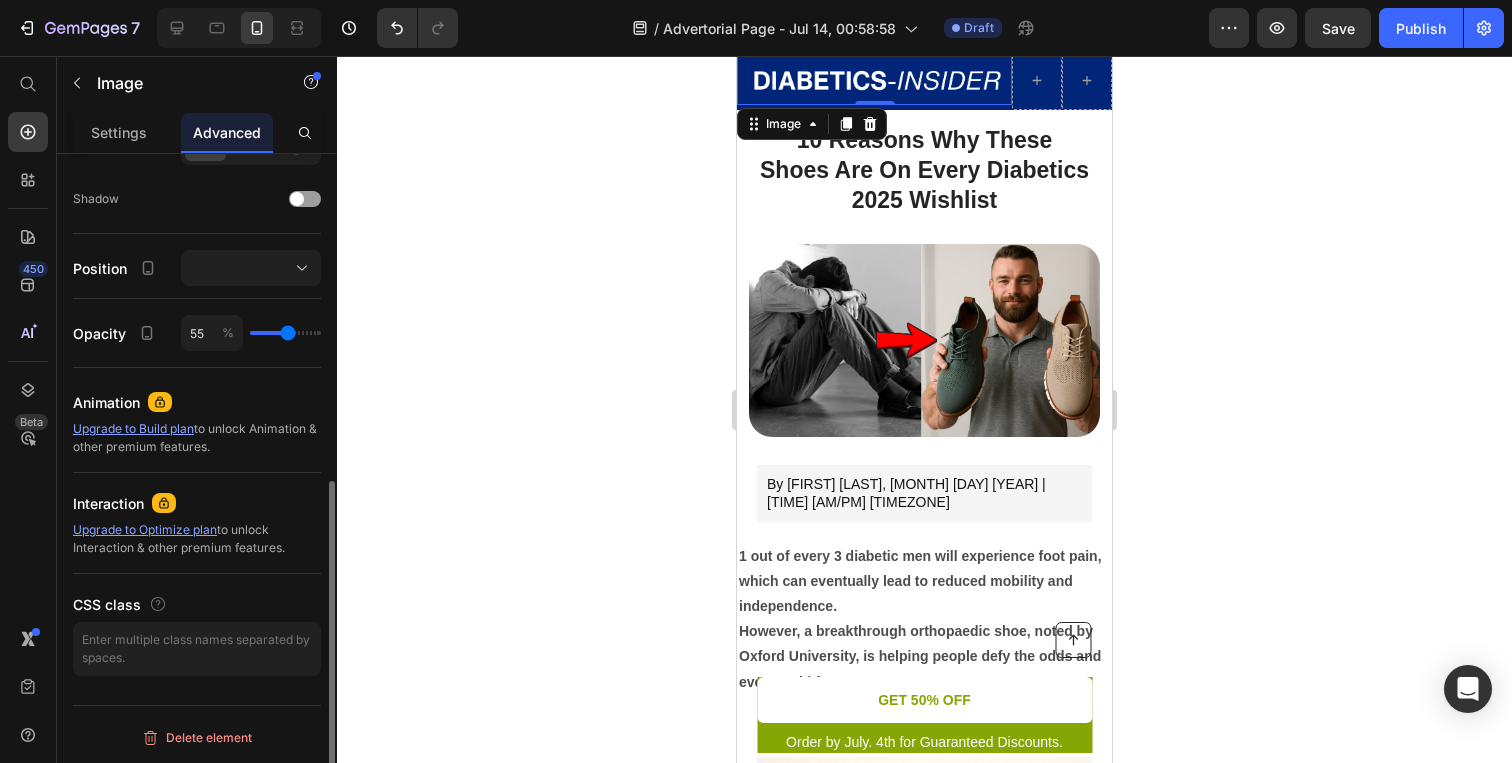 type on "59" 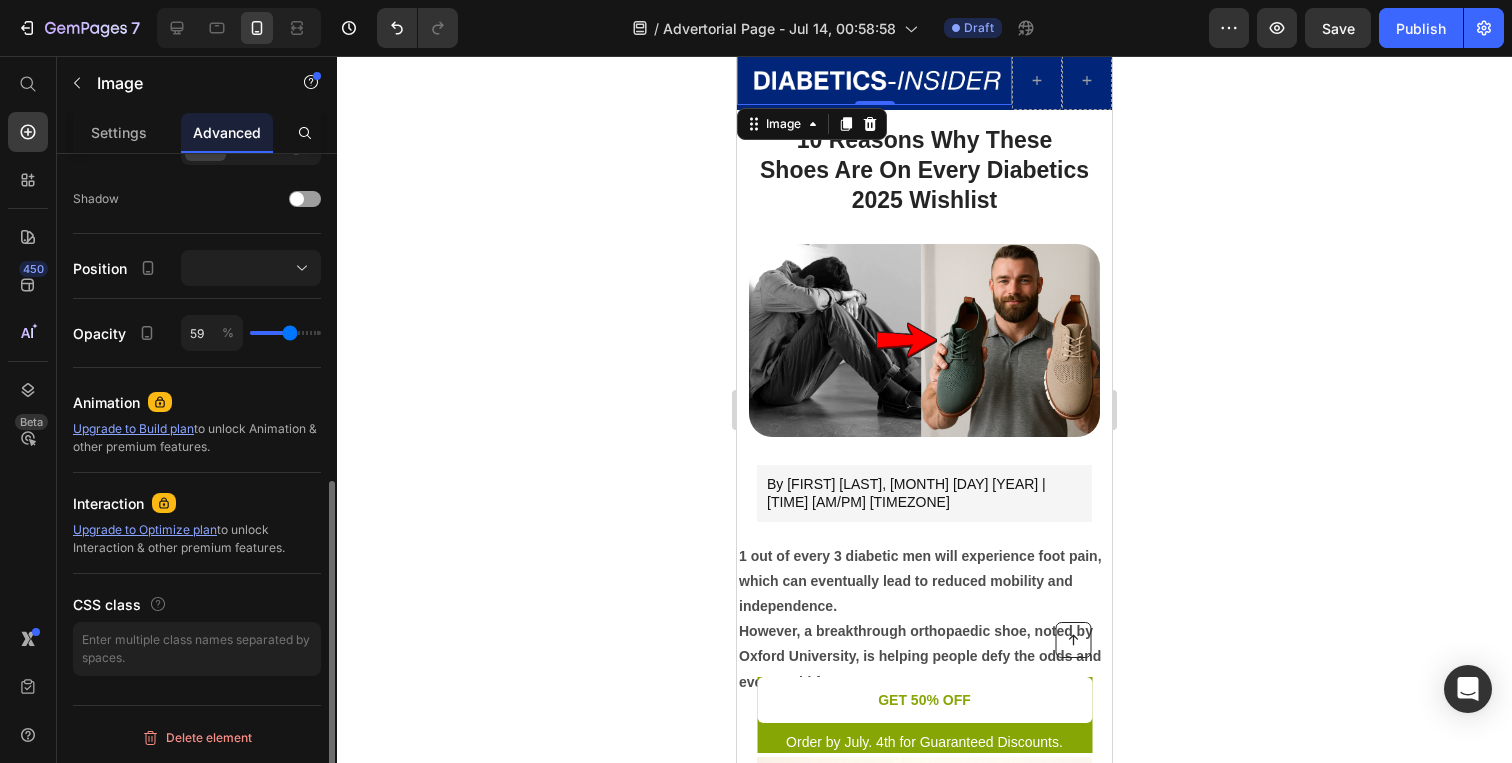 type on "67" 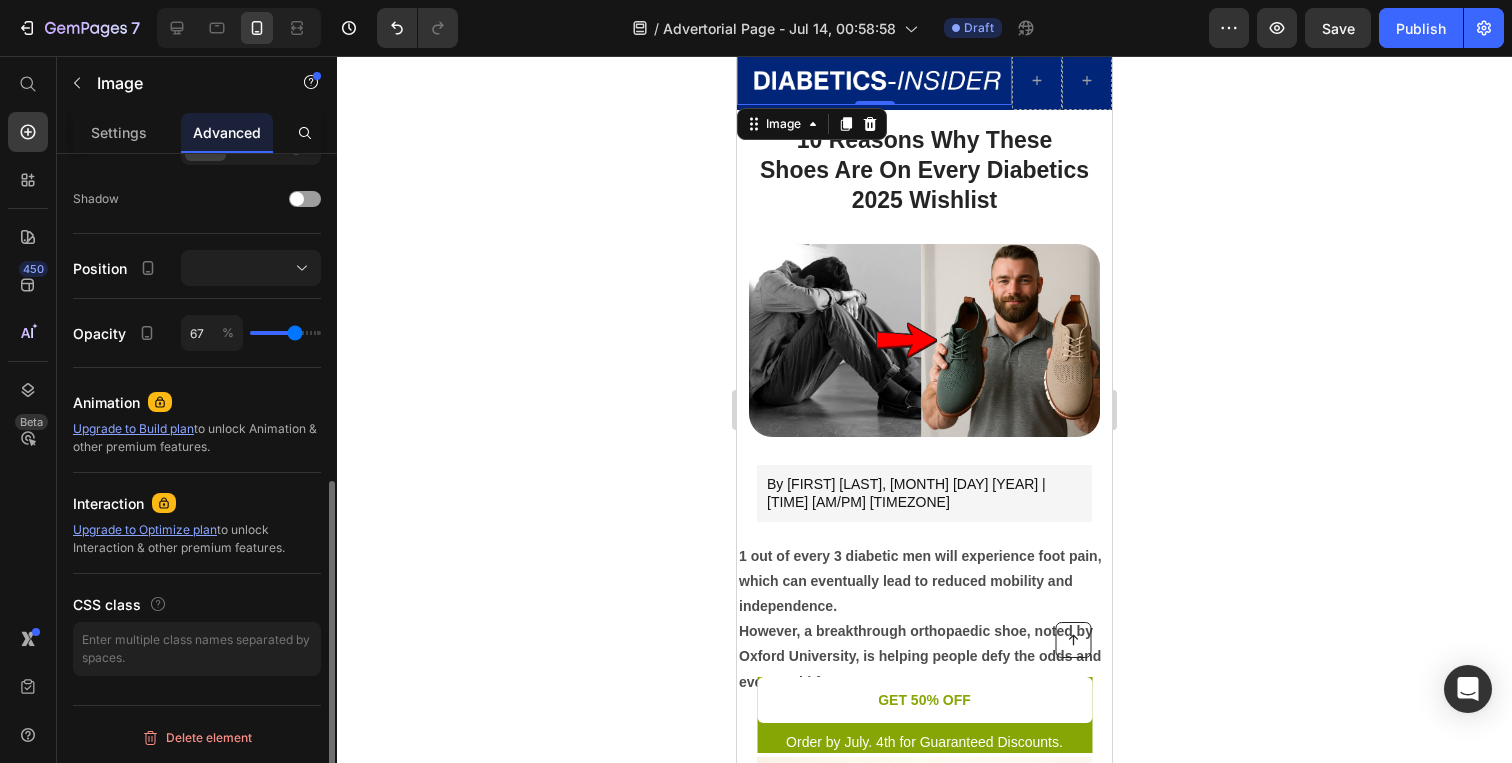 type on "77" 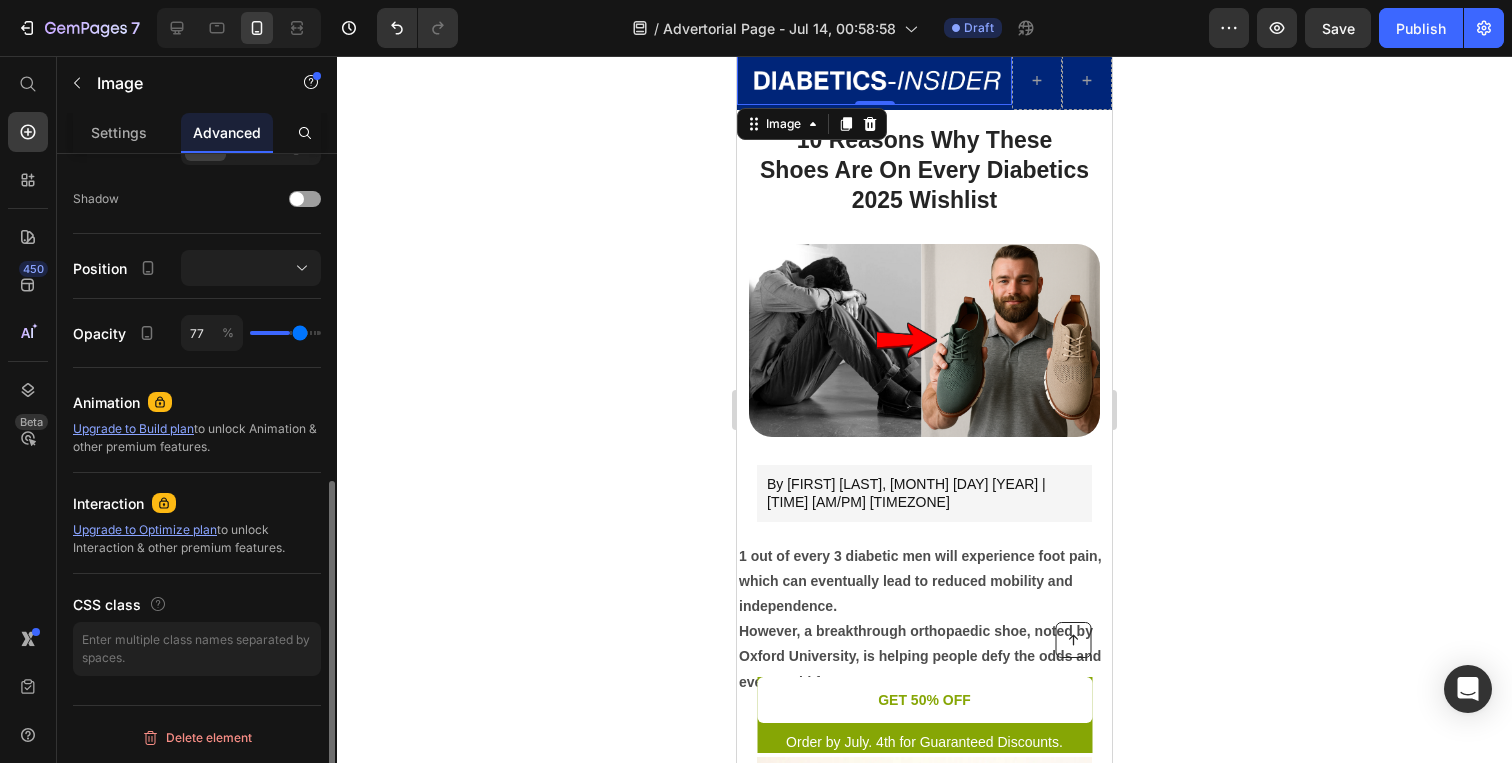 type on "87" 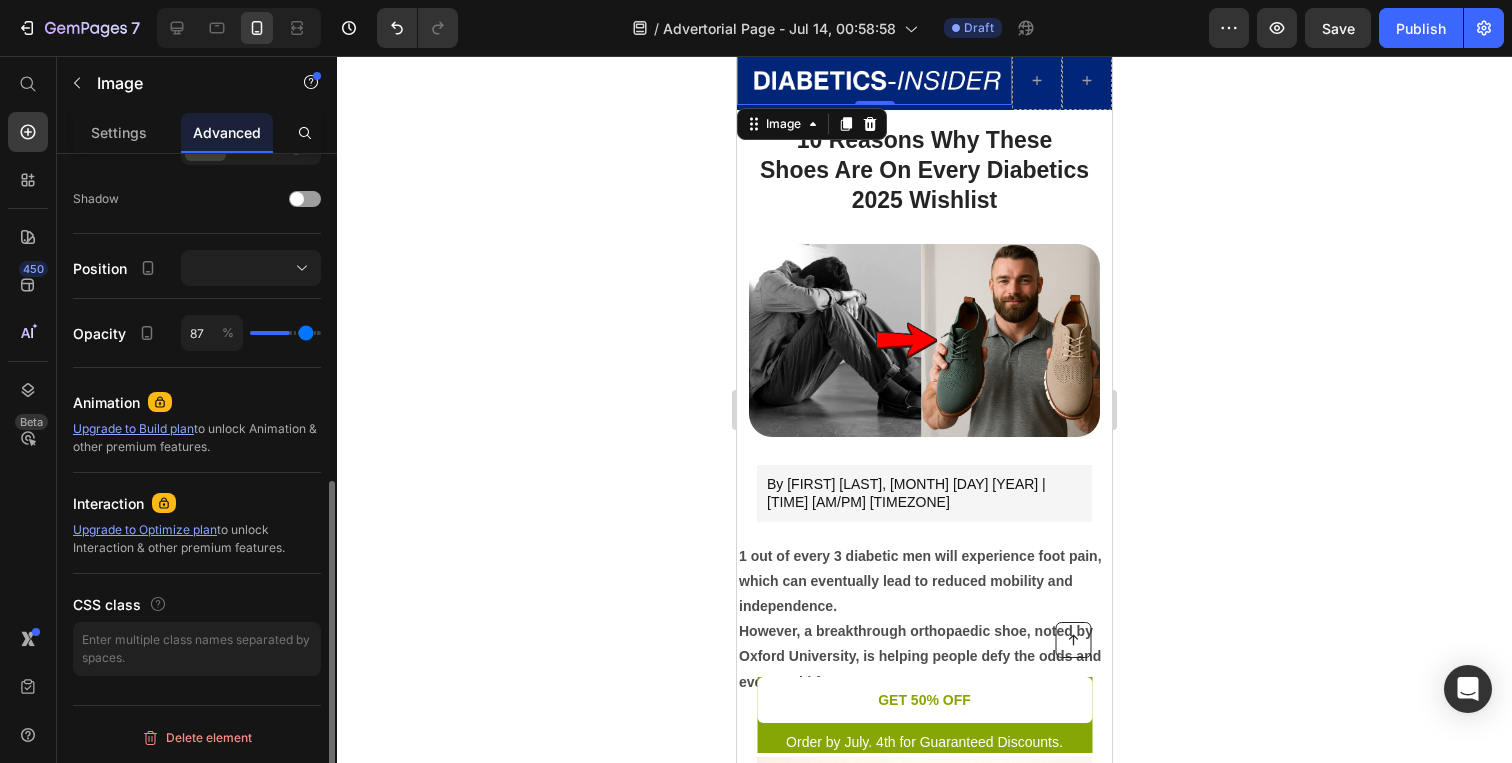 type on "100" 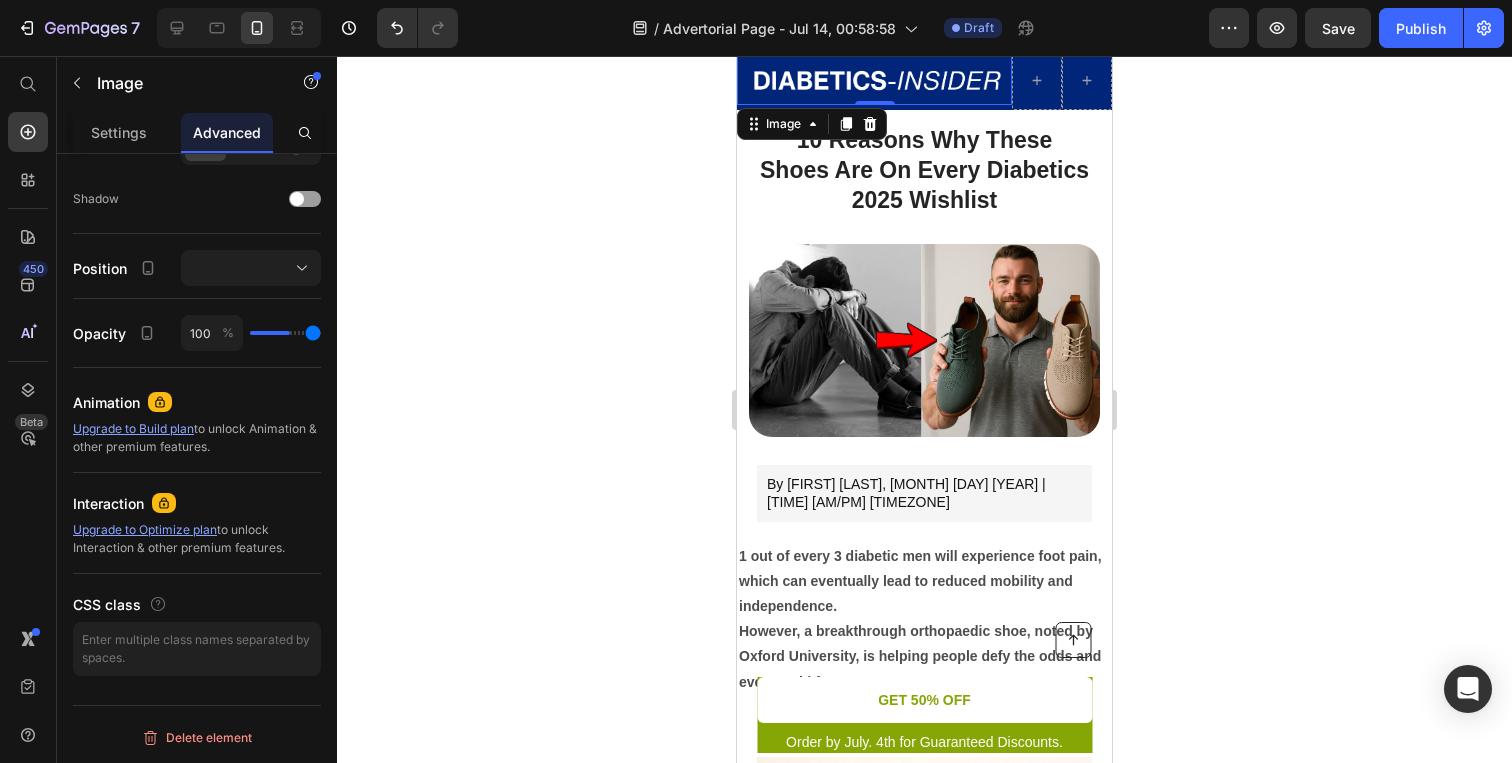 drag, startPoint x: 311, startPoint y: 336, endPoint x: 338, endPoint y: 340, distance: 27.294687 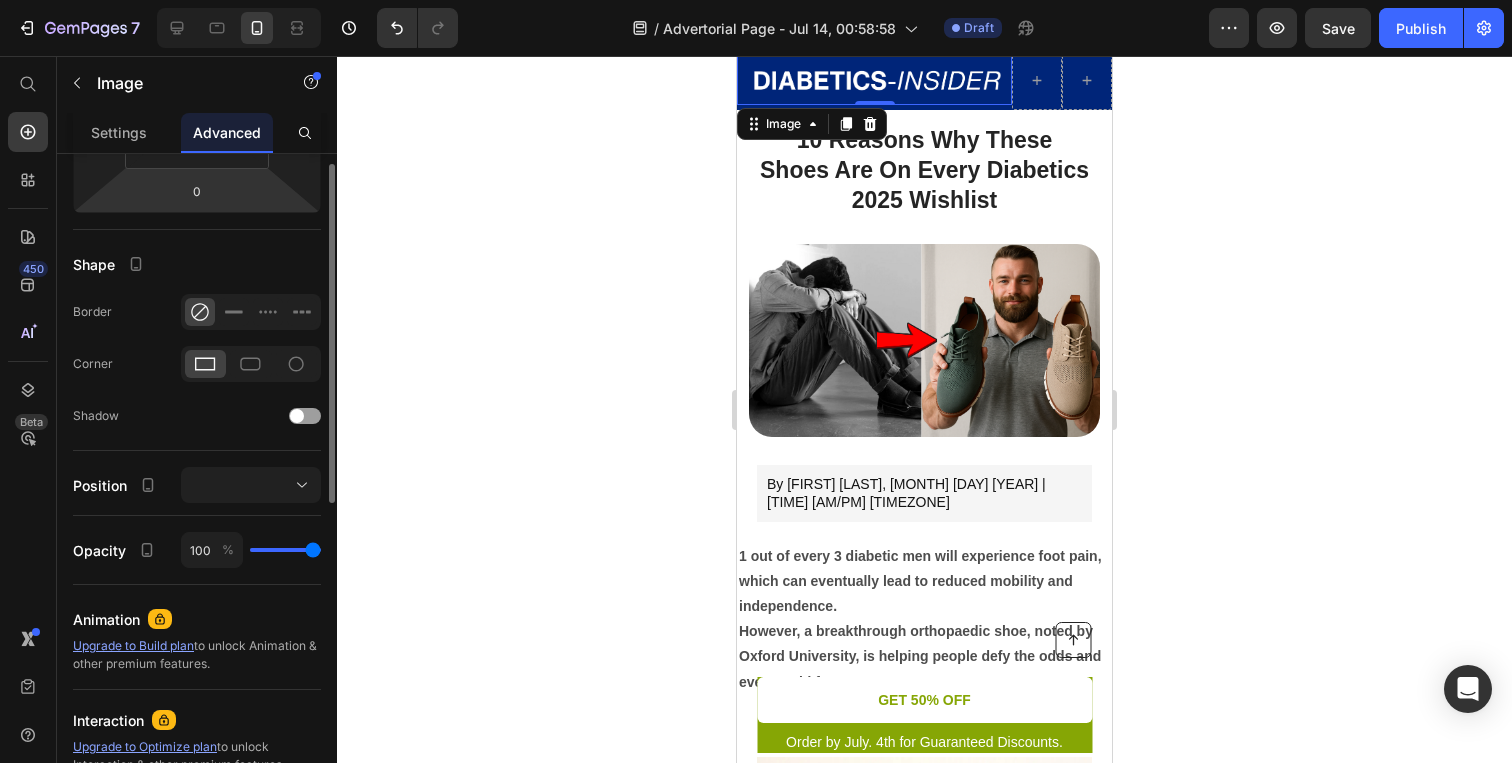 scroll, scrollTop: 0, scrollLeft: 0, axis: both 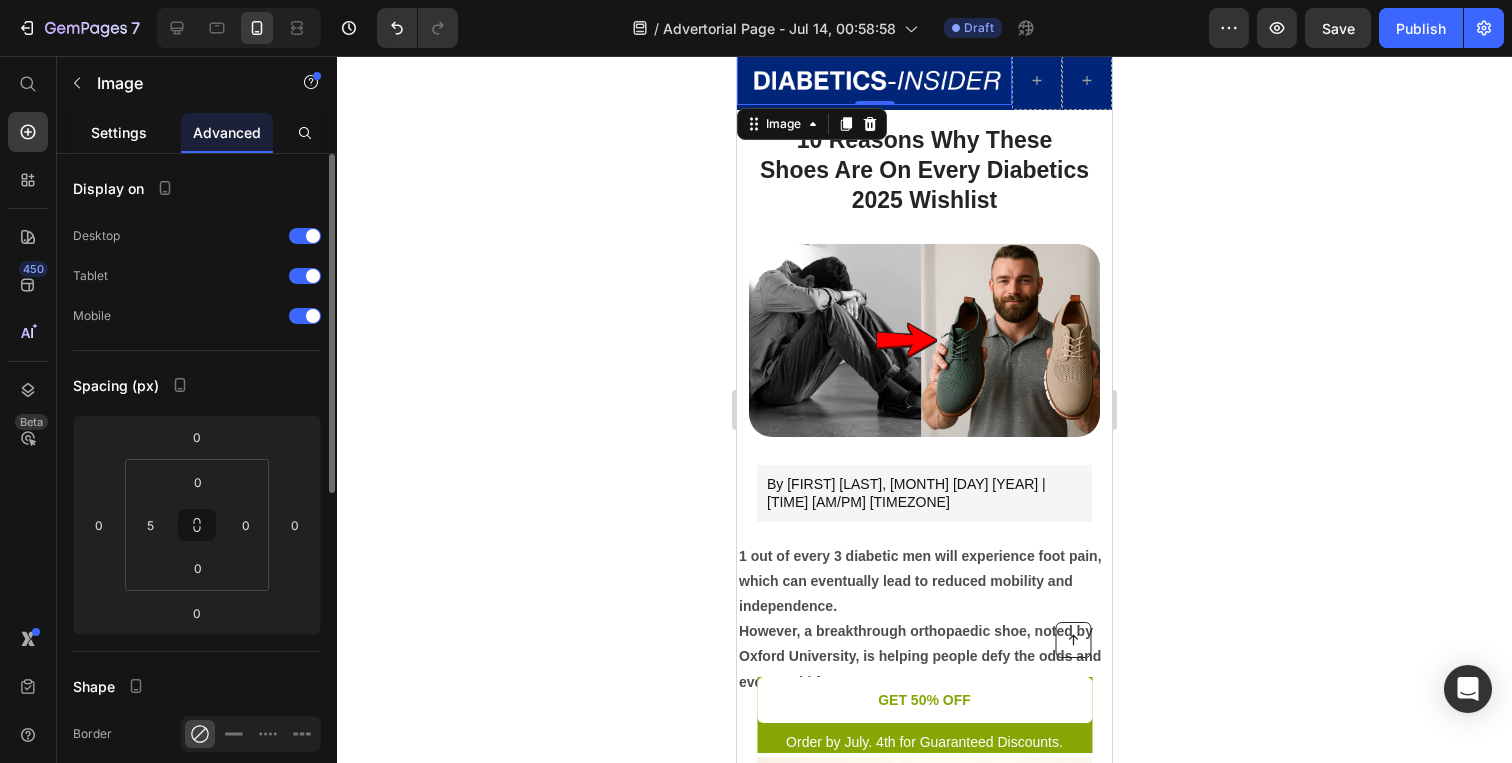click on "Settings" 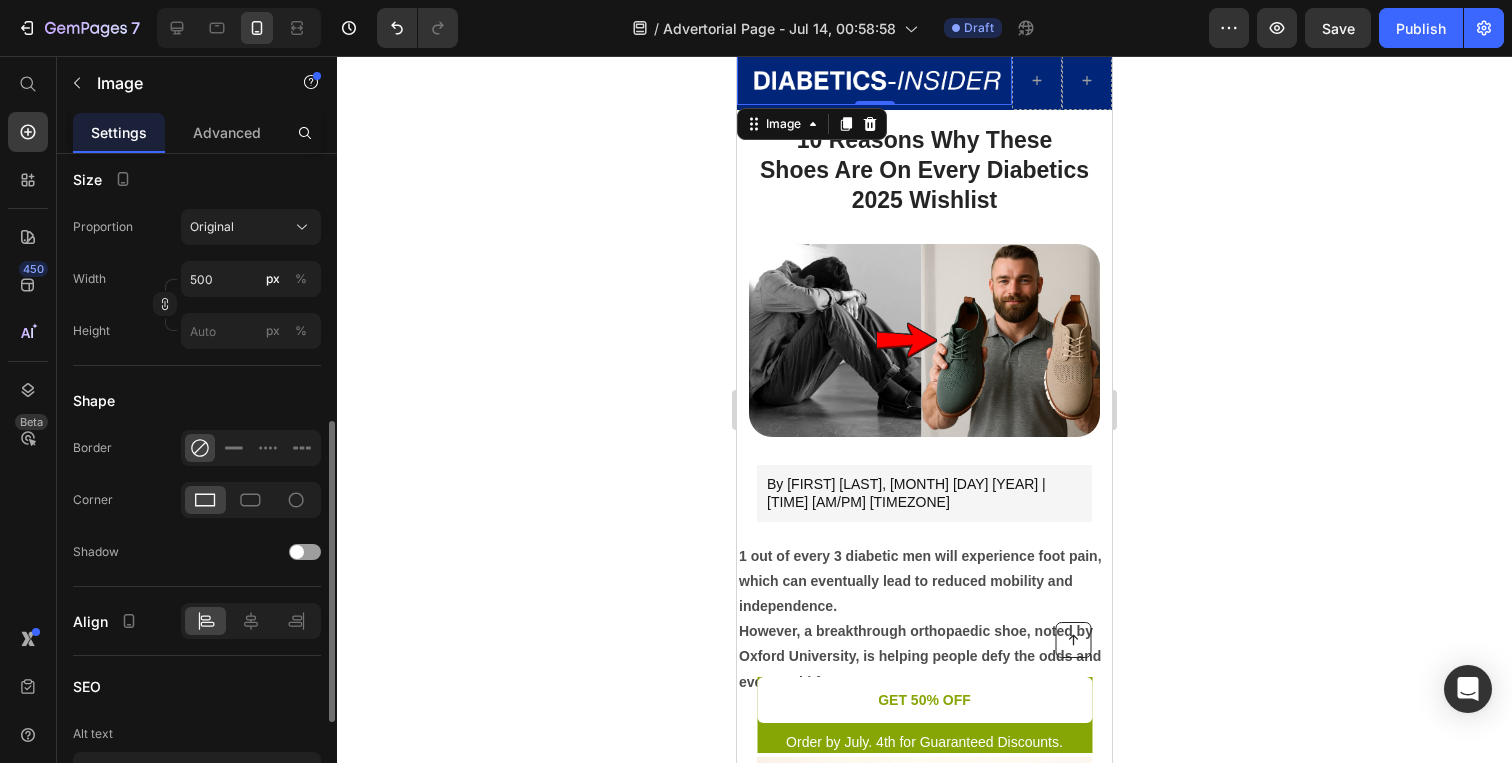 scroll, scrollTop: 580, scrollLeft: 0, axis: vertical 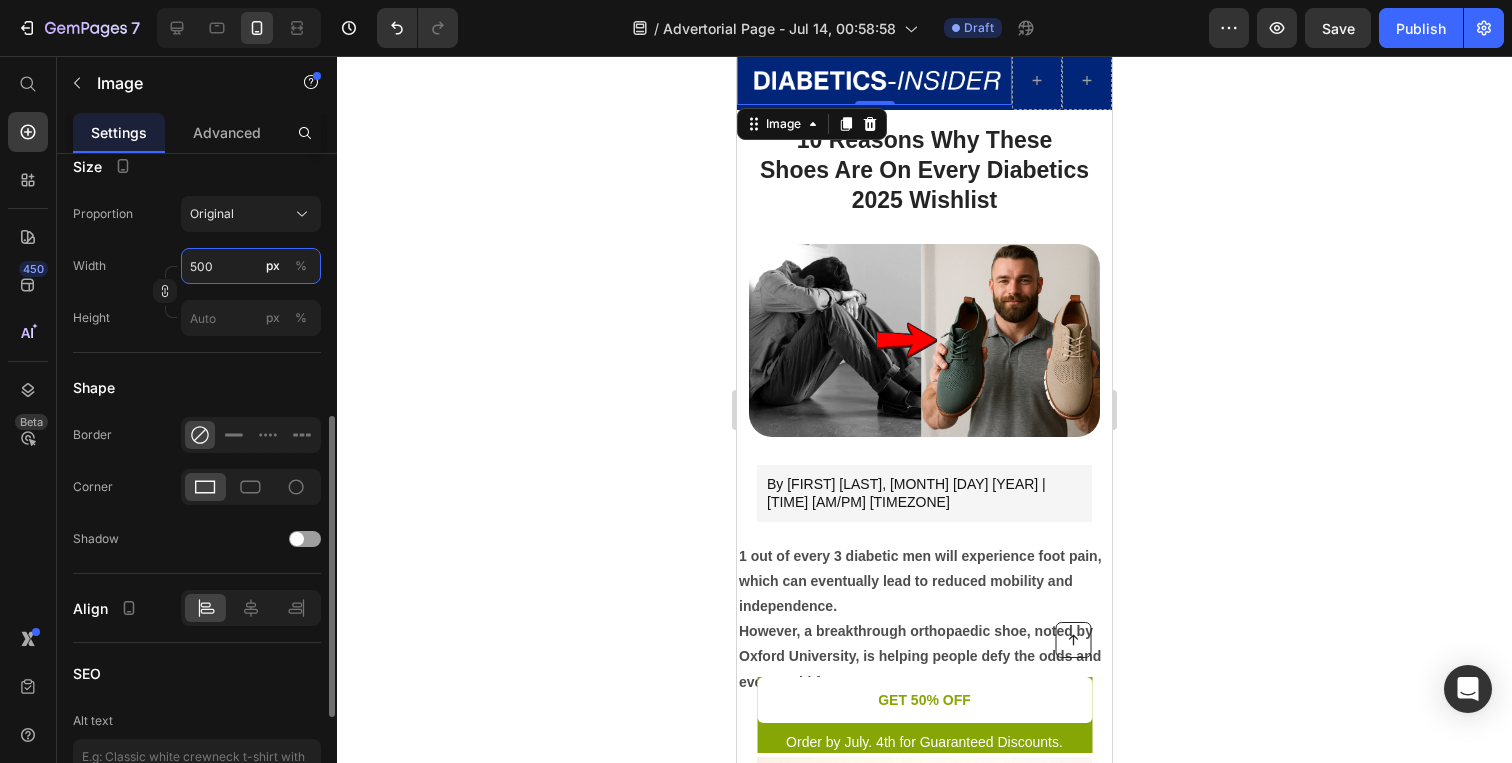 click on "500" at bounding box center (251, 266) 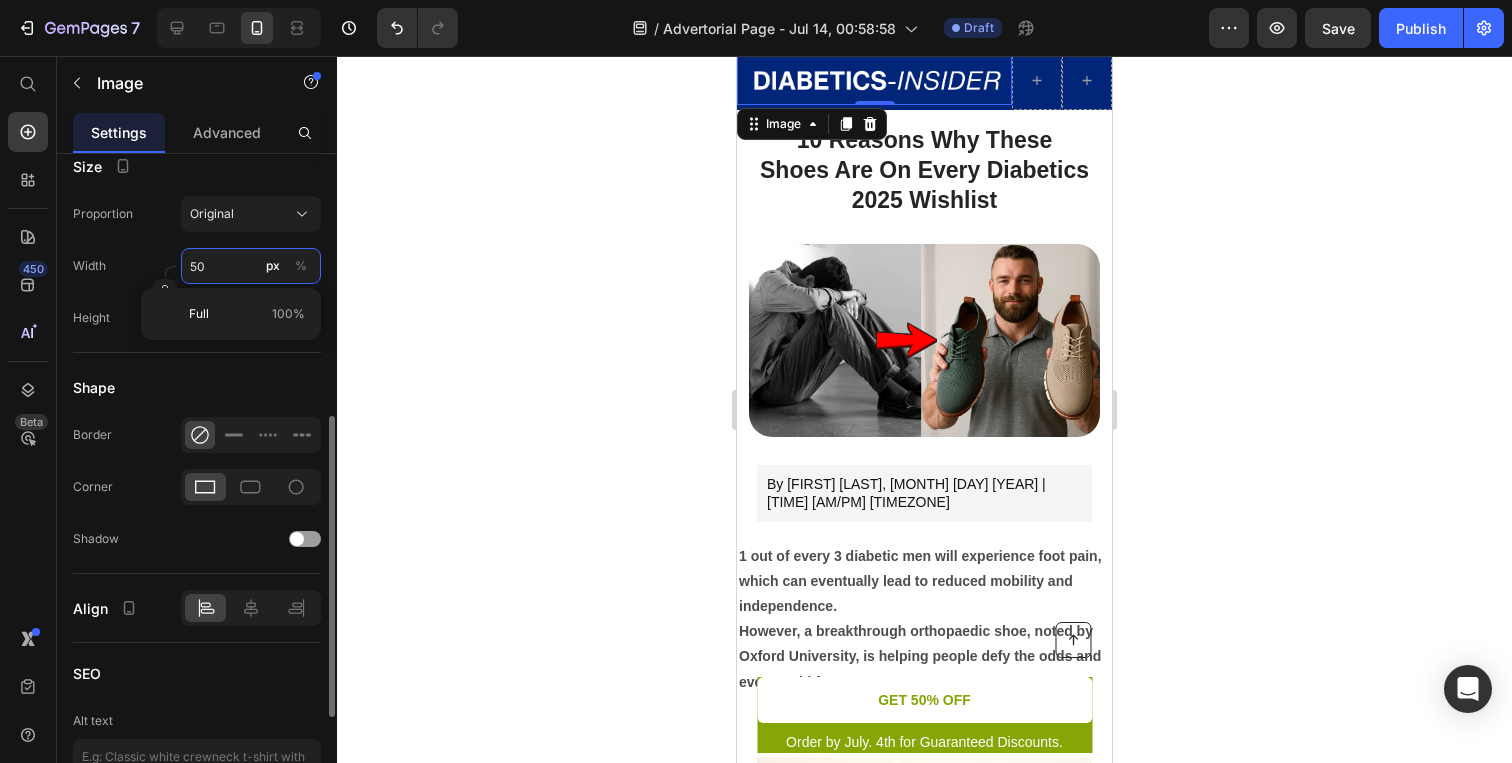 type on "5" 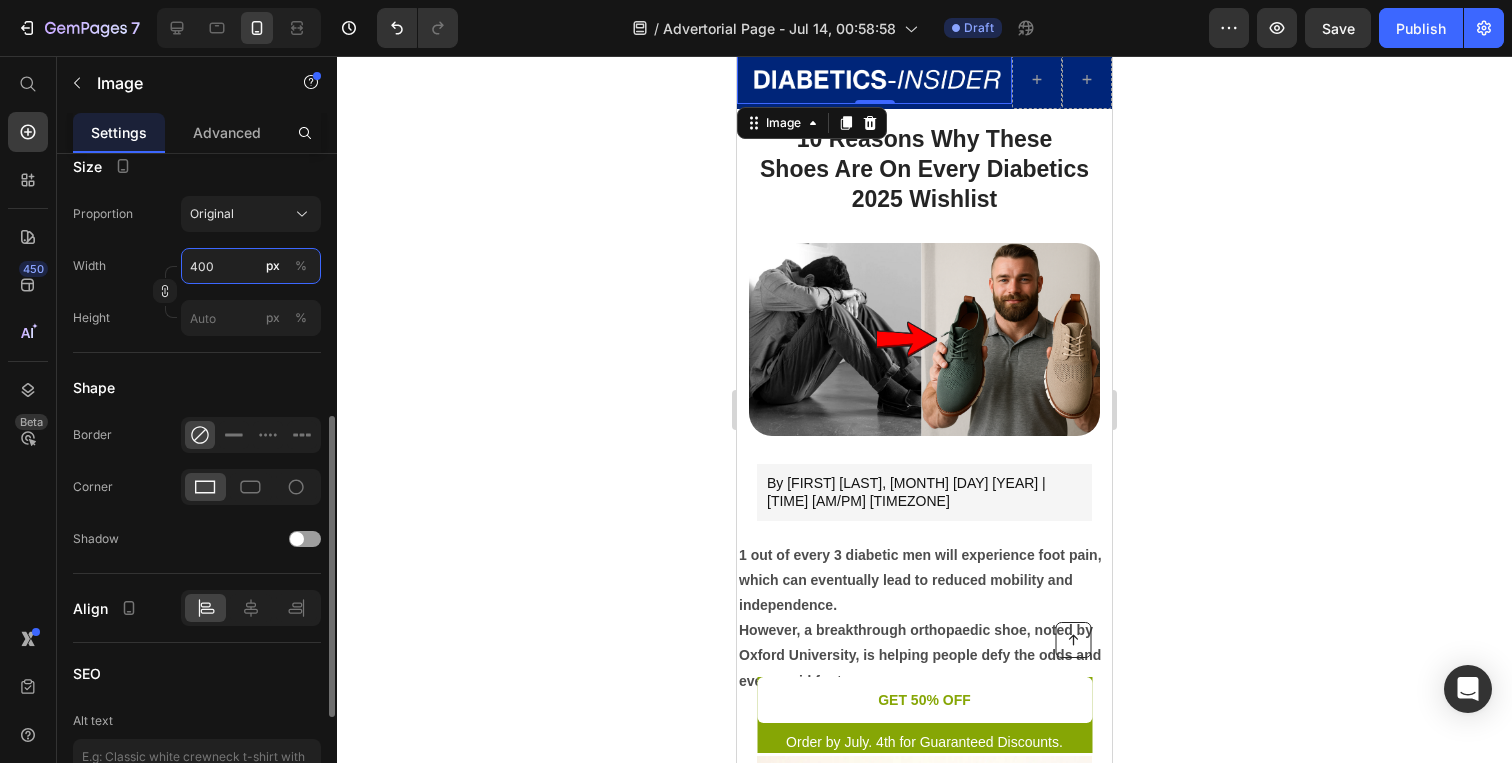 scroll, scrollTop: 26, scrollLeft: 0, axis: vertical 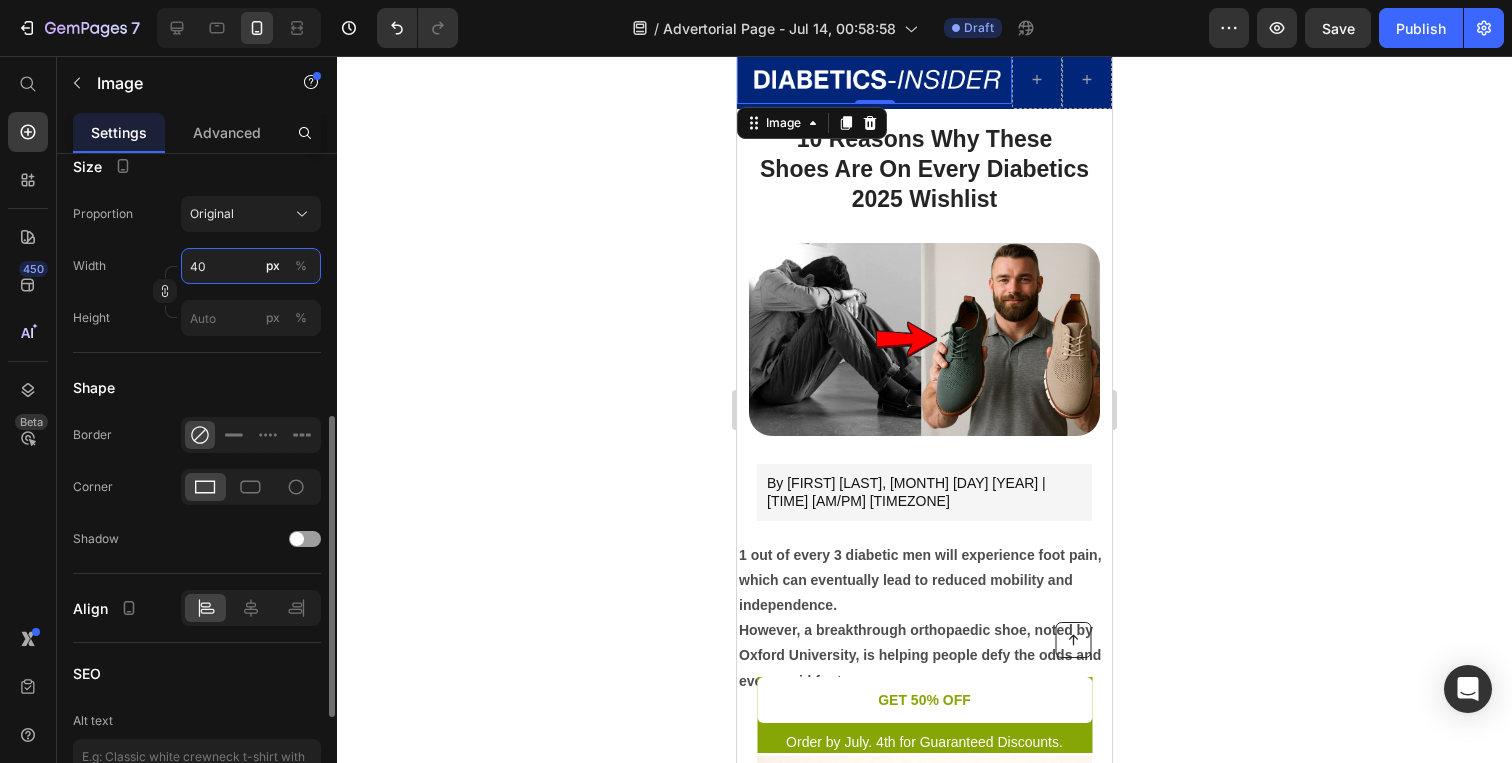 type on "4" 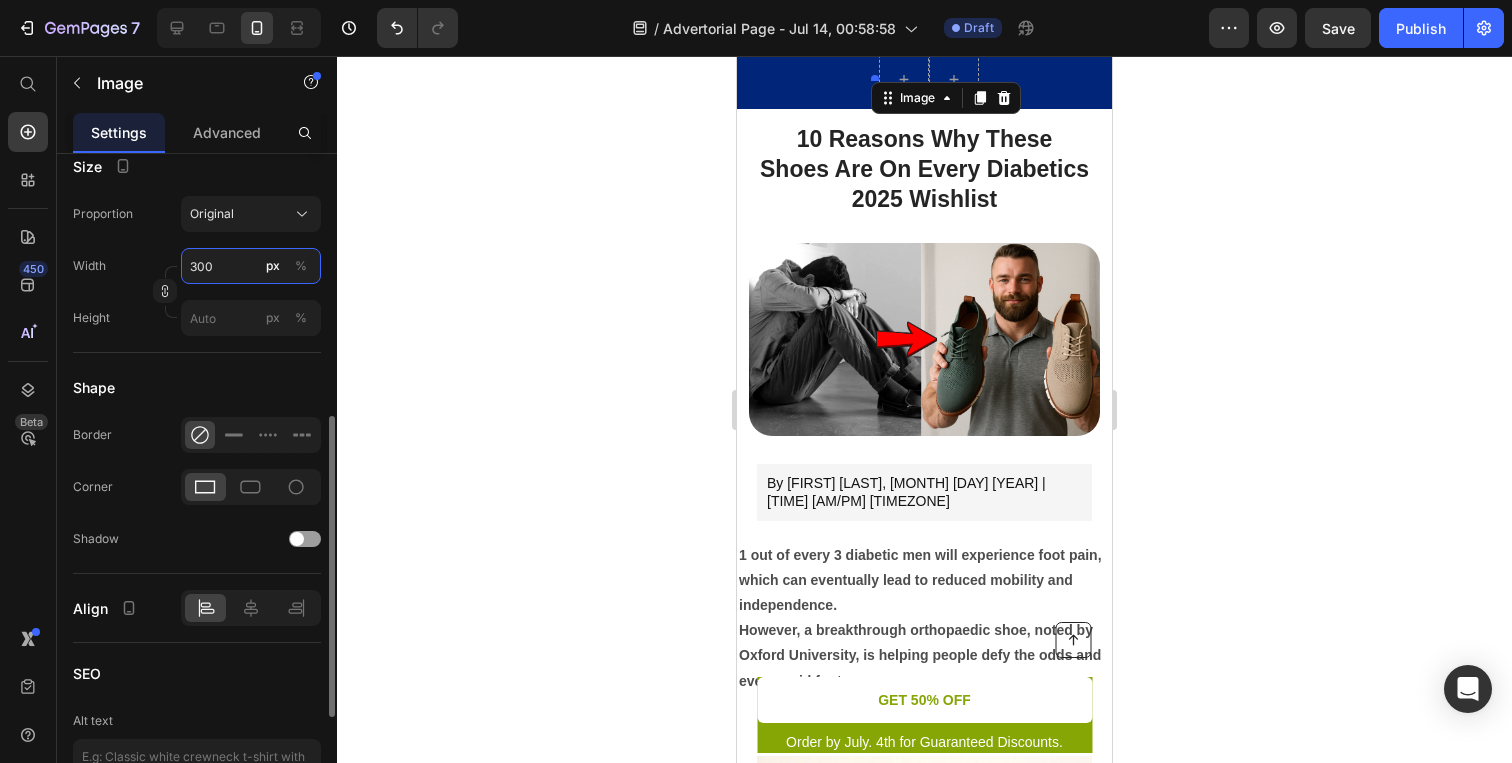 scroll, scrollTop: 26, scrollLeft: 0, axis: vertical 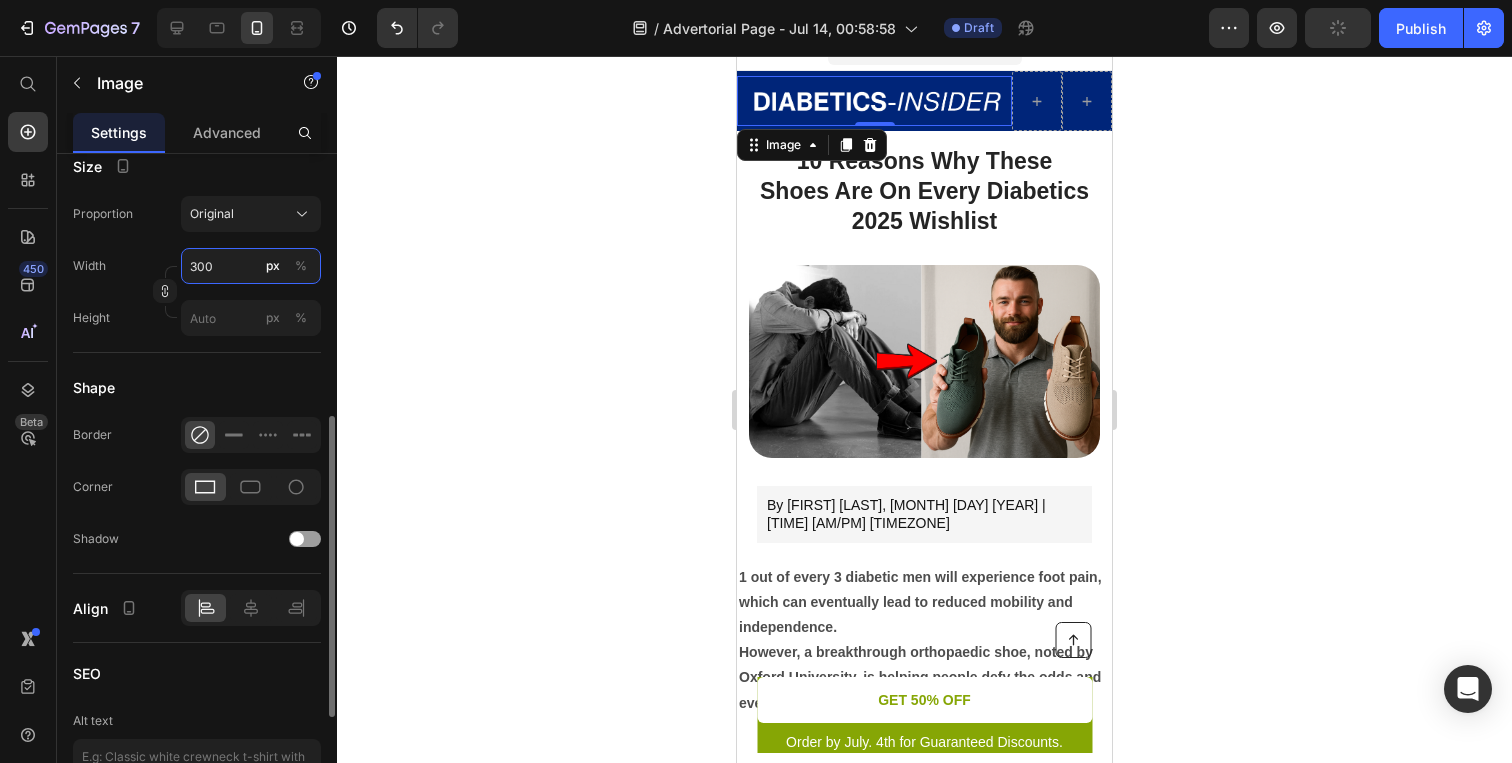 type on "300" 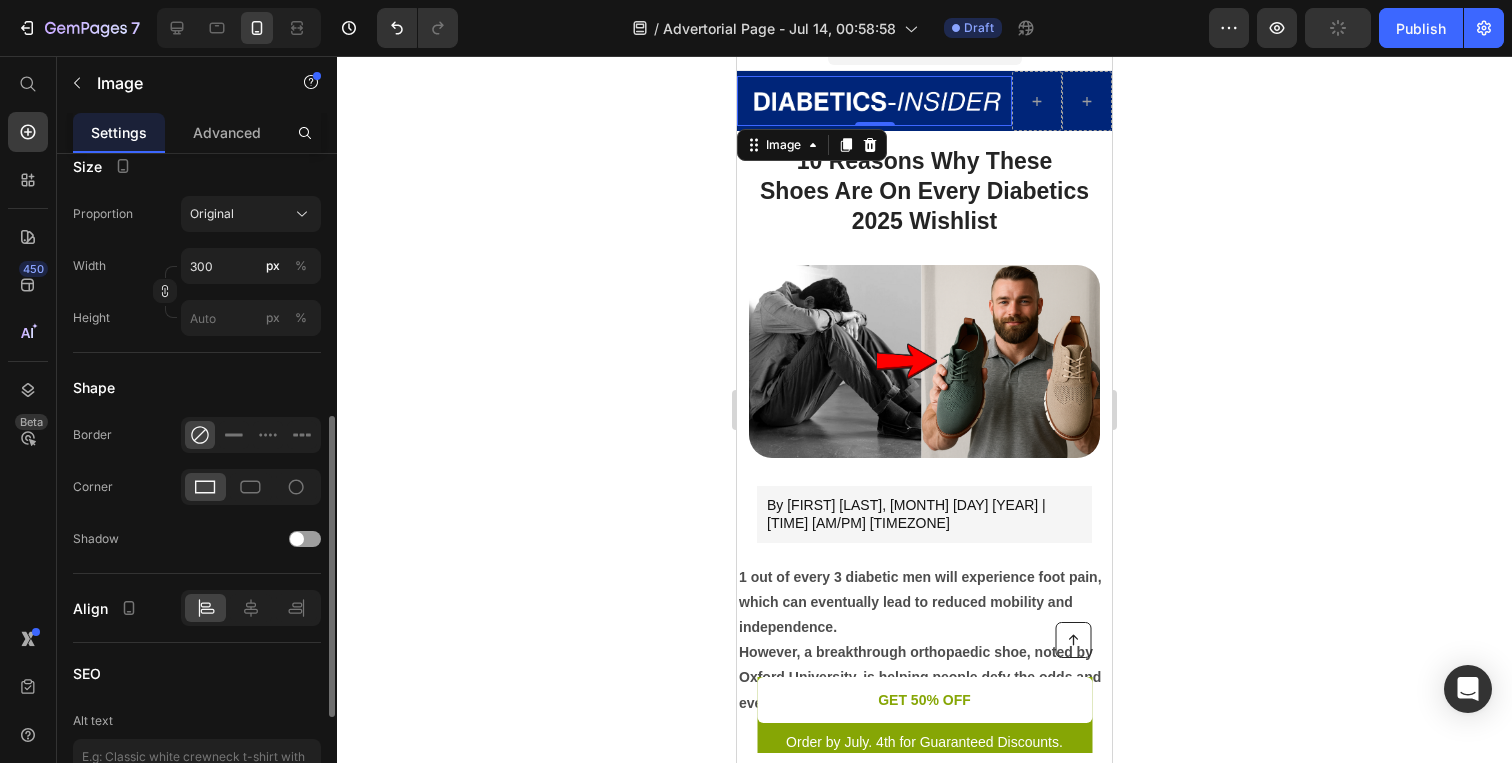 click on "Image Choose Image Upload Image https://cdn.shopify.com/s/files/1/0914/7039/7814/files/gempages_575319803888141138-70ded1cc-6739-427f-8aae-69584d6b4835.png  or   Browse gallery  Preload Insert link Source URL  Insert link  Size Proportion Original Width 300 px % Height px % Shape Border Corner Shadow Align SEO Alt text Image title" at bounding box center [197, 260] 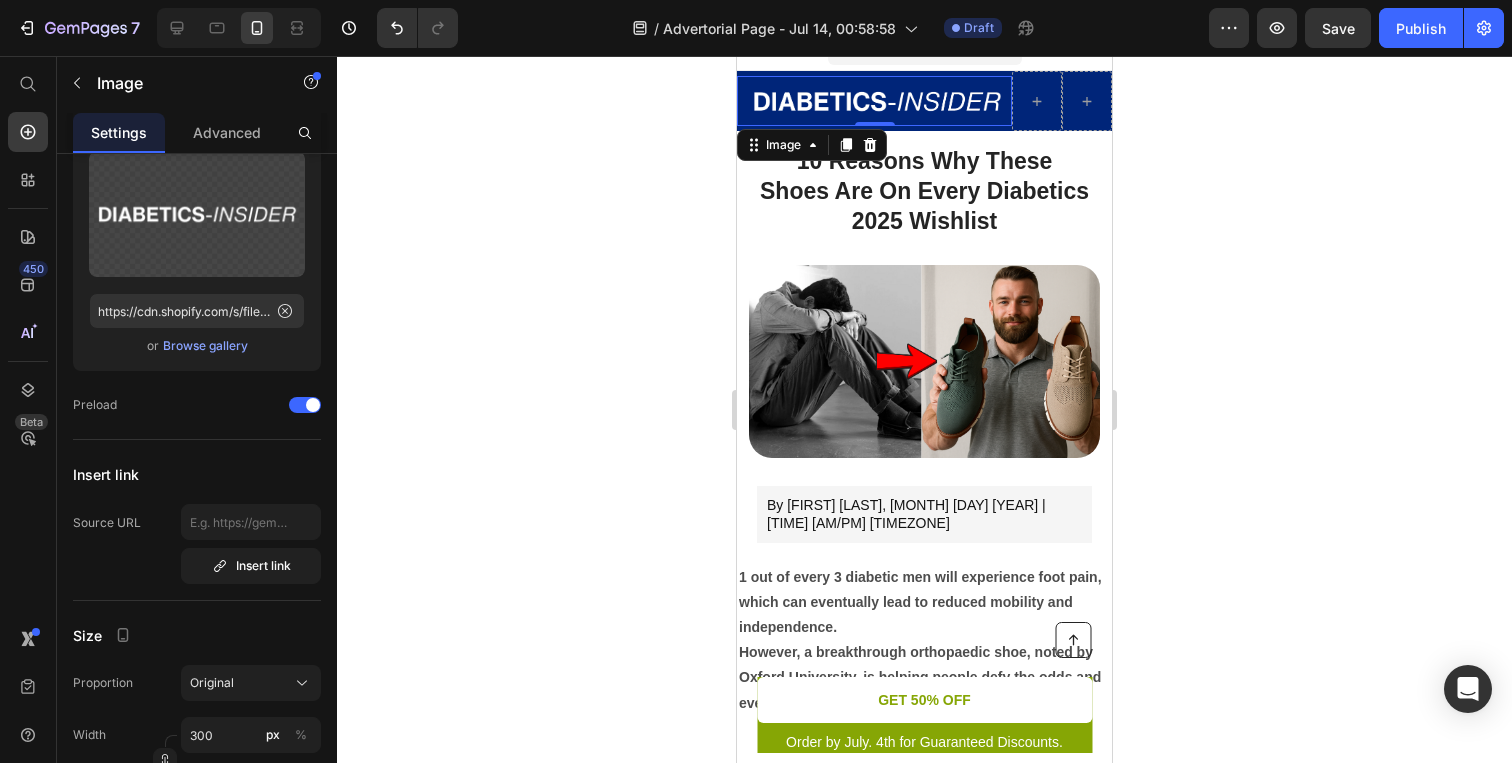 scroll, scrollTop: 0, scrollLeft: 0, axis: both 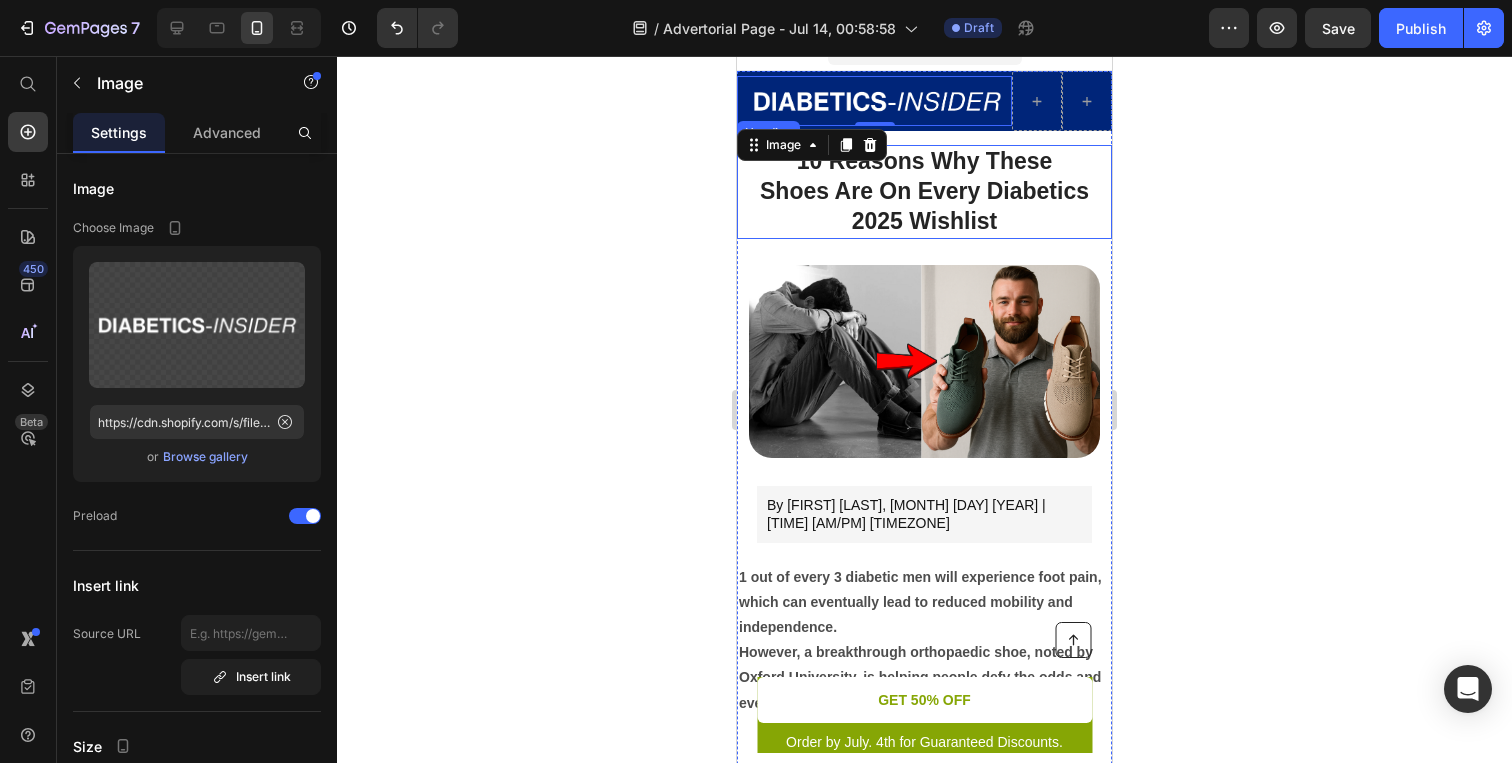 click on "Shoes Are On Every Diabetics 2025 Wishlist" at bounding box center [924, 206] 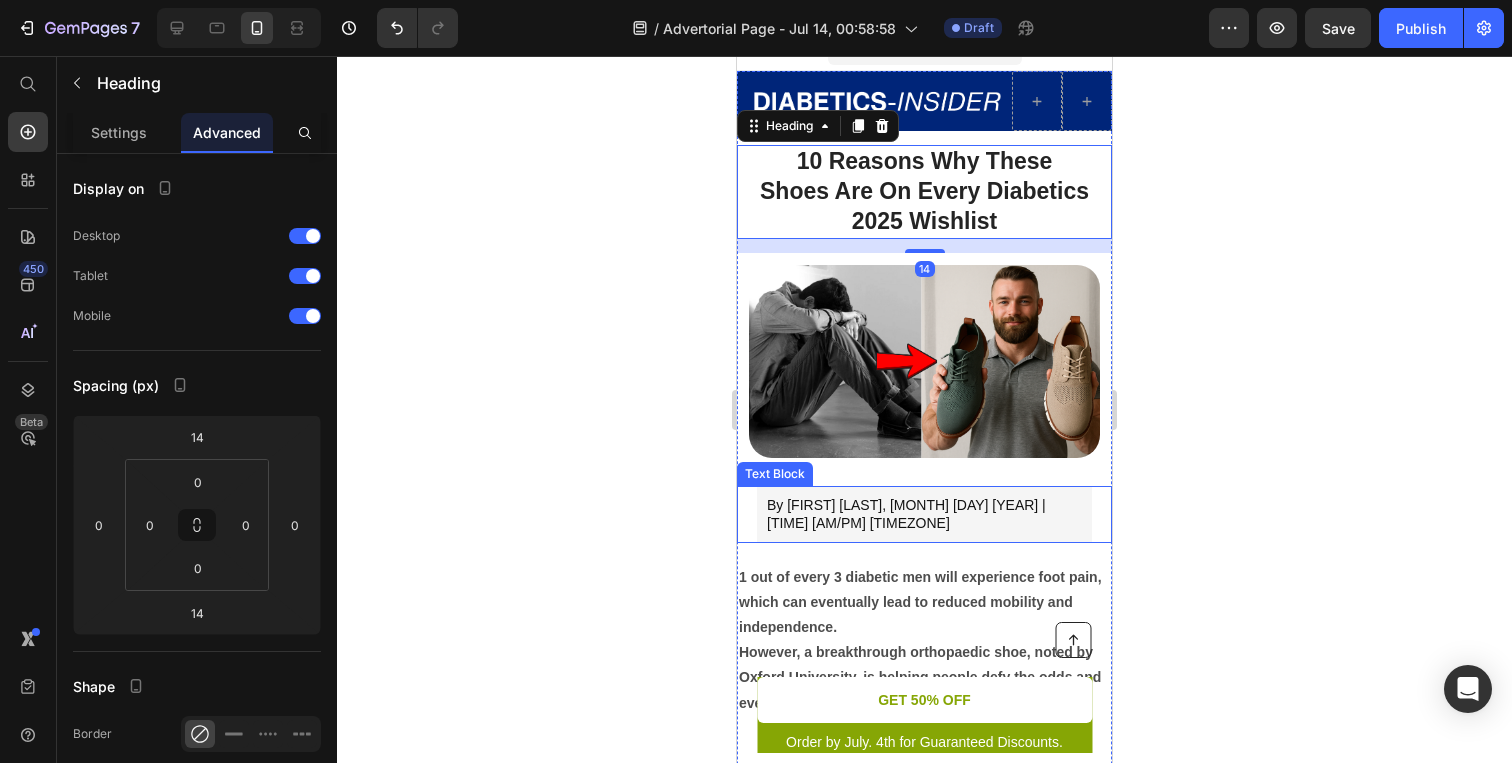 click on "1 out of every 3 diabetic men will experience foot pain, which can eventually lead to reduced mobility and independence." at bounding box center (924, 603) 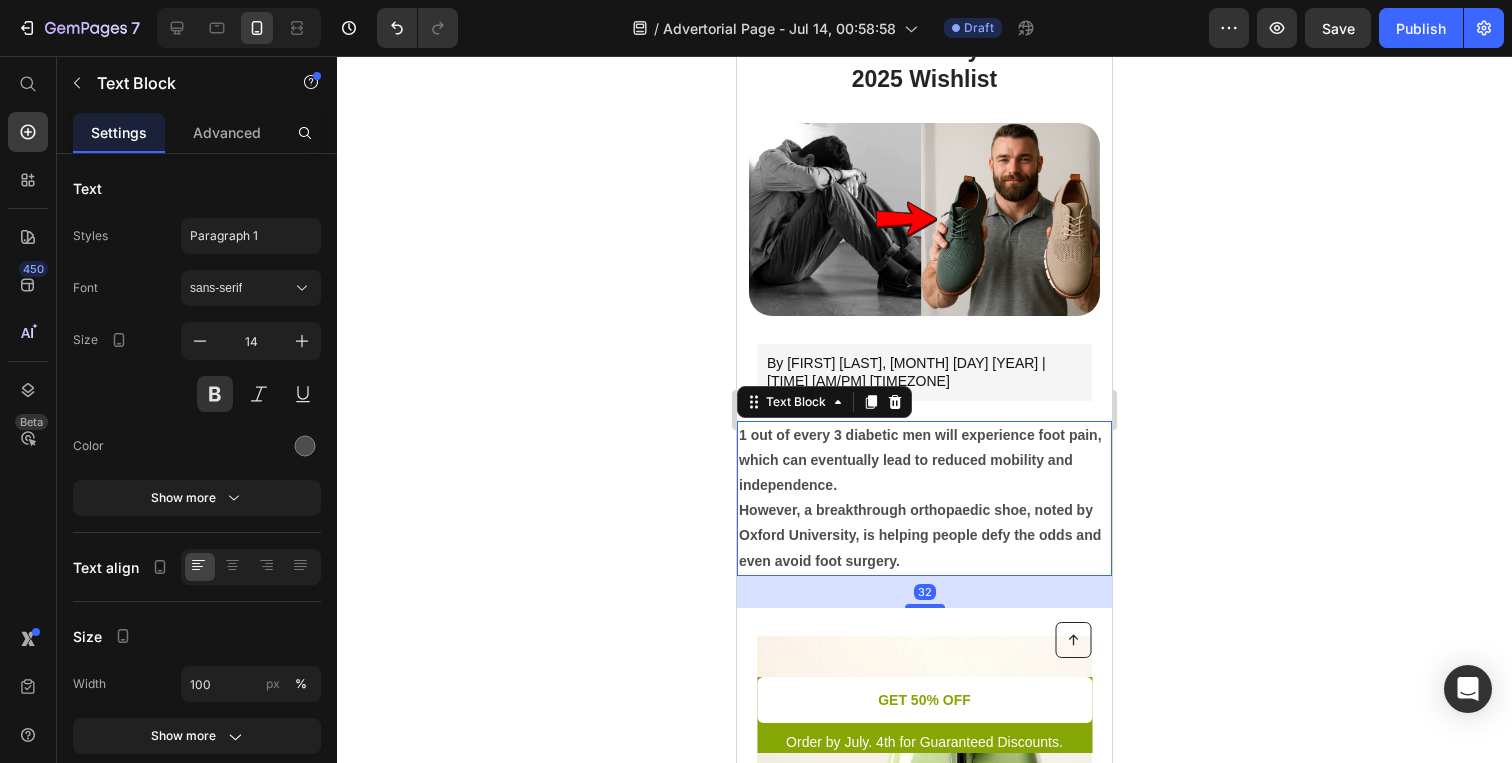 scroll, scrollTop: 176, scrollLeft: 0, axis: vertical 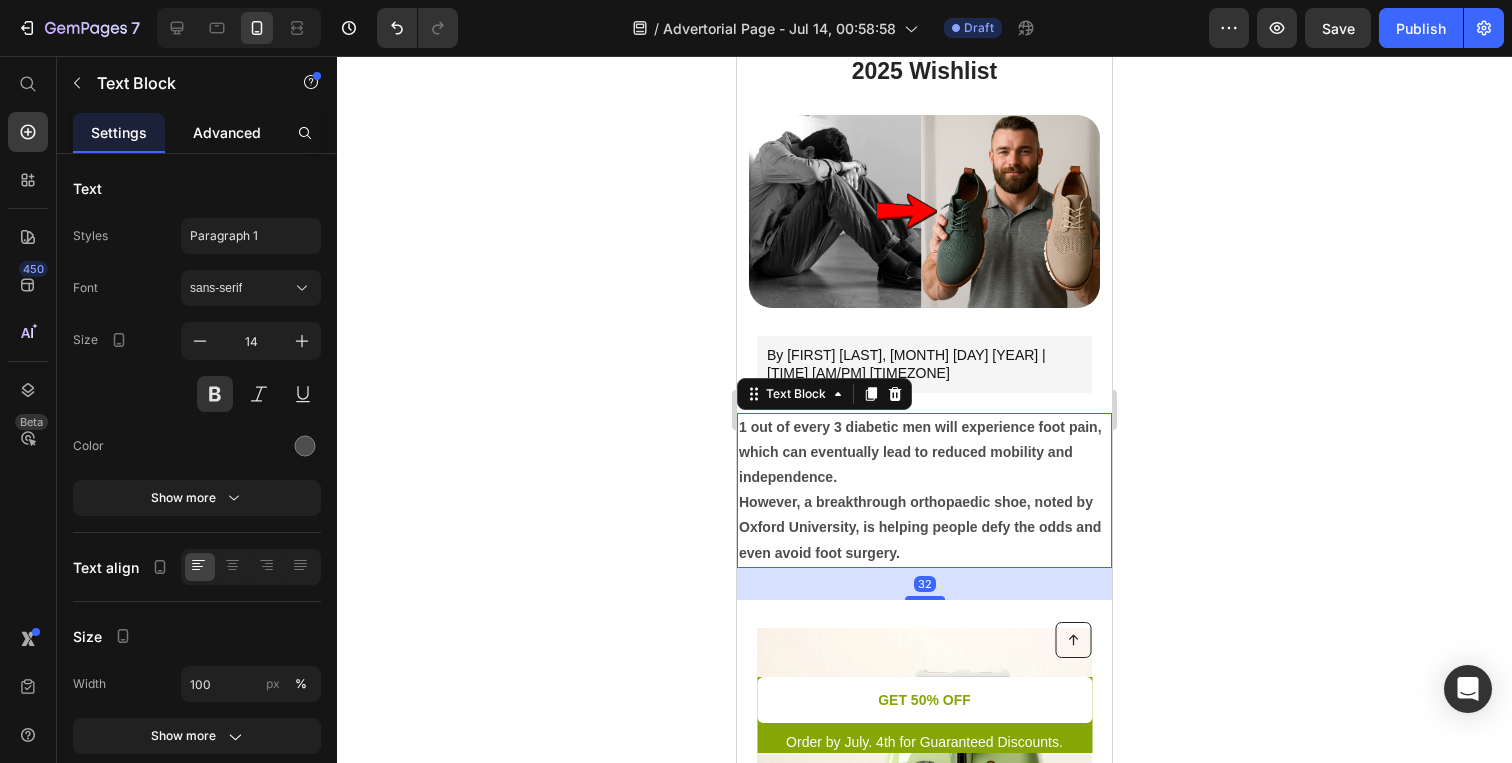click on "Advanced" at bounding box center (227, 132) 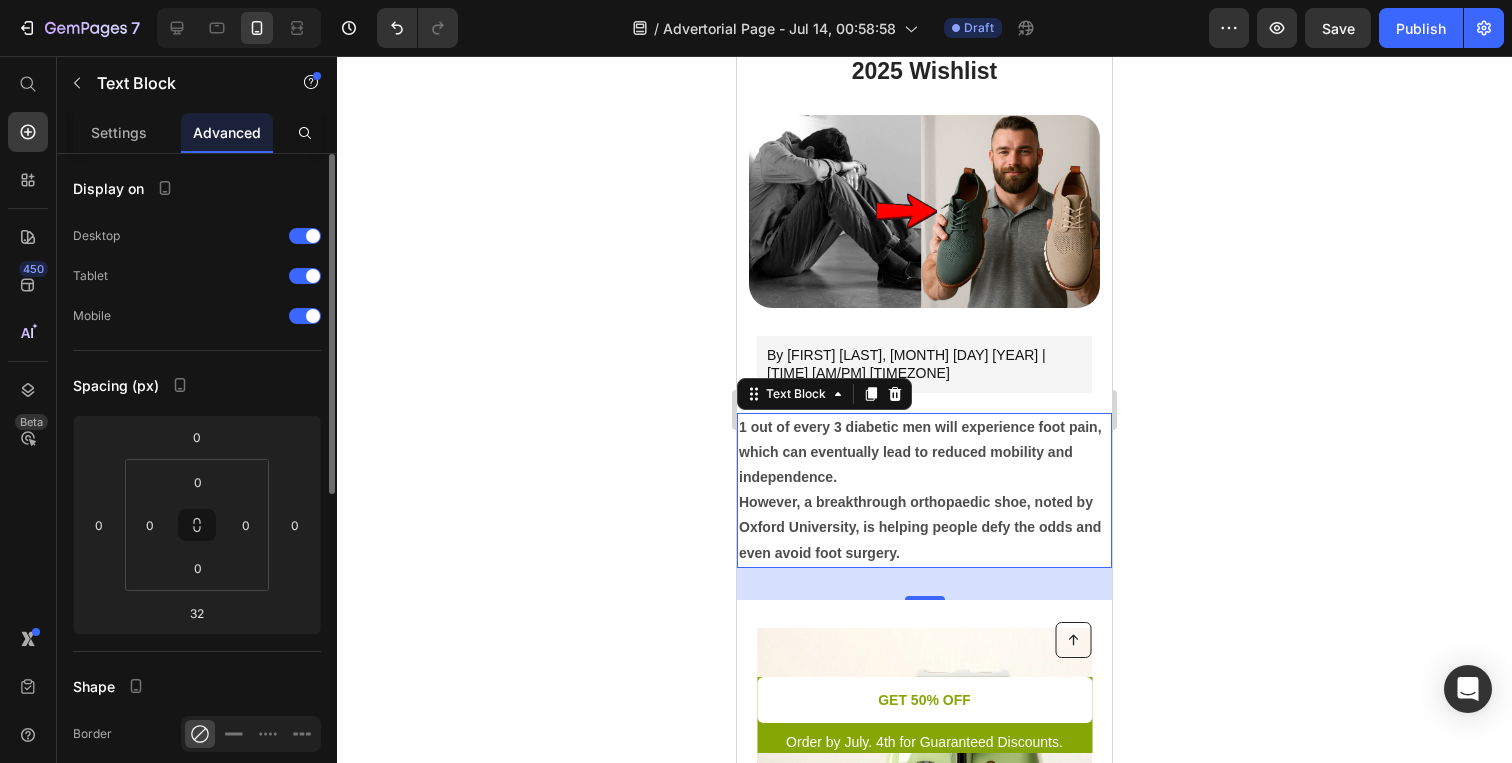 scroll, scrollTop: 69, scrollLeft: 0, axis: vertical 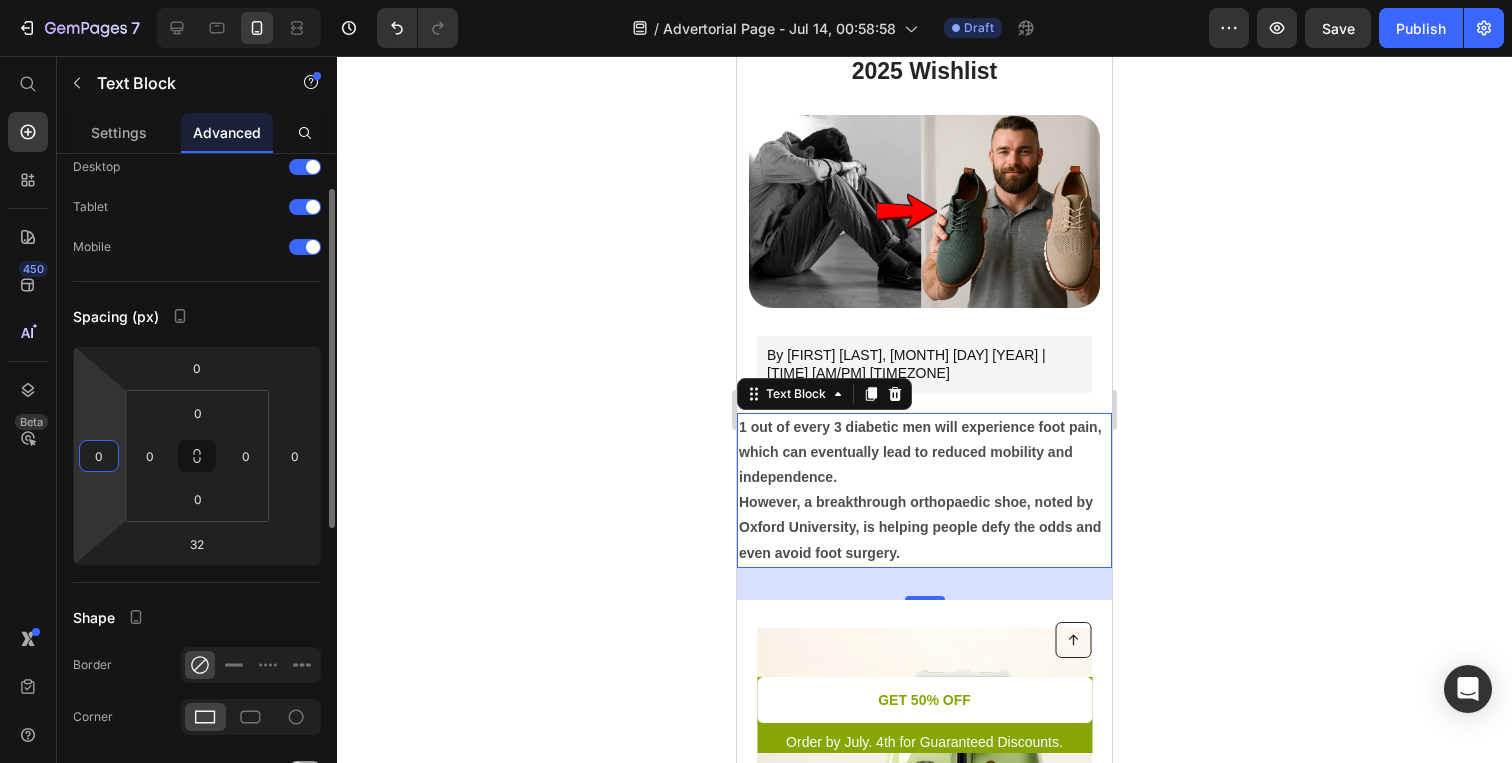 click on "0" at bounding box center [99, 456] 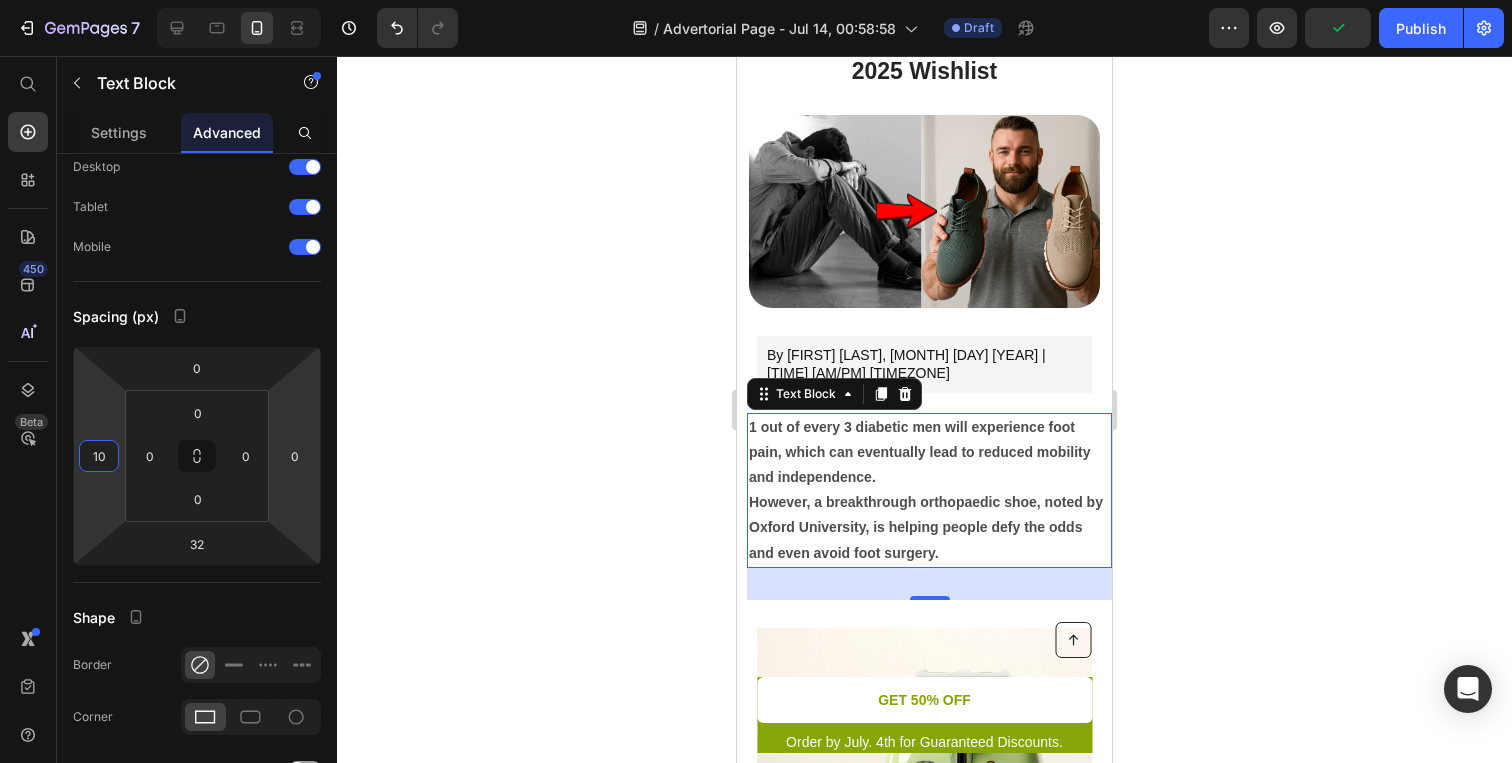type on "10" 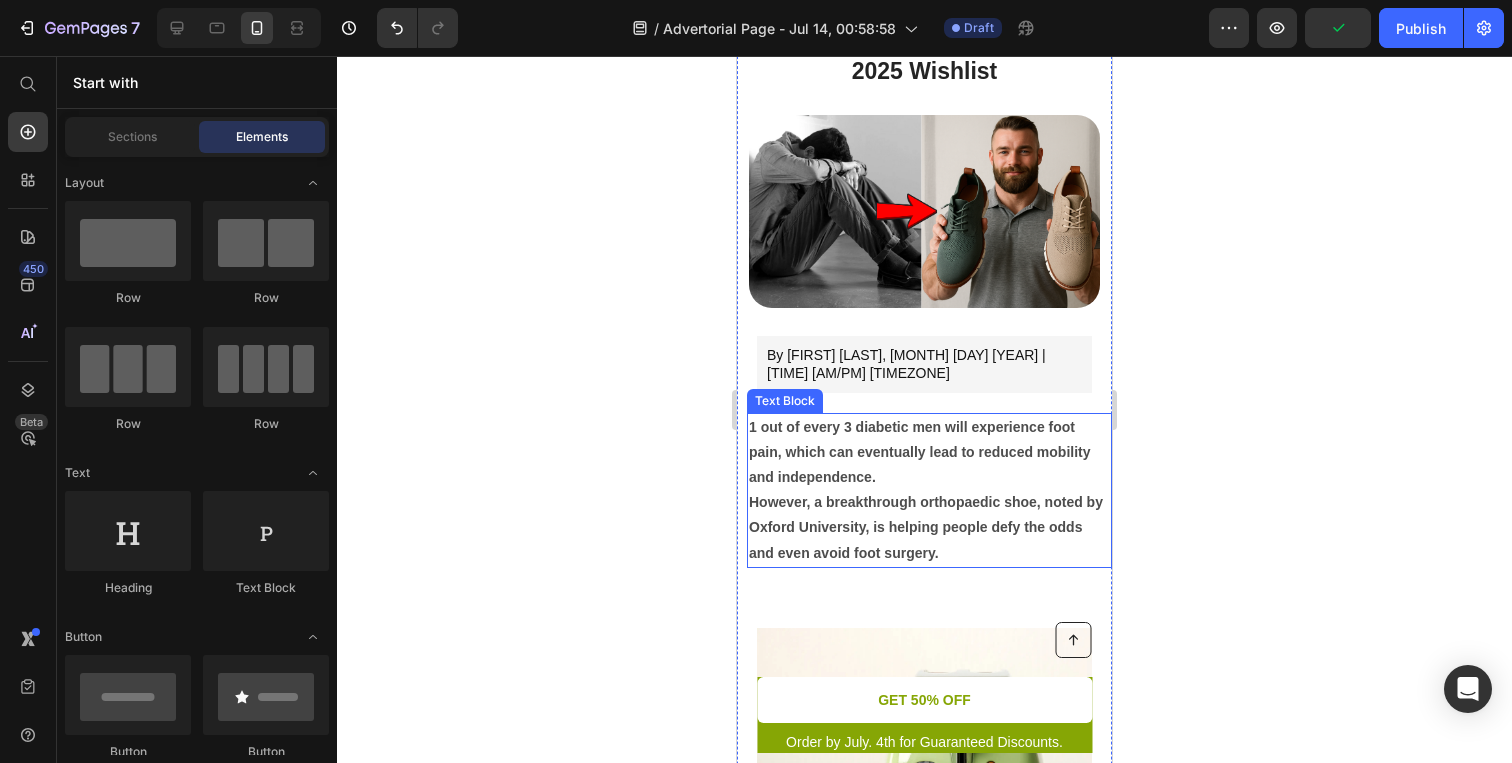 click on "However, a breakthrough orthopaedic shoe, noted by Oxford University, is helping people defy the odds and even avoid foot surgery." at bounding box center [929, 528] 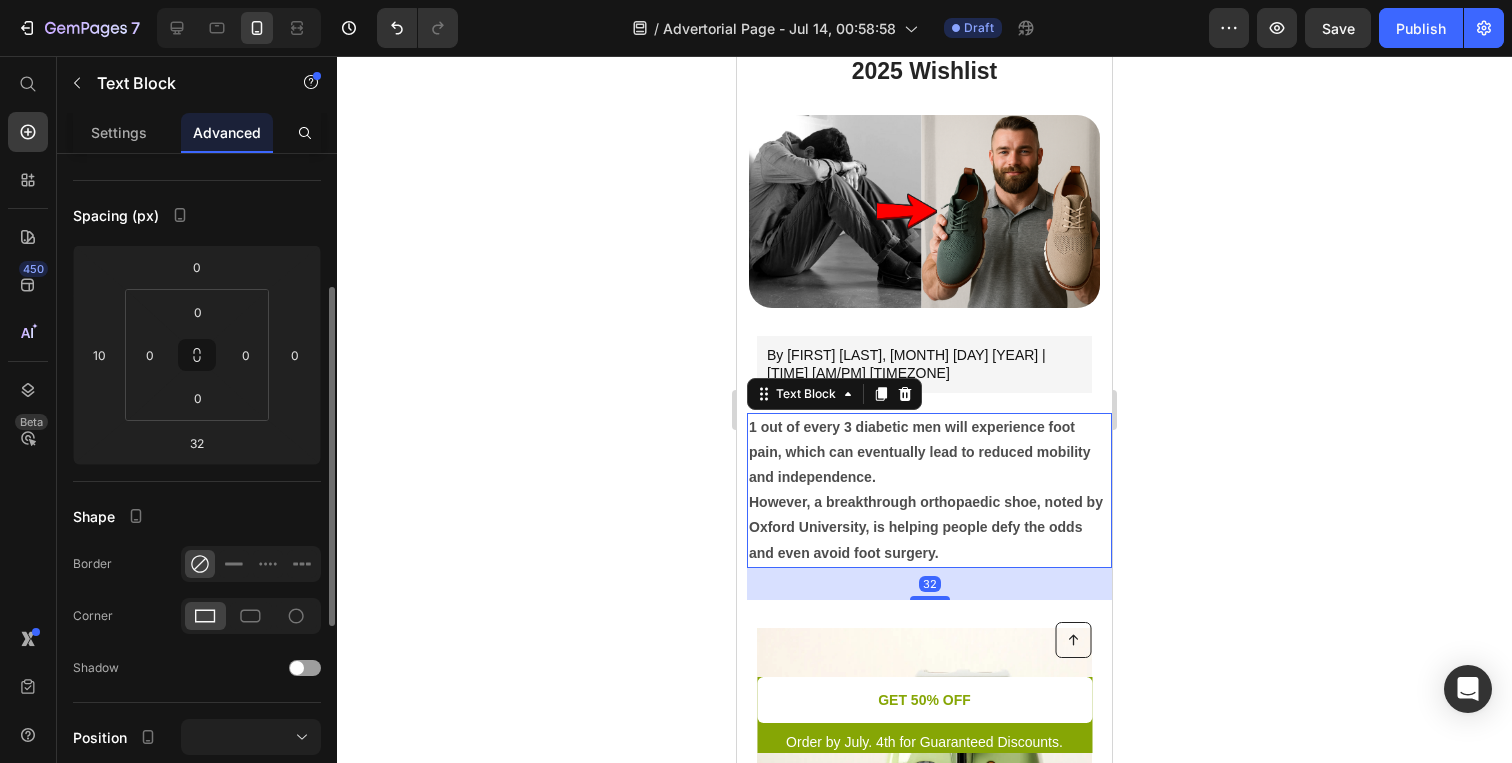 scroll, scrollTop: 201, scrollLeft: 0, axis: vertical 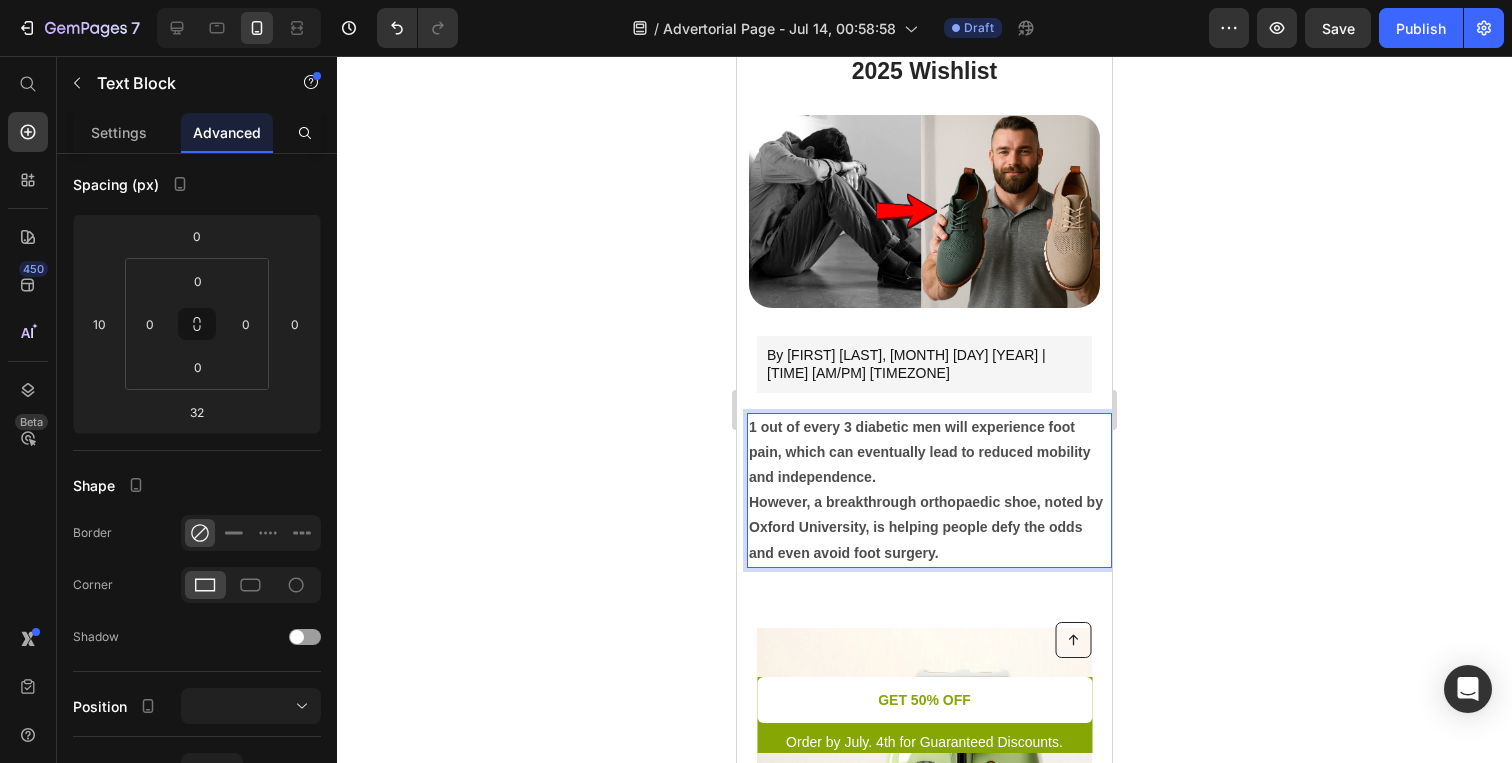 click on "1 out of every 3 diabetic men will experience foot pain, which can eventually lead to reduced mobility and independence." at bounding box center [929, 453] 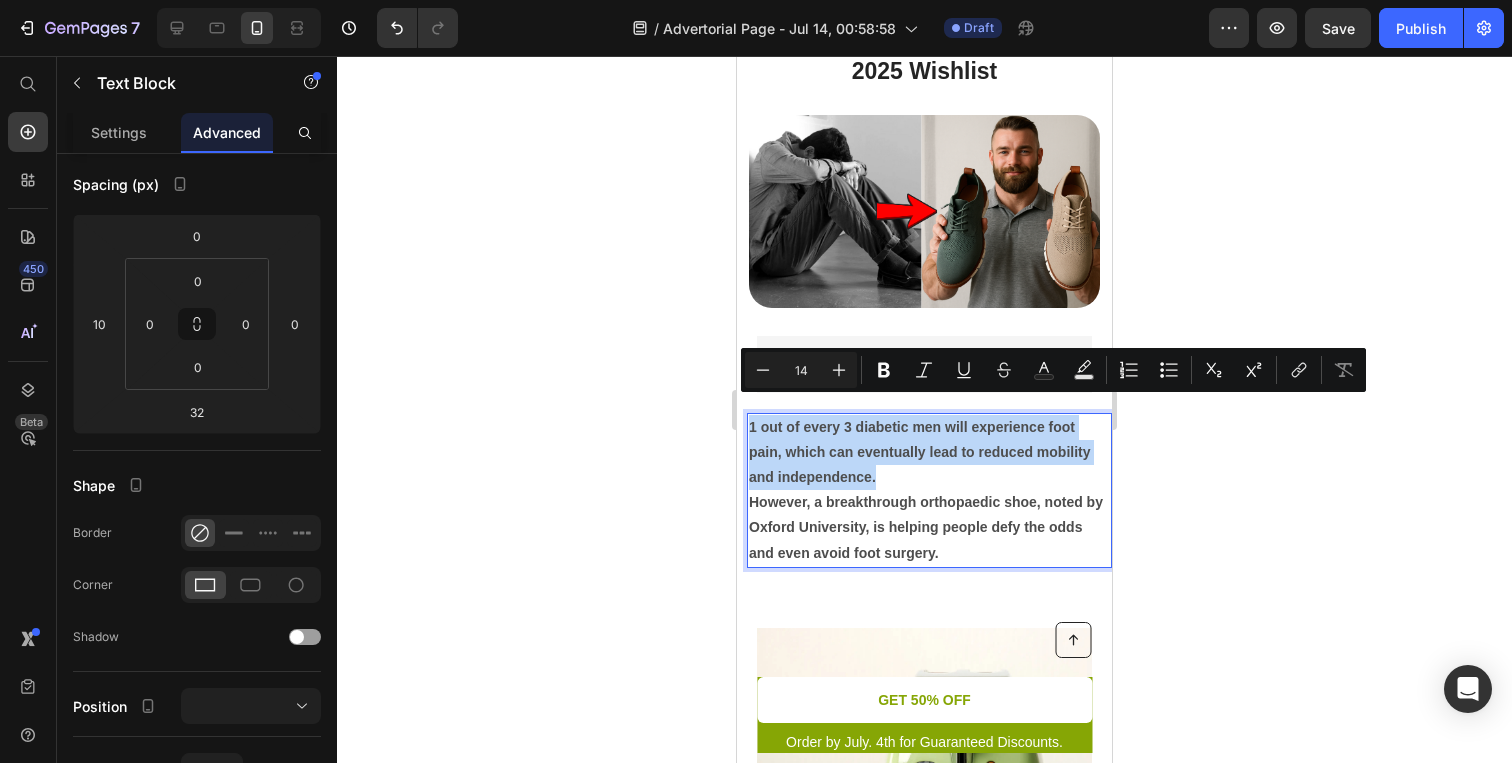 drag, startPoint x: 848, startPoint y: 455, endPoint x: 727, endPoint y: 412, distance: 128.41339 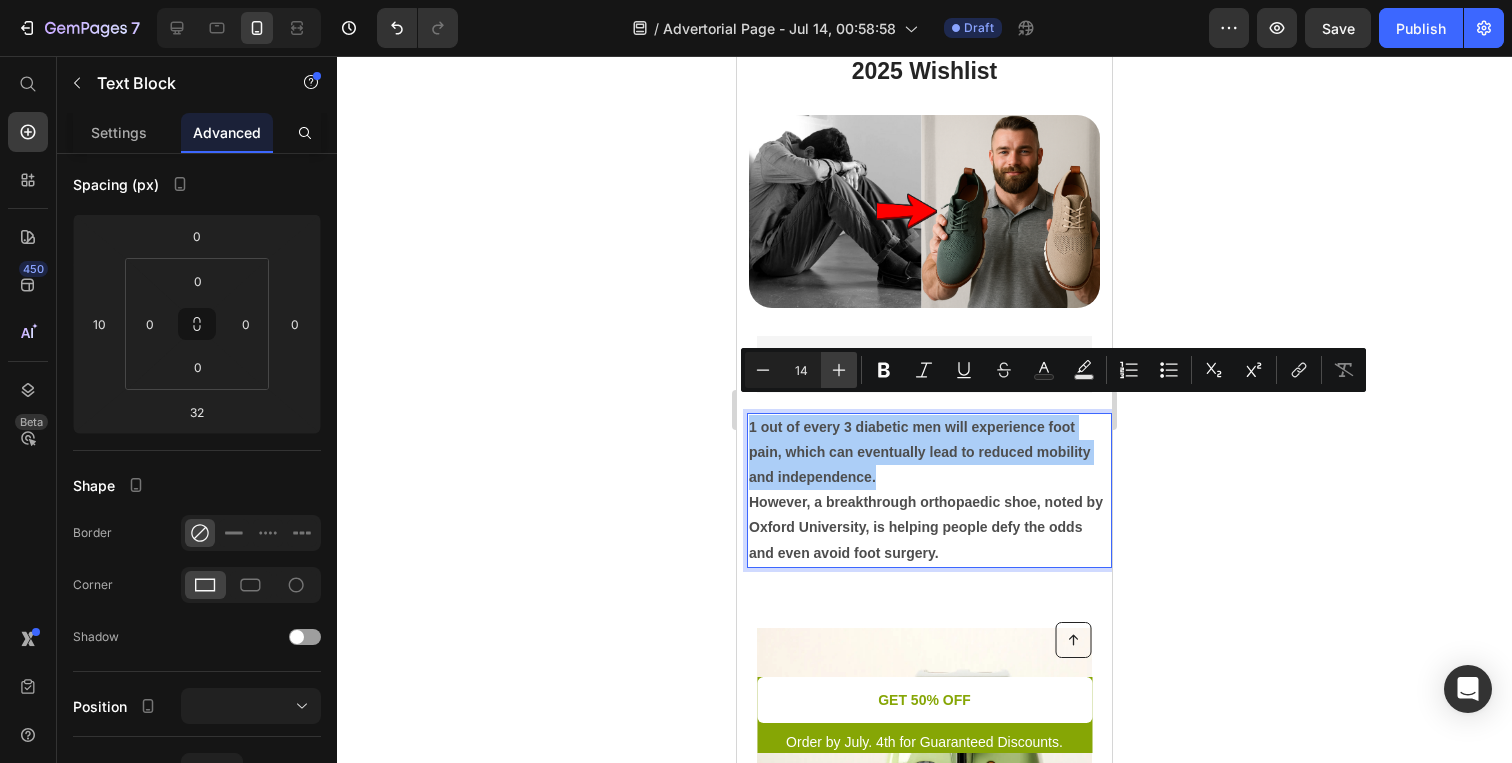 click 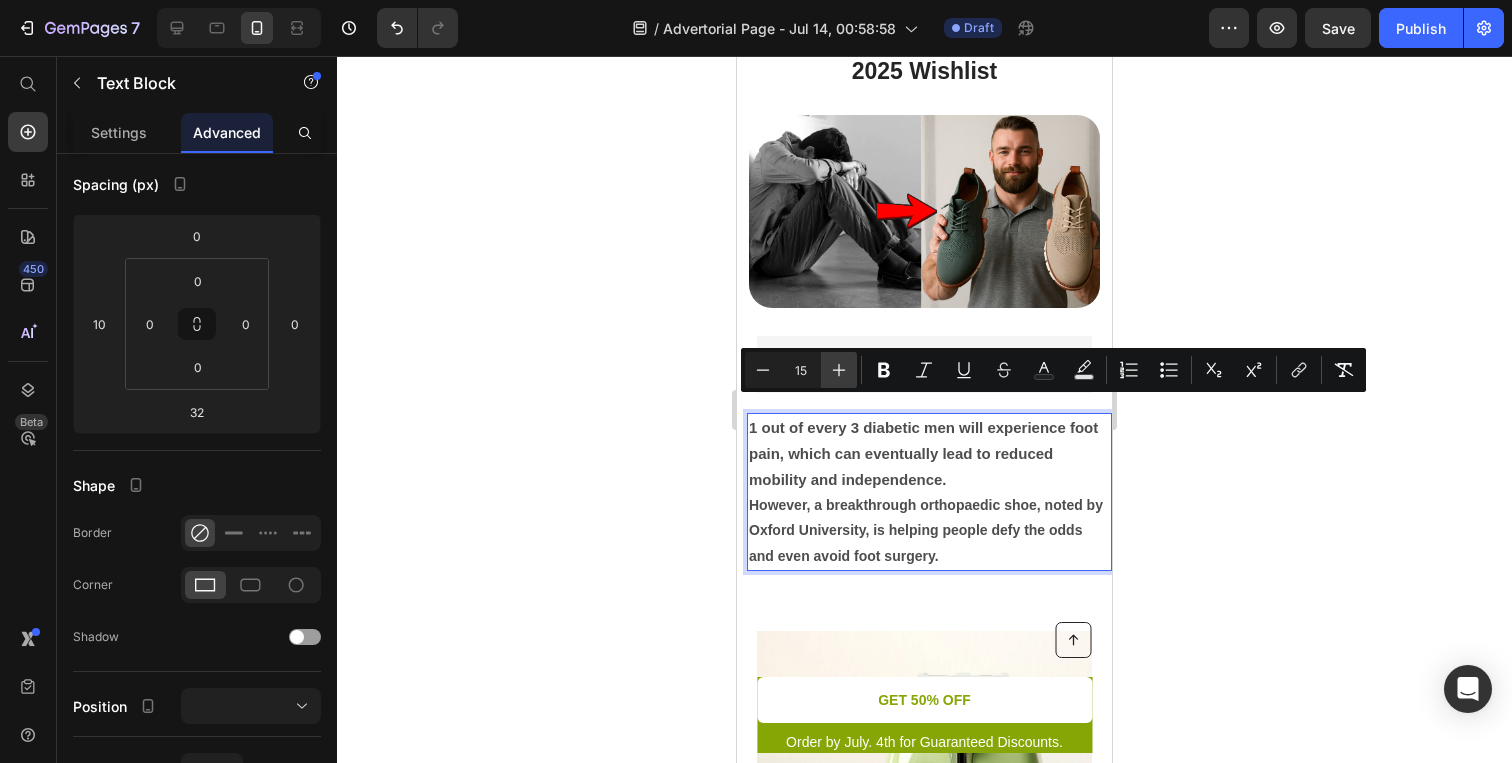 click 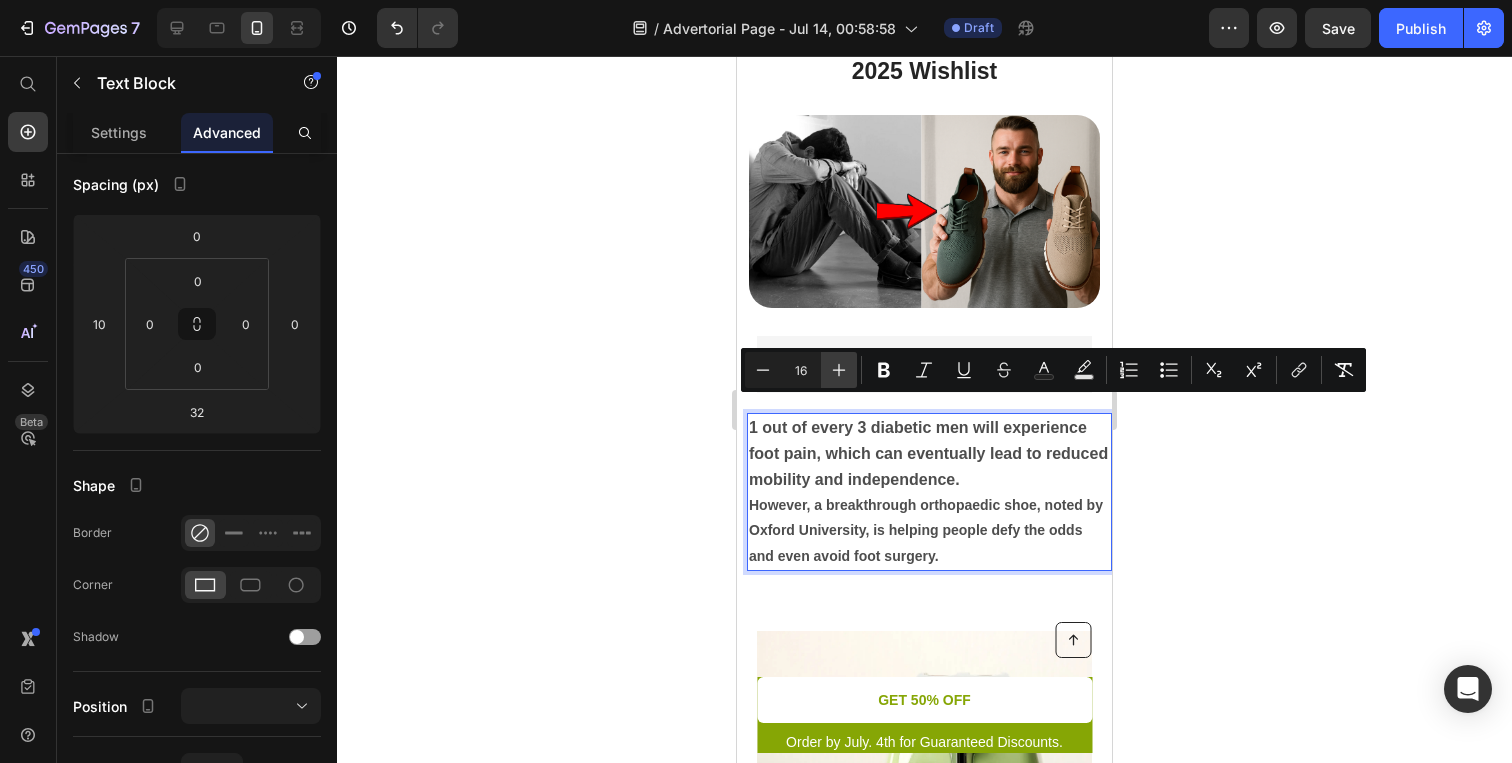 click 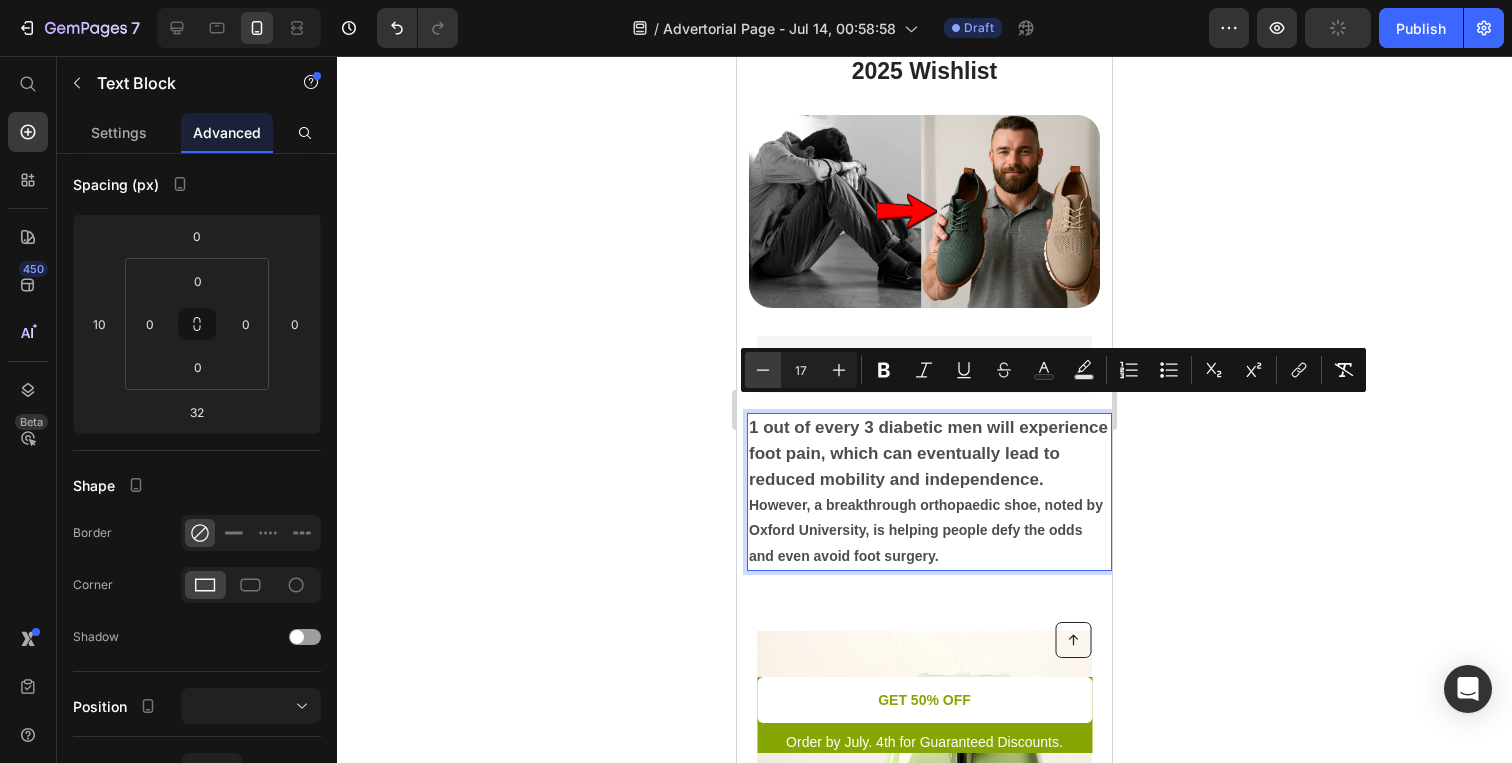 click 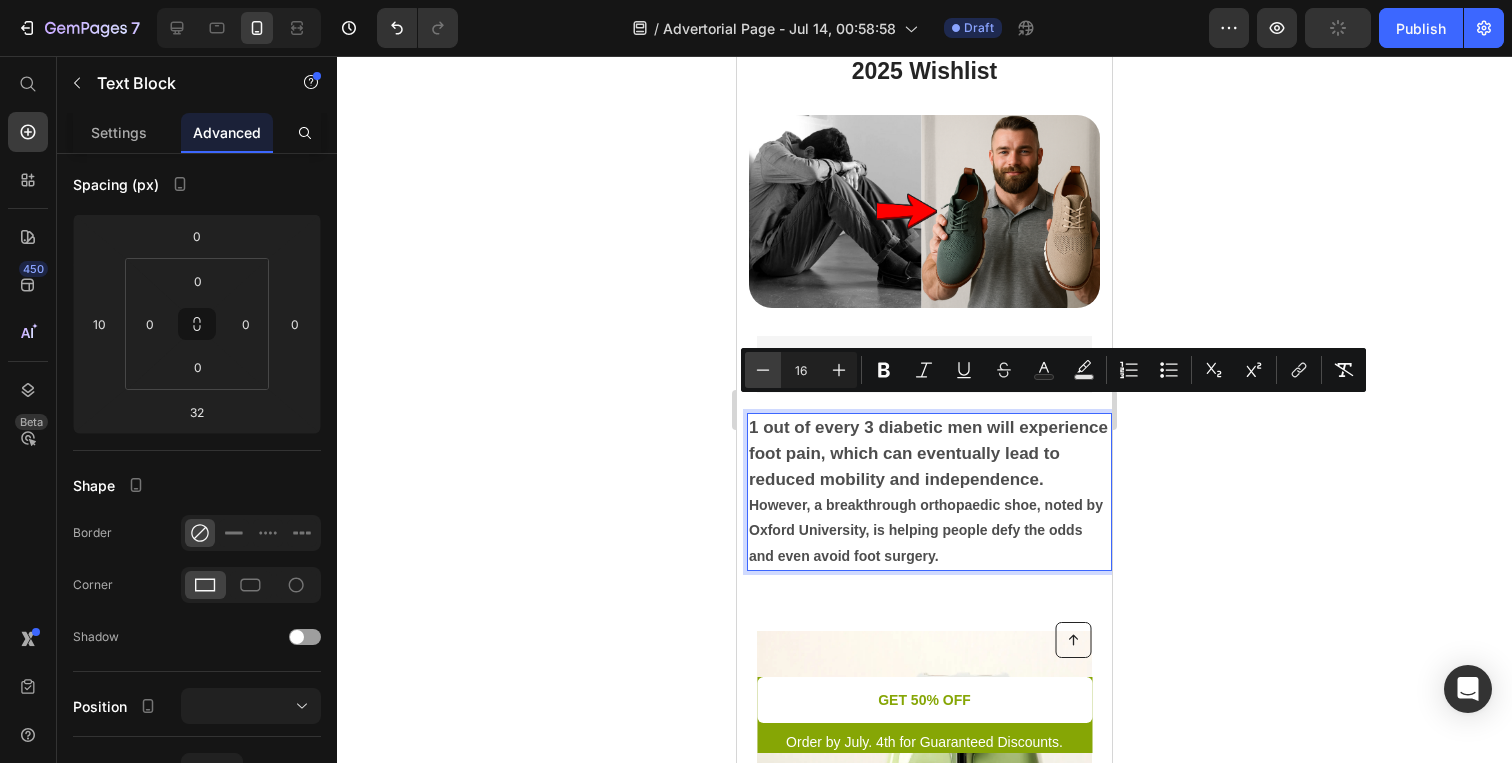 click 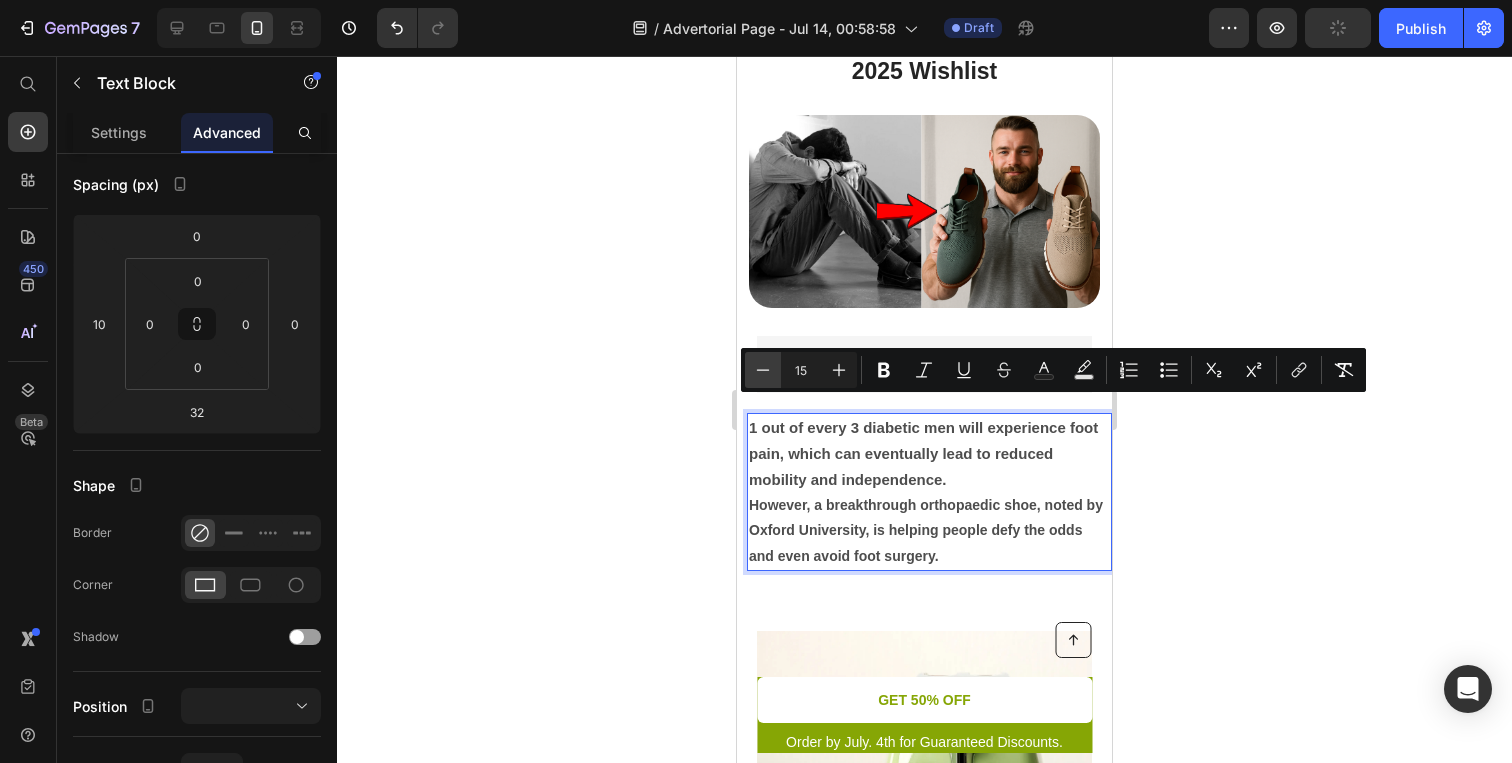 click 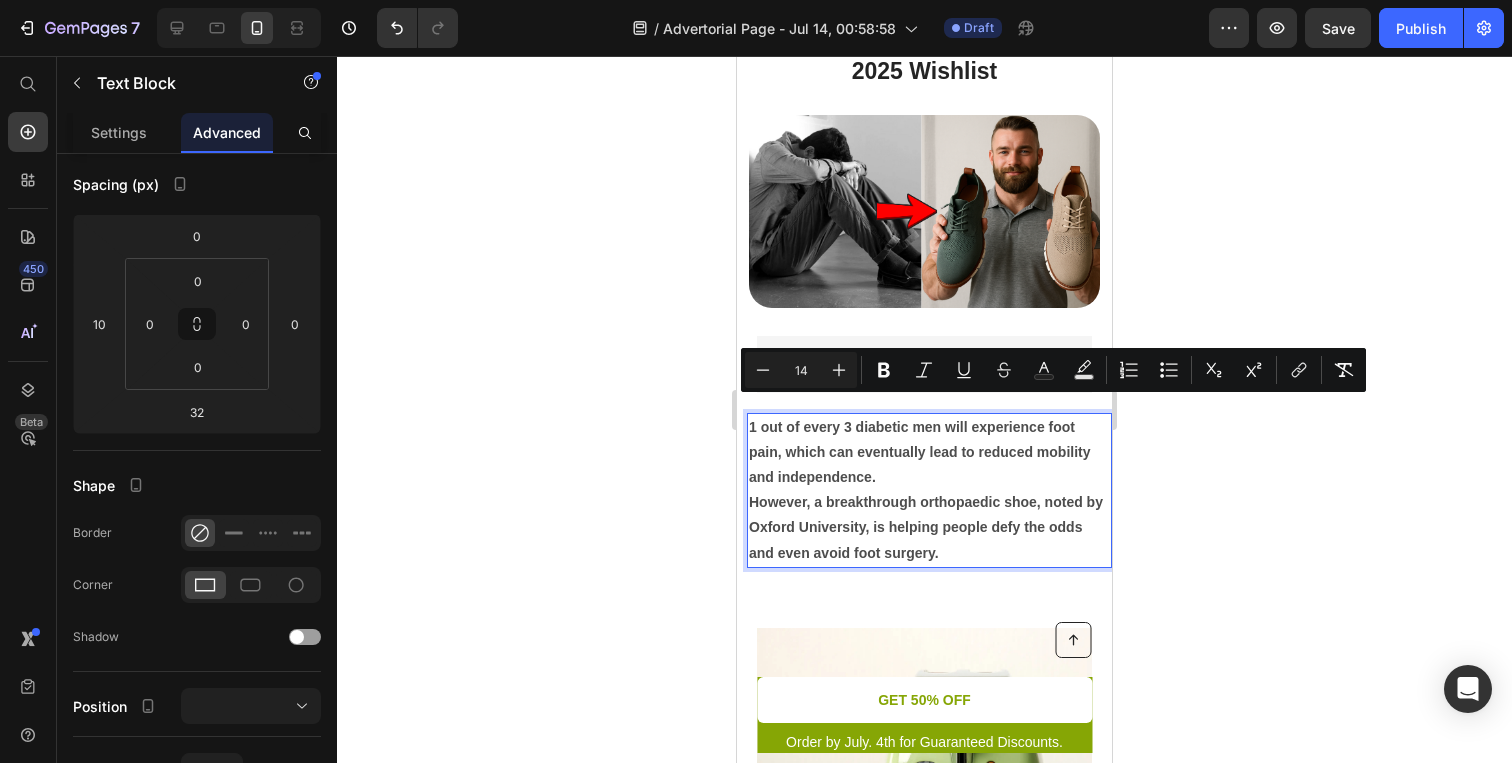click on "However, a breakthrough orthopaedic shoe, noted by Oxford University, is helping people defy the odds and even avoid foot surgery." at bounding box center (929, 528) 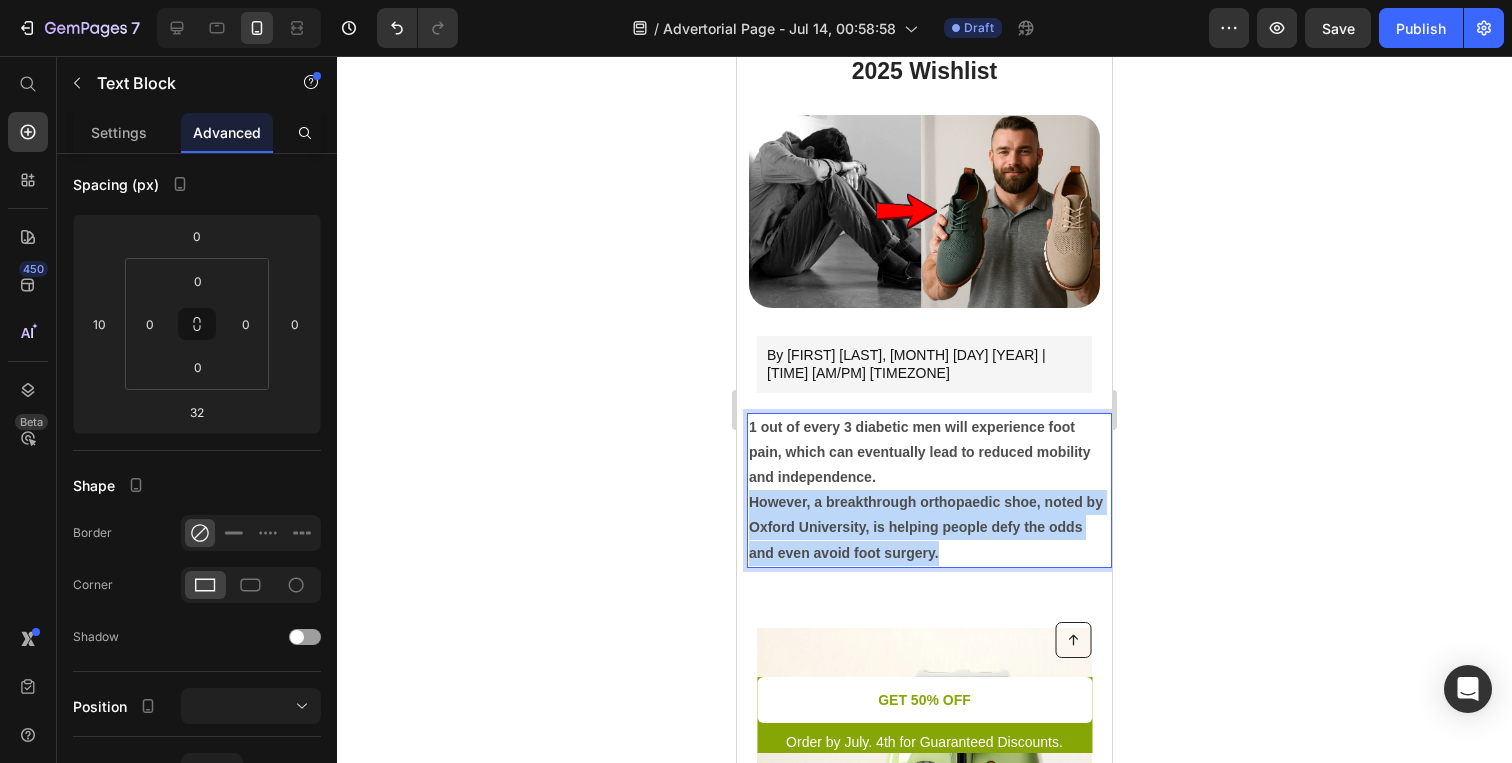 drag, startPoint x: 961, startPoint y: 534, endPoint x: 751, endPoint y: 490, distance: 214.56001 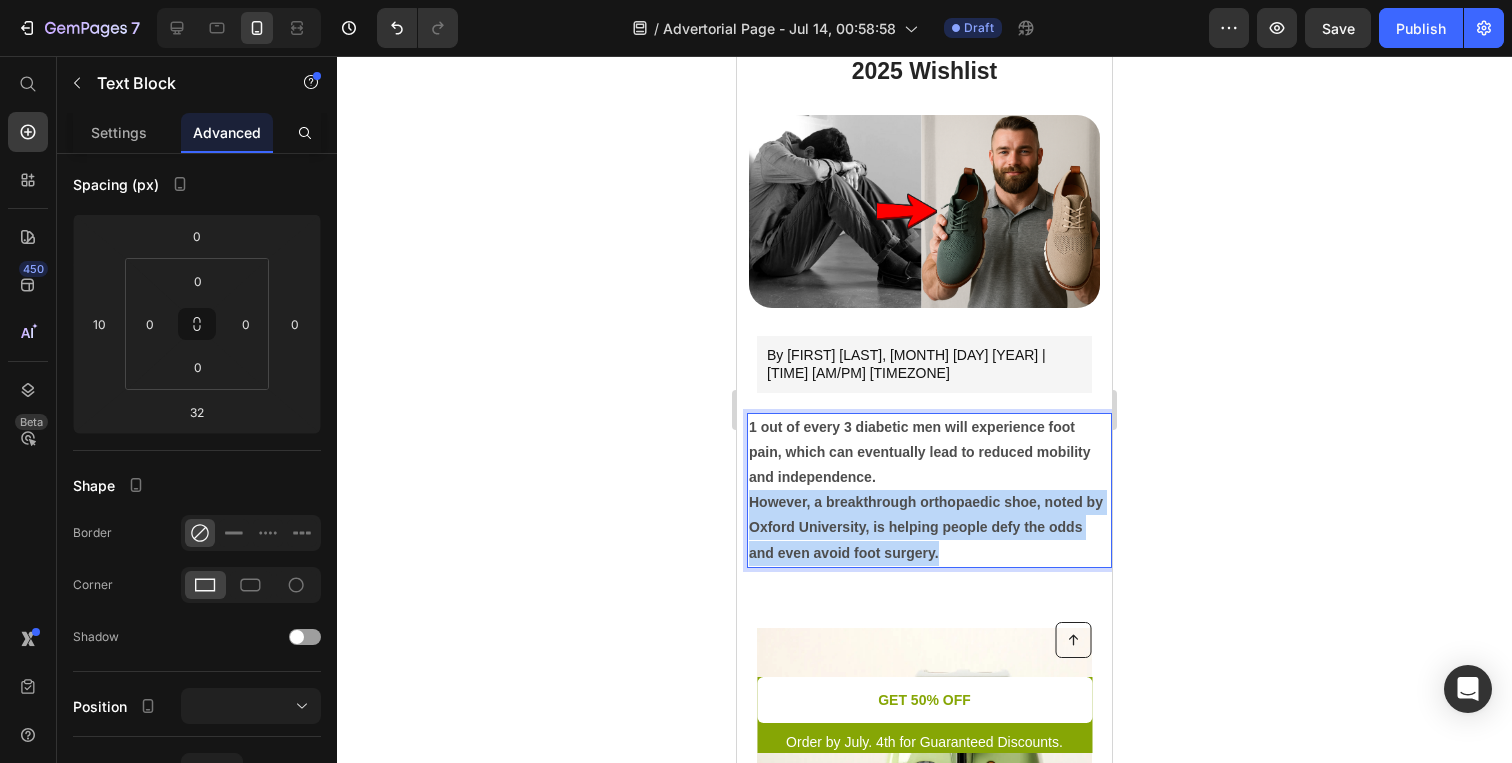 click on "However, a breakthrough orthopaedic shoe, noted by Oxford University, is helping people defy the odds and even avoid foot surgery." at bounding box center [929, 528] 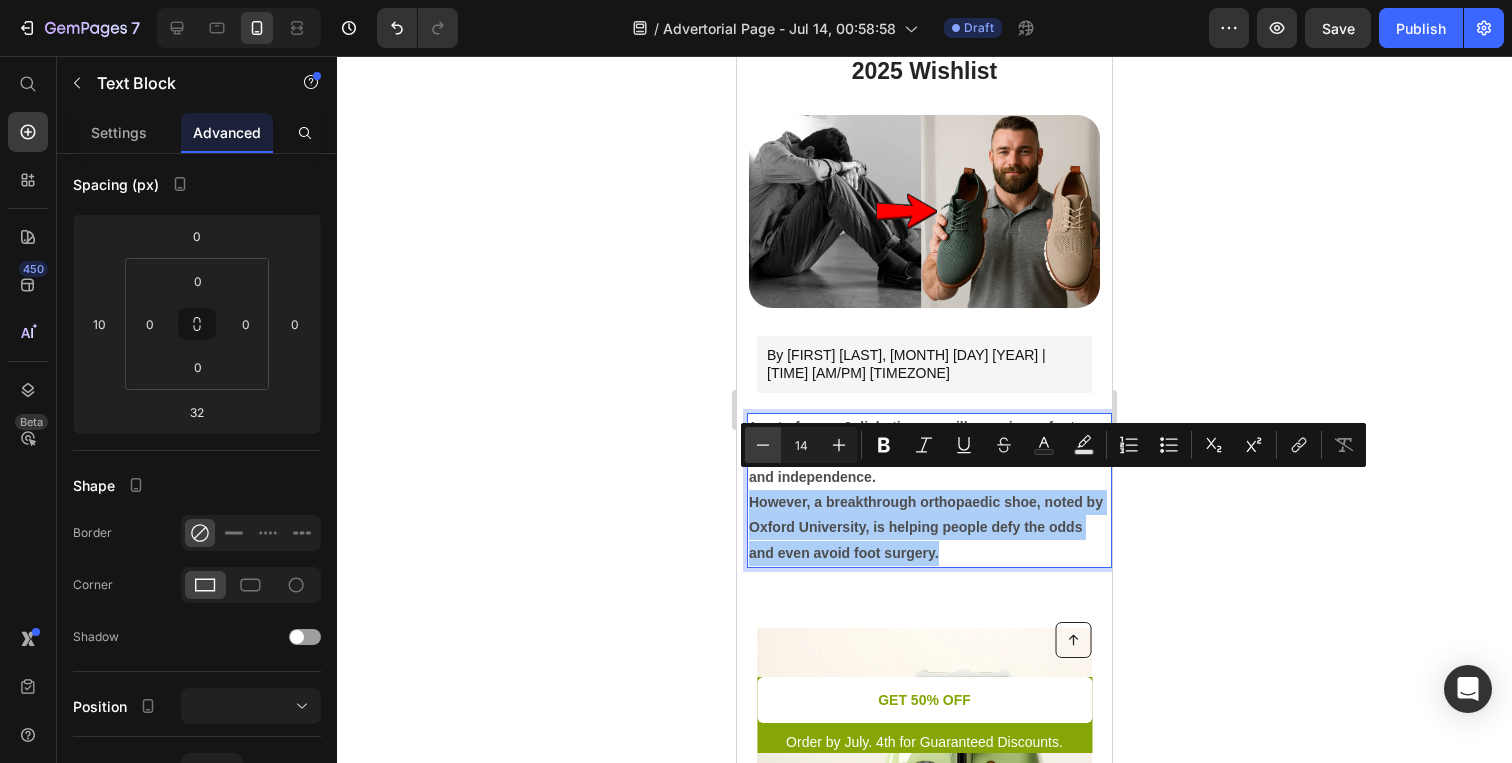click 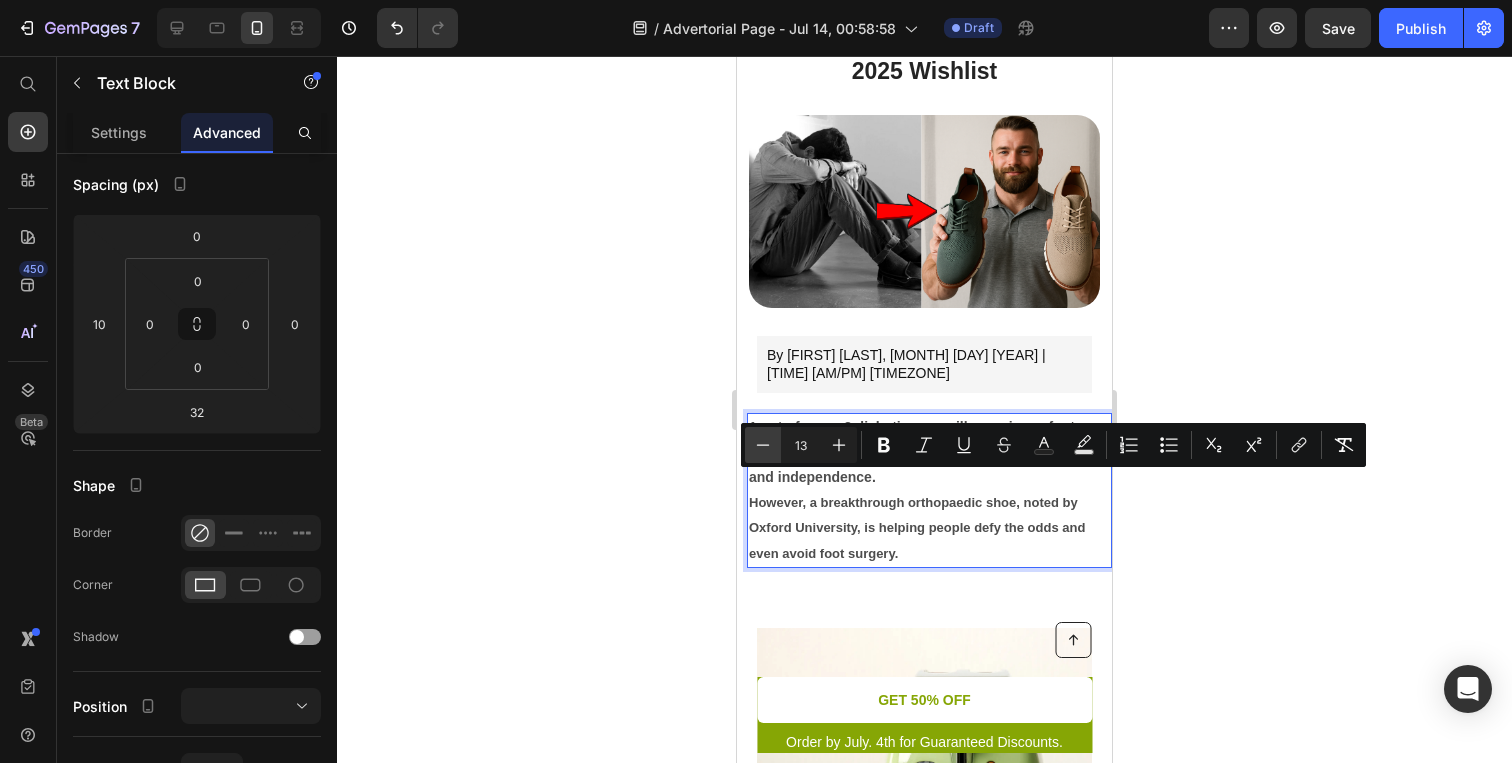 click 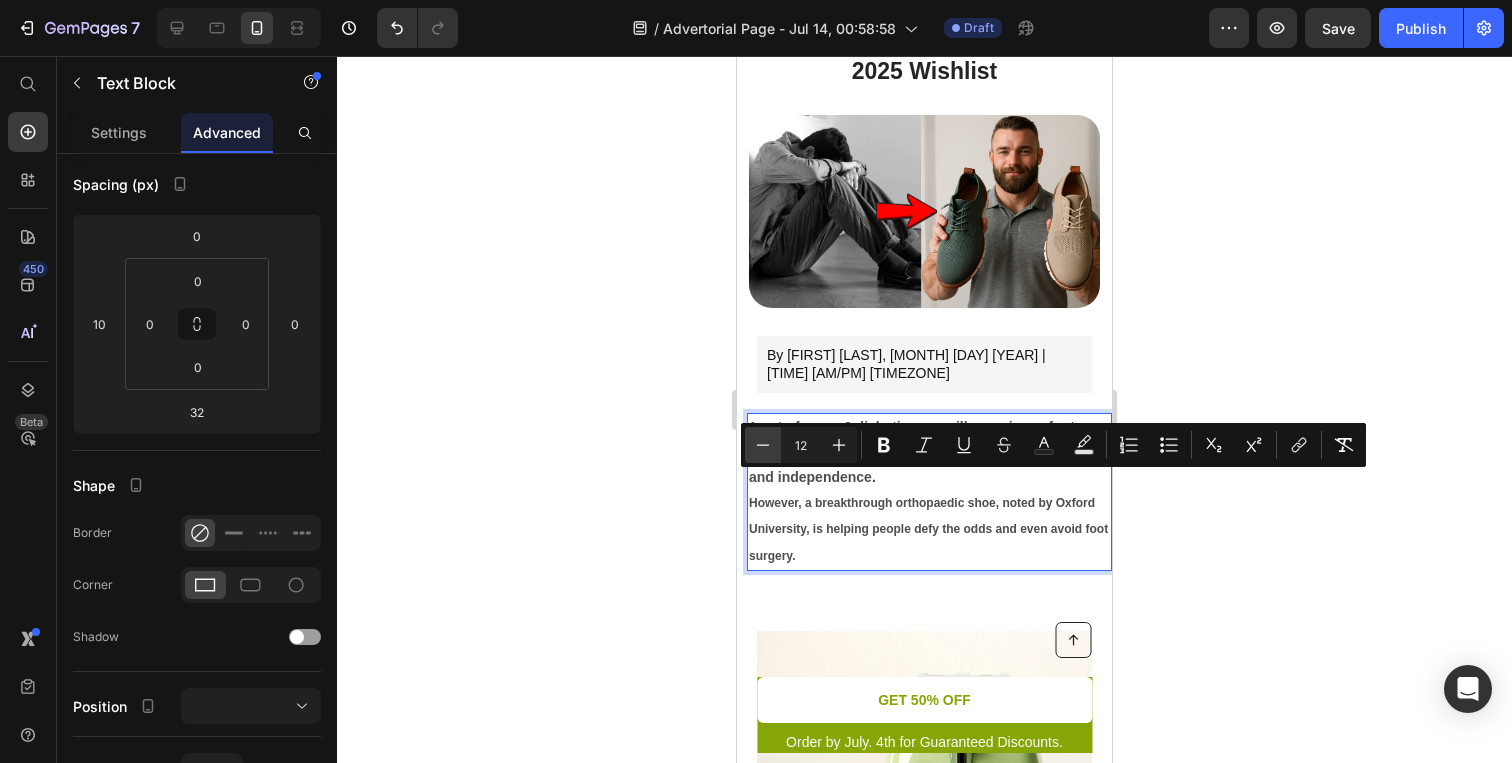 click 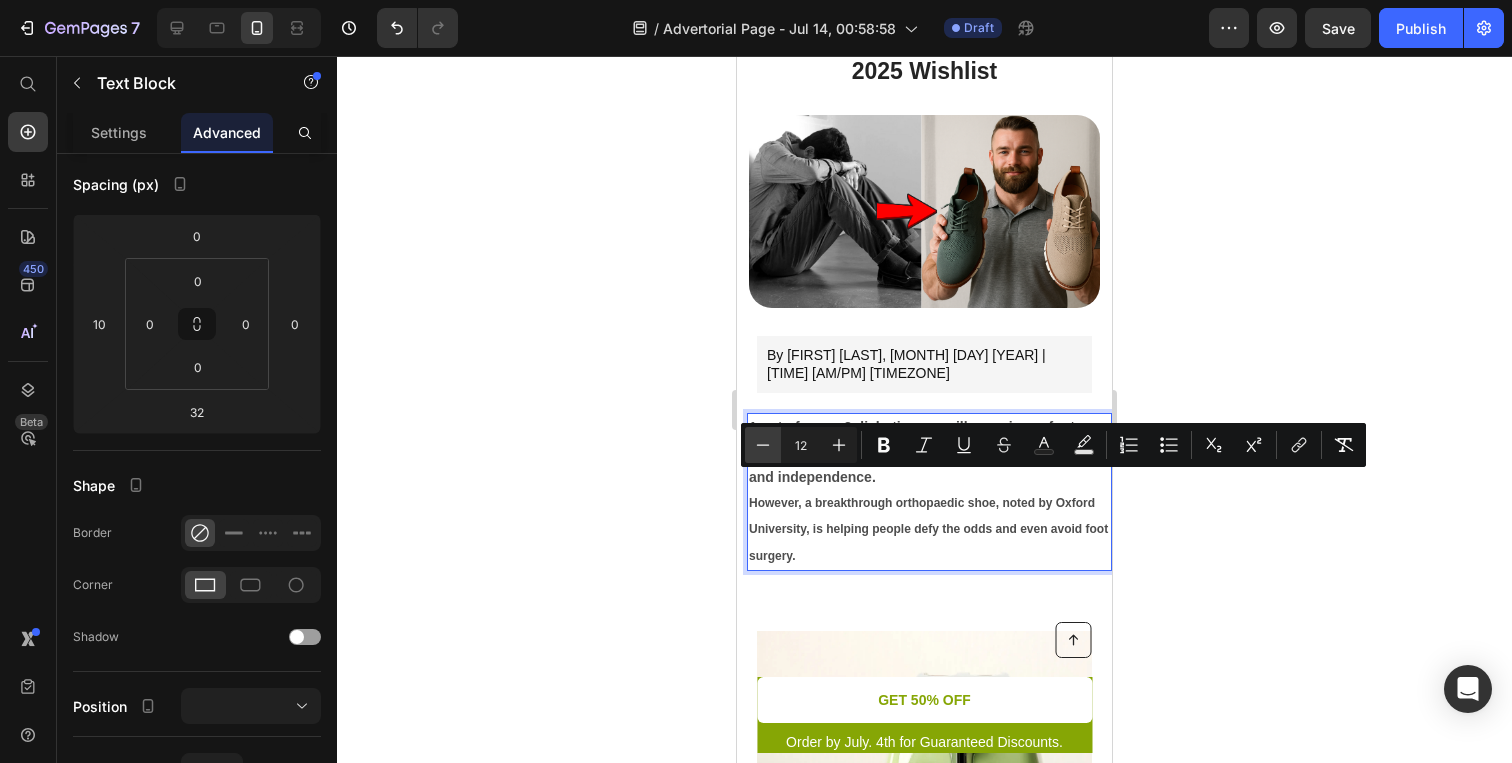 type on "11" 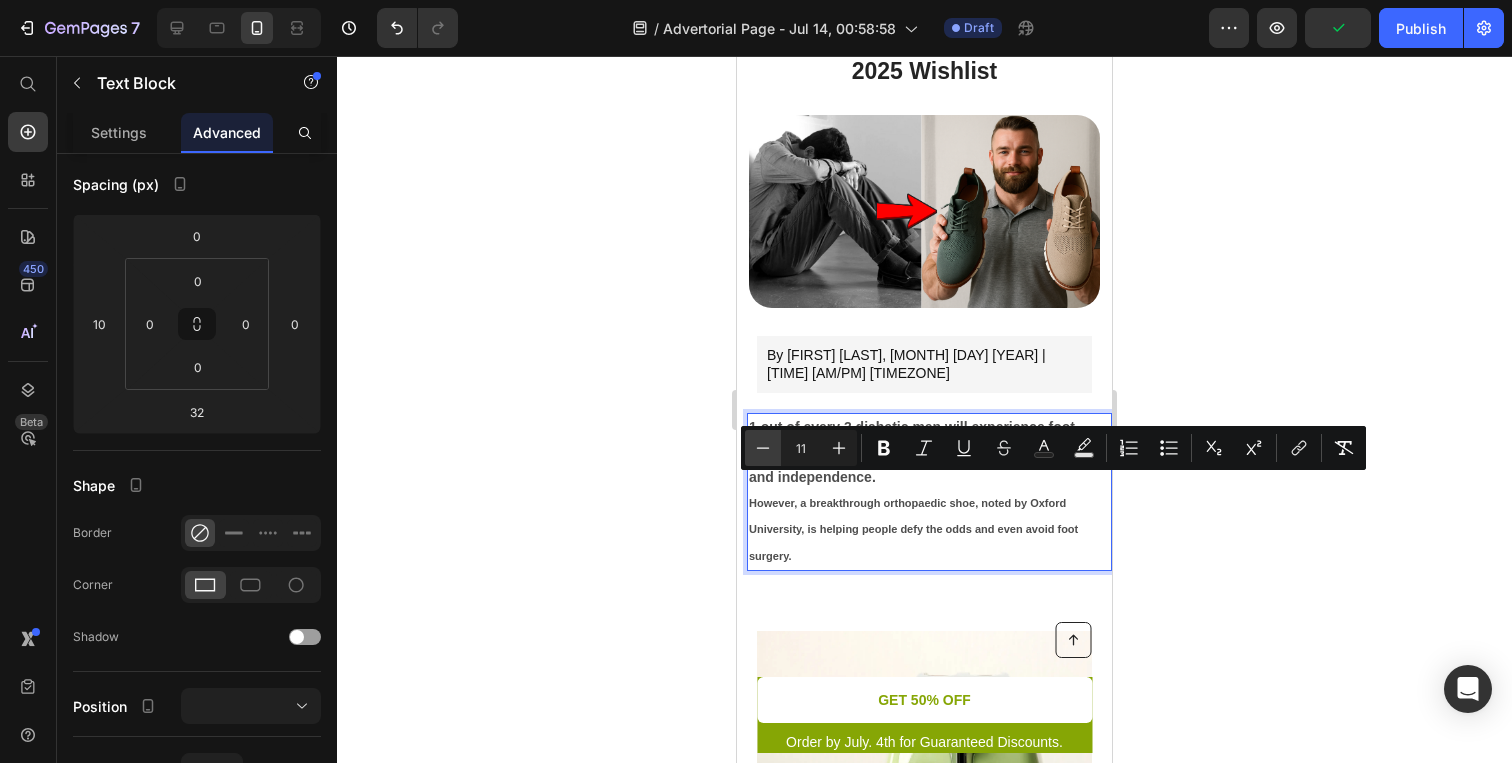 click 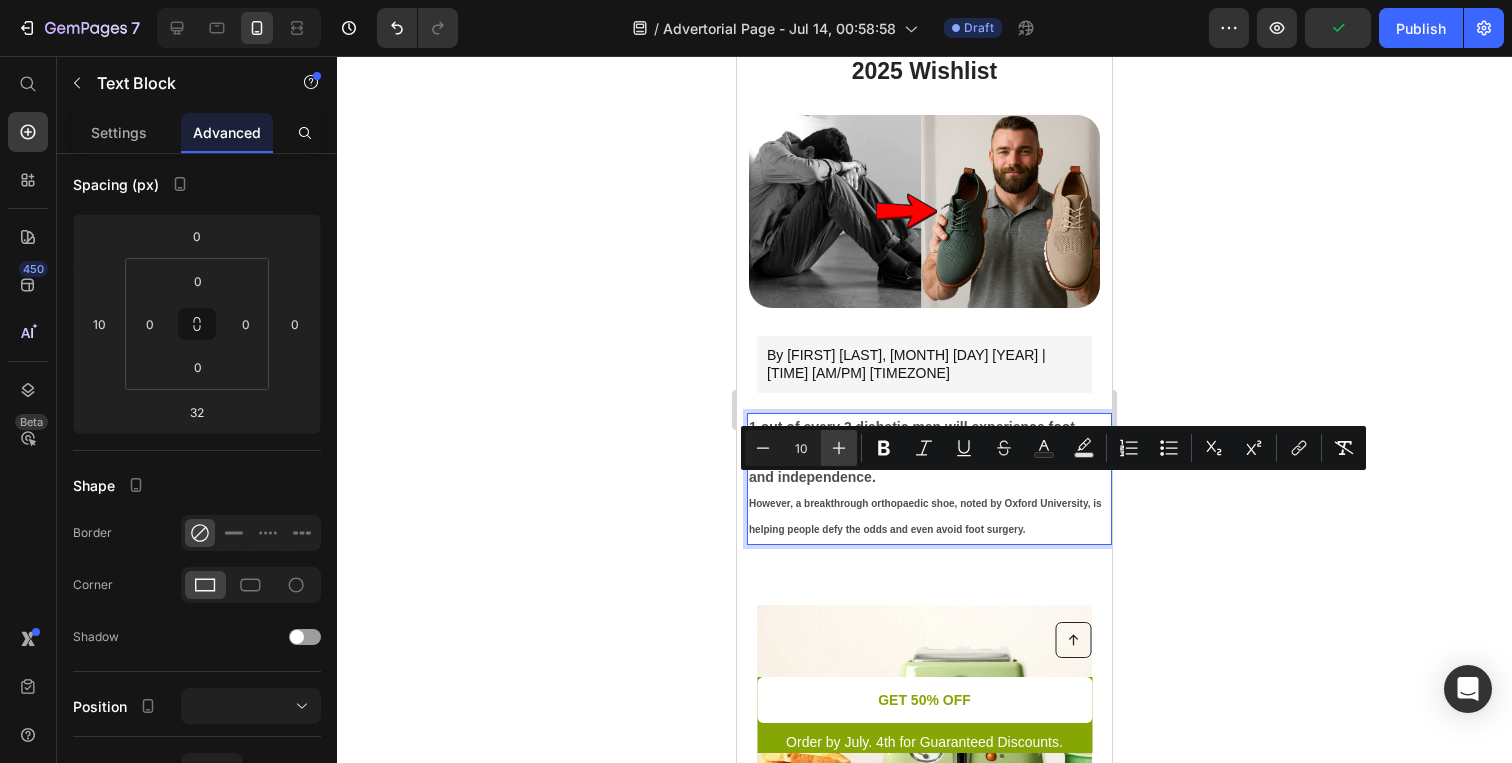 click 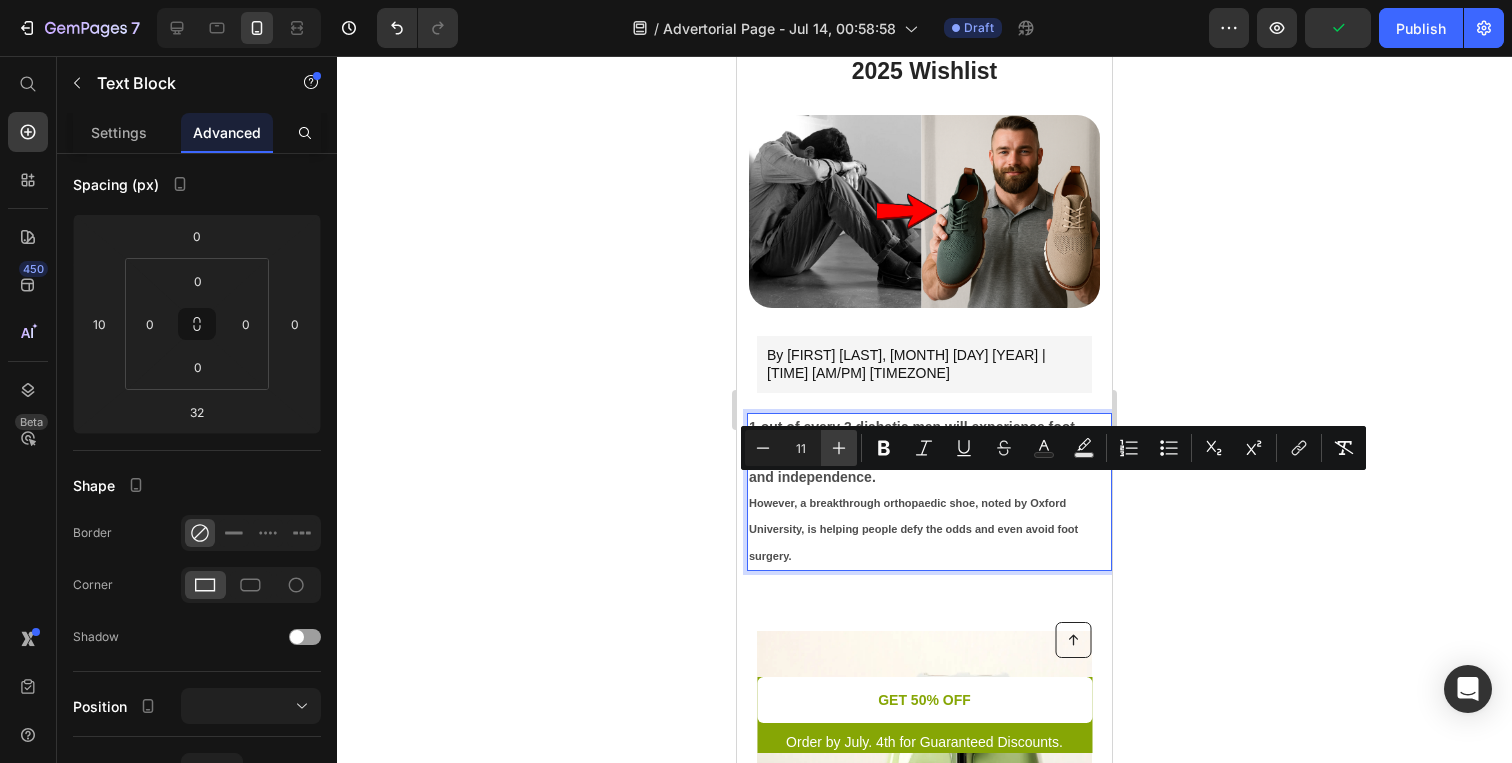click 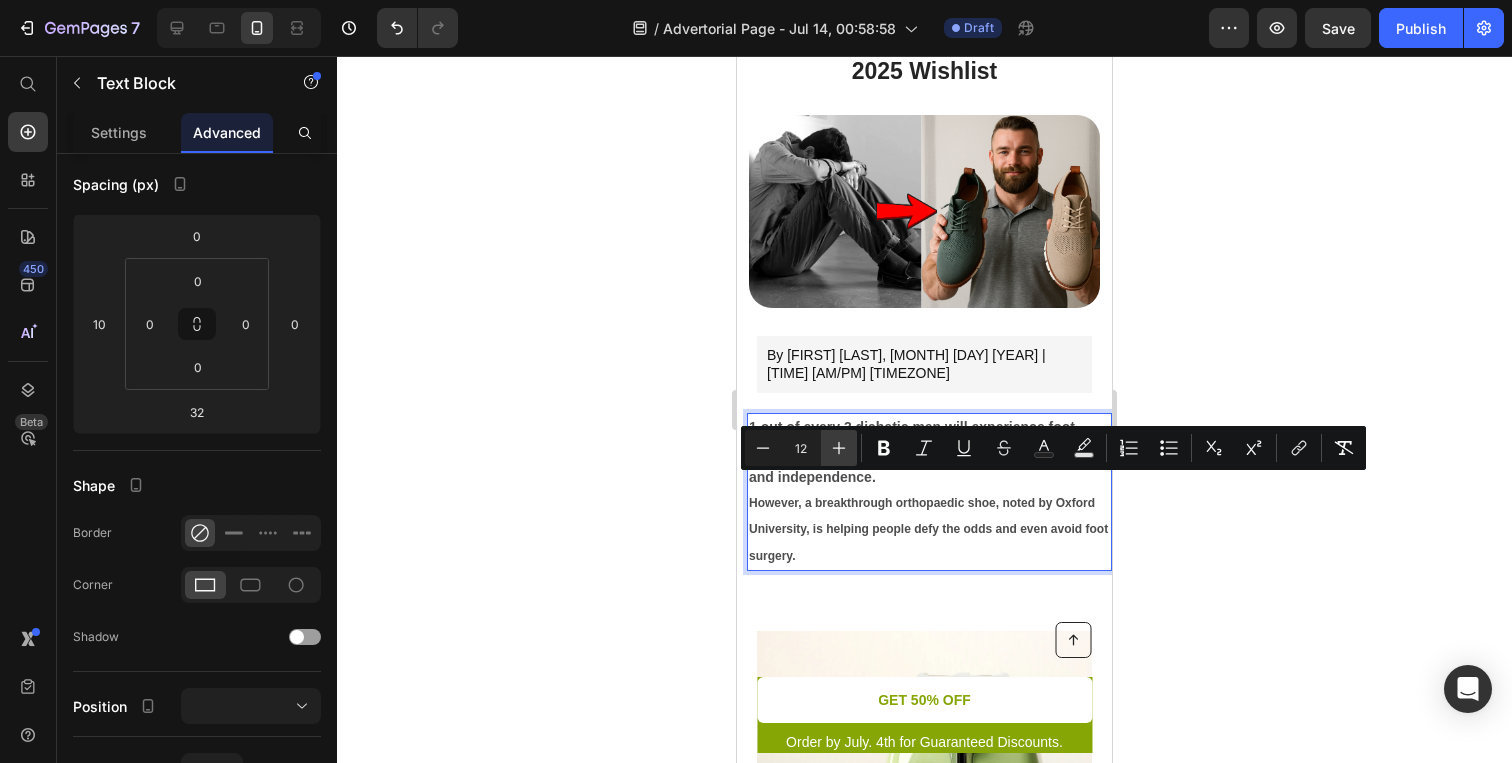 click 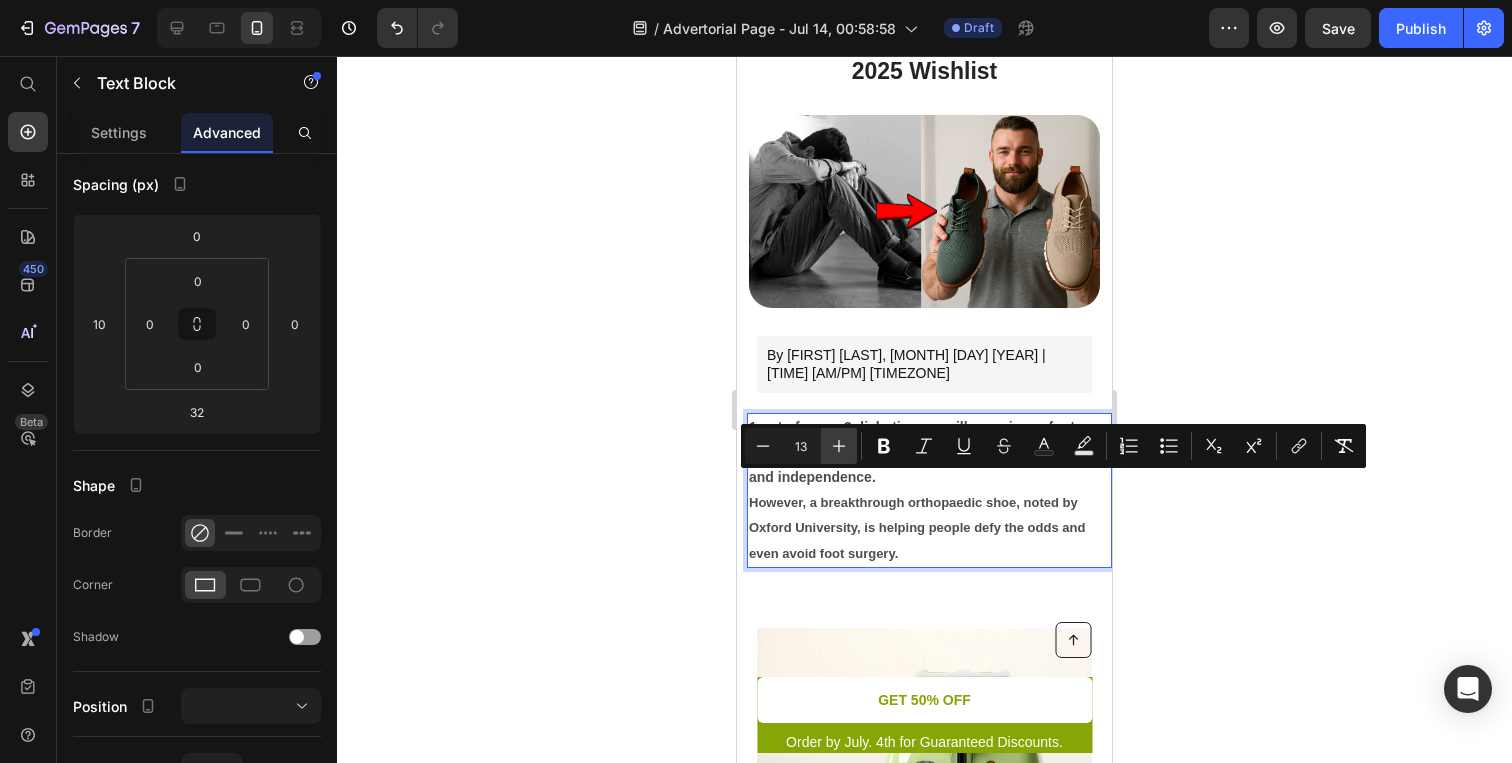 click 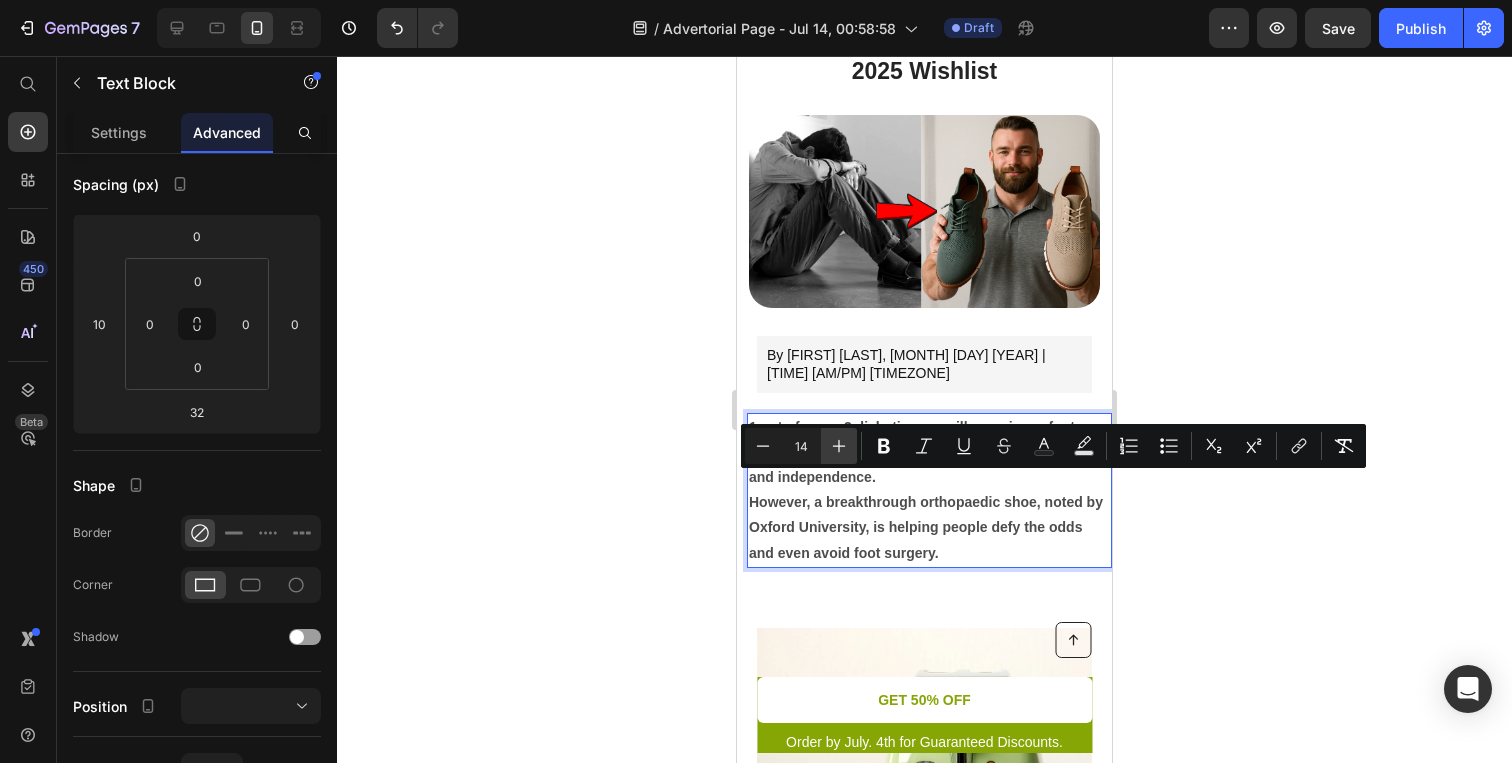 click 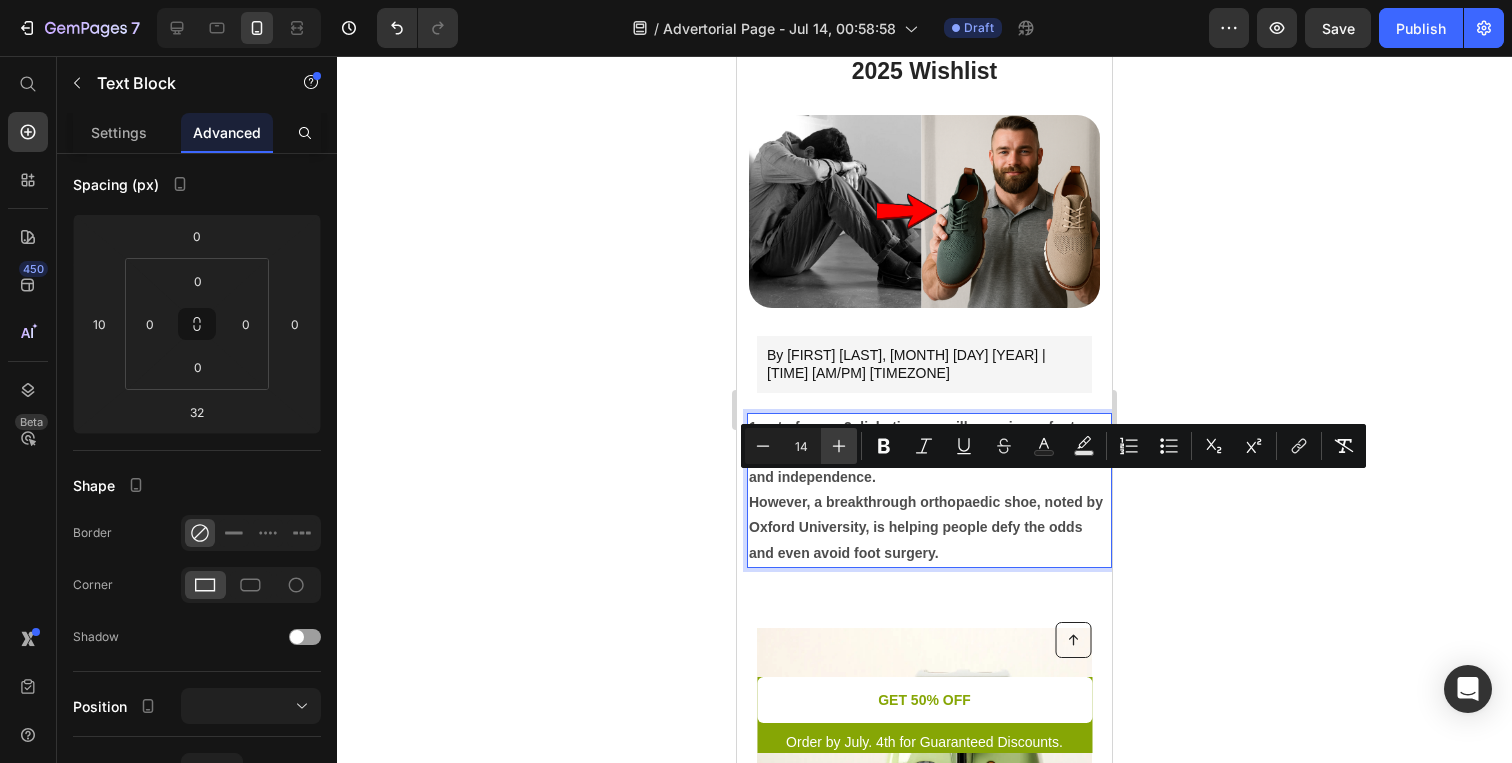 type on "15" 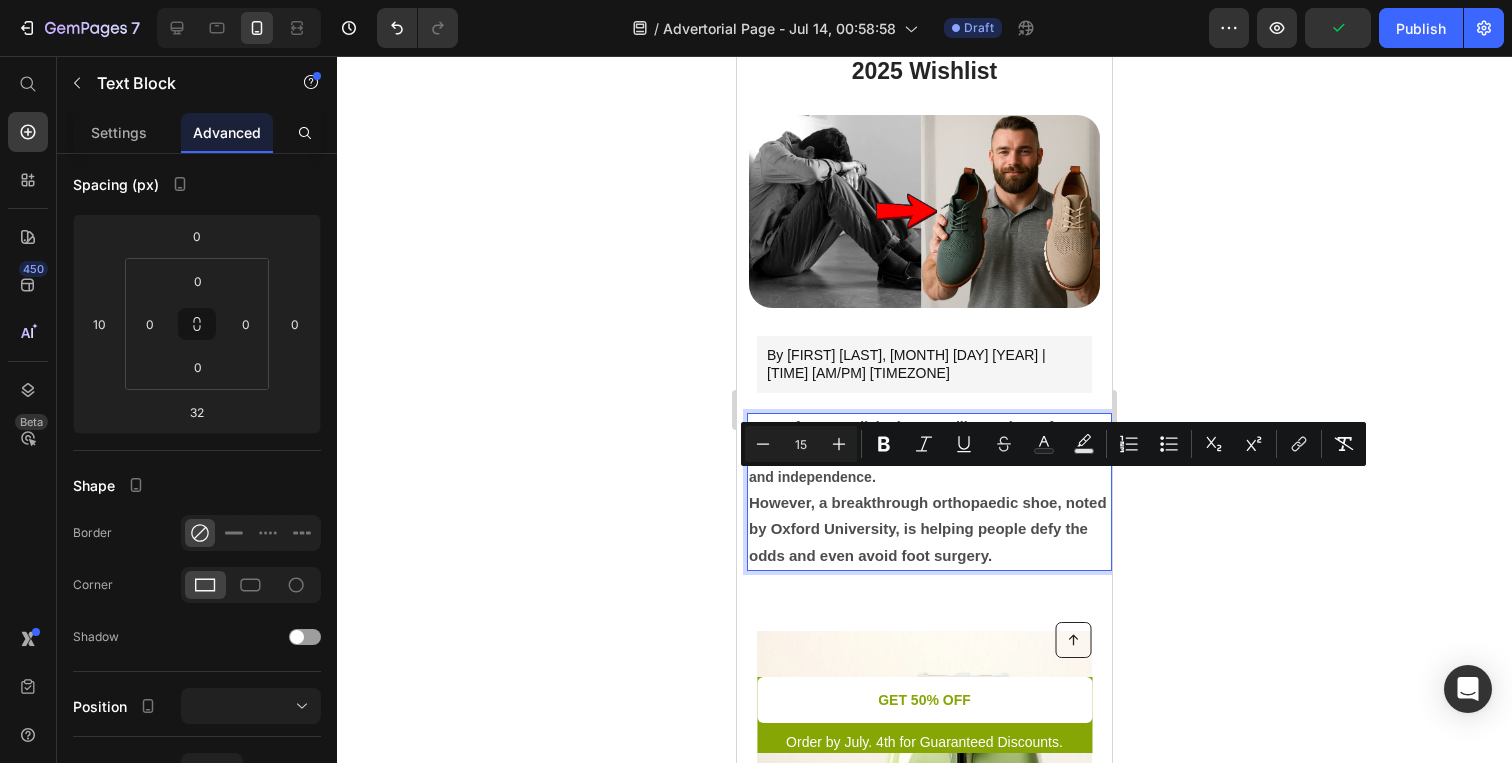 click 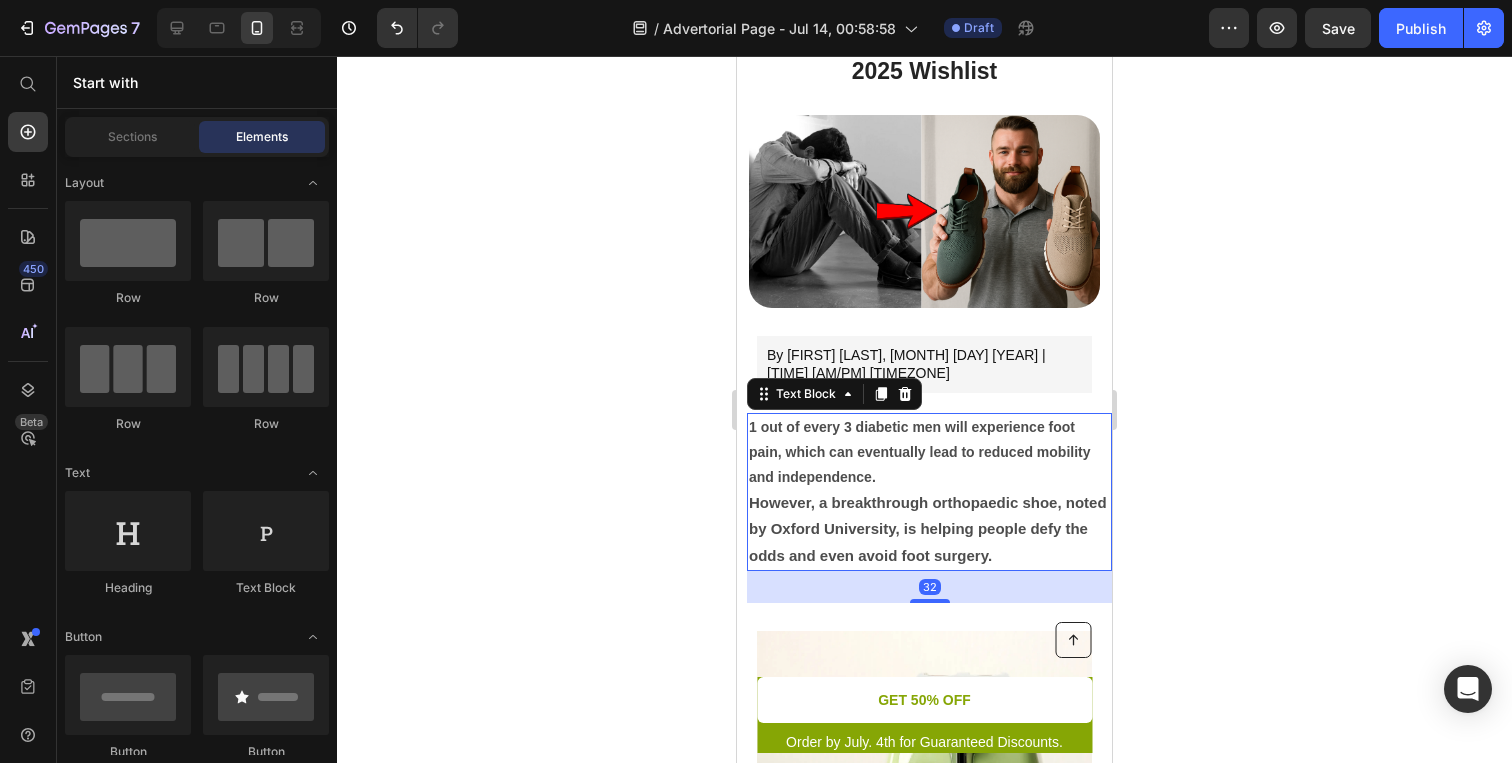 click on "1 out of every 3 diabetic men will experience foot pain, which can eventually lead to reduced mobility and independence." at bounding box center [929, 453] 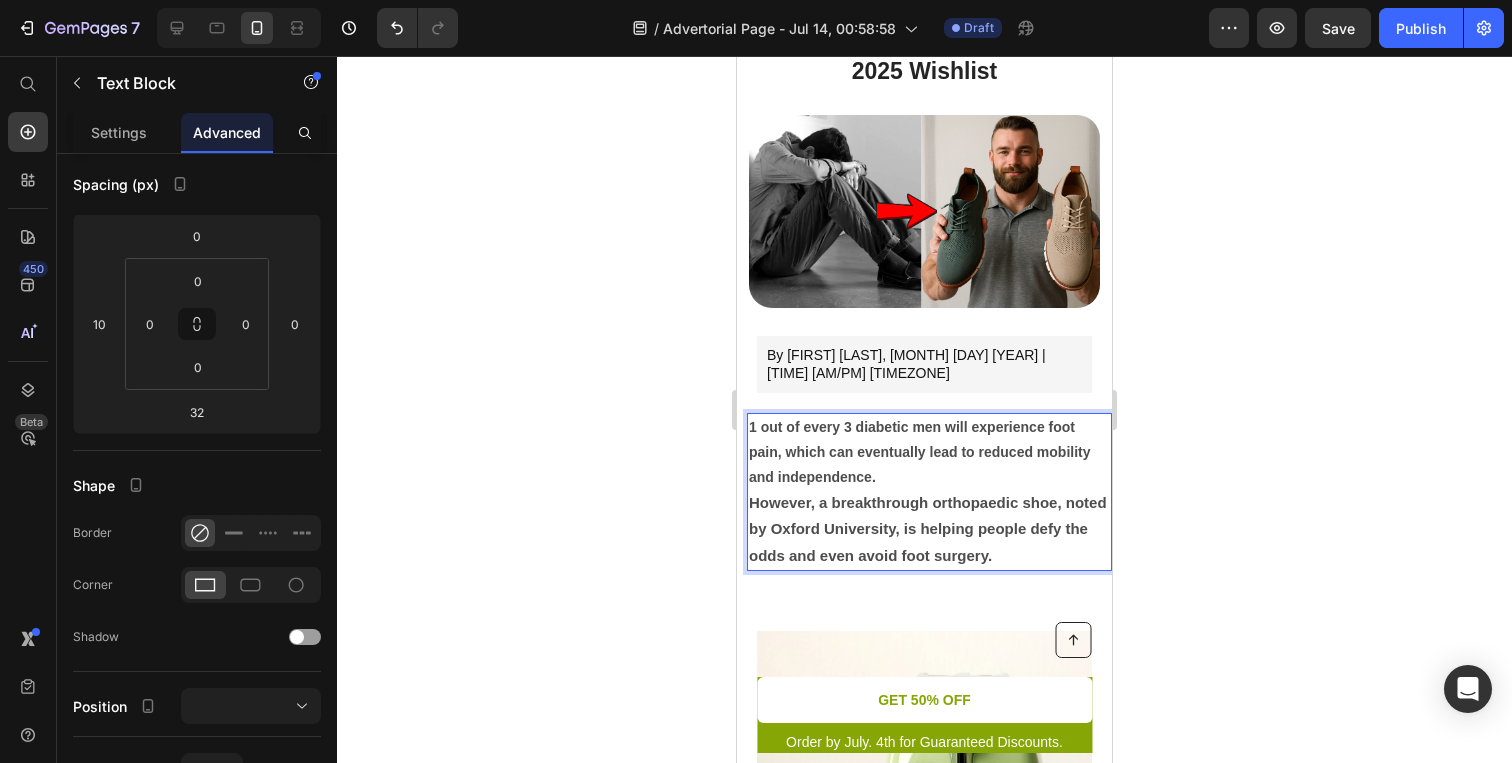click on "1 out of every 3 diabetic men will experience foot pain, which can eventually lead to reduced mobility and independence." at bounding box center [929, 453] 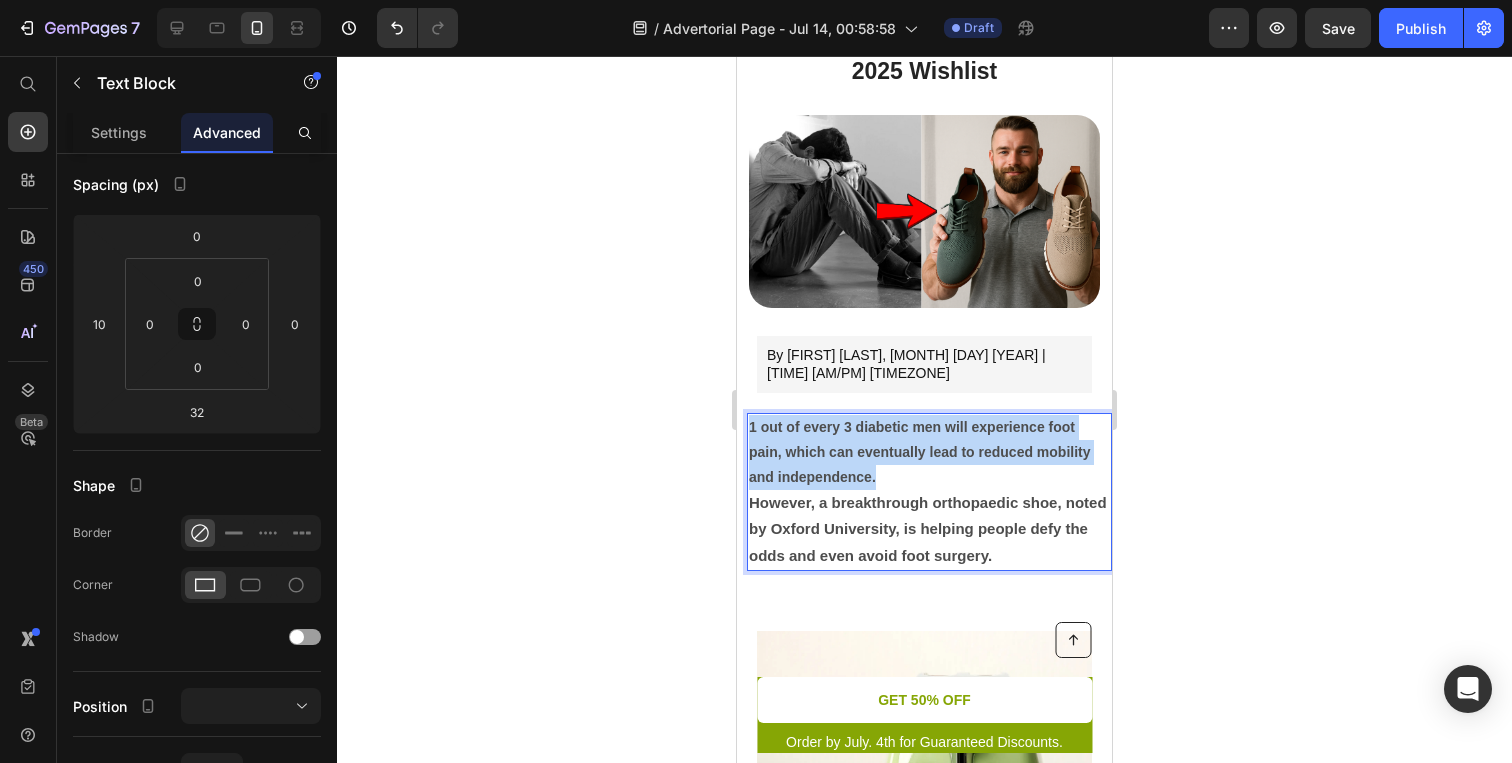 drag, startPoint x: 886, startPoint y: 457, endPoint x: 748, endPoint y: 405, distance: 147.47203 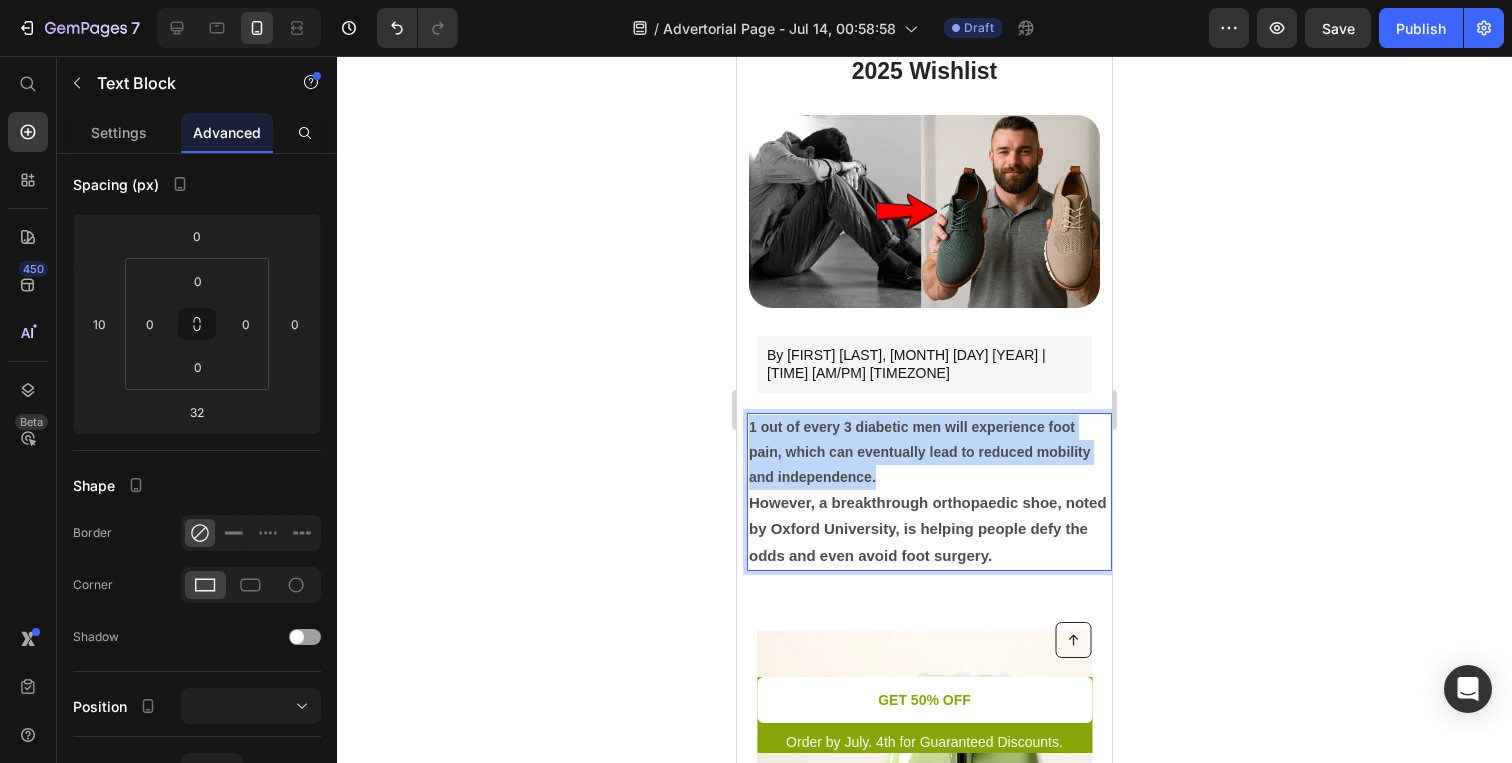 click on "1 out of every 3 diabetic men will experience foot pain, which can eventually lead to reduced mobility and independence. However, a breakthrough orthopaedic shoe, noted by Oxford University, is helping people defy the odds and even avoid foot surgery." at bounding box center (929, 492) 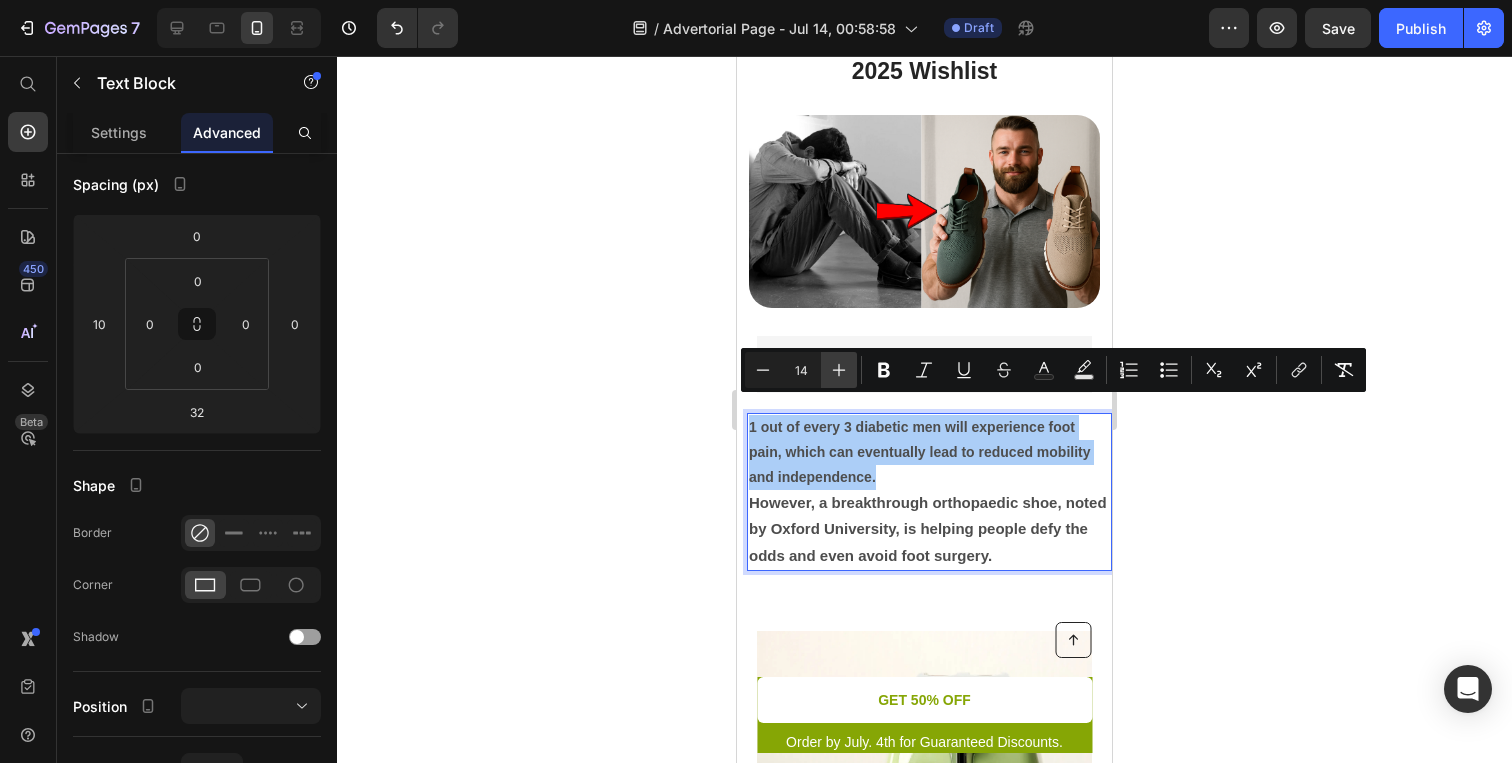 click 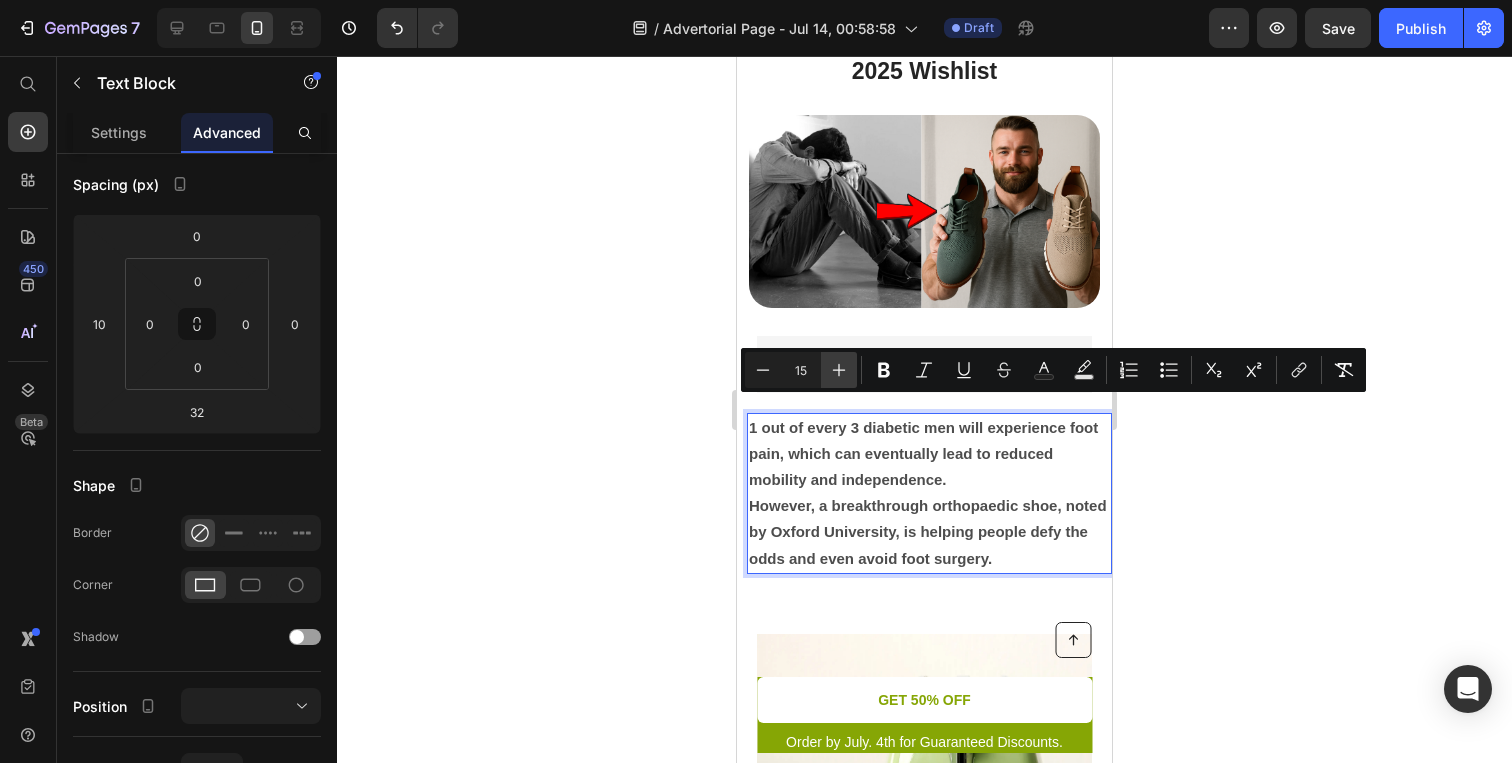 click 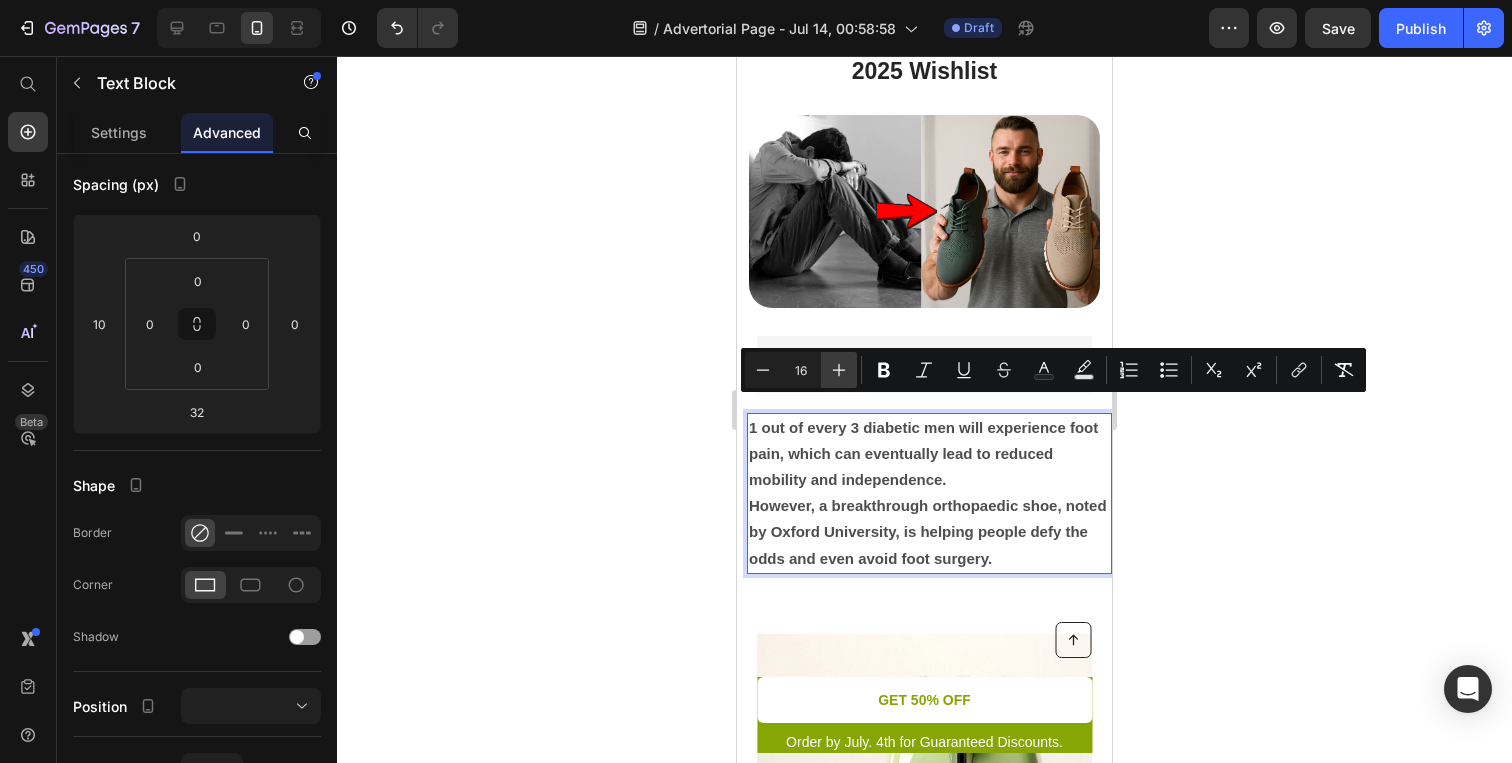 click 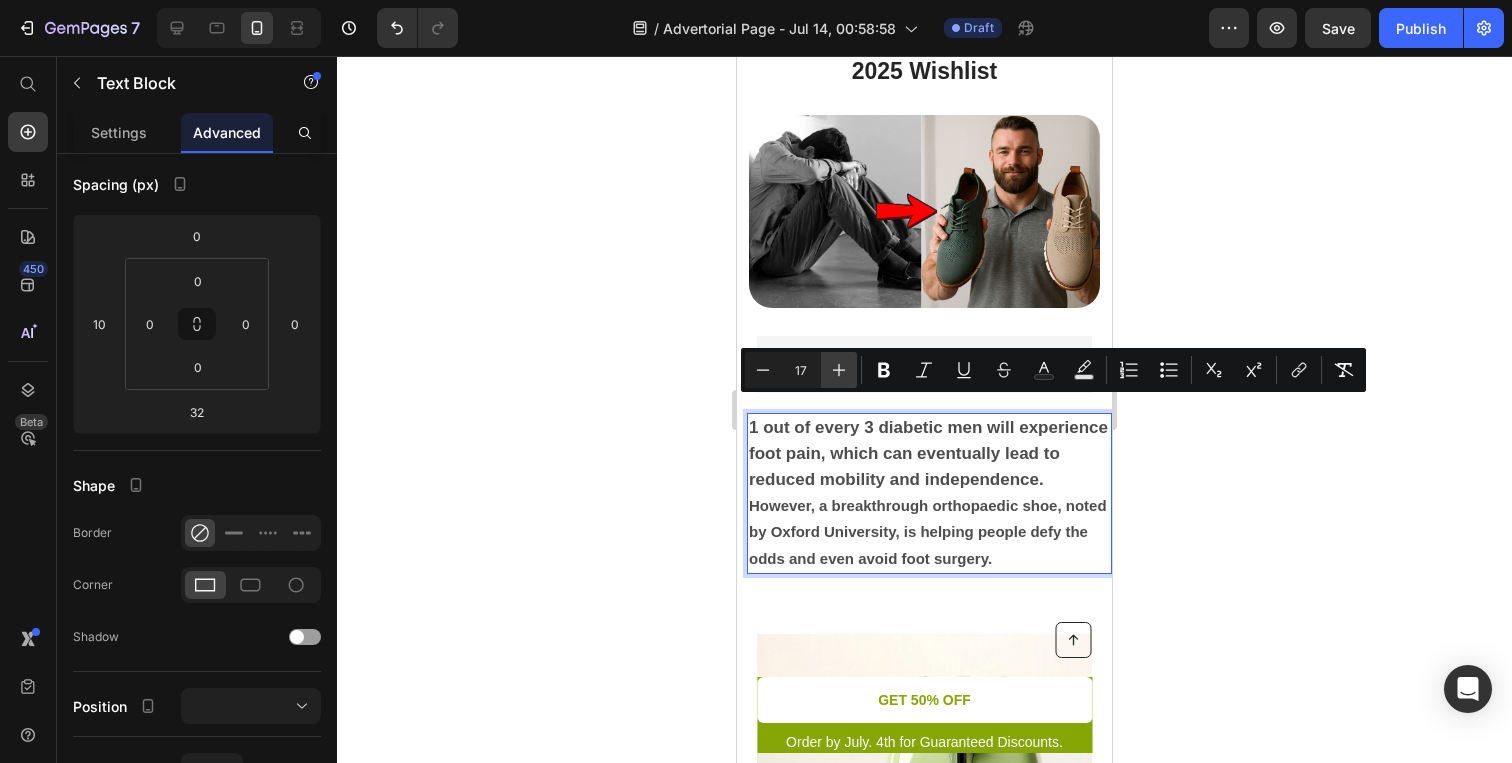click 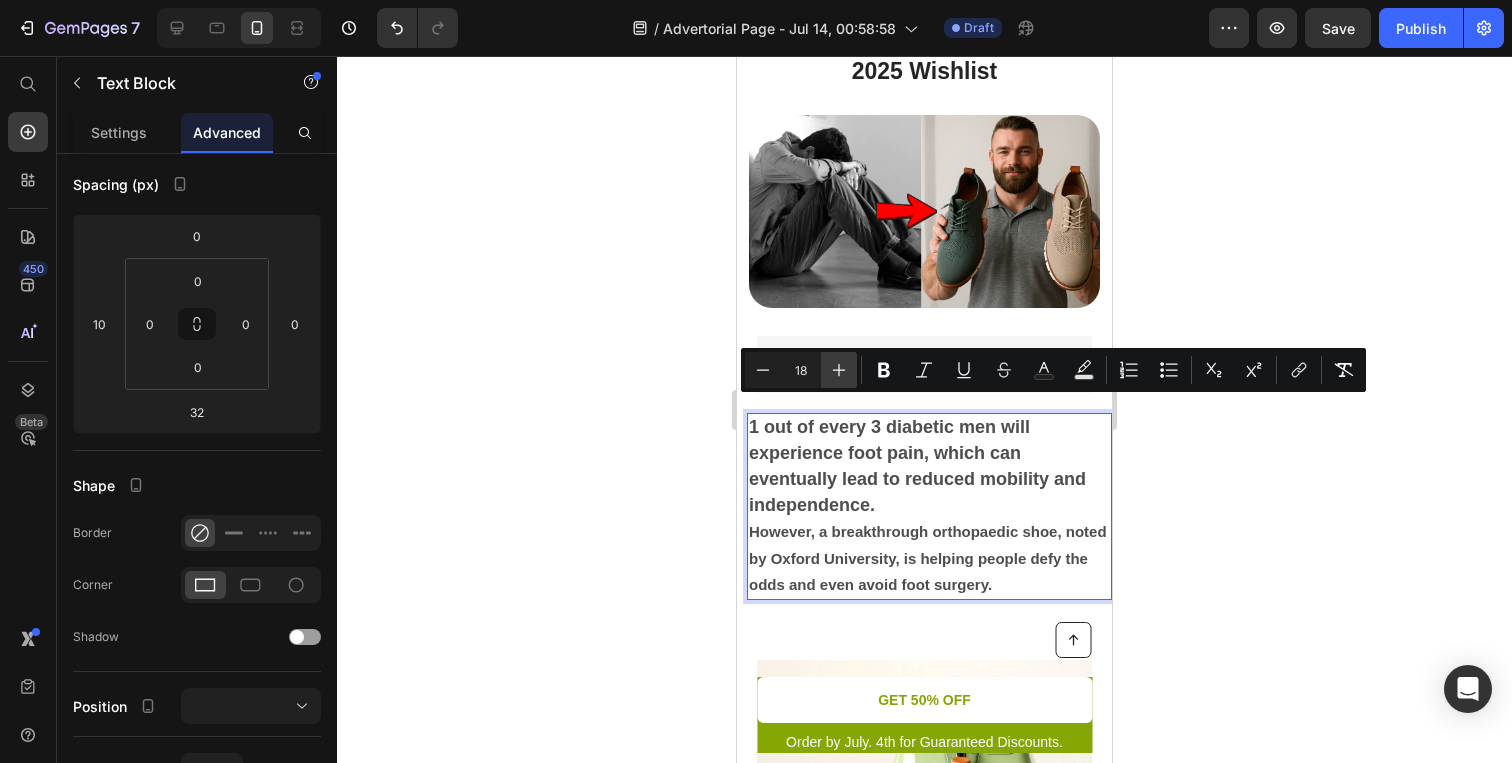 click 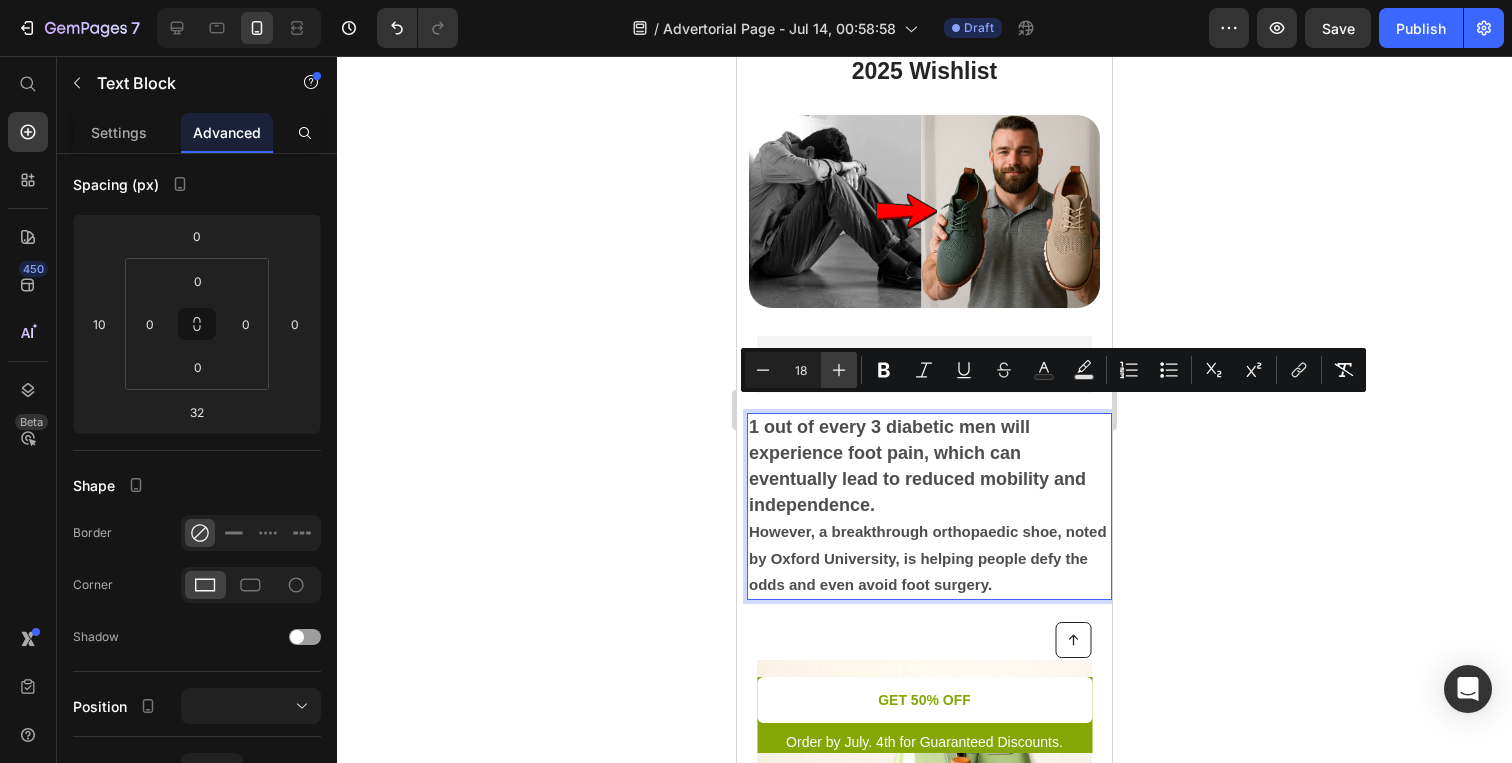 type on "19" 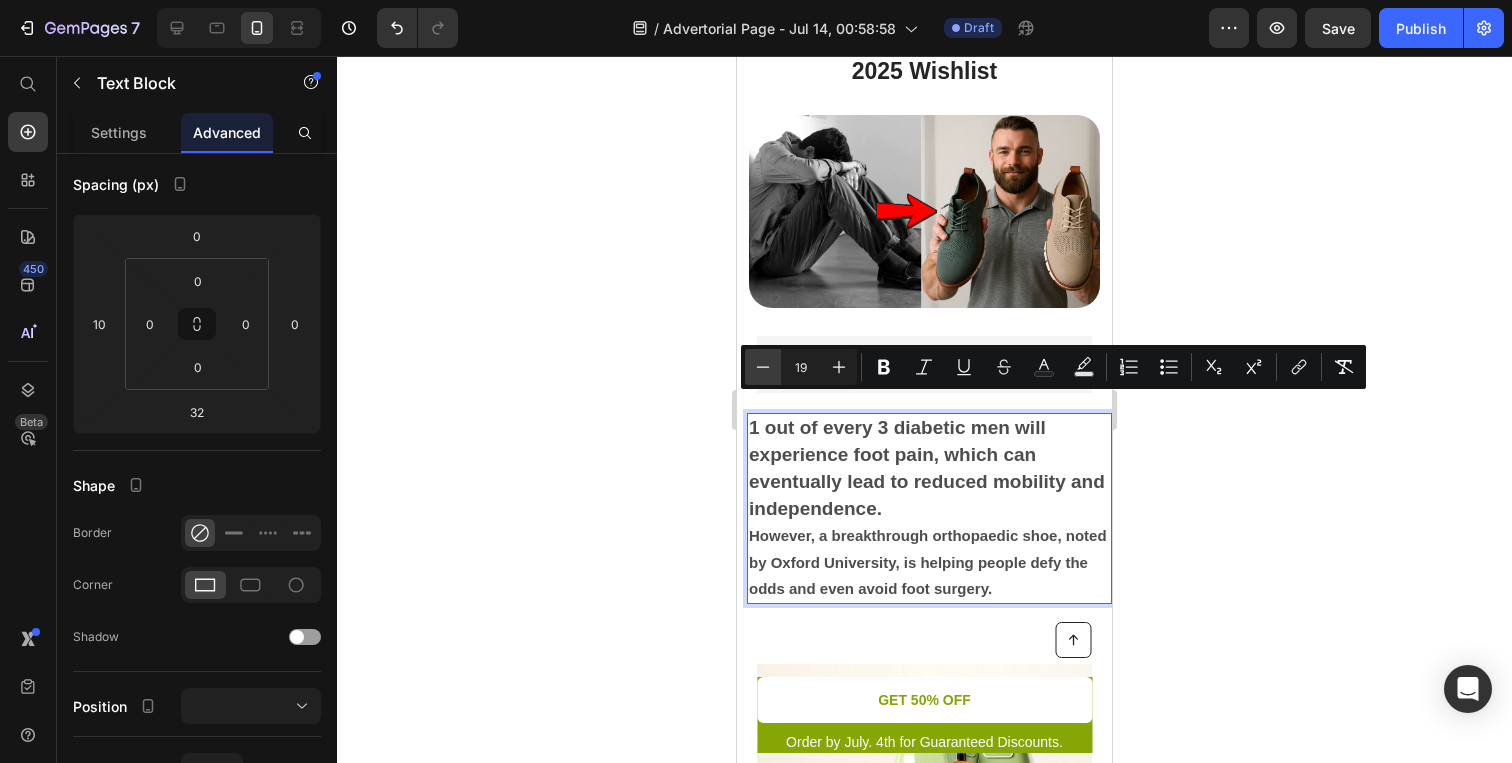 click 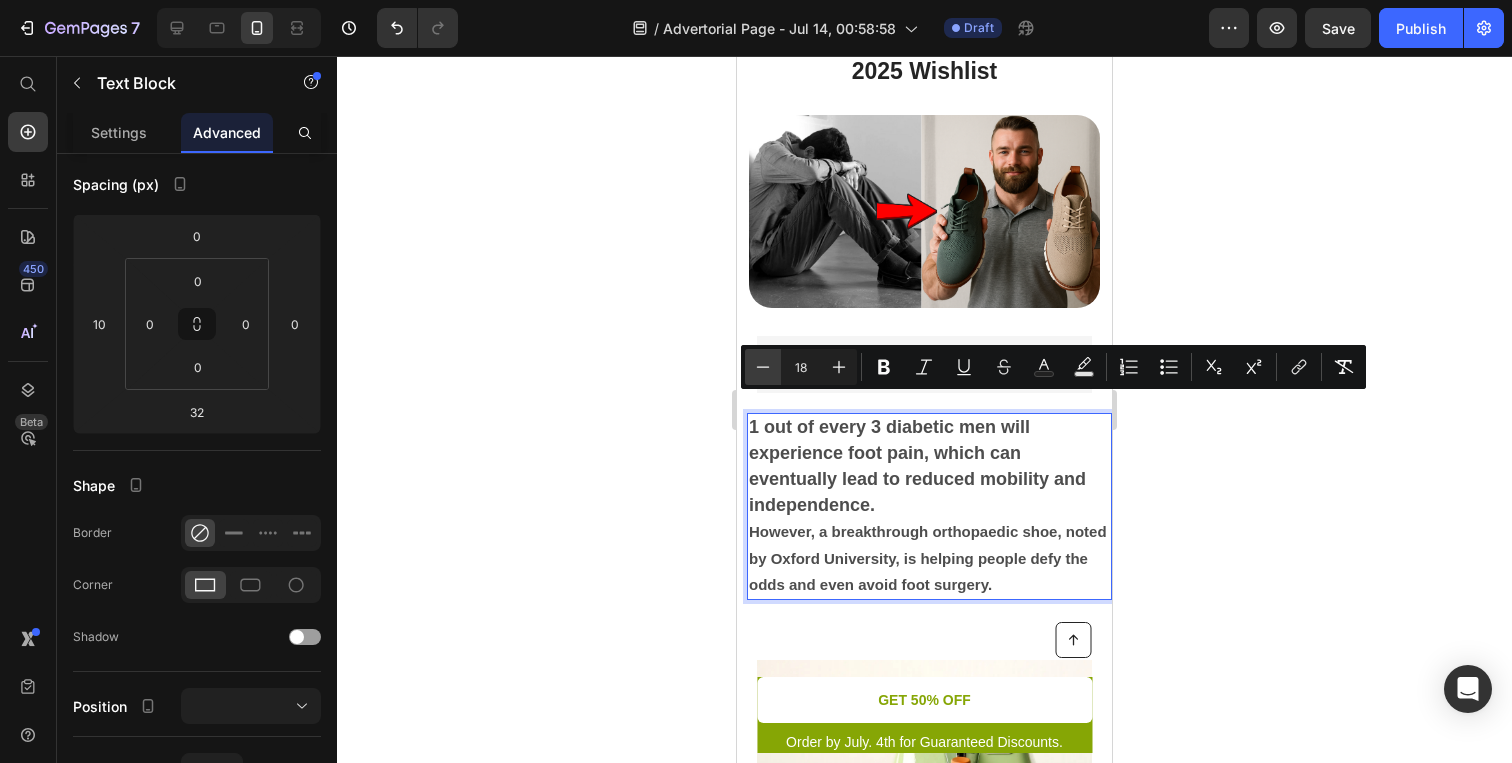 click 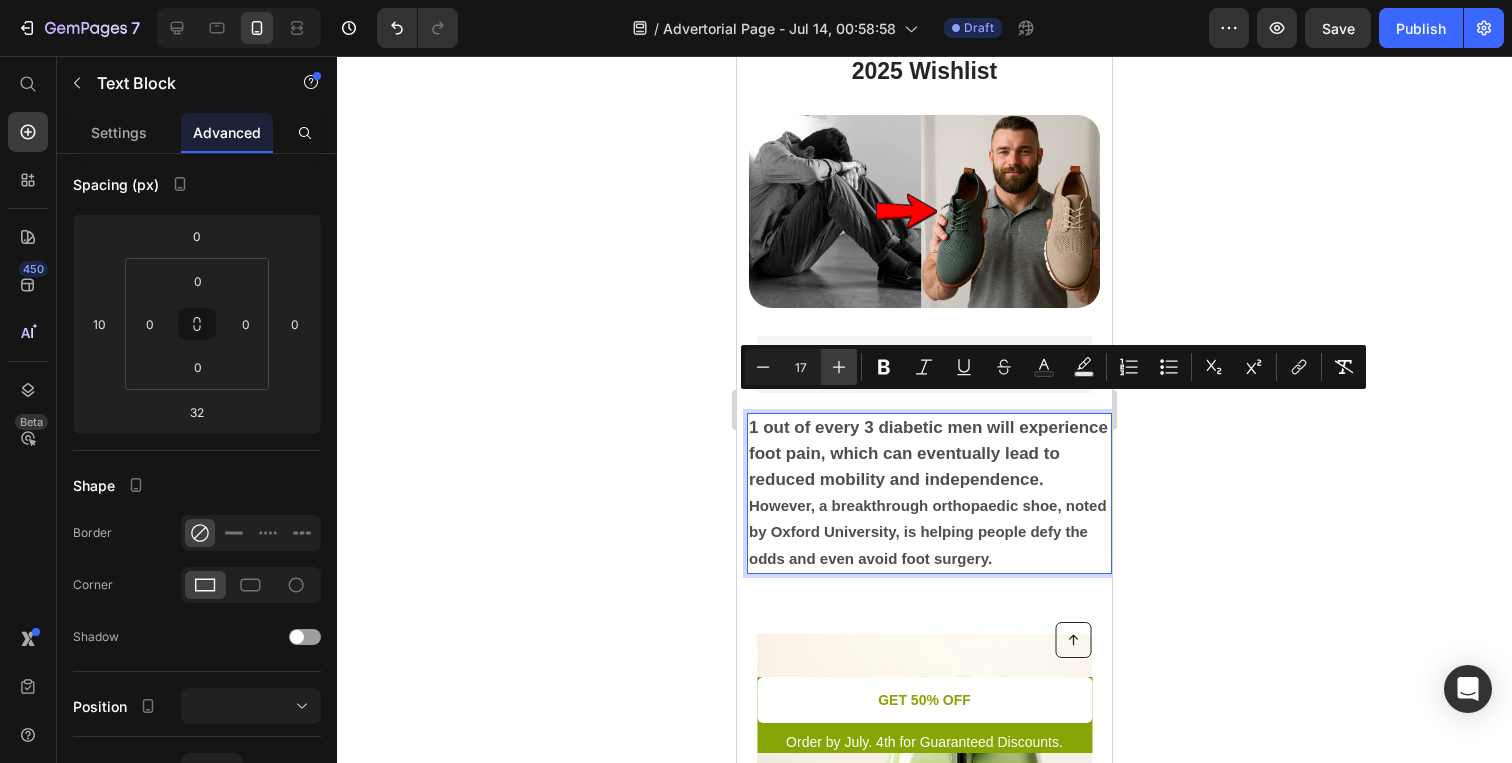 click 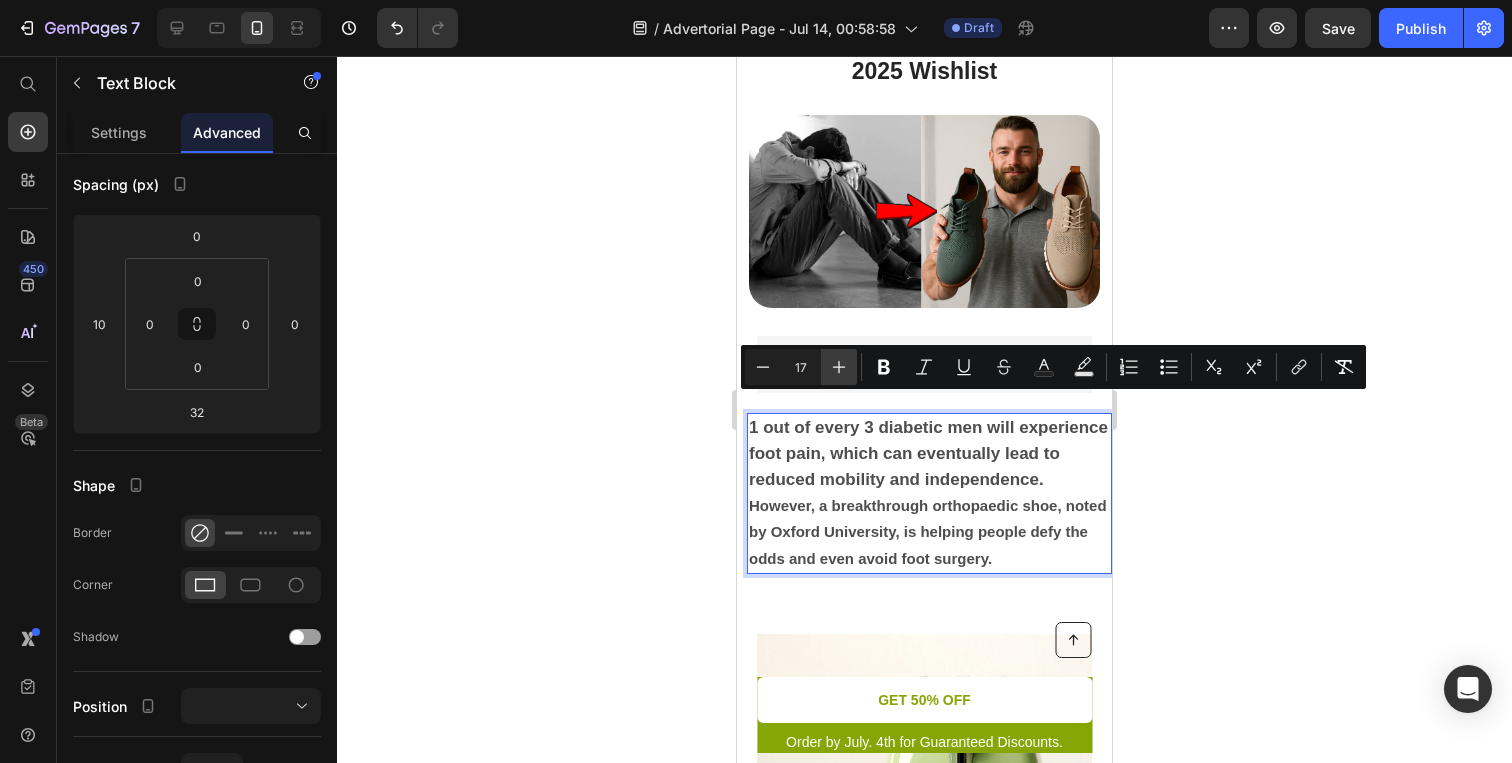 type on "18" 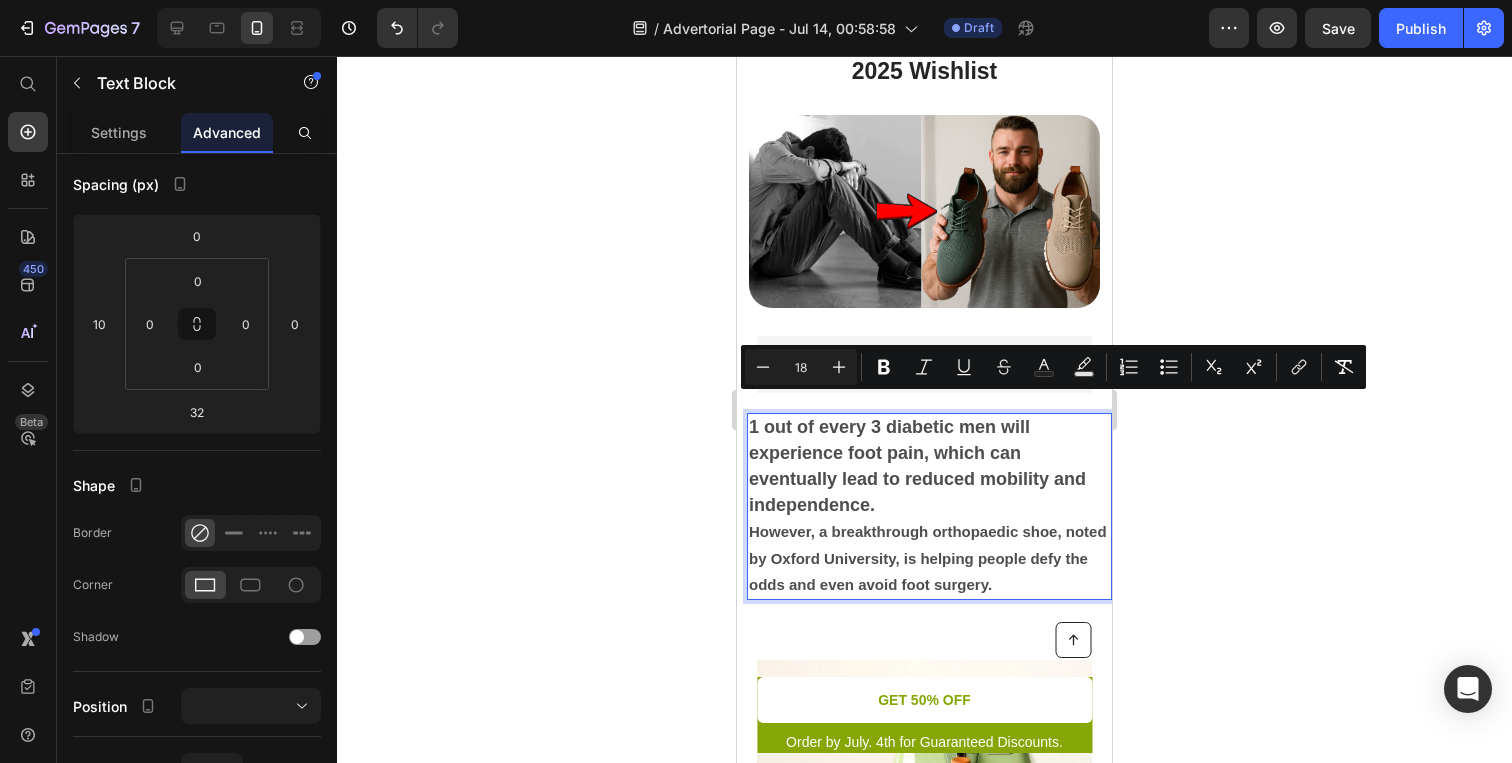 click on "1 out of every 3 diabetic men will experience foot pain, which can eventually lead to reduced mobility and independence." at bounding box center (929, 467) 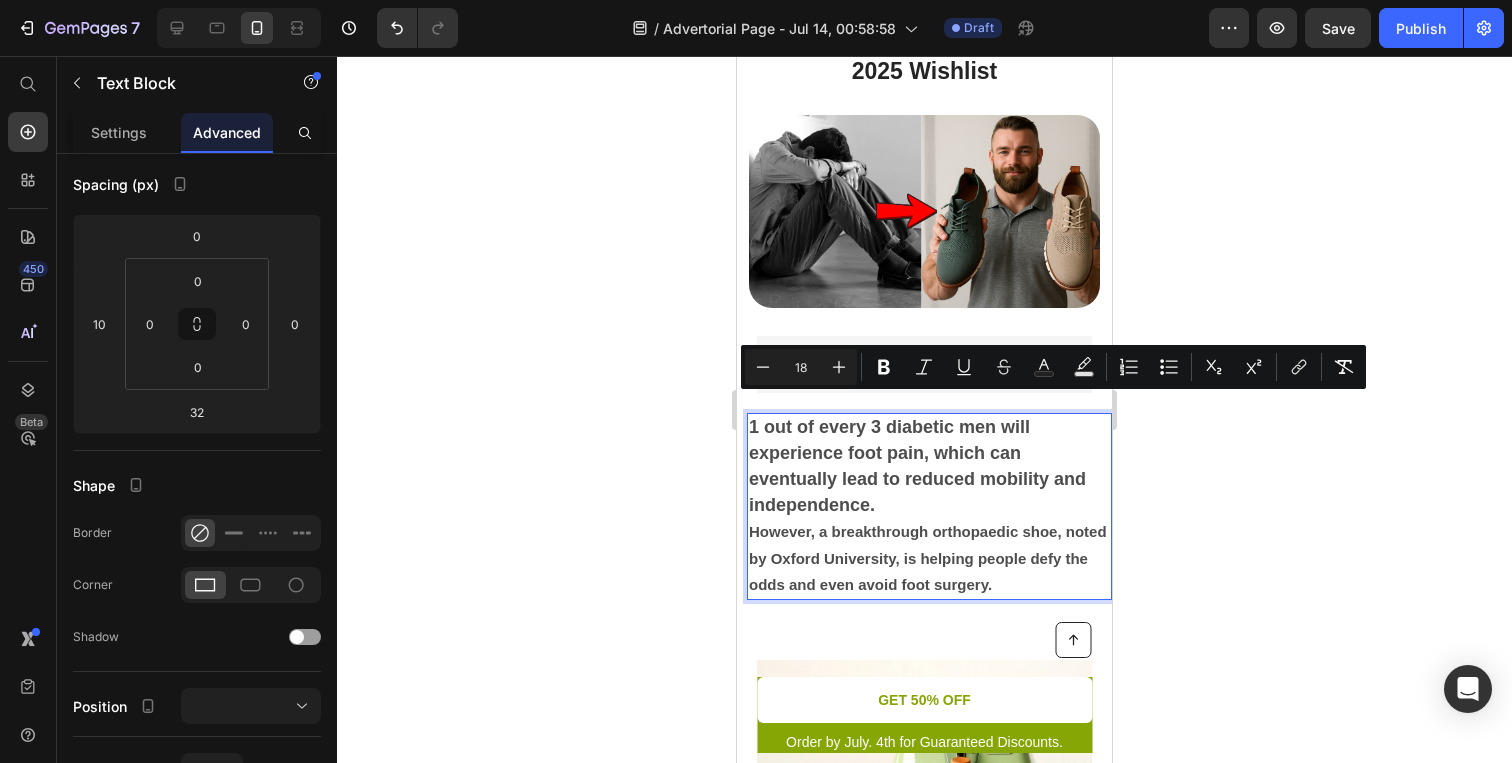 click on "1 out of every 3 diabetic men will experience foot pain, which can eventually lead to reduced mobility and independence." at bounding box center [929, 467] 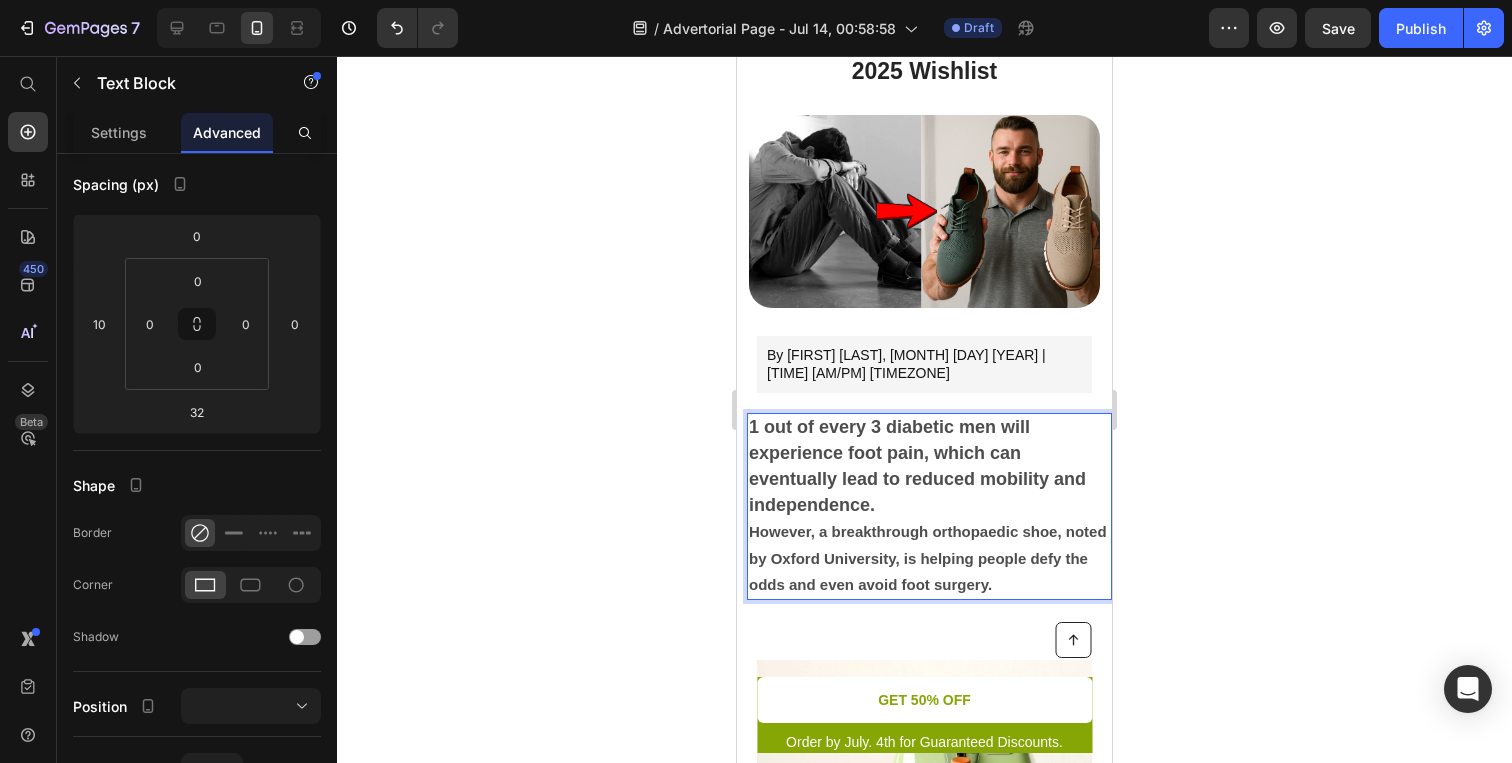 click on "1 out of every 3 diabetic men will experience foot pain, which can eventually lead to reduced mobility and independence." at bounding box center (929, 467) 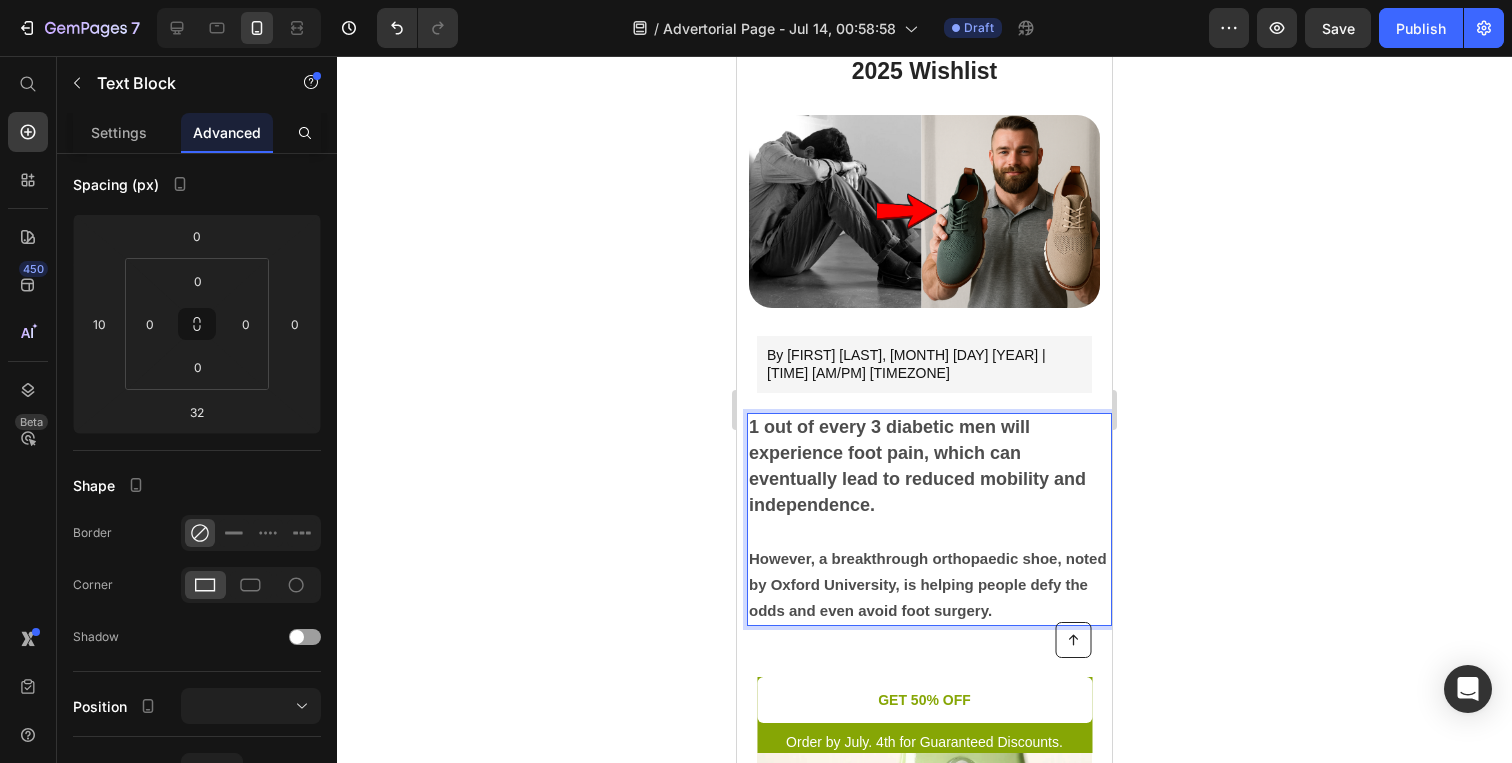 click at bounding box center [929, 532] 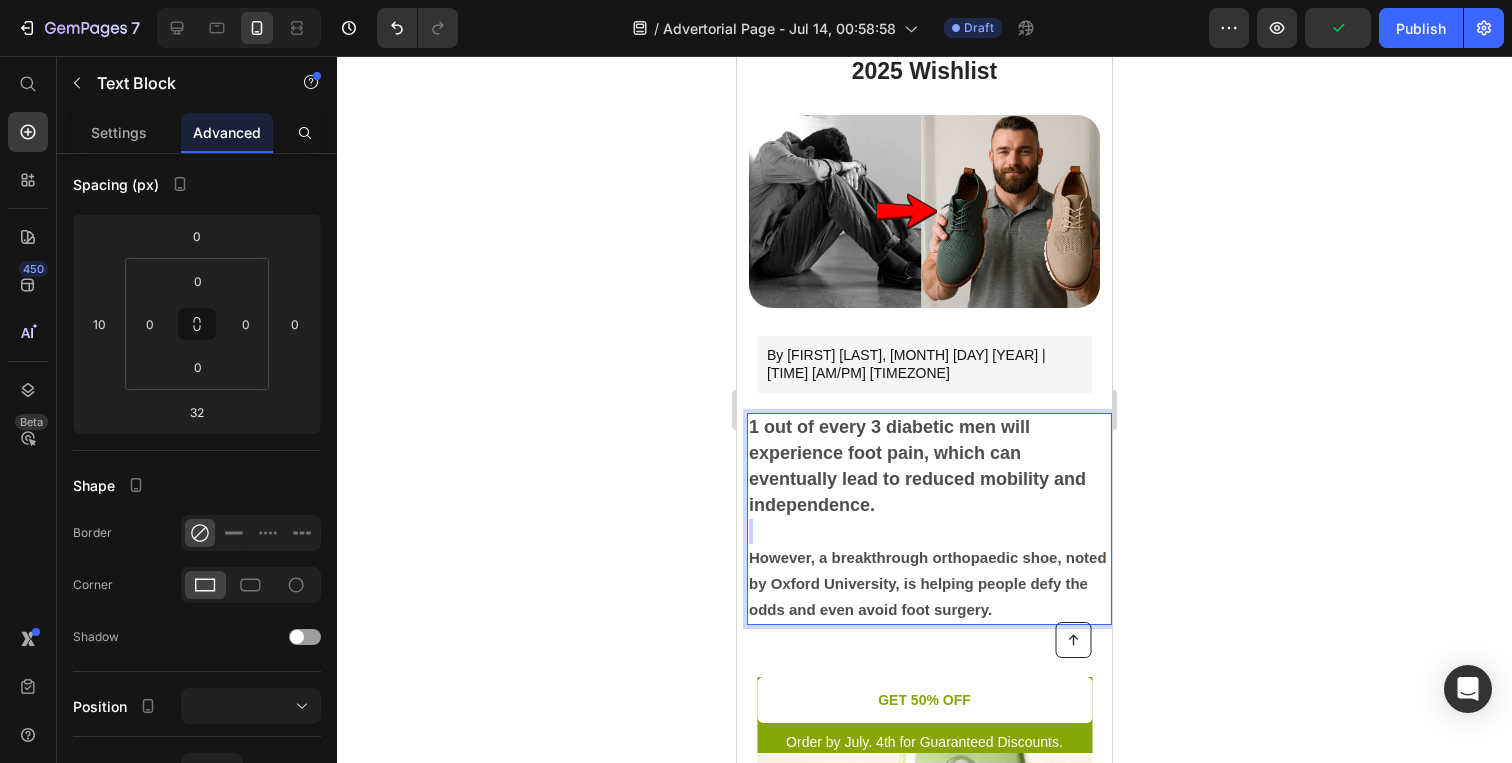 drag, startPoint x: 825, startPoint y: 514, endPoint x: 896, endPoint y: 498, distance: 72.780495 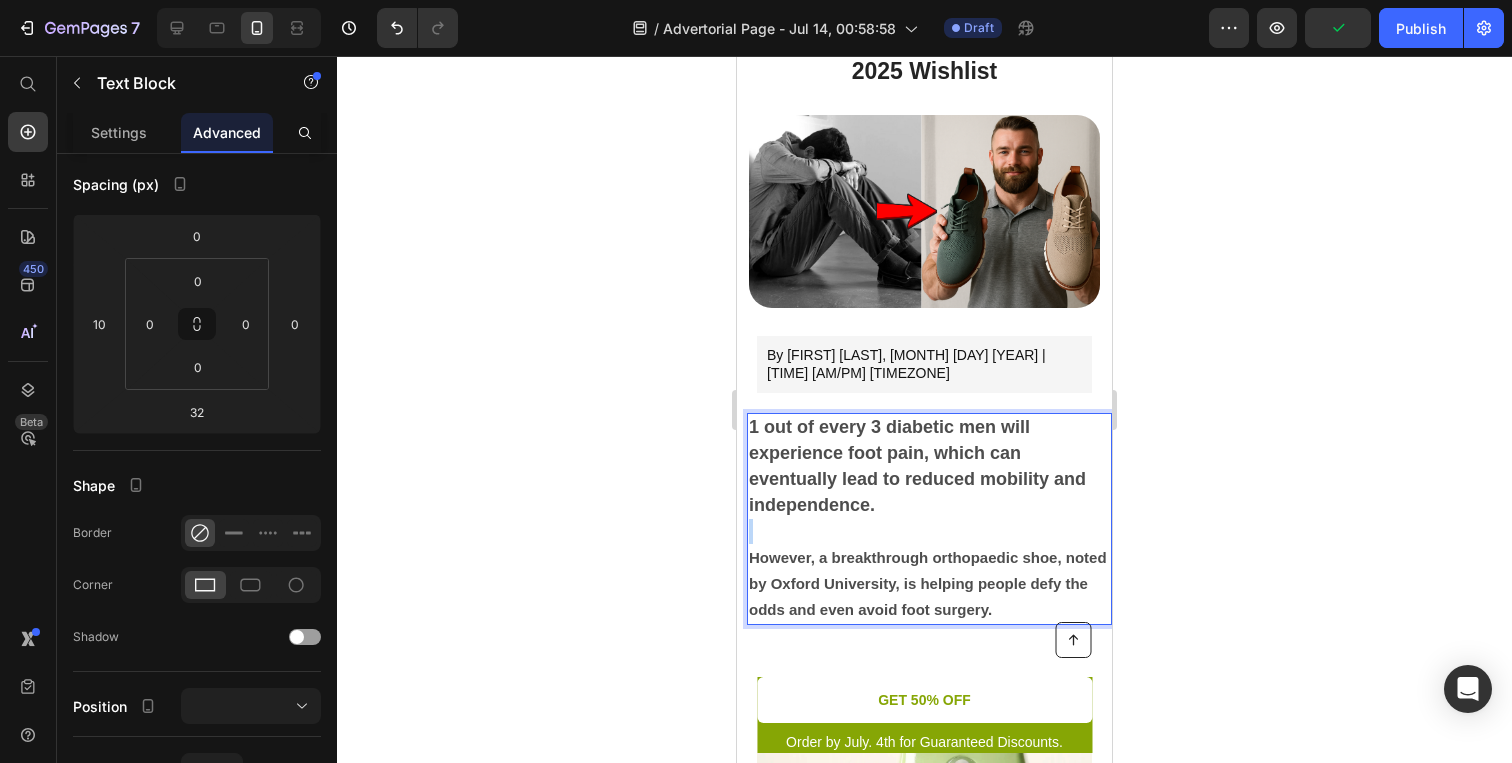 click on "1 out of every 3 diabetic men will experience foot pain, which can eventually lead to reduced mobility and independence. However, a breakthrough orthopaedic shoe, noted by Oxford University, is helping people defy the odds and even avoid foot surgery." at bounding box center (929, 519) 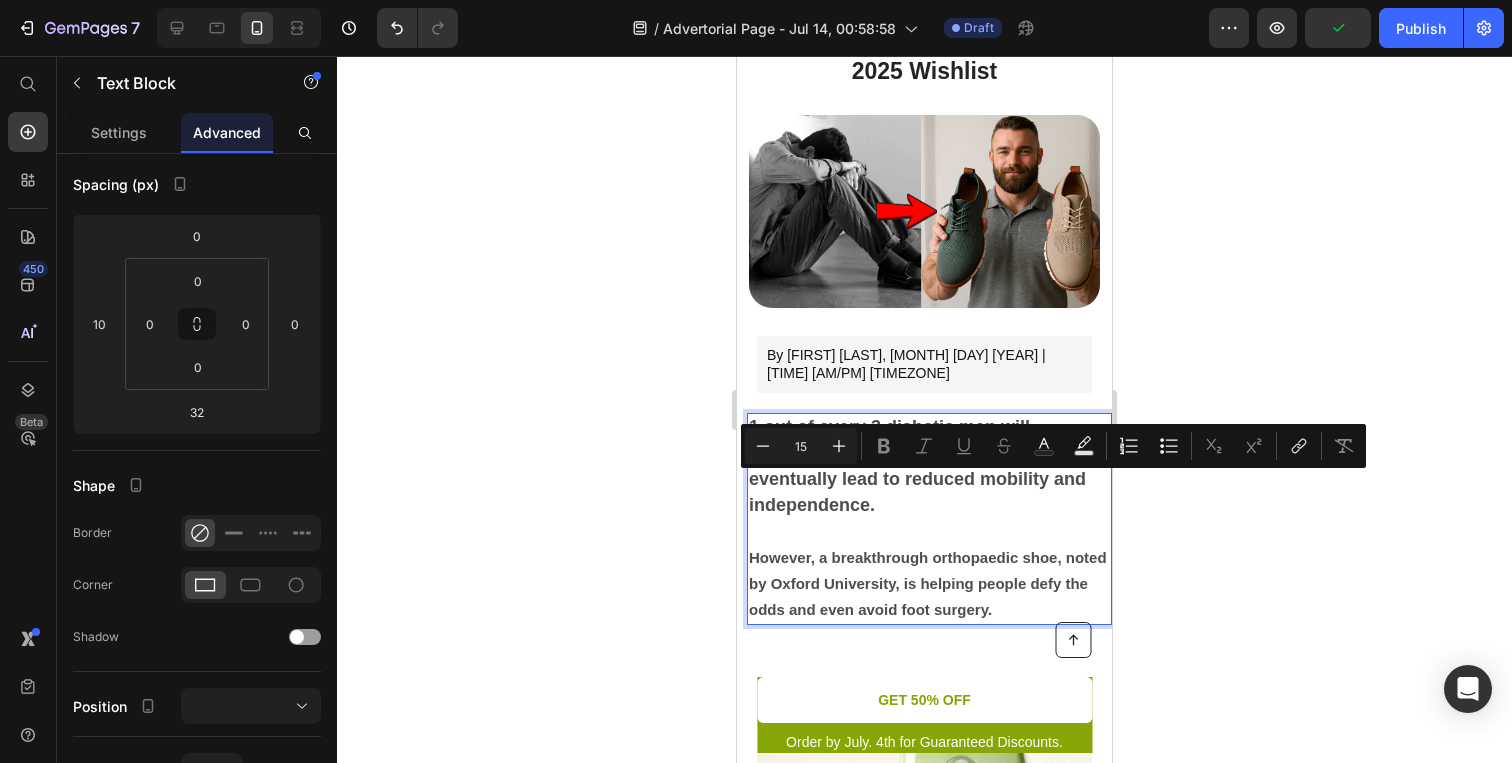 click on "However, a breakthrough orthopaedic shoe, noted by Oxford University, is helping people defy the odds and even avoid foot surgery." at bounding box center [928, 583] 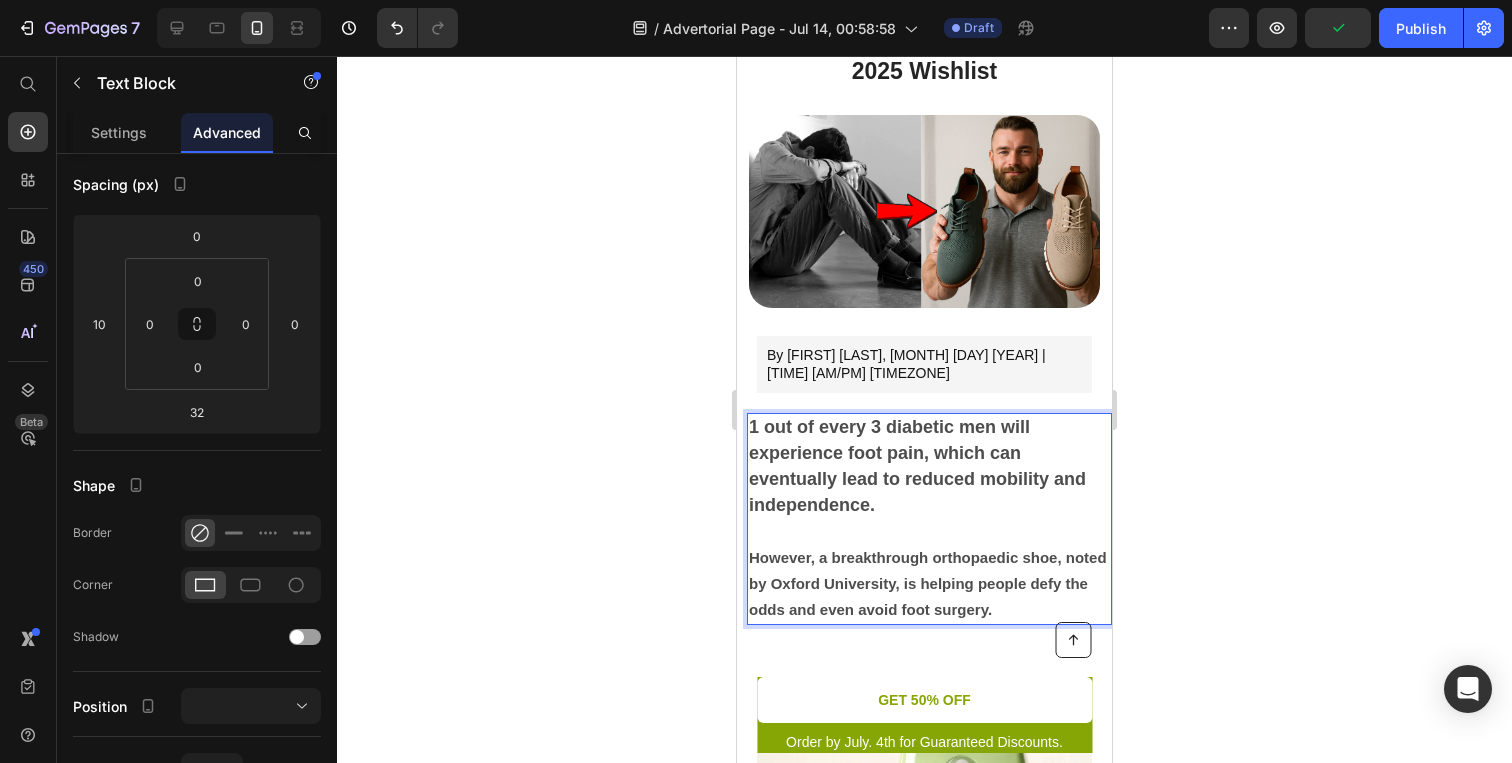 click at bounding box center [929, 531] 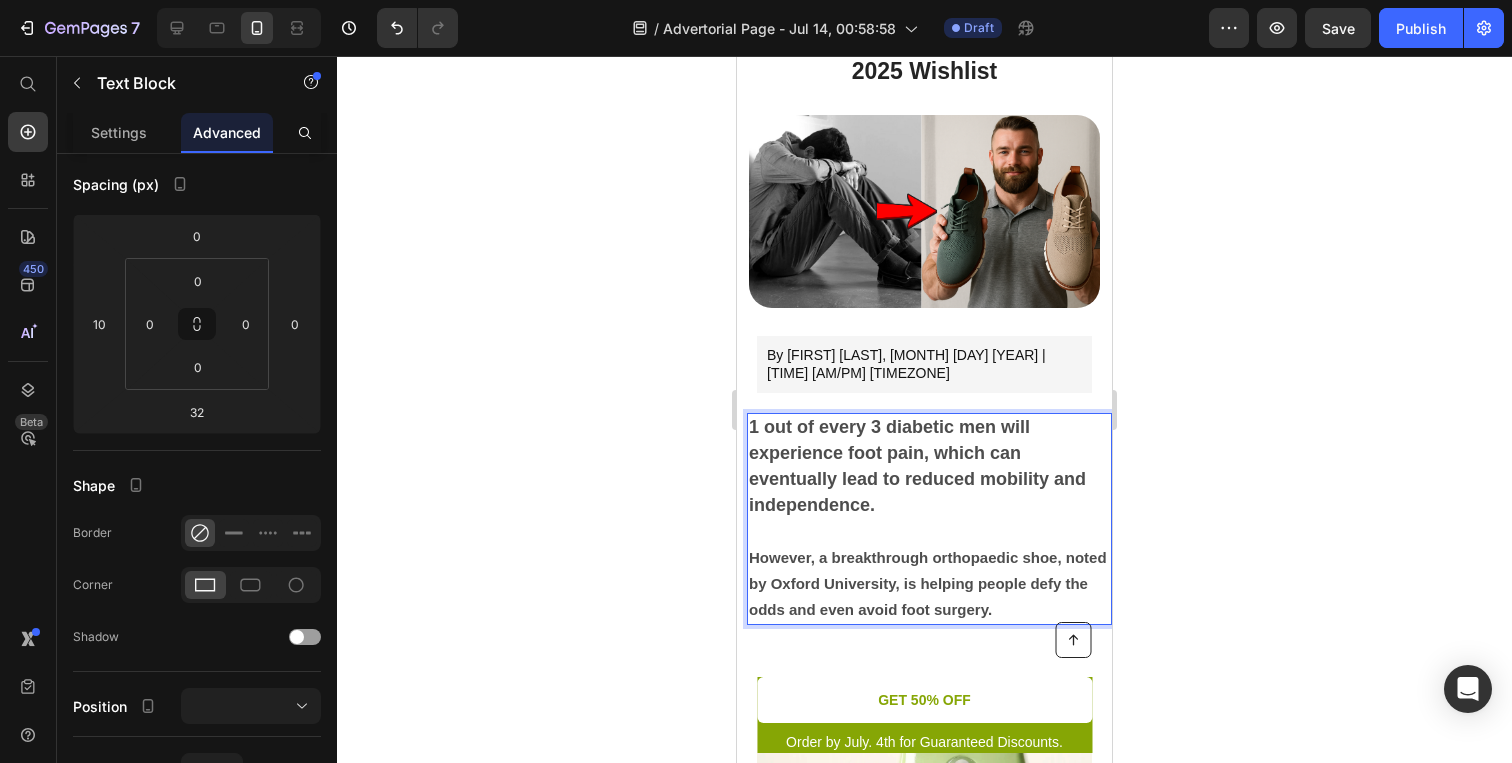click on "However, a breakthrough orthopaedic shoe, noted by Oxford University, is helping people defy the odds and even avoid foot surgery." at bounding box center (928, 583) 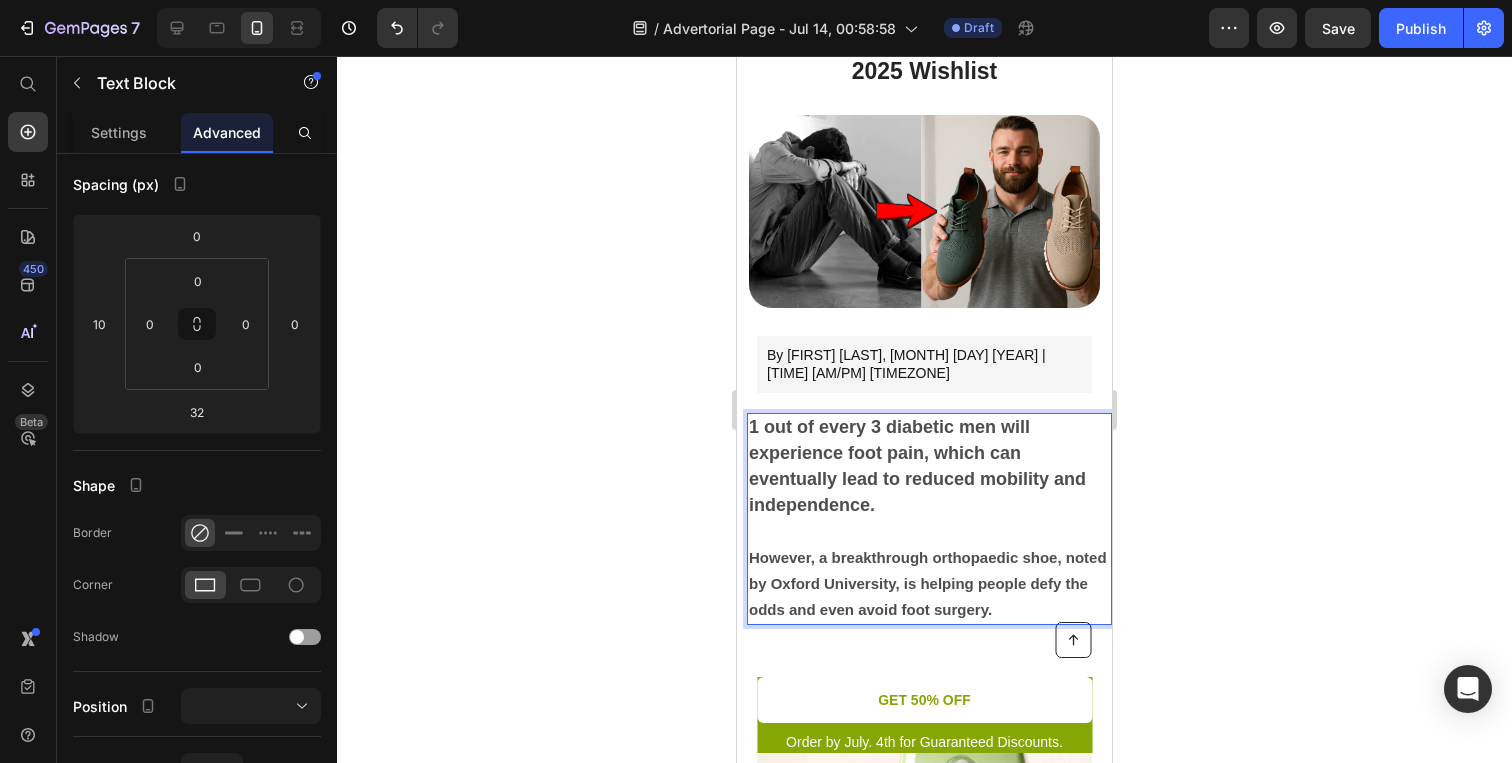 click 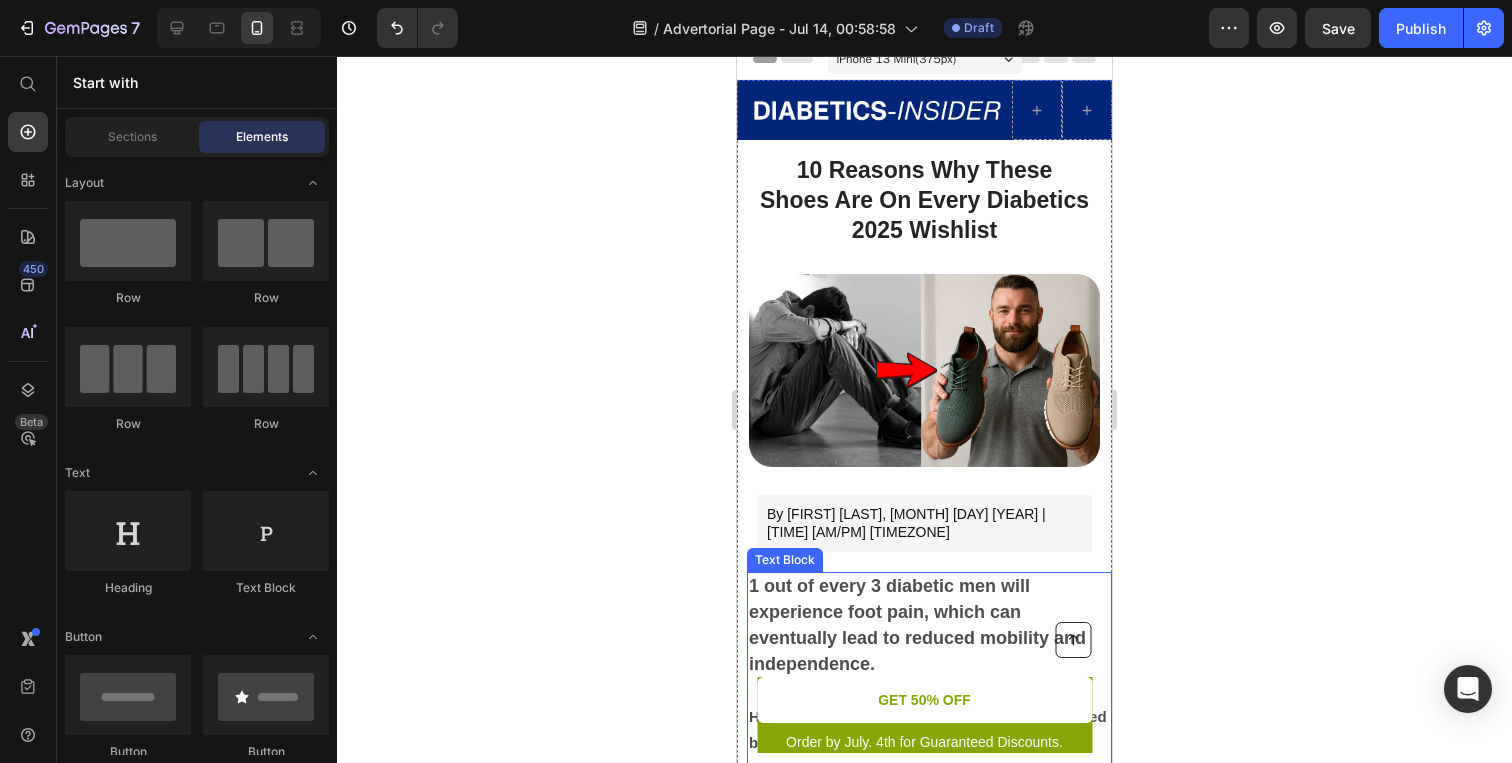 scroll, scrollTop: 20, scrollLeft: 0, axis: vertical 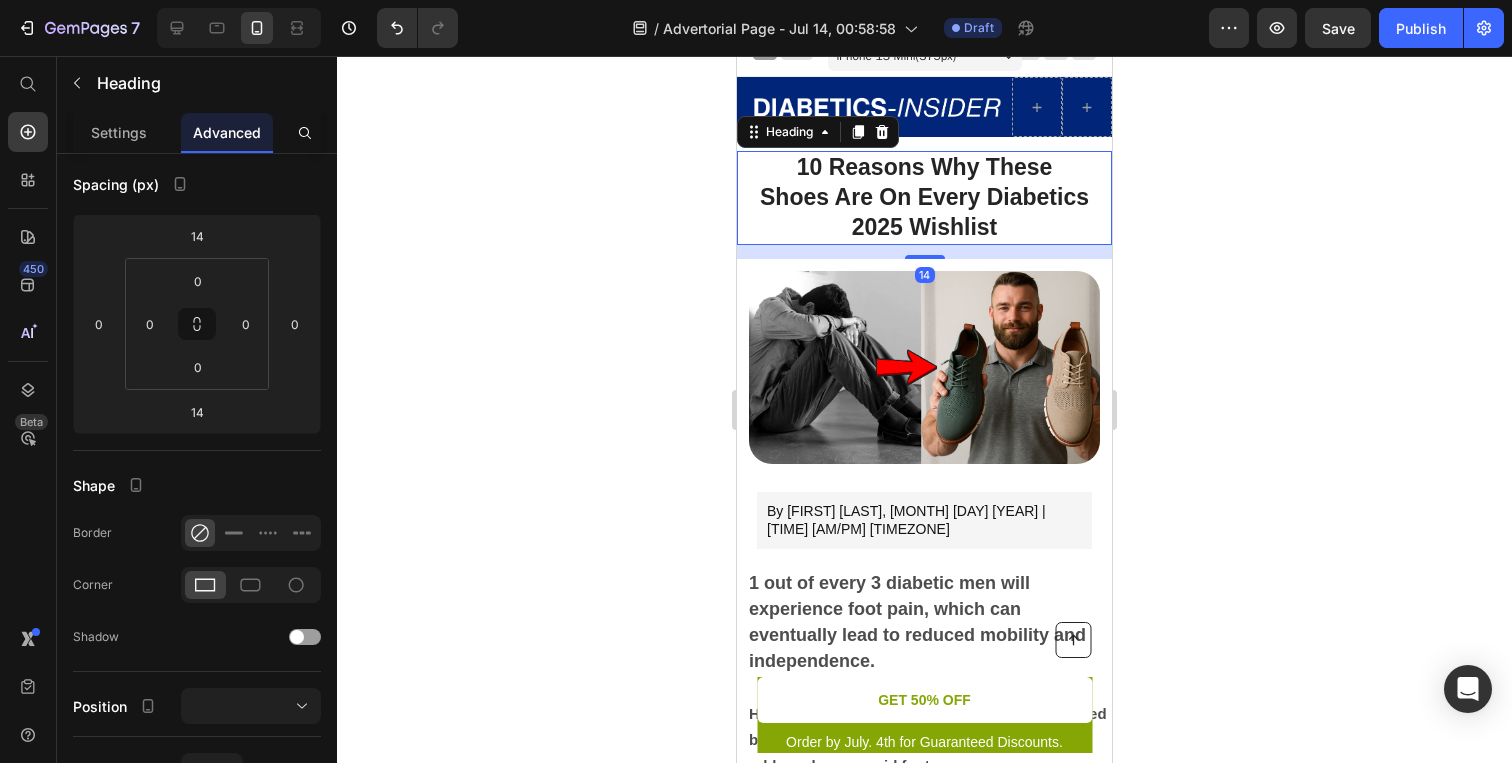 click on "Shoes Are On Every Diabetics 2025 Wishlist" at bounding box center (924, 212) 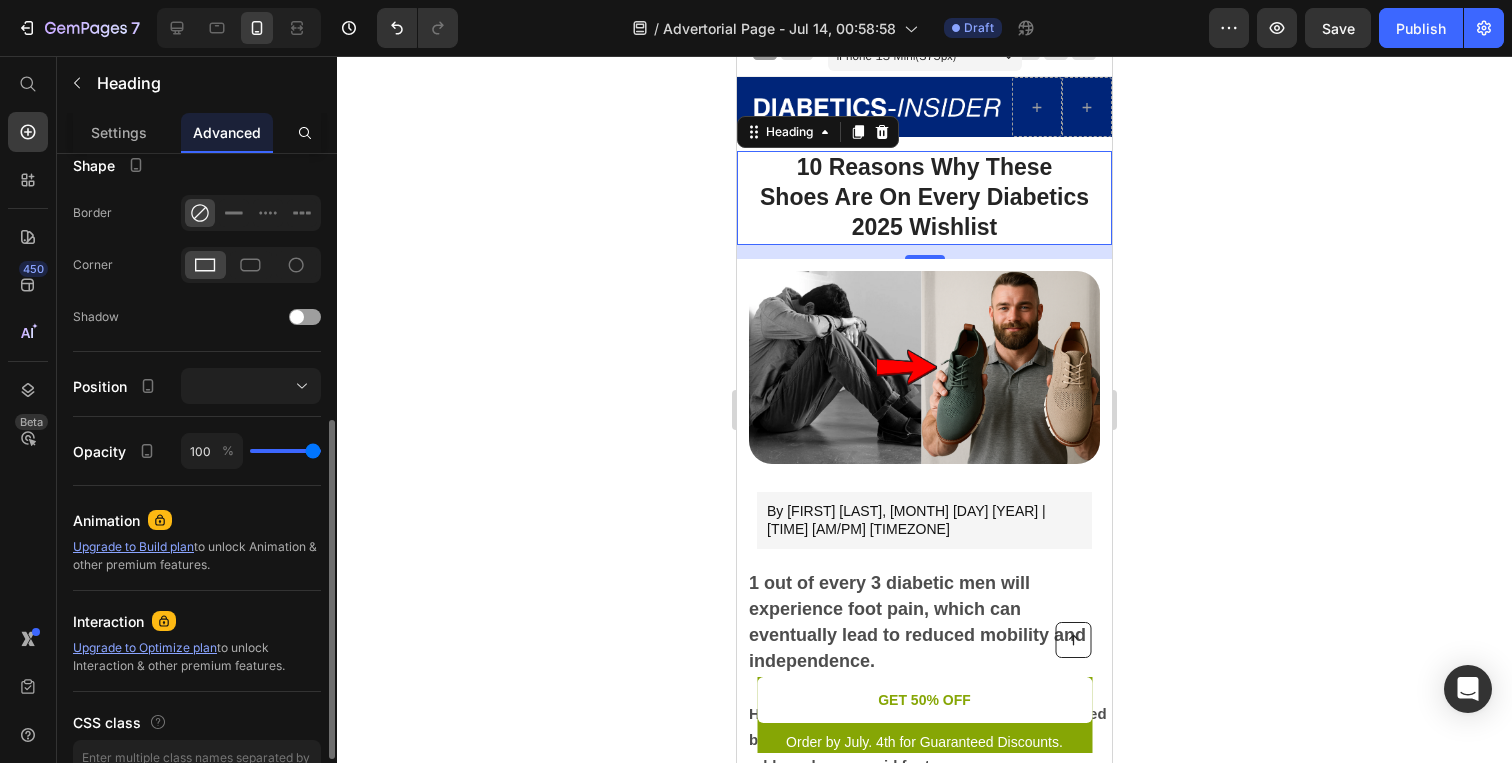 scroll, scrollTop: 0, scrollLeft: 0, axis: both 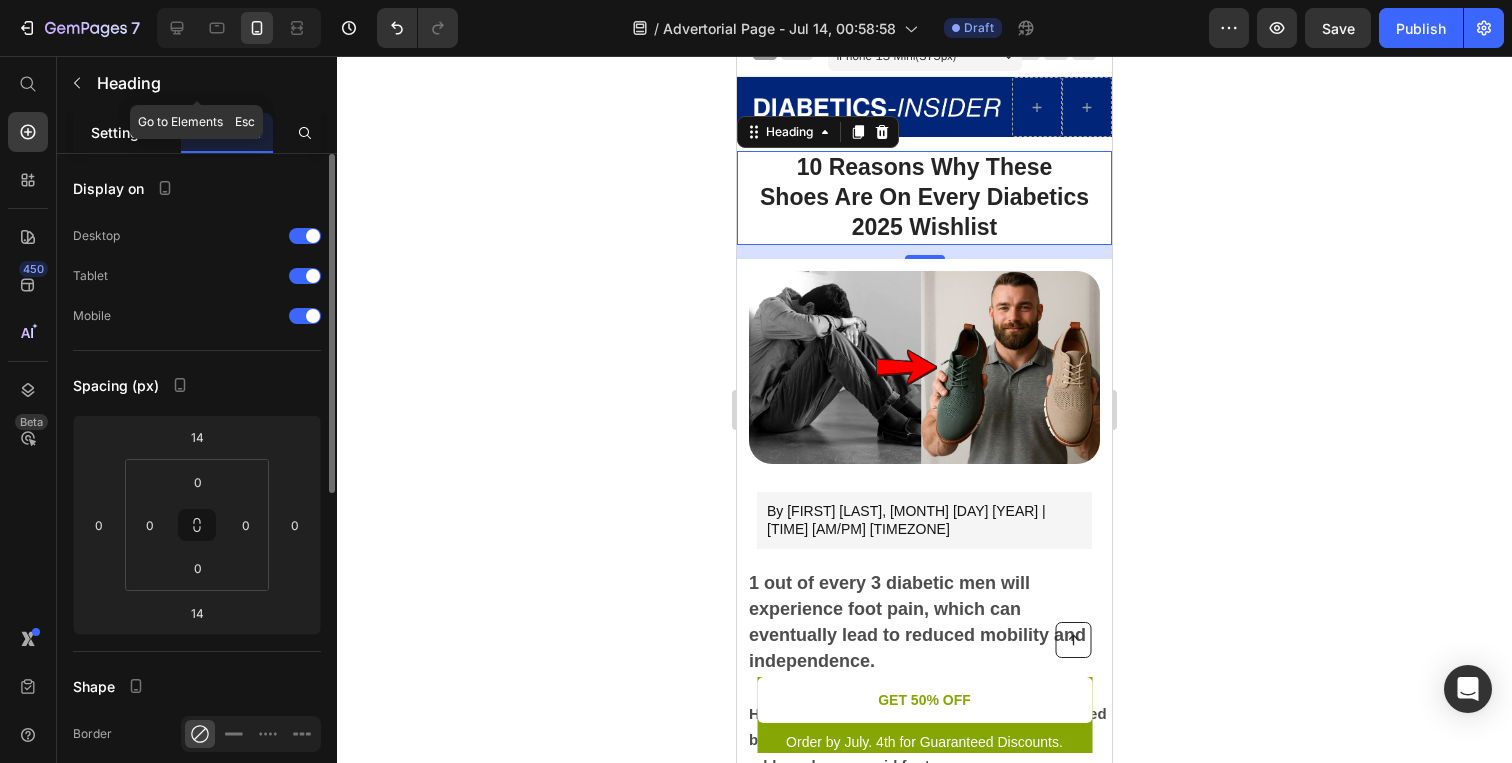 click on "Settings" 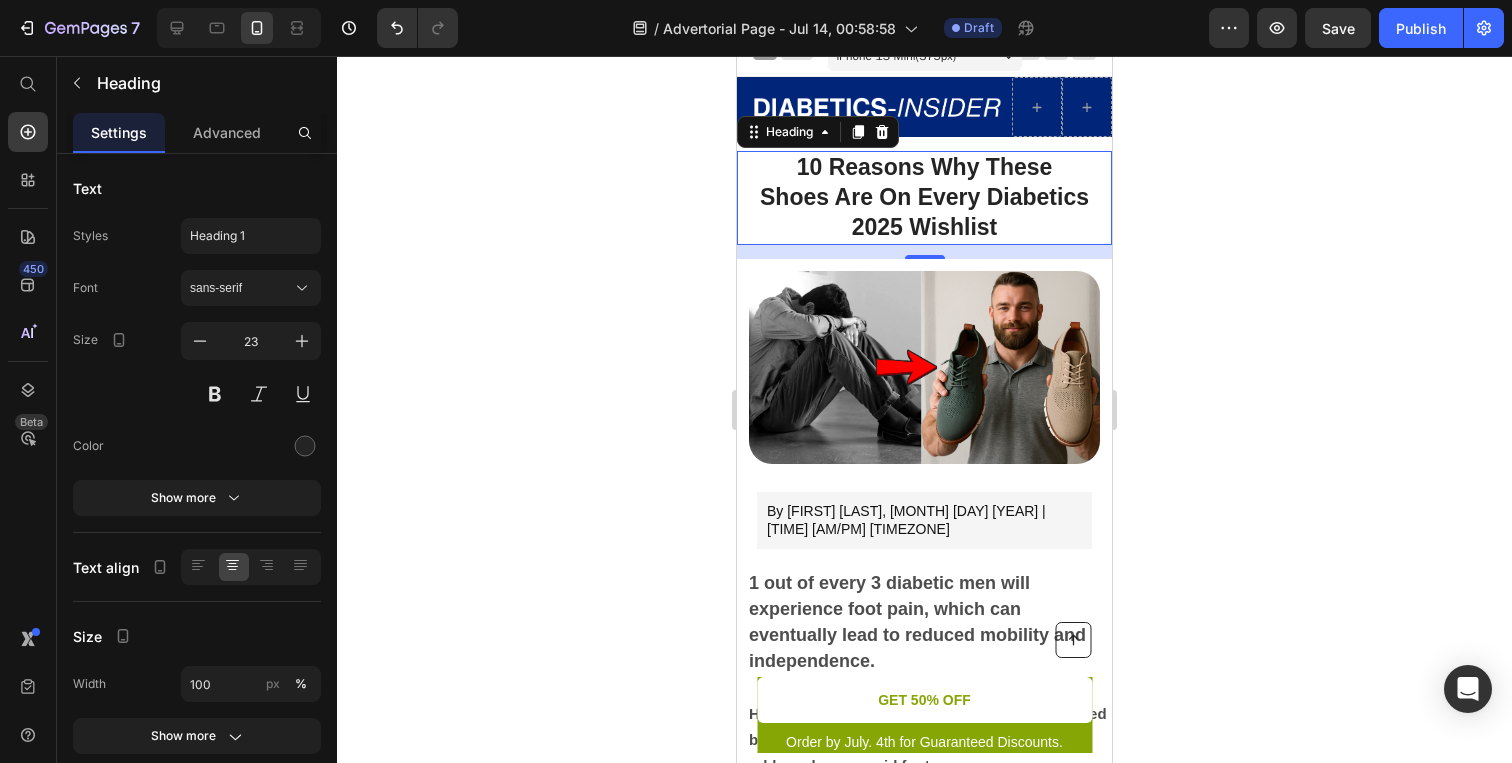 click on "Settings" at bounding box center (119, 132) 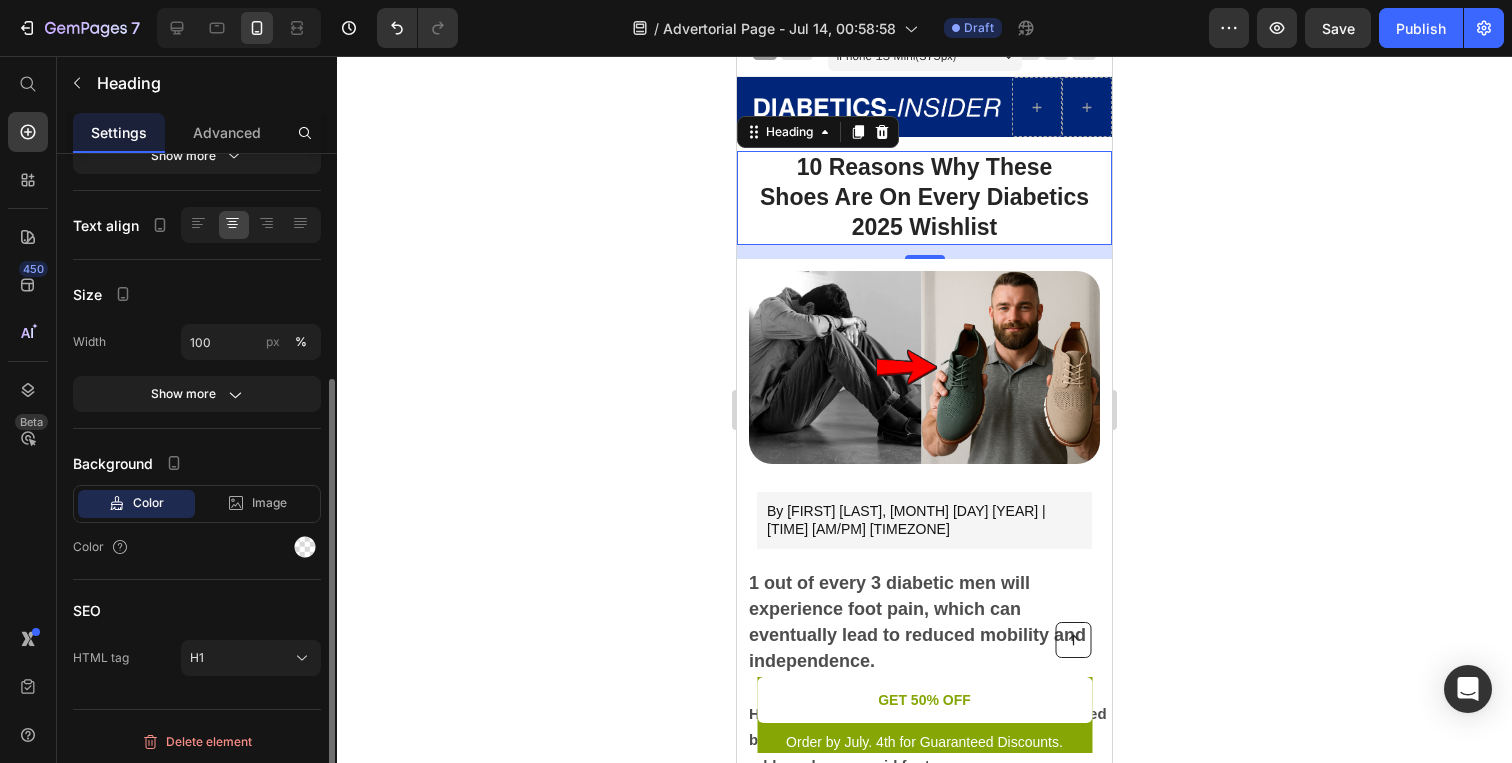 scroll, scrollTop: 346, scrollLeft: 0, axis: vertical 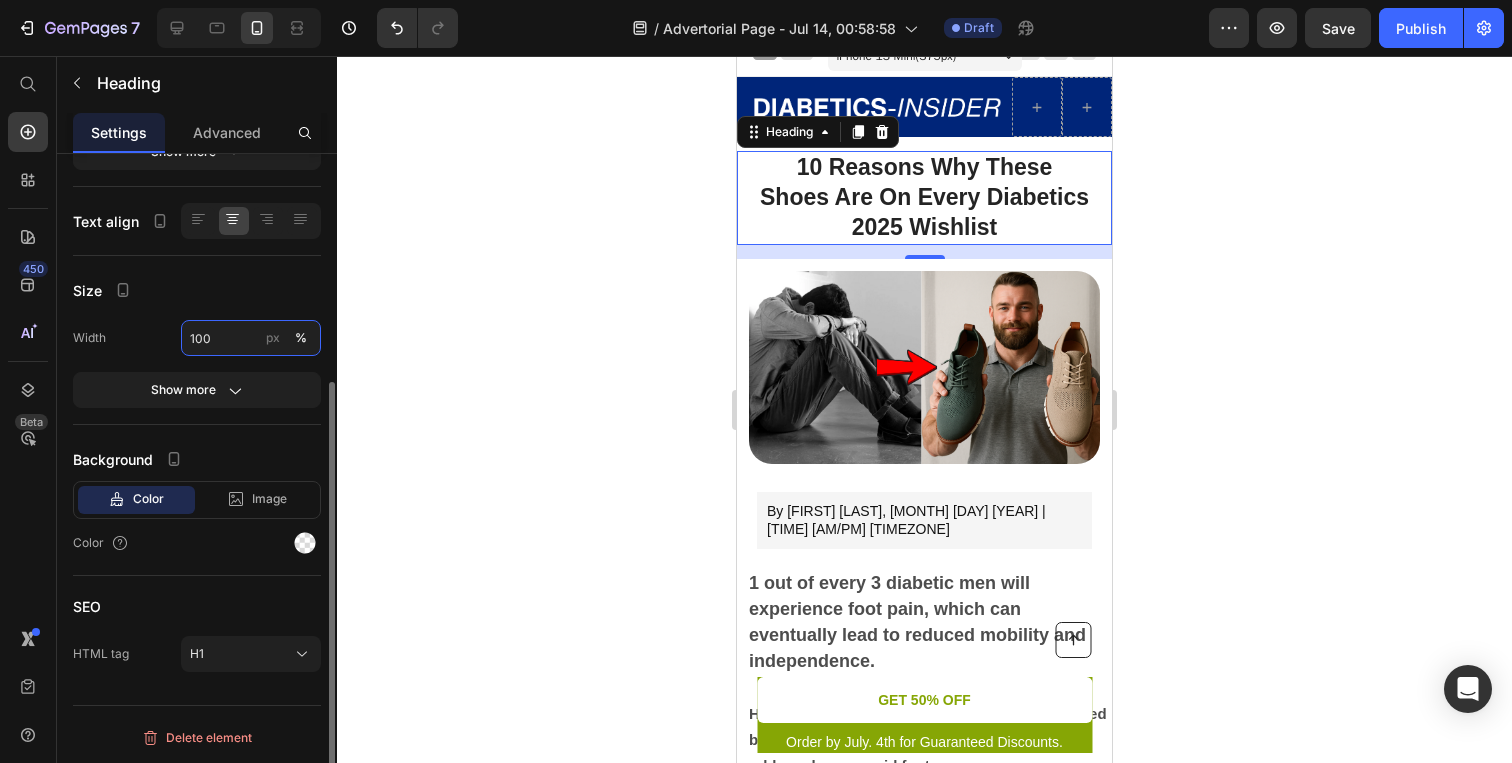 click on "100" at bounding box center (251, 338) 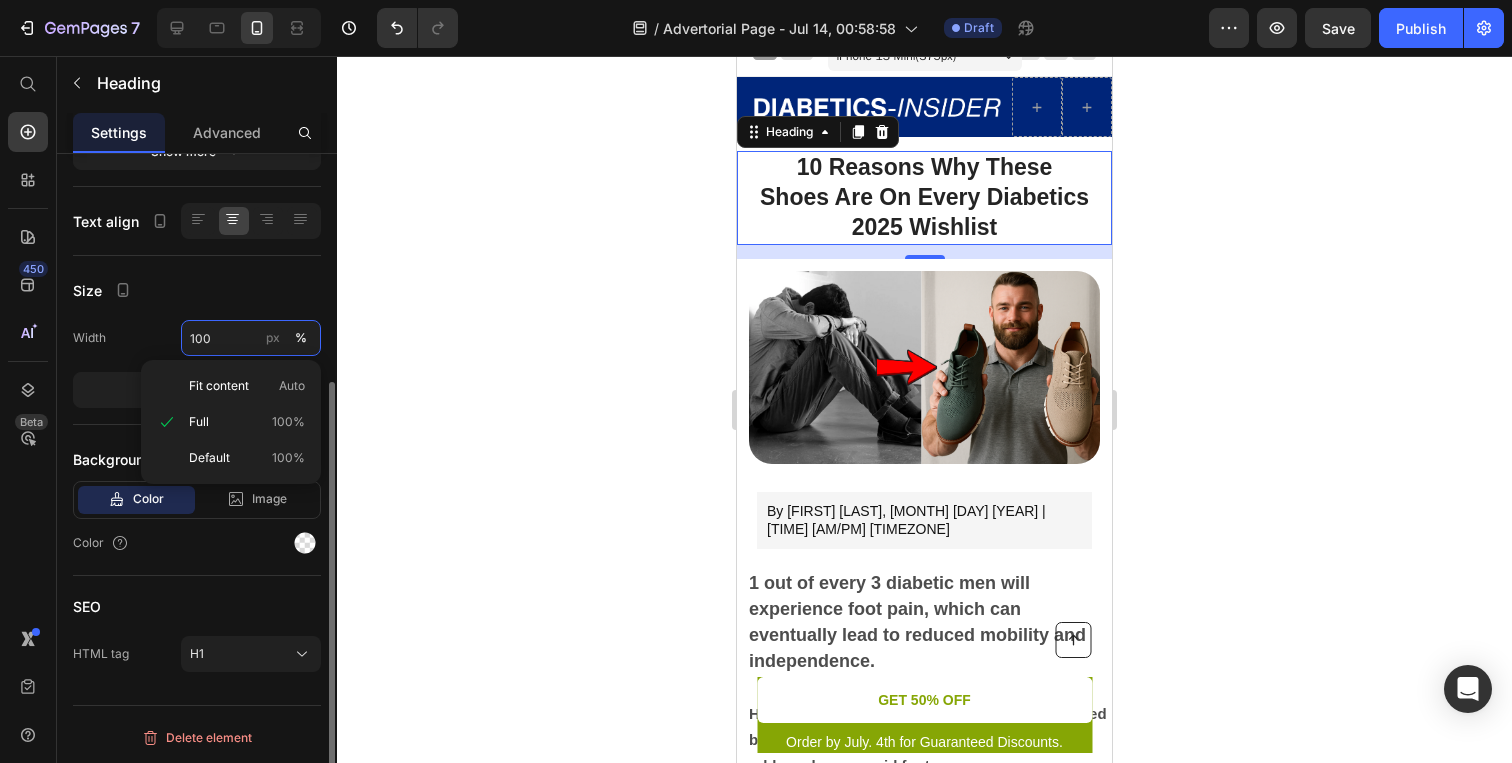 click on "100" at bounding box center (251, 338) 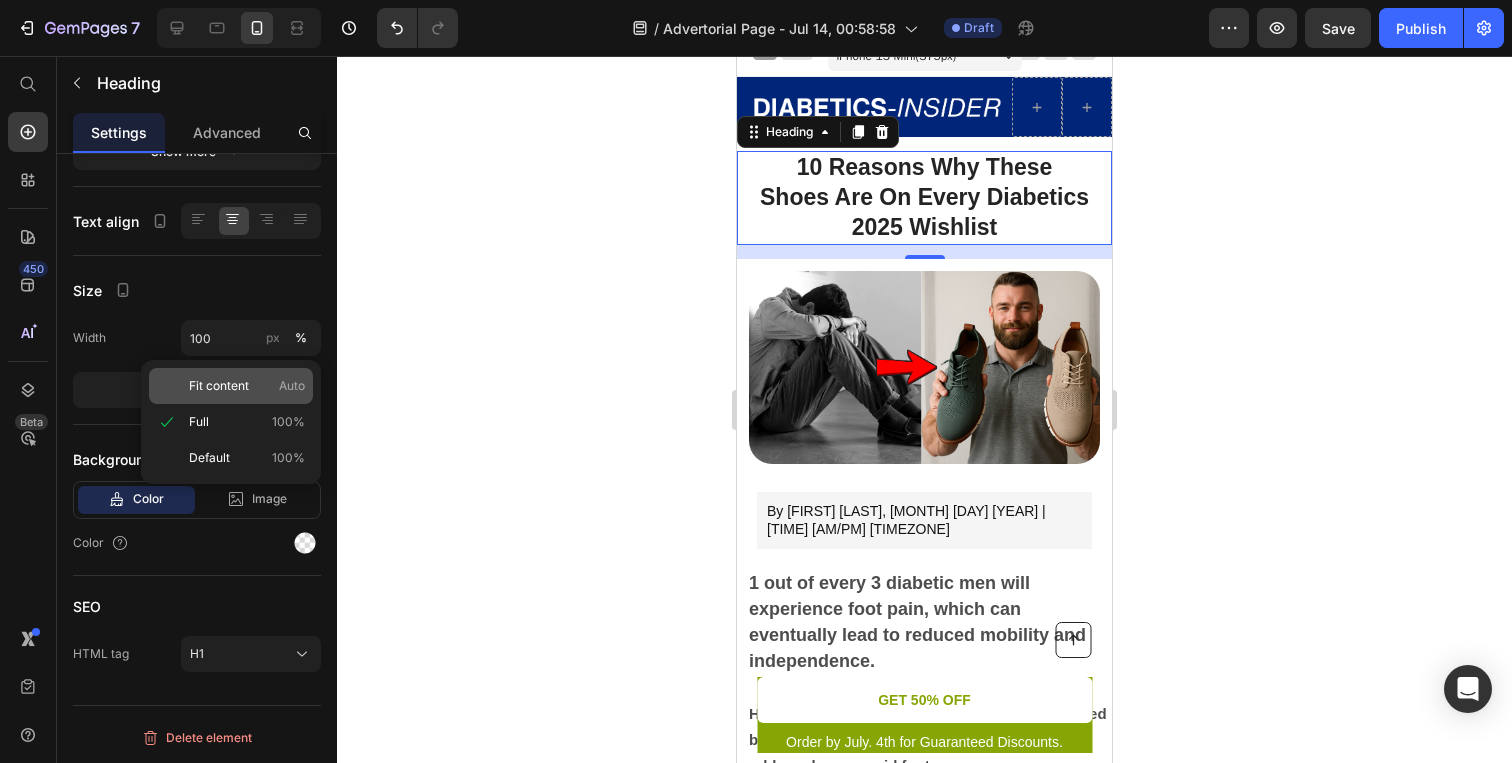 click on "Fit content" at bounding box center (219, 386) 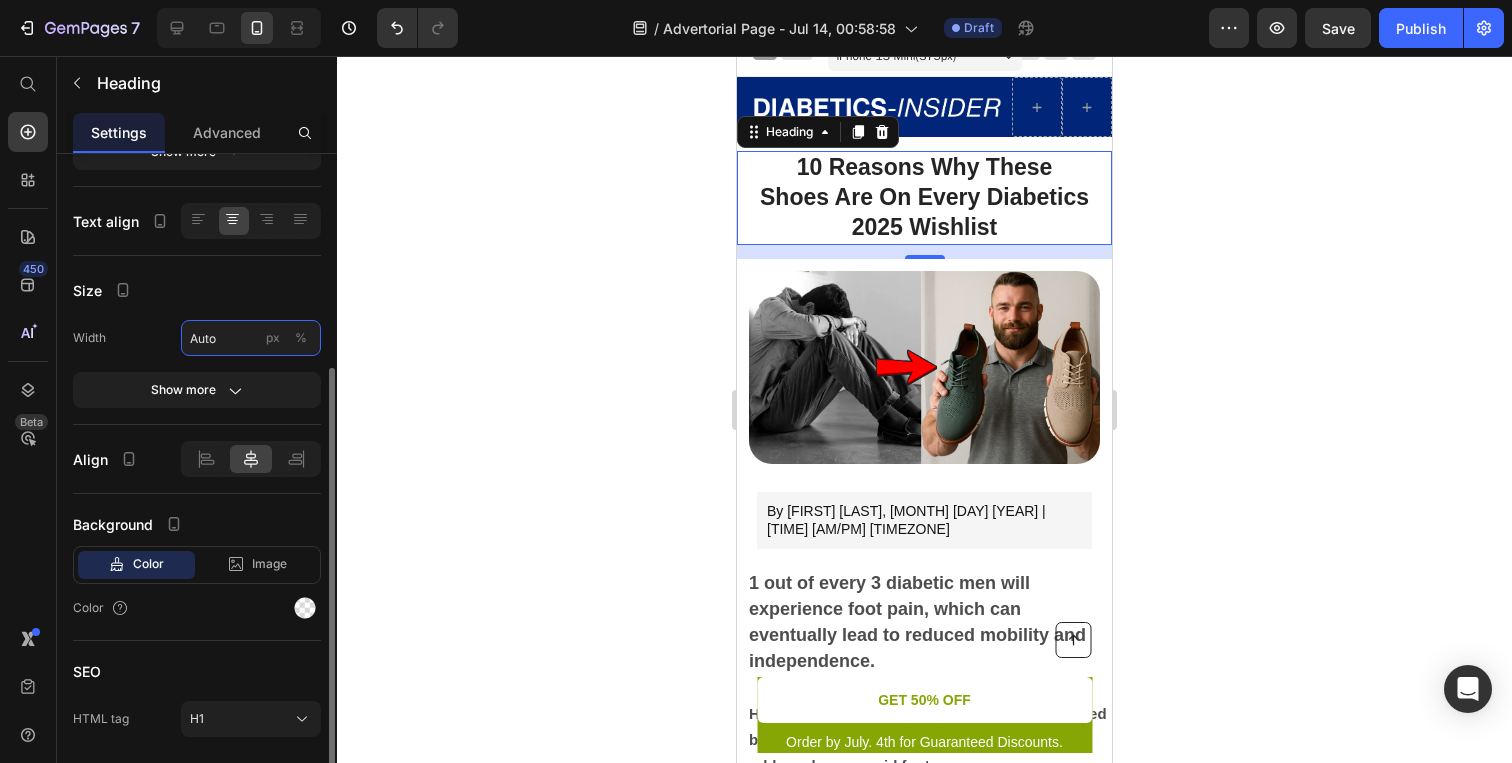 click on "Auto" at bounding box center (251, 338) 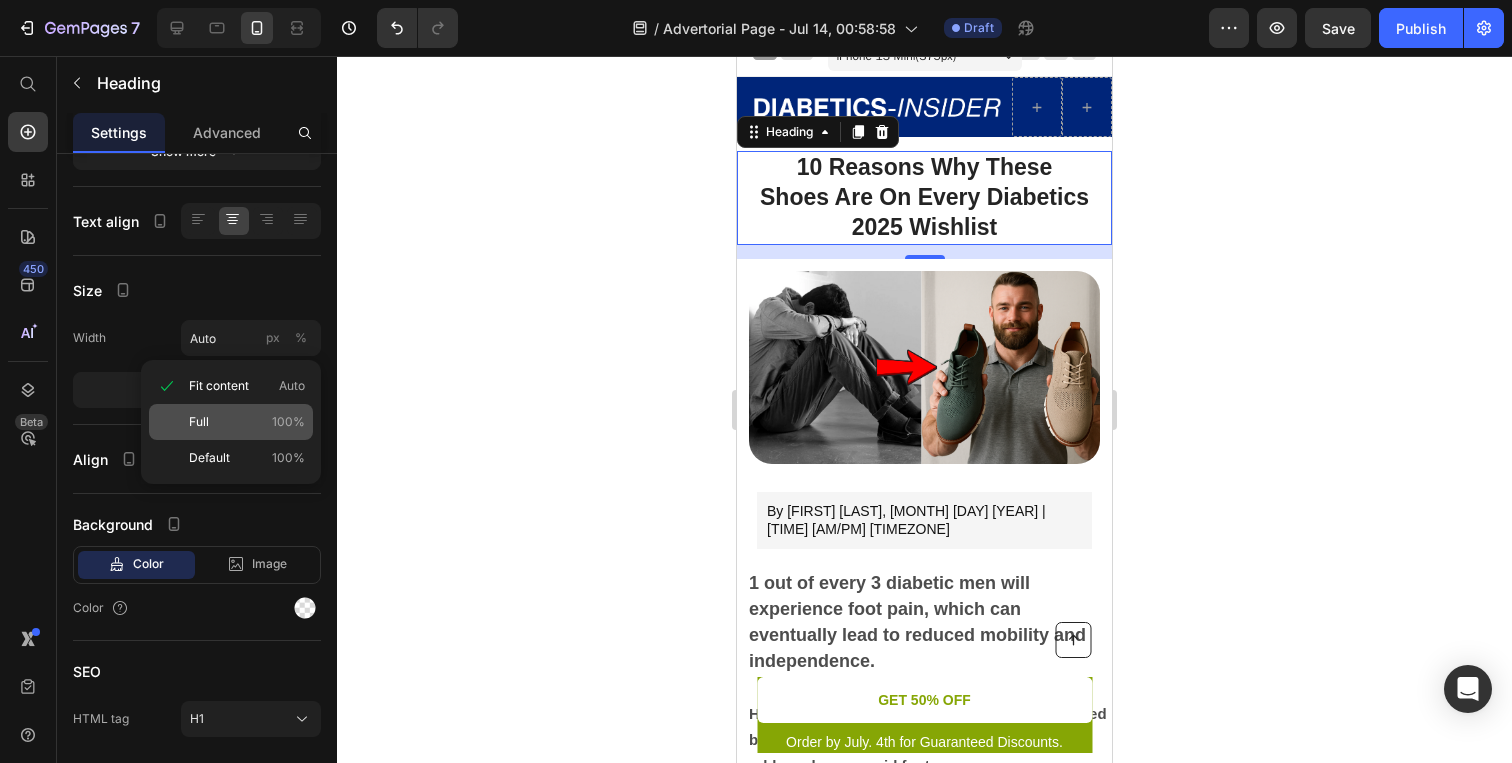 click on "Full 100%" at bounding box center (247, 422) 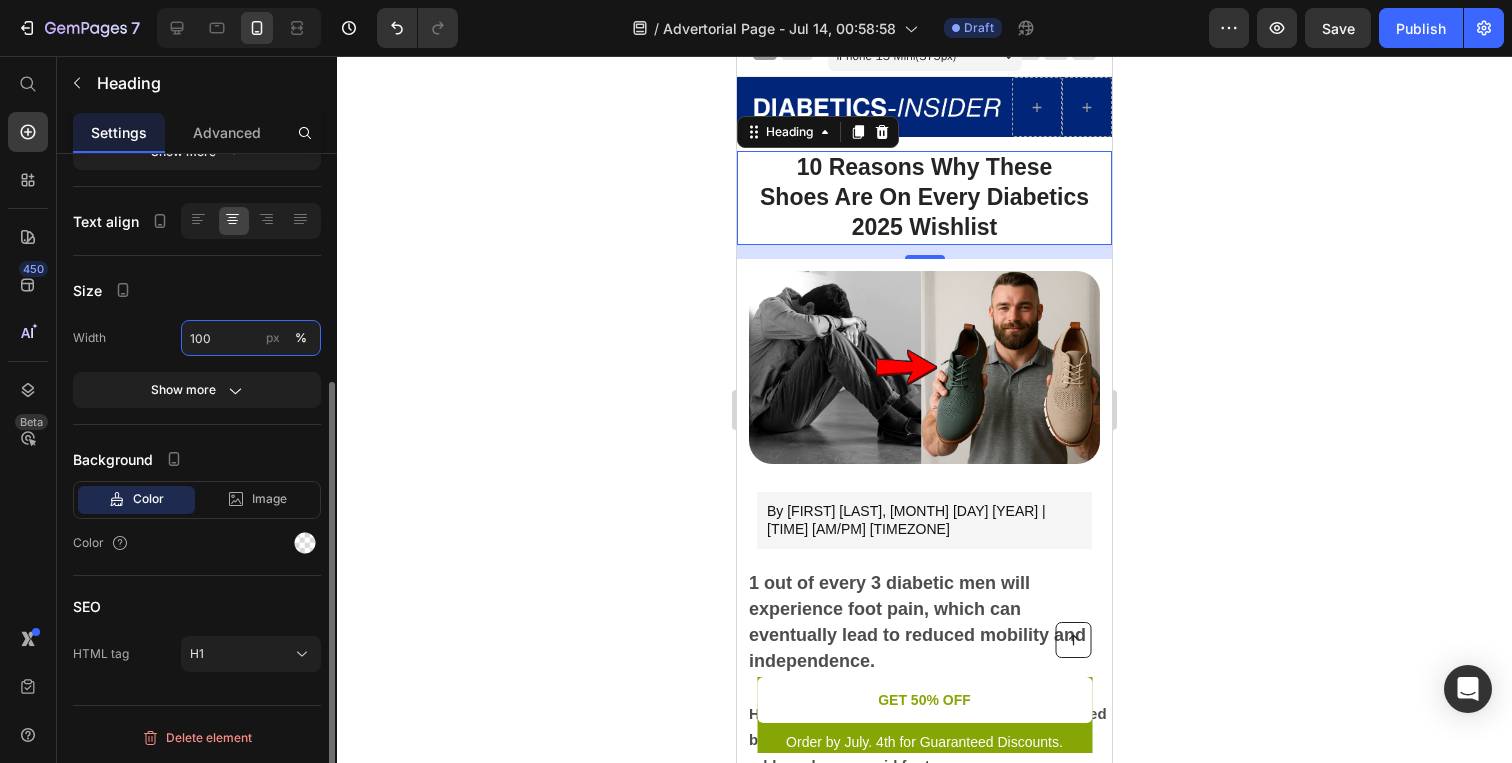 click on "100" at bounding box center (251, 338) 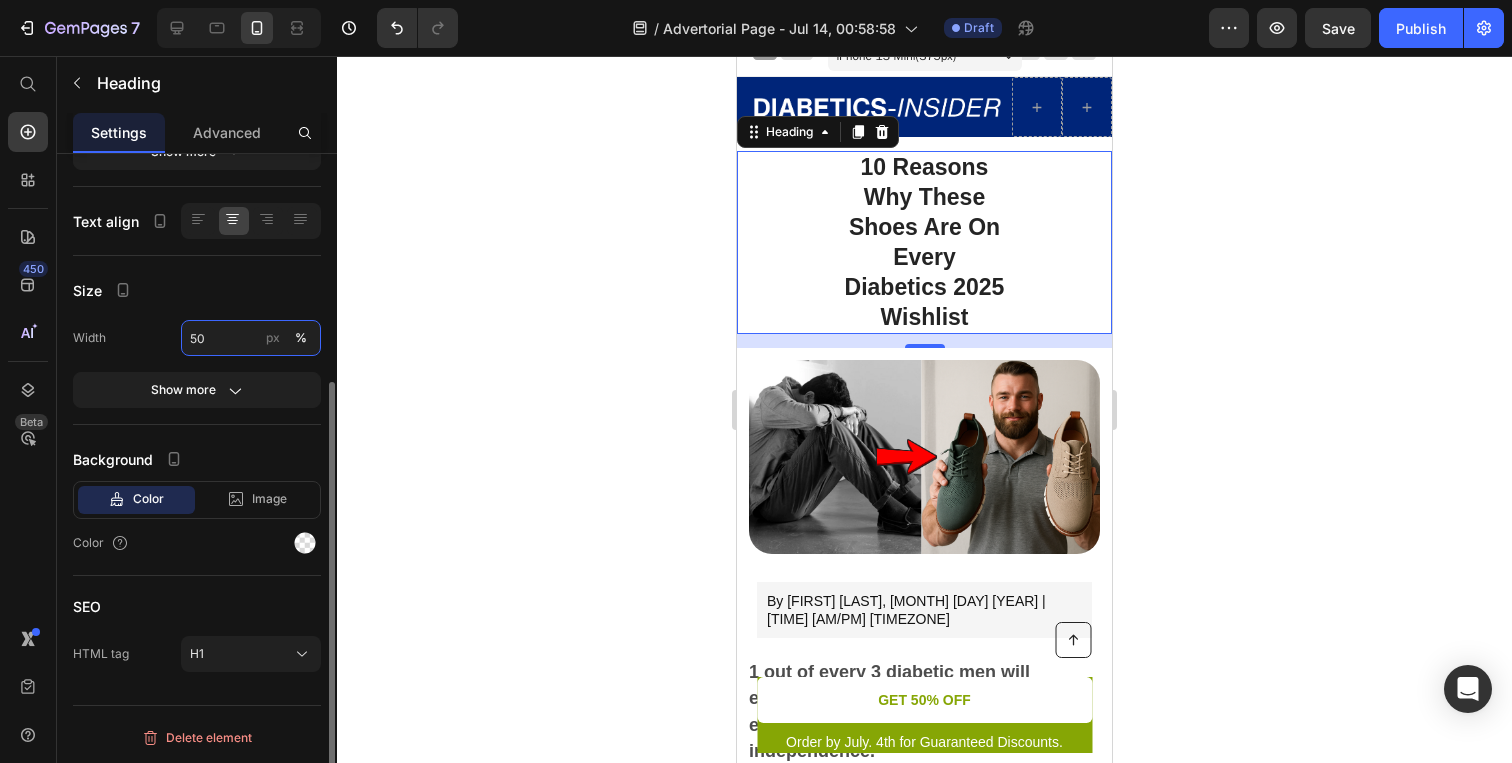 type on "5" 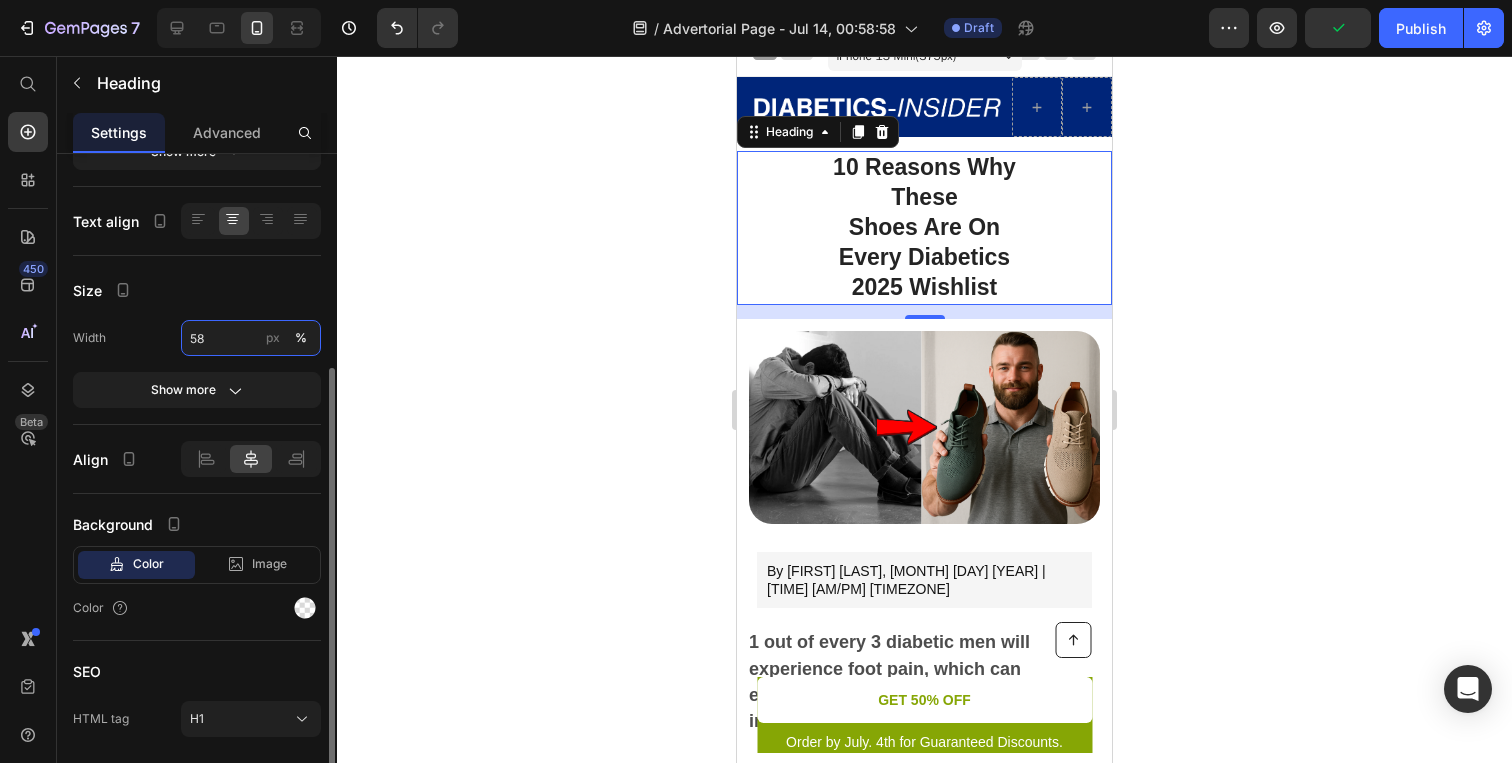 type on "5" 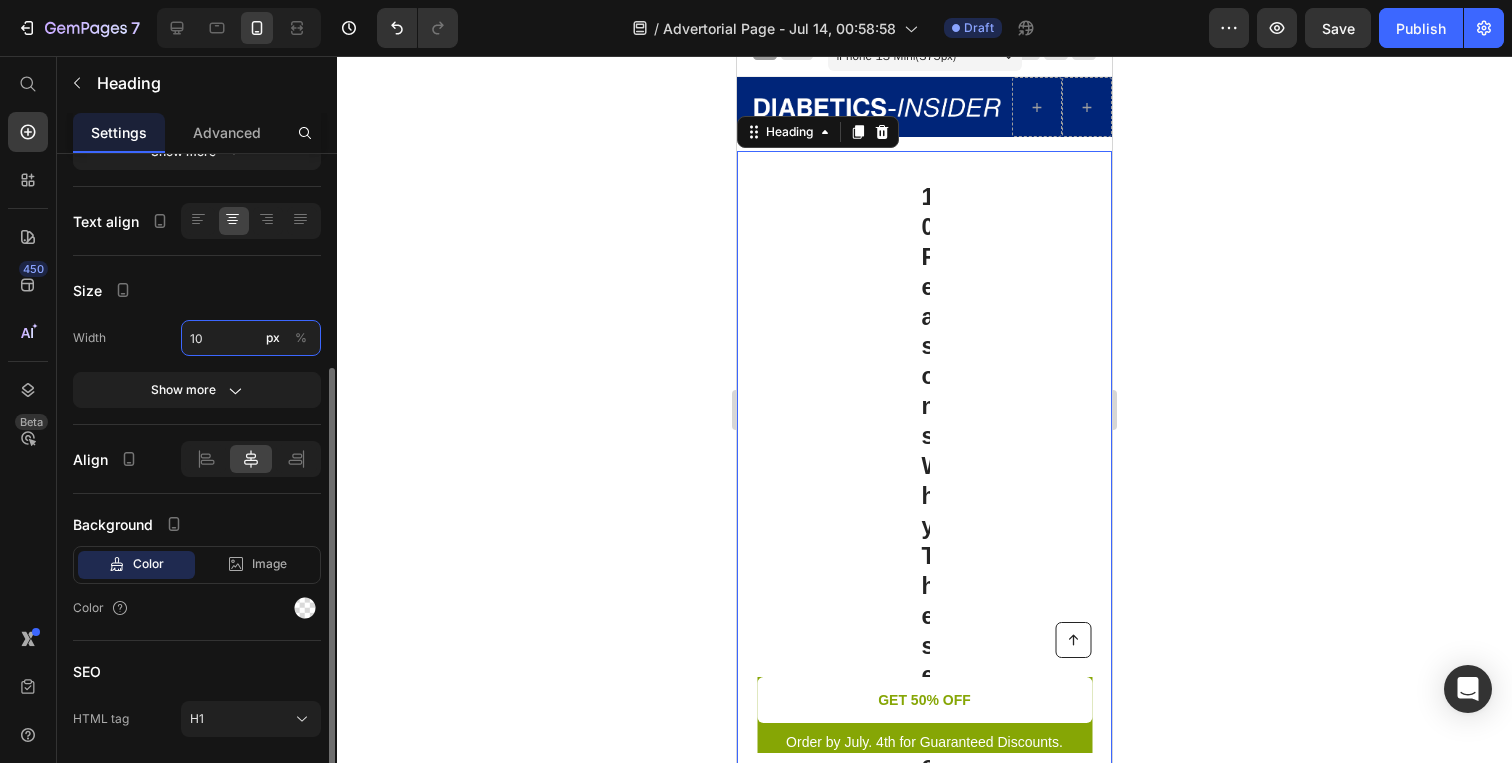 type on "100" 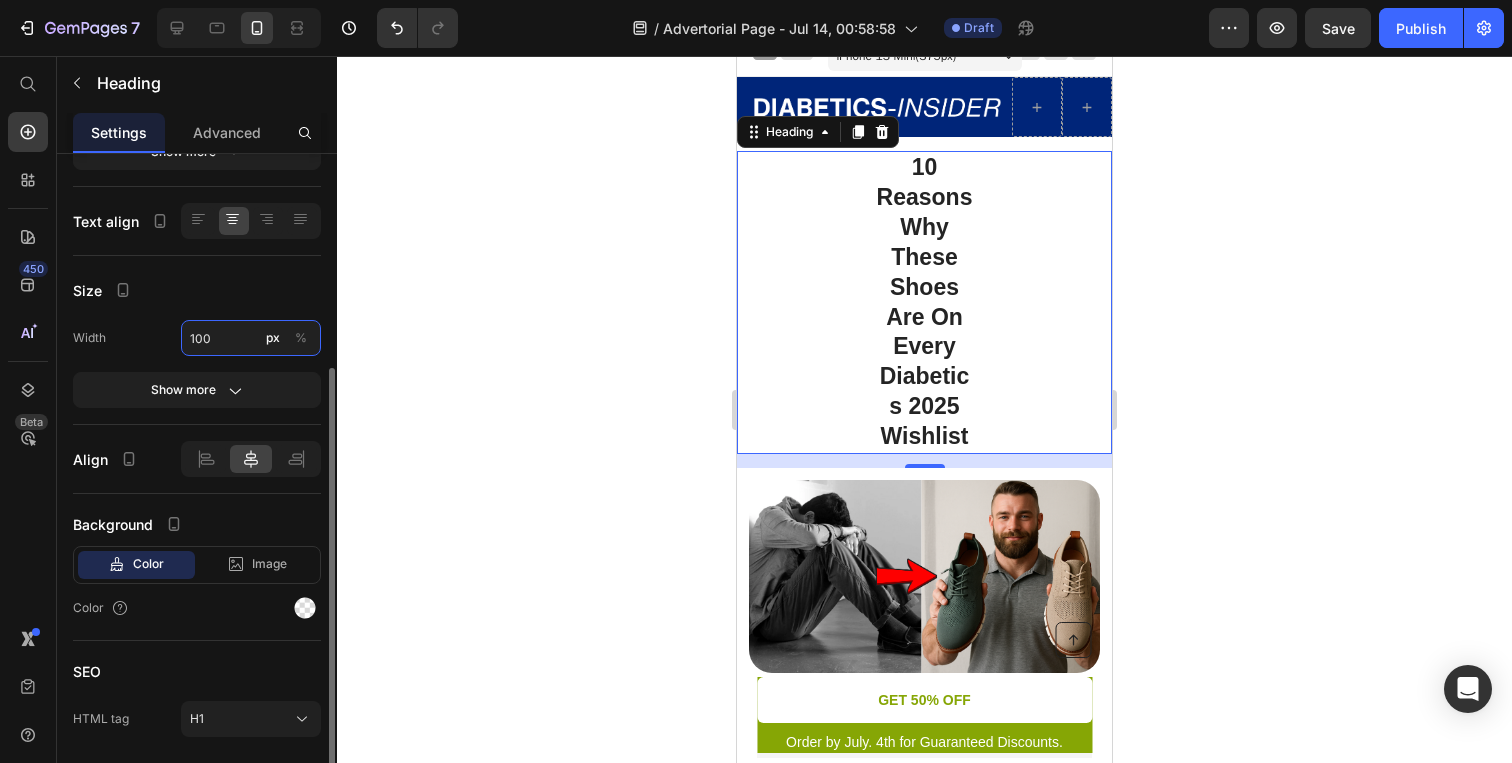 click on "100" at bounding box center [251, 338] 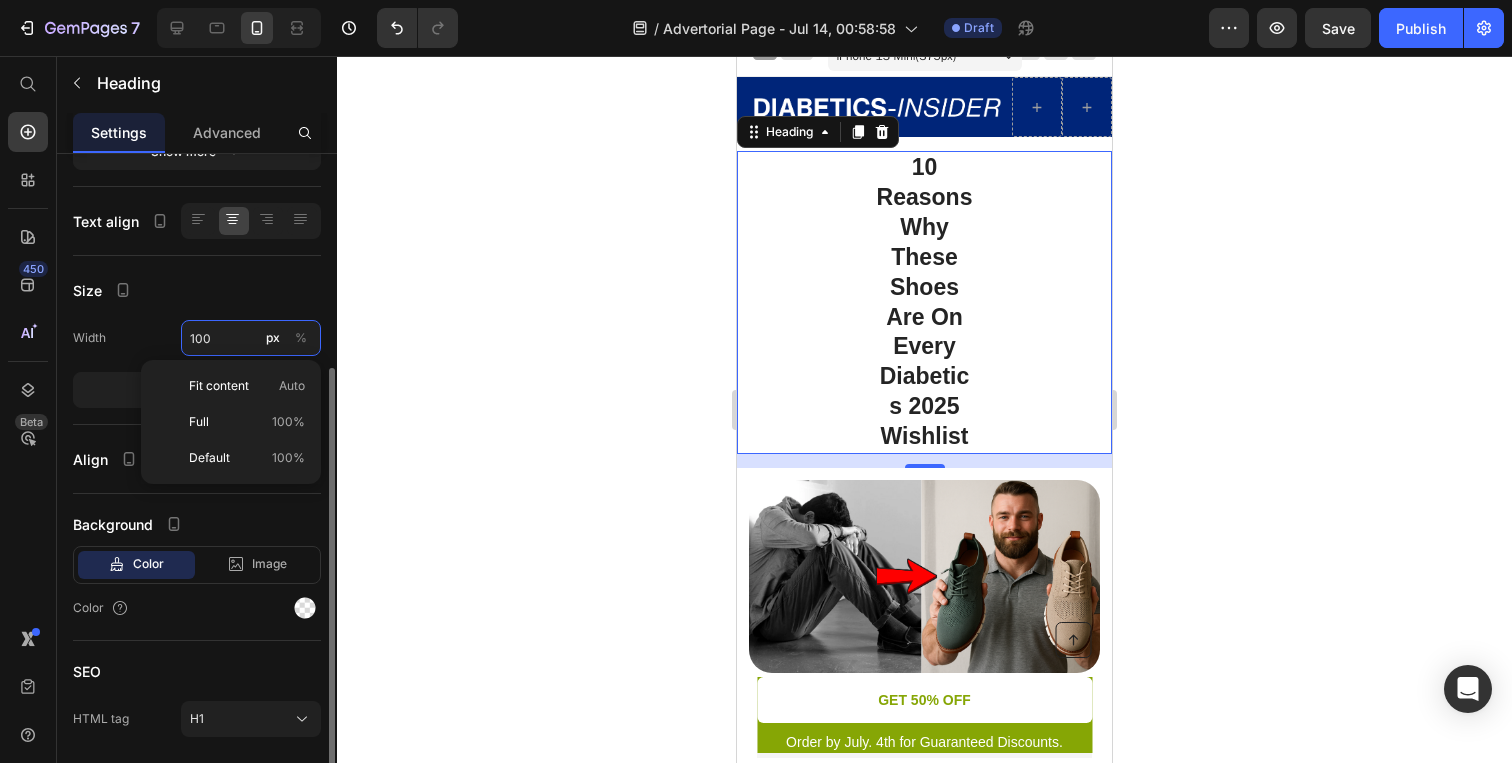 click on "100" at bounding box center [251, 338] 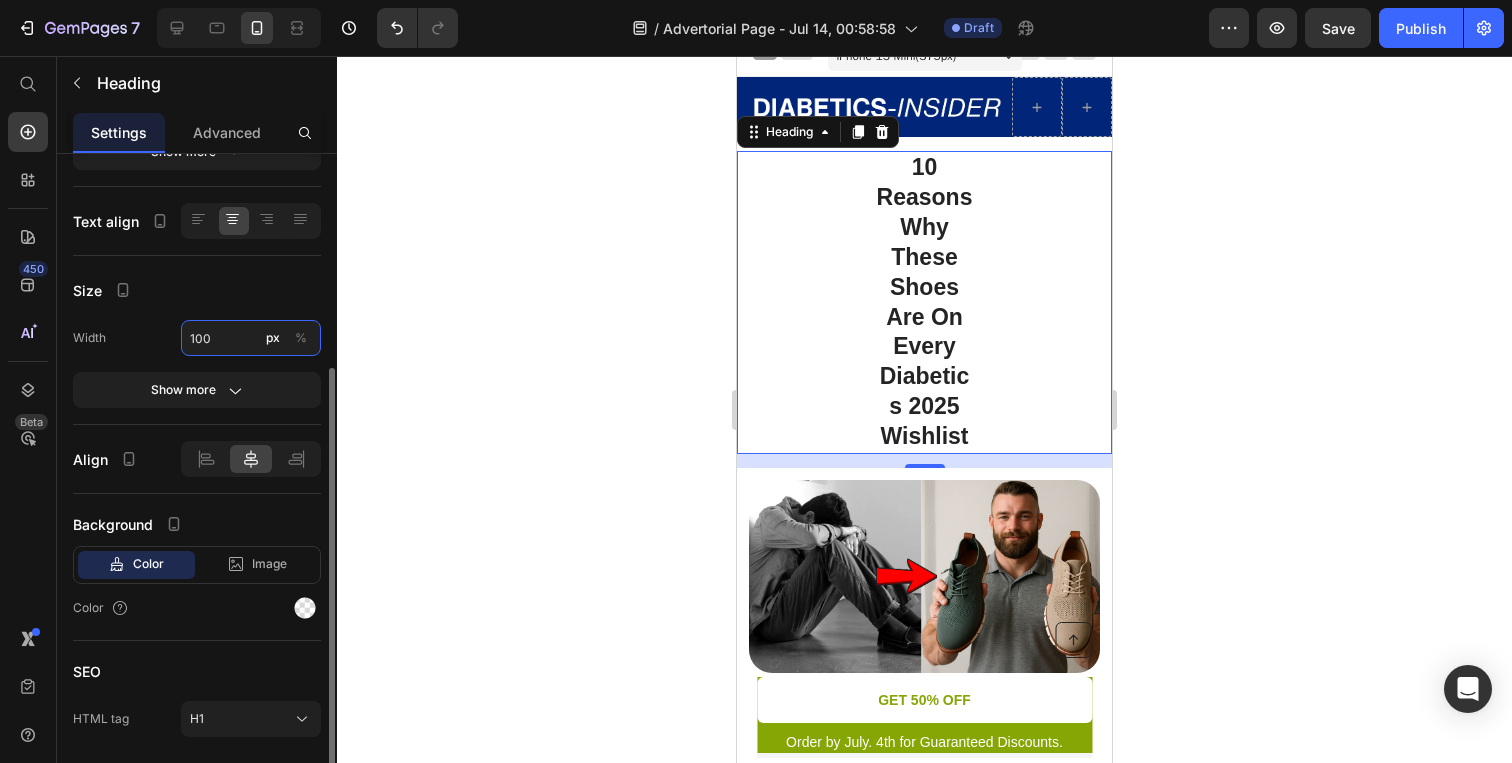 click on "100" at bounding box center [251, 338] 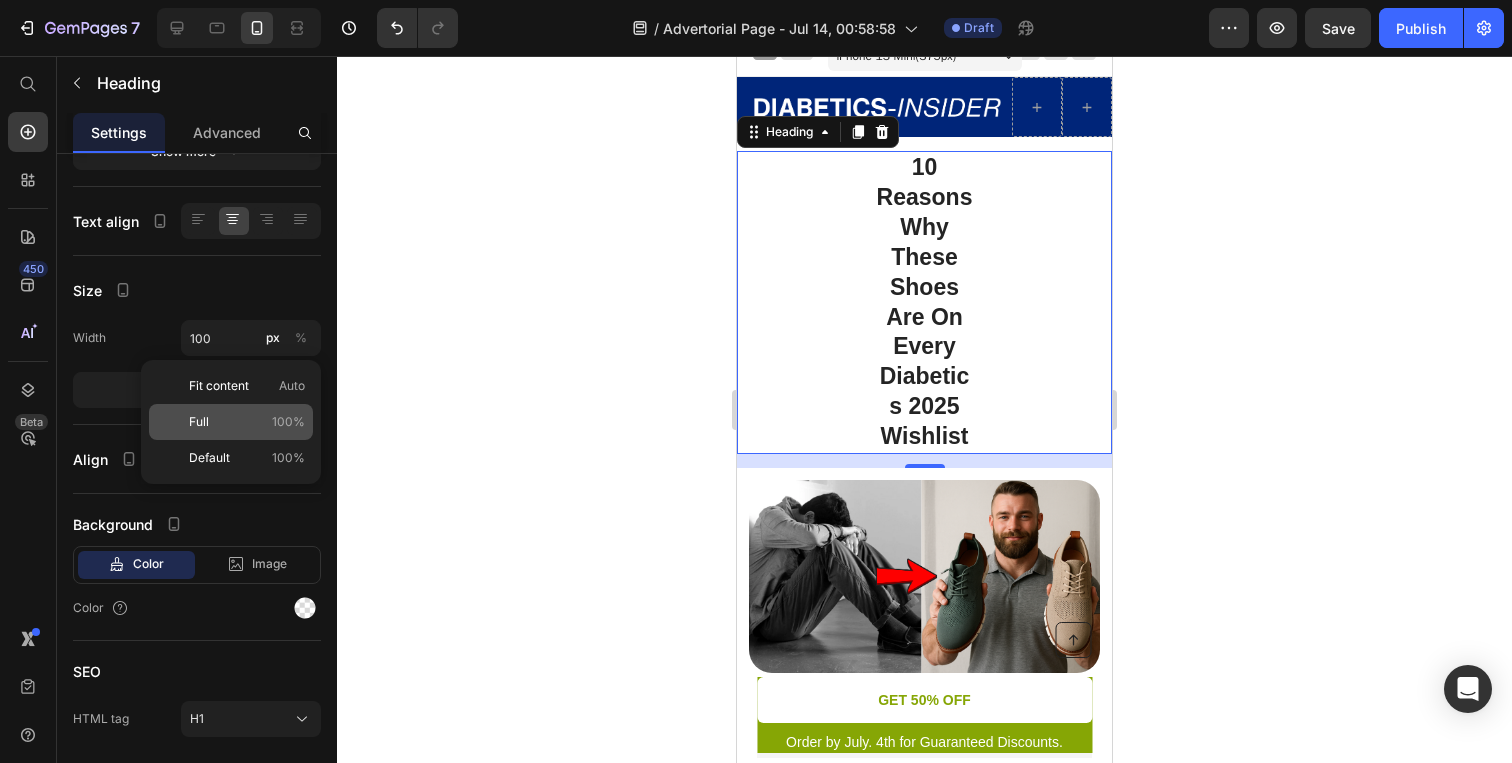 click on "Full 100%" at bounding box center (247, 422) 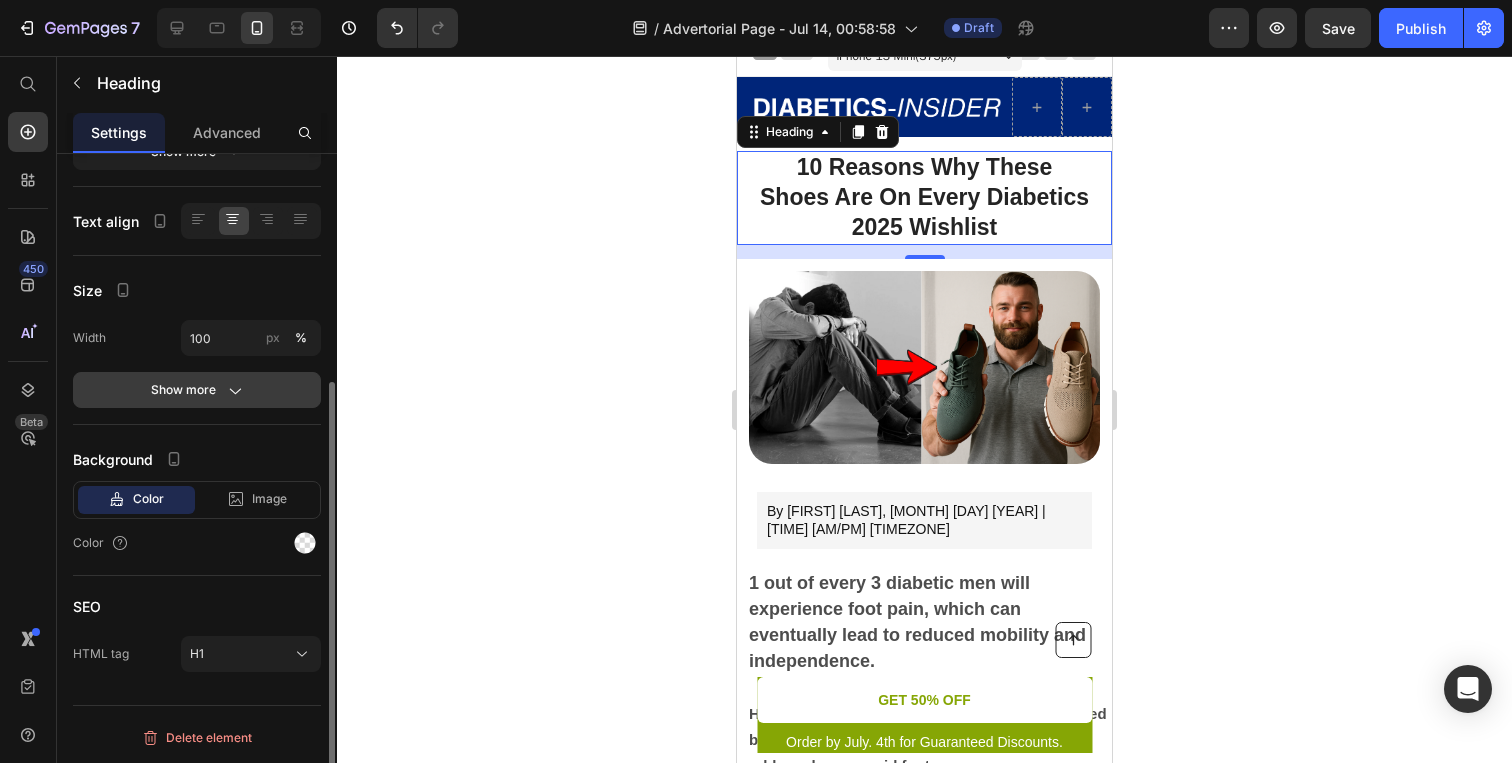 click 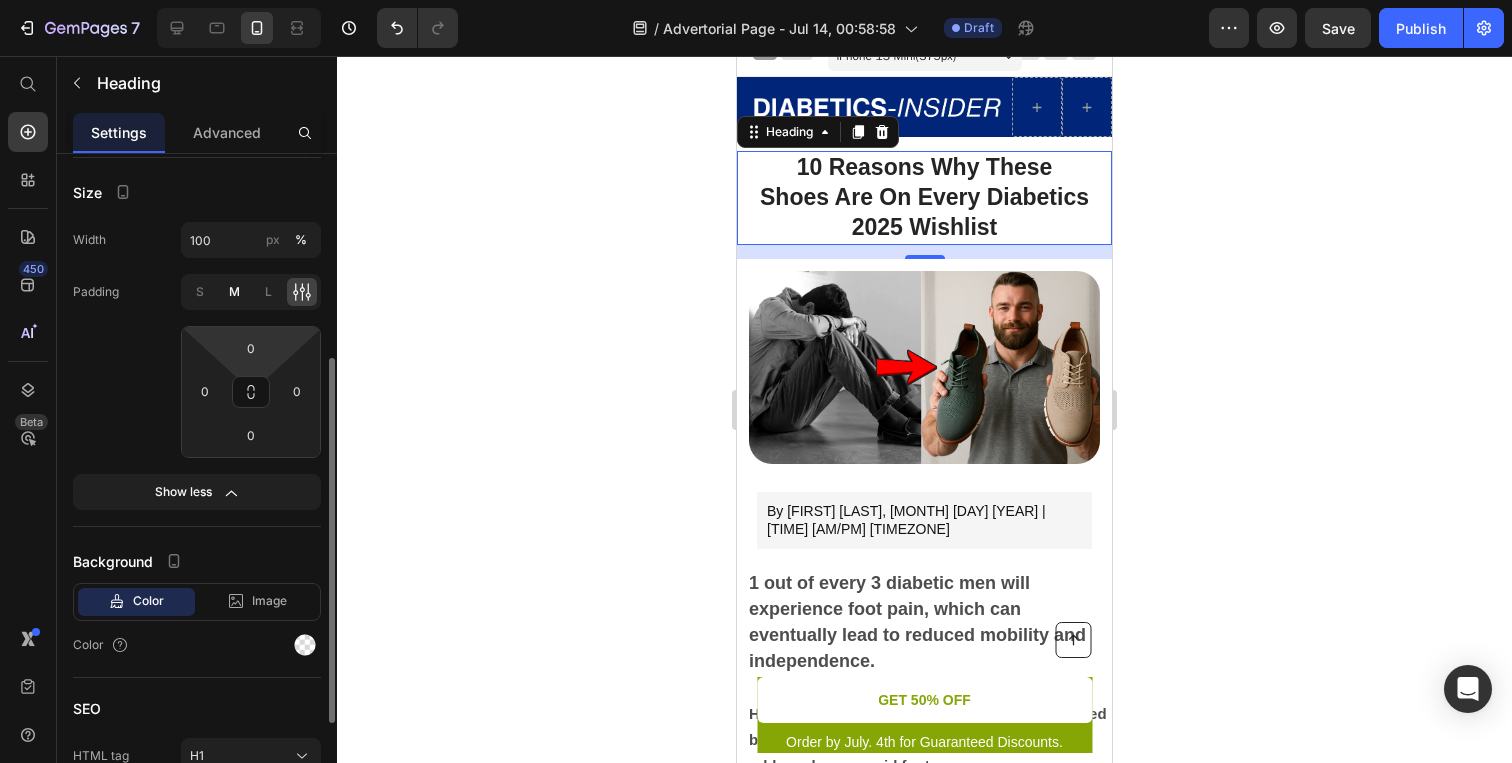 scroll, scrollTop: 447, scrollLeft: 0, axis: vertical 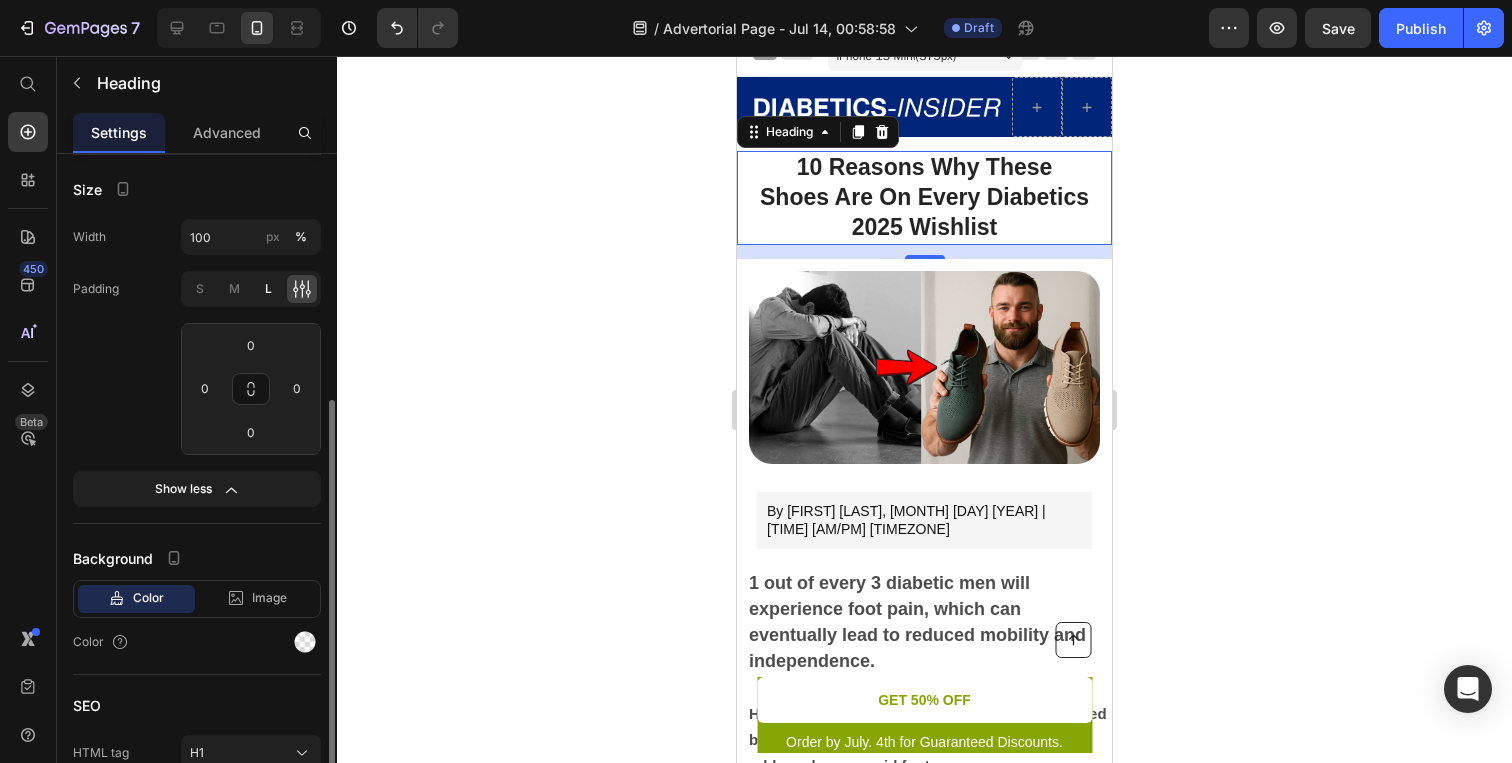 click on "L" 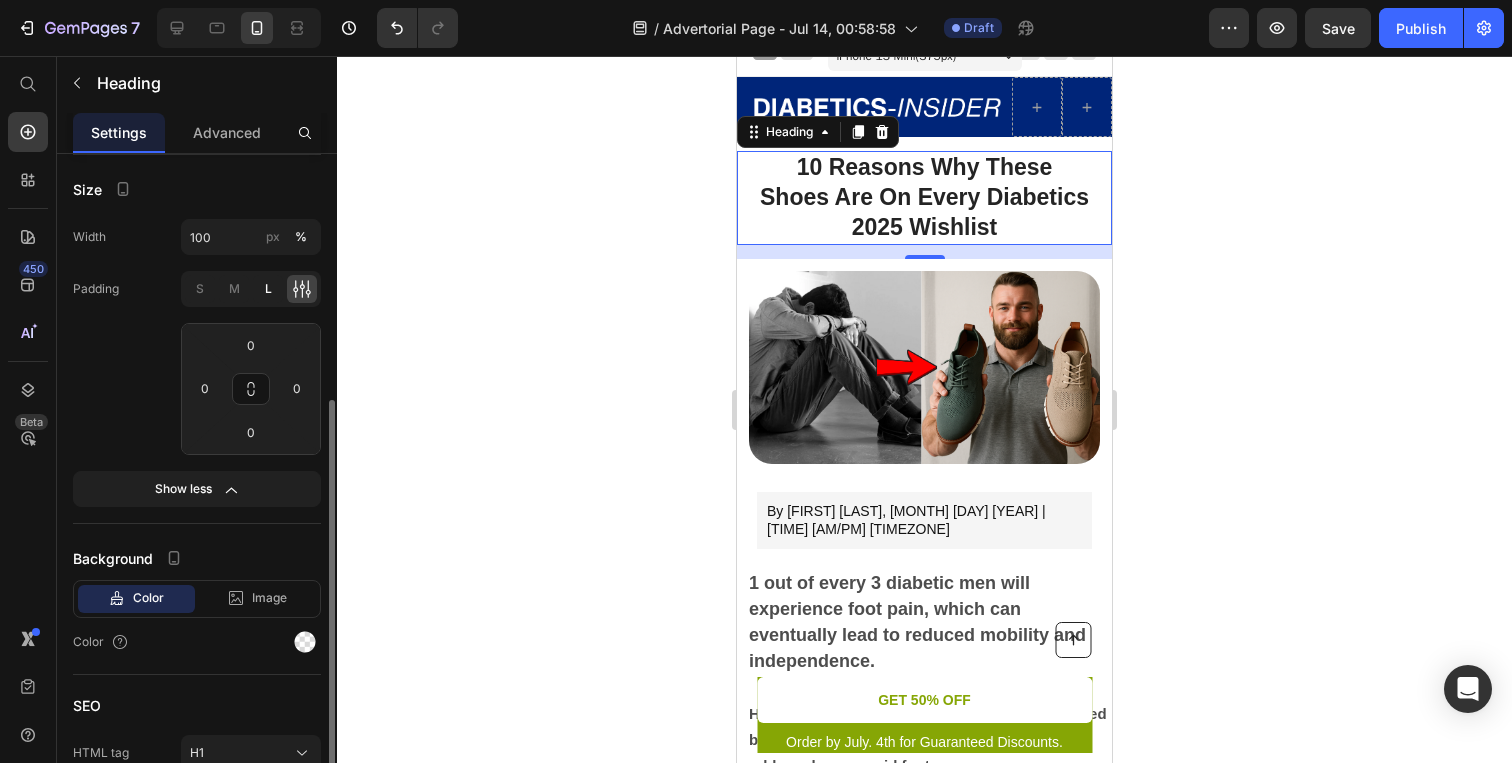 type on "16" 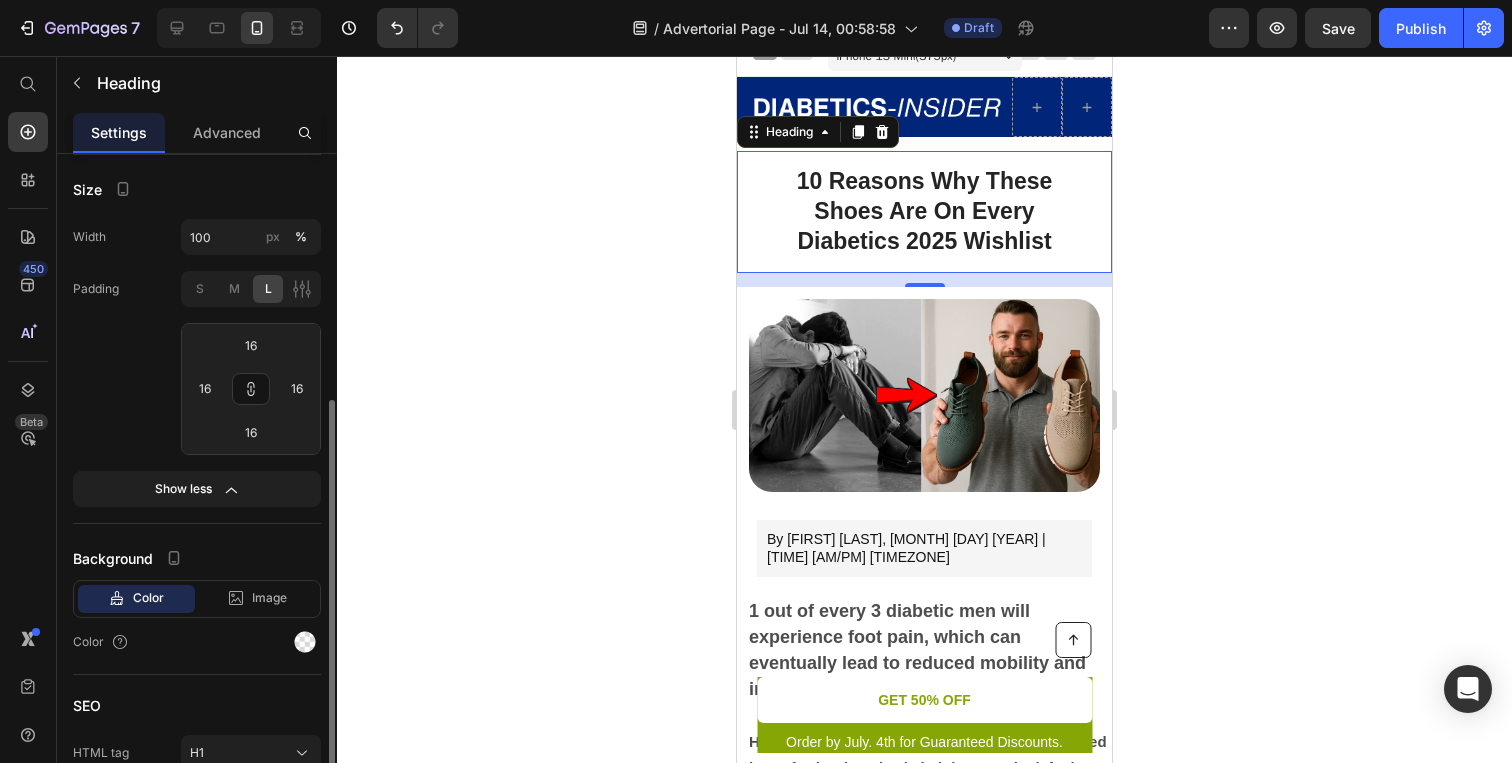 click on "S M L" 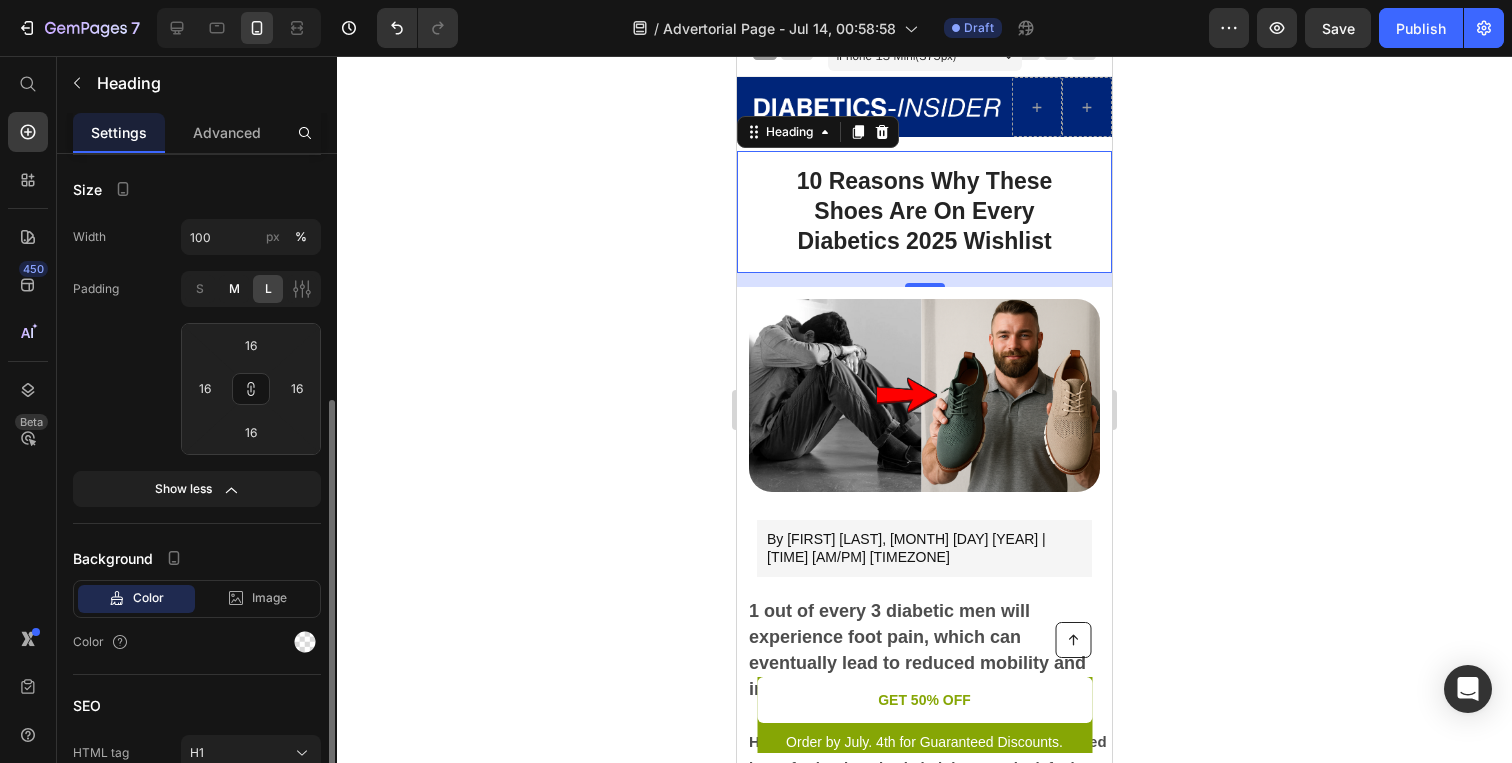 click on "M" 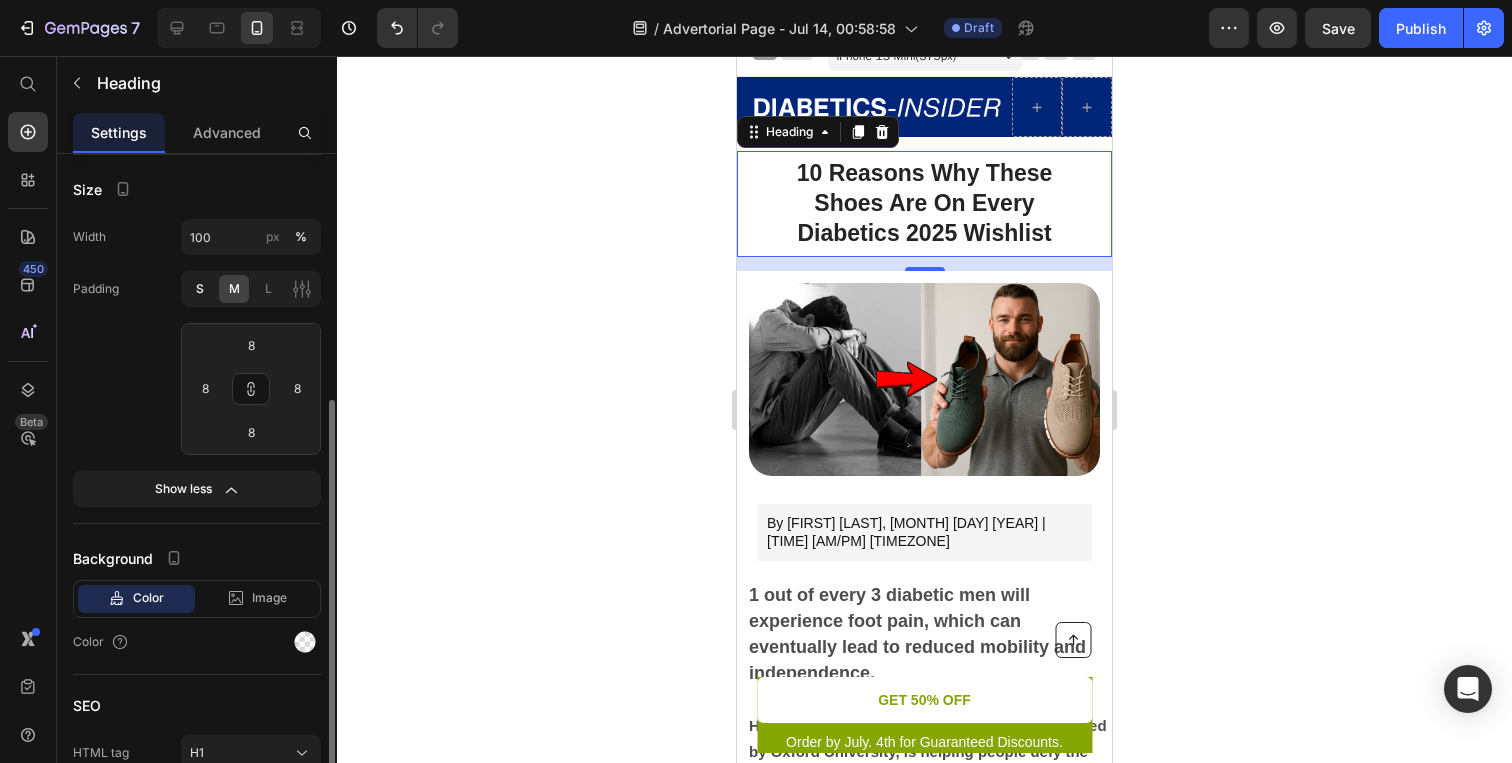 click on "S" 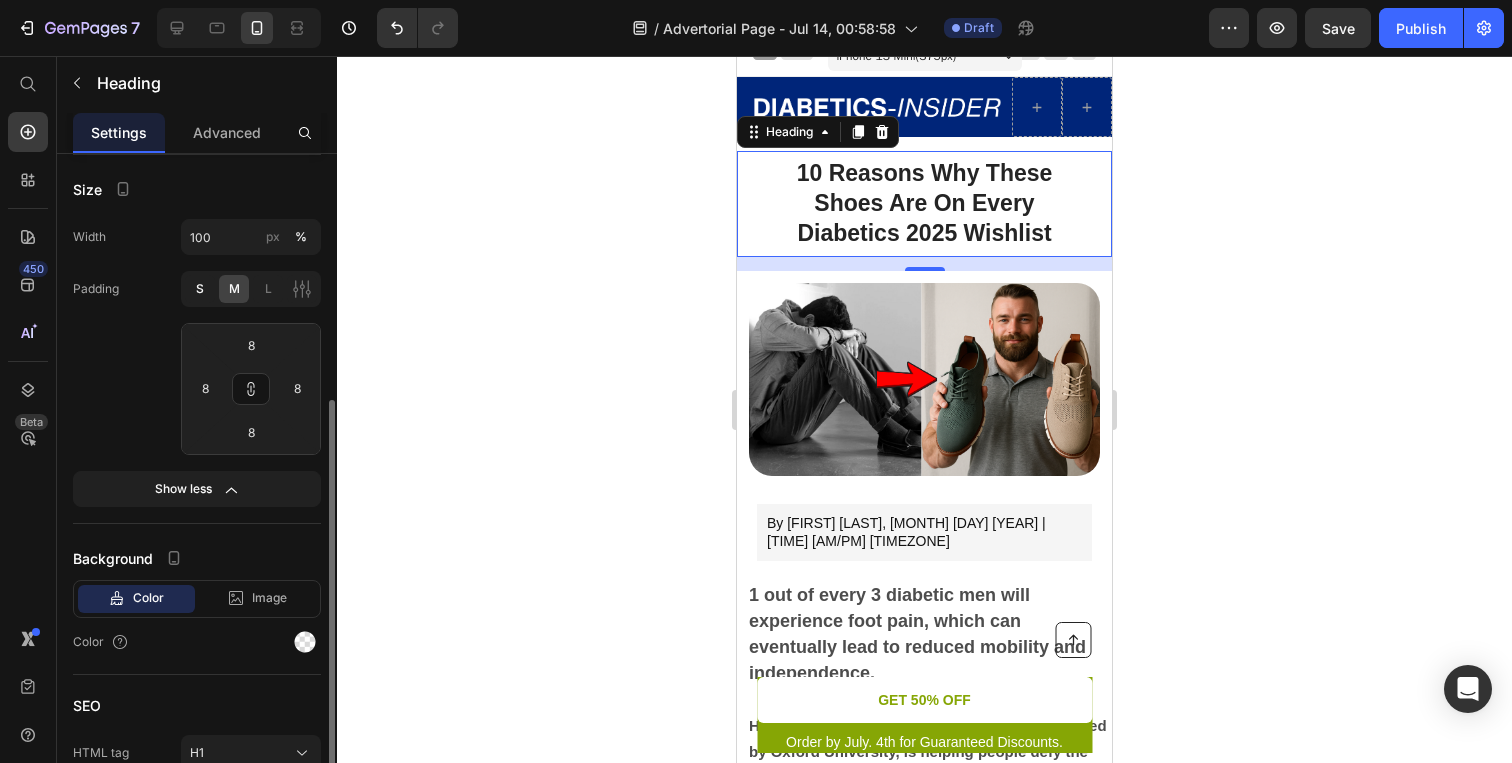 type on "4" 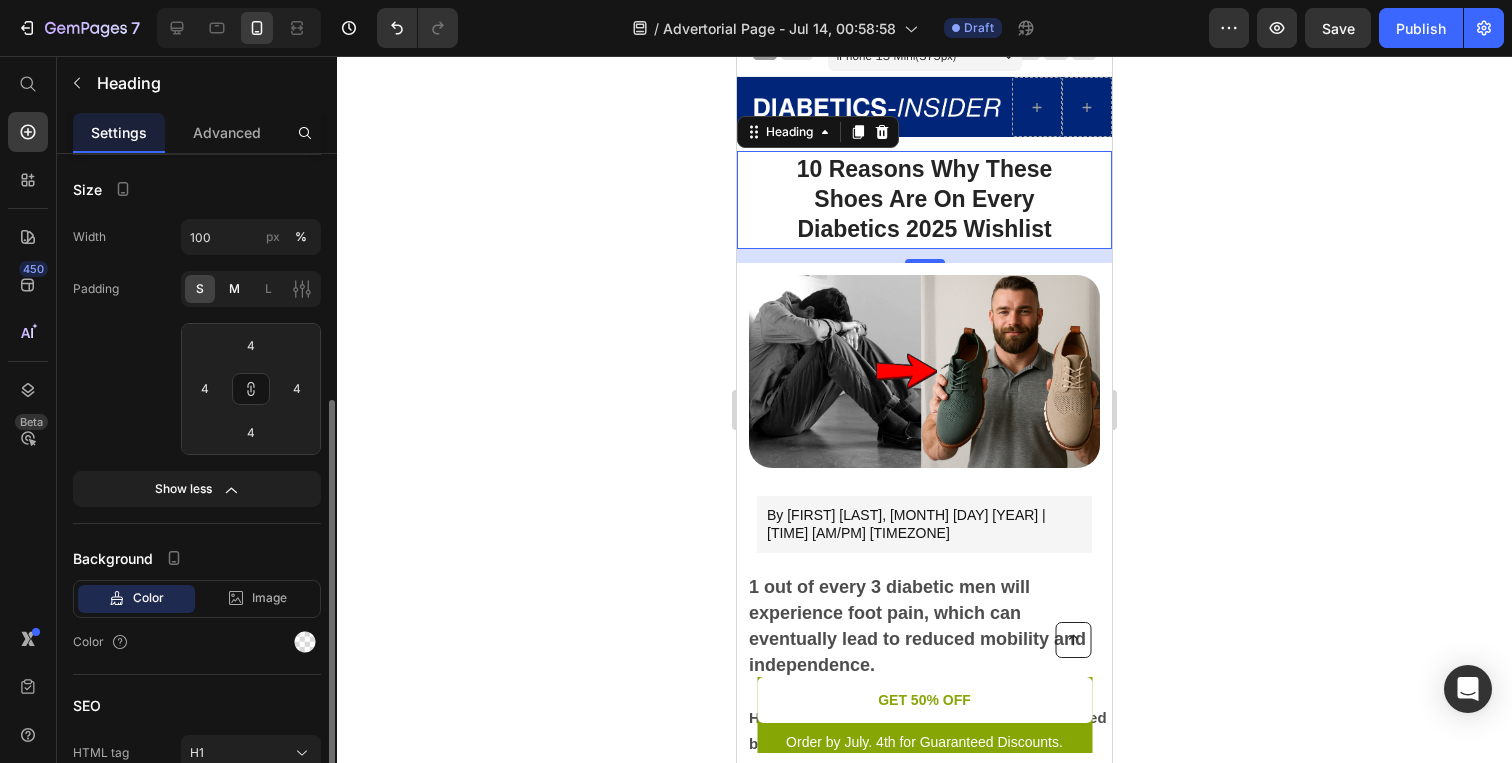 click on "M" 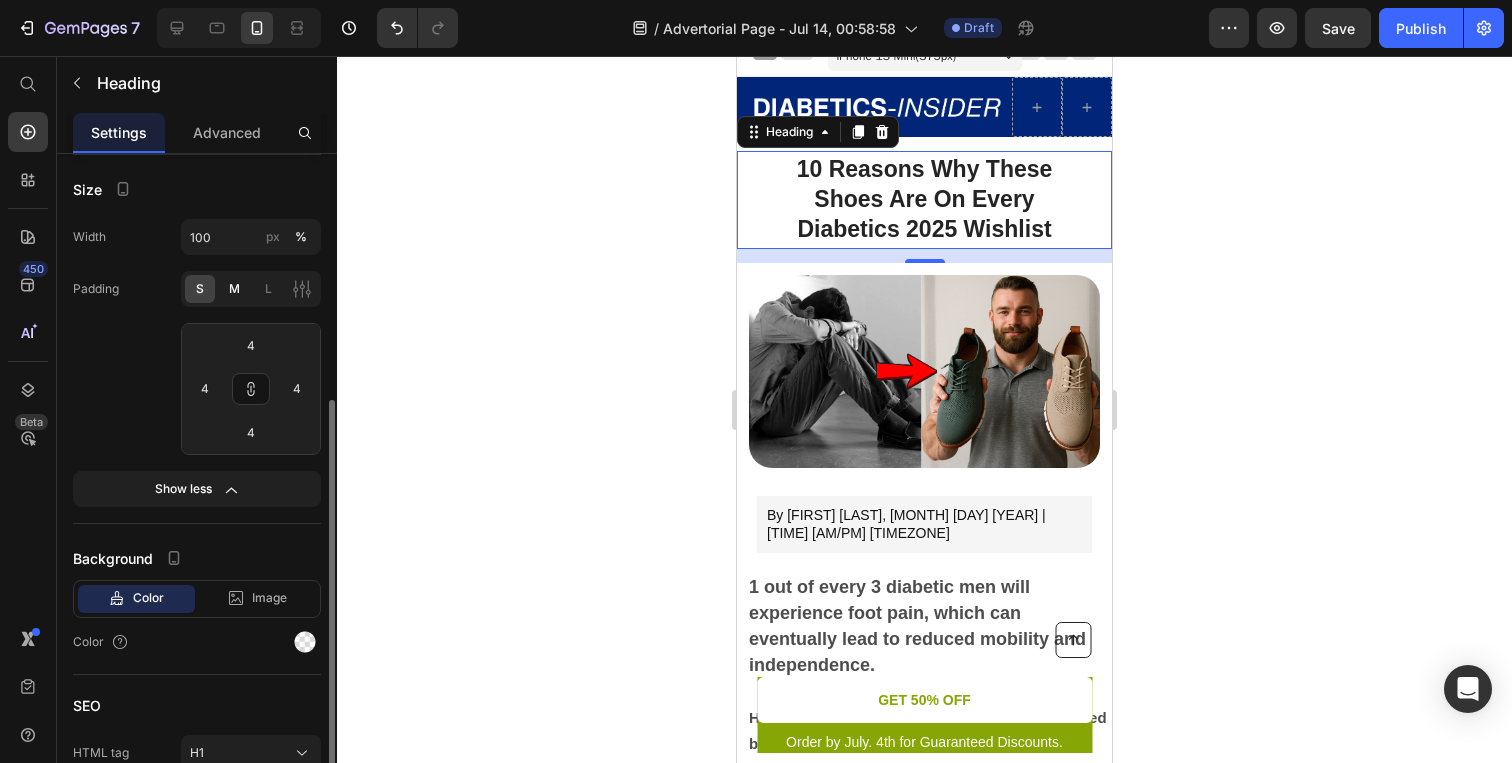 type on "8" 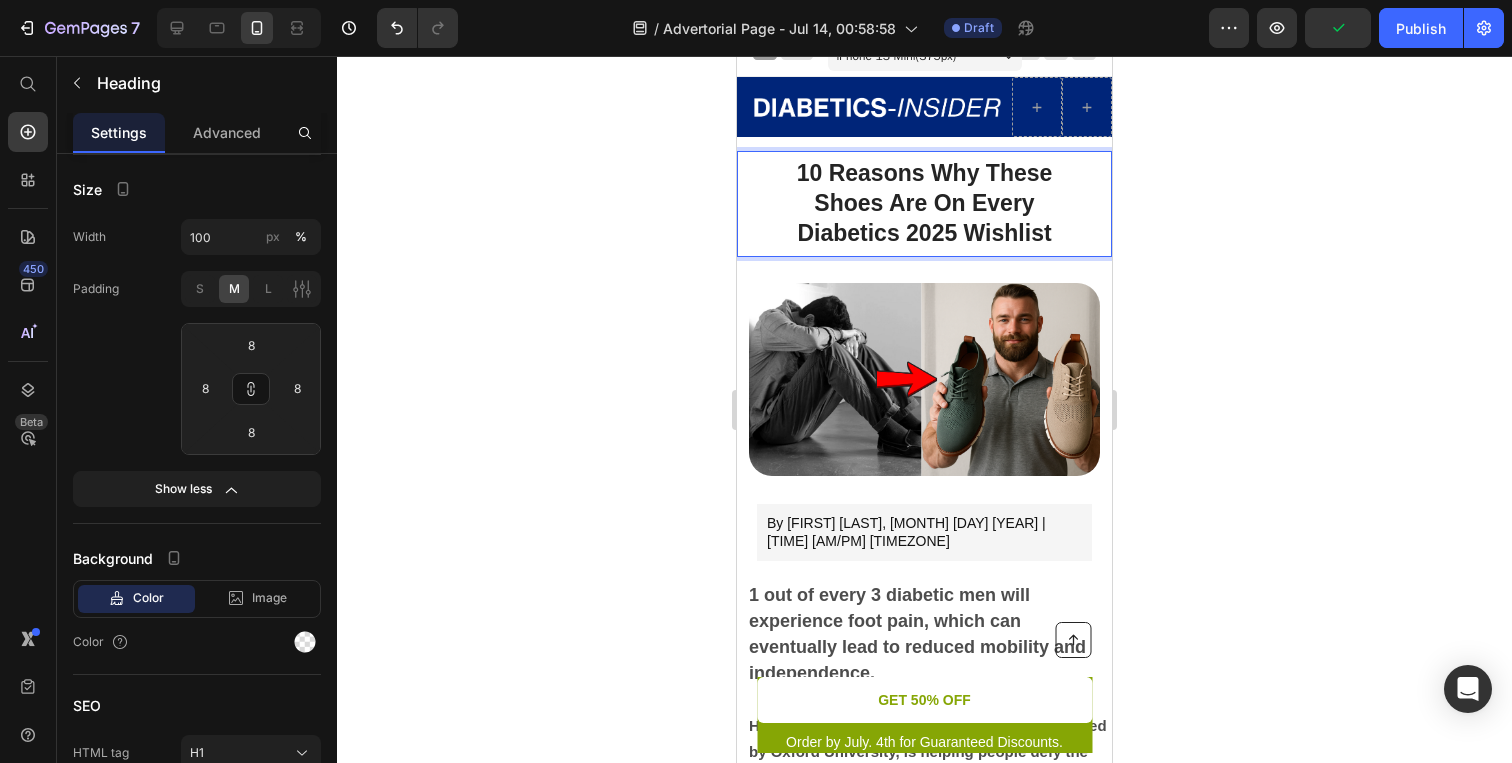click on "Shoes Are On Every Diabetics 2025 Wishlist" at bounding box center [924, 218] 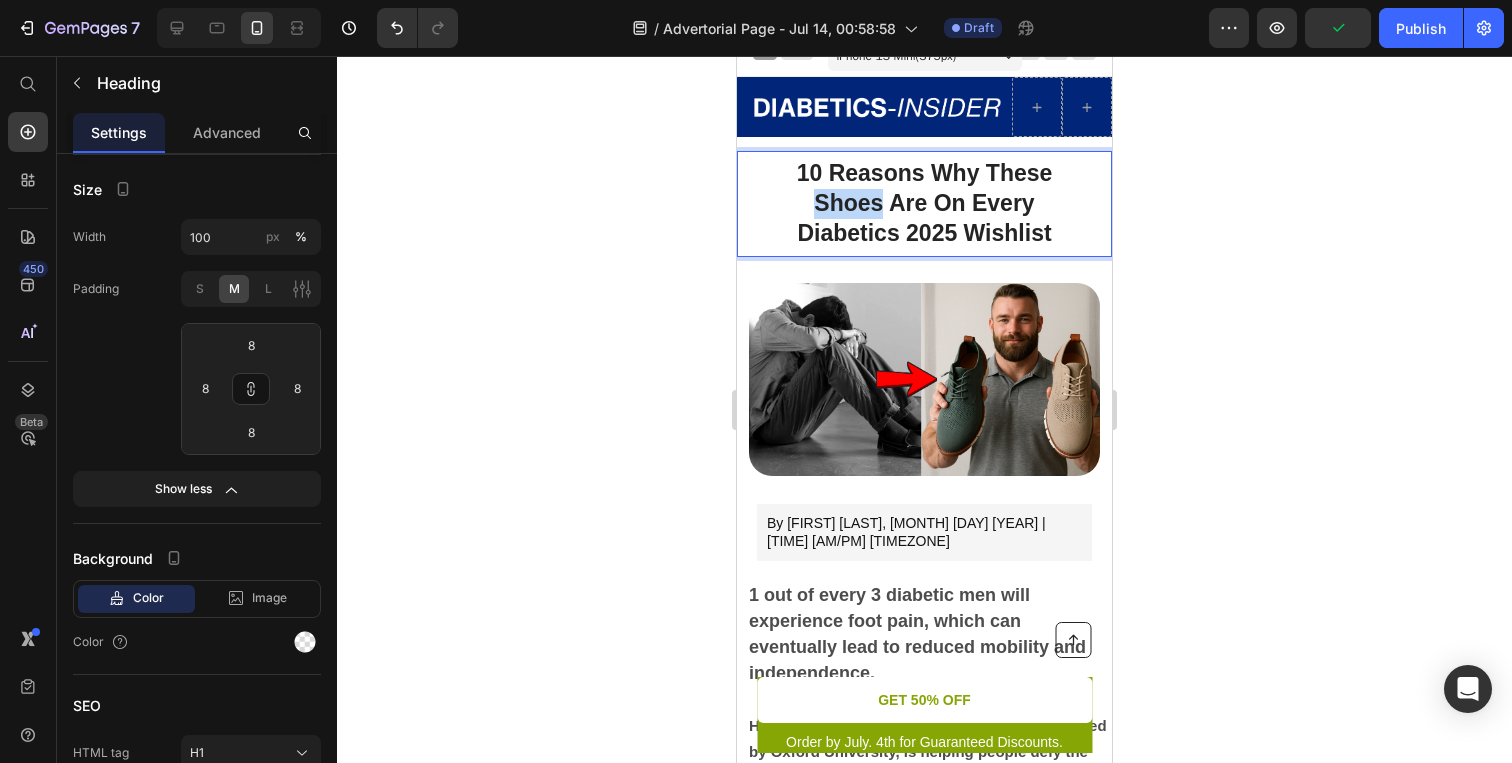 click on "Shoes Are On Every Diabetics 2025 Wishlist" at bounding box center [924, 218] 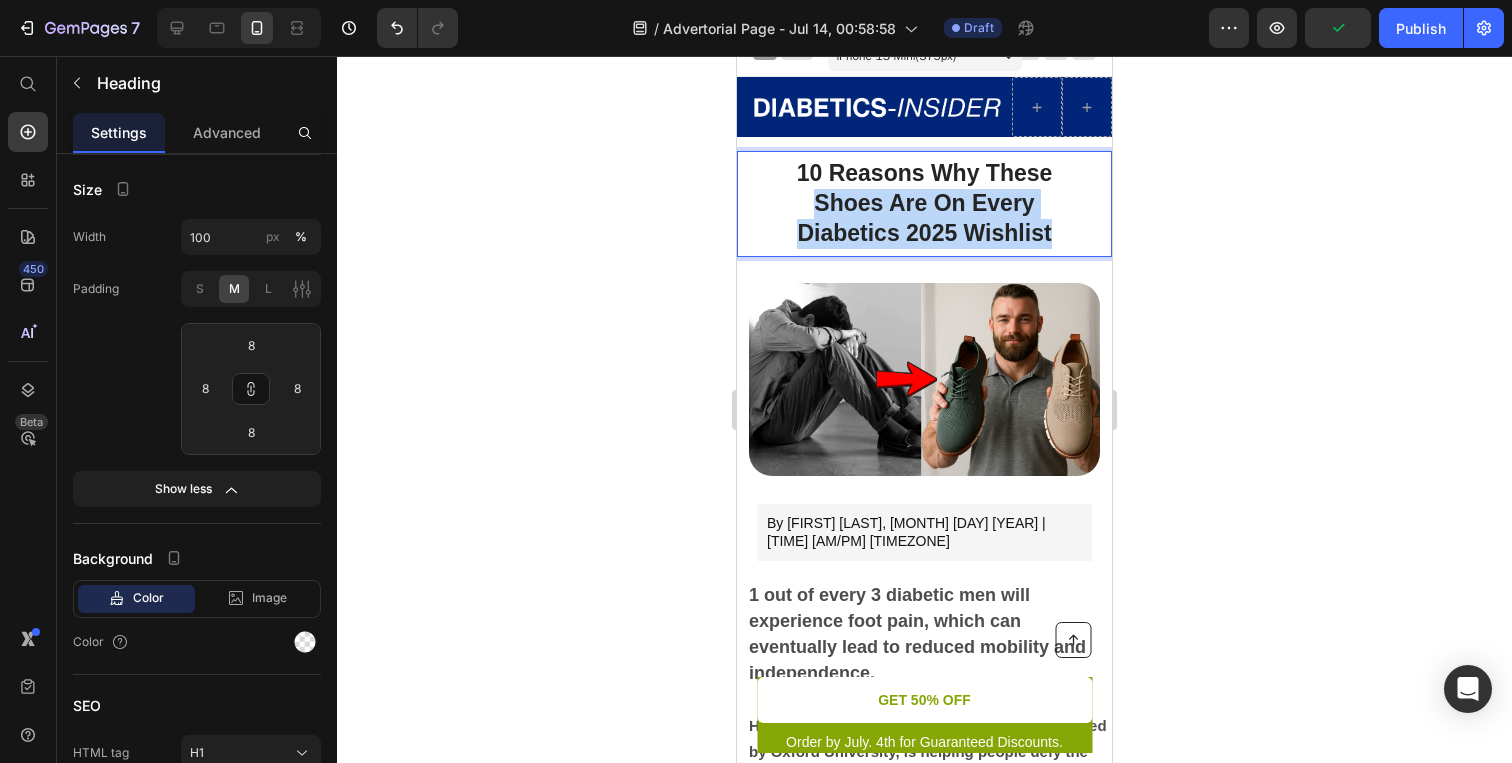 click on "Shoes Are On Every Diabetics 2025 Wishlist" at bounding box center [924, 218] 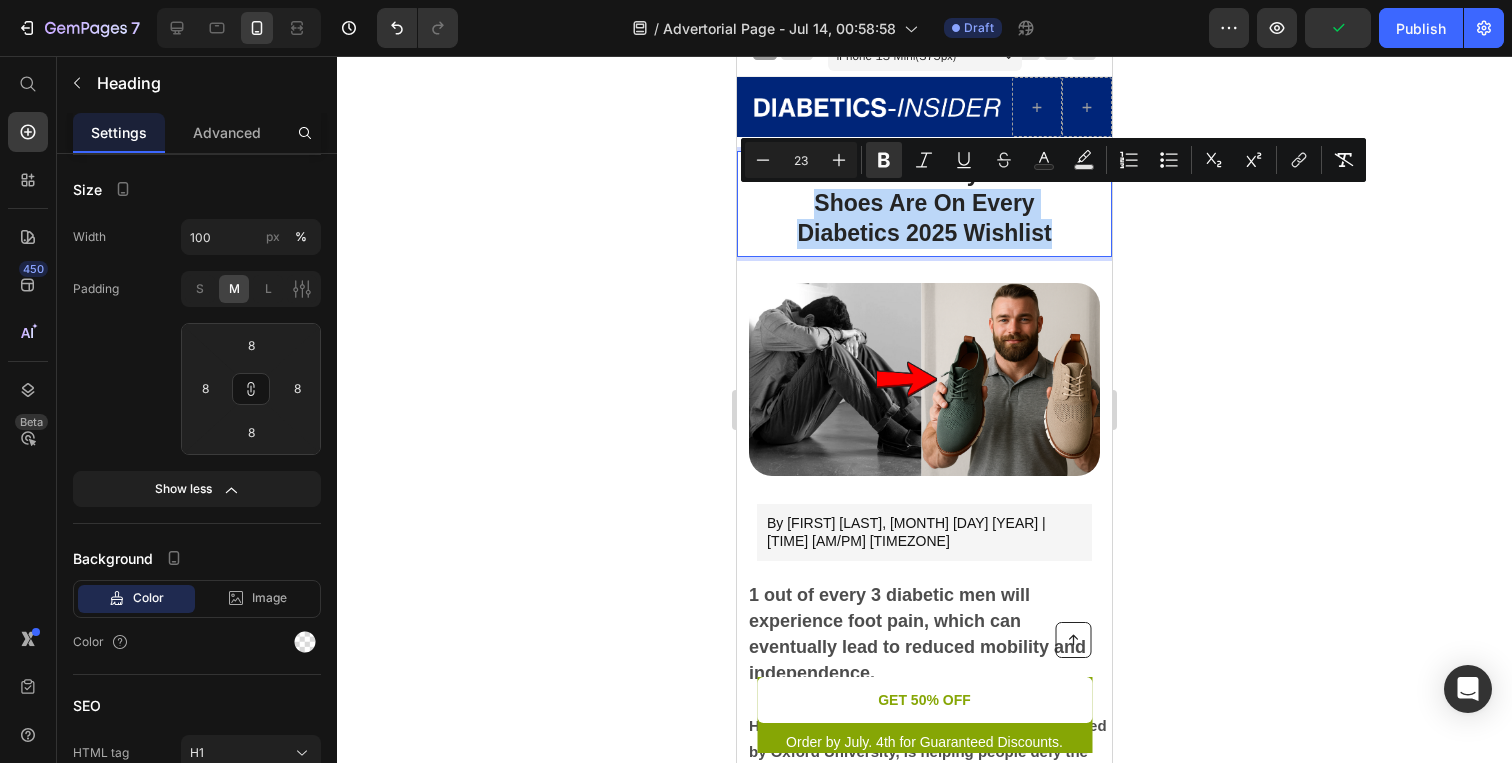 click on "Shoes Are On Every Diabetics 2025 Wishlist" at bounding box center (924, 218) 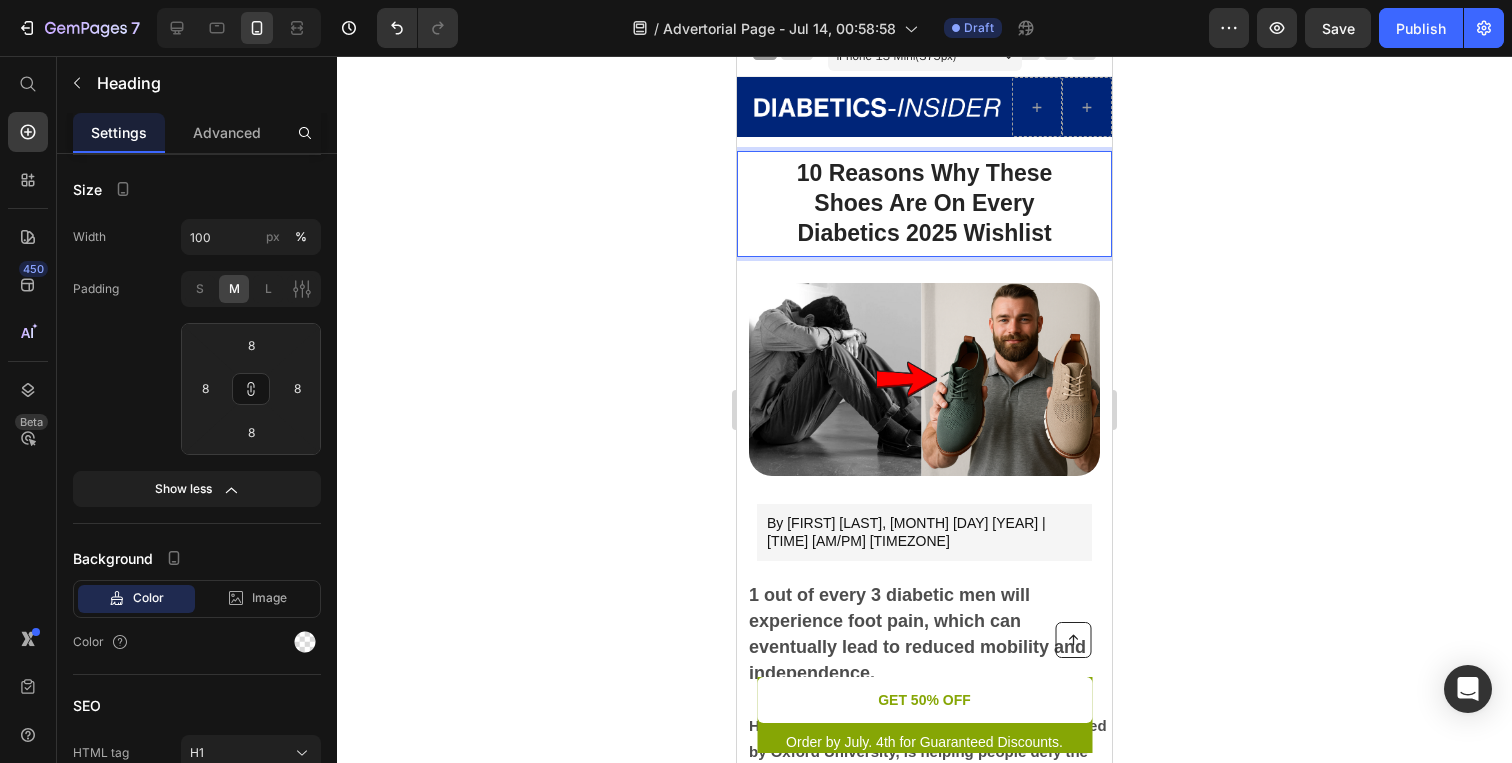 click on "10 Reasons Why These Shoes Are On Every Diabetics 2025 Wishlist" at bounding box center (924, 204) 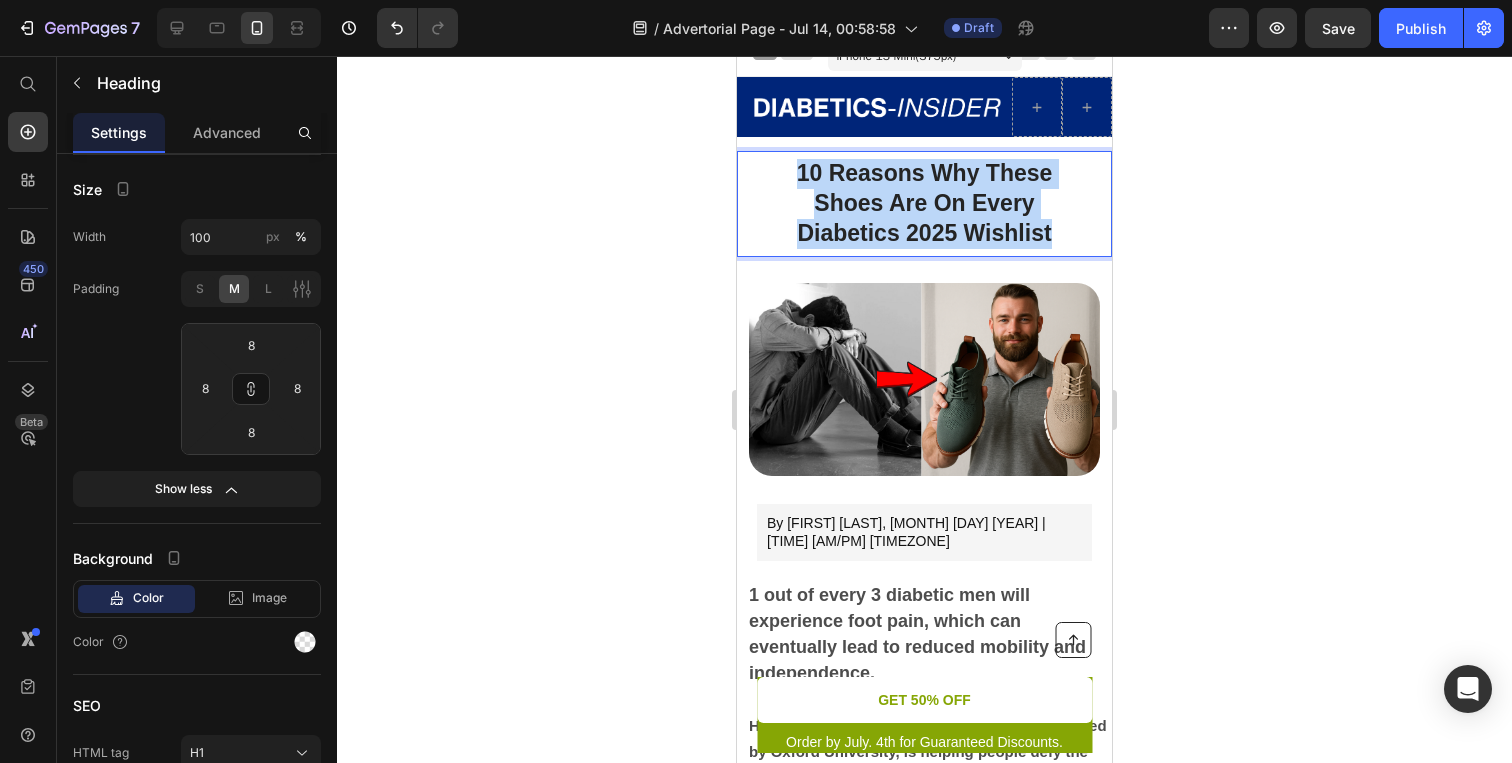 drag, startPoint x: 1070, startPoint y: 226, endPoint x: 751, endPoint y: 155, distance: 326.80576 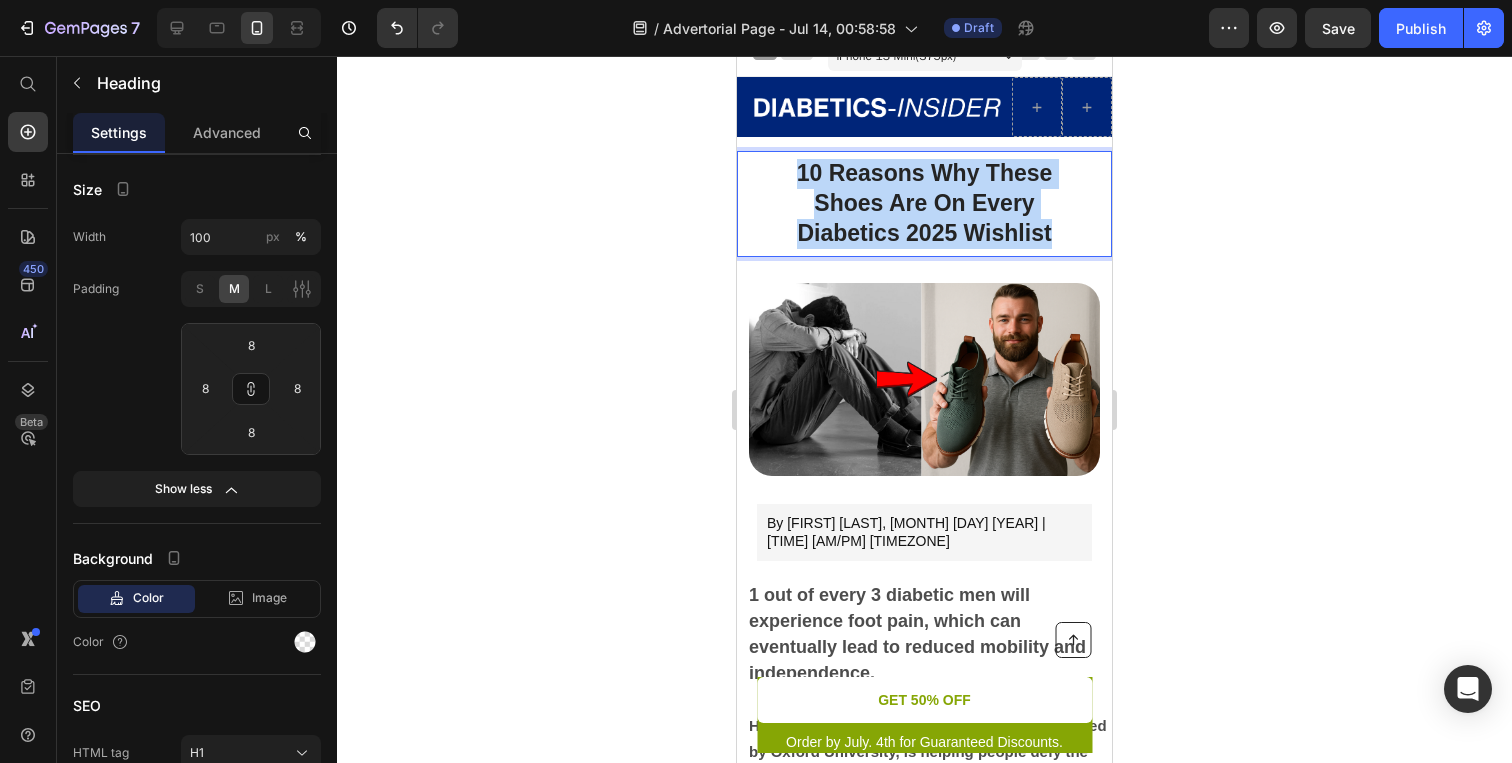 click on "10 Reasons Why These Shoes Are On Every Diabetics 2025 Wishlist Heading   14" at bounding box center [924, 204] 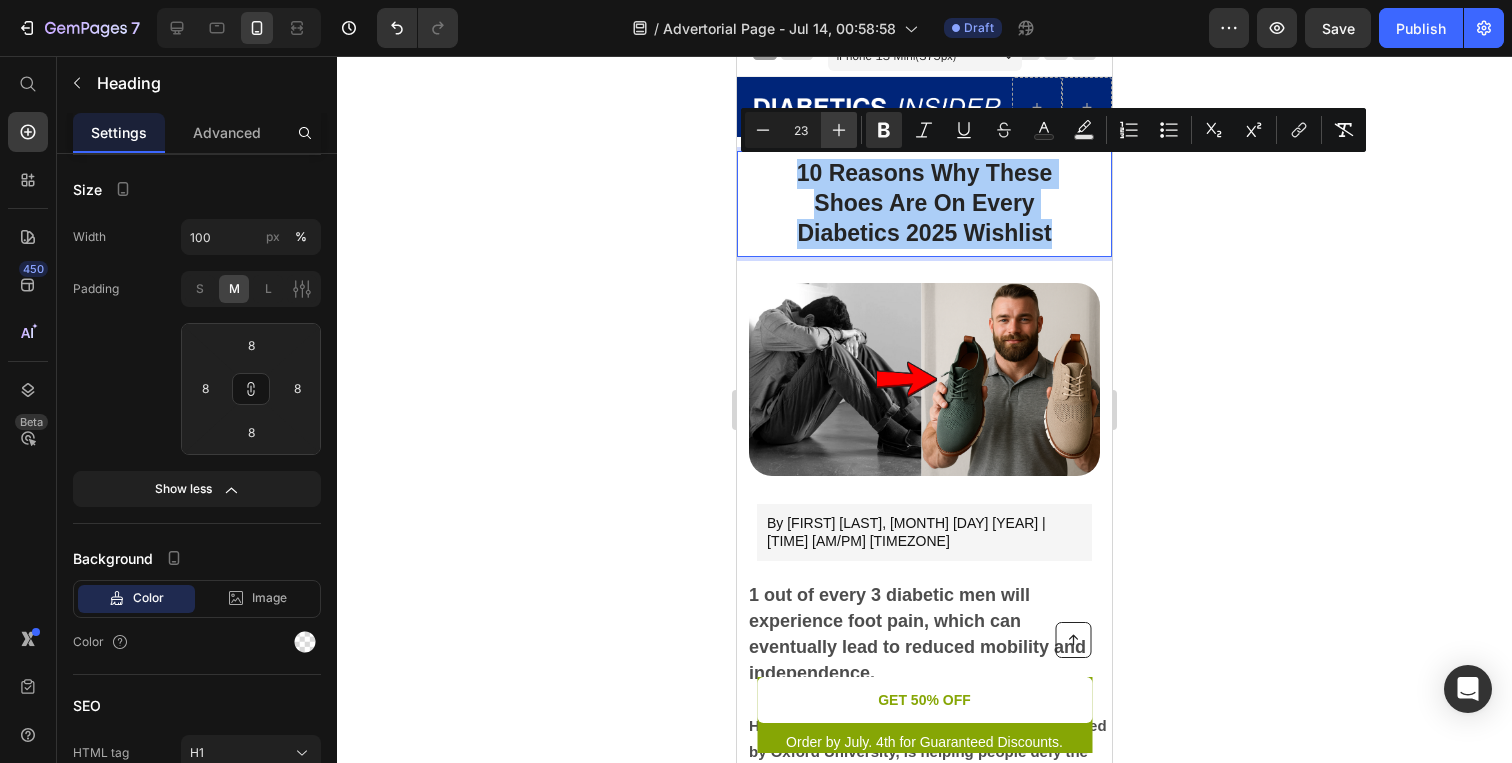 click 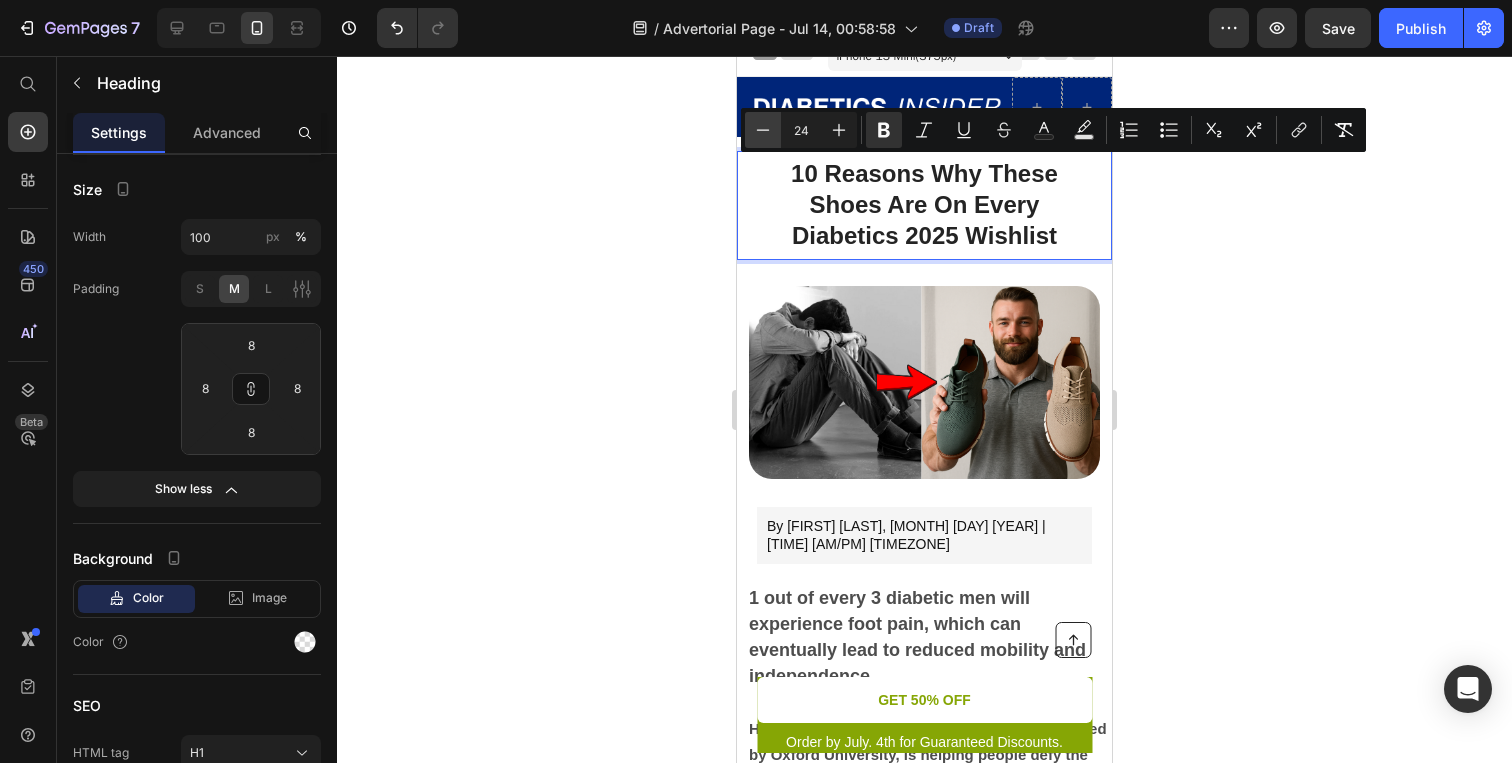 click 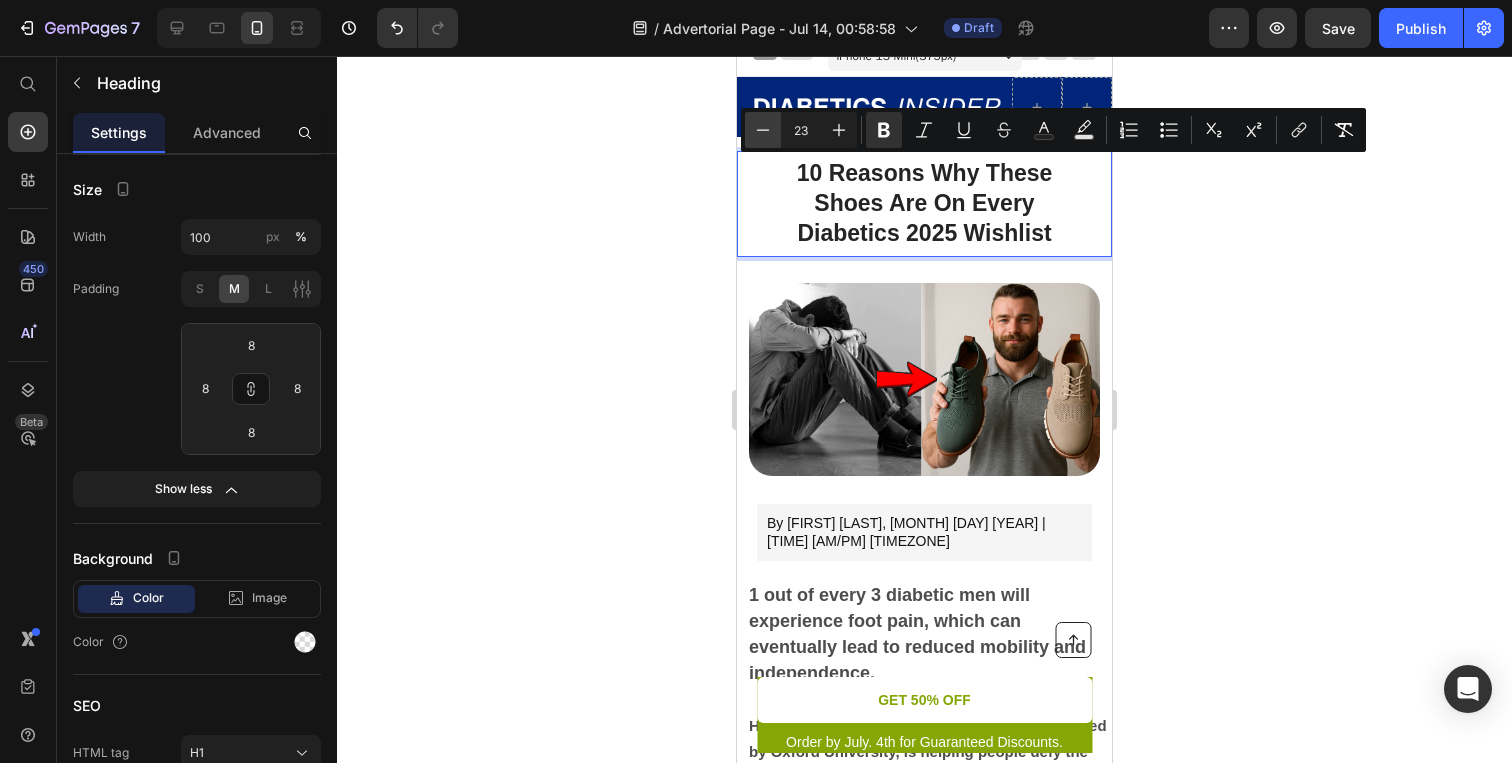 click 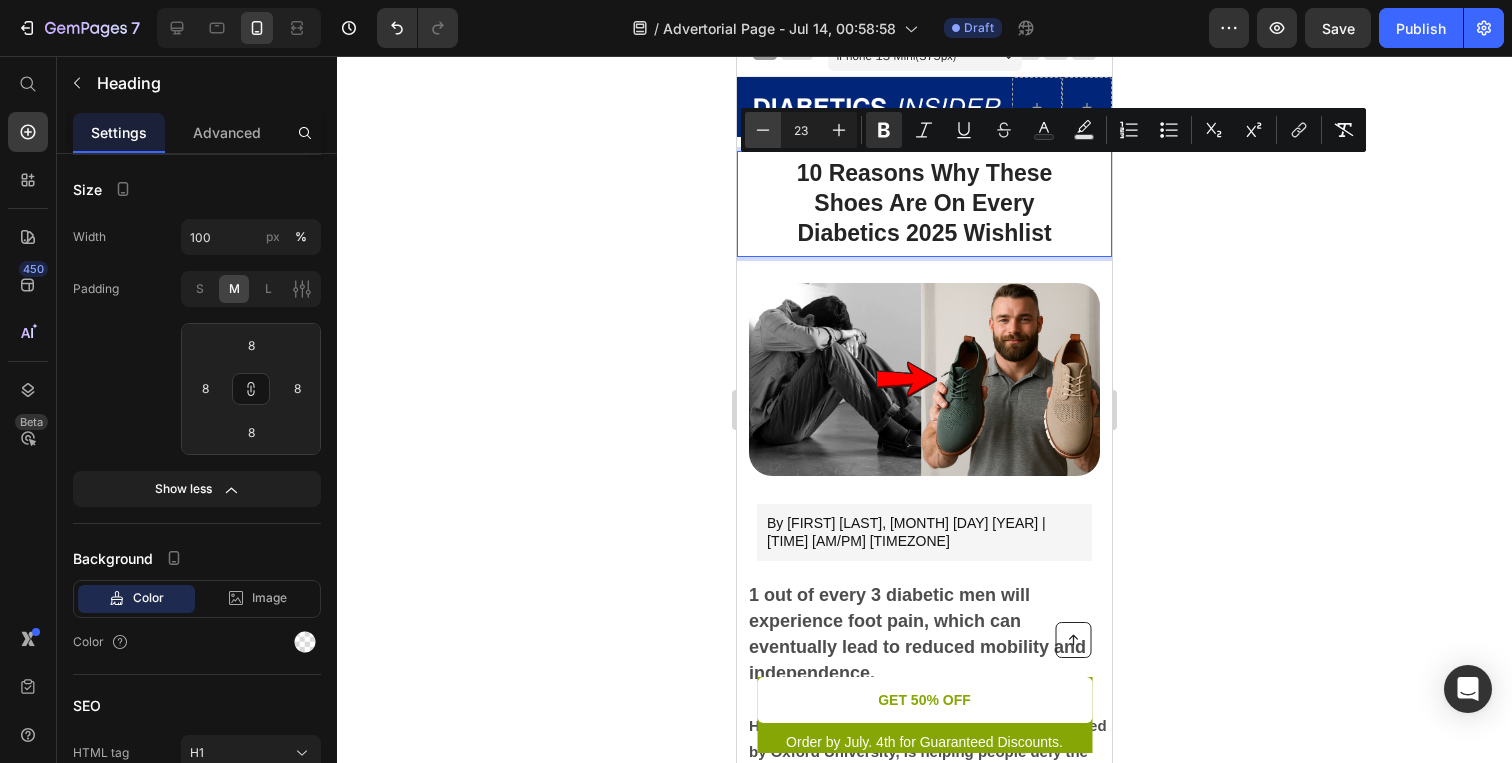 type on "22" 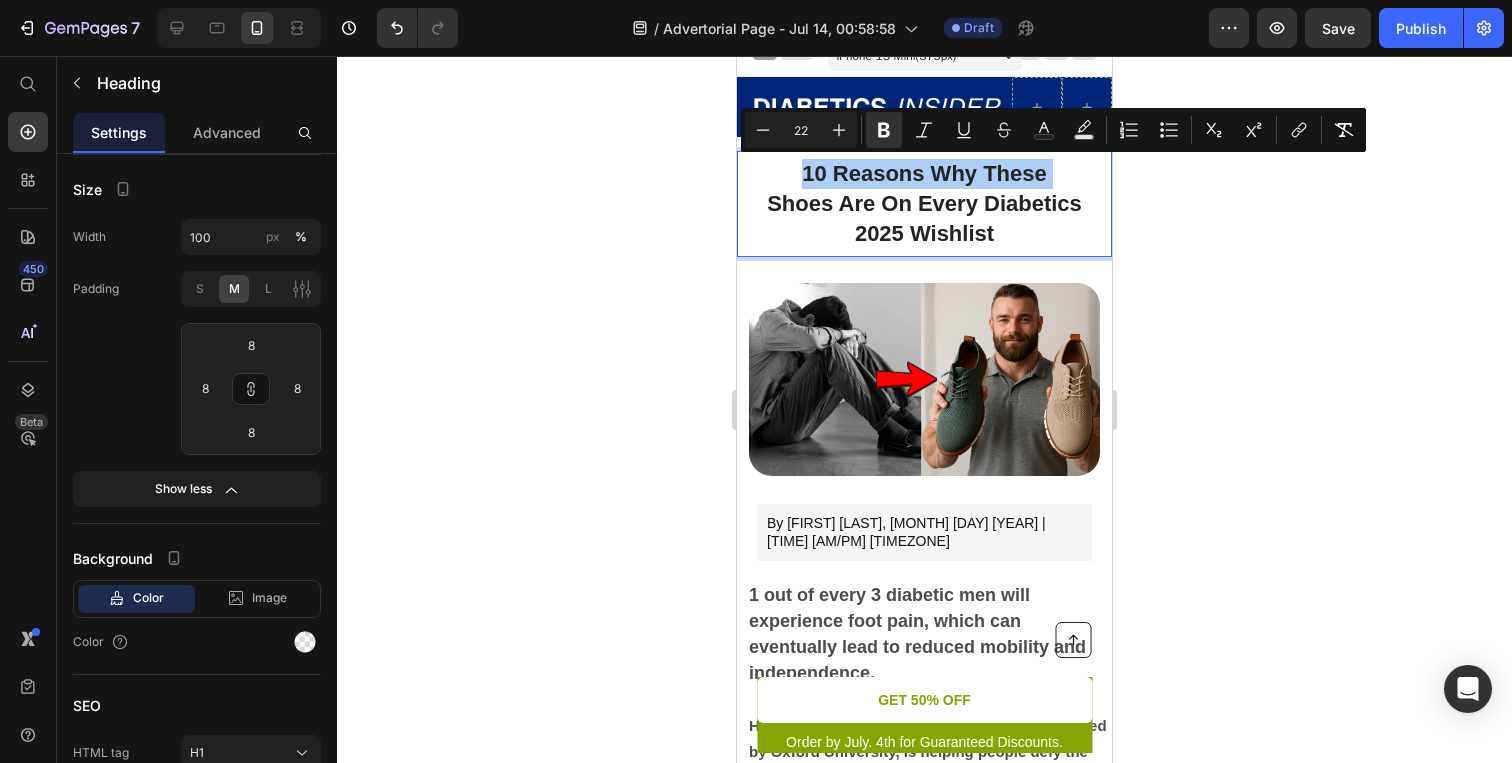 drag, startPoint x: 1225, startPoint y: 355, endPoint x: 349, endPoint y: 272, distance: 879.9233 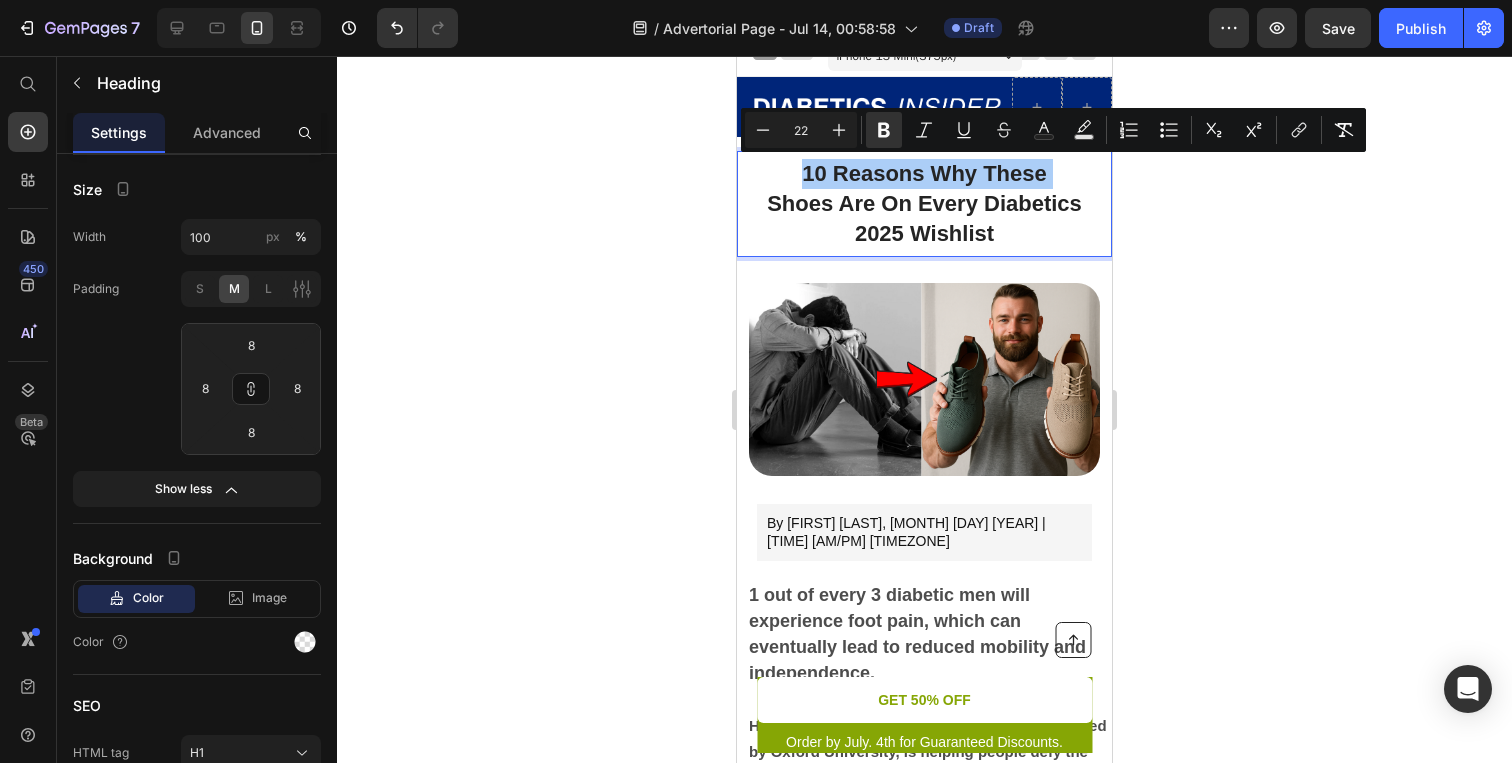 click 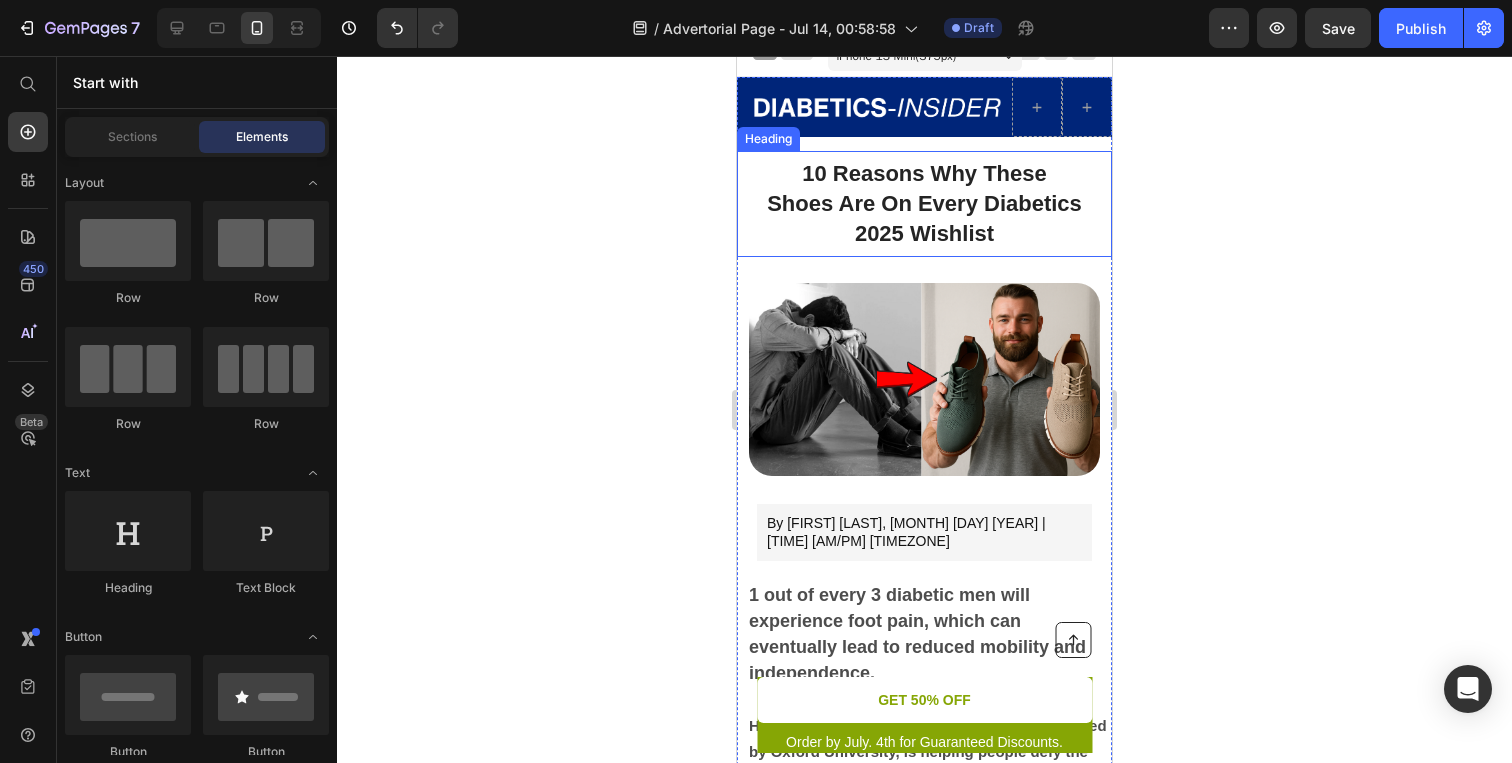 click on "Shoes Are On Every Diabetics 2025 Wishlist" at bounding box center [924, 218] 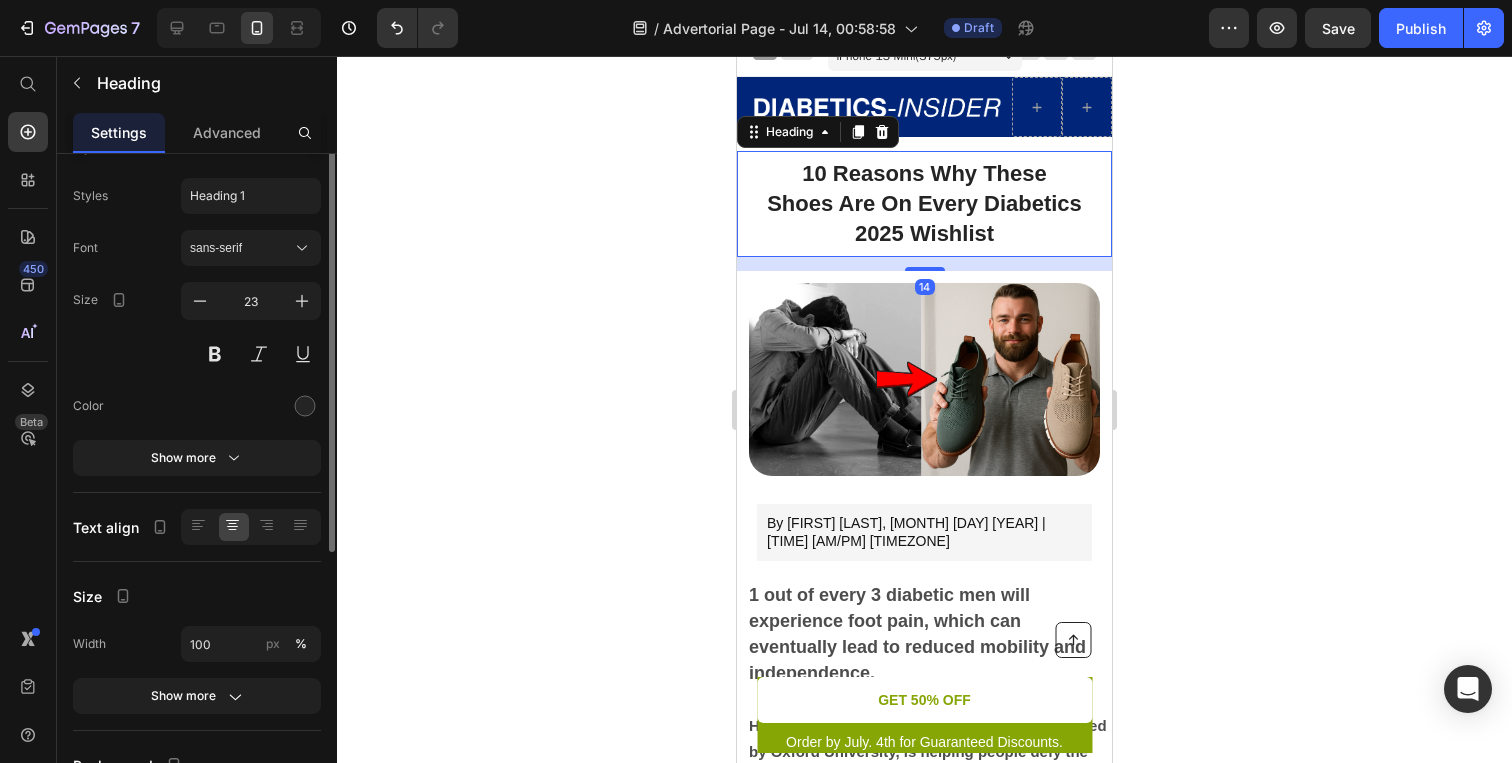 scroll, scrollTop: 0, scrollLeft: 0, axis: both 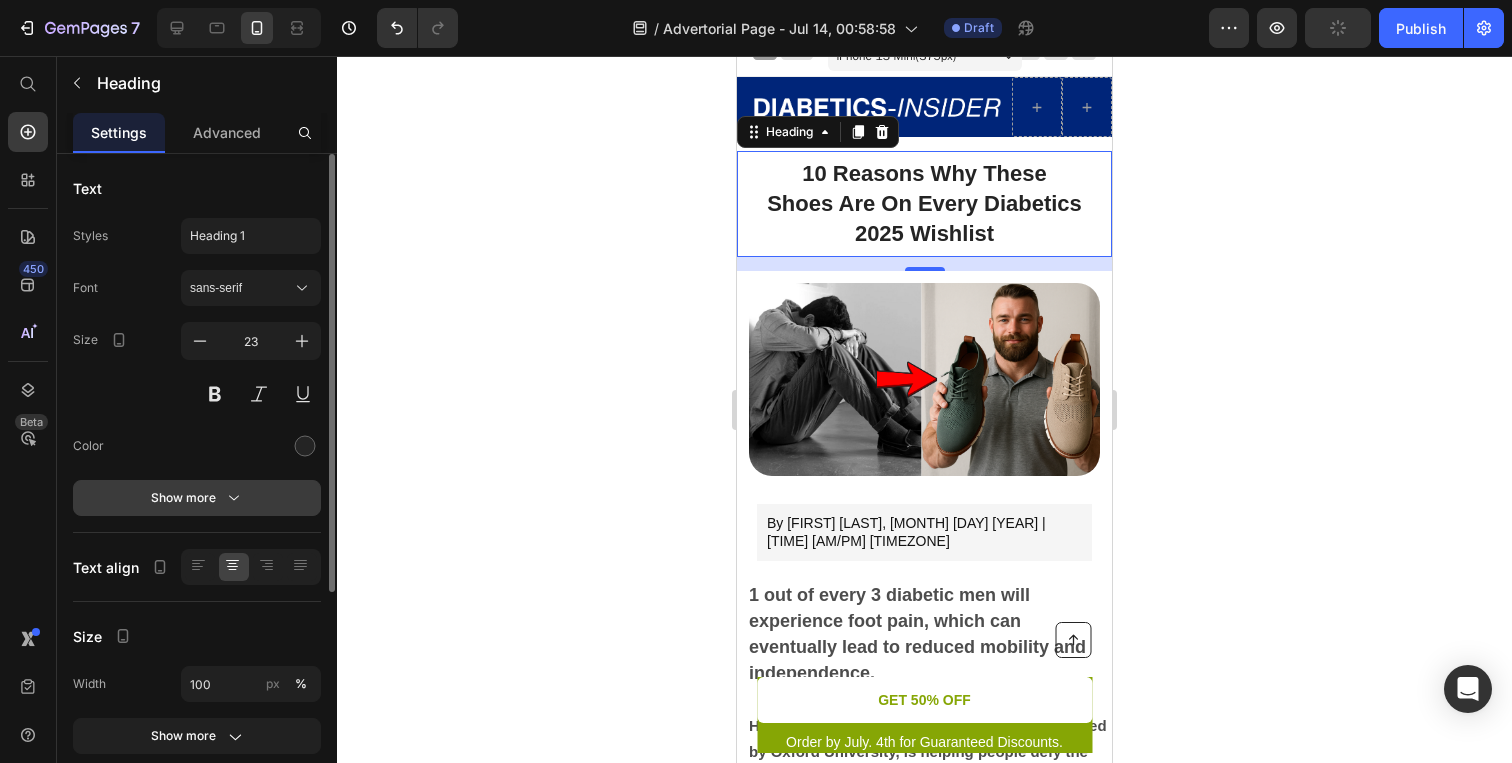 click on "Show more" at bounding box center [197, 498] 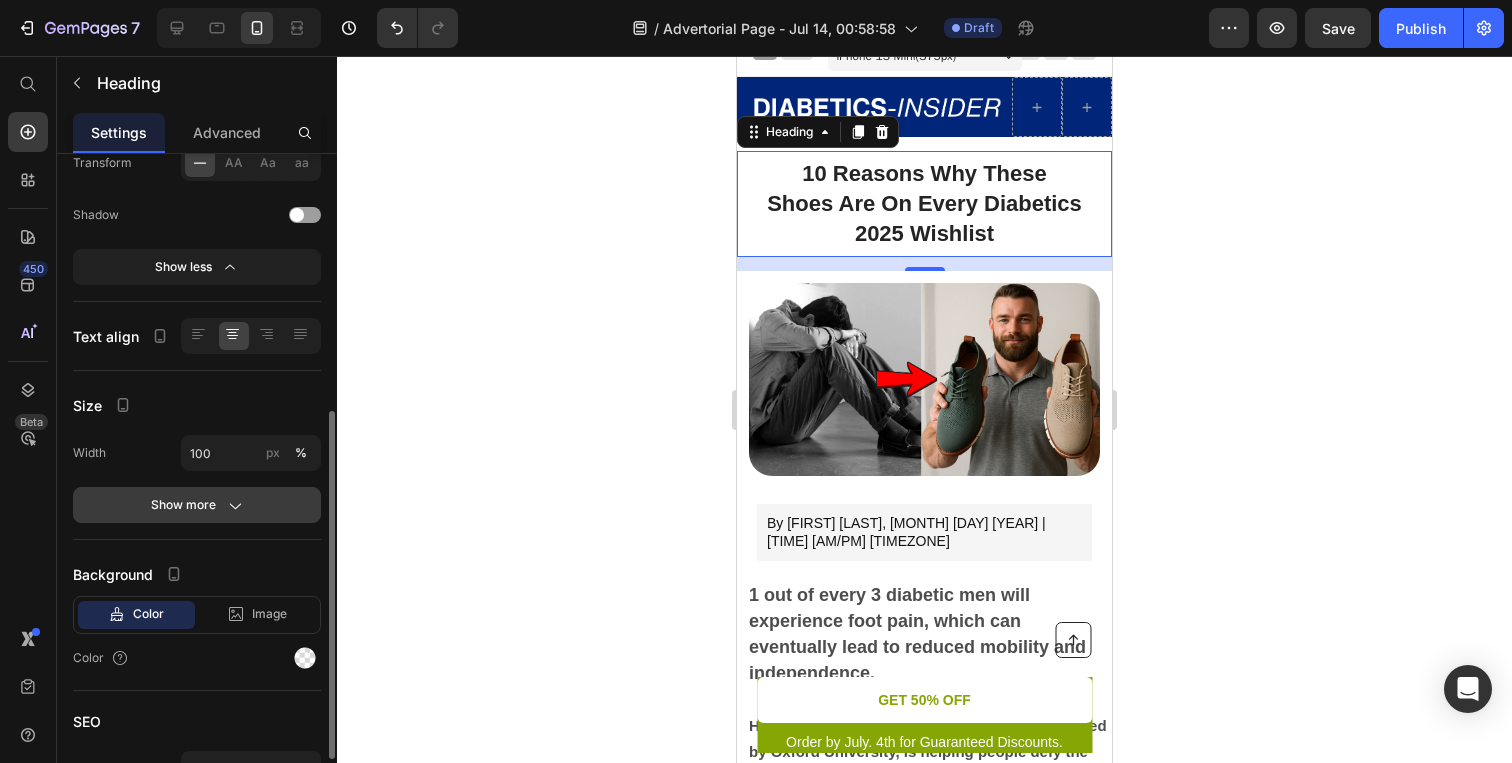 click on "Show more" 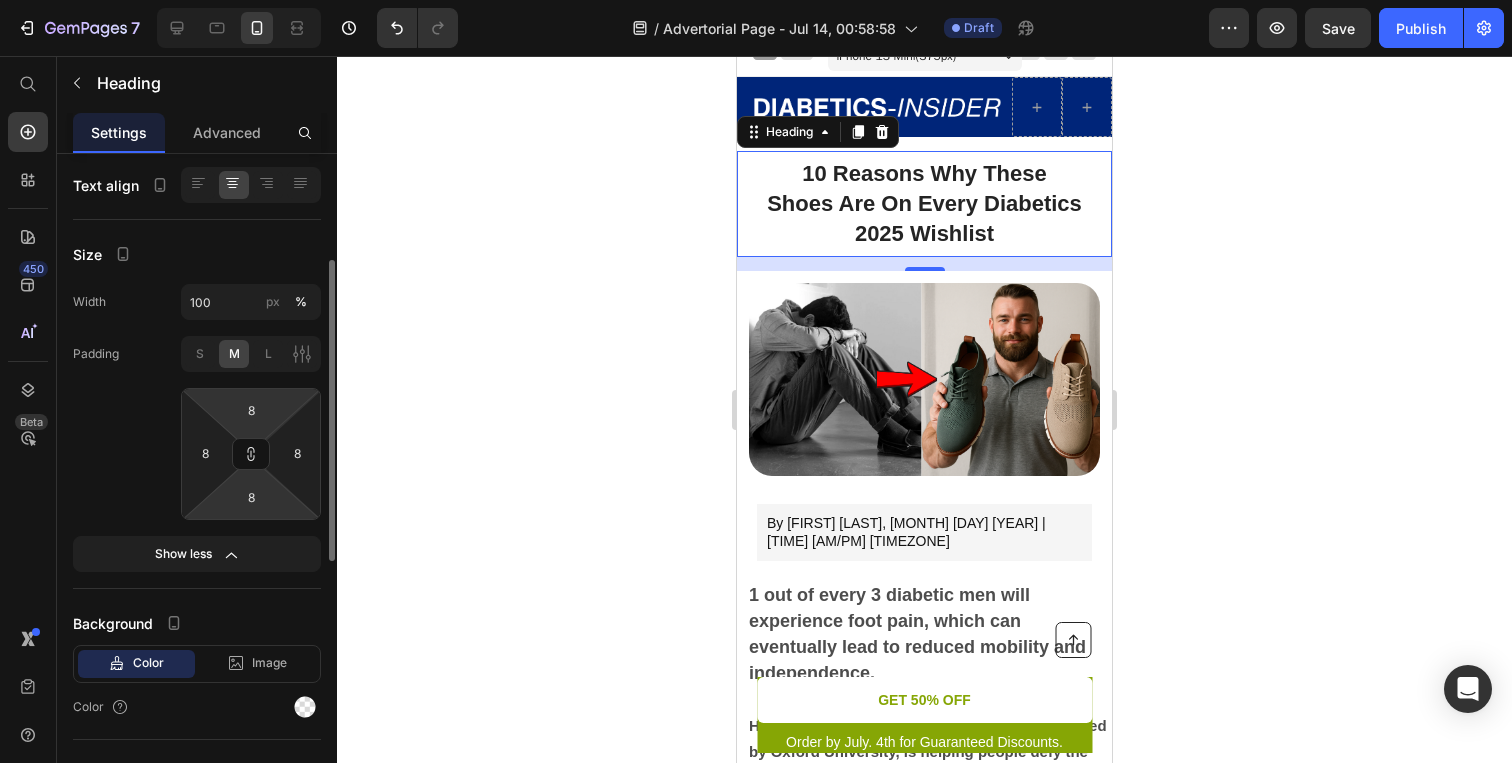 scroll, scrollTop: 662, scrollLeft: 0, axis: vertical 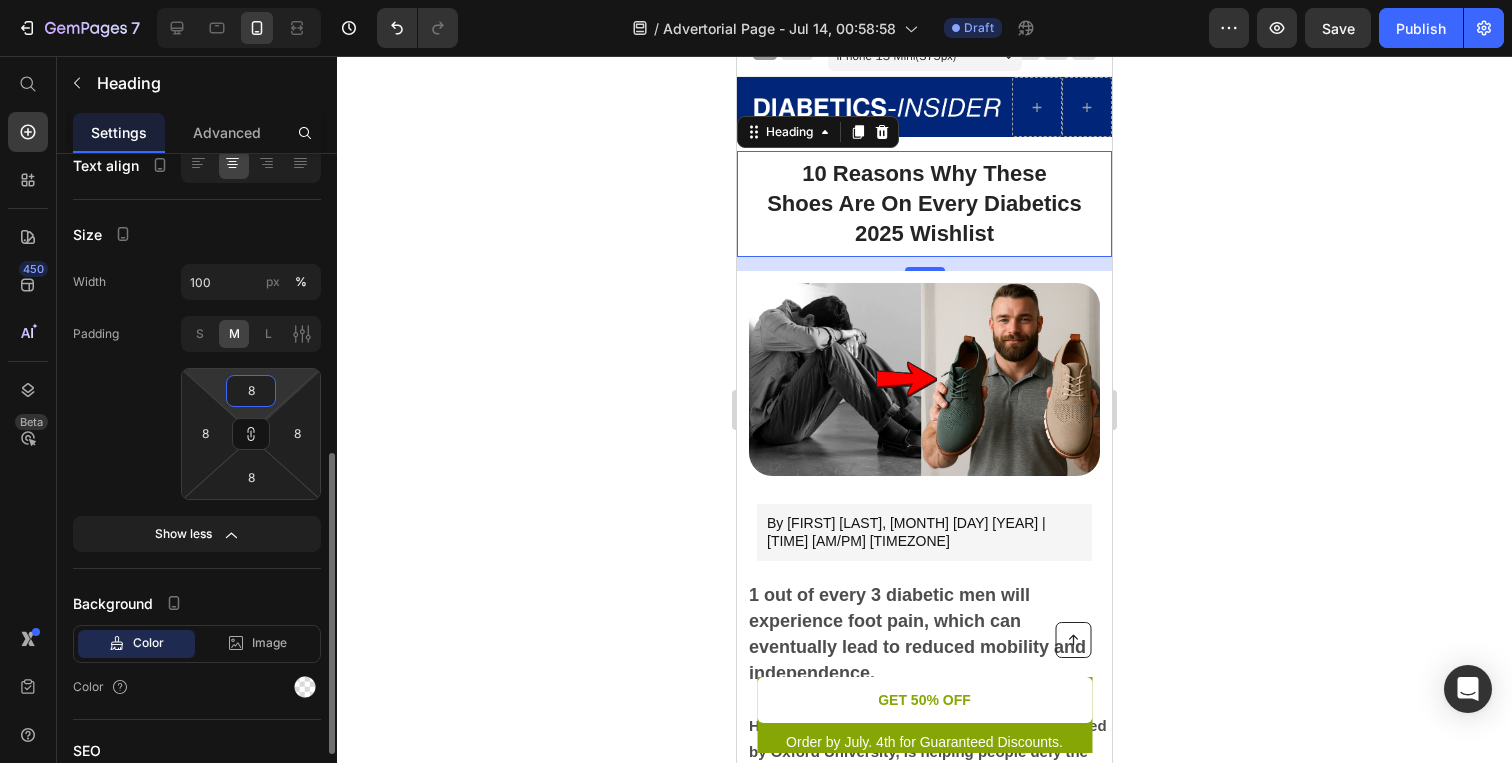 click on "8" at bounding box center (251, 391) 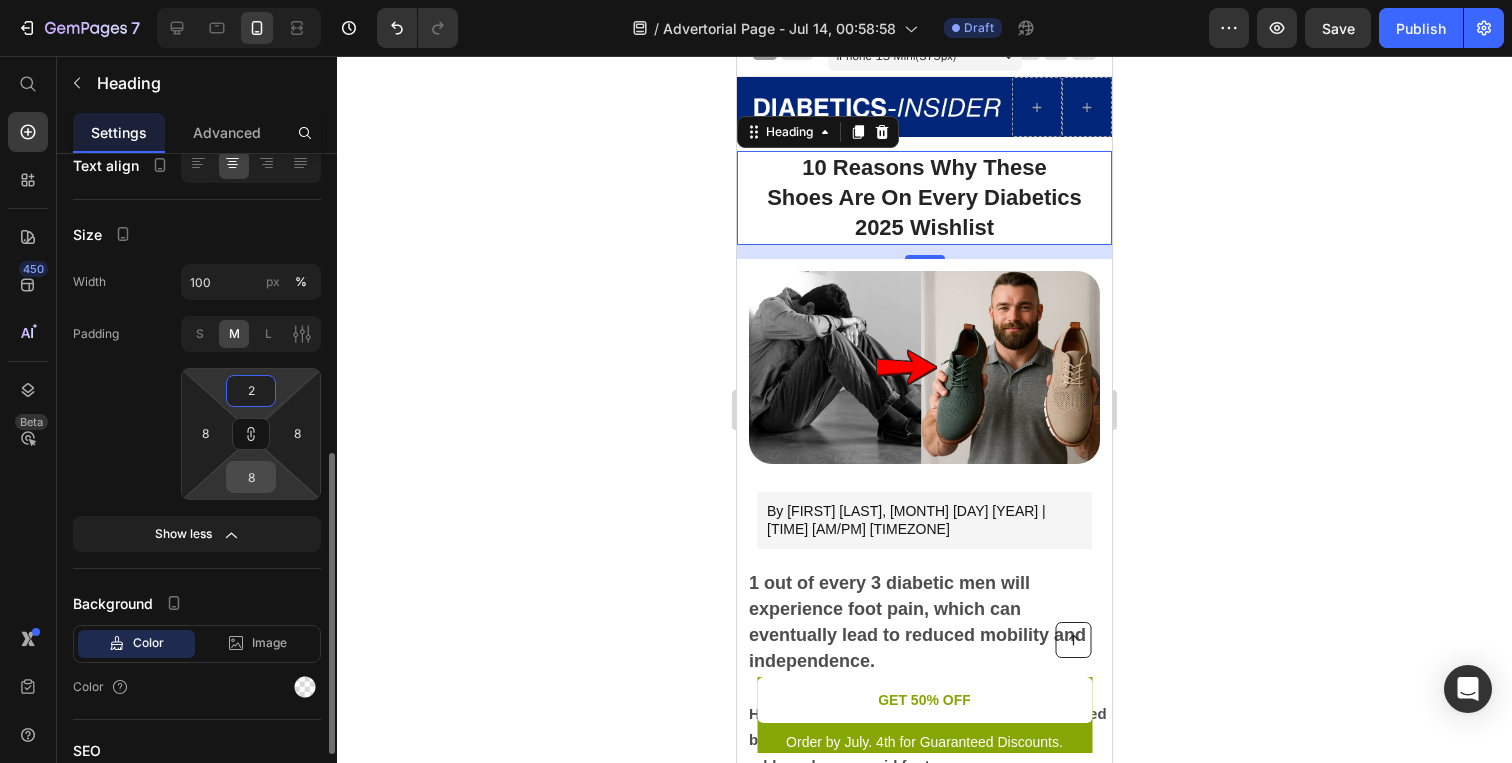 type on "2" 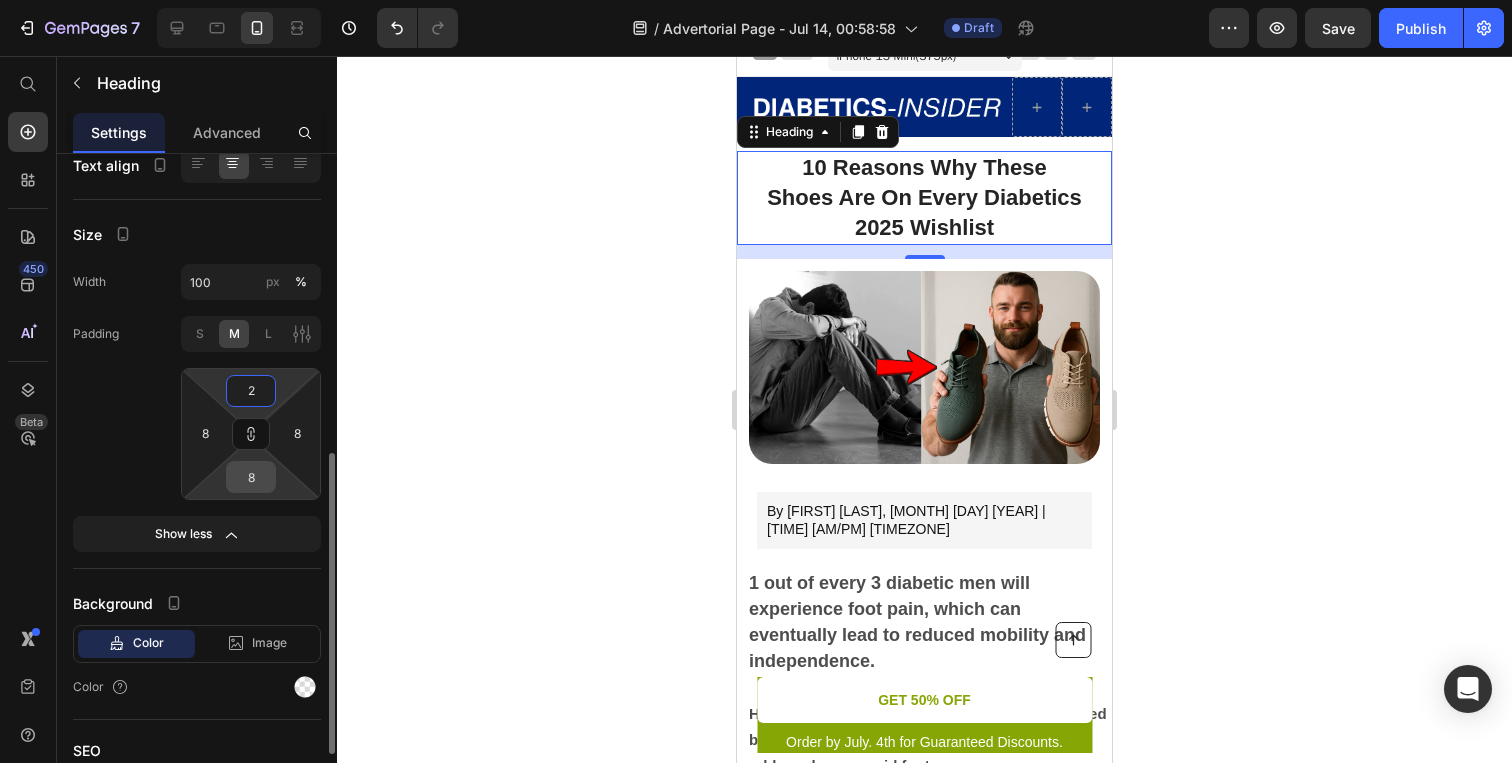 click on "8" at bounding box center [251, 477] 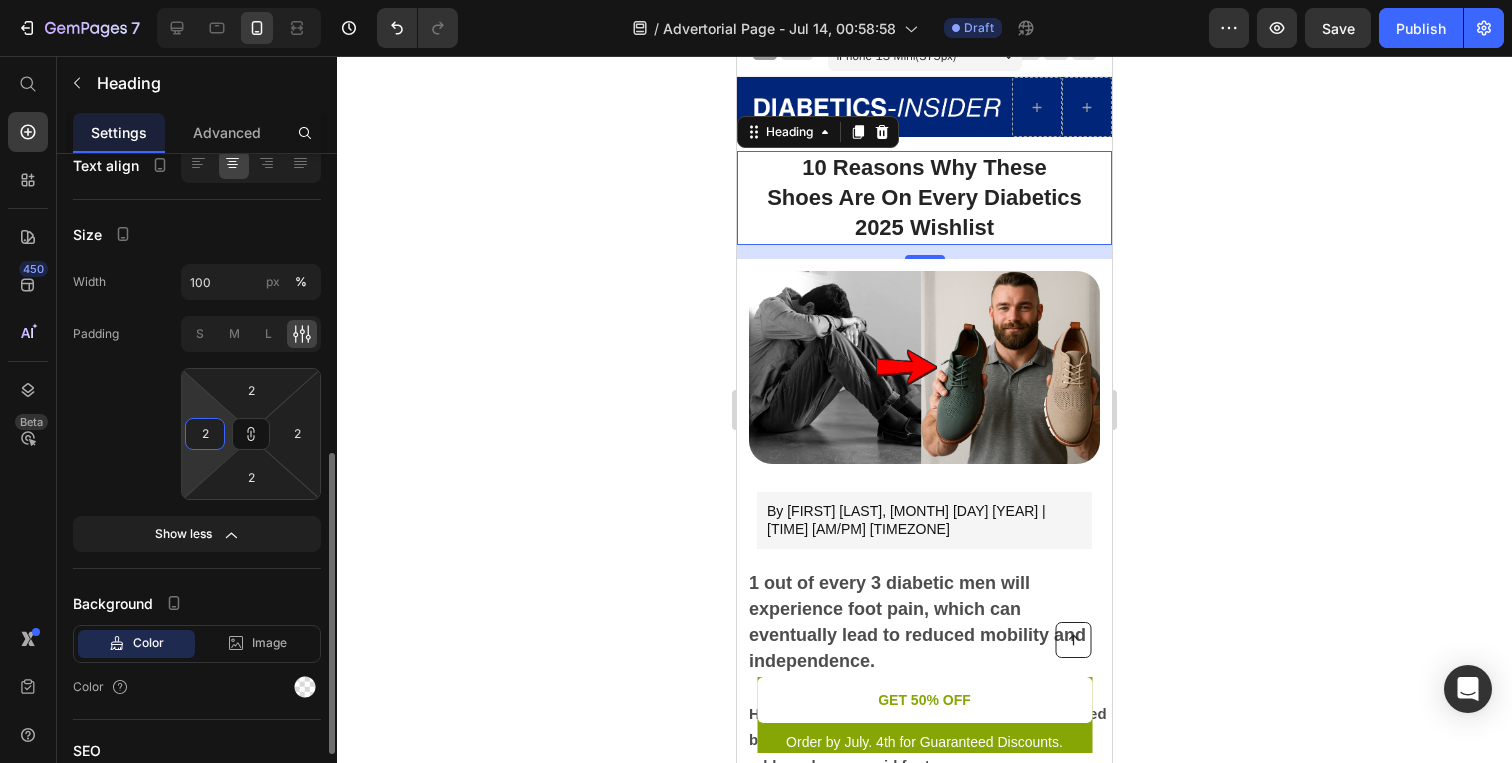 click on "2" at bounding box center [205, 434] 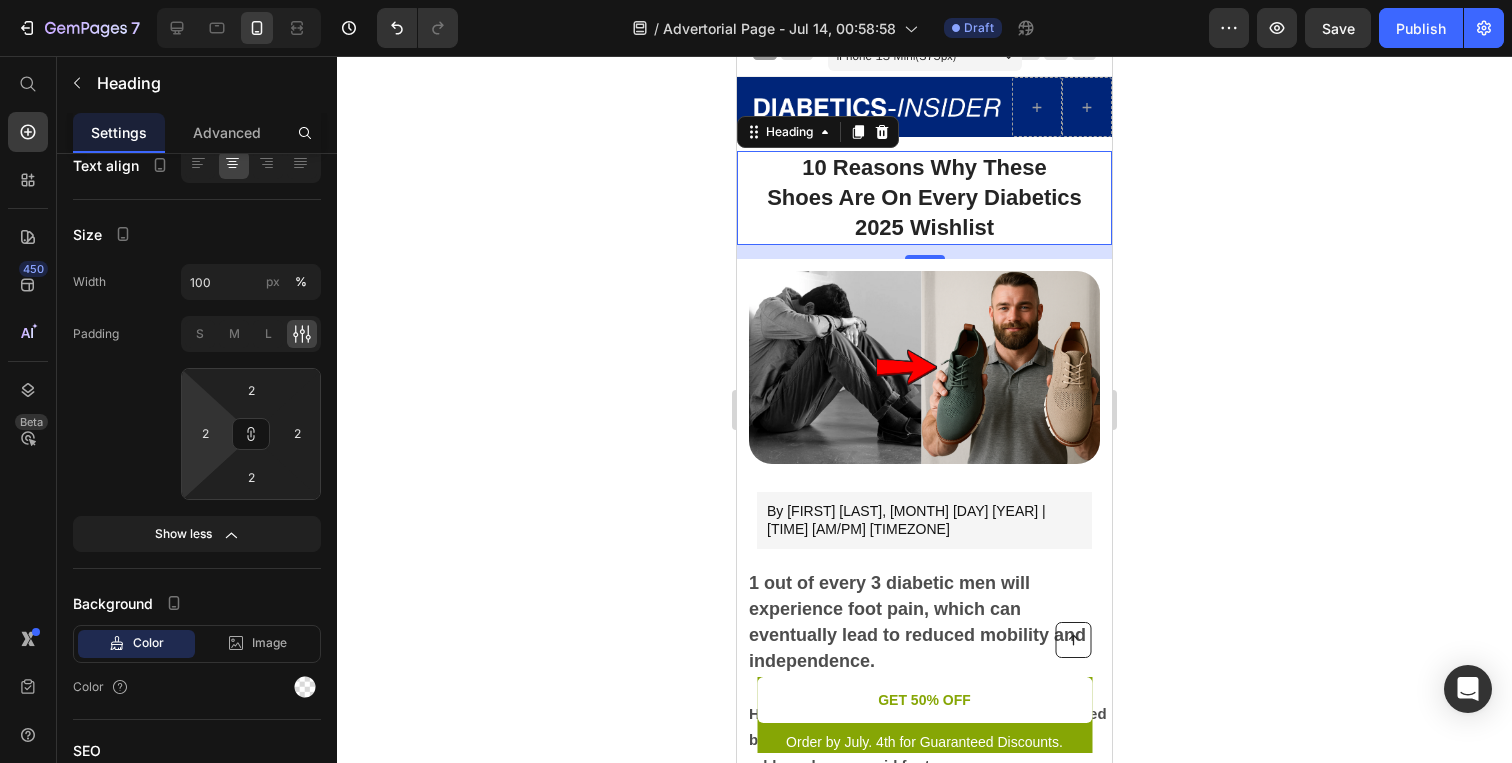 click 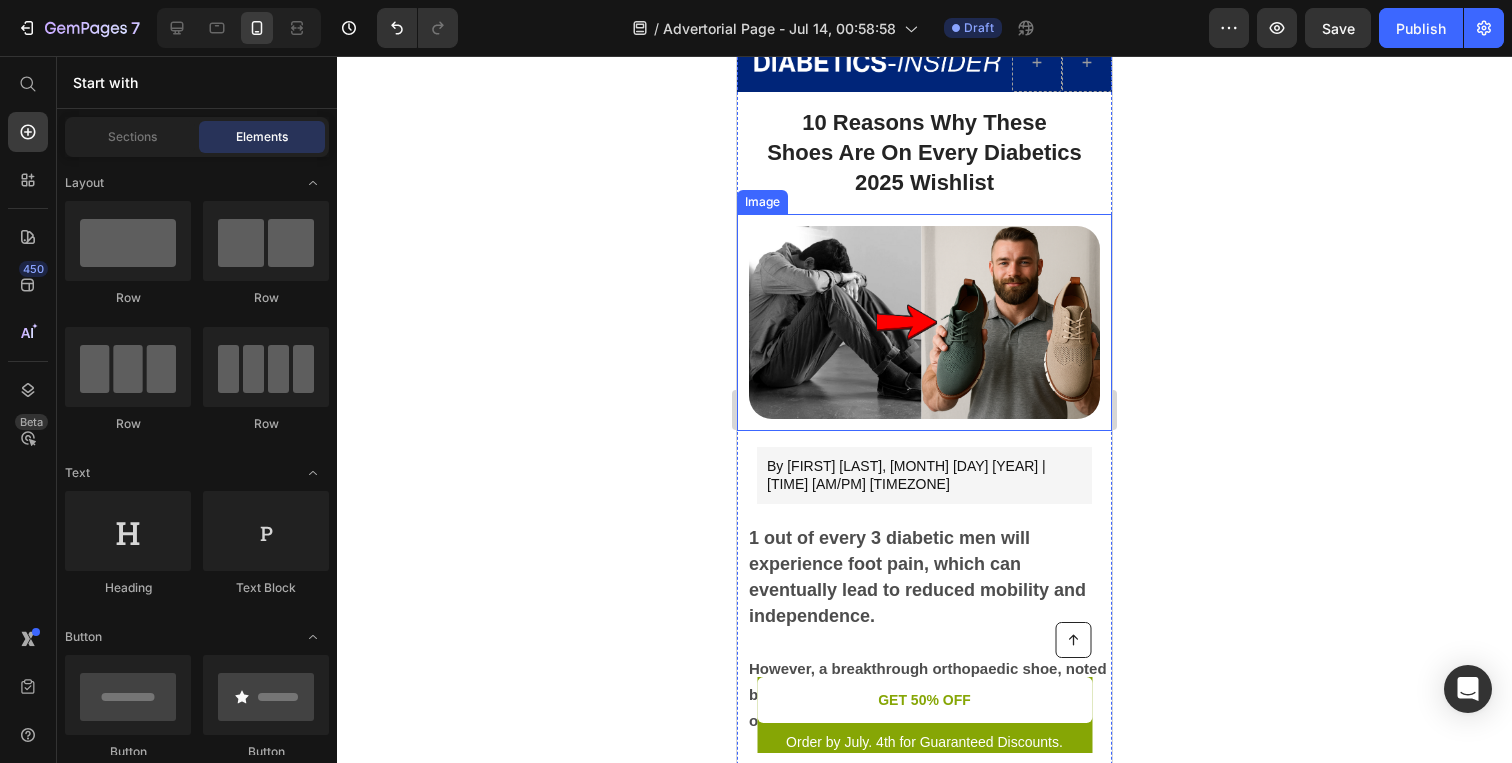 scroll, scrollTop: 54, scrollLeft: 0, axis: vertical 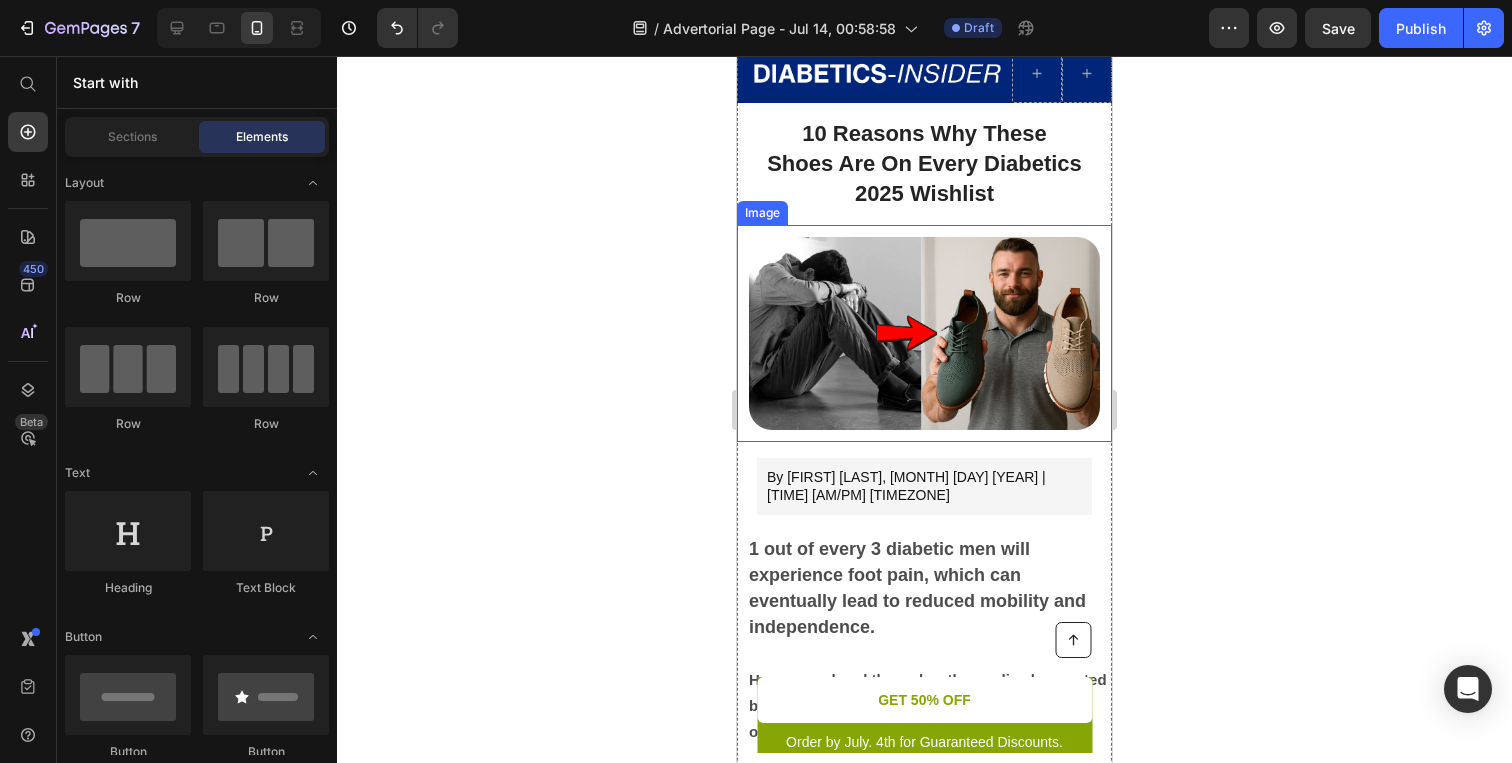 click at bounding box center (924, 333) 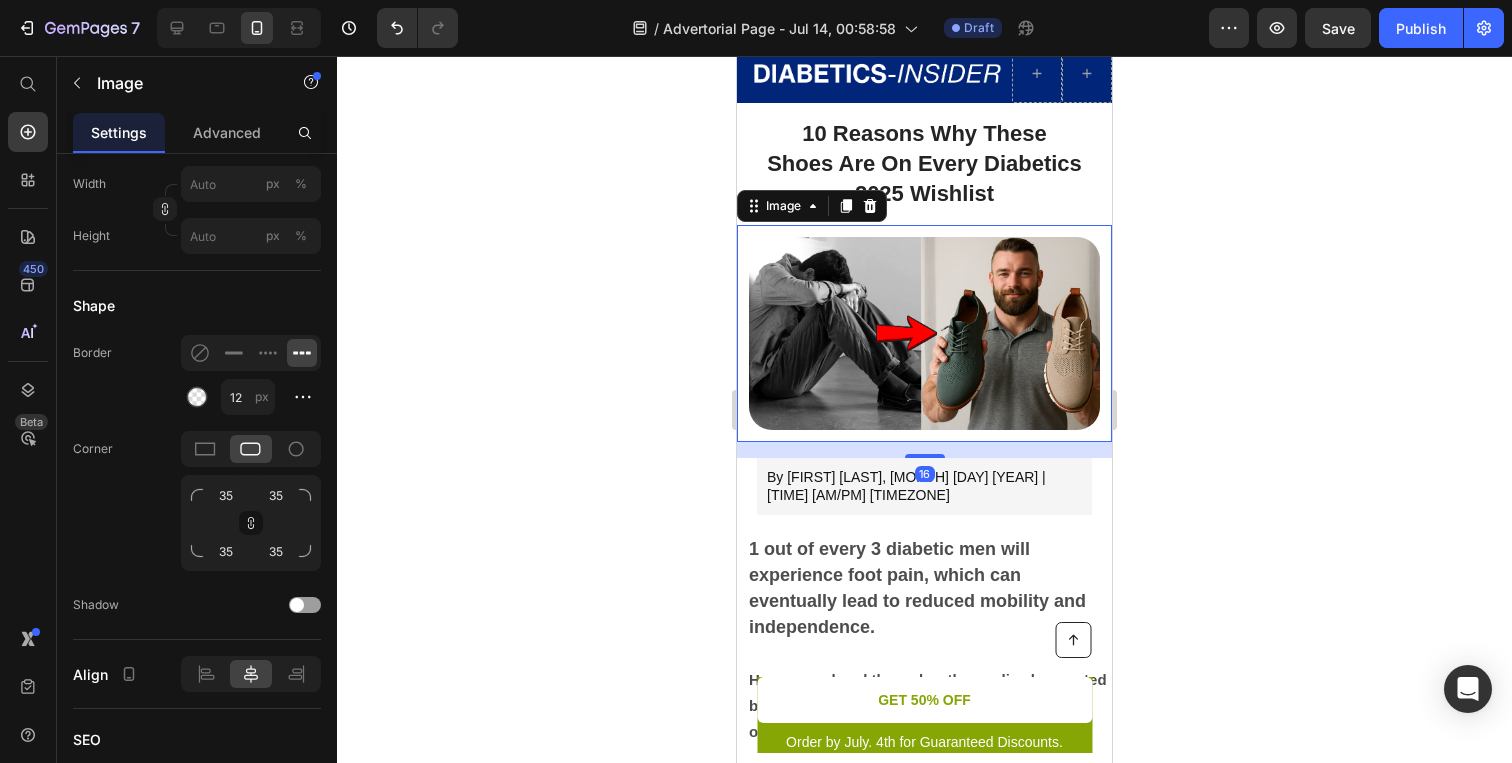 scroll, scrollTop: 0, scrollLeft: 0, axis: both 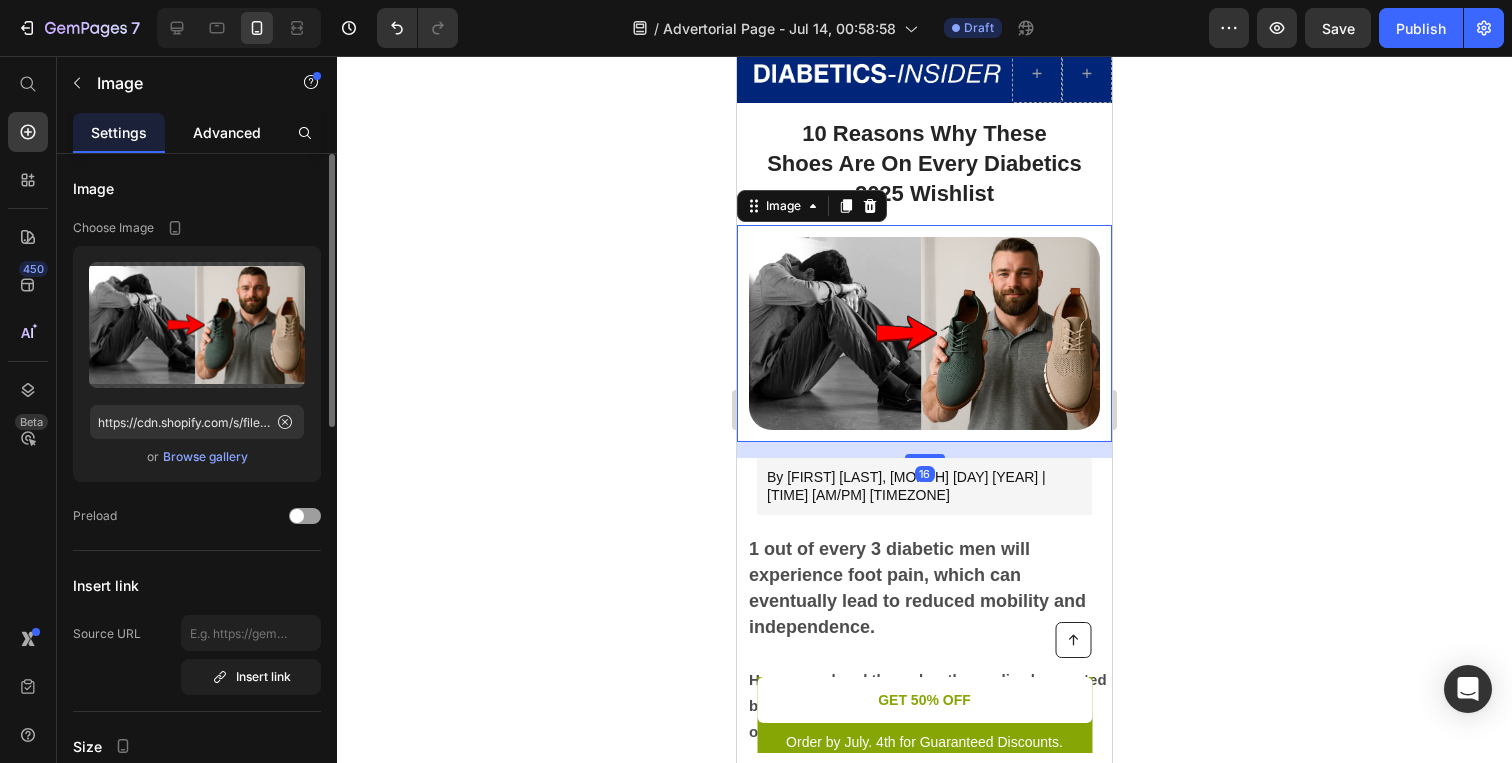 click on "Advanced" at bounding box center [227, 132] 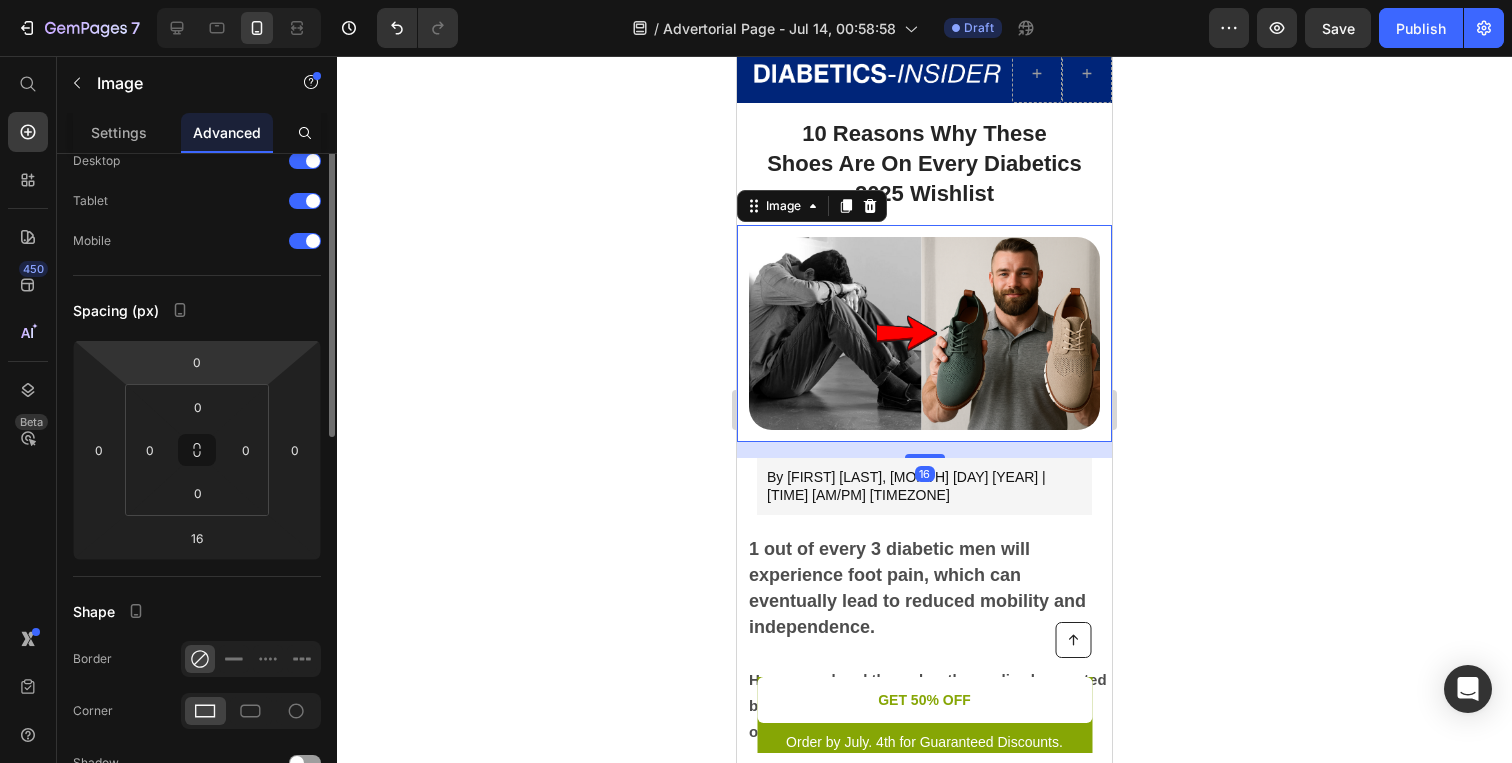 scroll, scrollTop: 87, scrollLeft: 0, axis: vertical 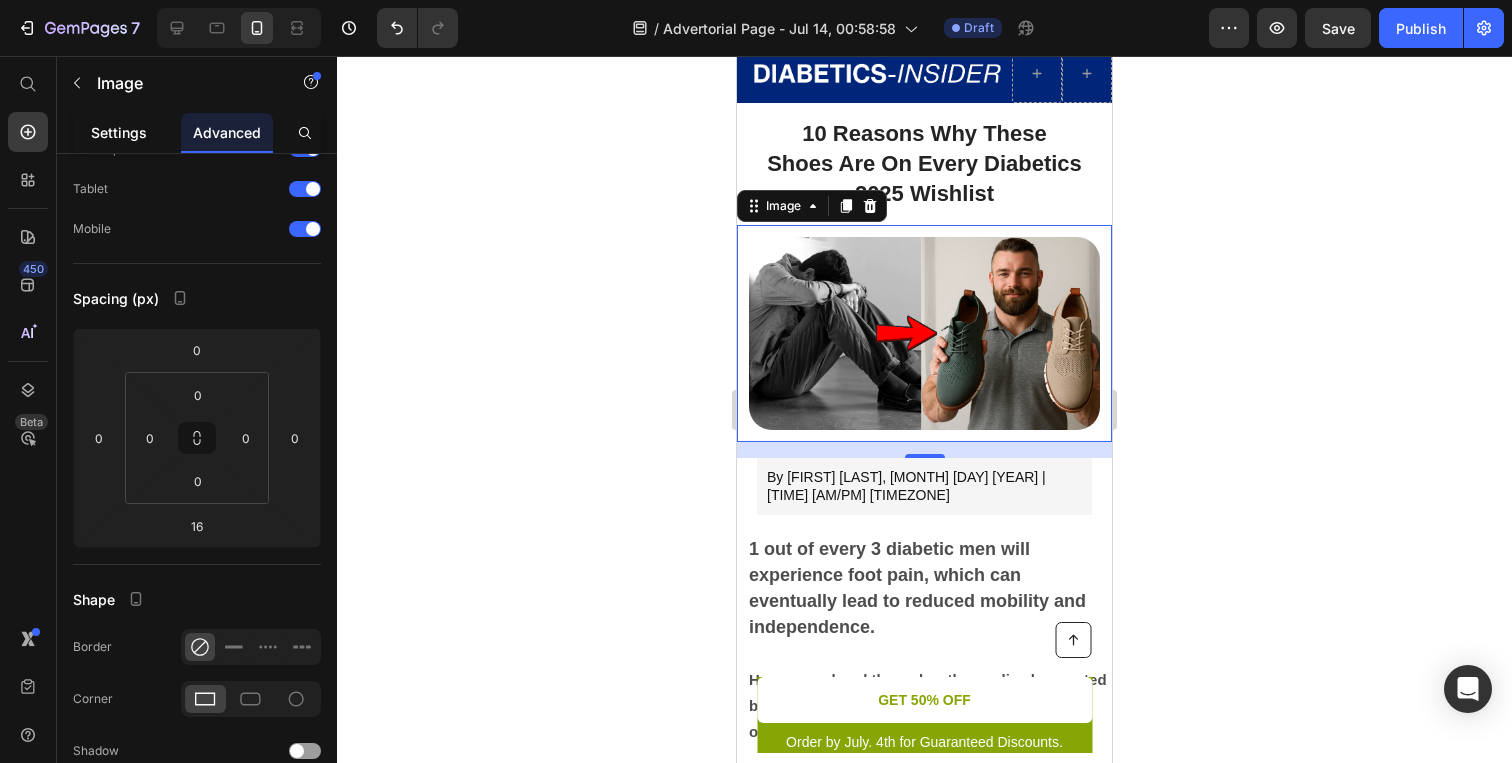 click on "Settings" at bounding box center [119, 132] 